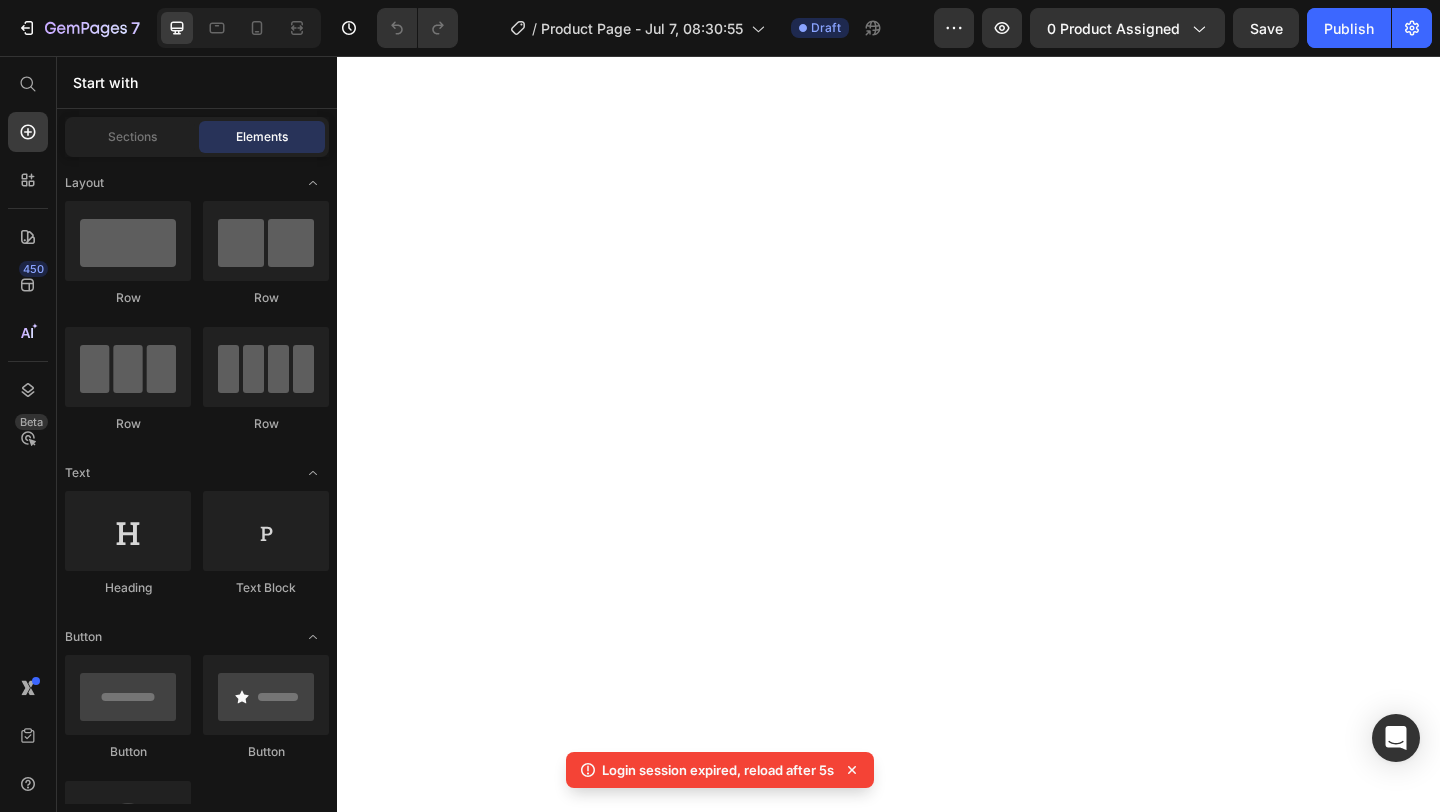 scroll, scrollTop: 0, scrollLeft: 0, axis: both 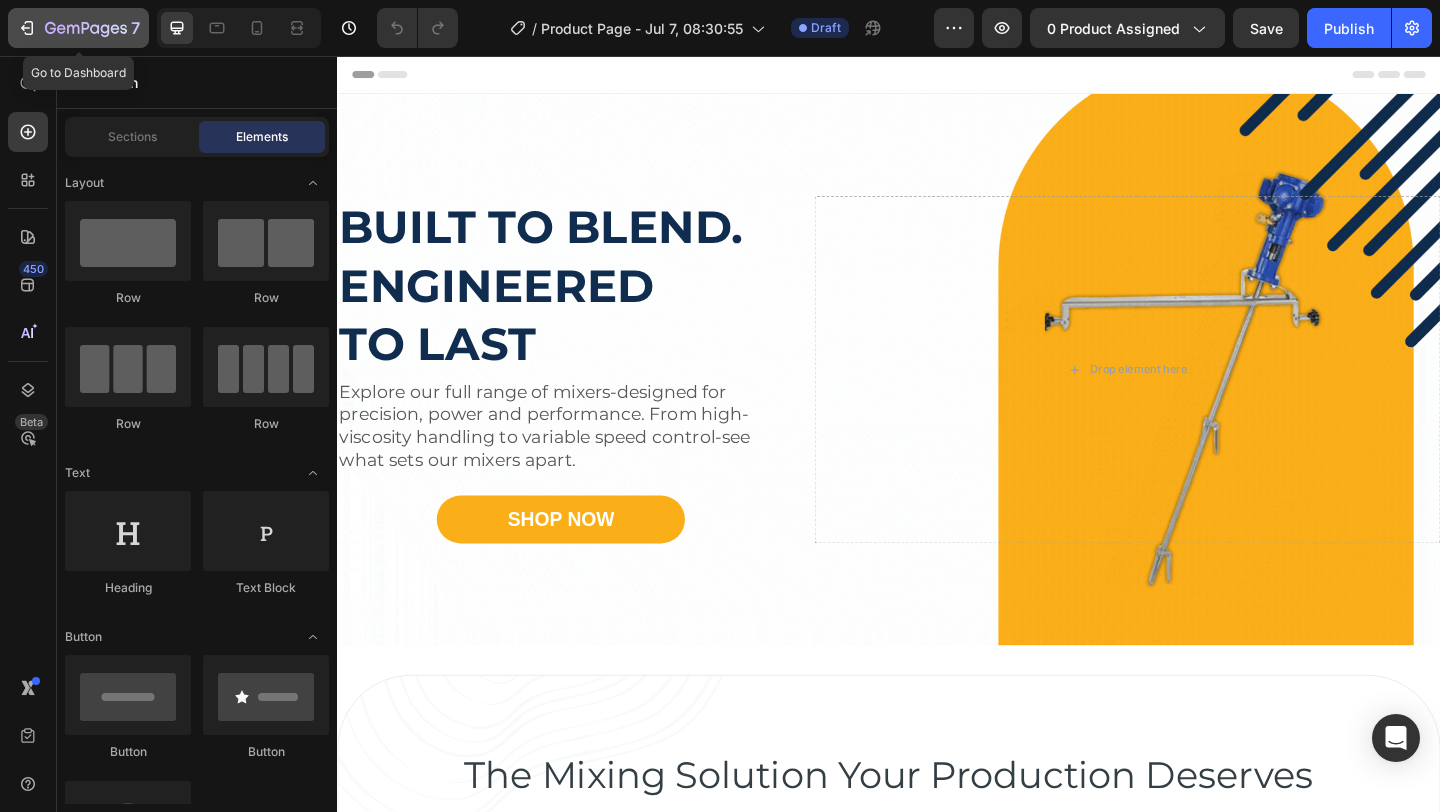 click 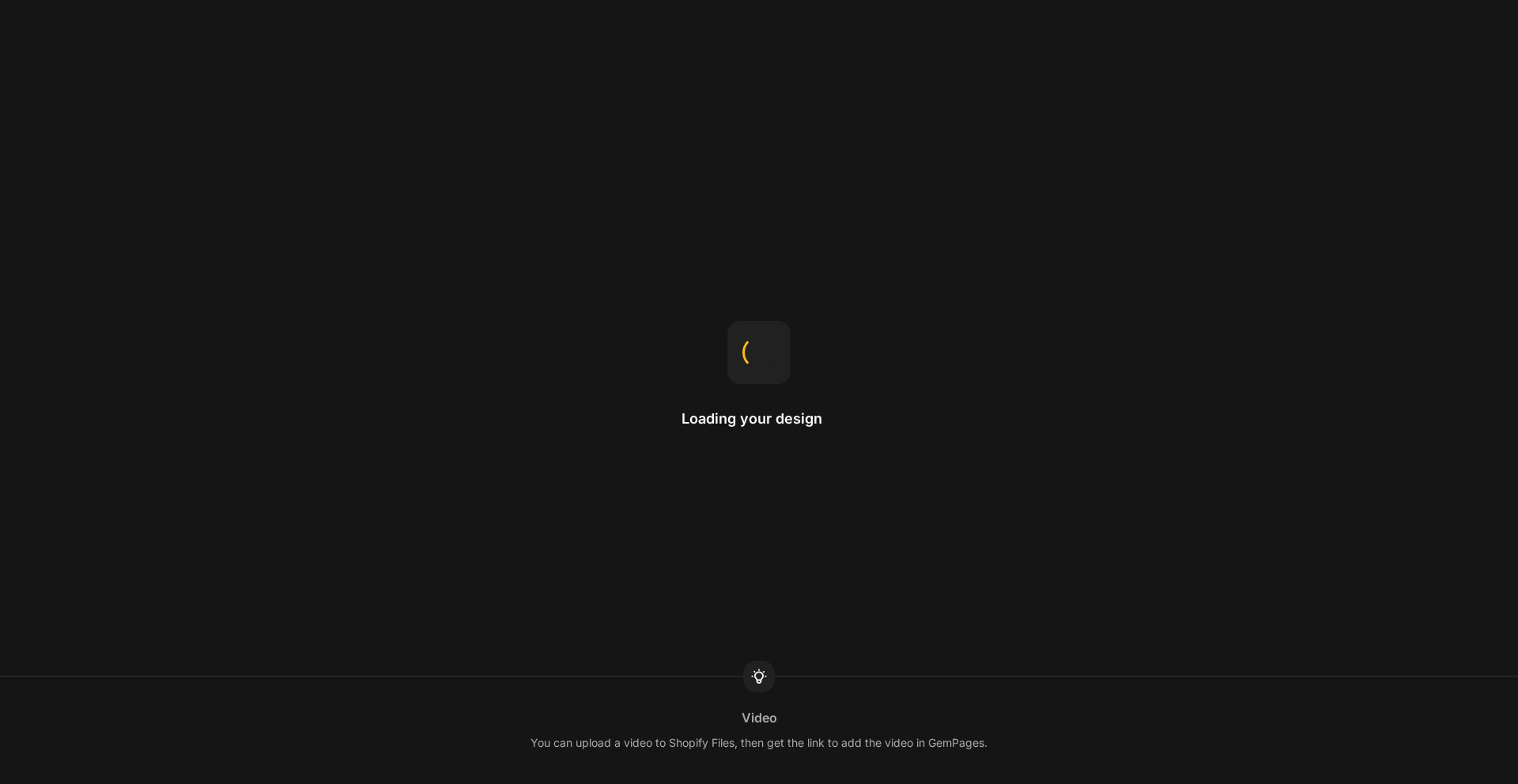 scroll, scrollTop: 0, scrollLeft: 0, axis: both 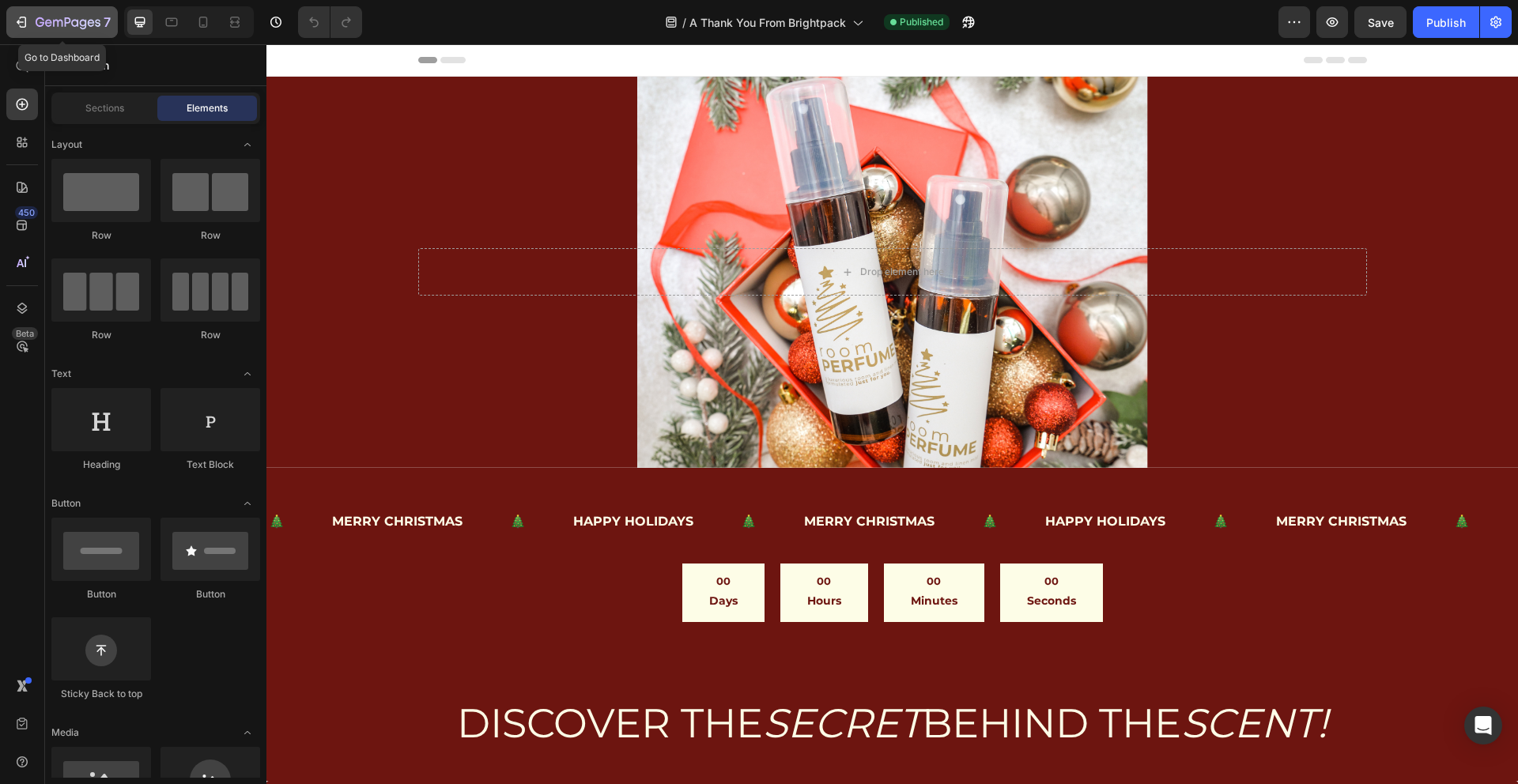 click 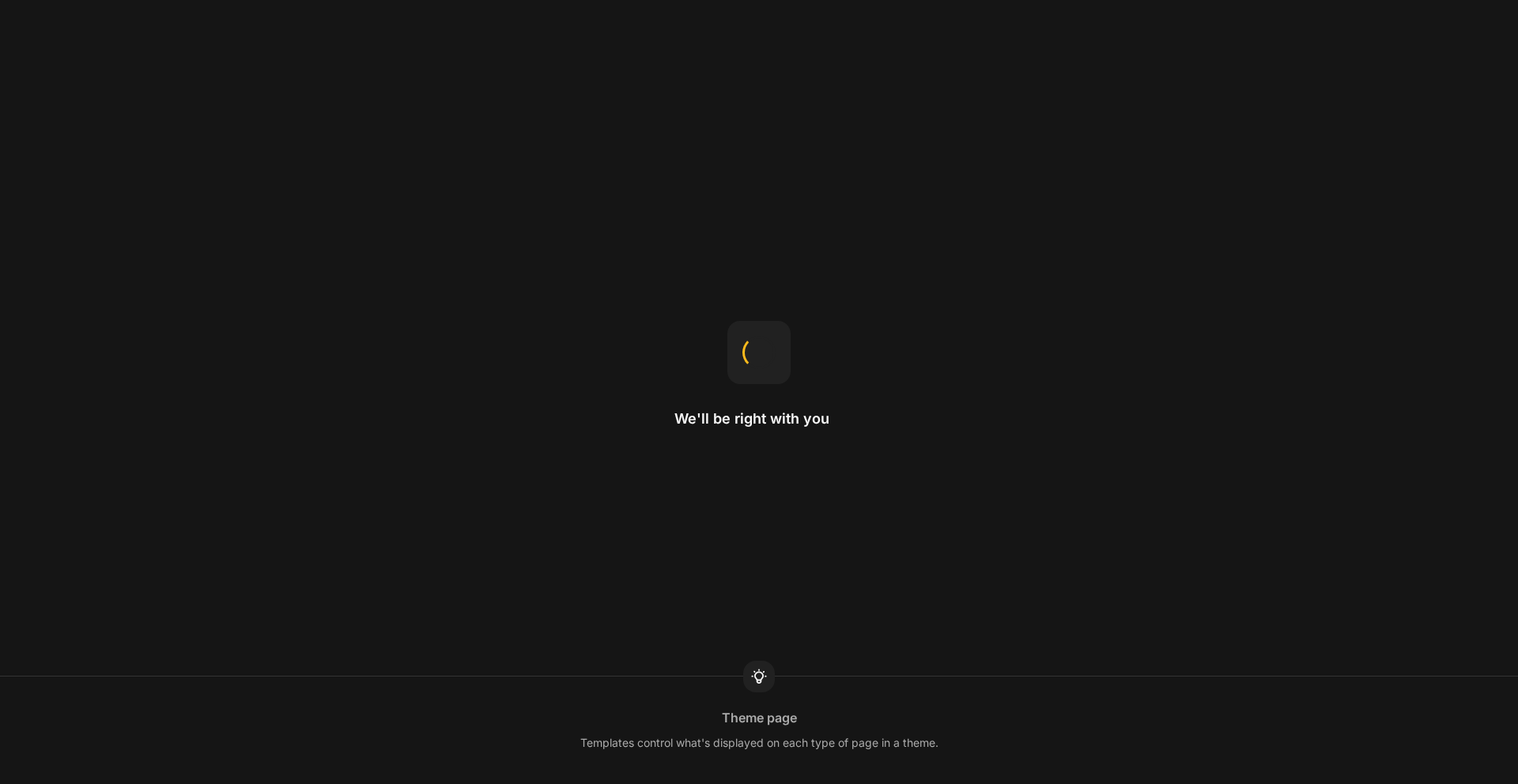 scroll, scrollTop: 0, scrollLeft: 0, axis: both 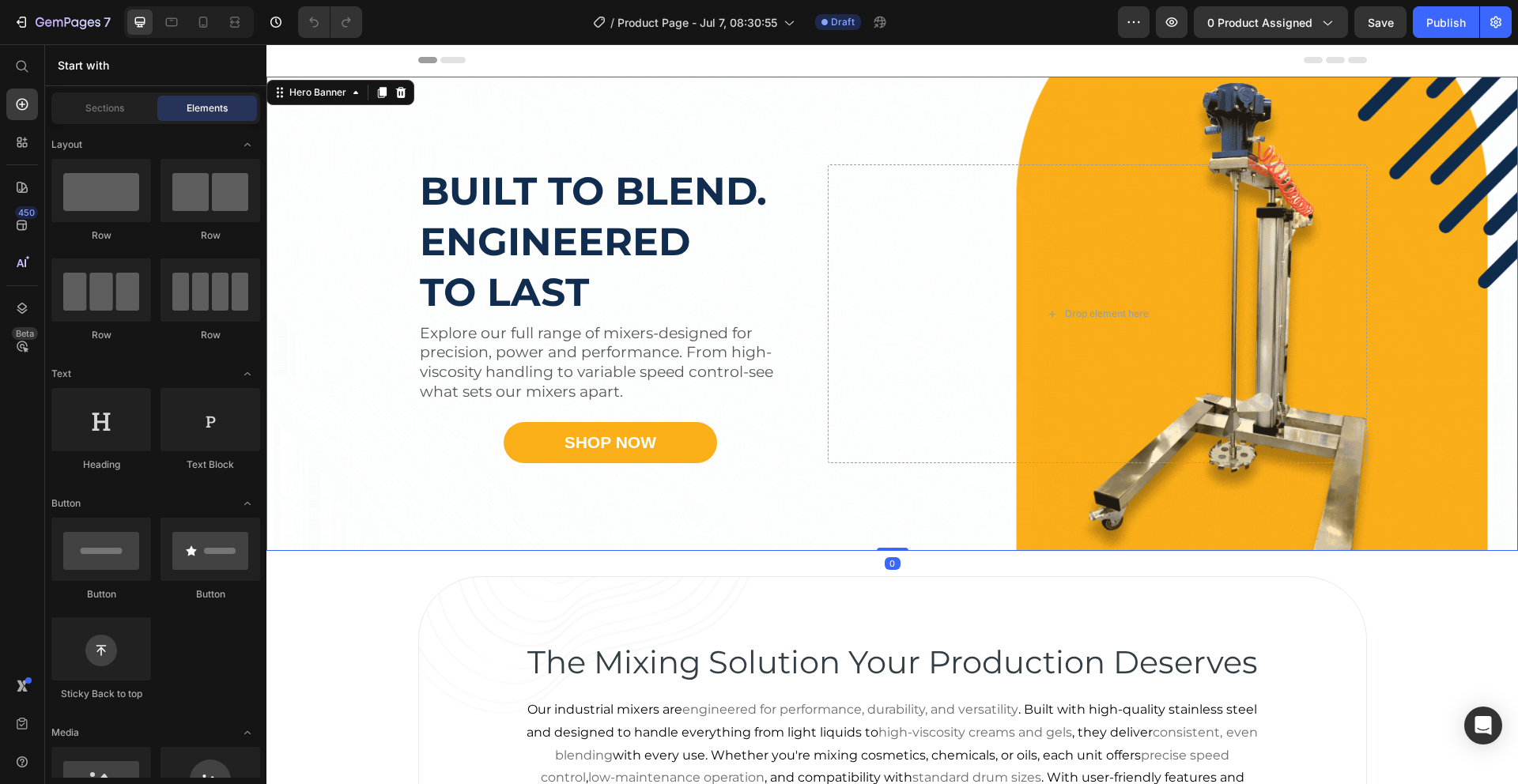 click at bounding box center [892, 314] 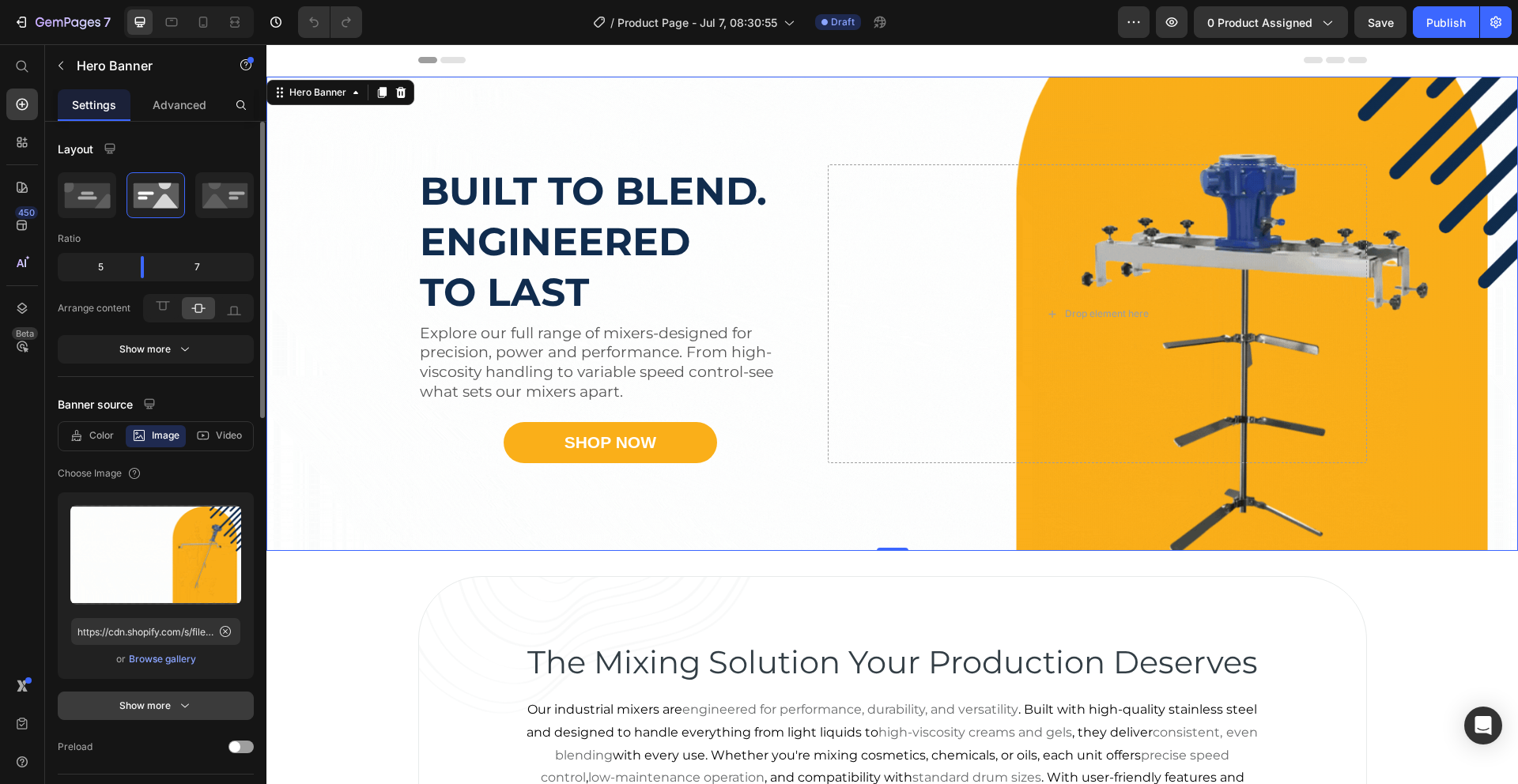 click on "Show more" at bounding box center (156, 706) 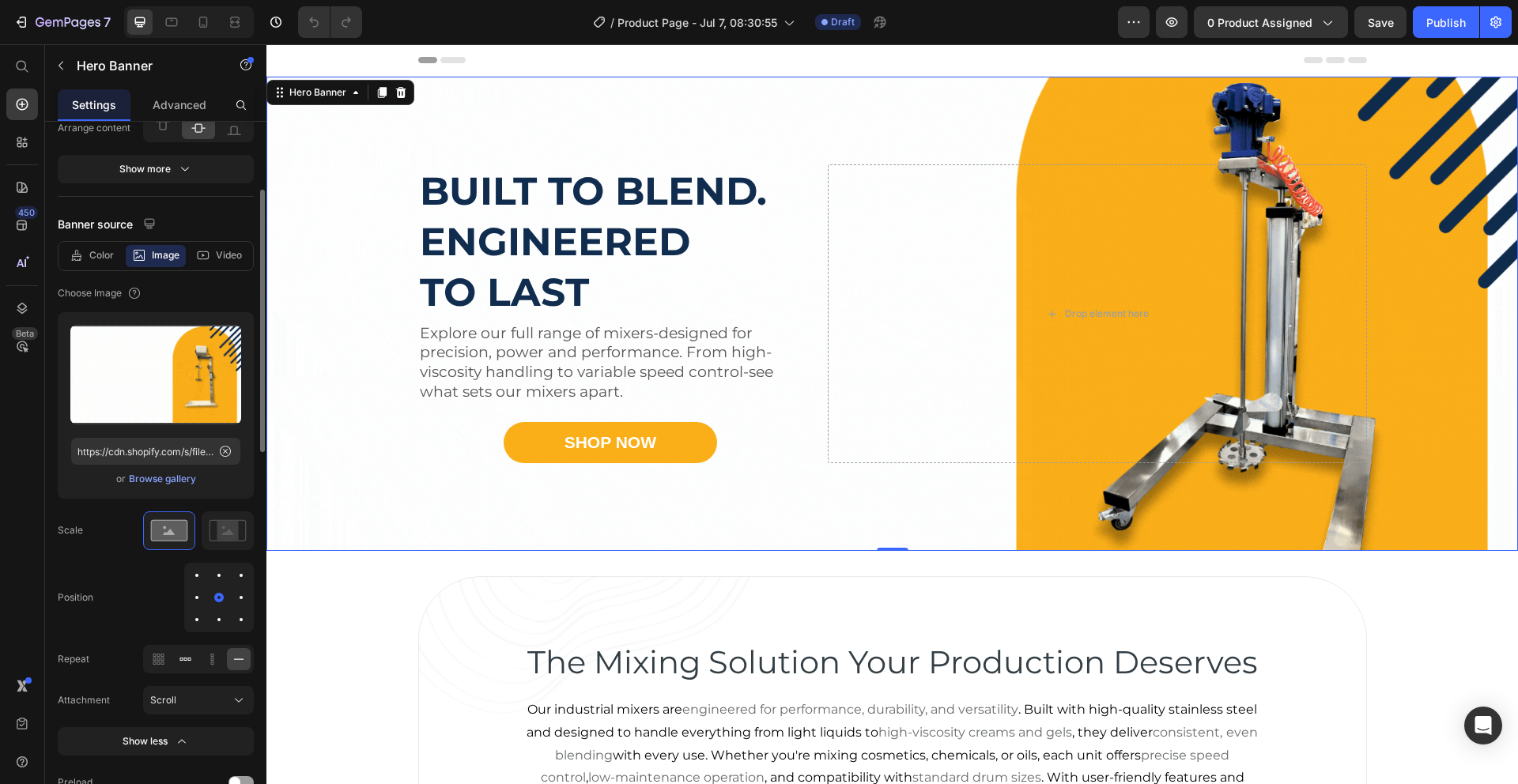 scroll, scrollTop: 182, scrollLeft: 0, axis: vertical 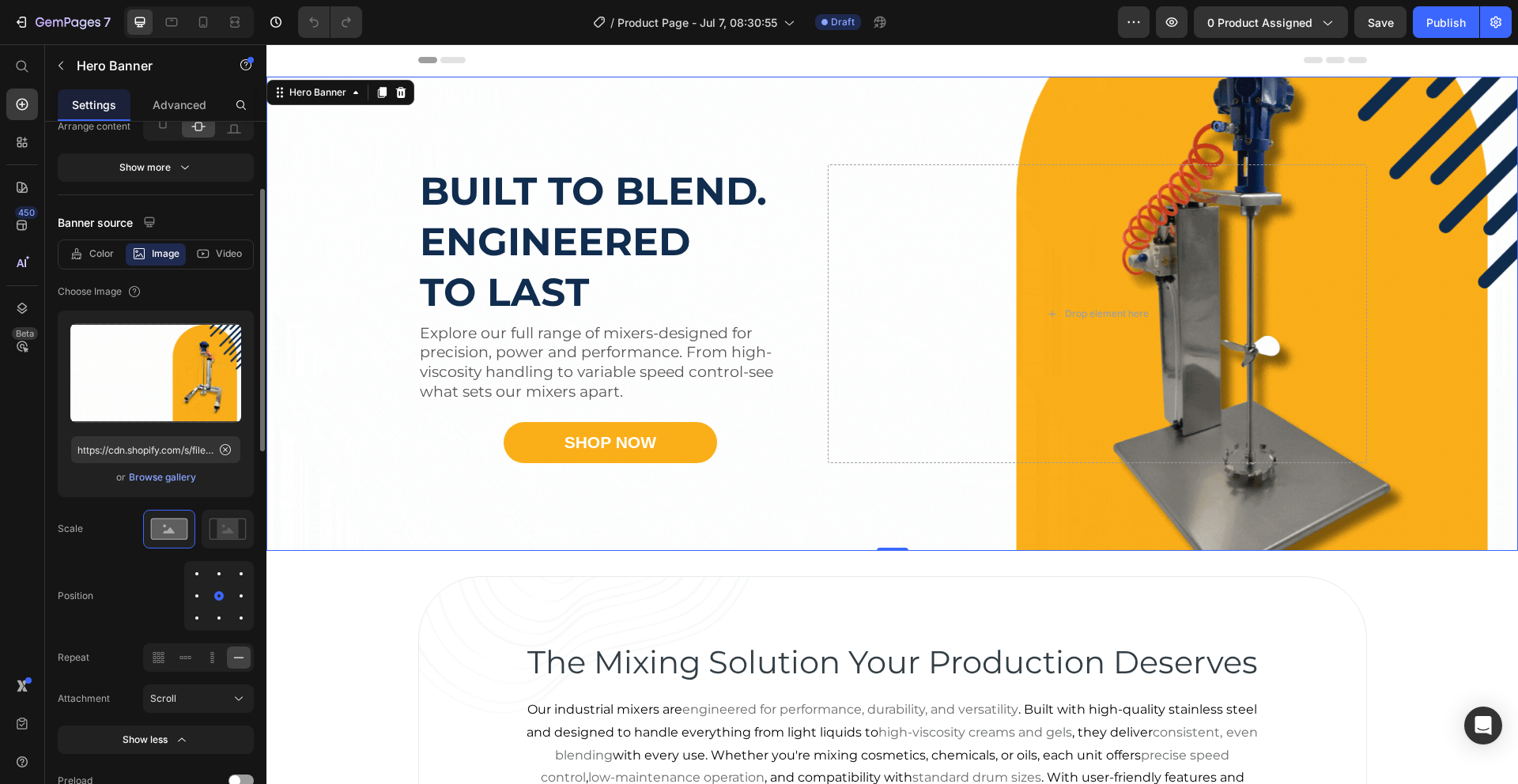 click at bounding box center (219, 574) 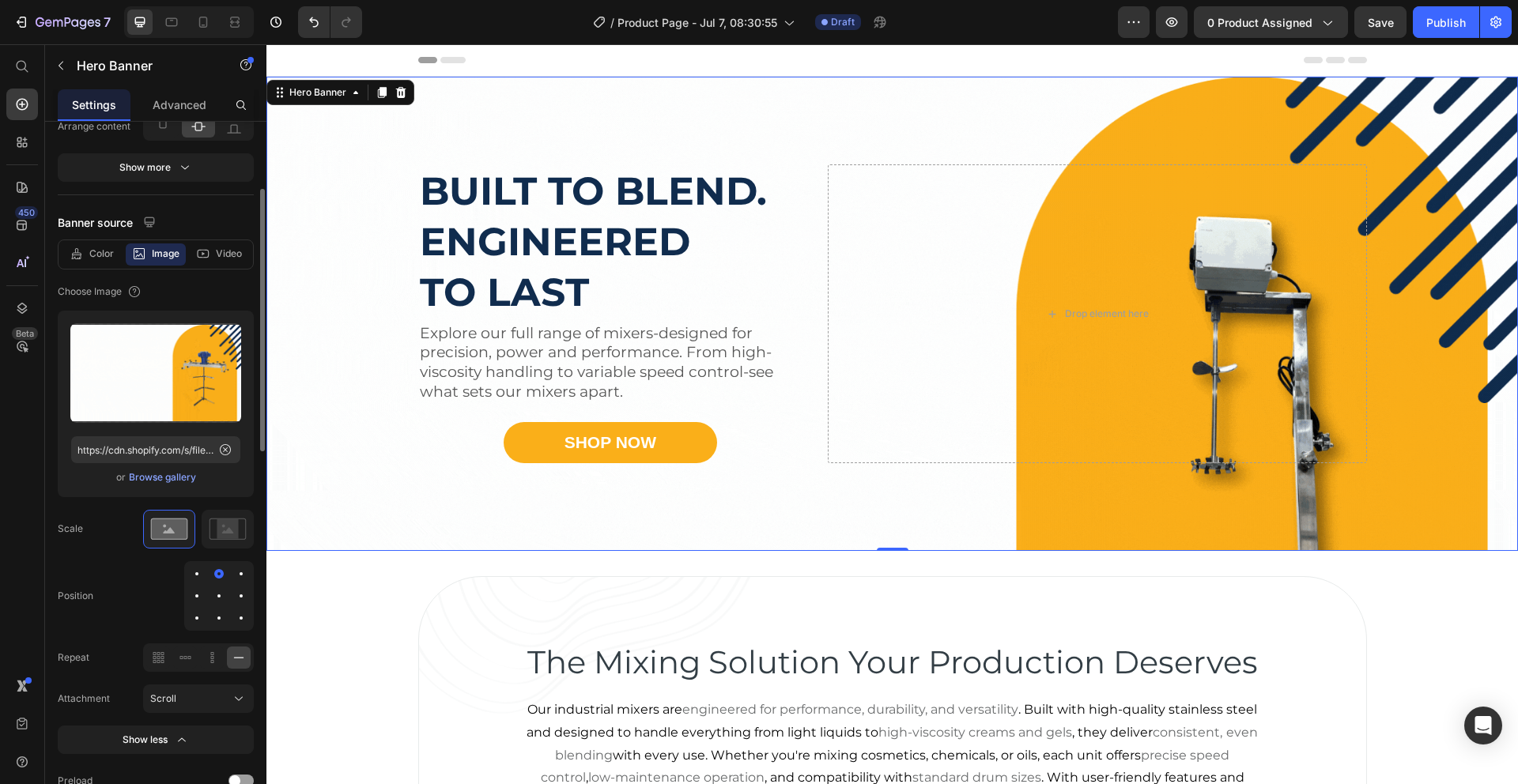 click at bounding box center [219, 596] 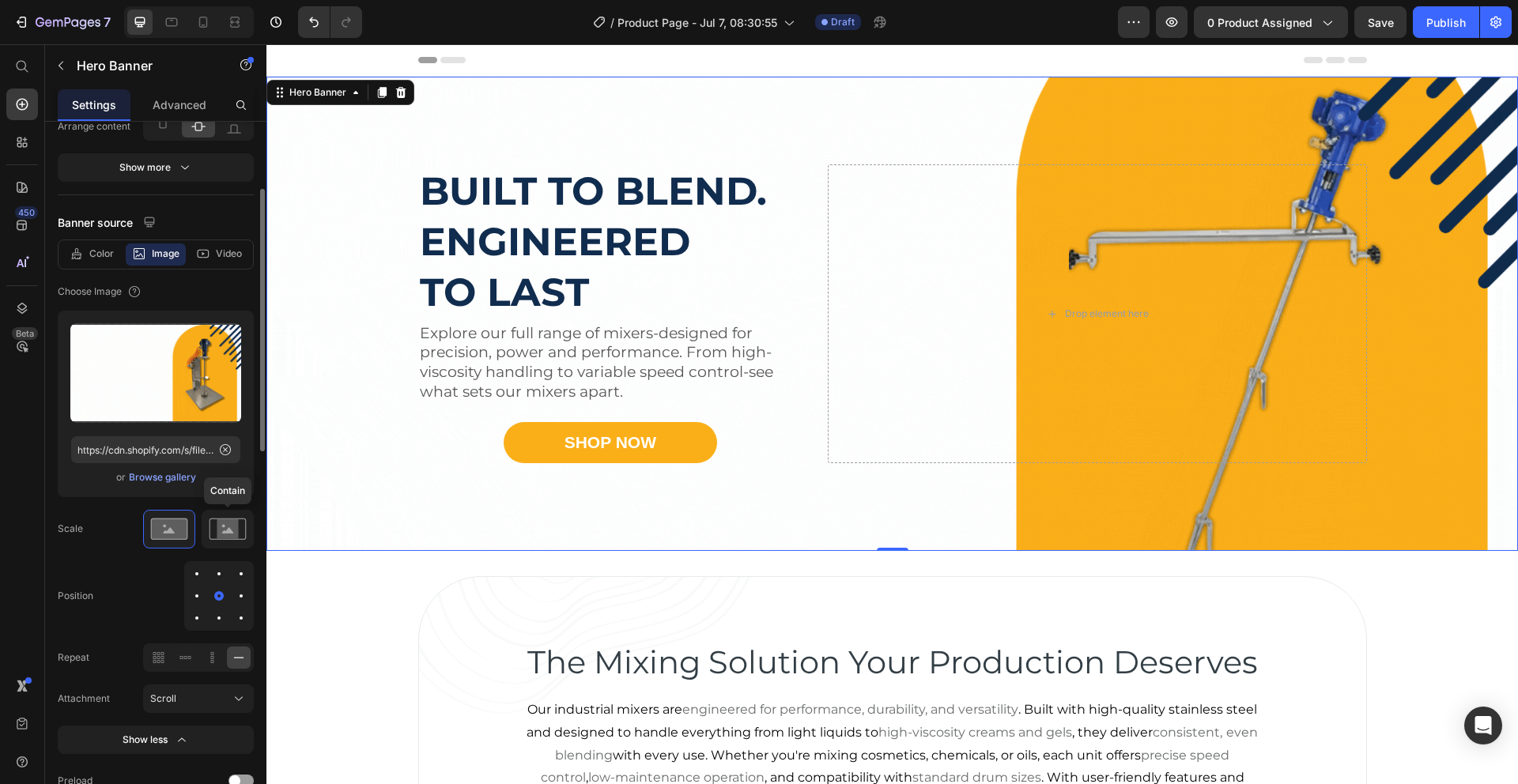click 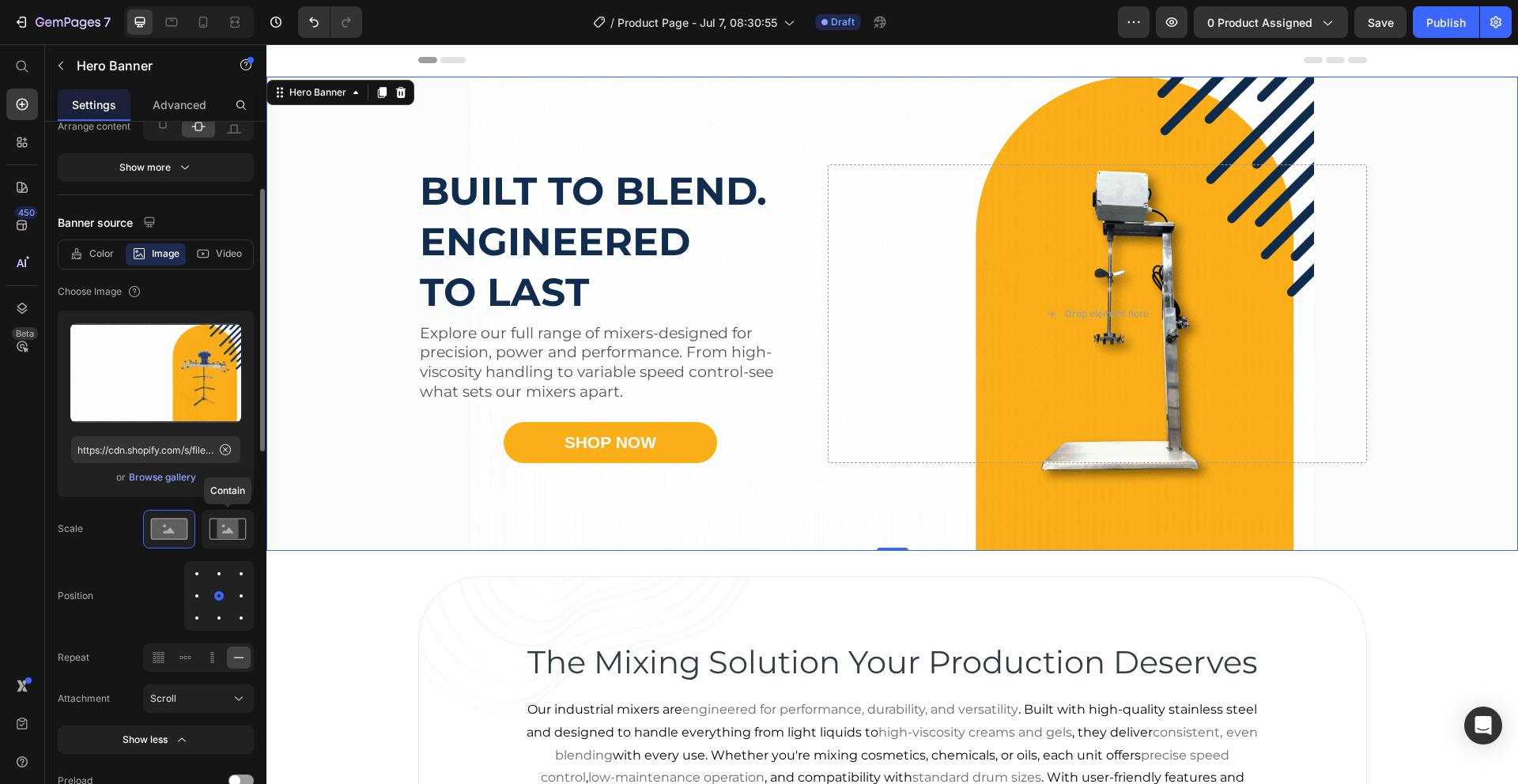 scroll, scrollTop: 183, scrollLeft: 0, axis: vertical 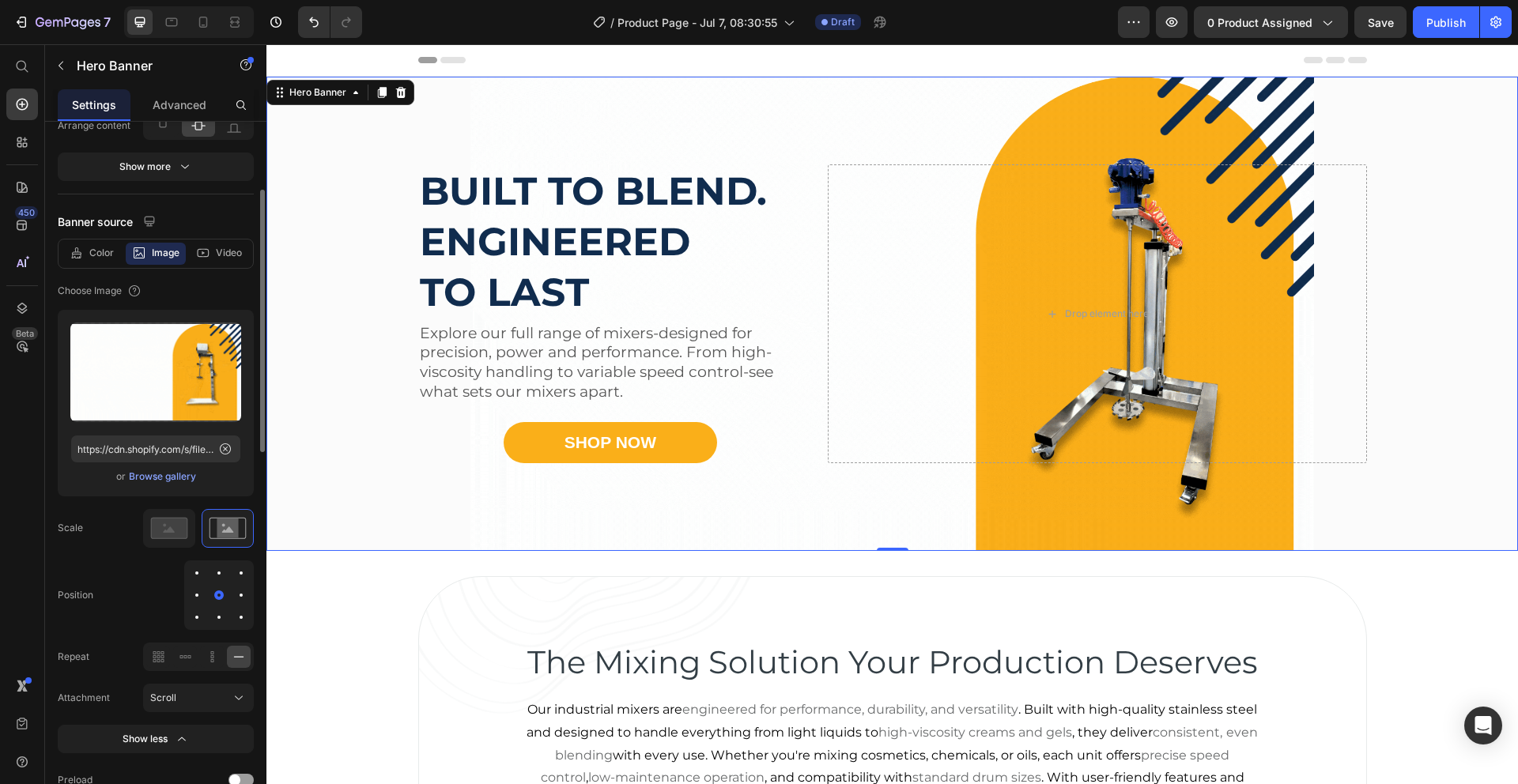 click at bounding box center [241, 595] 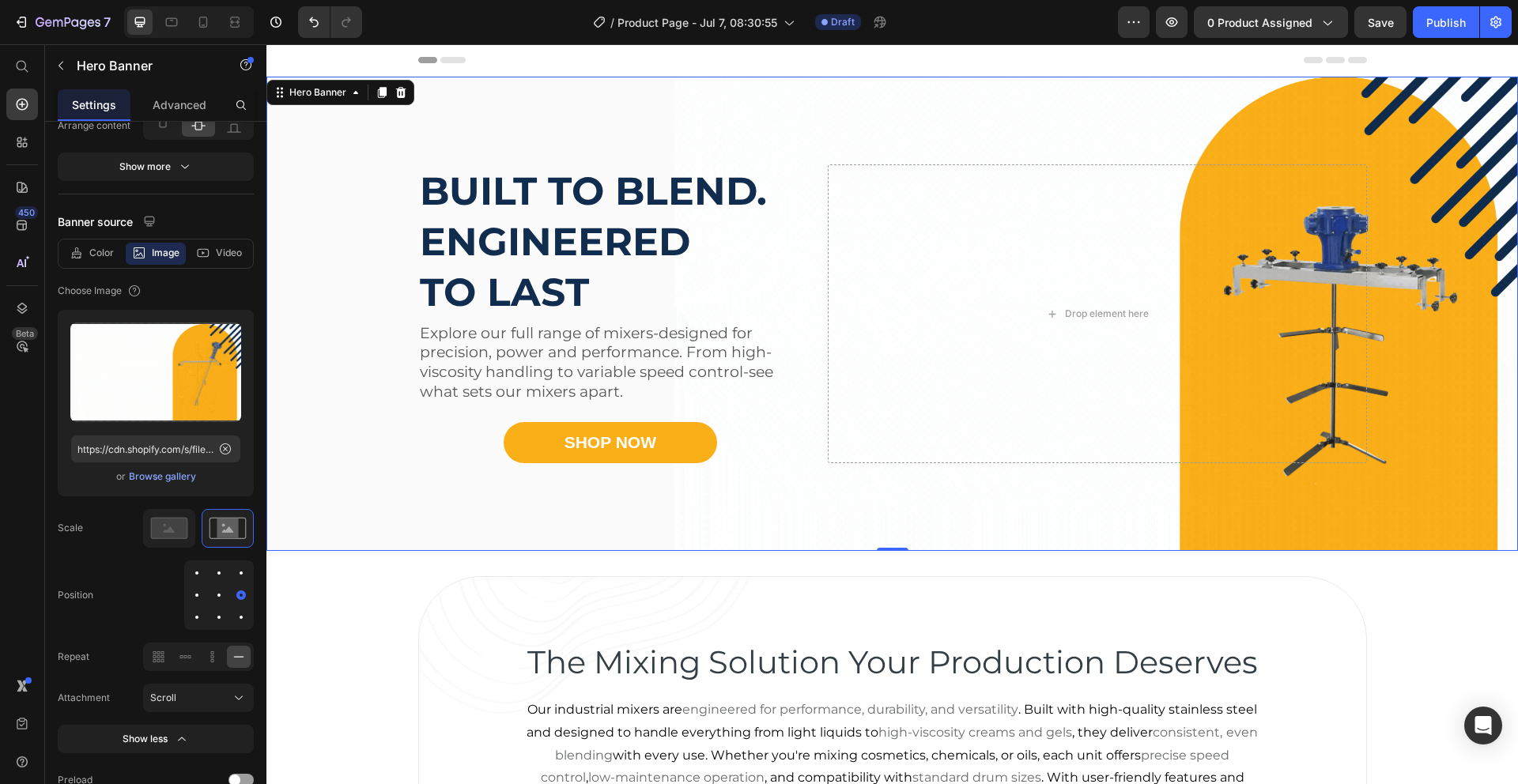 click at bounding box center (892, 314) 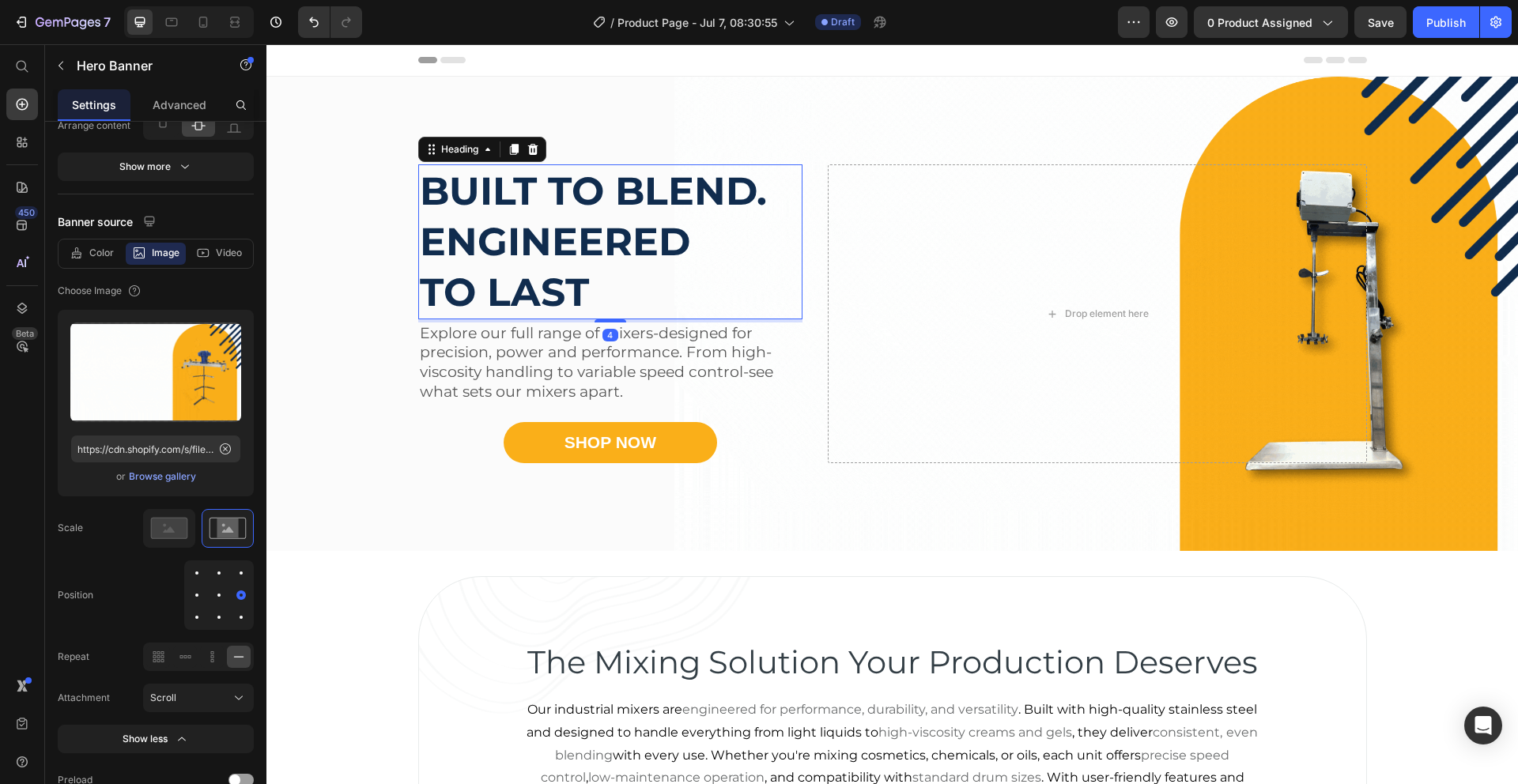 click on "Built to blend. engineered to last" at bounding box center [610, 241] 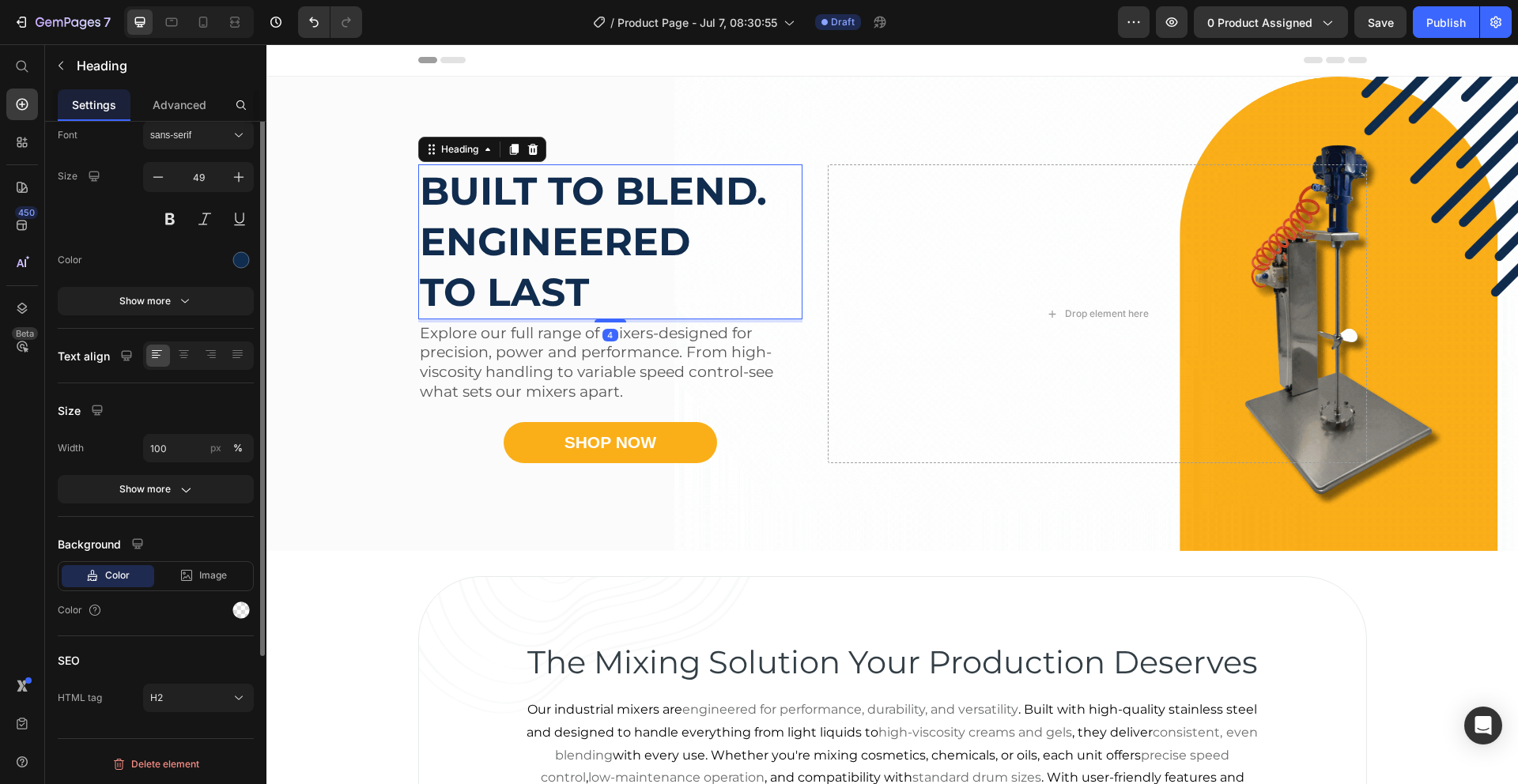 scroll, scrollTop: 0, scrollLeft: 0, axis: both 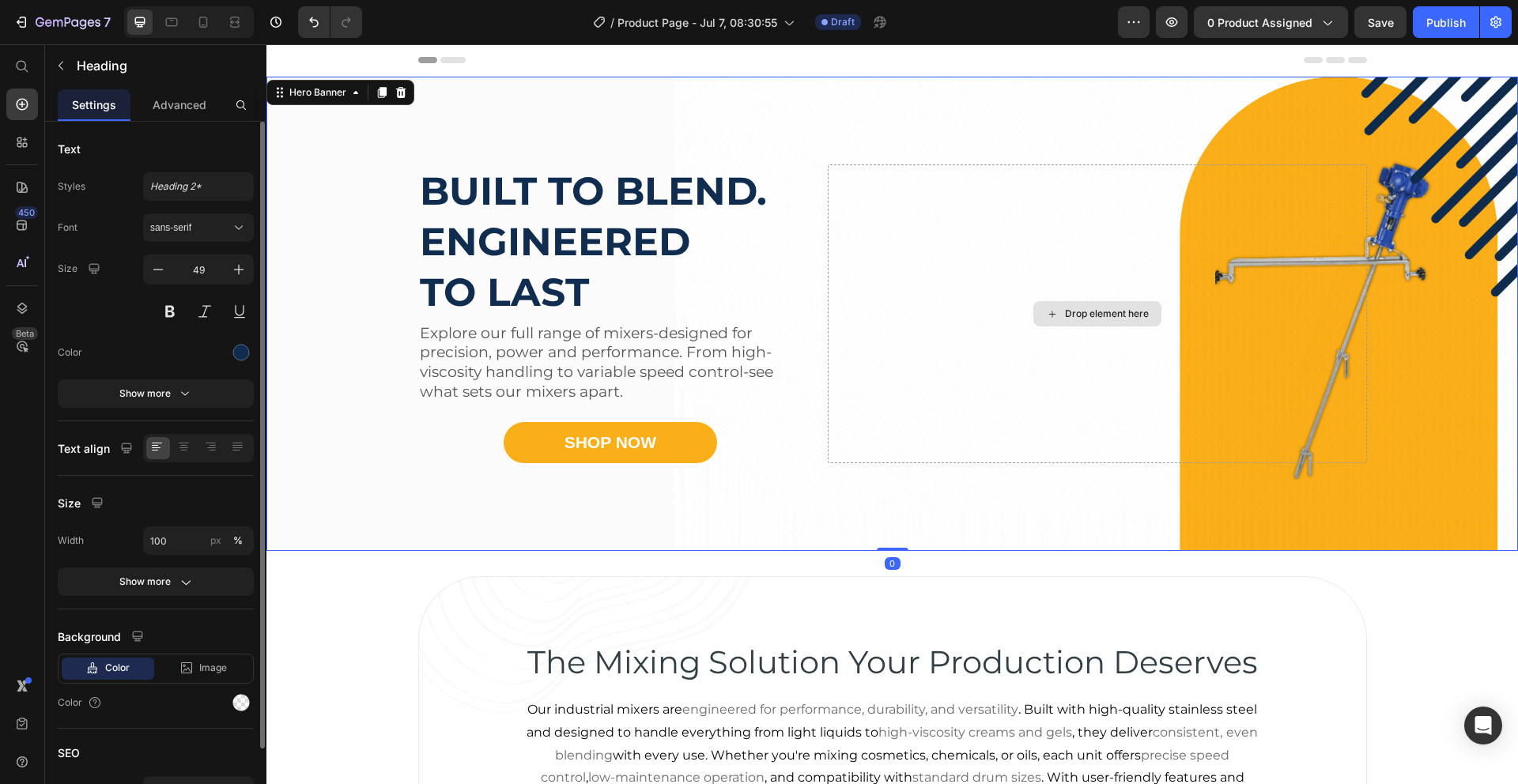 click on "Drop element here" at bounding box center (1097, 313) 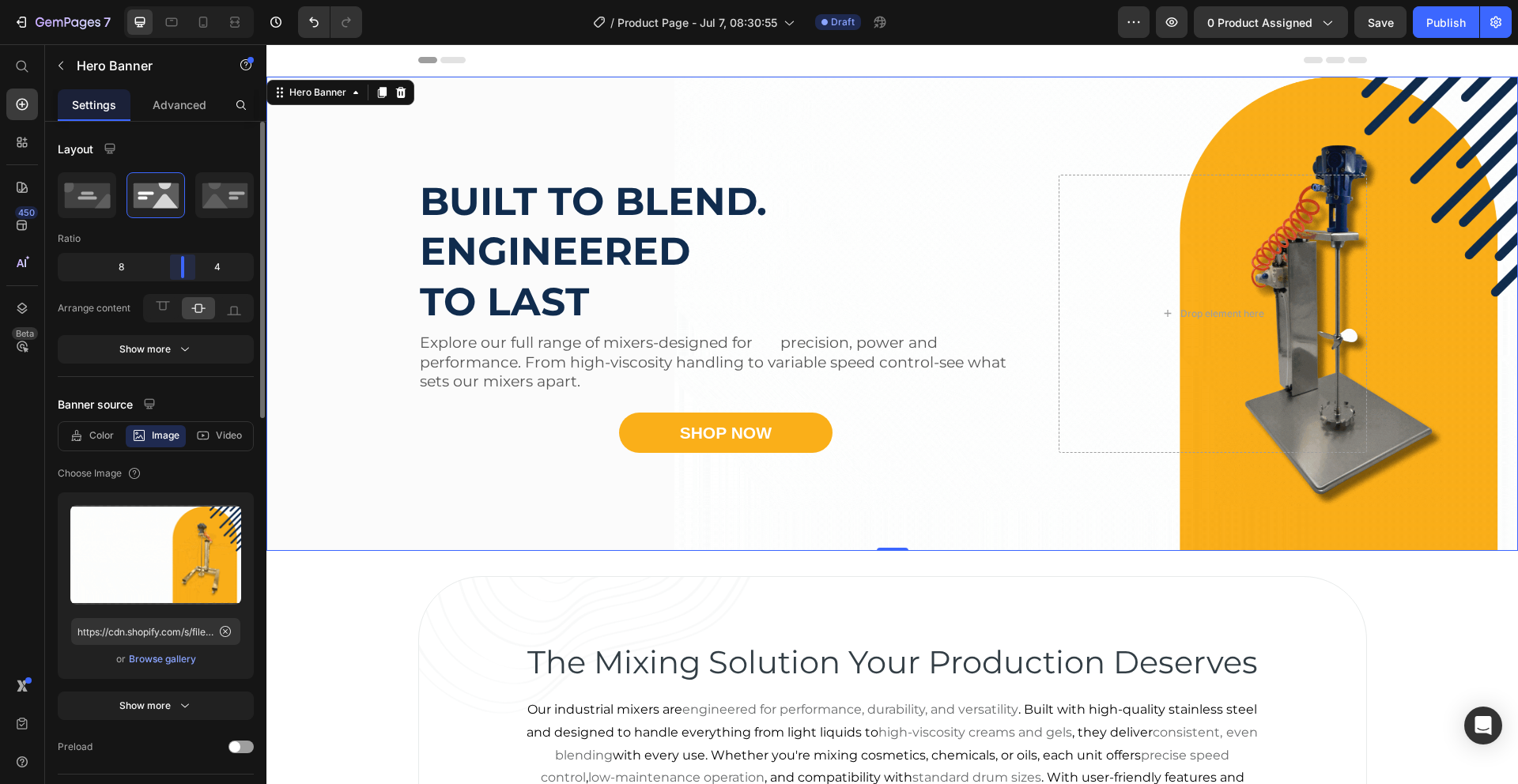 drag, startPoint x: 148, startPoint y: 273, endPoint x: 196, endPoint y: 278, distance: 48.259714 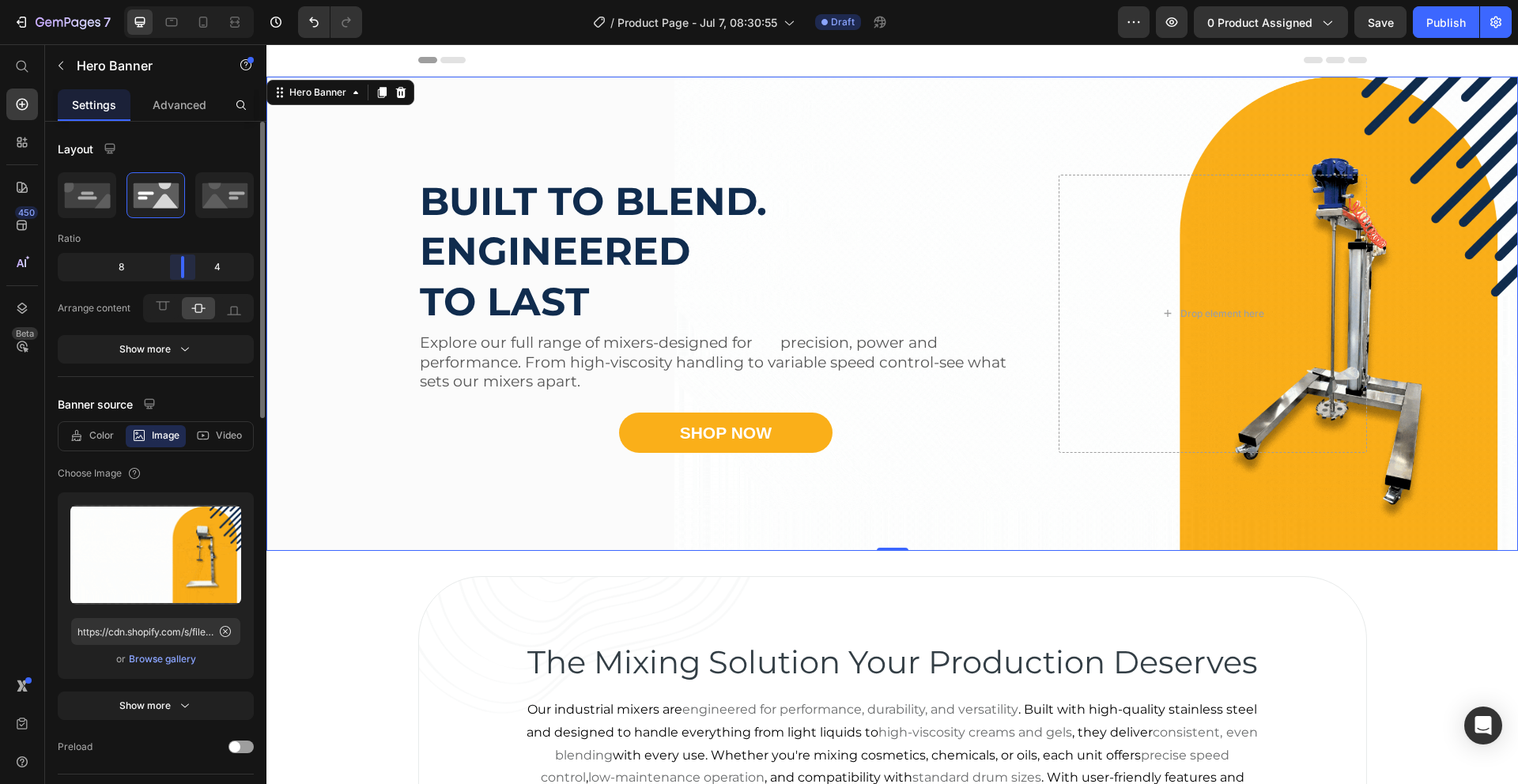 click on "7  Version history  /  Product Page - Jul 7, 08:30:55 Draft Preview 0 product assigned  Save   Publish  450 Beta Start with Sections Elements Hero Section Product Detail Brands Trusted Badges Guarantee Product Breakdown How to use Testimonials Compare Bundle FAQs Social Proof Brand Story Product List Collection Blog List Contact Sticky Add to Cart Custom Footer Browse Library 450 Layout
Row
Row
Row
Row Text
Heading
Text Block Button
Button
Button
Sticky Back to top Media
Image" at bounding box center (759, 0) 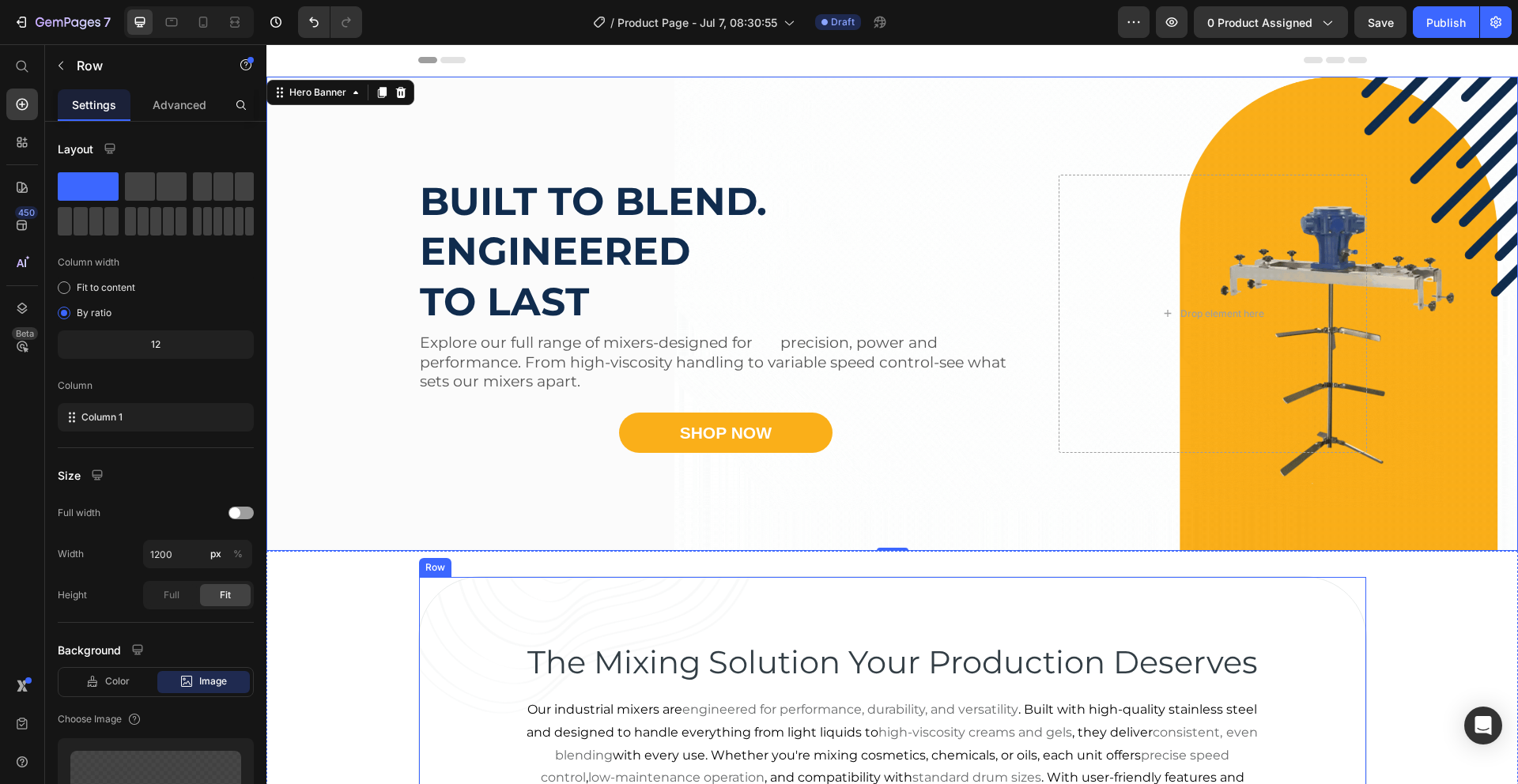 click on "The Mixing Solution Your Production Deserves  Heading Our industrial mixers are  engineered for performance, durability, and versatility . Built with high-quality stainless steel and designed to handle everything from light liquids to  high-viscosity creams and gels , they deliver  consistent,   even blending  with every use. Whether you're mixing cosmetics, chemicals, or oils, each unit offers  precise speed control ,  low-maintenance operation , and compatibility with  standard drum sizes . With user-friendly features and customisable options, our mixers are the  reliable workhorses  your production line needs— built to blend, made to last . Text block Row" at bounding box center [893, 751] 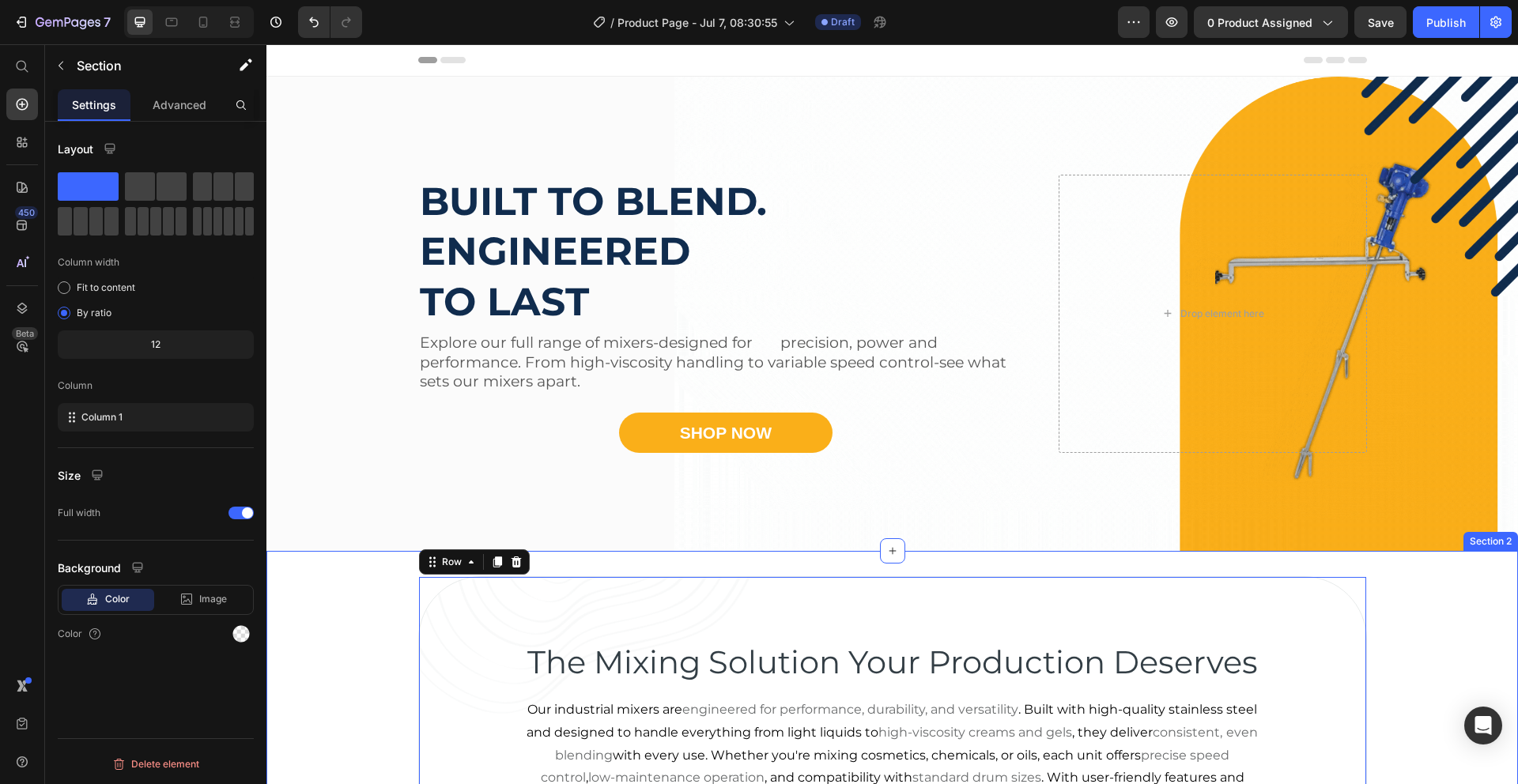 click on "The Mixing Solution Your Production Deserves  Heading Our industrial mixers are  engineered for performance, durability, and versatility . Built with high-quality stainless steel and designed to handle everything from light liquids to  high-viscosity creams and gels , they deliver  consistent,   even blending  with every use. Whether you're mixing cosmetics, chemicals, or oils, each unit offers  precise speed control ,  low-maintenance operation , and compatibility with  standard drum sizes . With user-friendly features and customisable options, our mixers are the  reliable workhorses  your production line needs— built to blend, made to last . Text block Row   0" at bounding box center (892, 751) 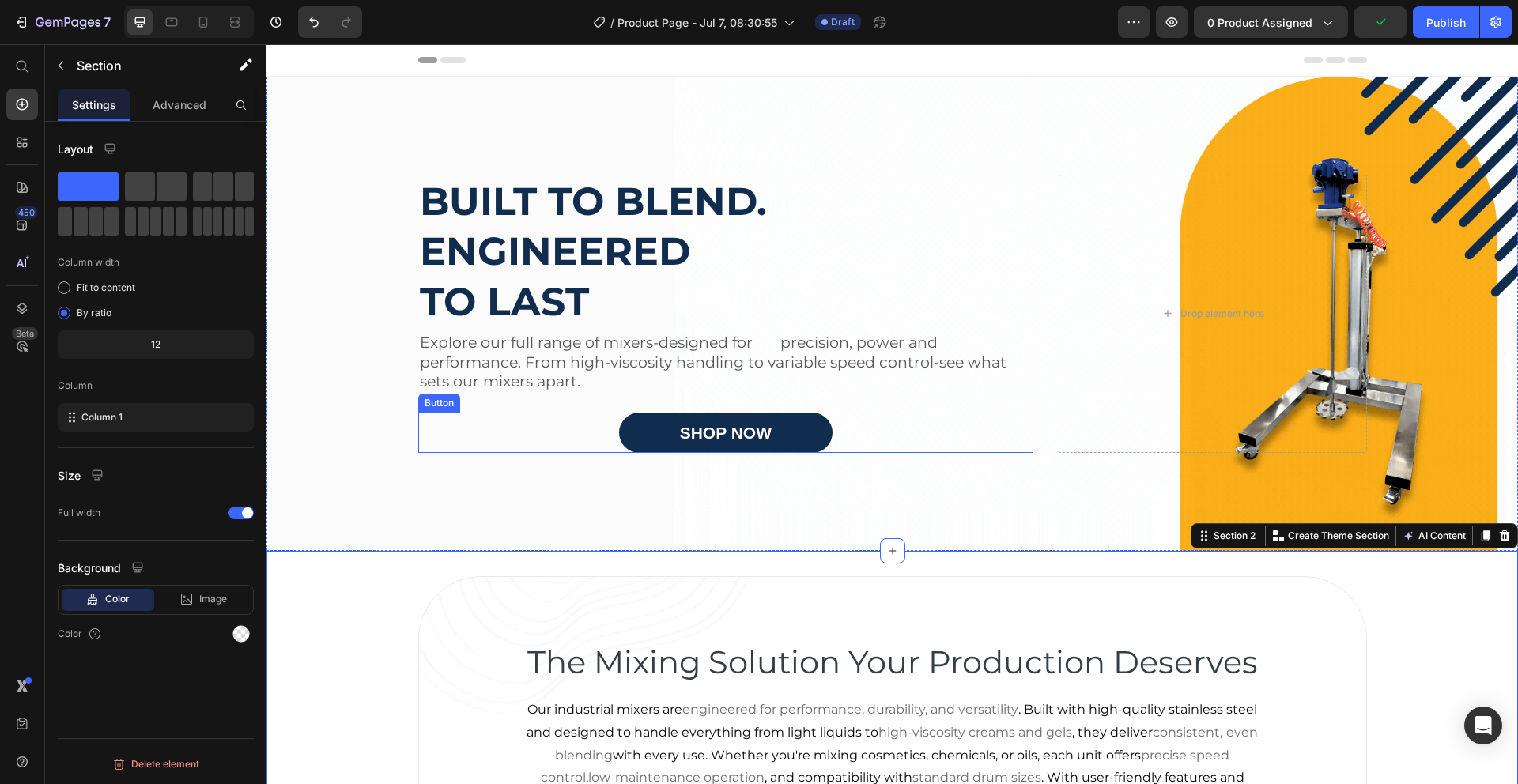 click on "Shop Now" at bounding box center (726, 432) 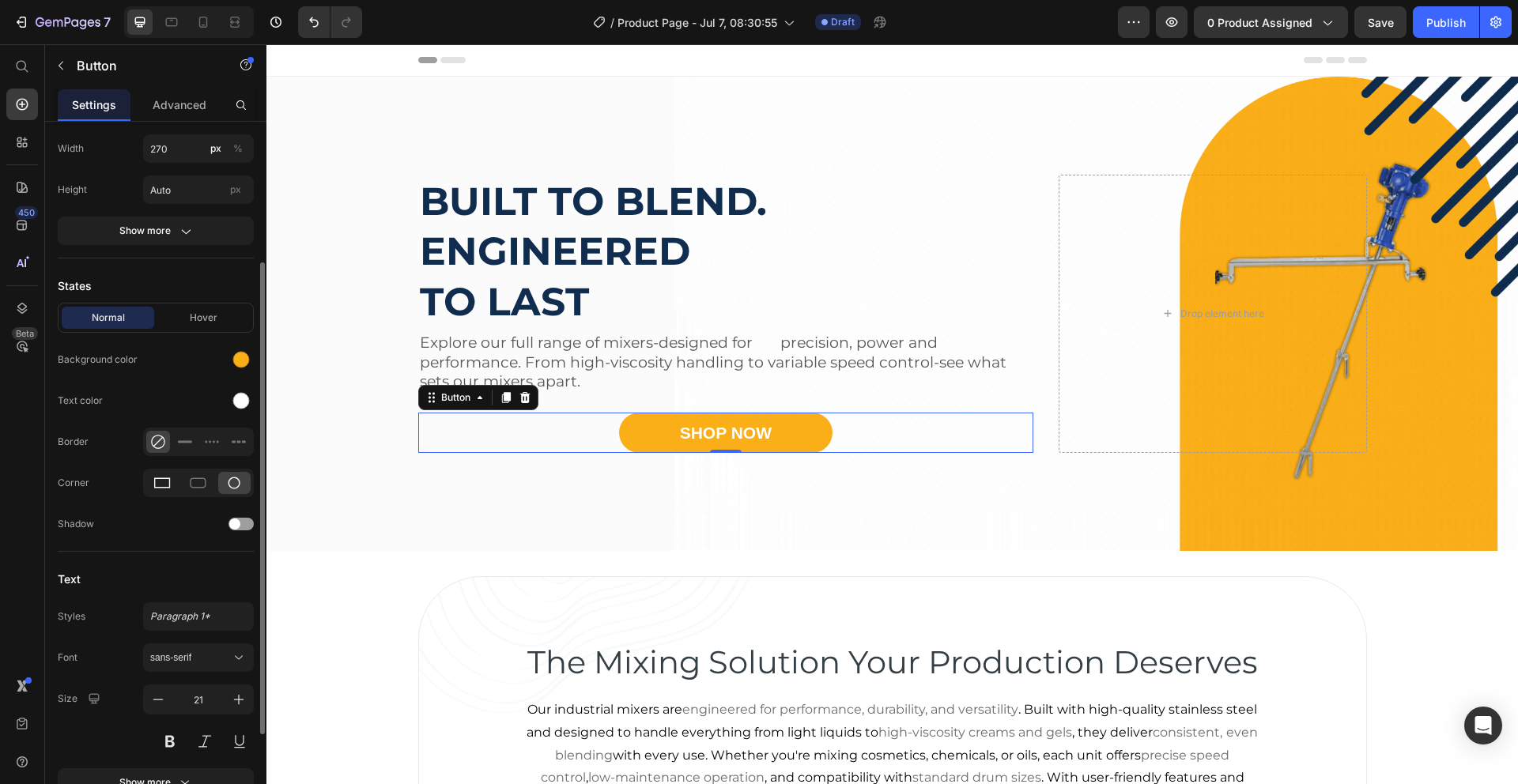 scroll, scrollTop: 218, scrollLeft: 0, axis: vertical 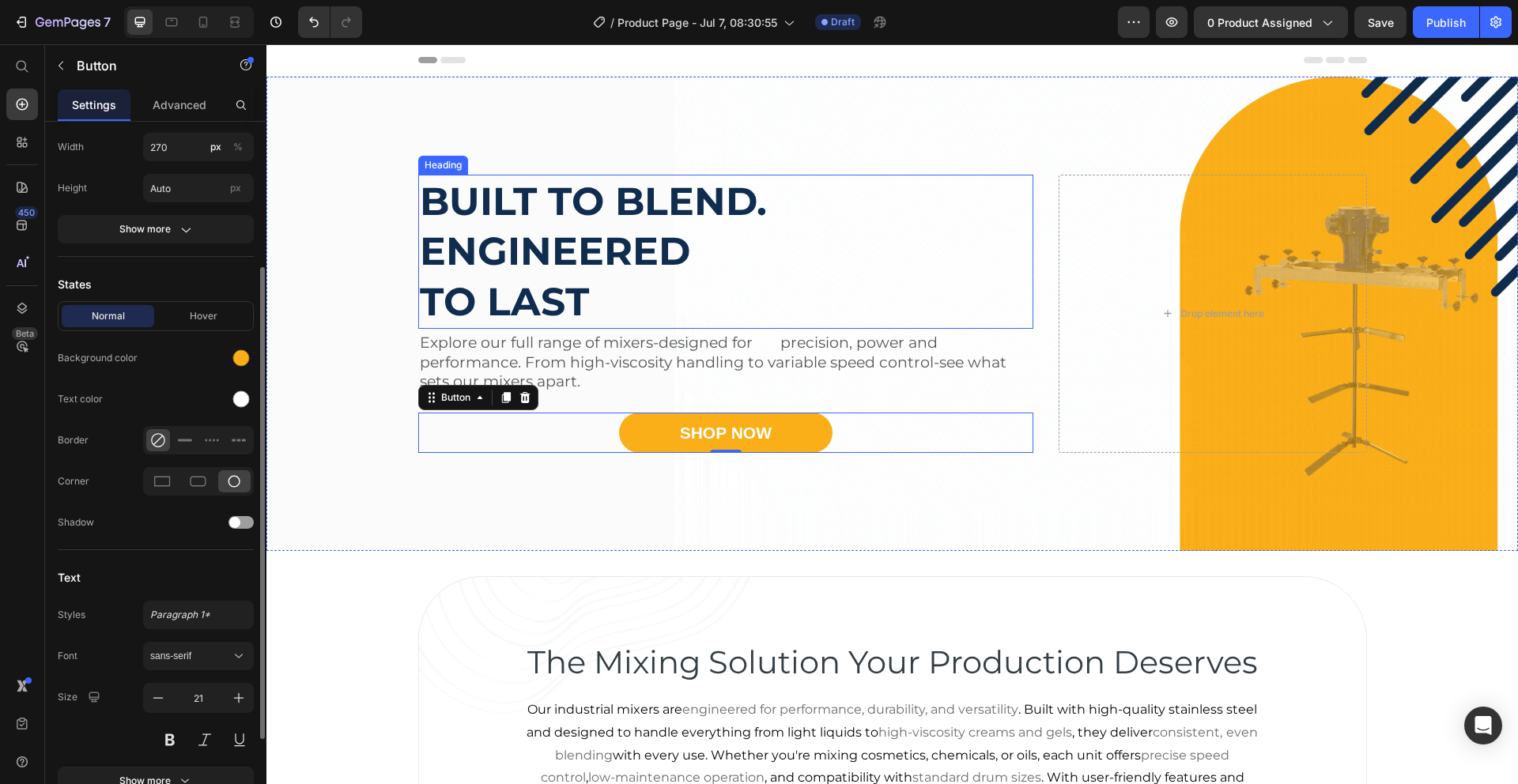 click on "Built to blend. engineered to last" at bounding box center (726, 251) 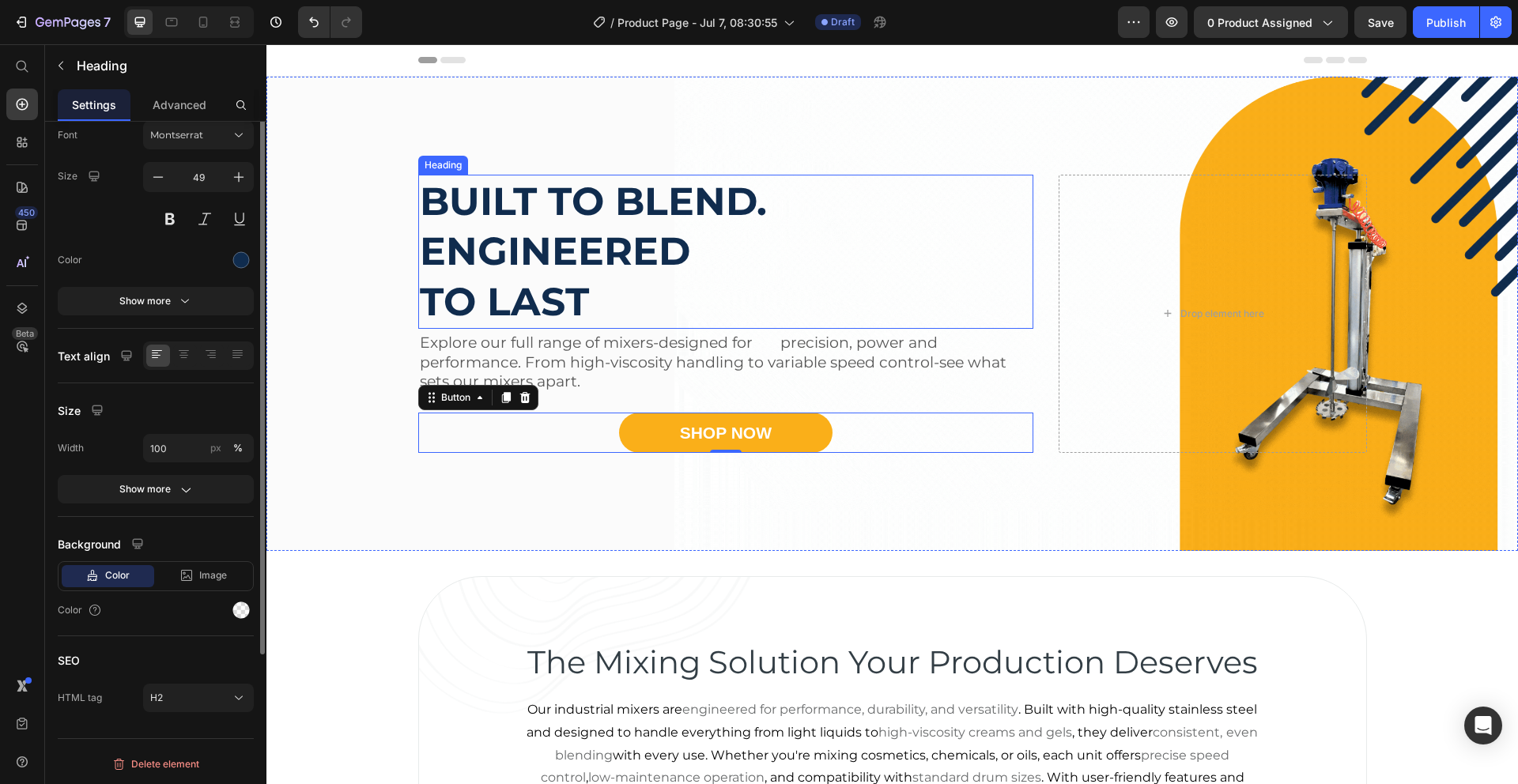 scroll, scrollTop: 0, scrollLeft: 0, axis: both 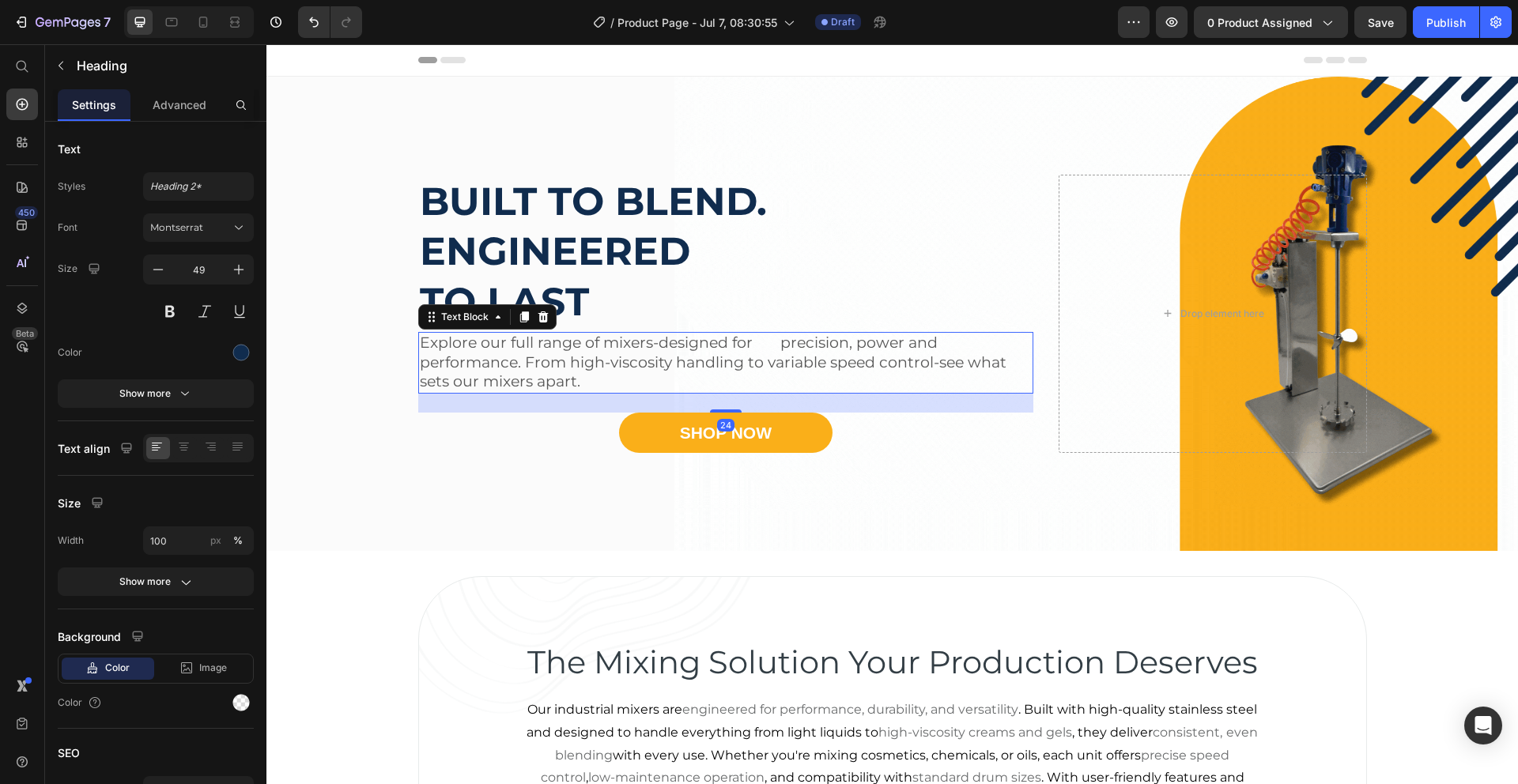 click on "Explore our full range of mixers-designed for       precision, power and performance. From high-viscosity handling to variable speed control-see what sets our mixers apart." at bounding box center (726, 363) 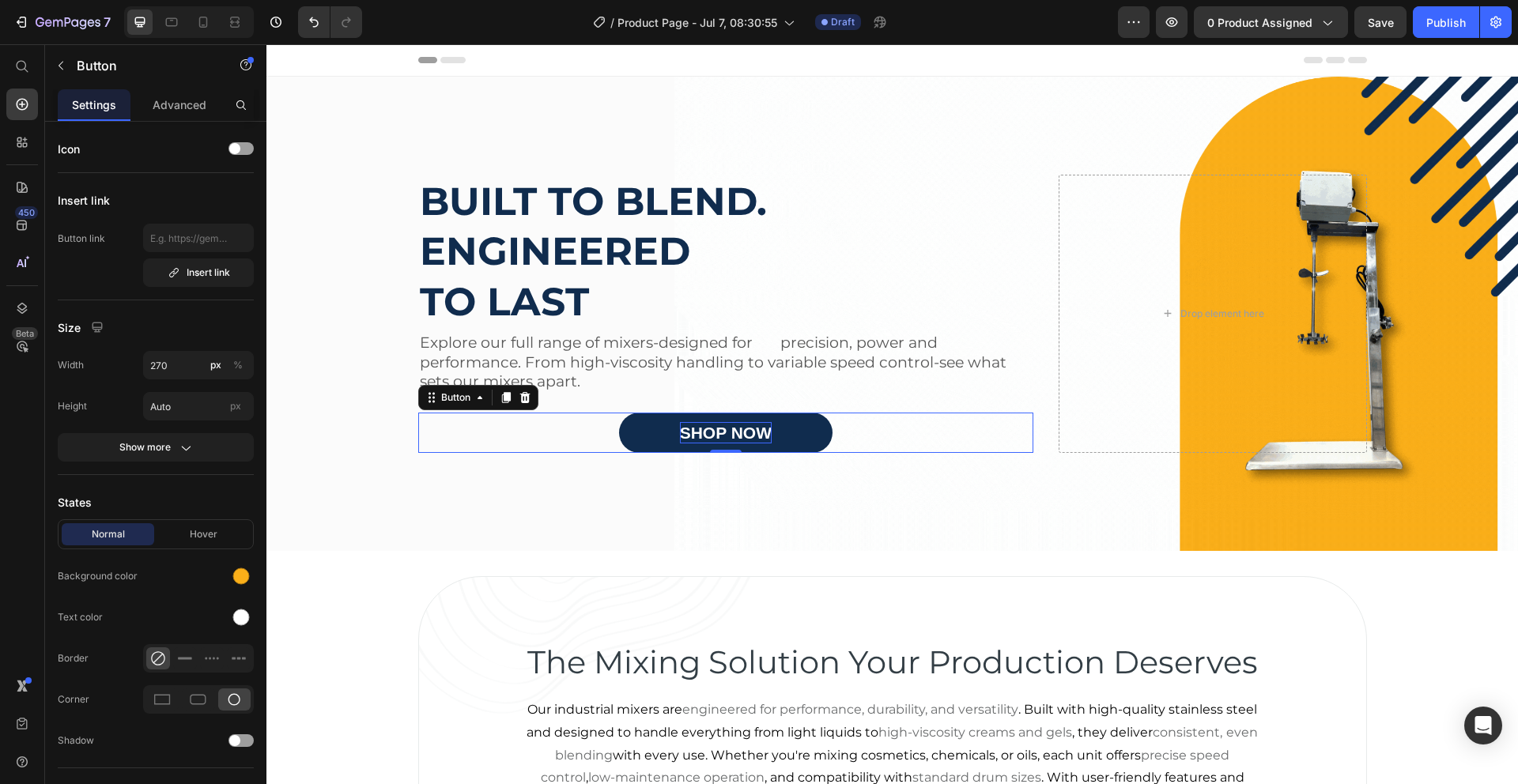 click on "Shop Now" at bounding box center [726, 432] 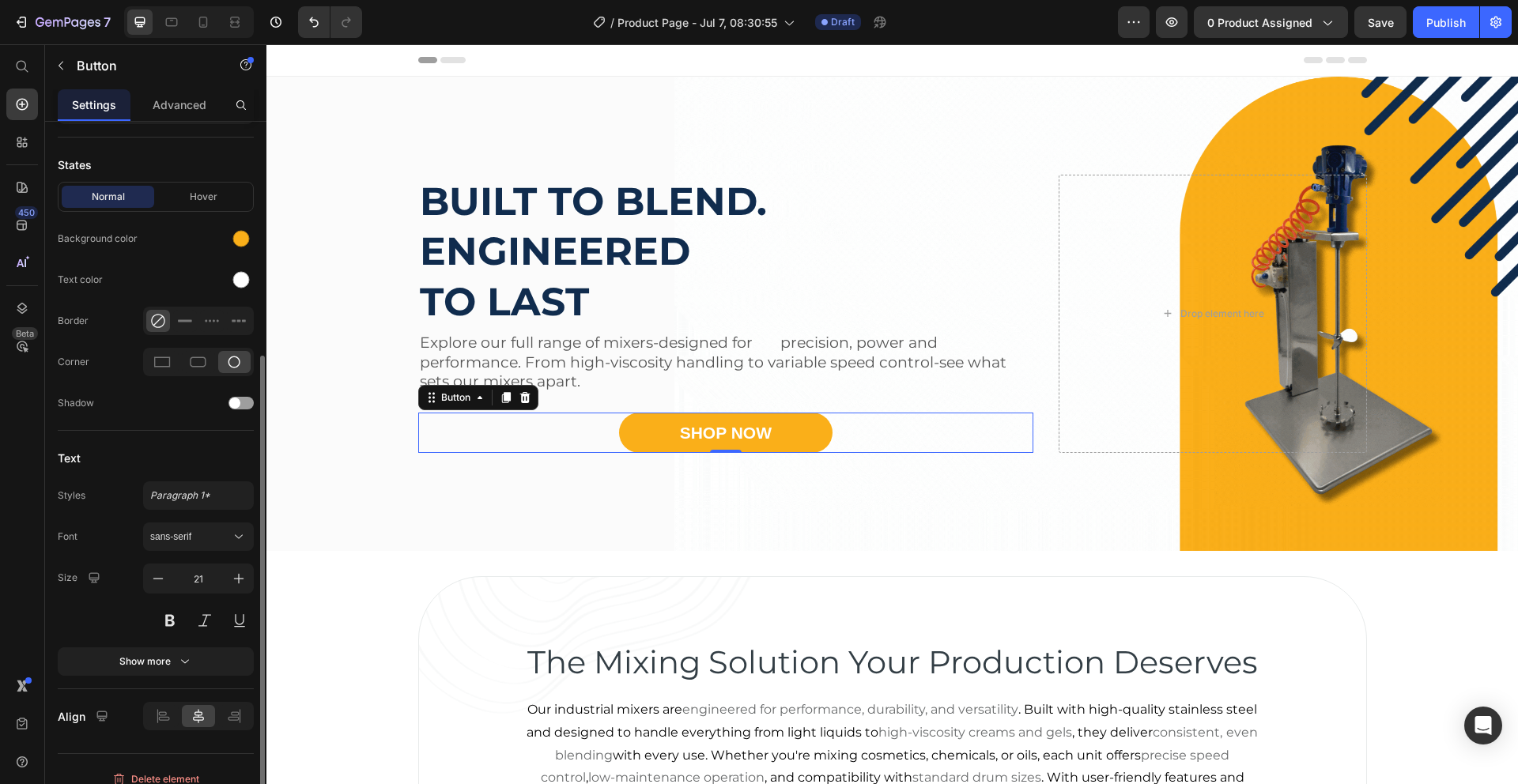 scroll, scrollTop: 352, scrollLeft: 0, axis: vertical 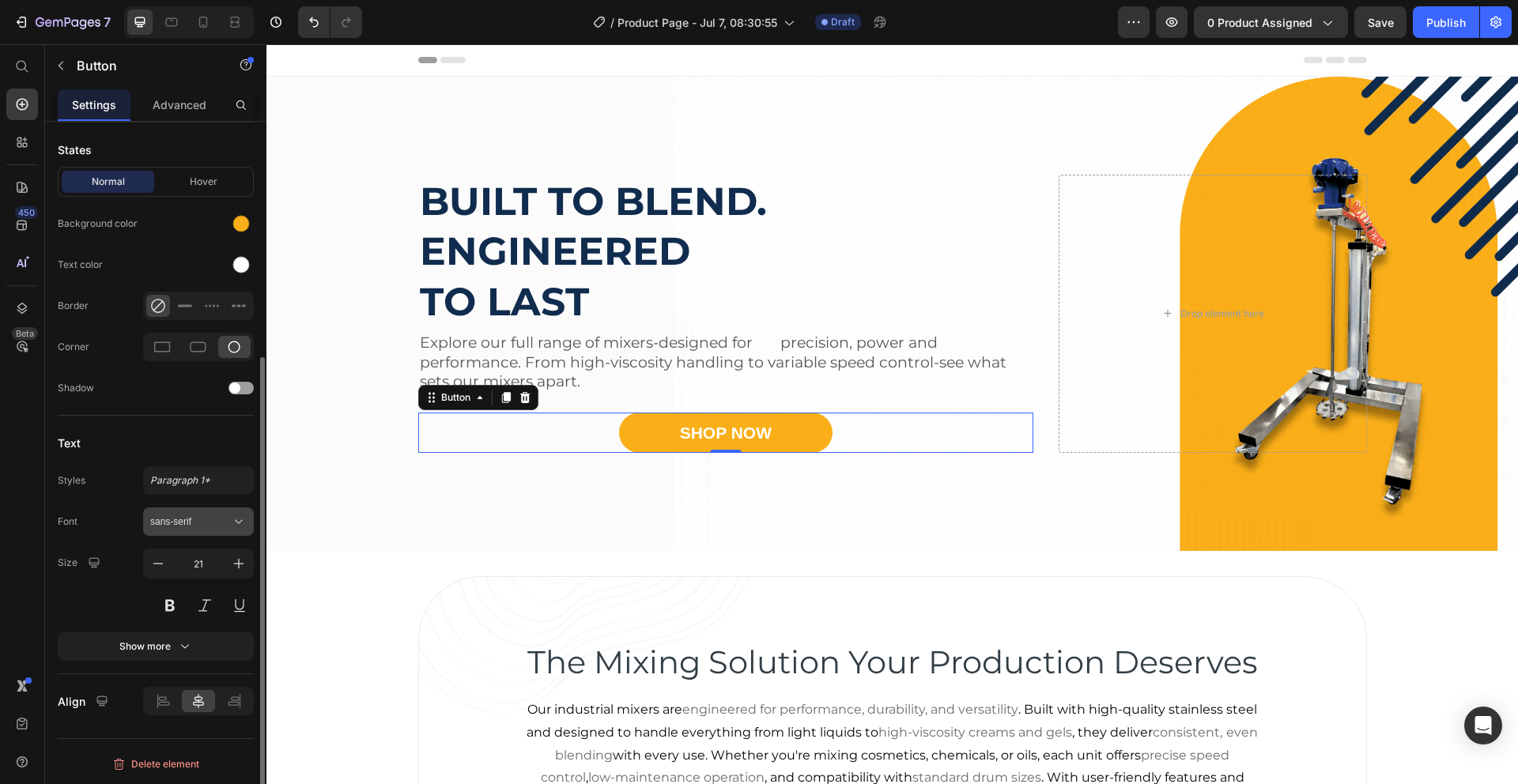 click on "sans-serif" at bounding box center (191, 522) 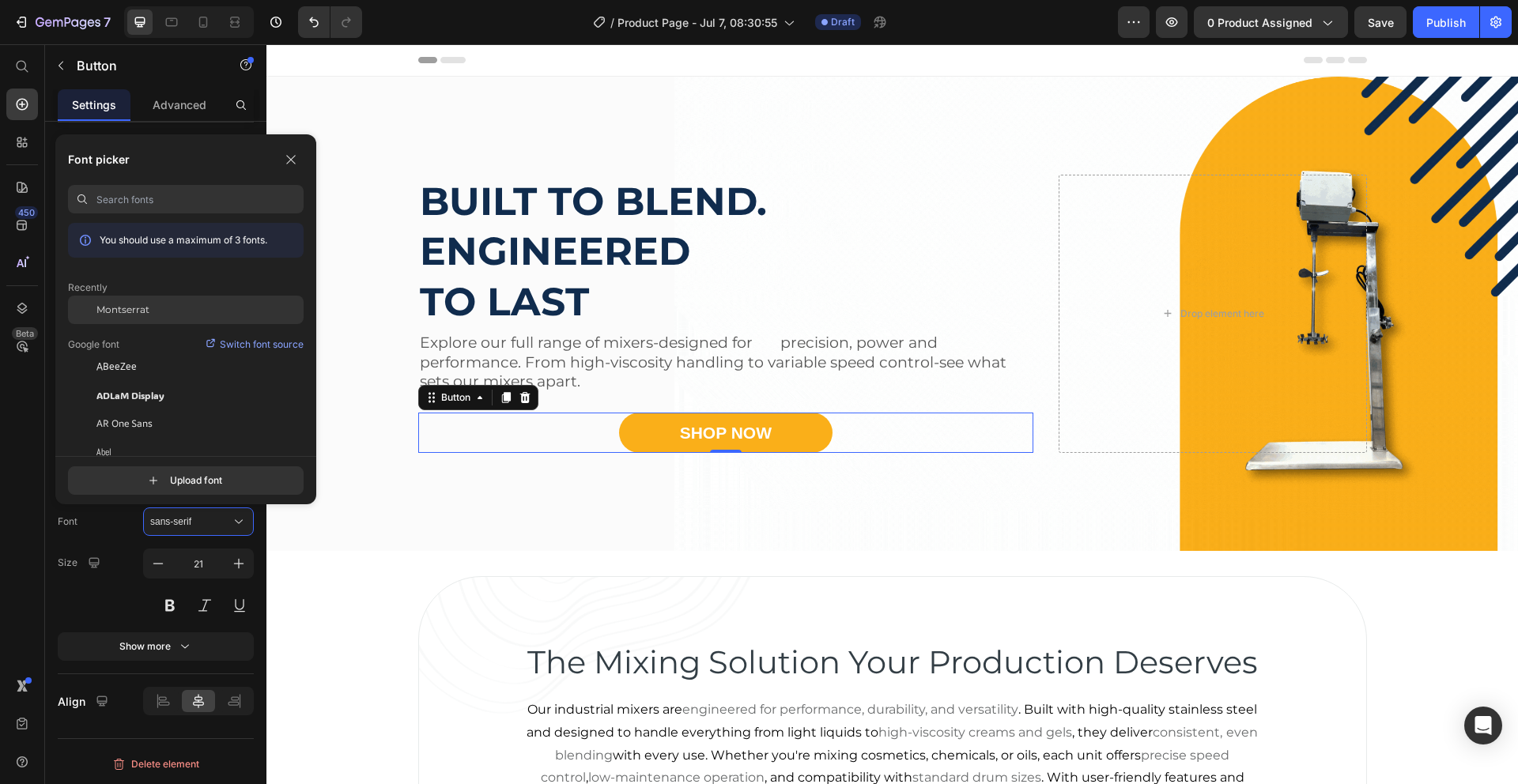 click on "Montserrat" 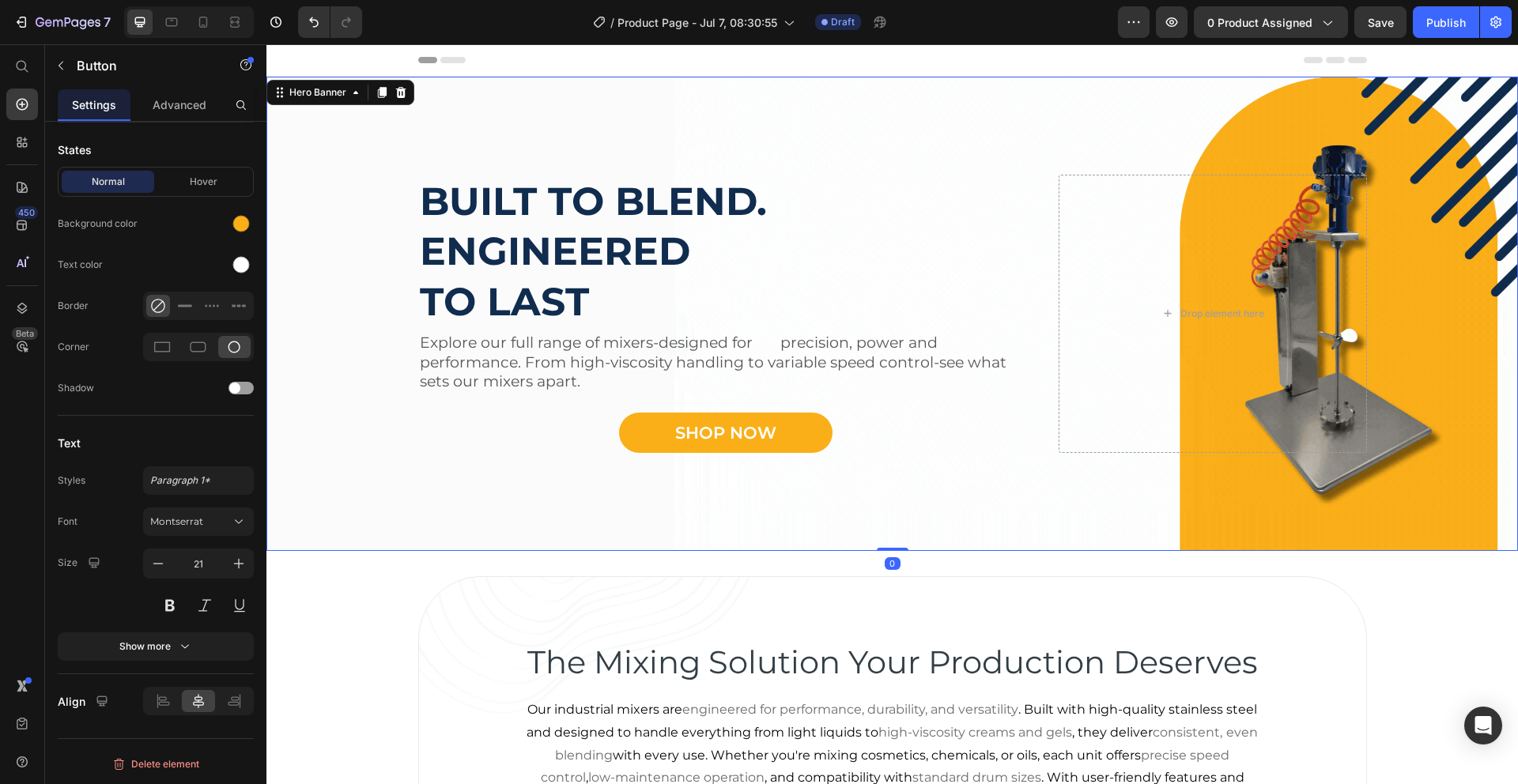 click at bounding box center (892, 314) 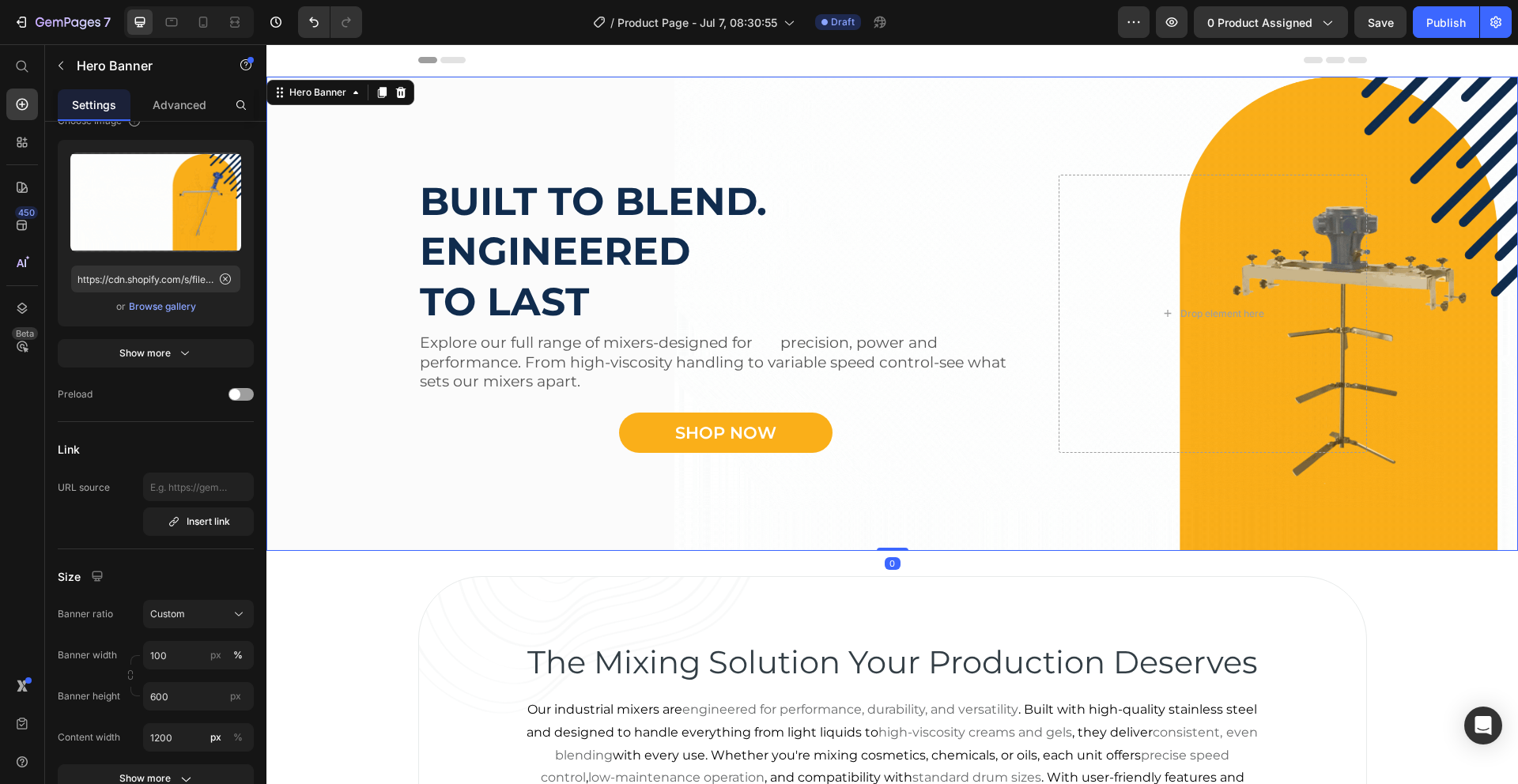 scroll, scrollTop: 0, scrollLeft: 0, axis: both 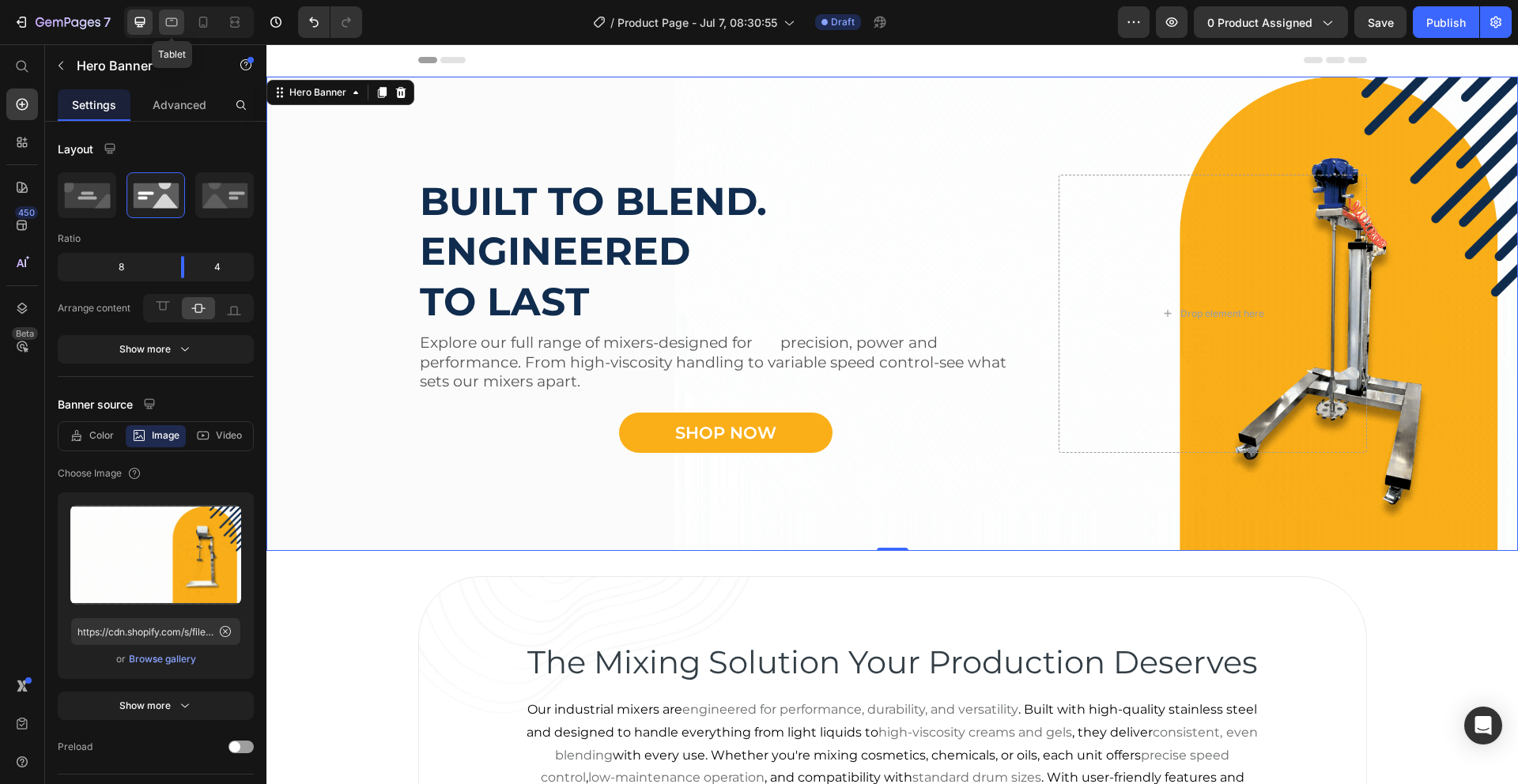 click 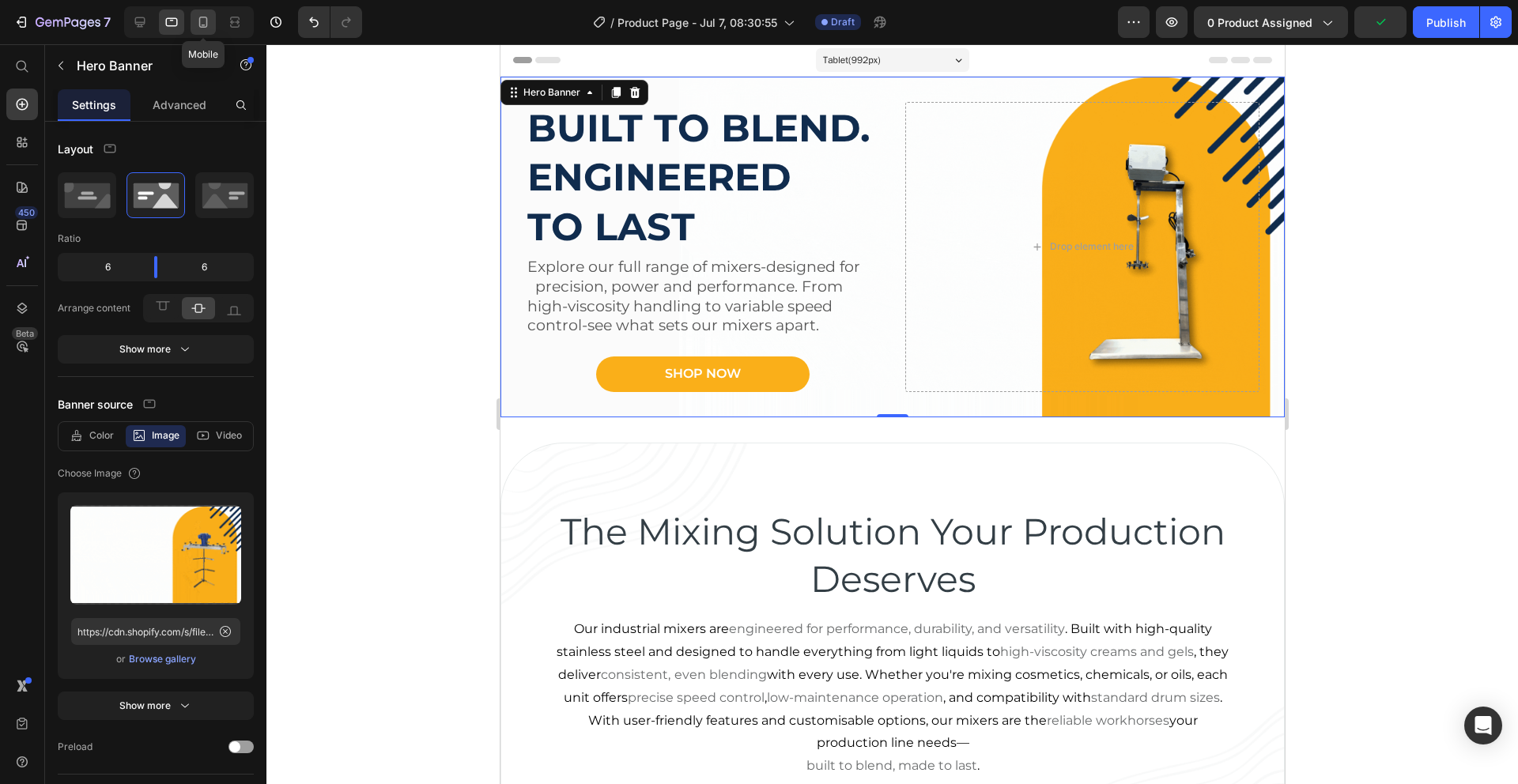 click 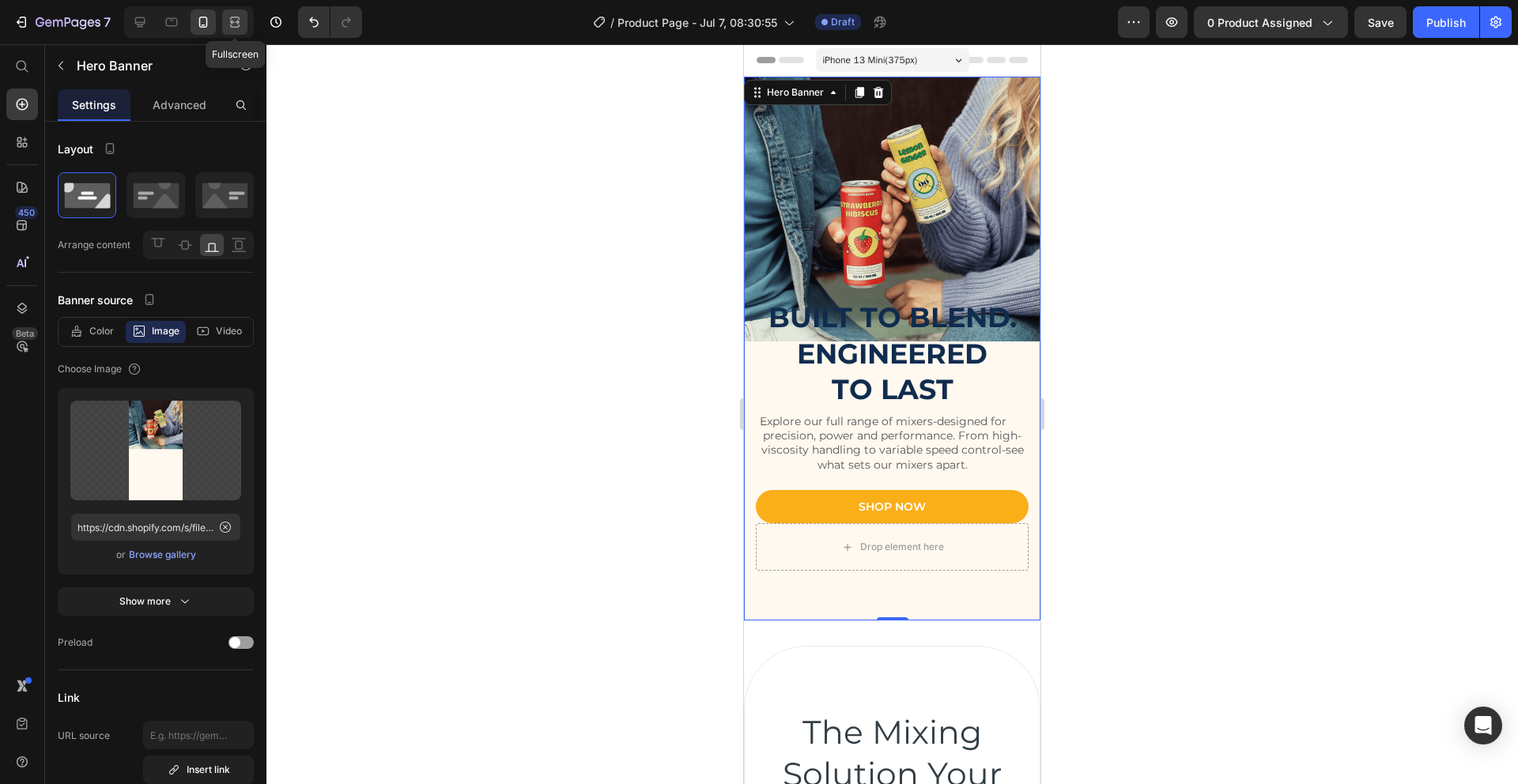 click 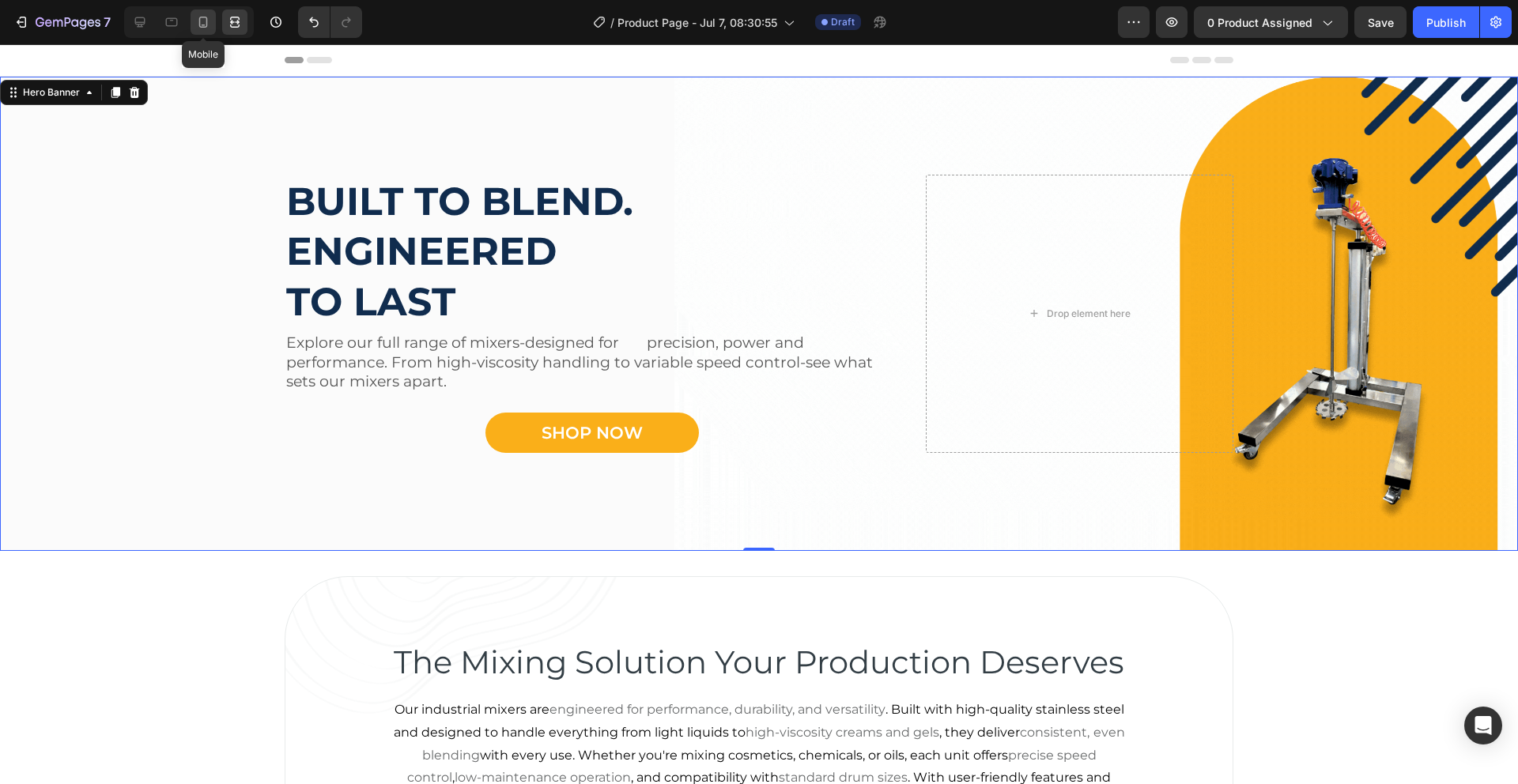 click 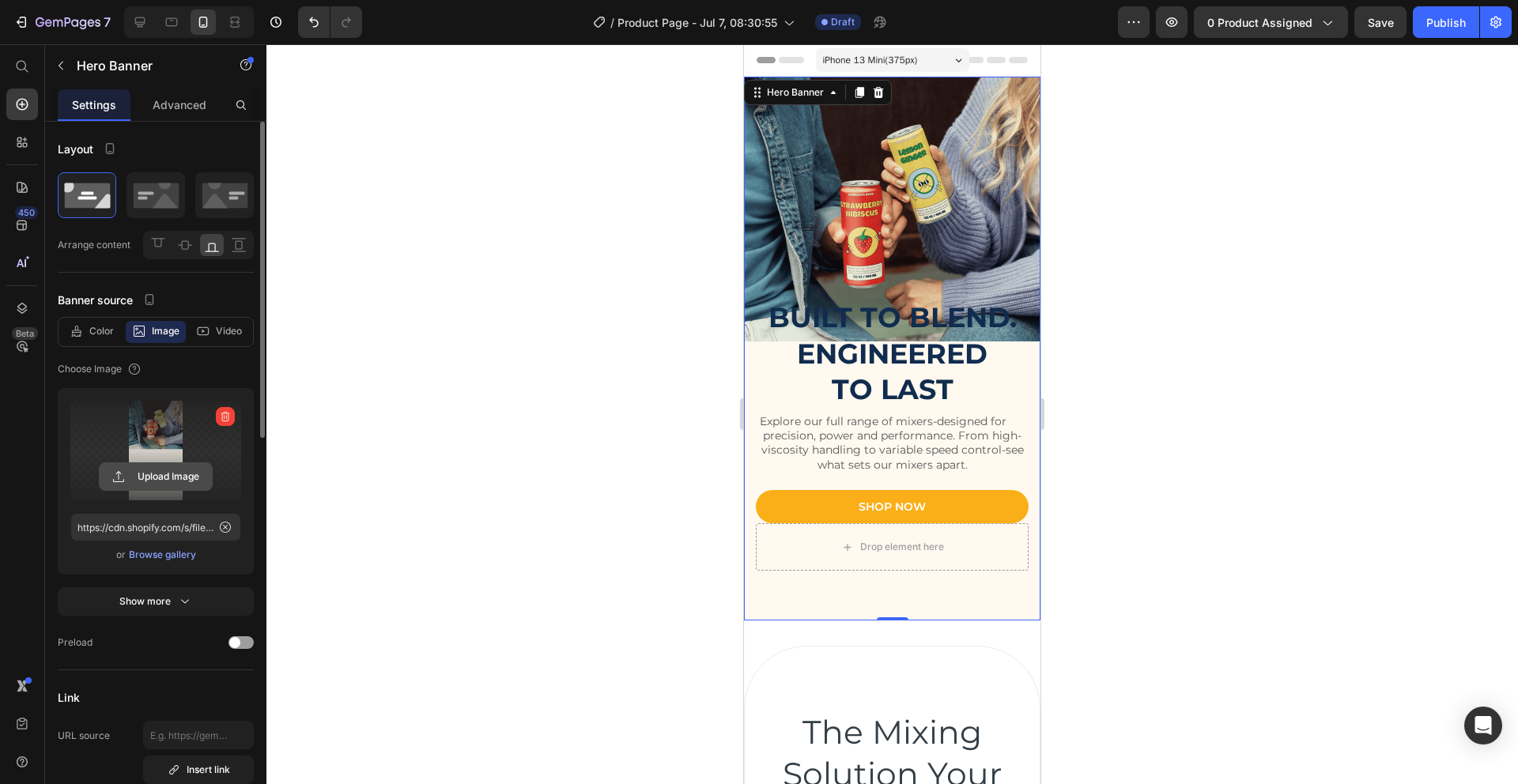 click 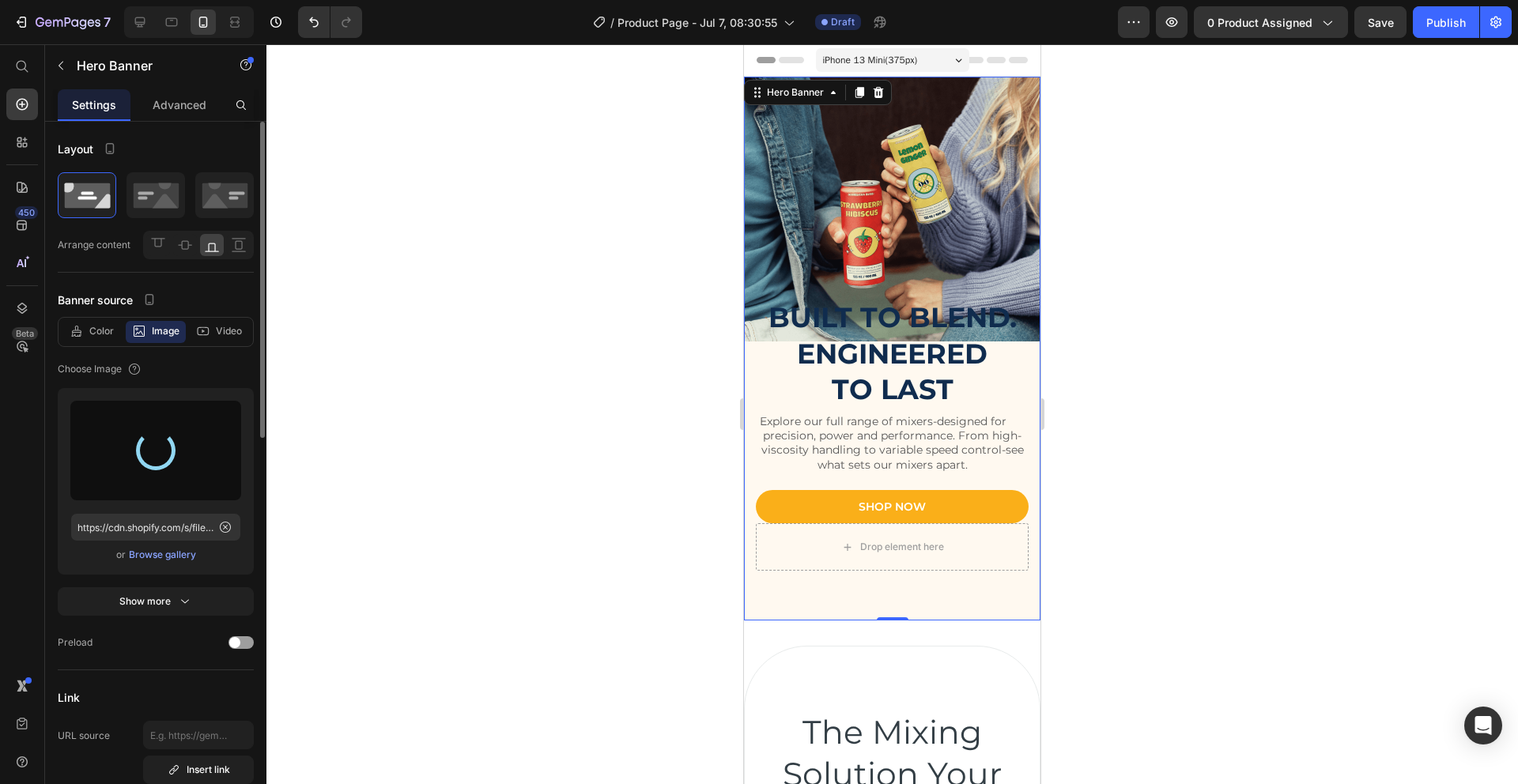 type on "https://cdn.shopify.com/s/files/1/0552/1329/3723/files/gempages_516946179129345187-94659950-5410-46a1-91d2-7cd5d83b3b62.gif" 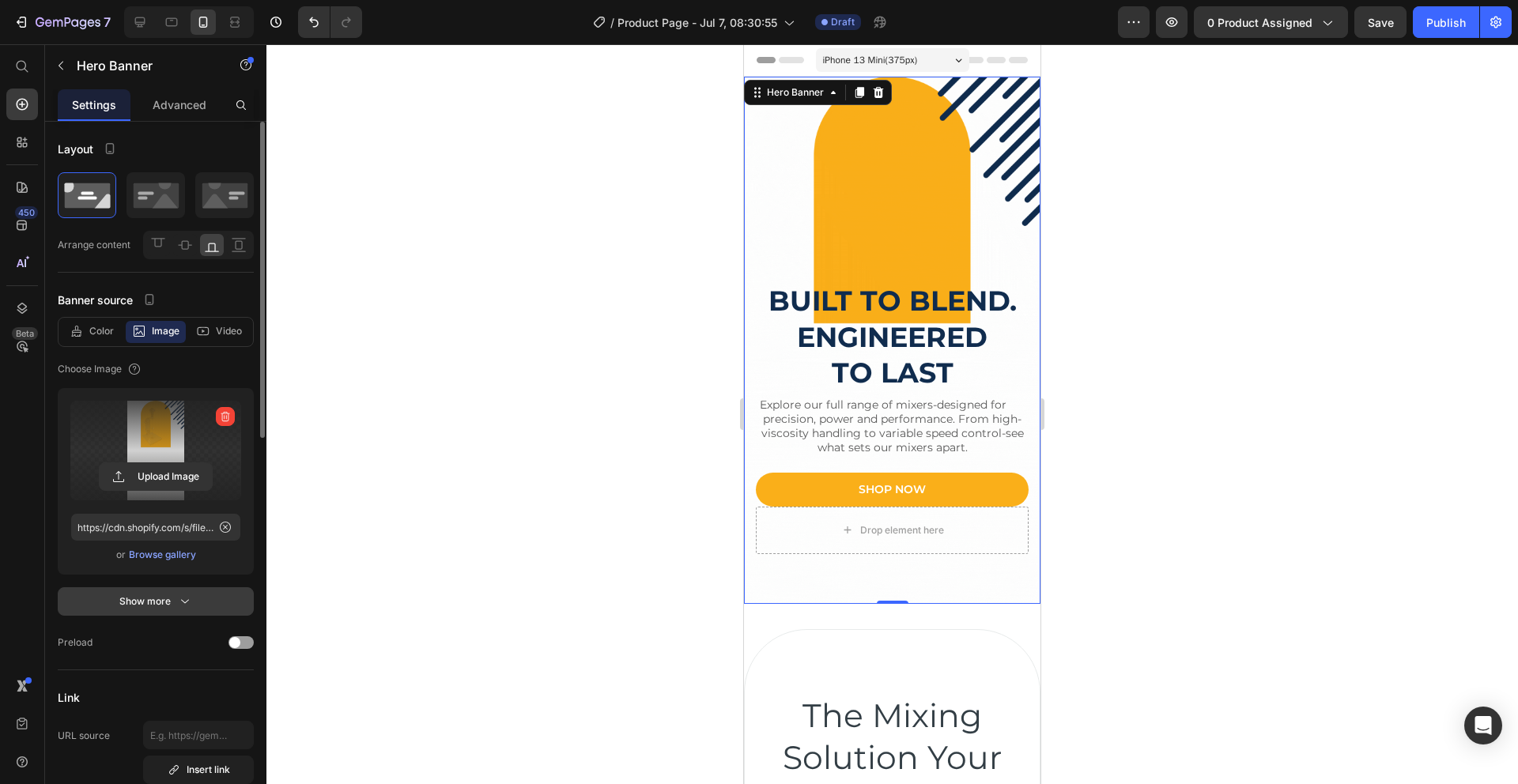 click on "Show more" at bounding box center (156, 601) 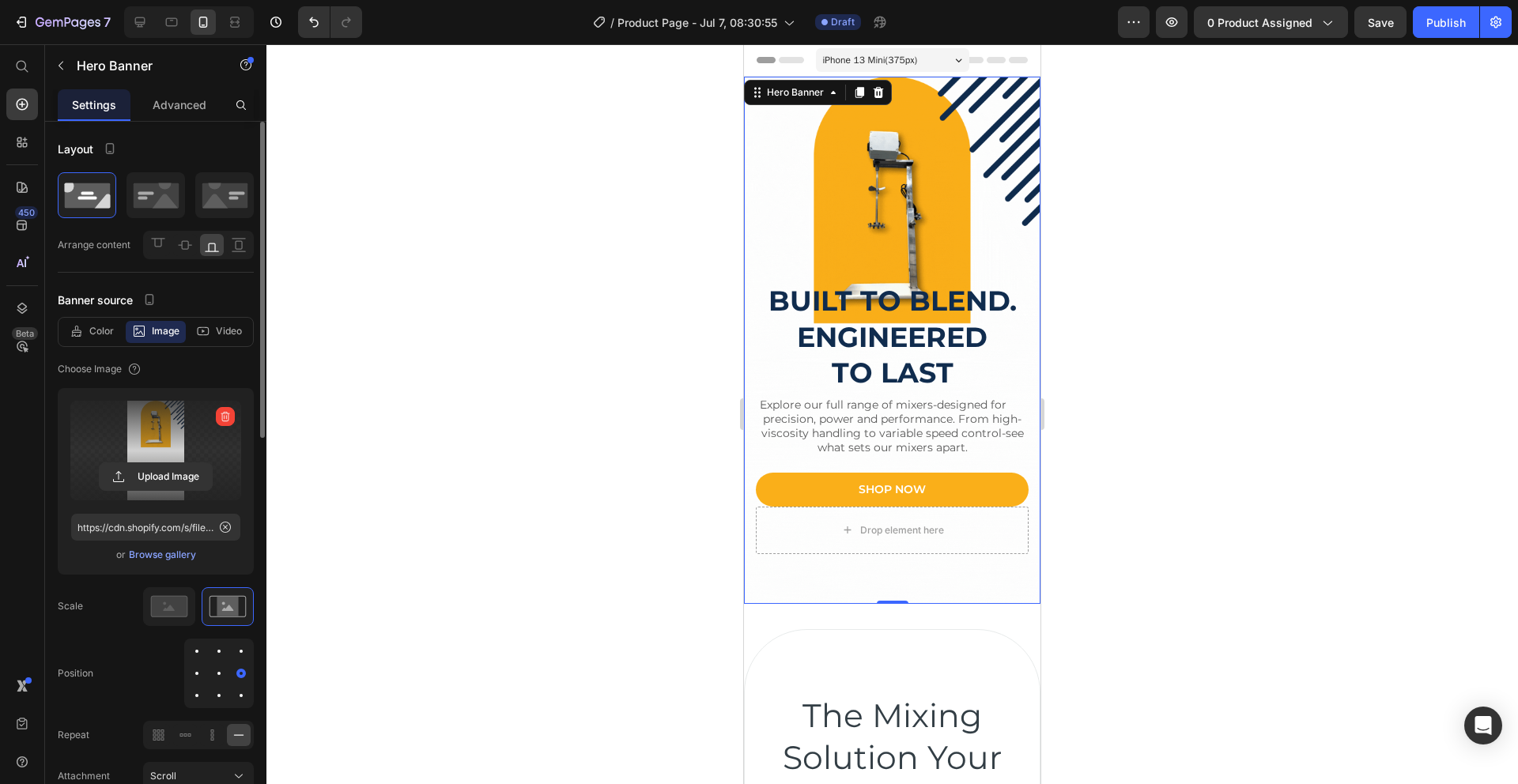 click at bounding box center (219, 651) 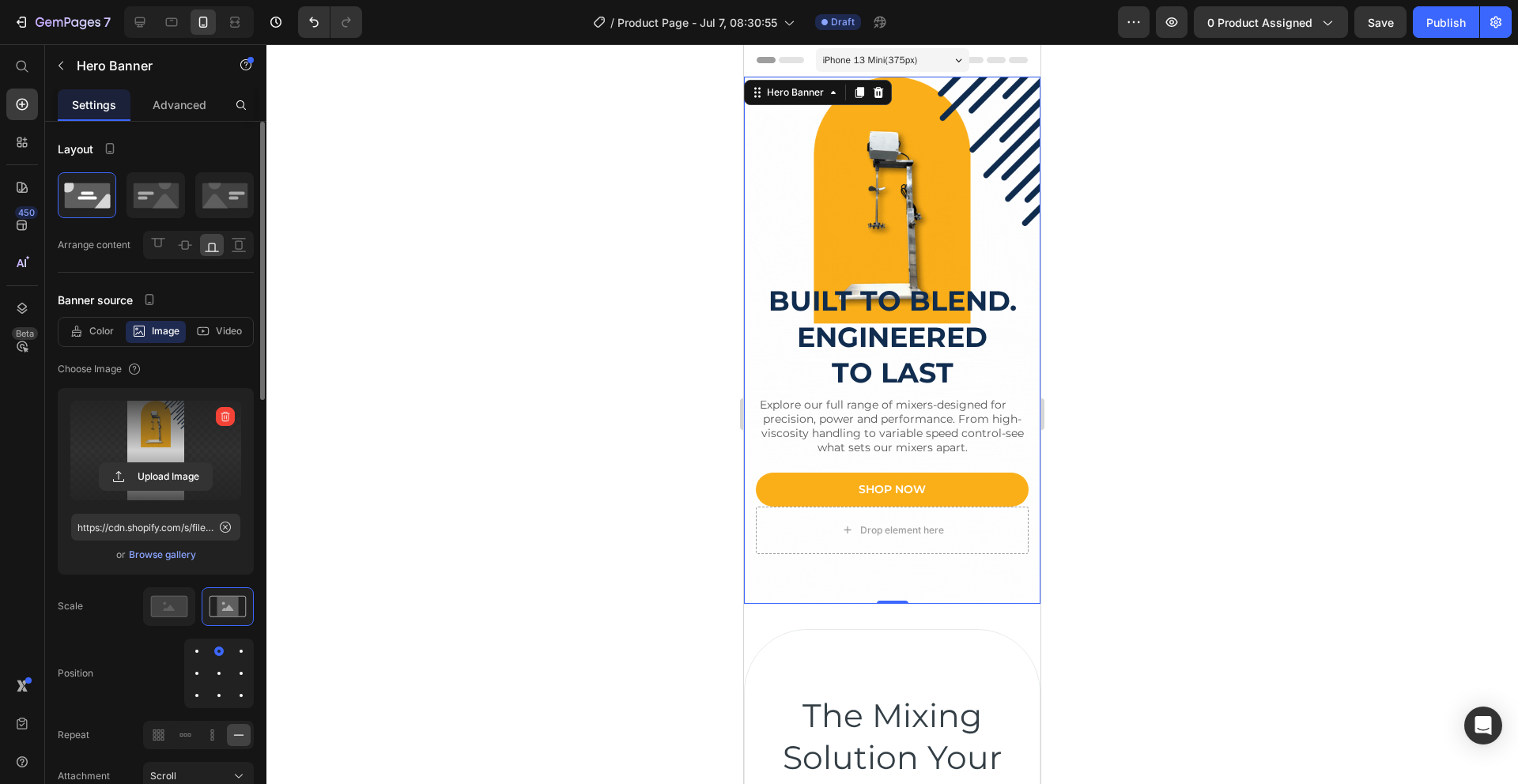 click at bounding box center (219, 673) 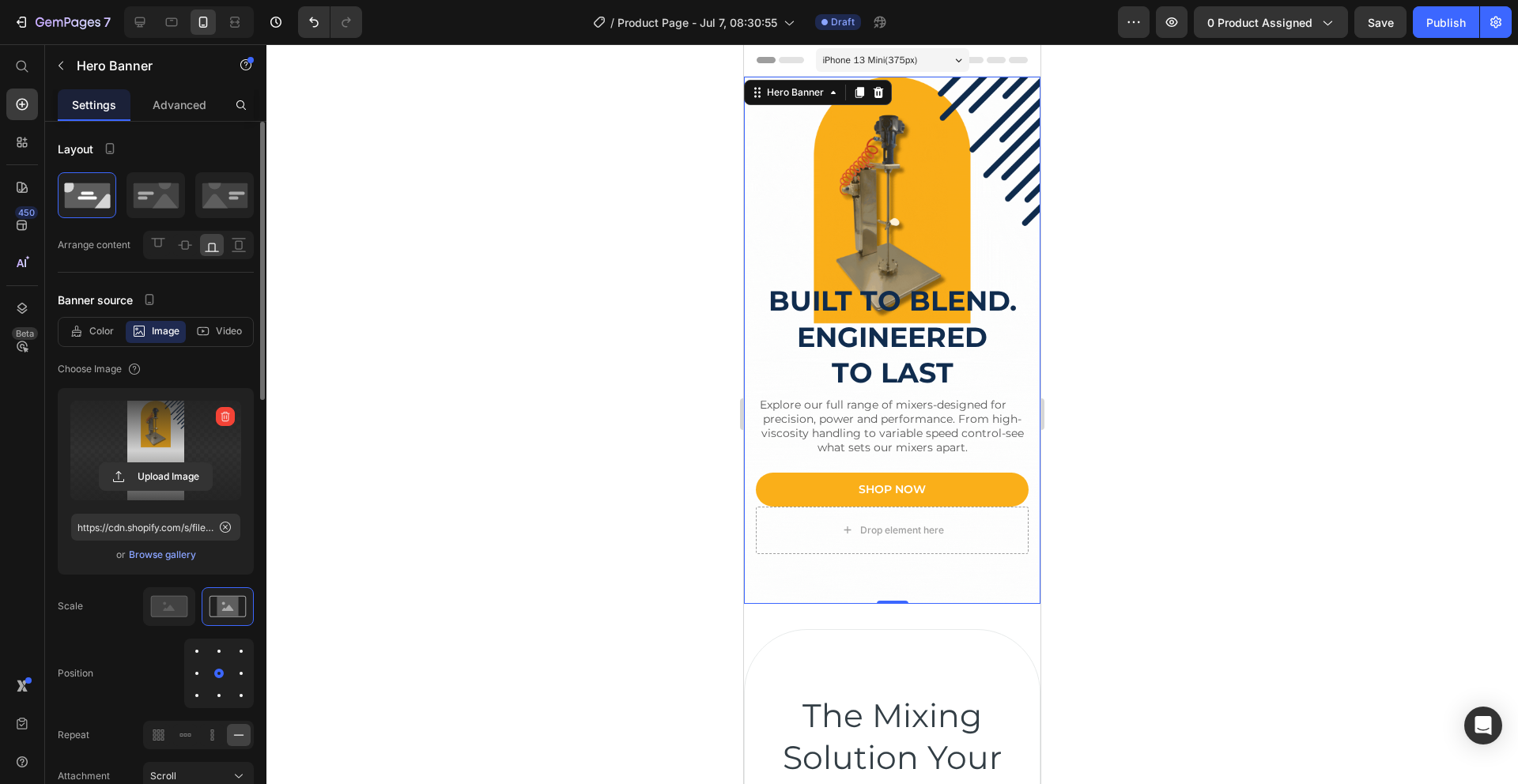 click at bounding box center (219, 695) 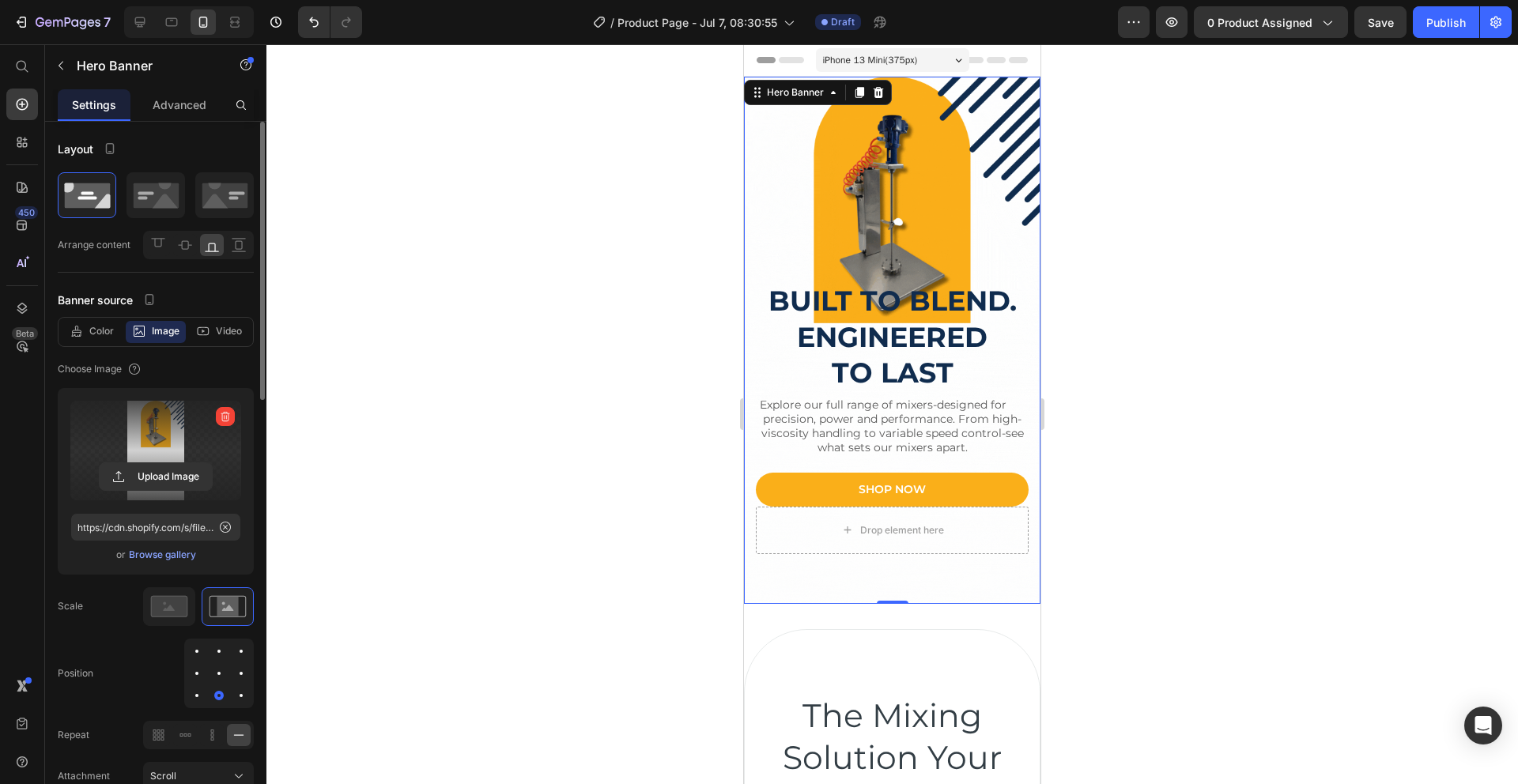 click at bounding box center (219, 673) 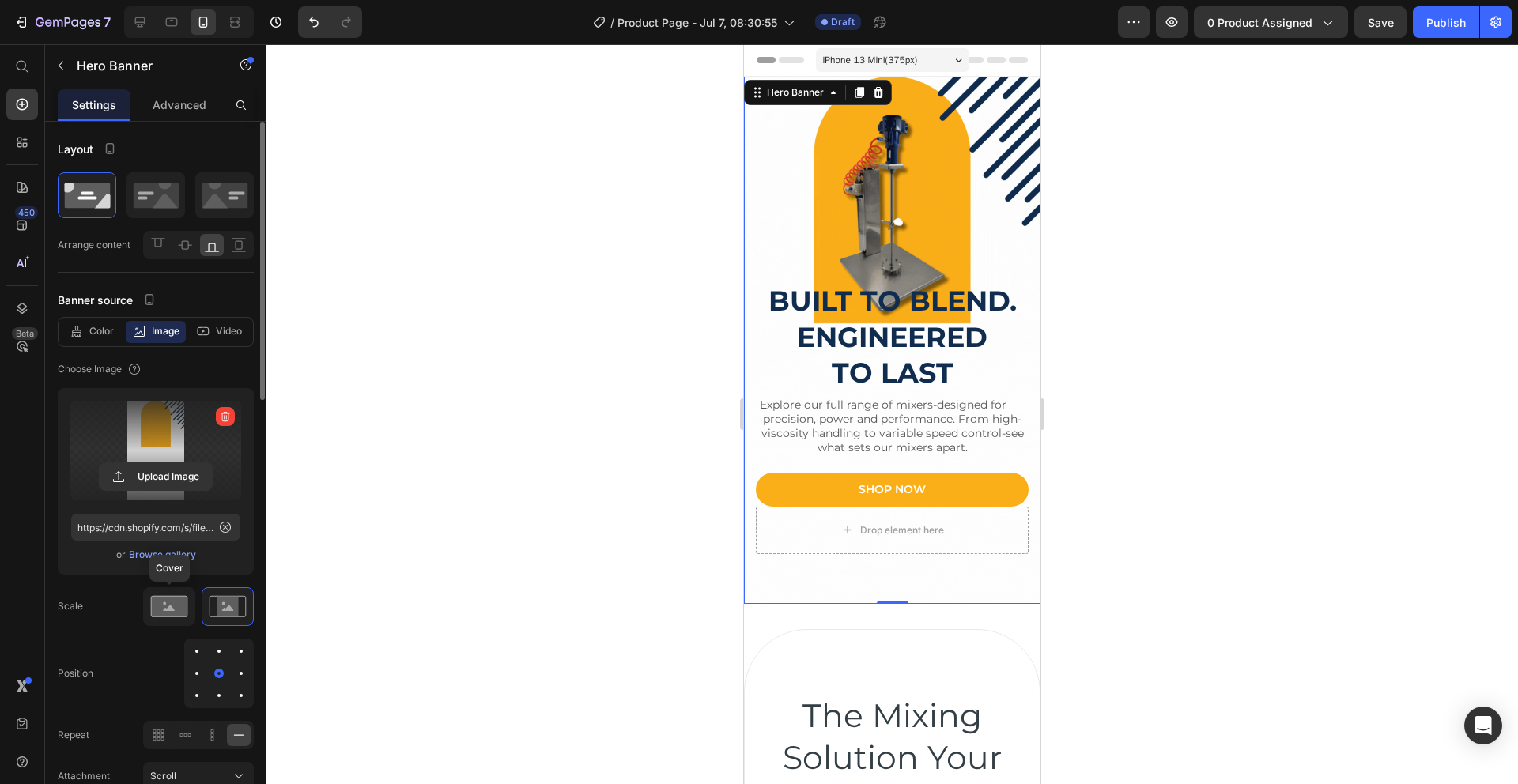 click 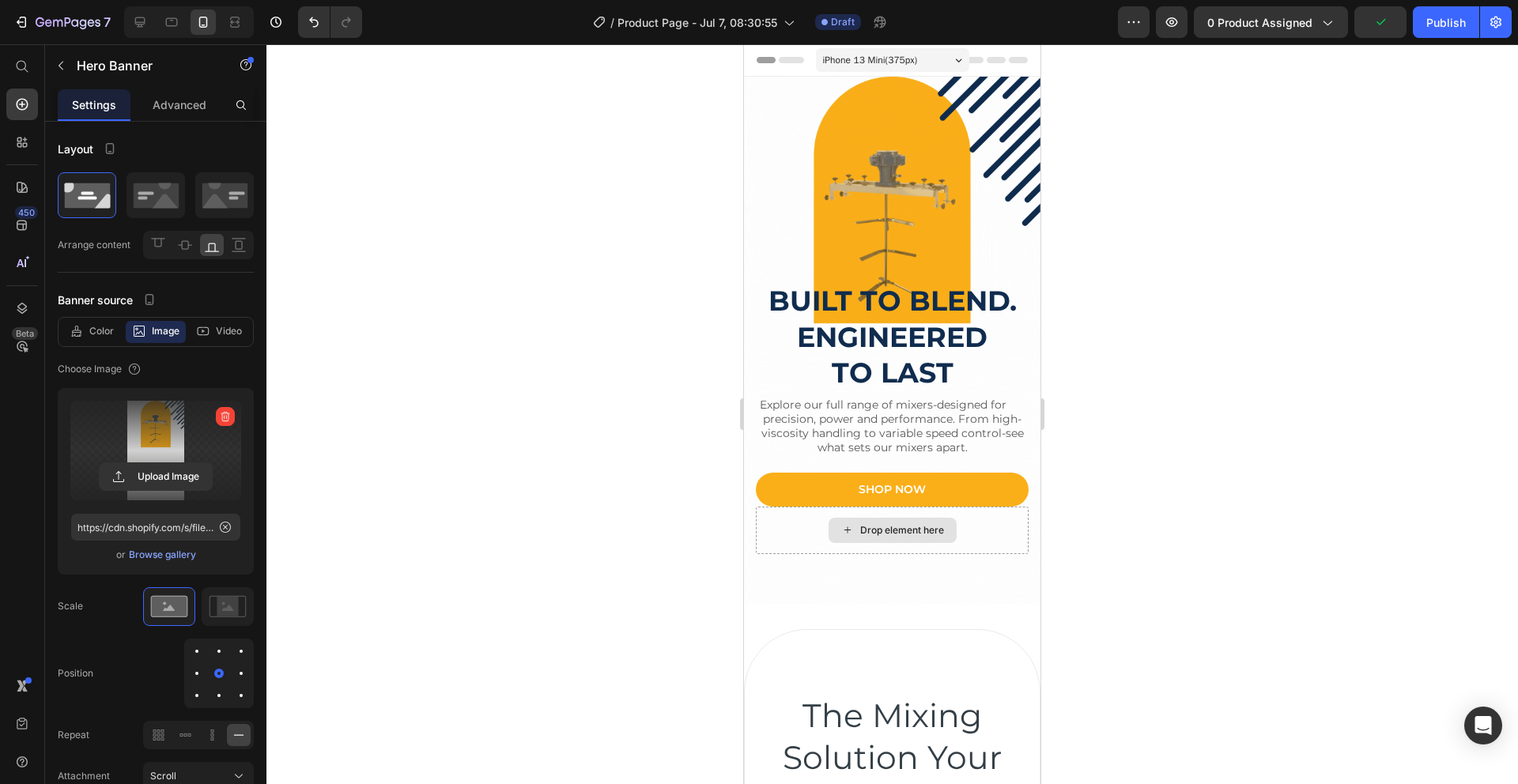 click on "Drop element here" at bounding box center [893, 530] 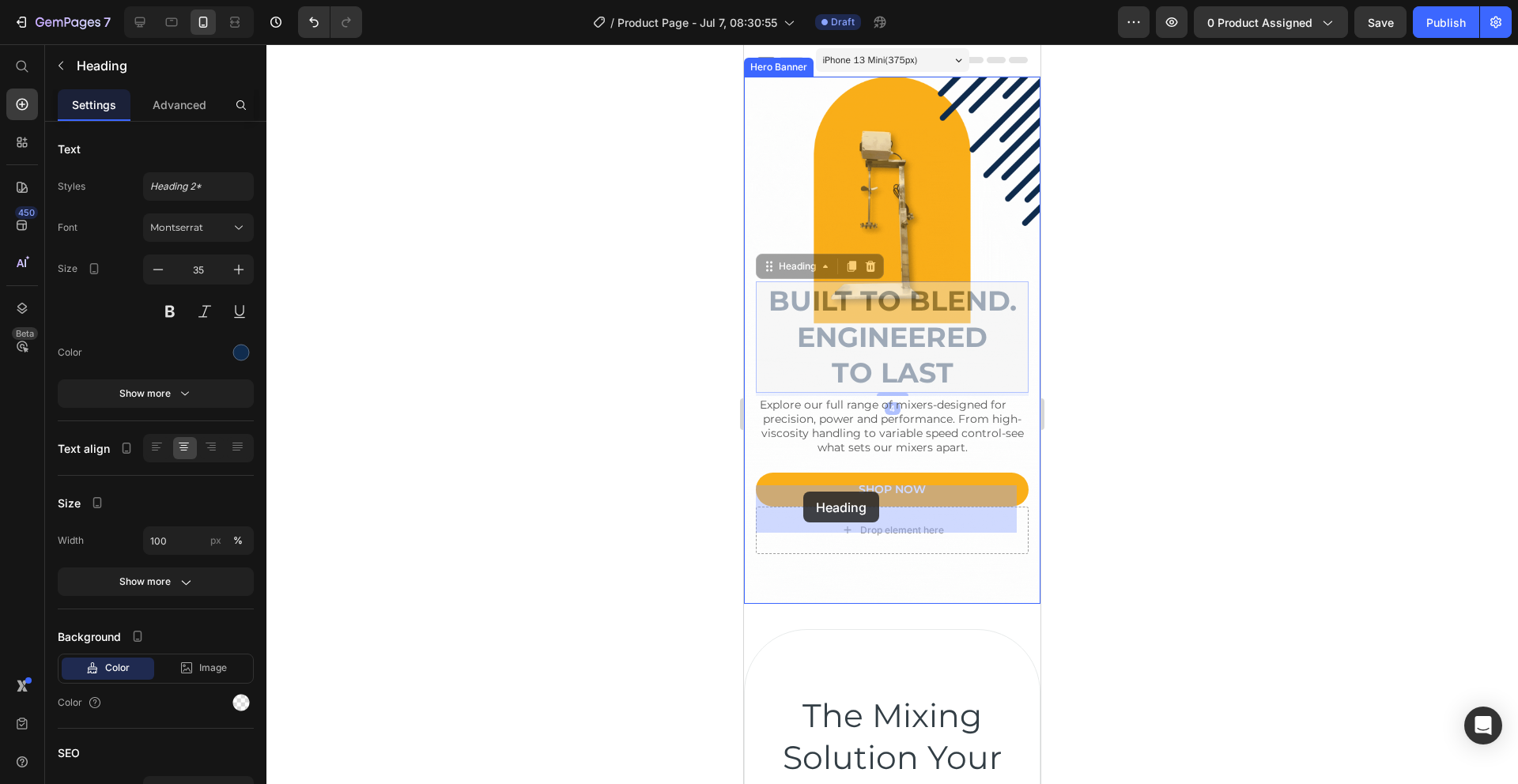 drag, startPoint x: 800, startPoint y: 262, endPoint x: 803, endPoint y: 492, distance: 230.0196 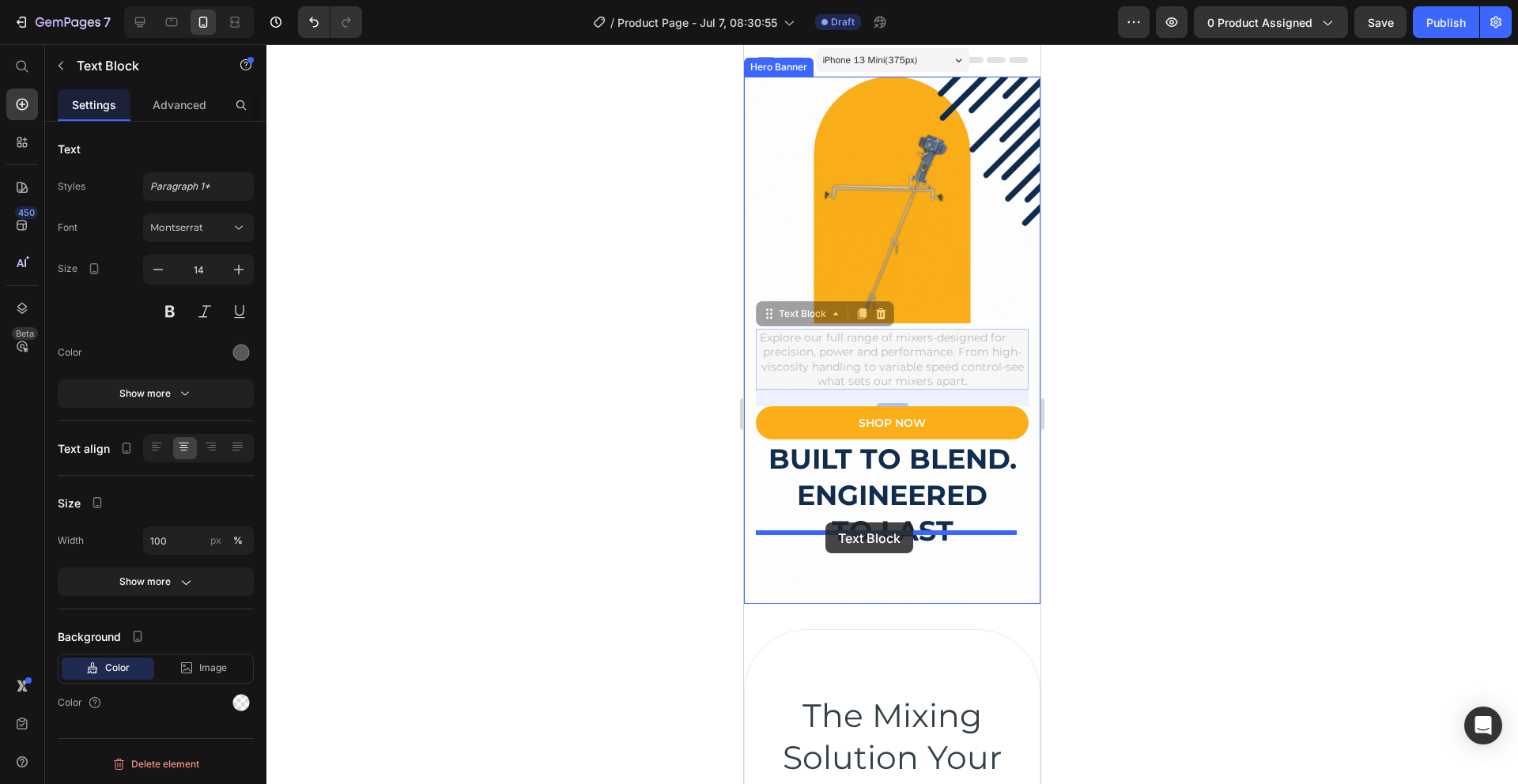 drag, startPoint x: 818, startPoint y: 347, endPoint x: 825, endPoint y: 522, distance: 175.13994 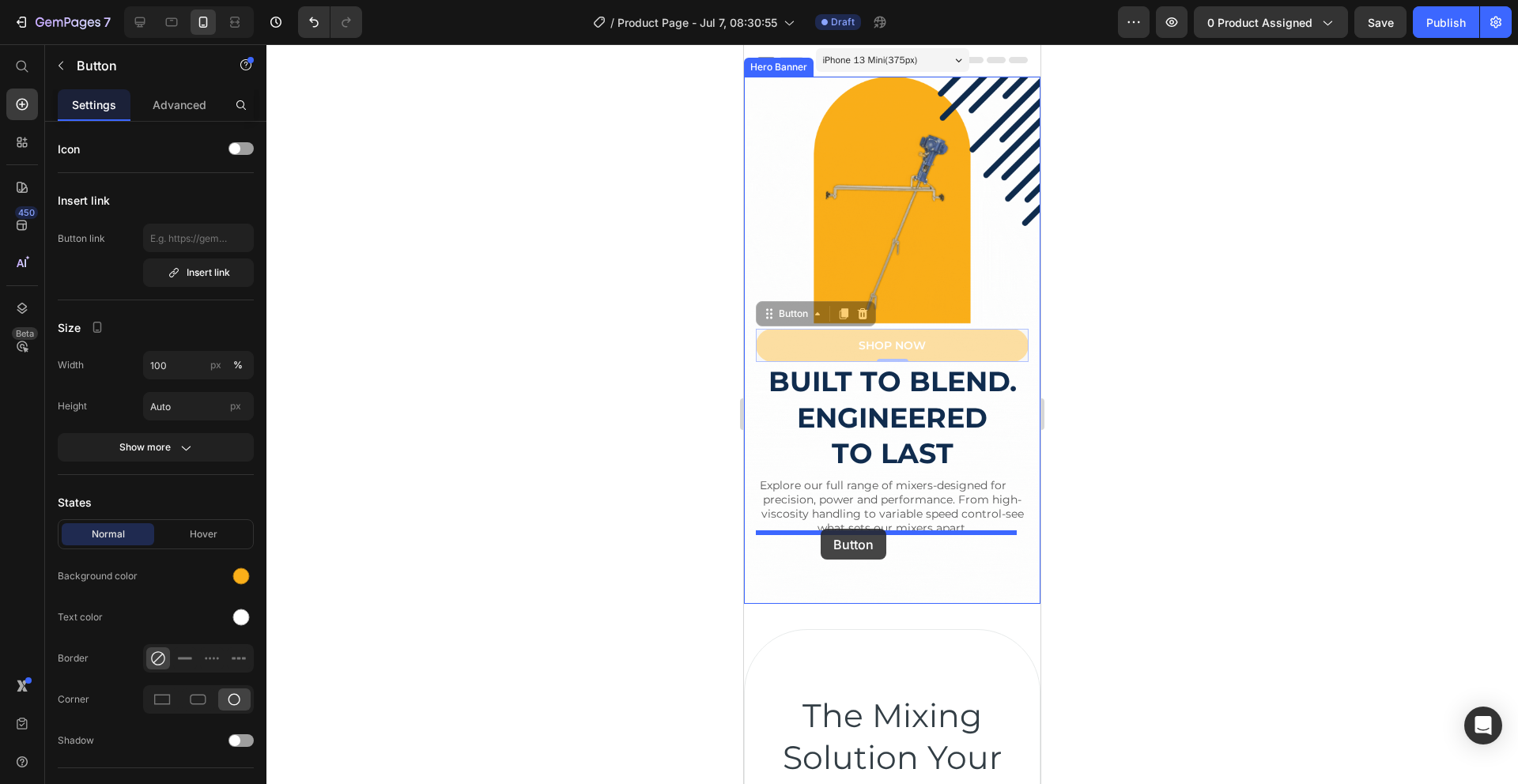 drag, startPoint x: 812, startPoint y: 345, endPoint x: 821, endPoint y: 527, distance: 182.22239 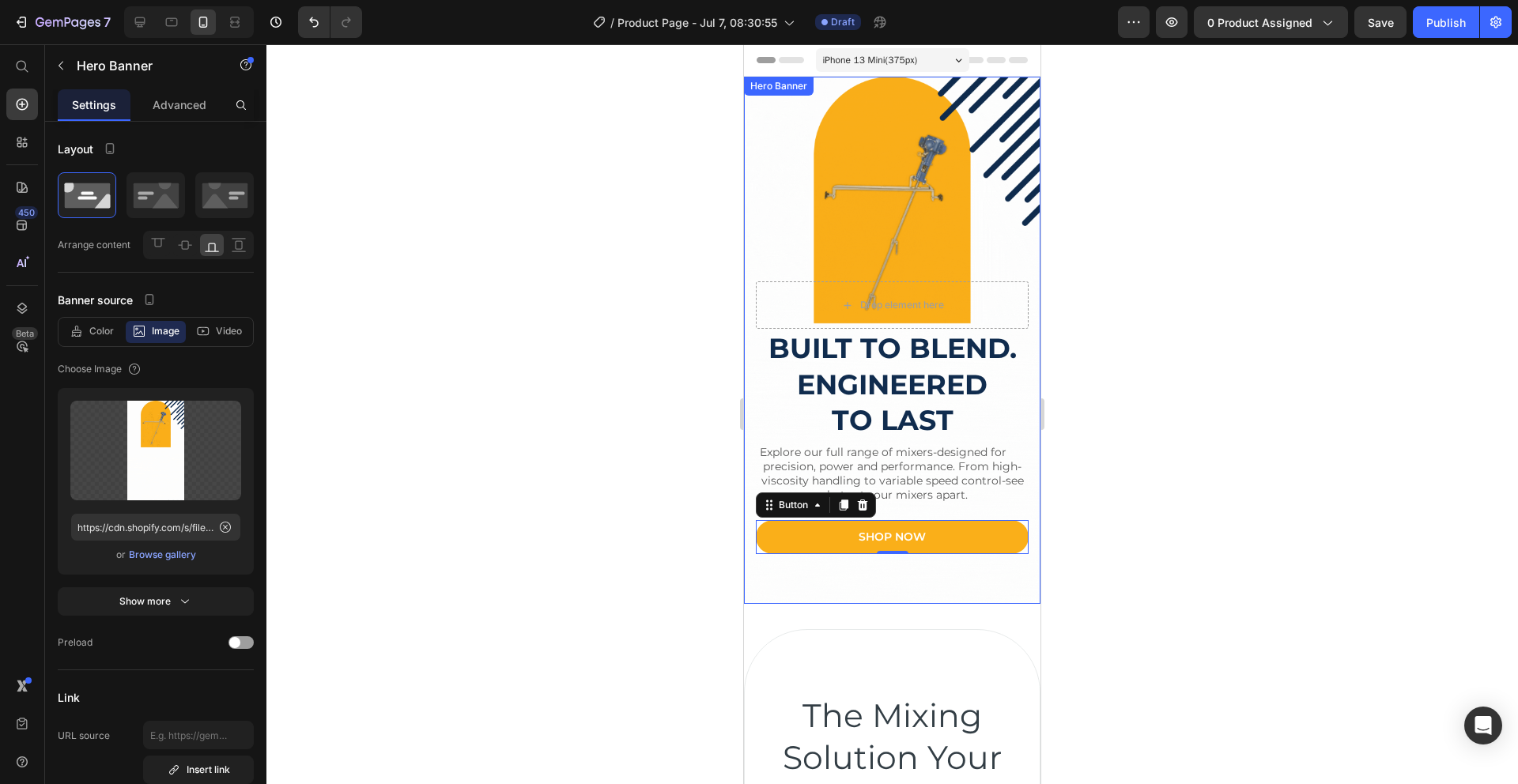click on "Drop element here Built to blend. engineered to last Heading Explore our full range of mixers-designed for       precision, power and performance. From high-viscosity handling to variable speed control-see what sets our mixers apart. Text Block Shop Now Button   0" at bounding box center [892, 430] 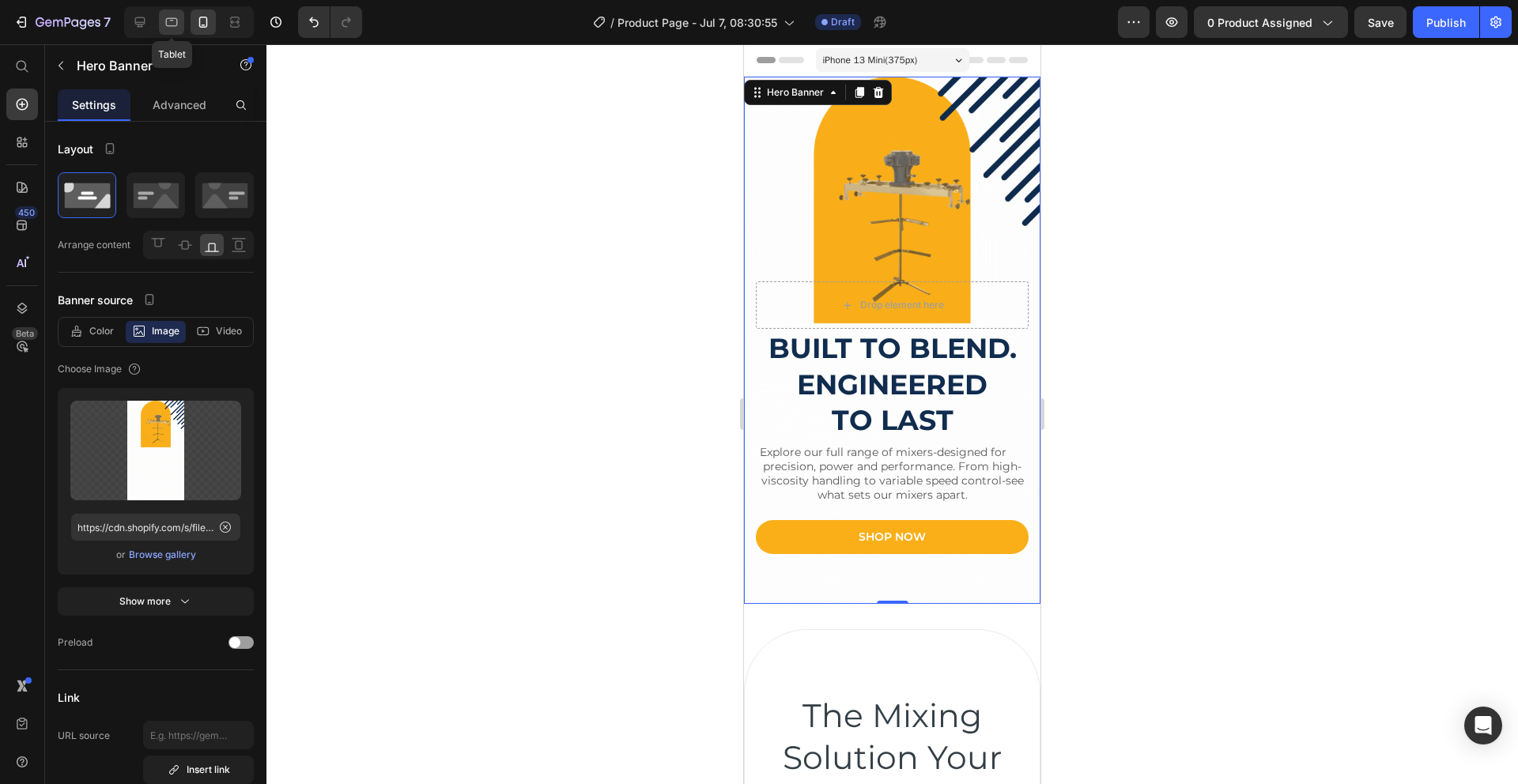 click 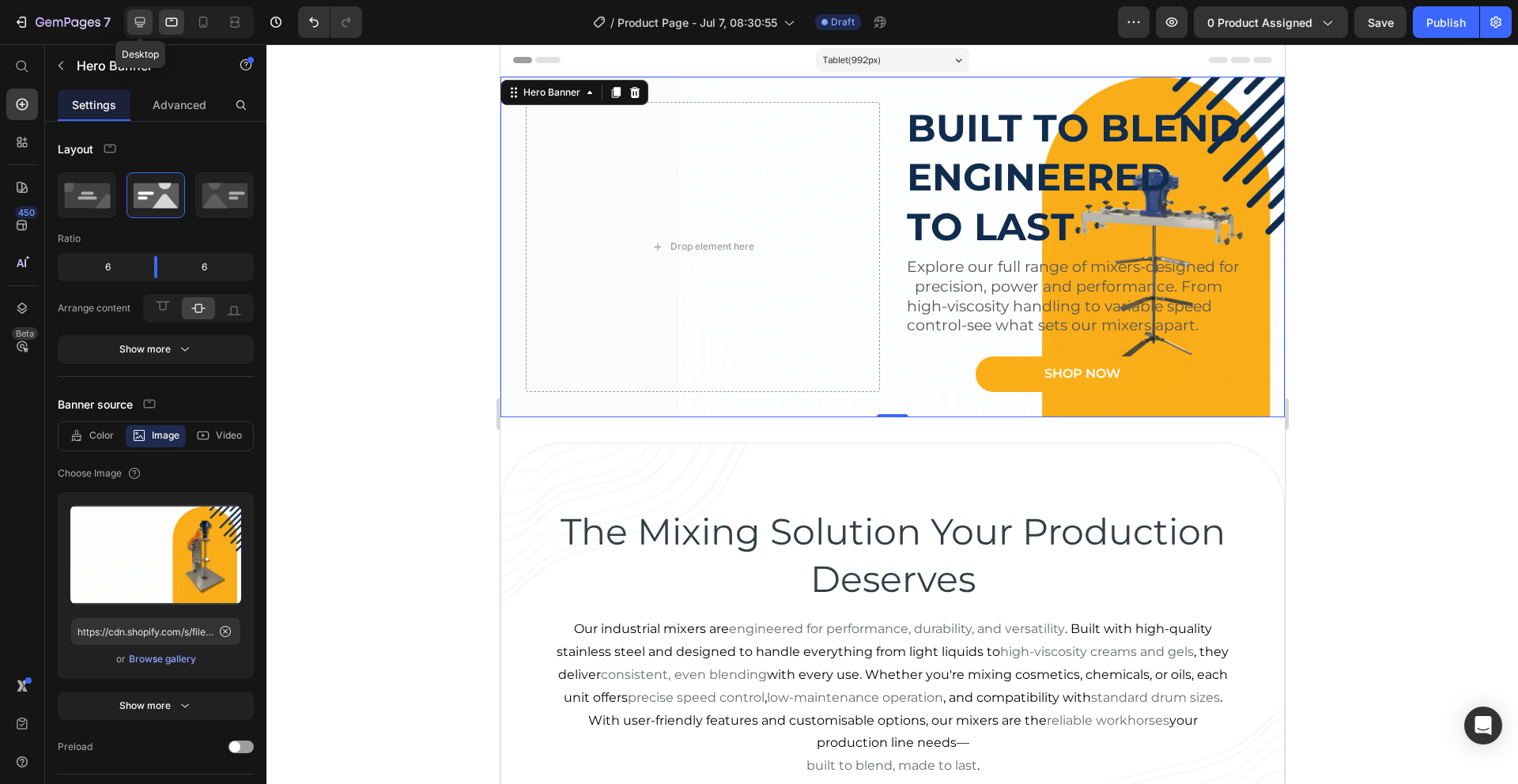 click 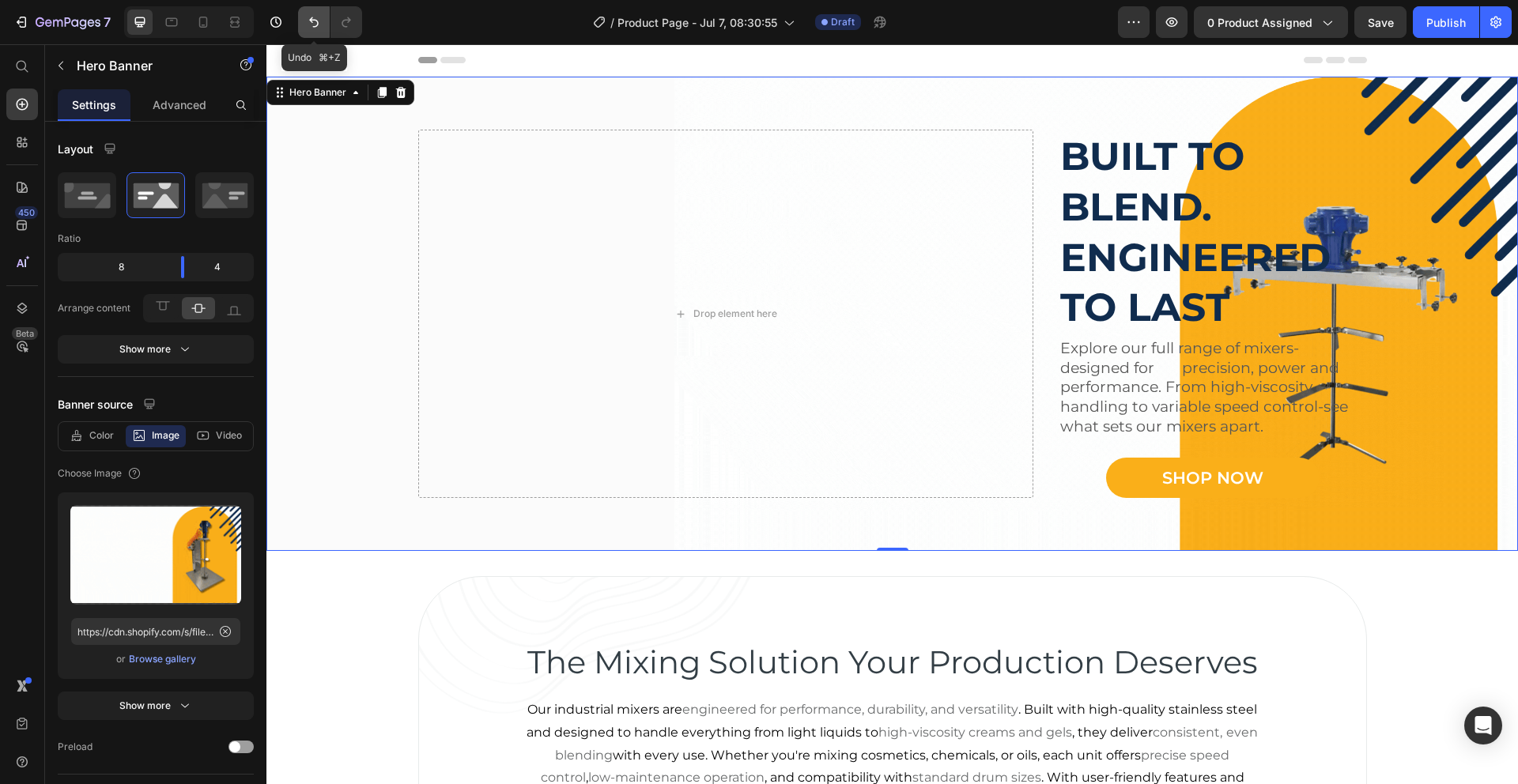 click 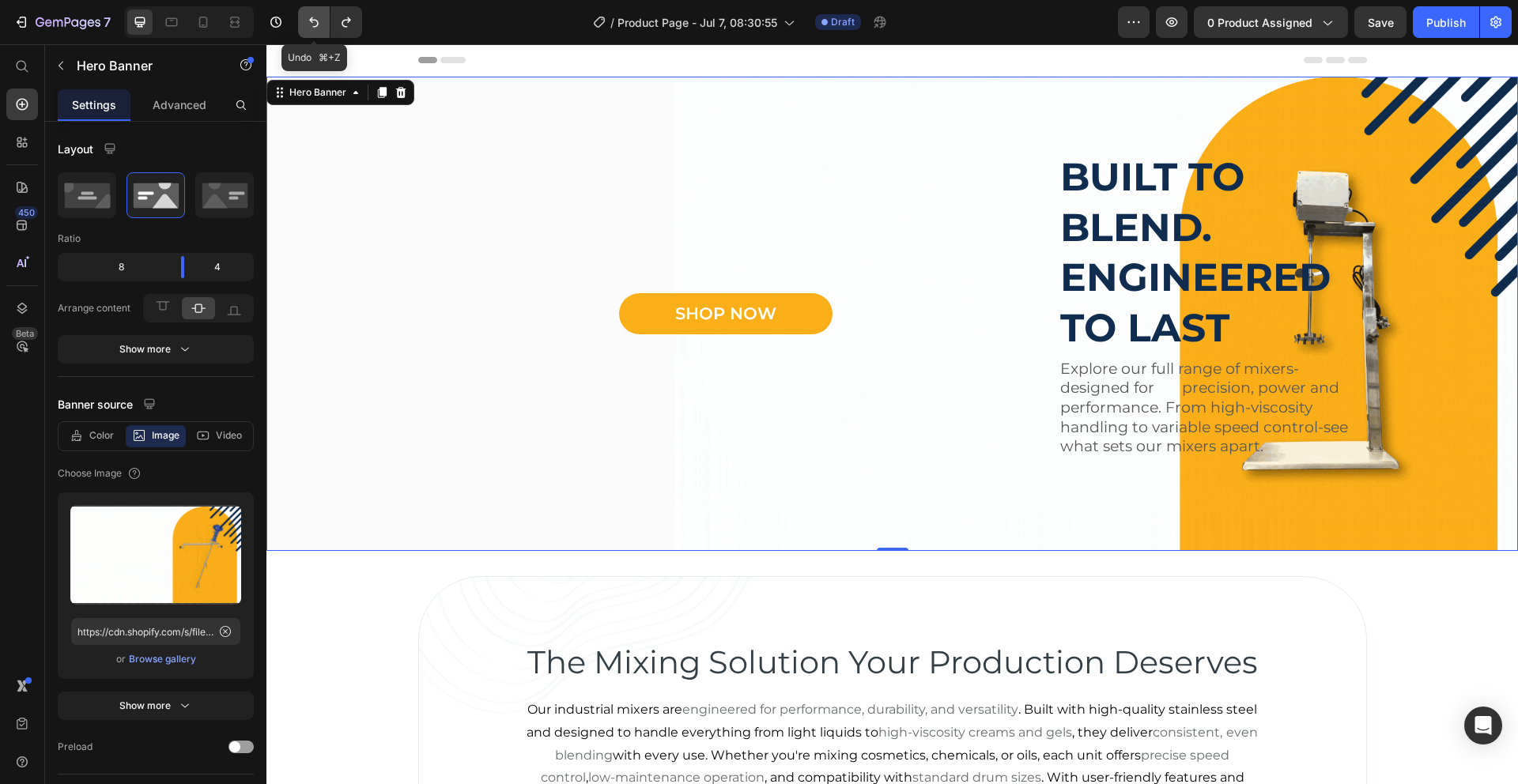 click 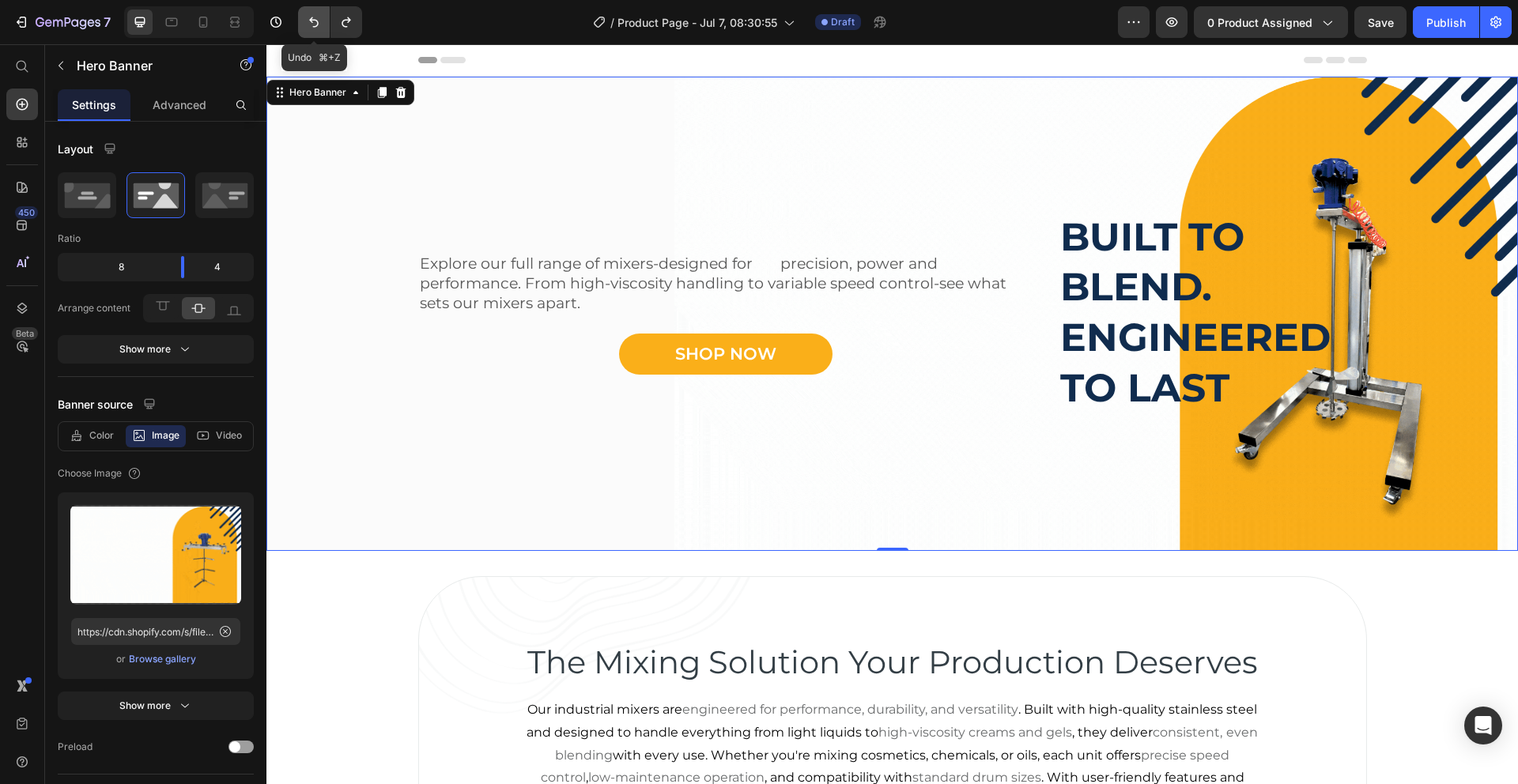 click 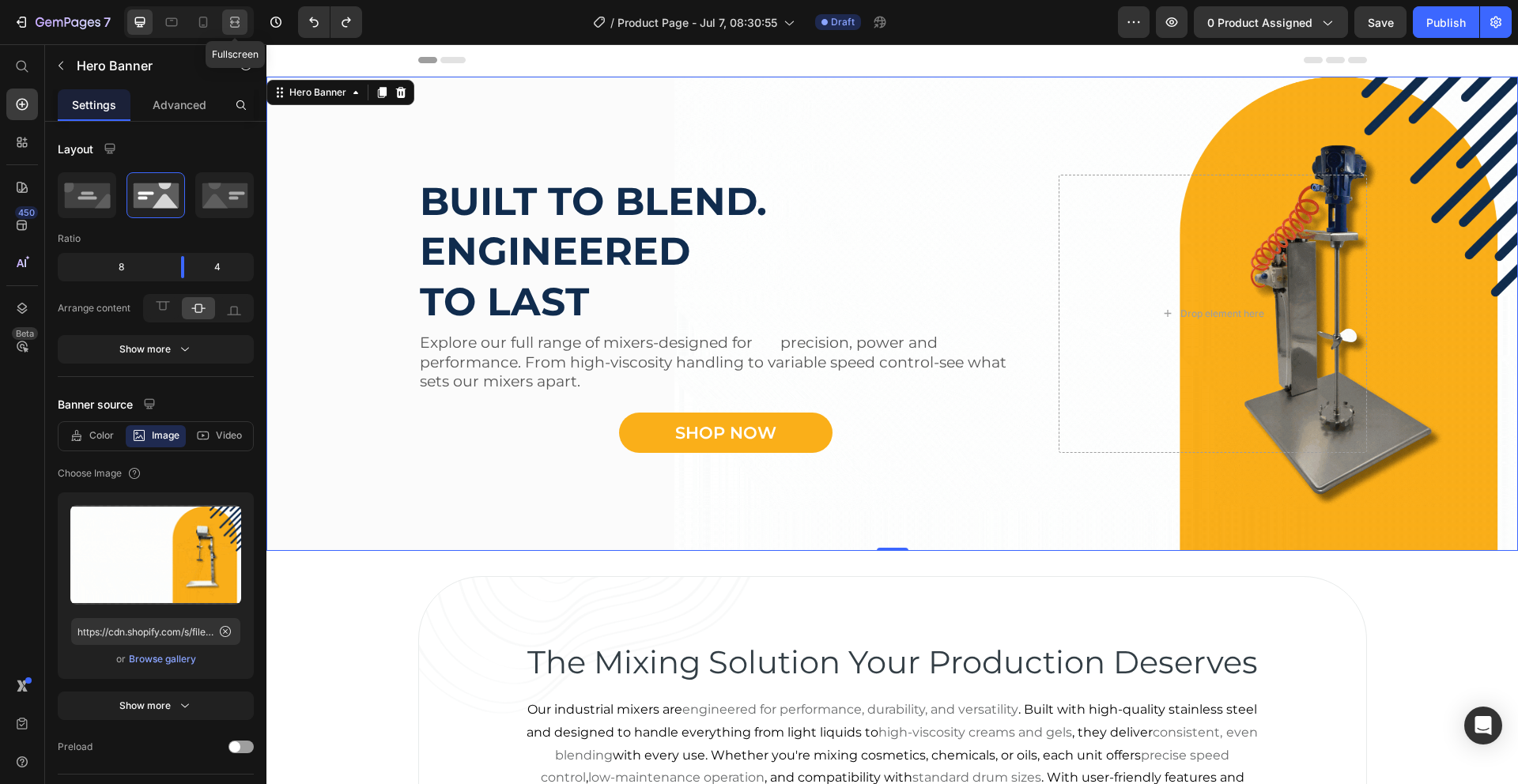 click 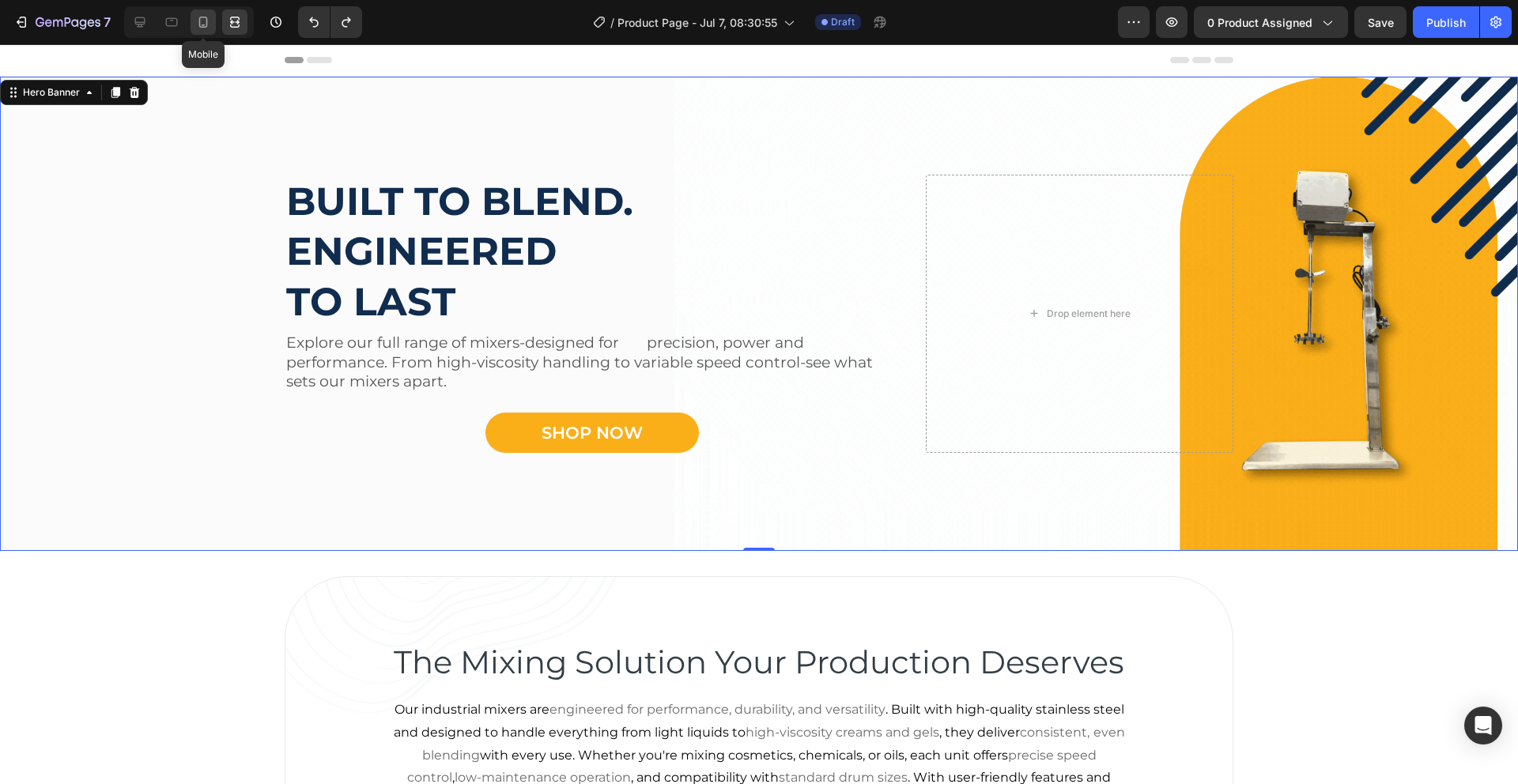click 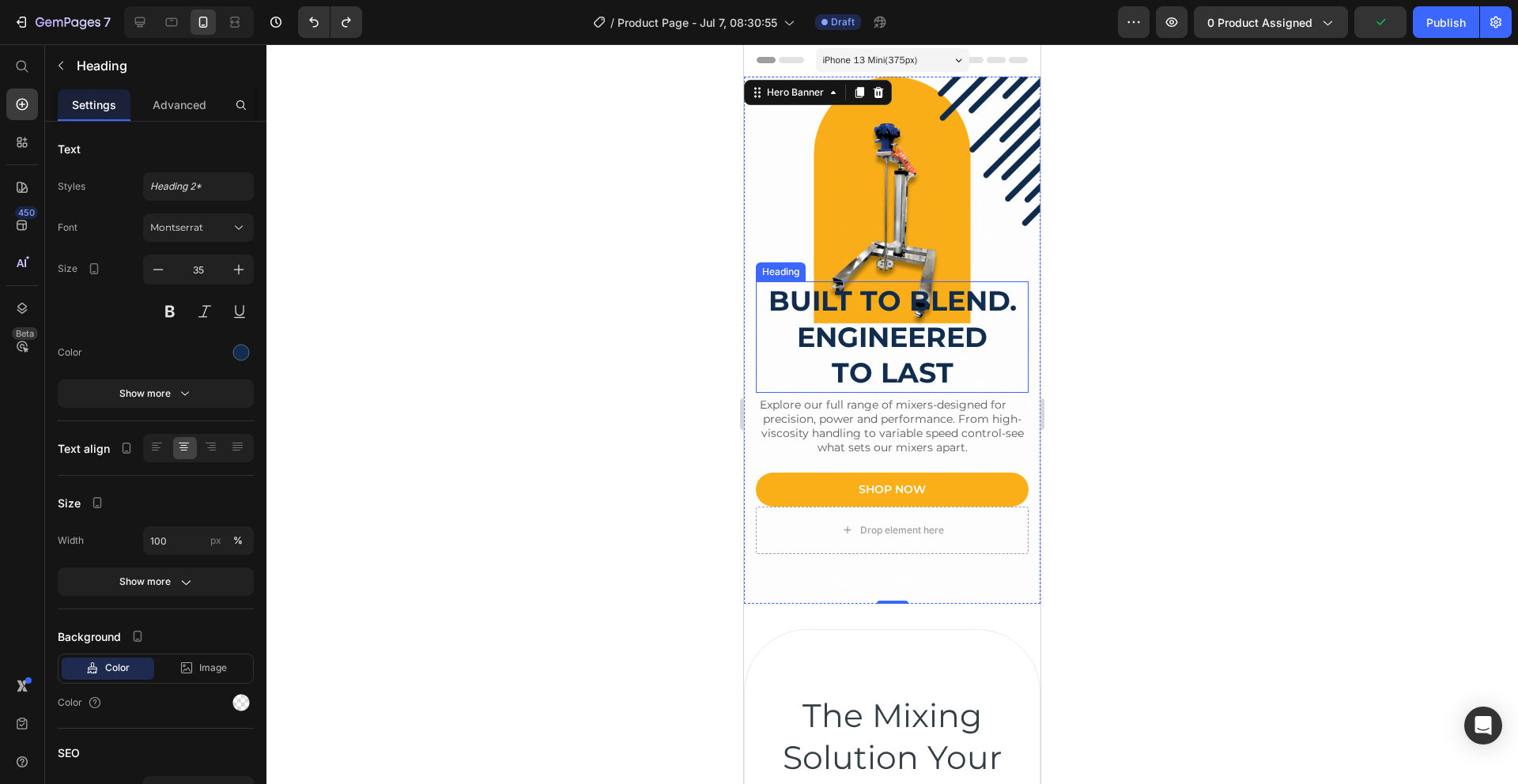 click on "Built to blend. engineered to last" at bounding box center (892, 337) 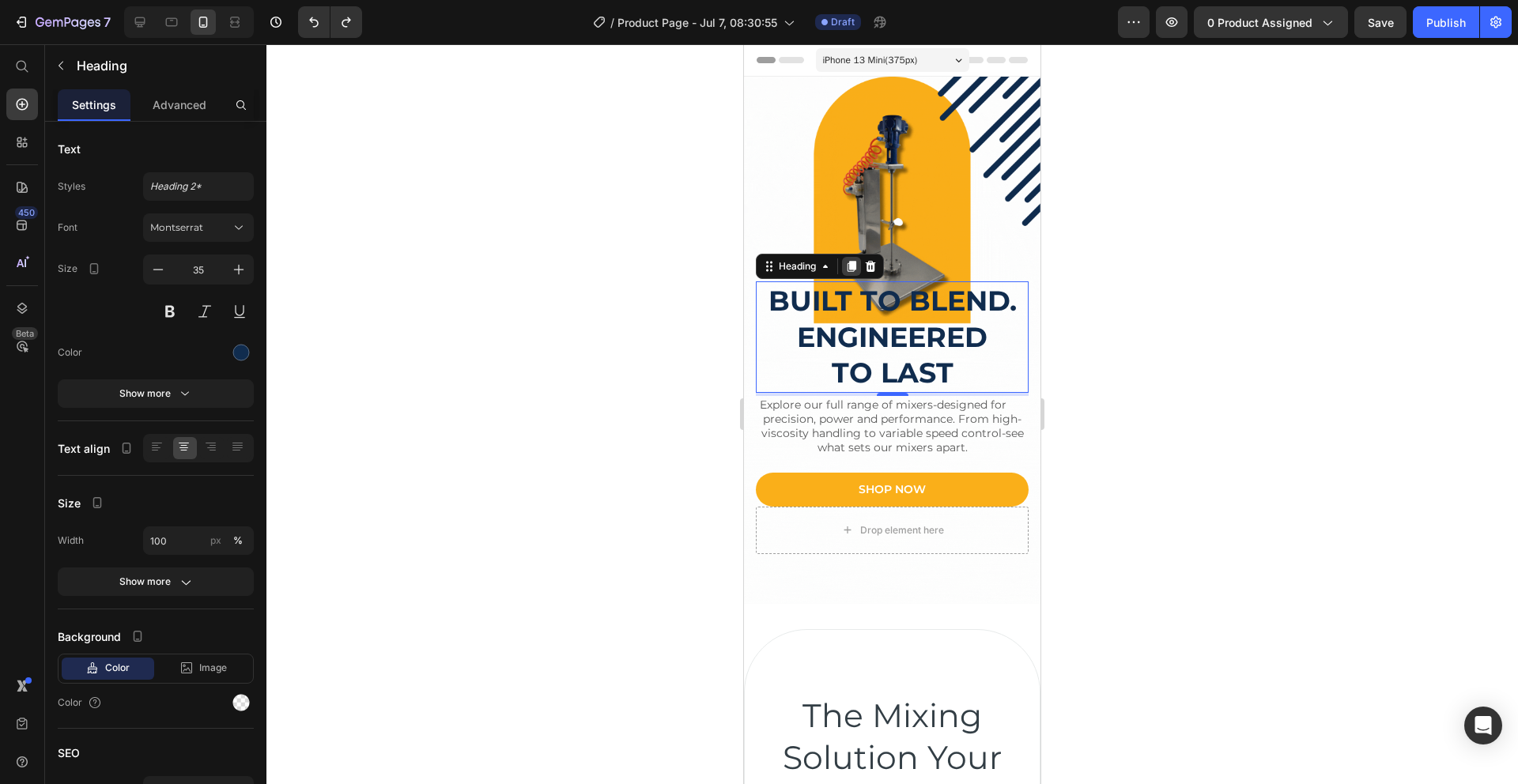 click 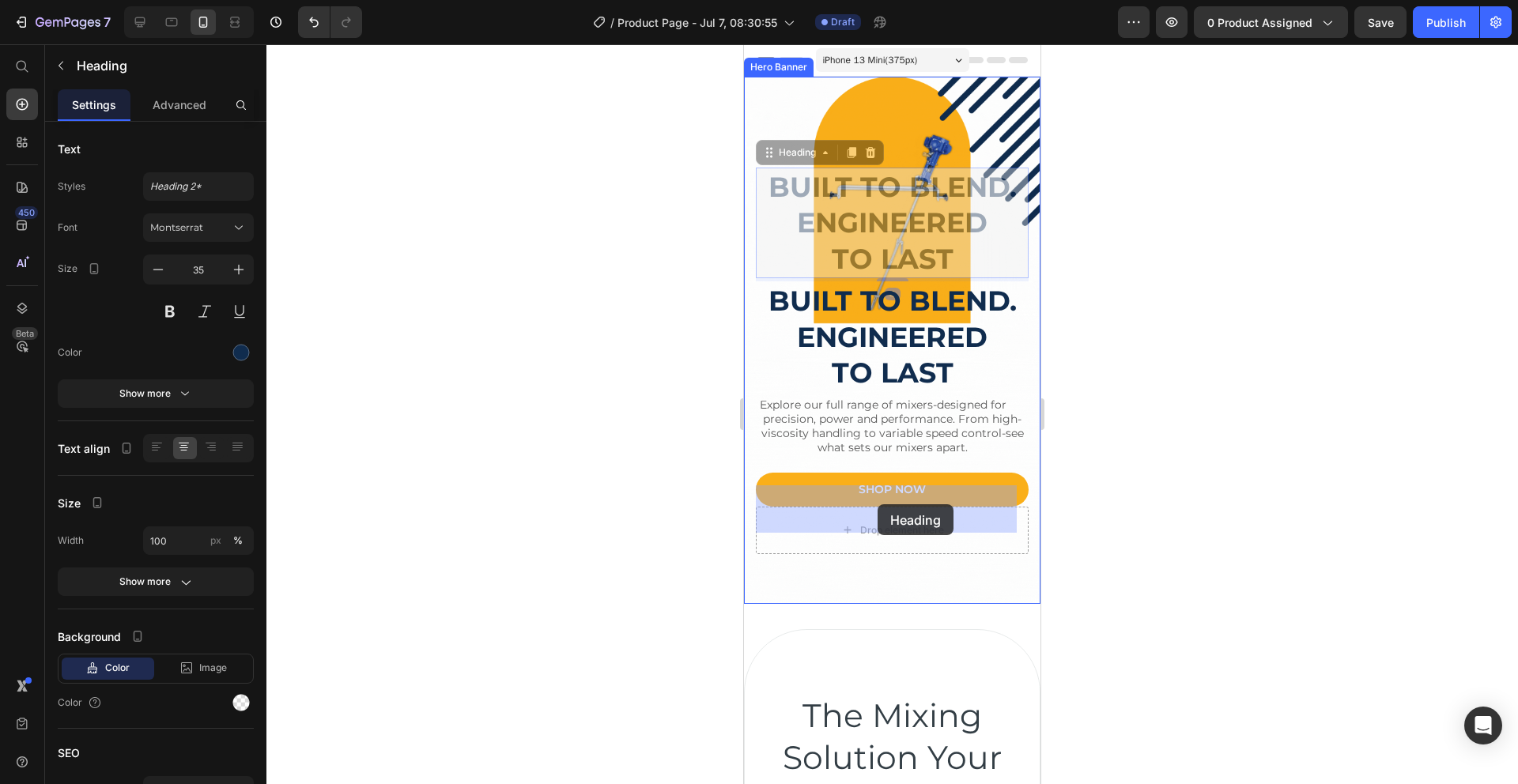 drag, startPoint x: 885, startPoint y: 198, endPoint x: 878, endPoint y: 504, distance: 306.08005 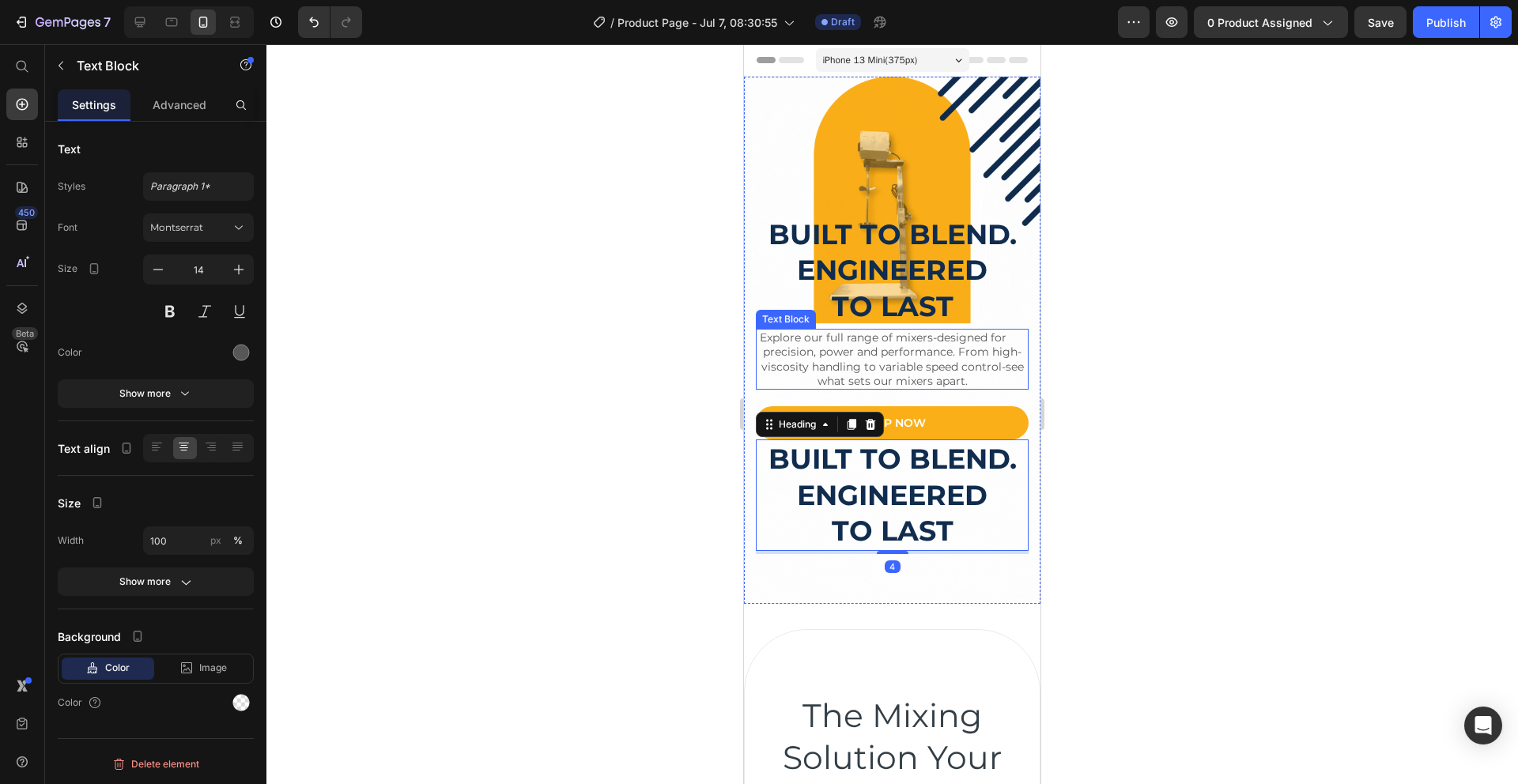click on "Explore our full range of mixers-designed for       precision, power and performance. From high-viscosity handling to variable speed control-see what sets our mixers apart." at bounding box center [892, 359] 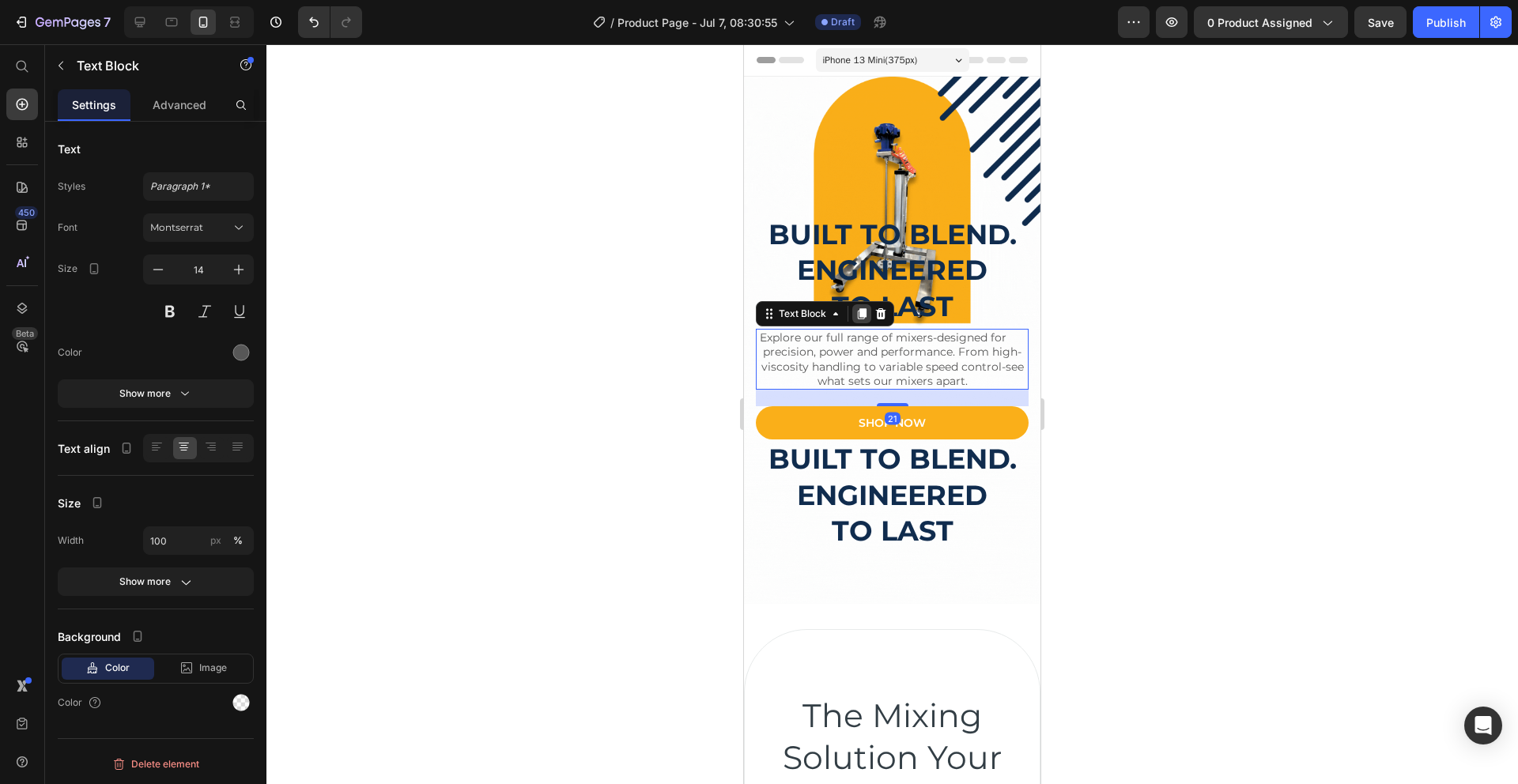 click 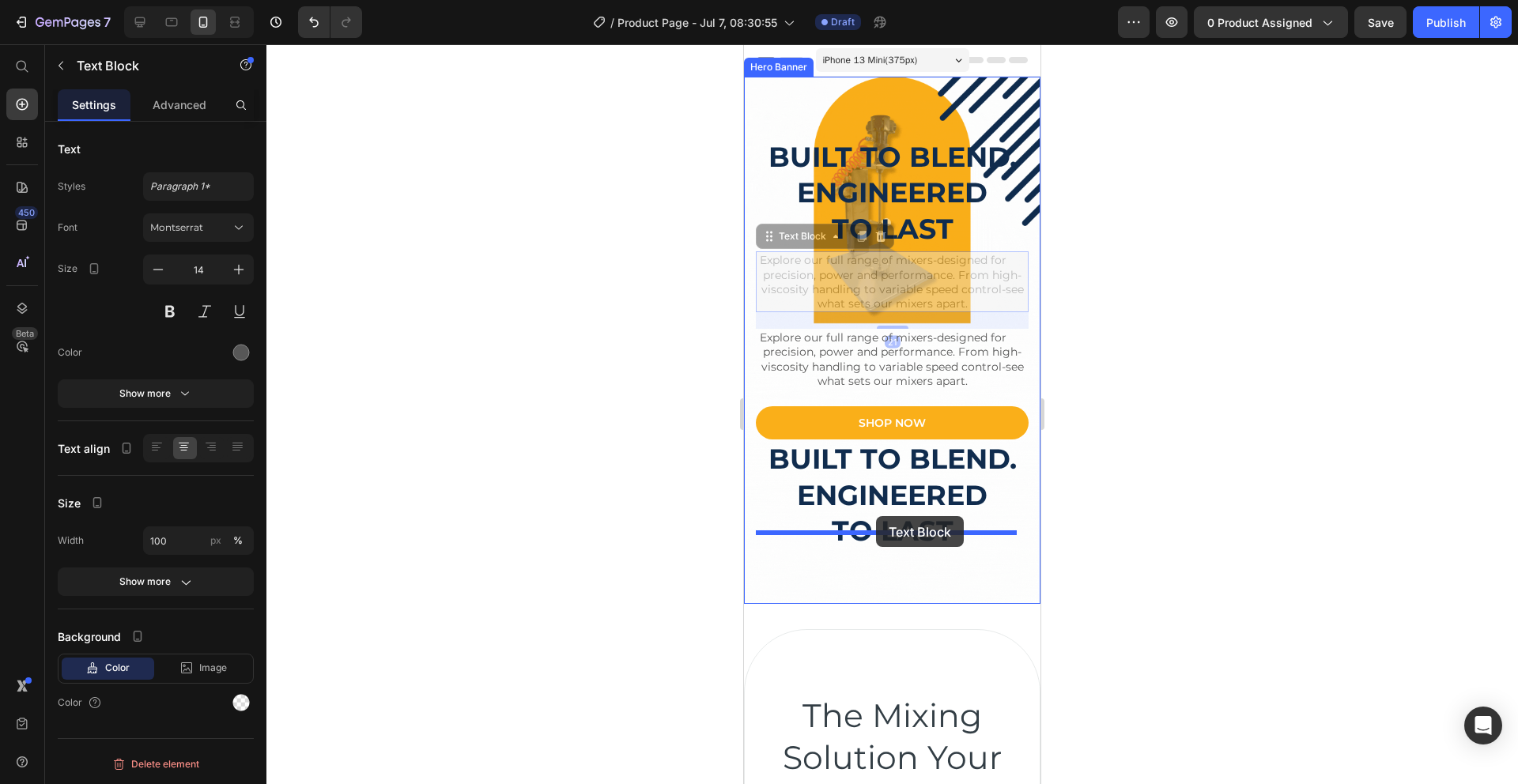 drag, startPoint x: 887, startPoint y: 254, endPoint x: 876, endPoint y: 517, distance: 263.22994 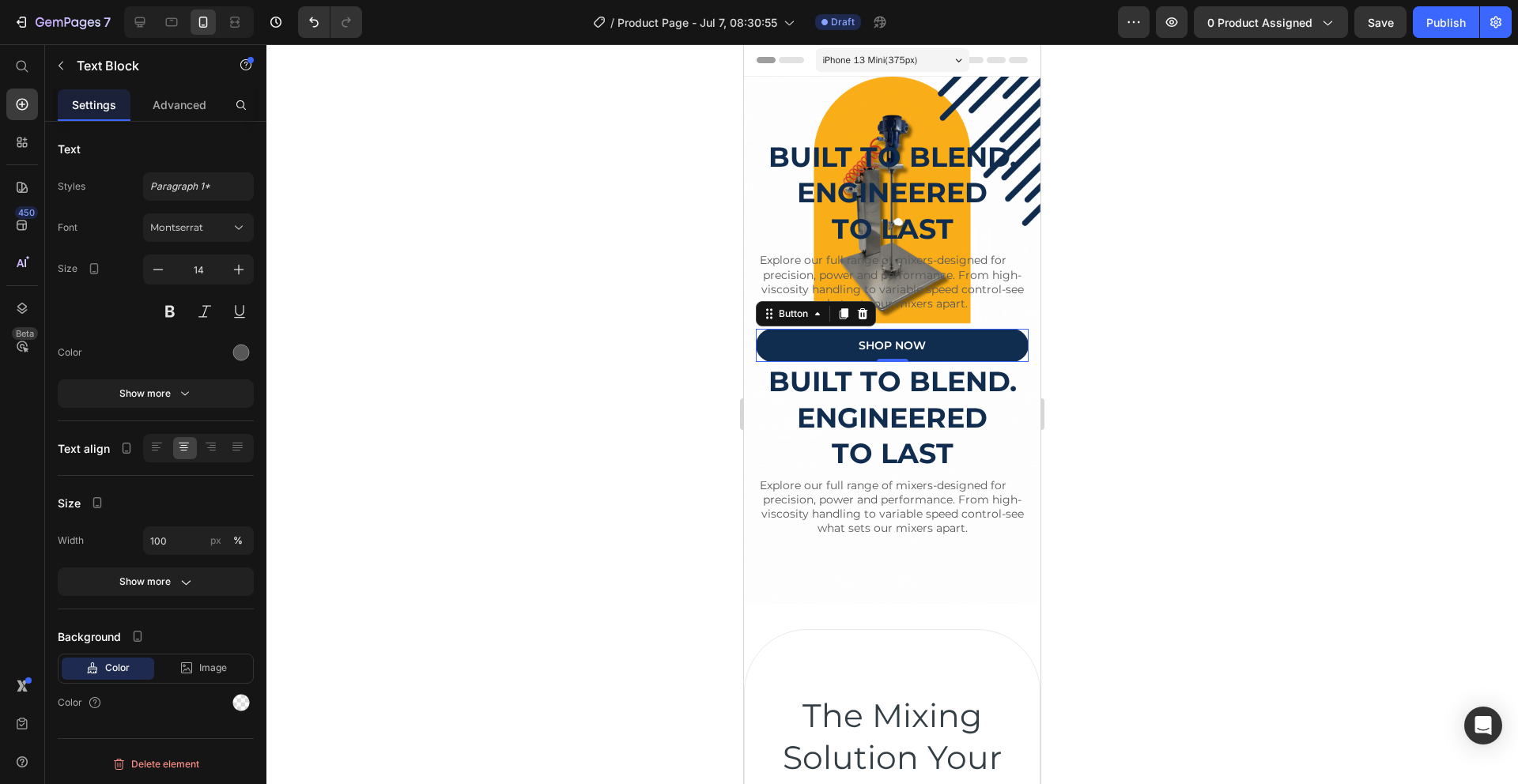 click on "Shop Now" at bounding box center [892, 345] 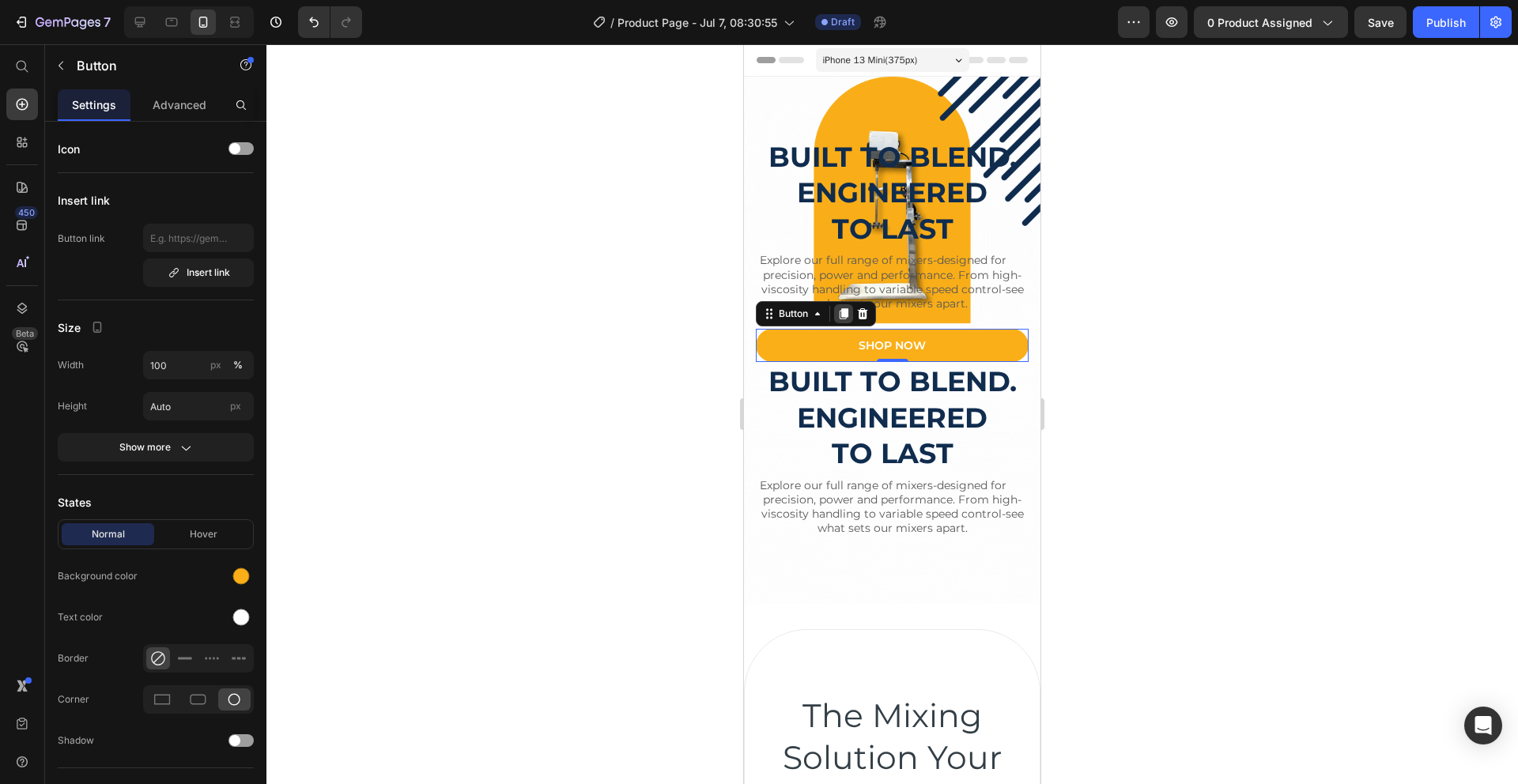 click 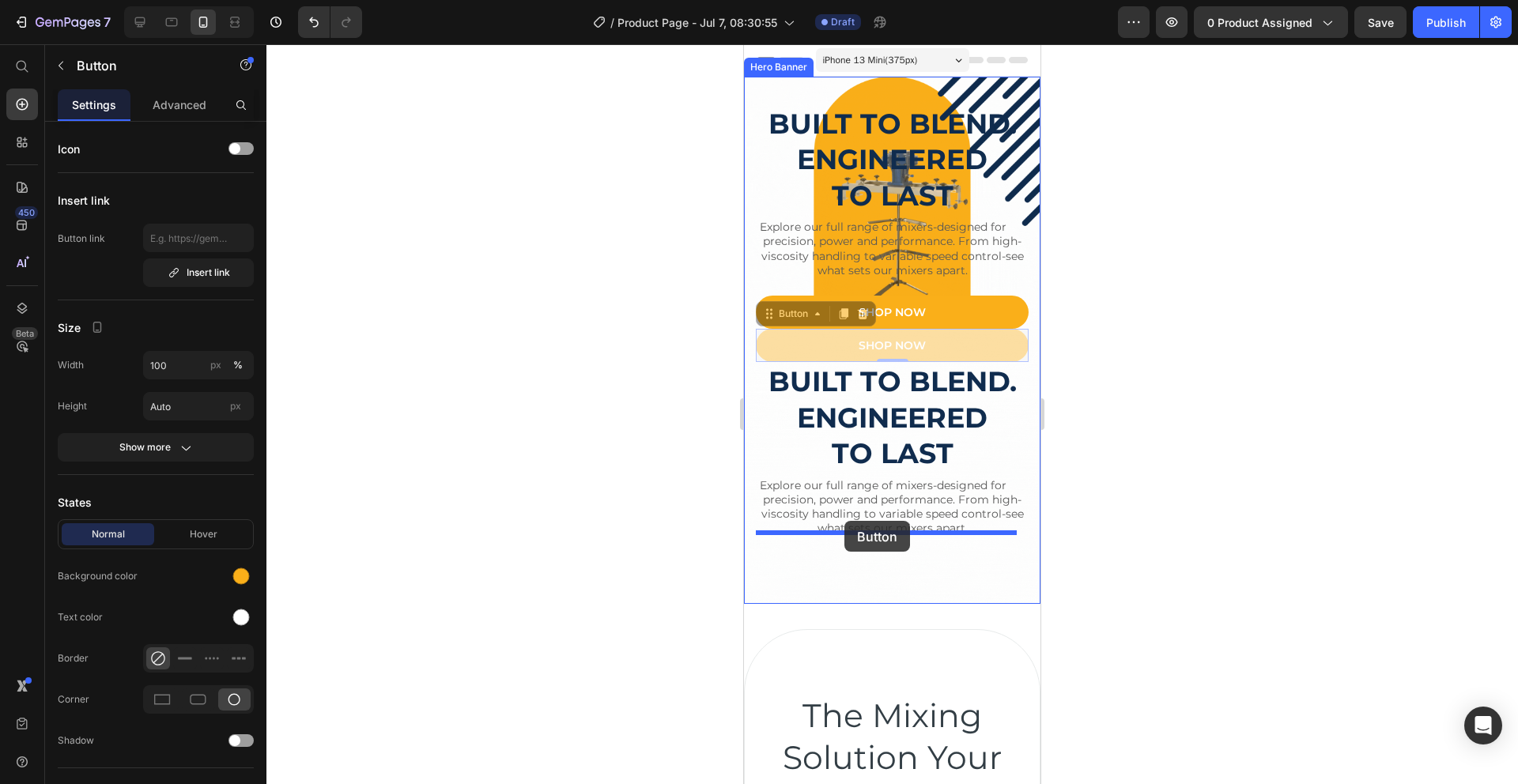 drag, startPoint x: 831, startPoint y: 318, endPoint x: 844, endPoint y: 521, distance: 203.41583 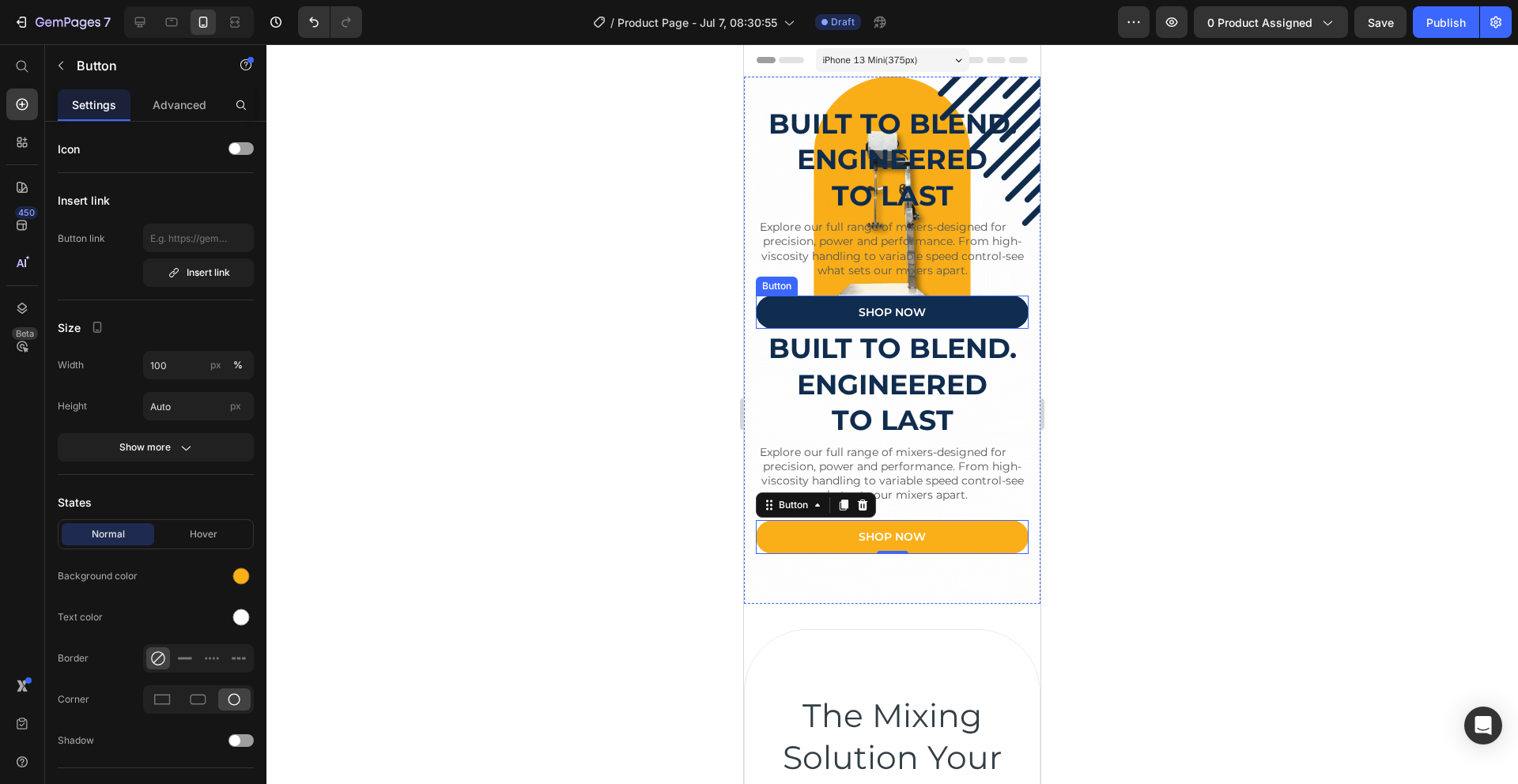 click on "Shop Now" at bounding box center (892, 312) 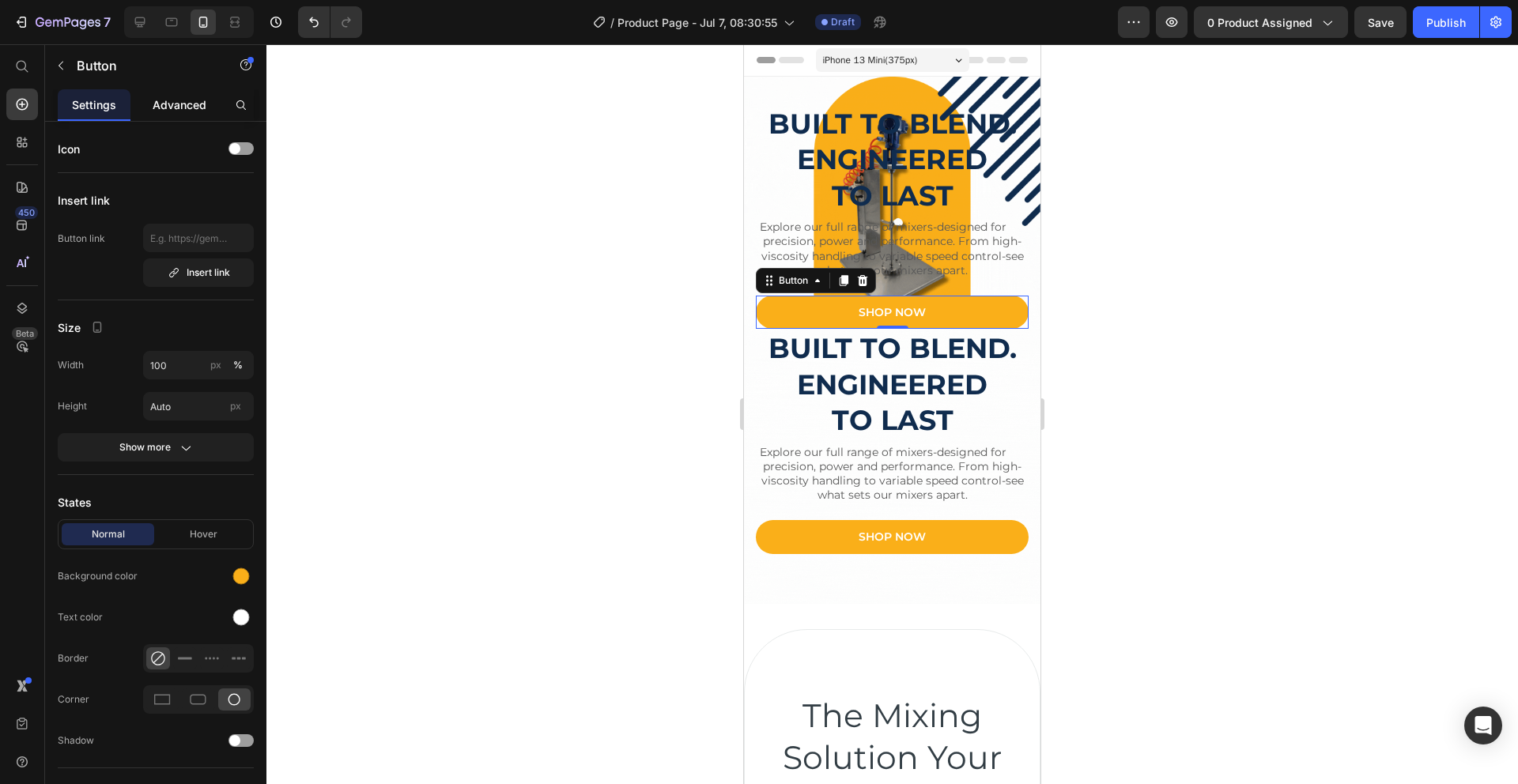 click on "Advanced" at bounding box center [179, 104] 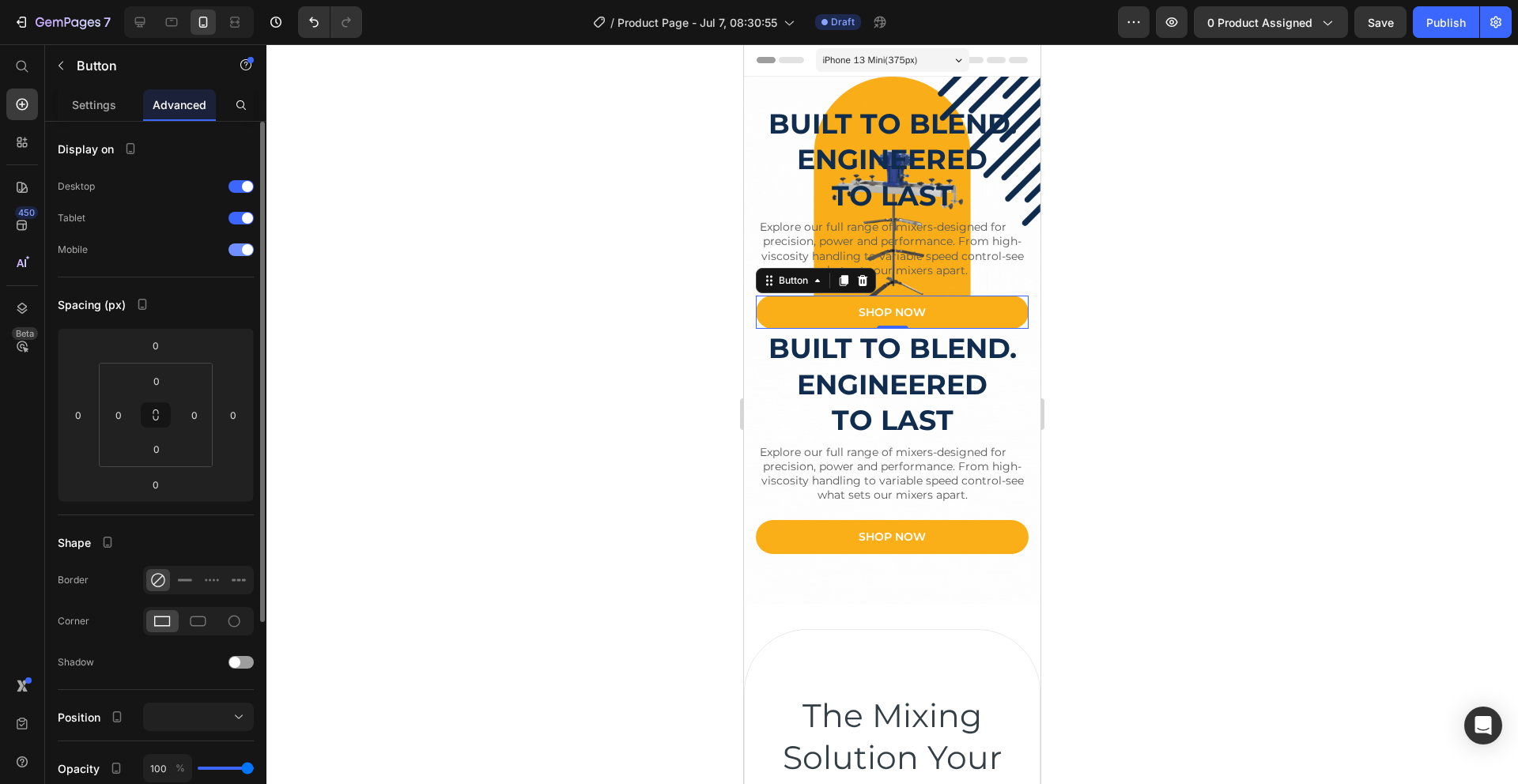 click at bounding box center [247, 250] 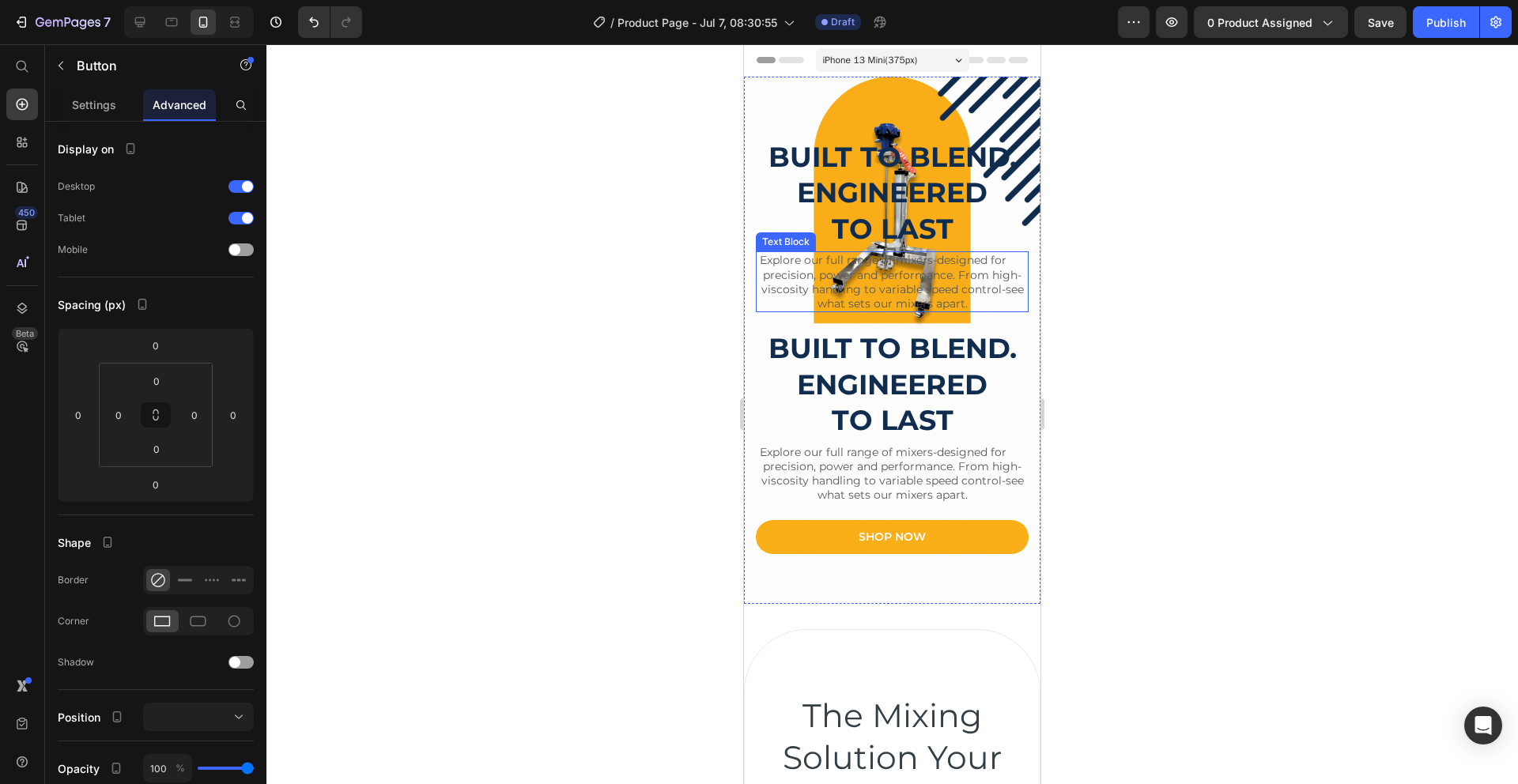 click on "Explore our full range of mixers-designed for       precision, power and performance. From high-viscosity handling to variable speed control-see what sets our mixers apart." at bounding box center (892, 281) 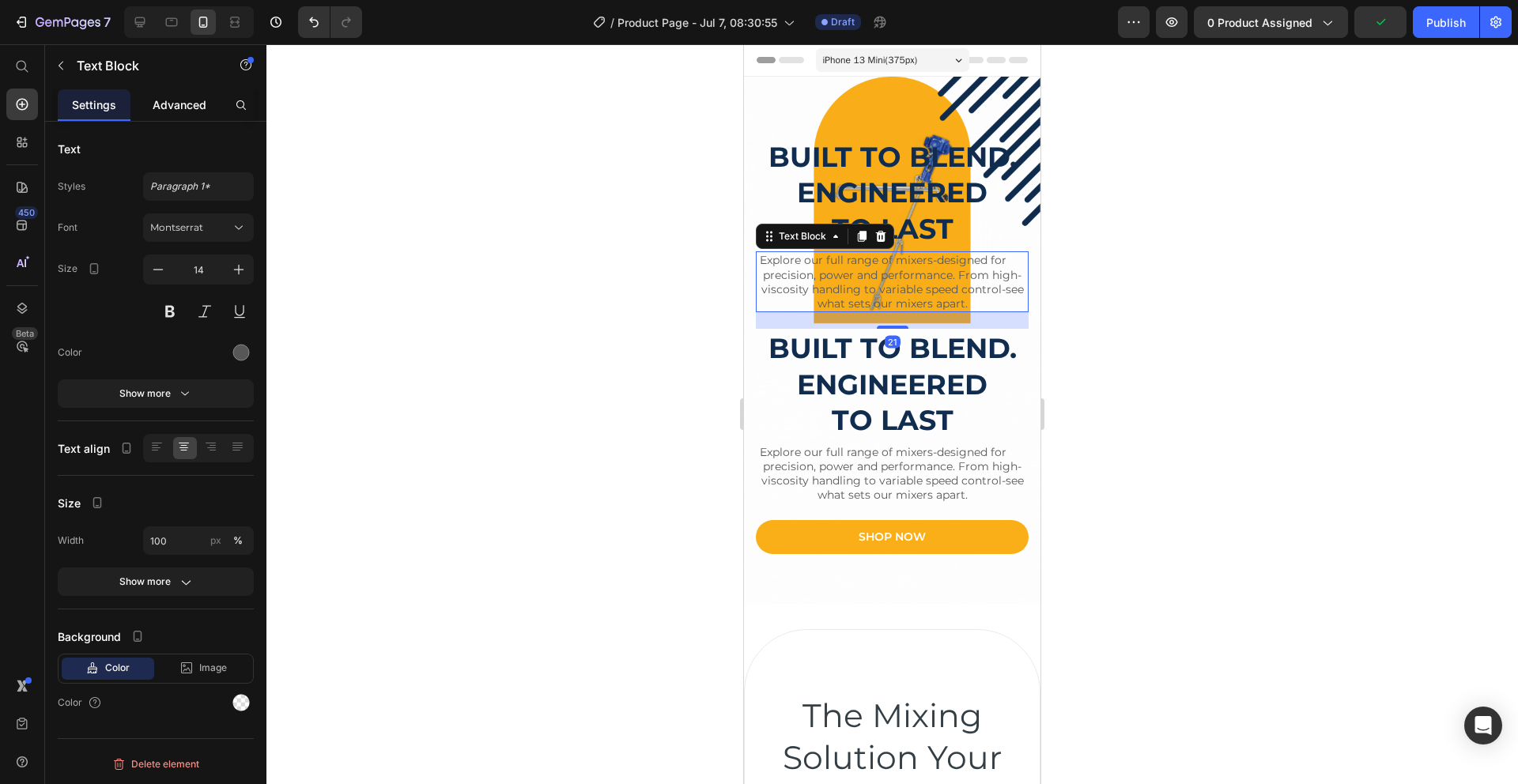 click on "Advanced" at bounding box center [179, 104] 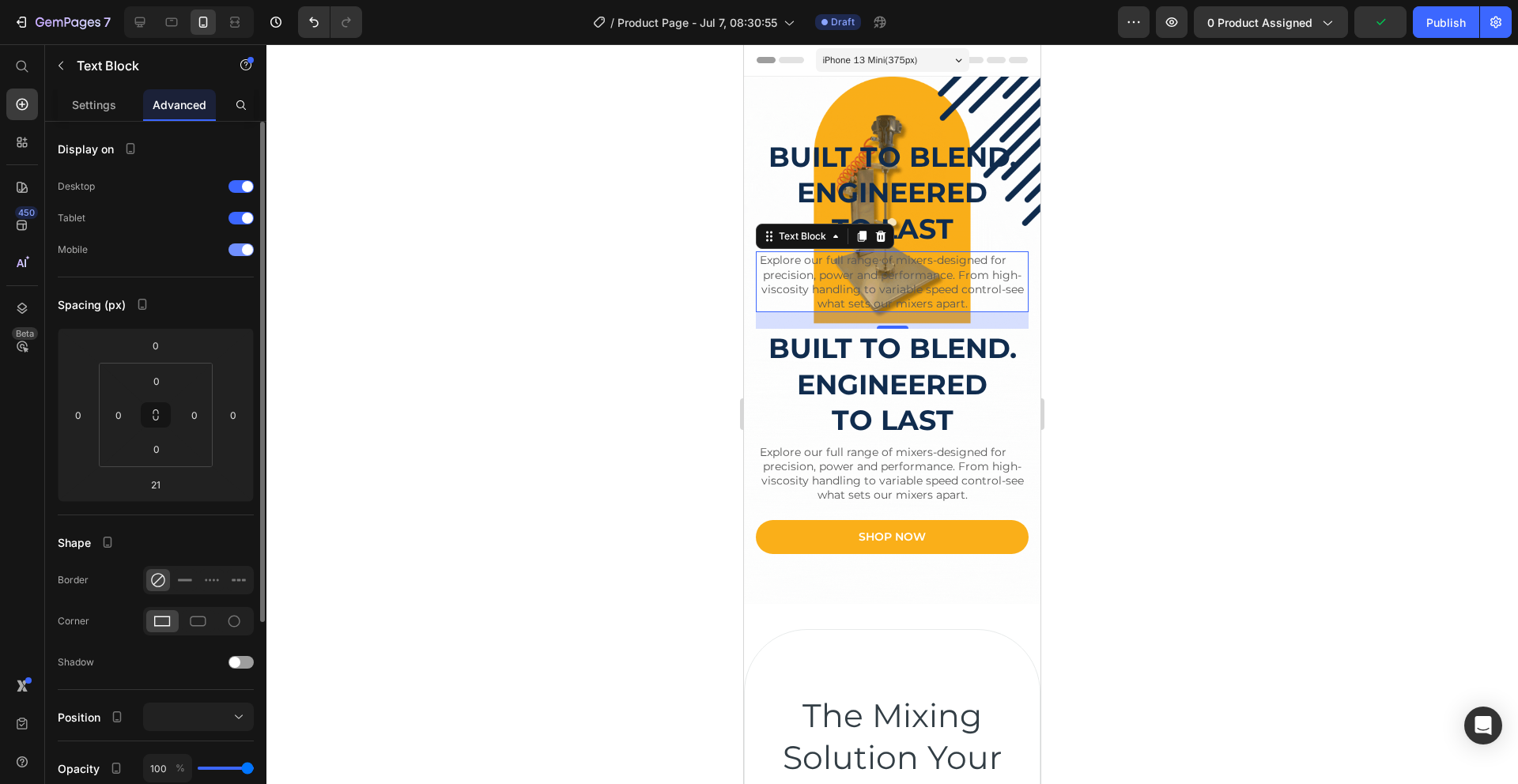 drag, startPoint x: 247, startPoint y: 254, endPoint x: 269, endPoint y: 250, distance: 22.36068 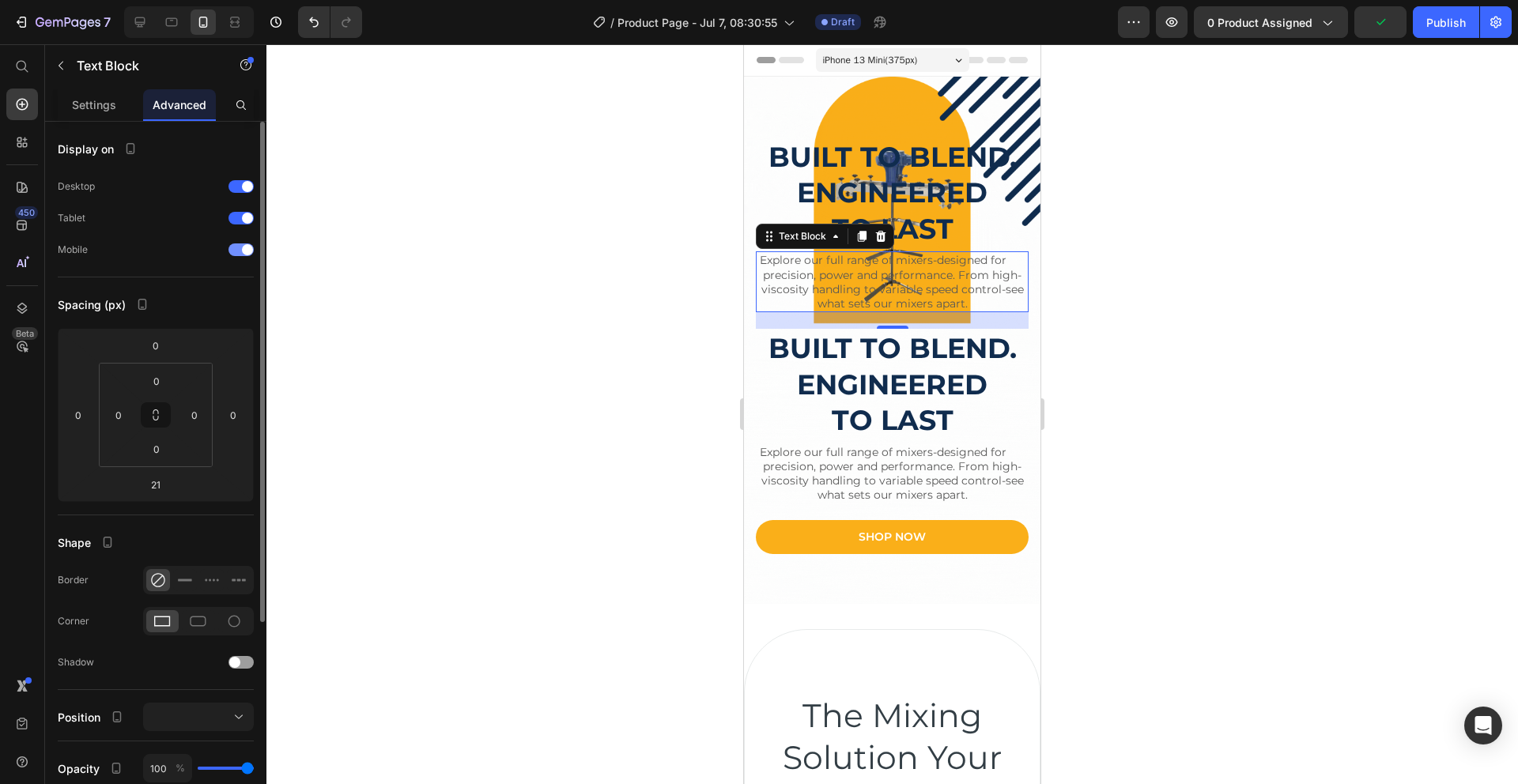 click at bounding box center (247, 250) 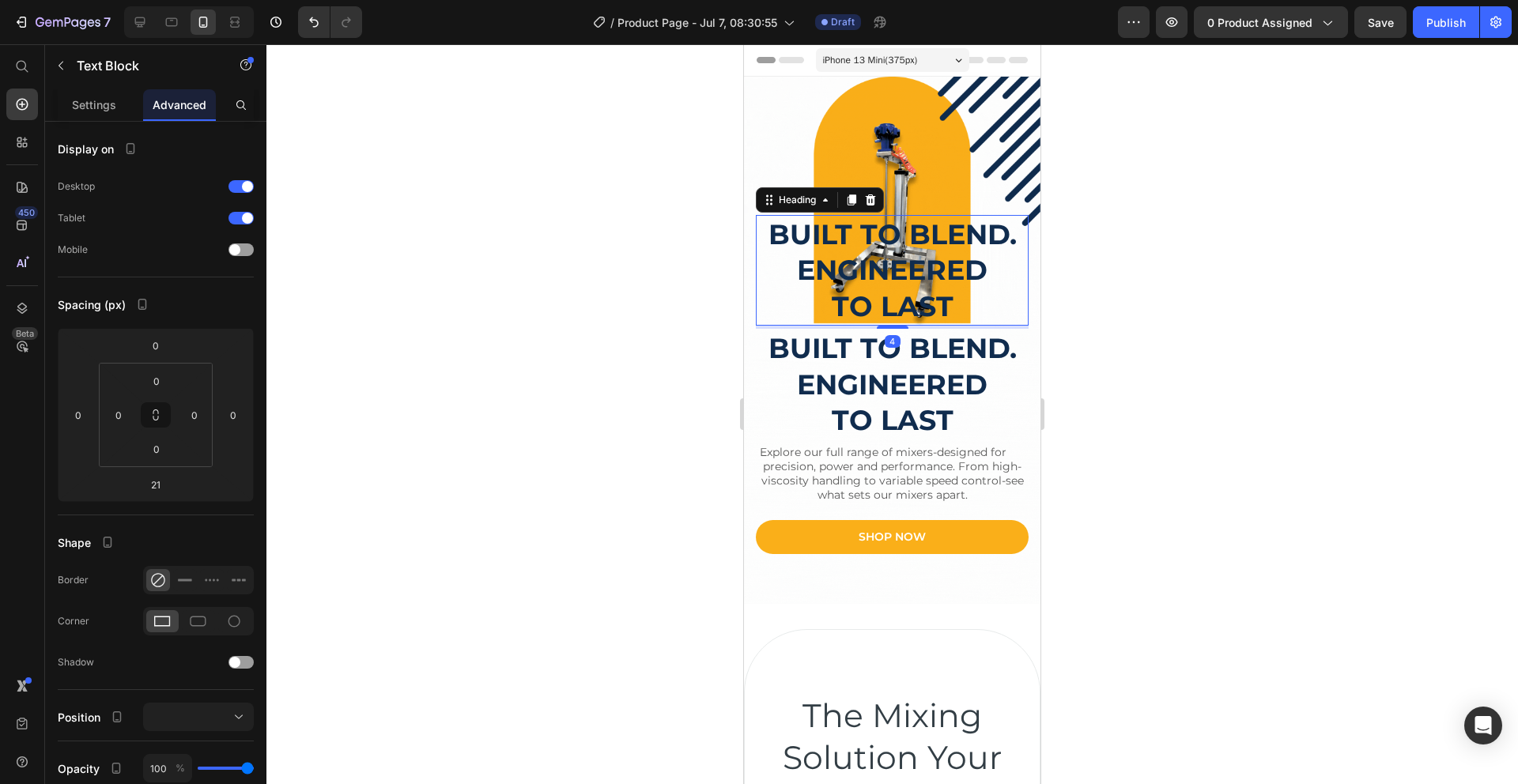 drag, startPoint x: 818, startPoint y: 230, endPoint x: 759, endPoint y: 239, distance: 59.682493 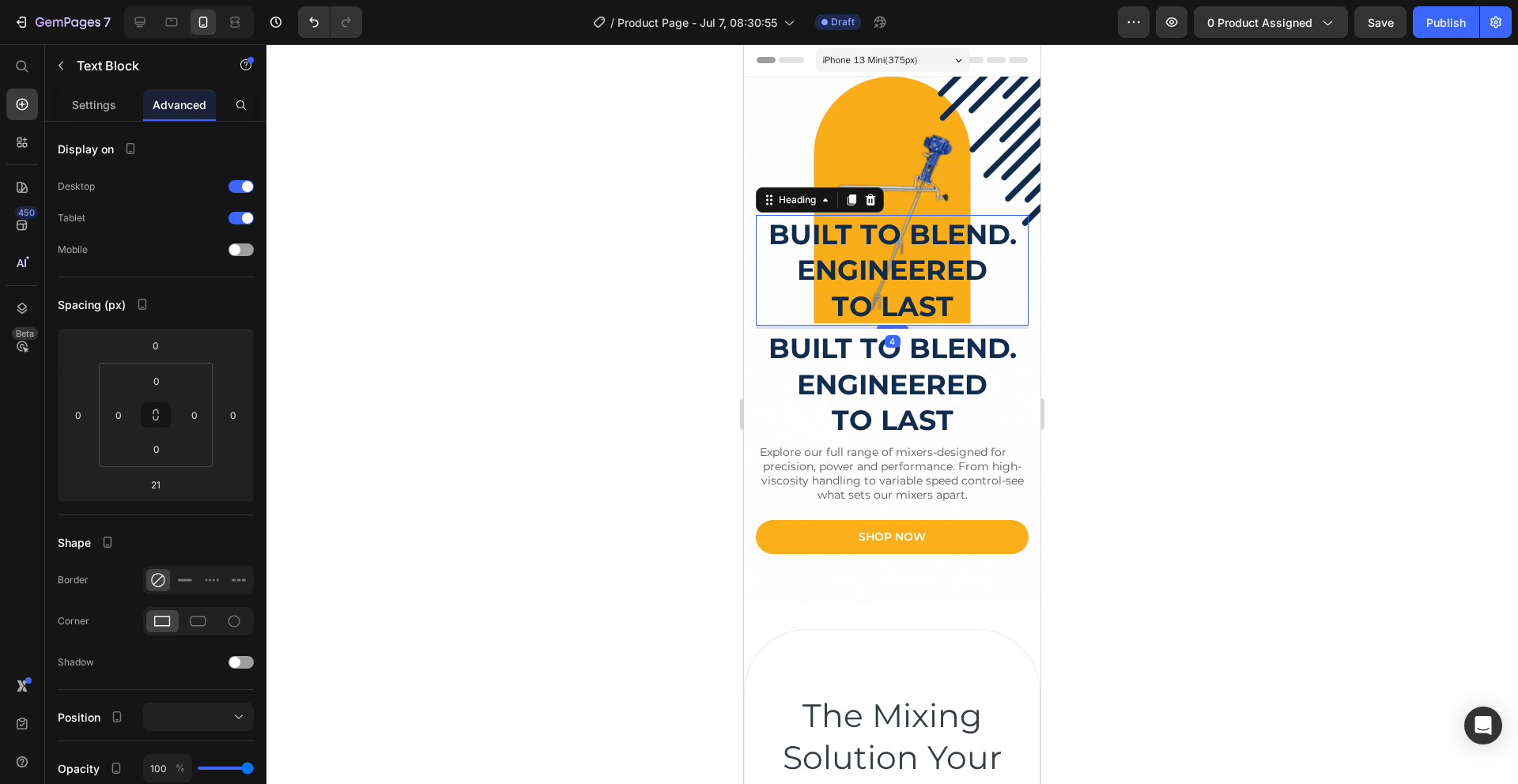 click on "Built to blend. engineered to last" at bounding box center [892, 270] 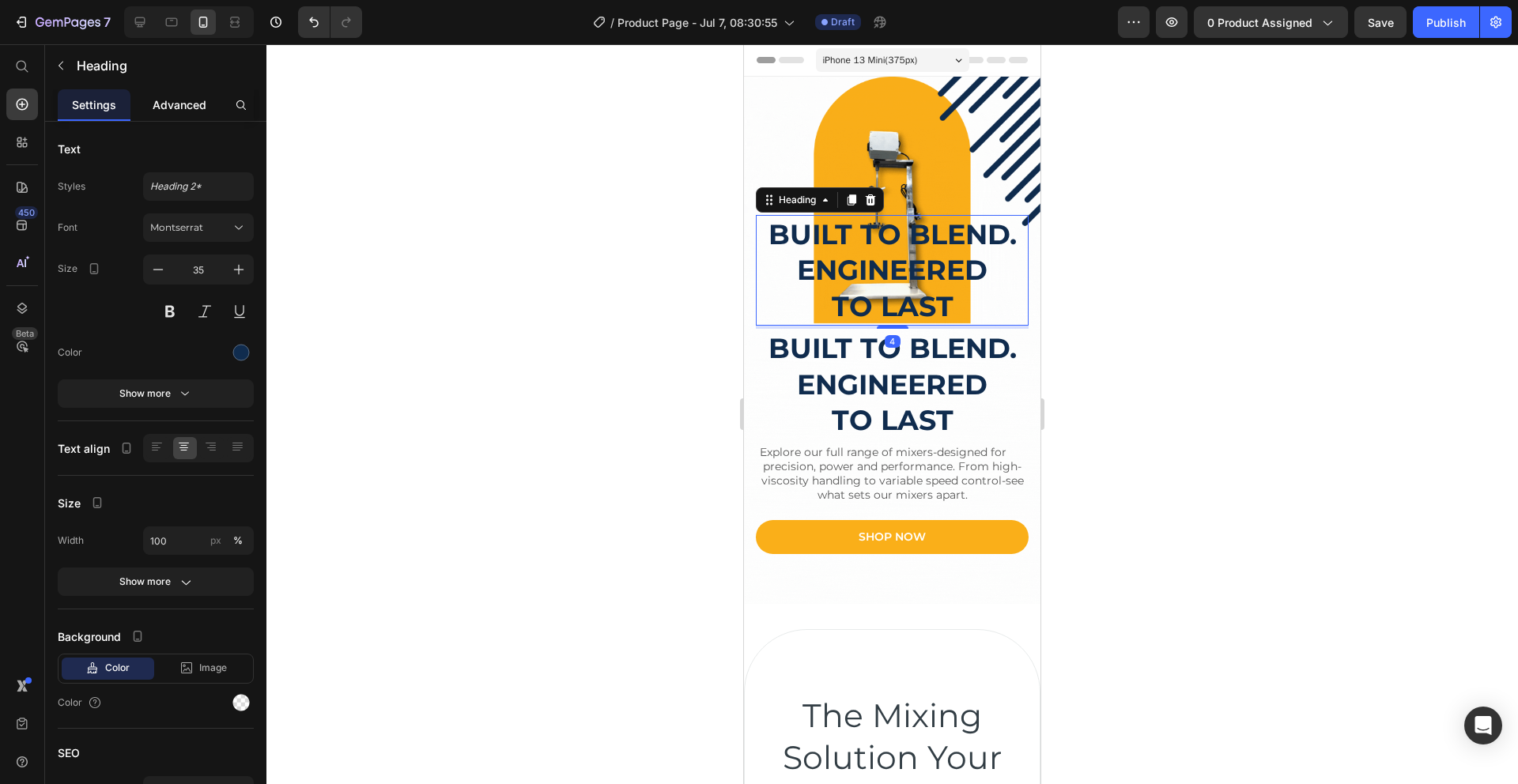click on "Advanced" at bounding box center (179, 104) 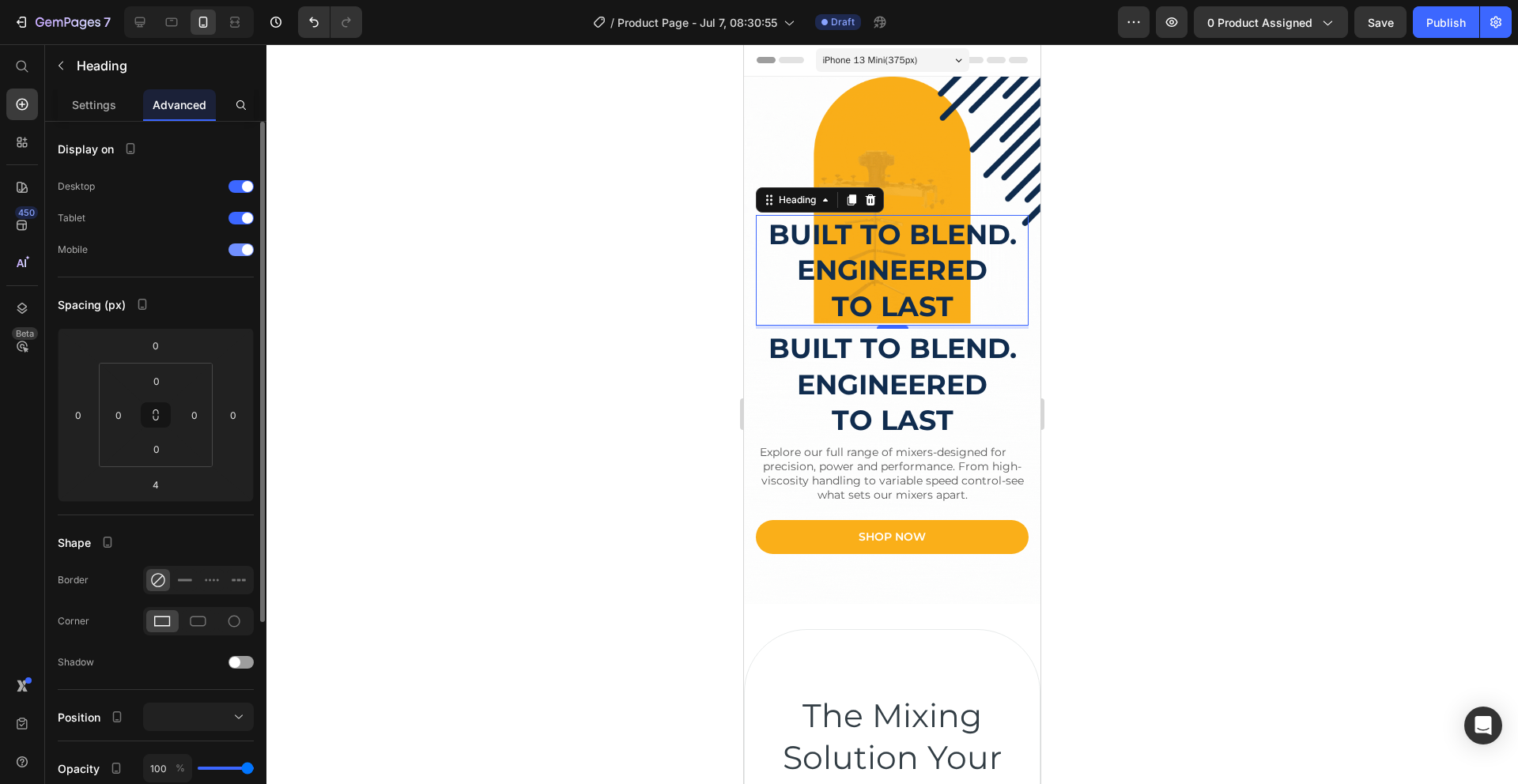 click at bounding box center [241, 250] 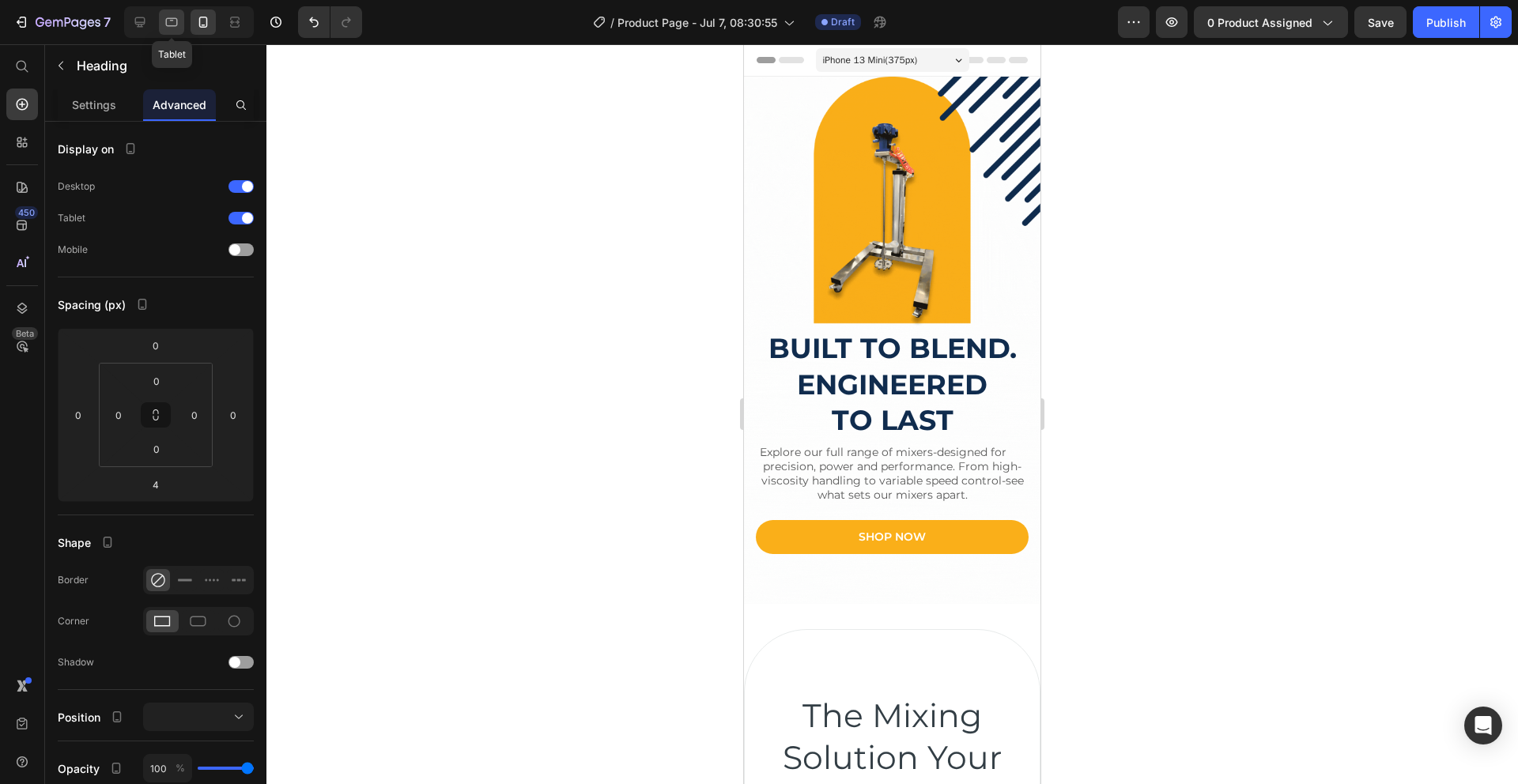 click 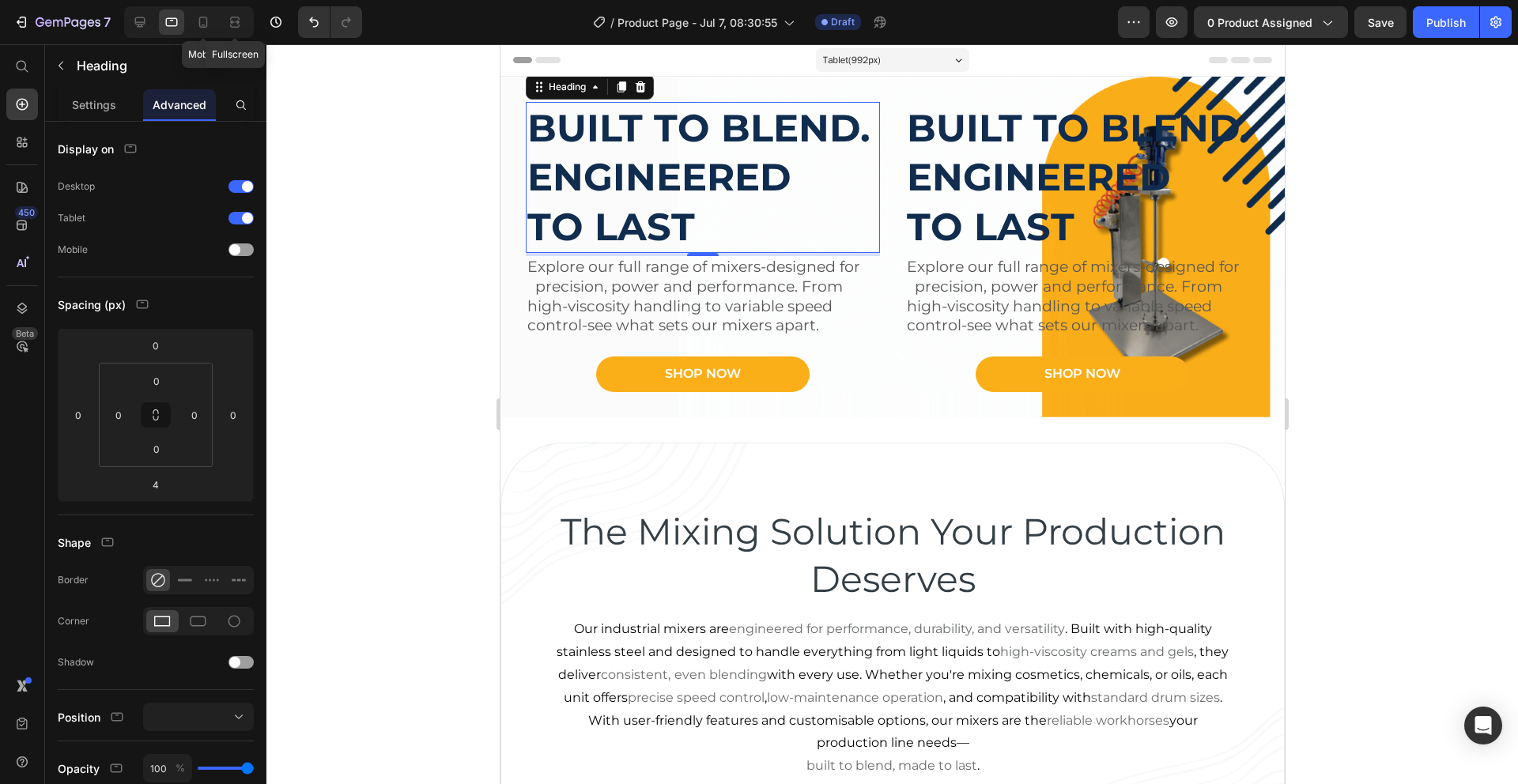 scroll, scrollTop: 2, scrollLeft: 0, axis: vertical 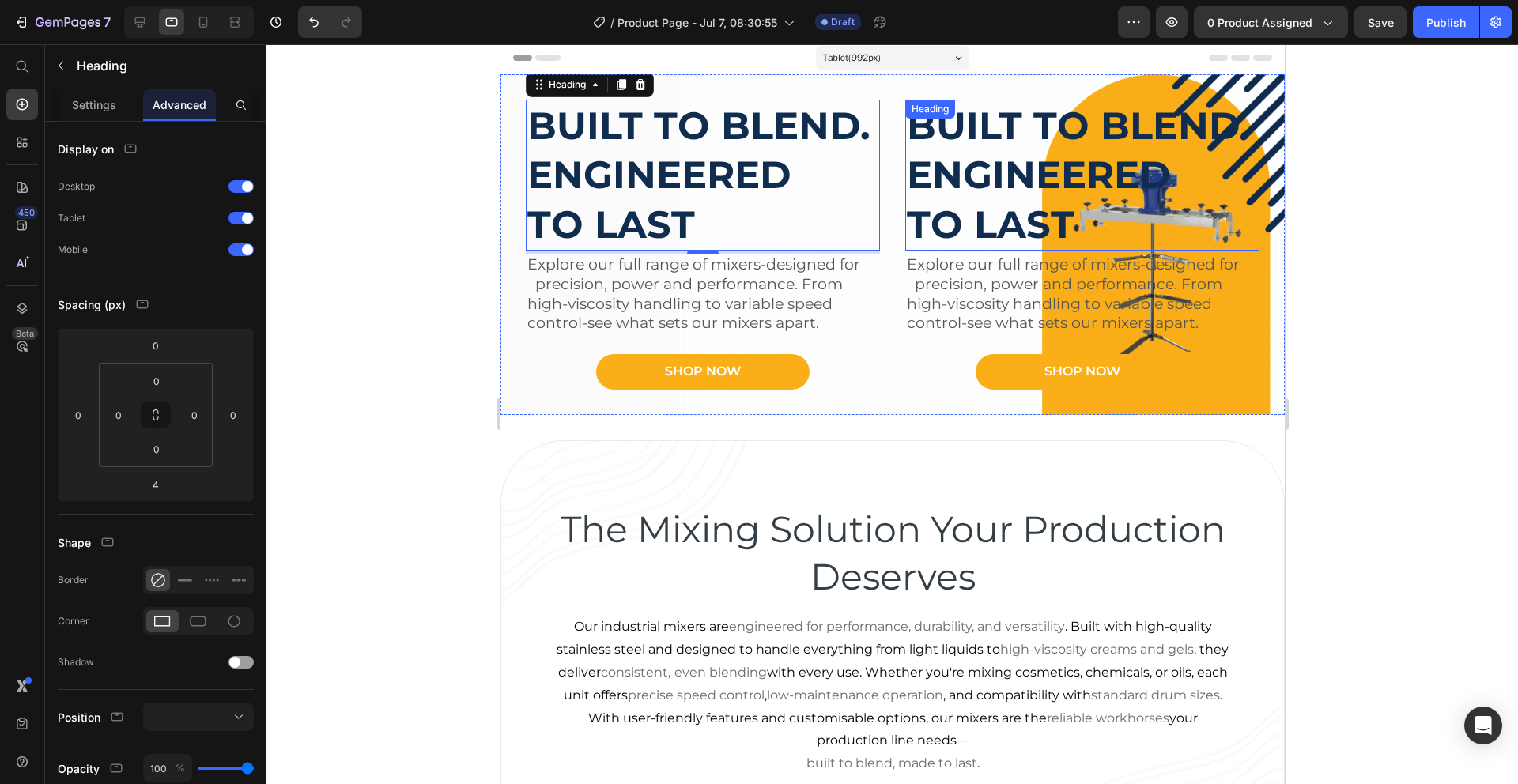 click on "Built to blend. engineered to last" at bounding box center [1082, 175] 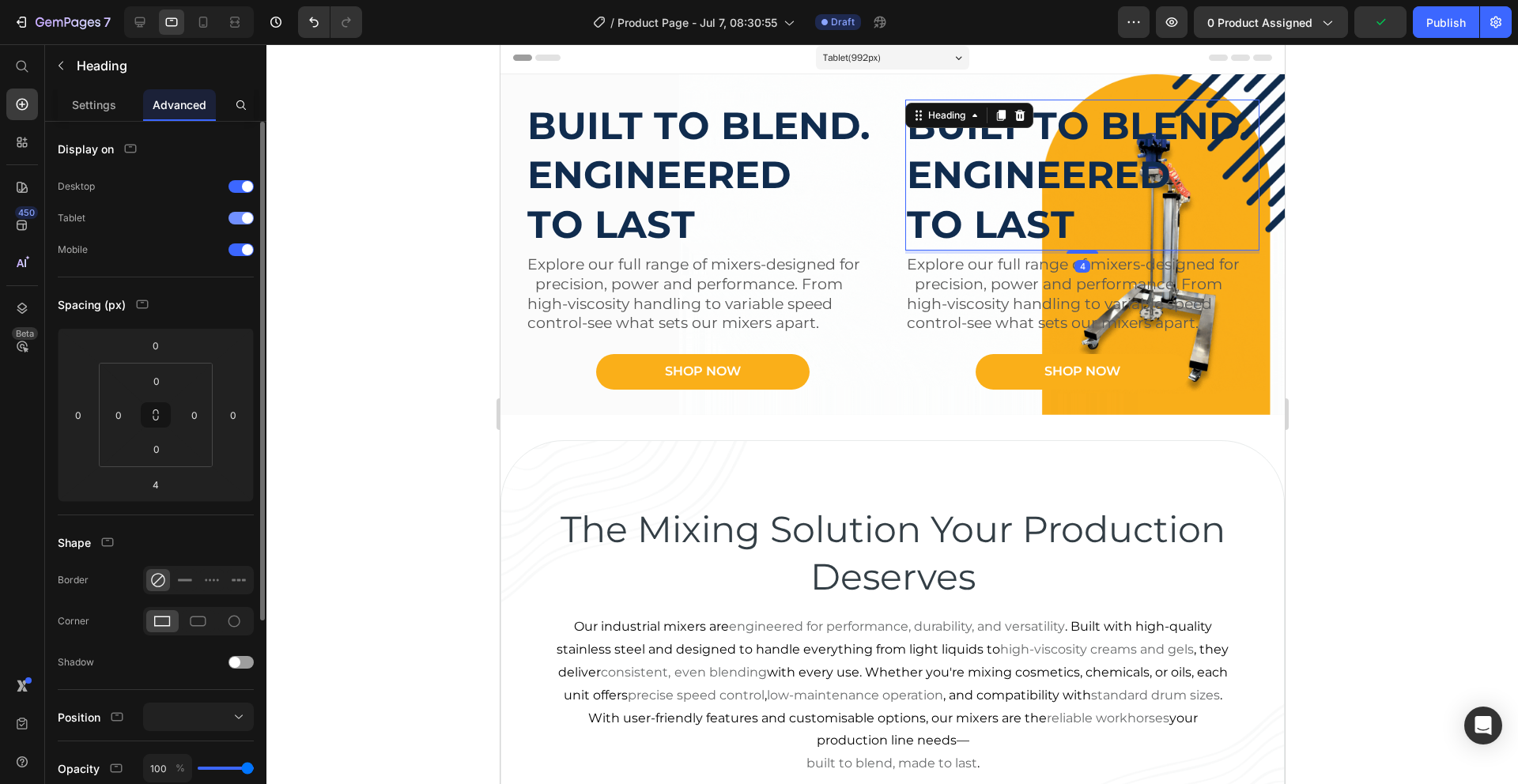 click at bounding box center (247, 218) 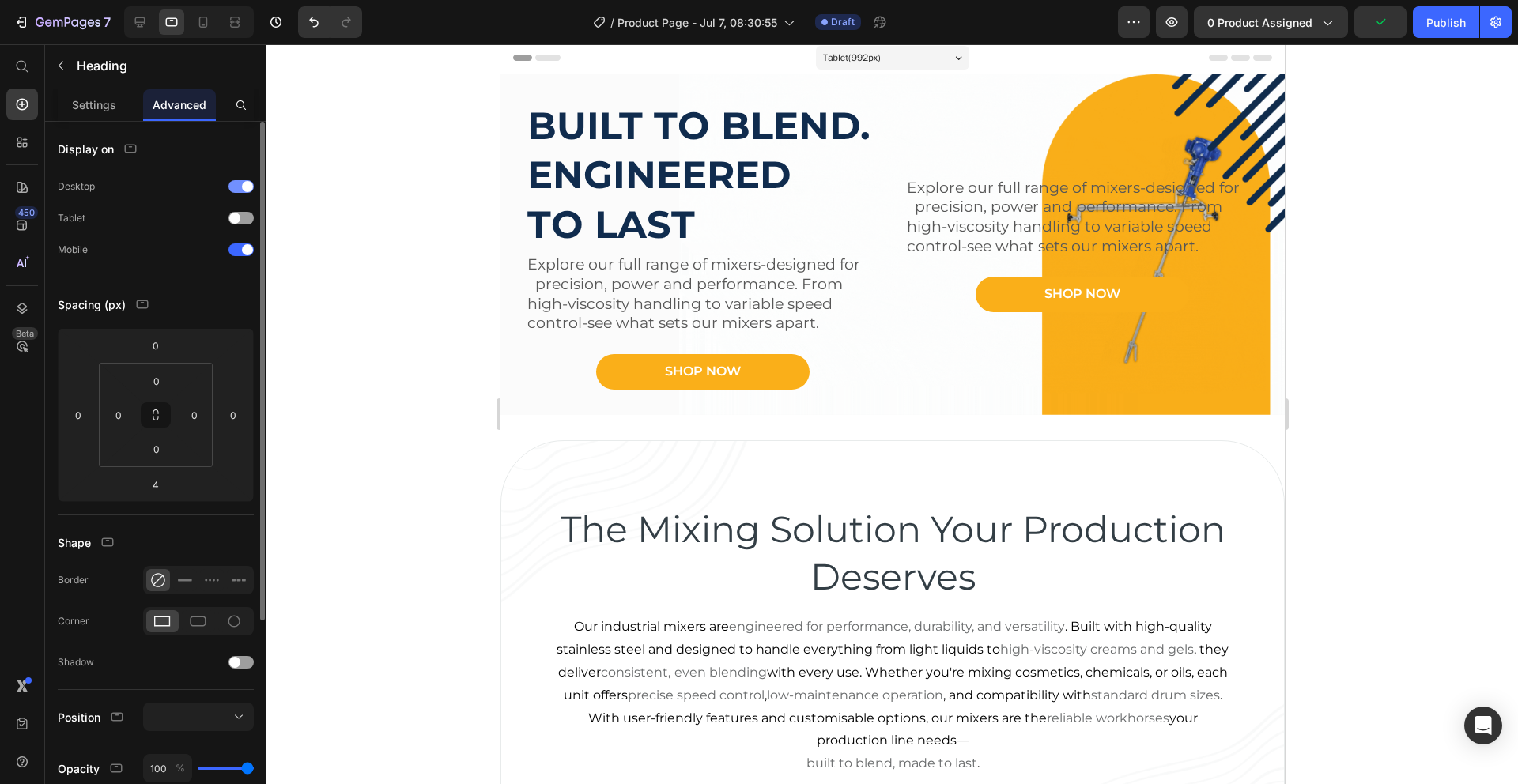click at bounding box center [247, 187] 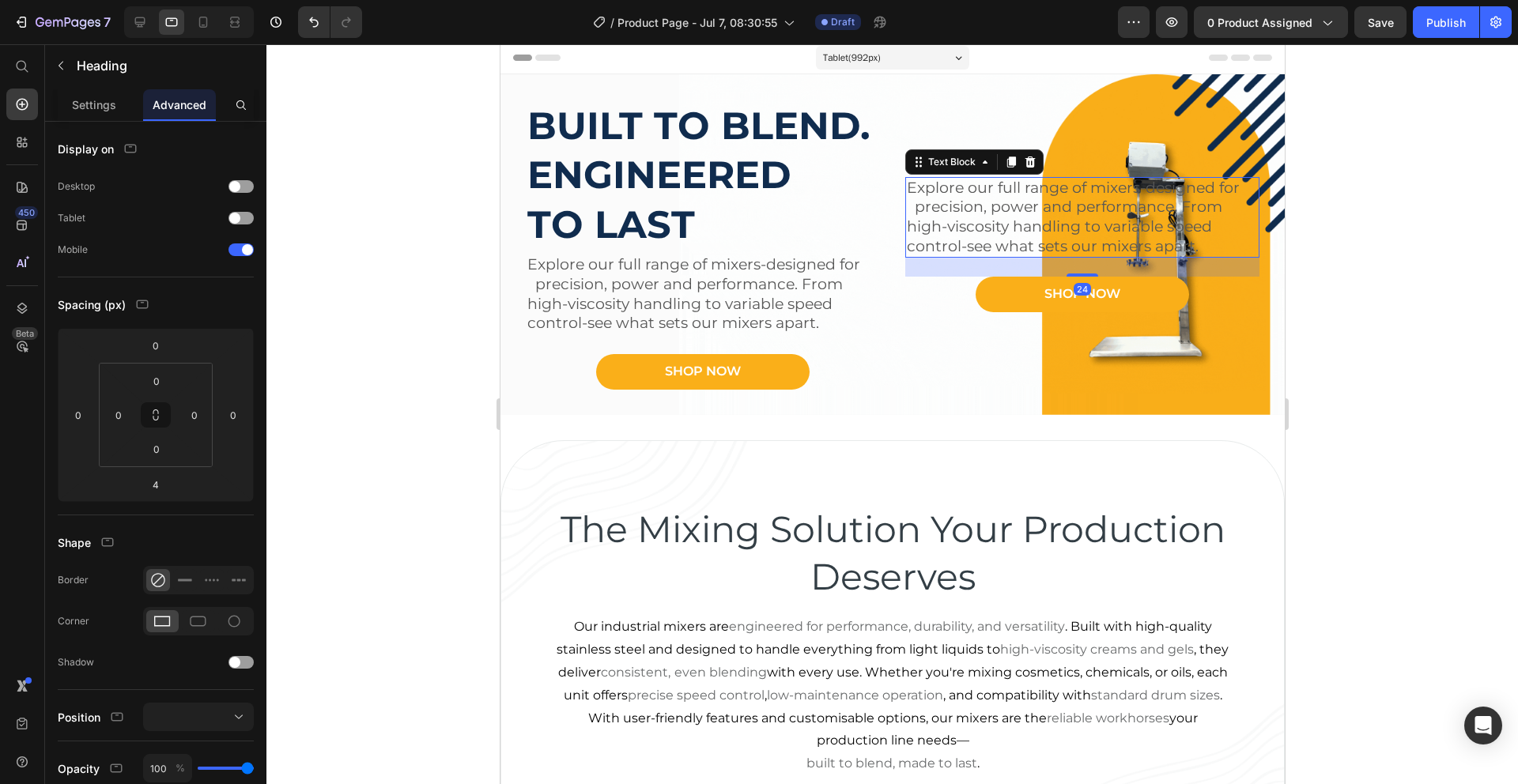 click on "Explore our full range of mixers-designed for       precision, power and performance. From high-viscosity handling to variable speed control-see what sets our mixers apart." at bounding box center (1082, 217) 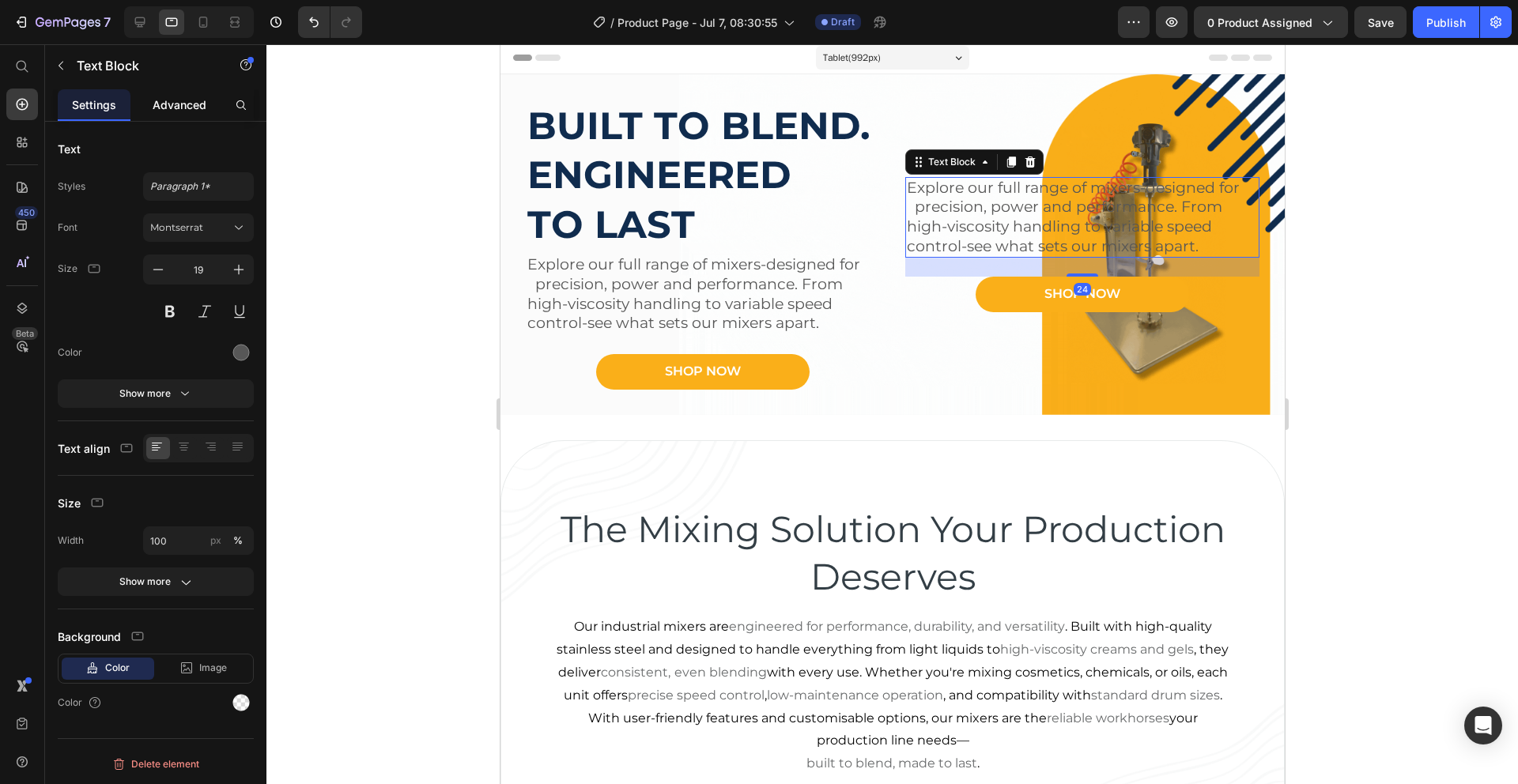 click on "Advanced" at bounding box center [179, 104] 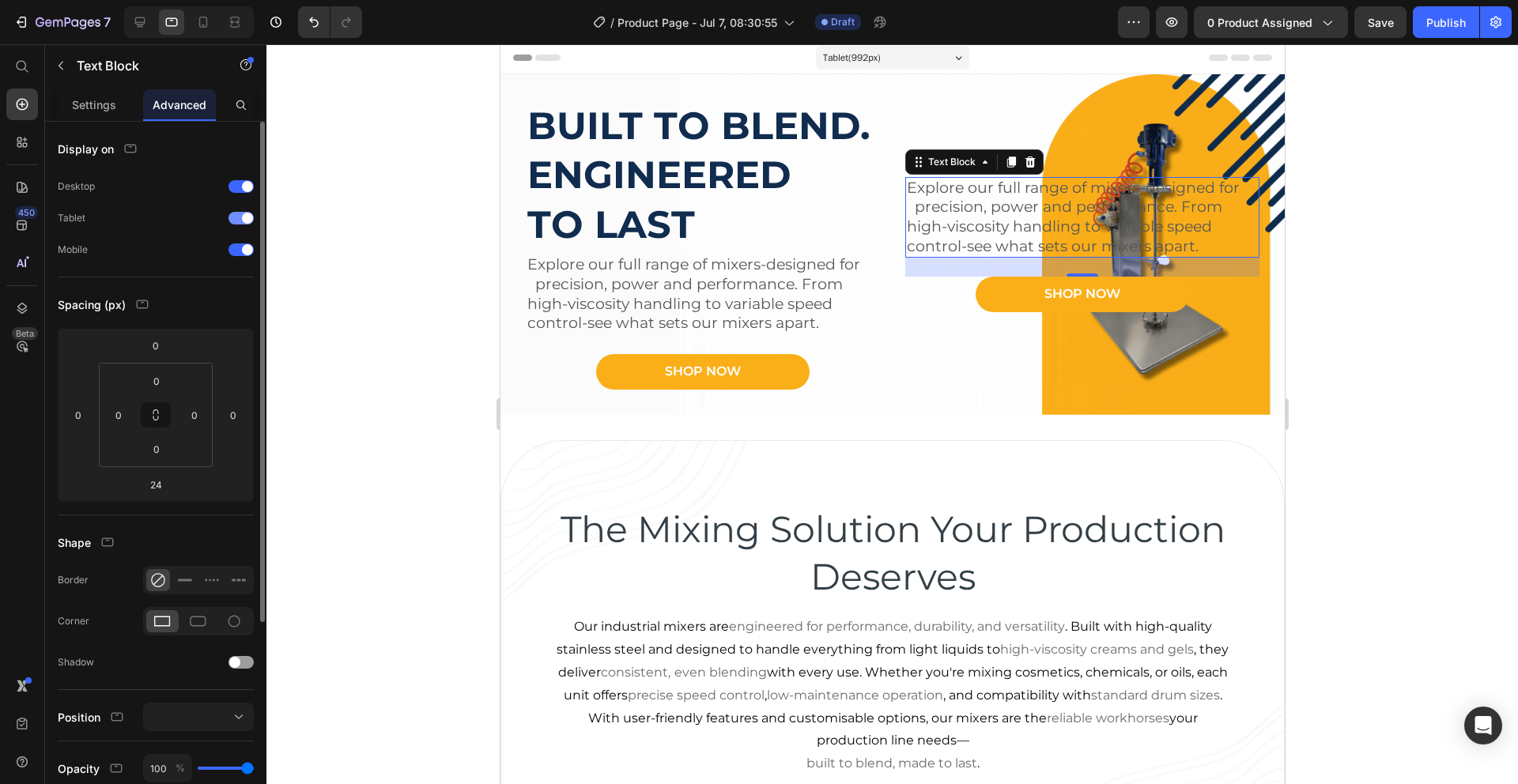 click at bounding box center [247, 218] 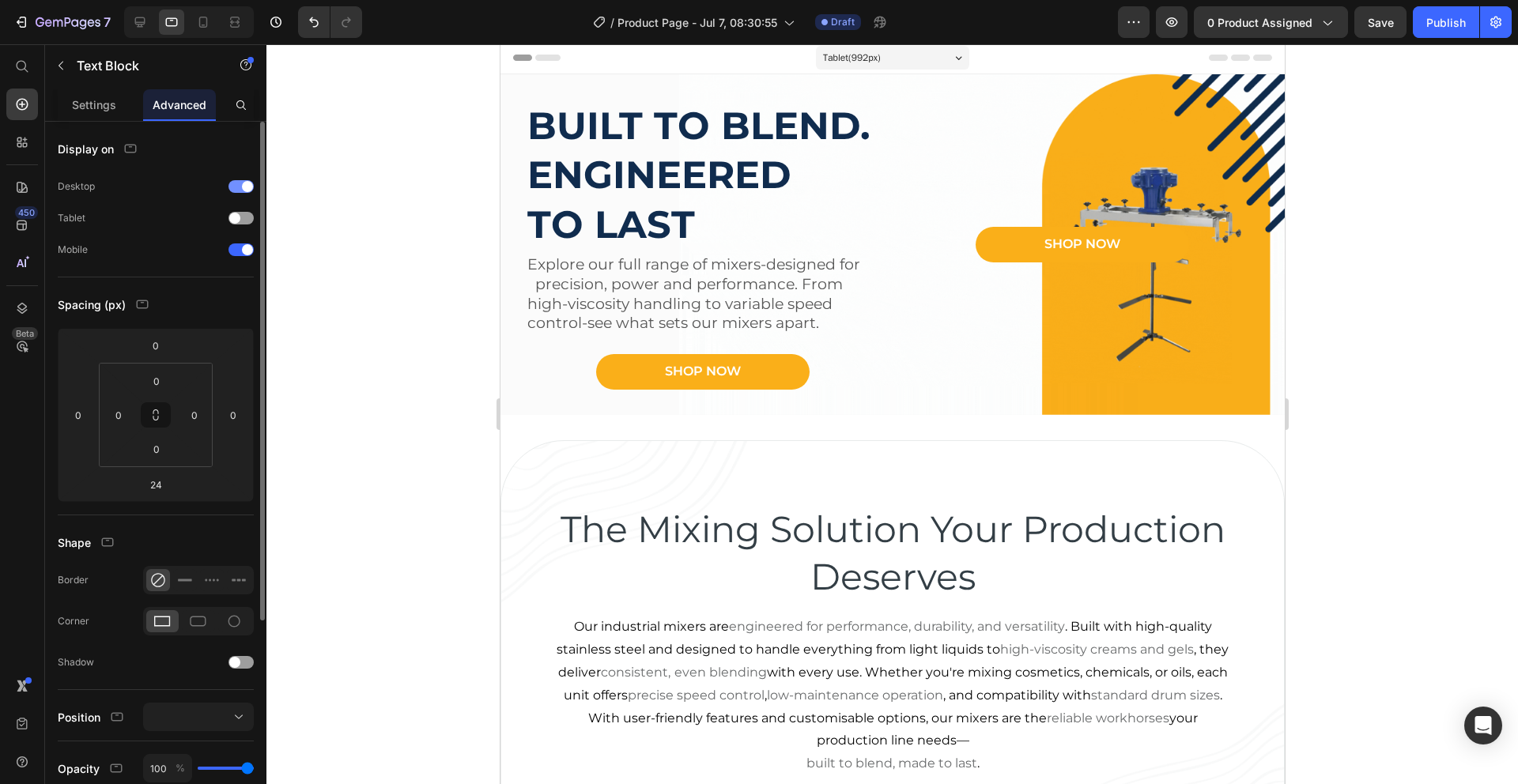 click at bounding box center (247, 187) 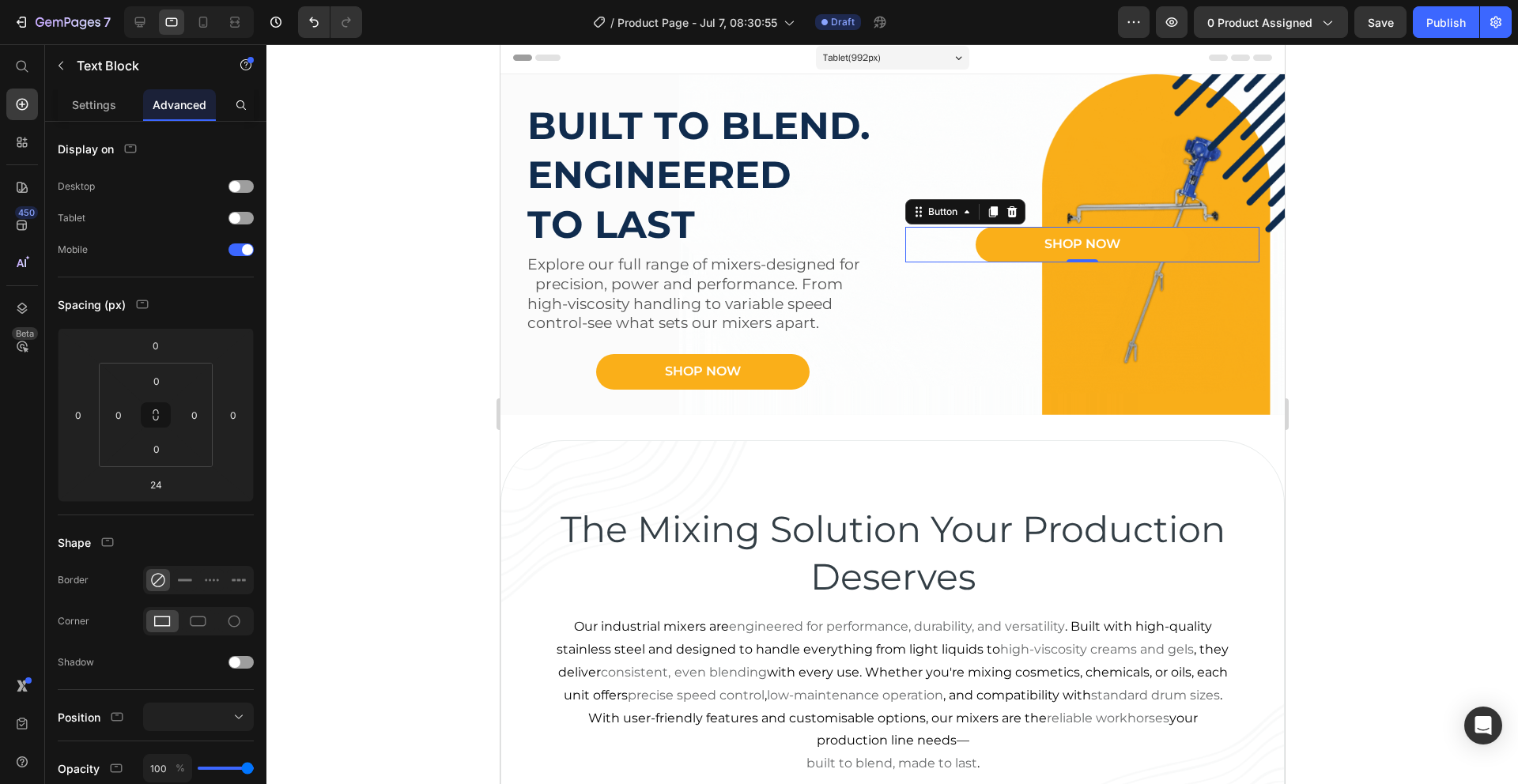 drag, startPoint x: 974, startPoint y: 244, endPoint x: 959, endPoint y: 251, distance: 16.552945 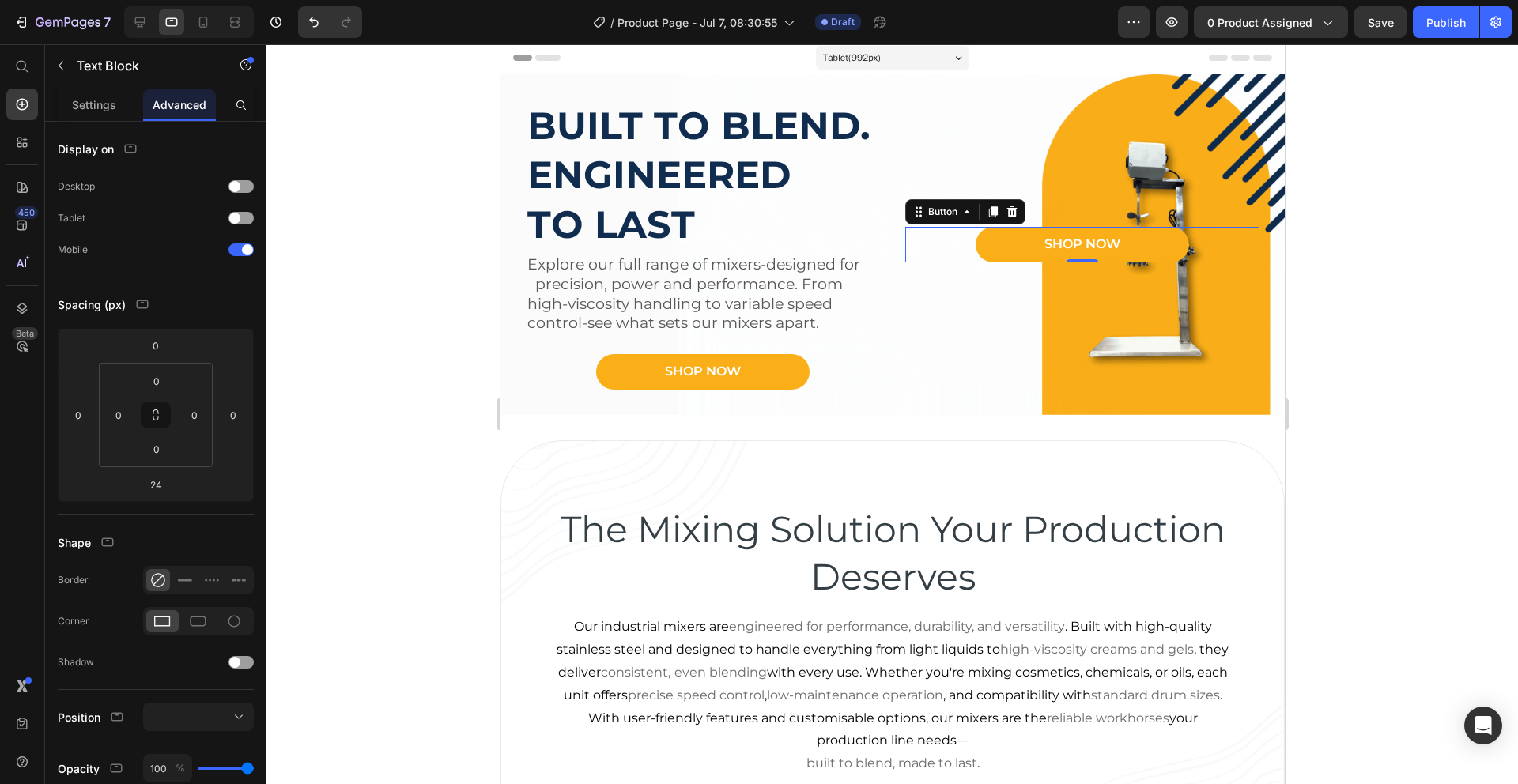 click on "Shop Now" at bounding box center (1082, 244) 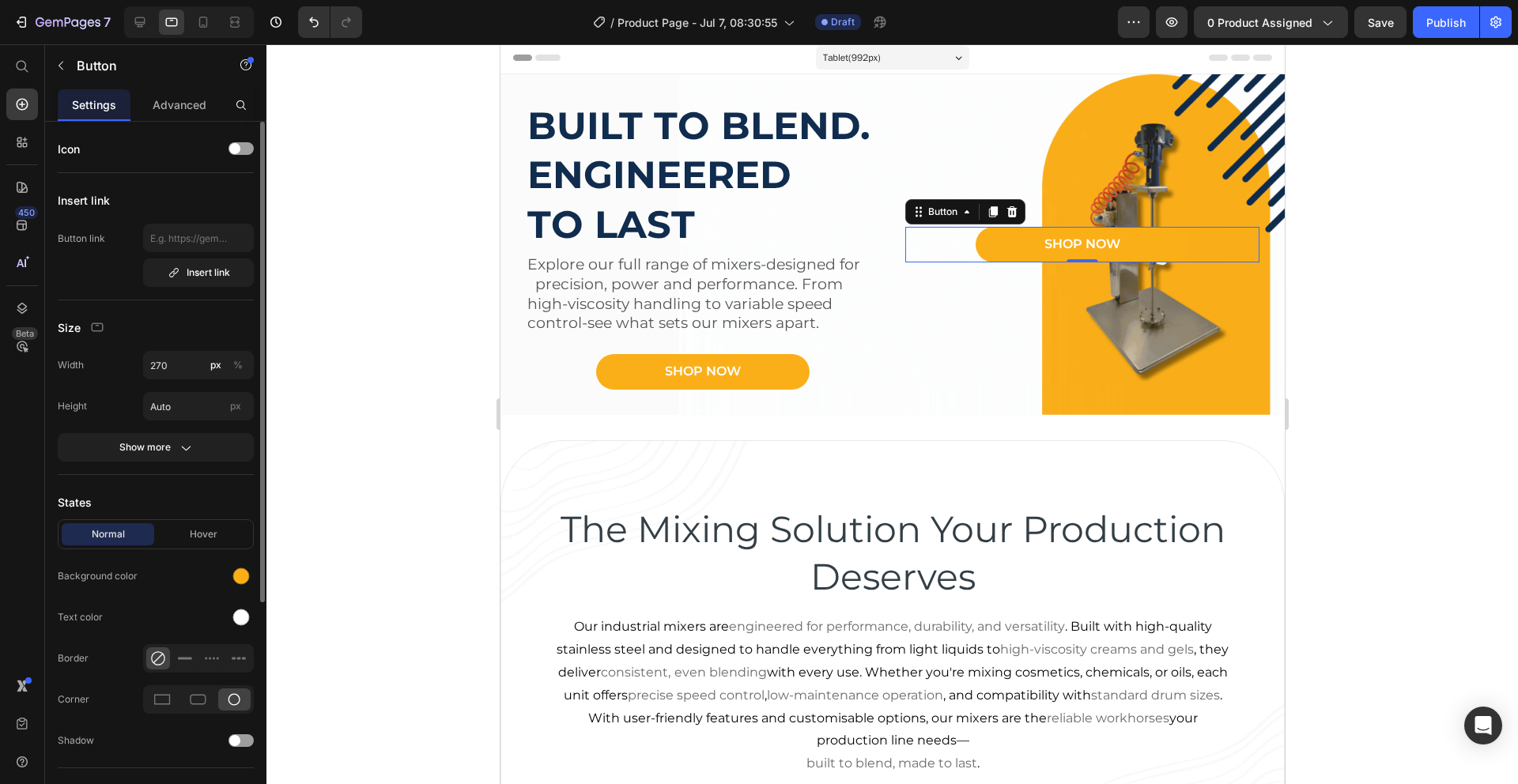 drag, startPoint x: 191, startPoint y: 109, endPoint x: 199, endPoint y: 132, distance: 24.351591 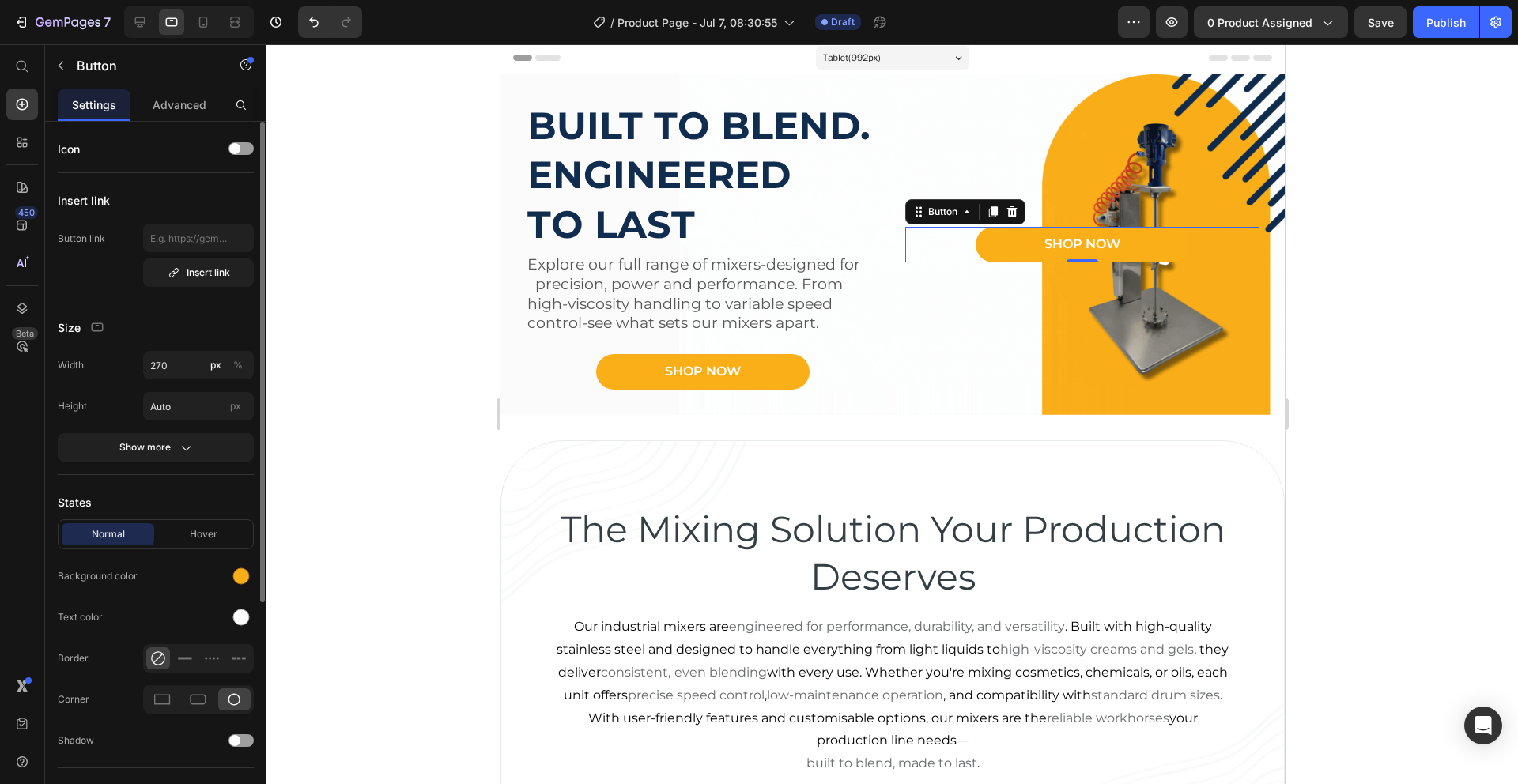 click on "Advanced" at bounding box center (179, 104) 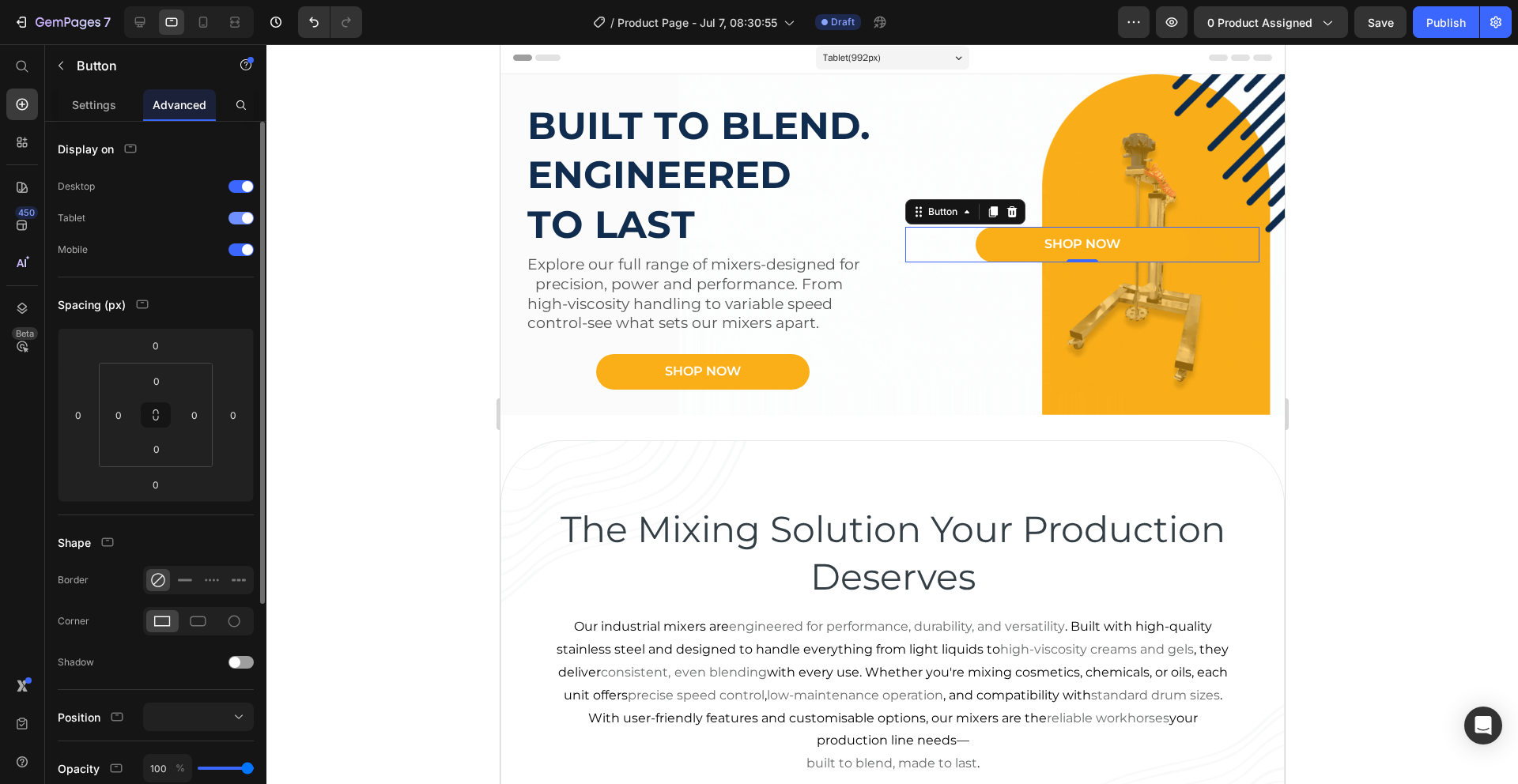 click at bounding box center [247, 218] 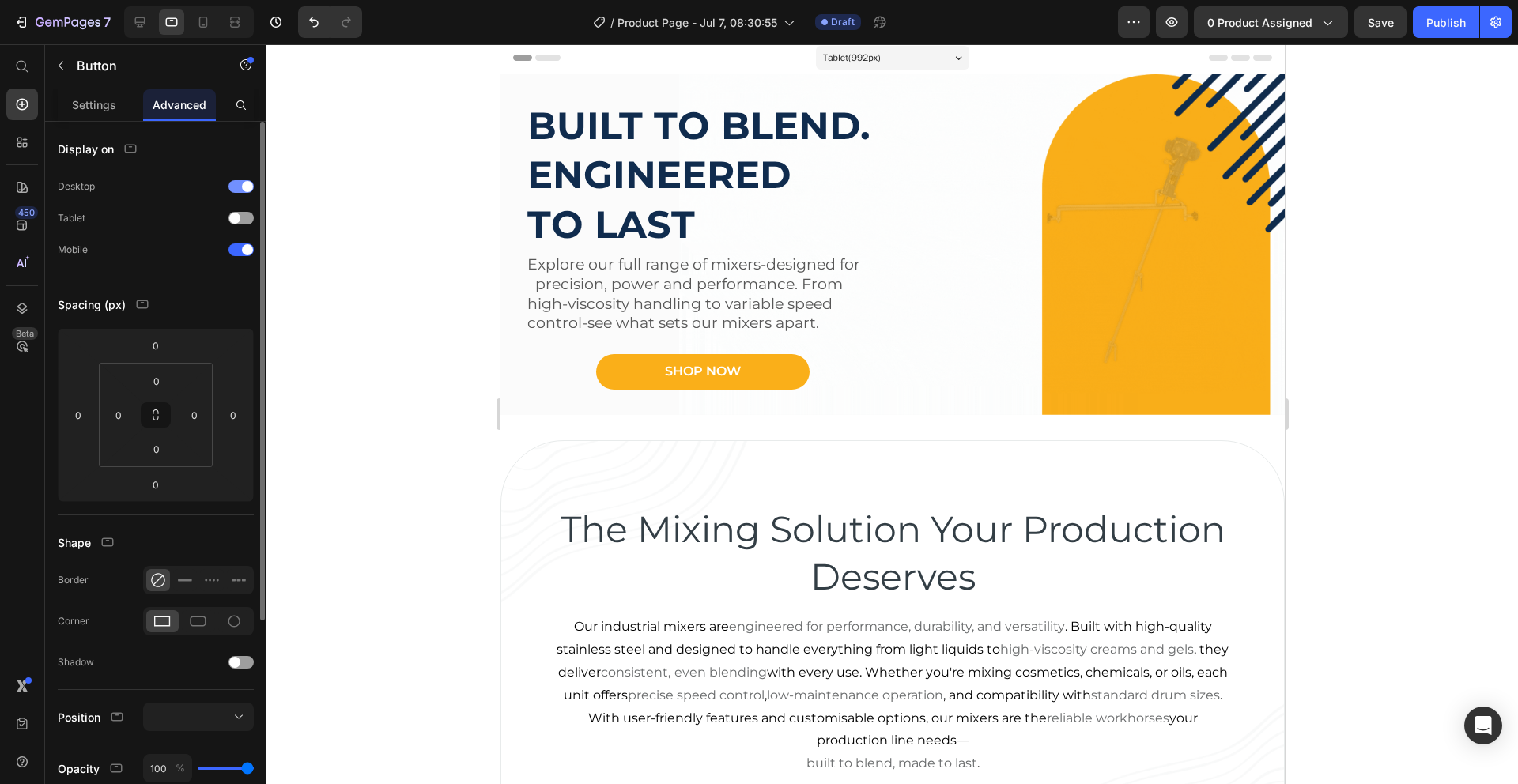 click on "Desktop" at bounding box center [156, 187] 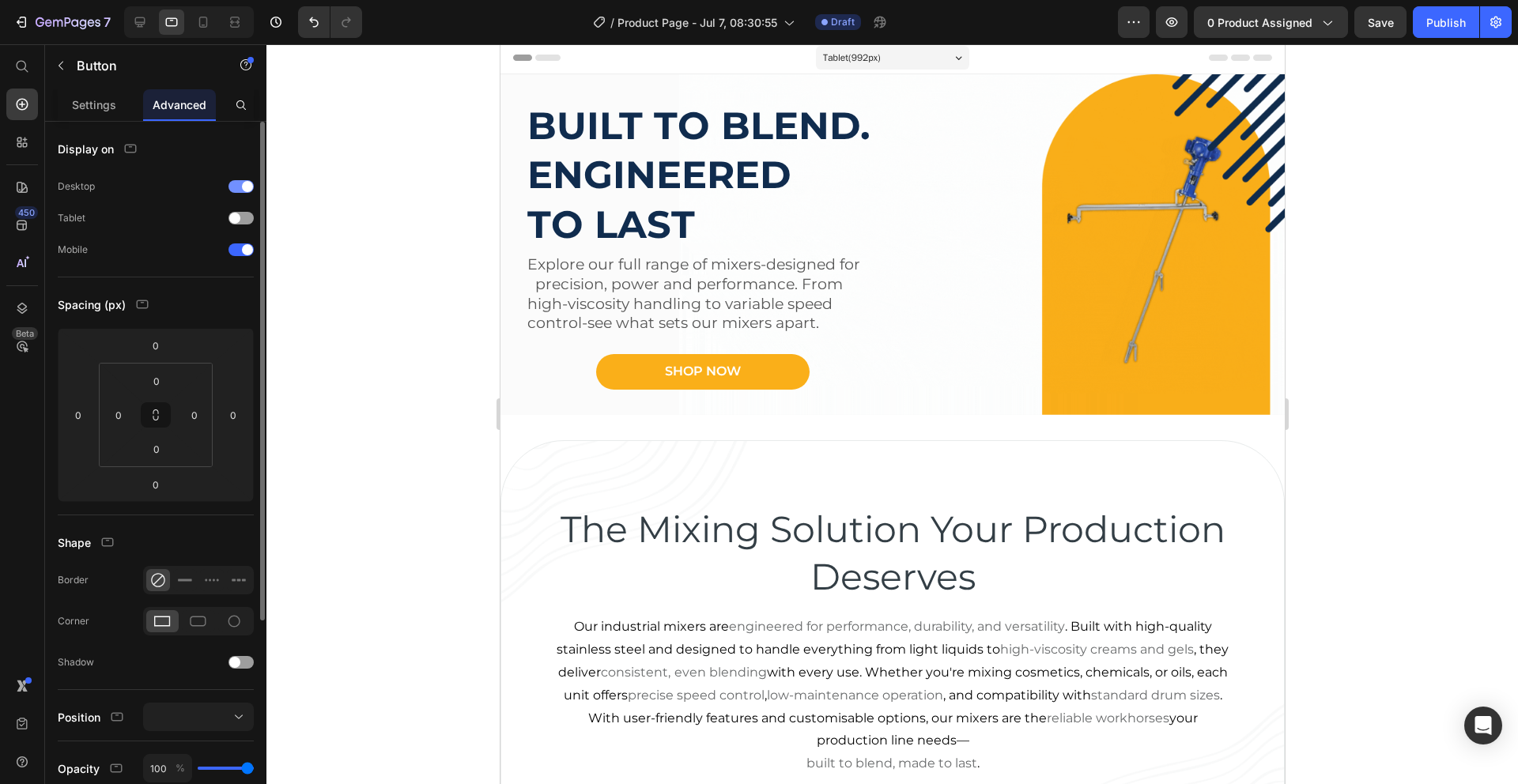 click at bounding box center (247, 187) 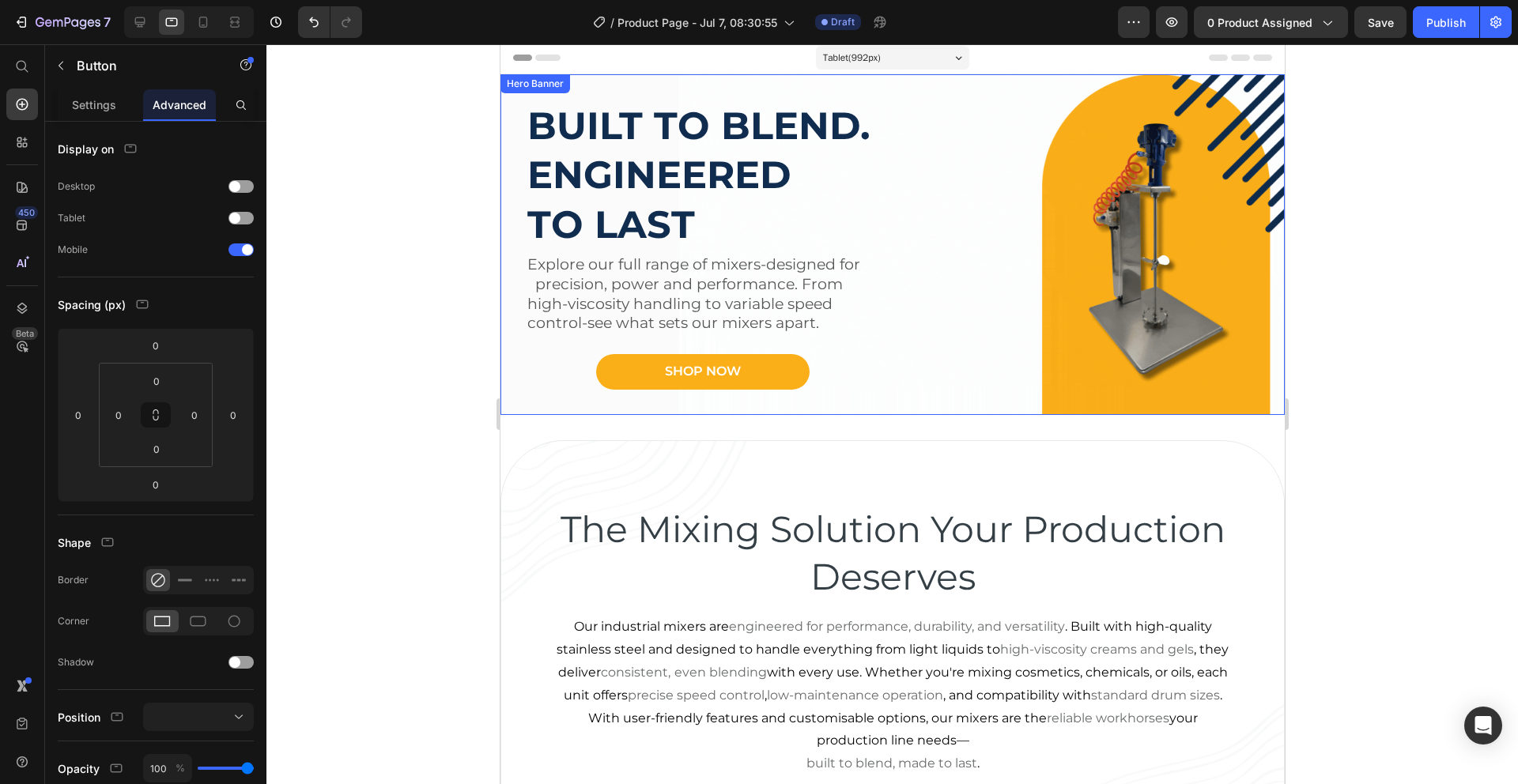 scroll, scrollTop: 49, scrollLeft: 0, axis: vertical 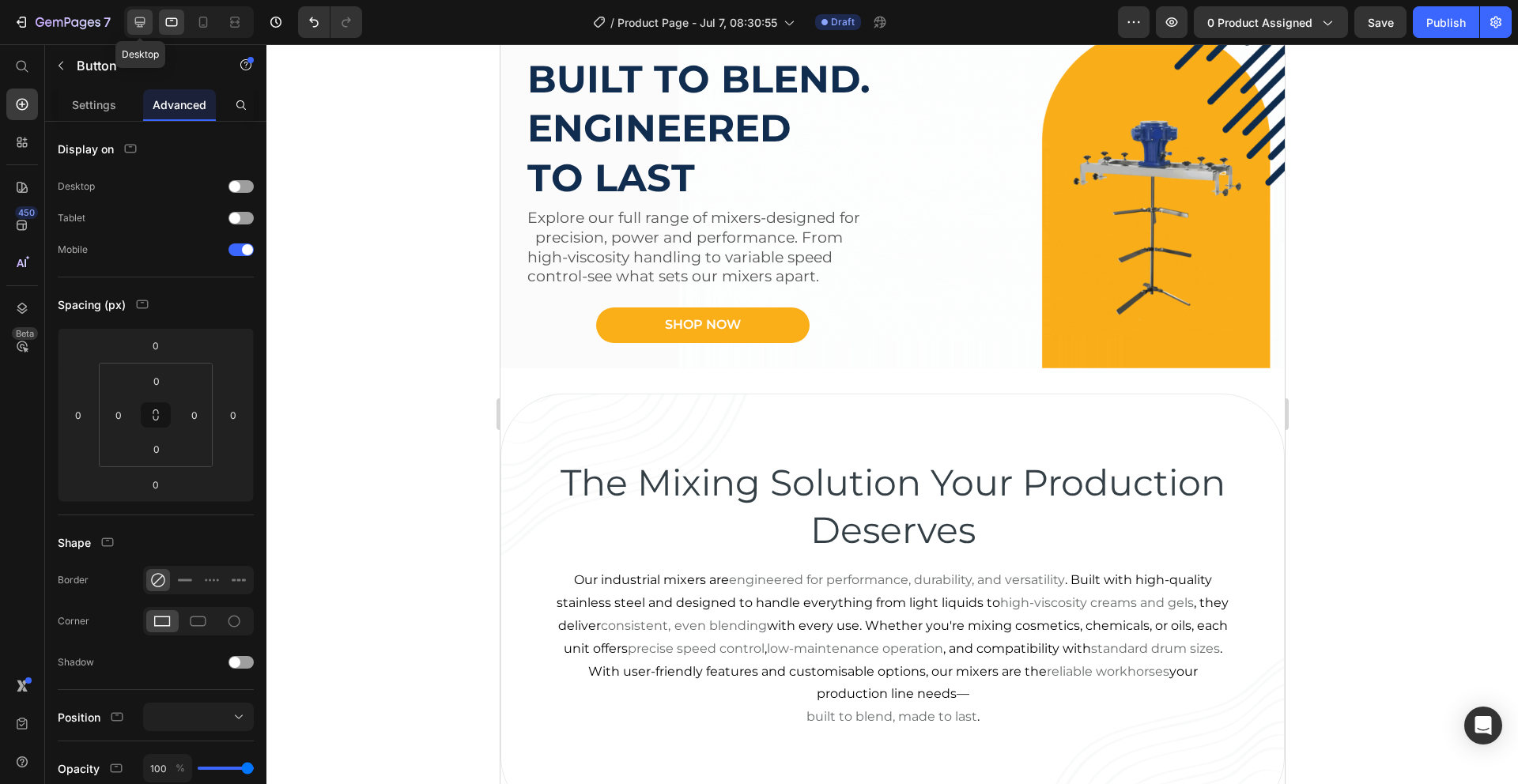 click 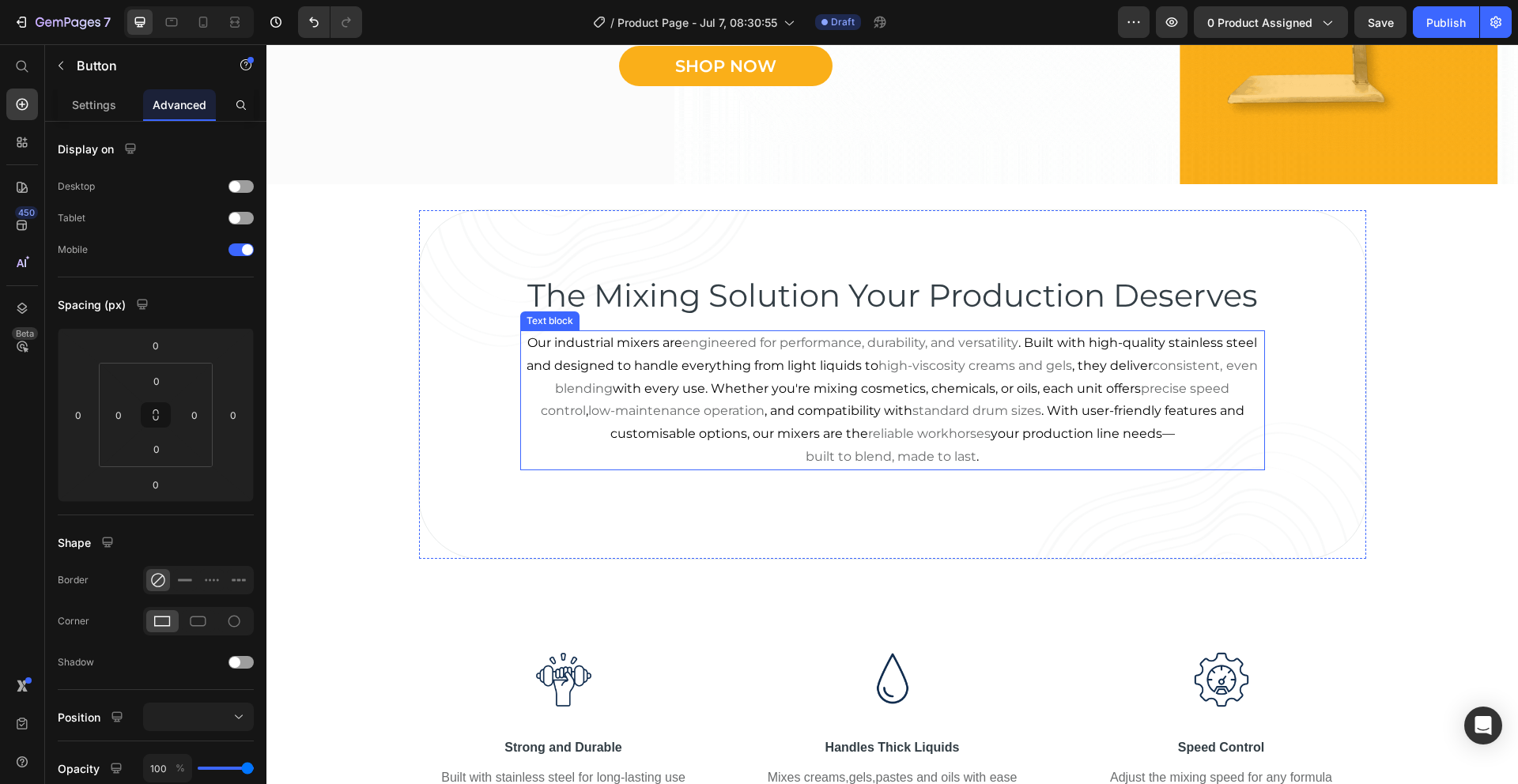 scroll, scrollTop: 370, scrollLeft: 0, axis: vertical 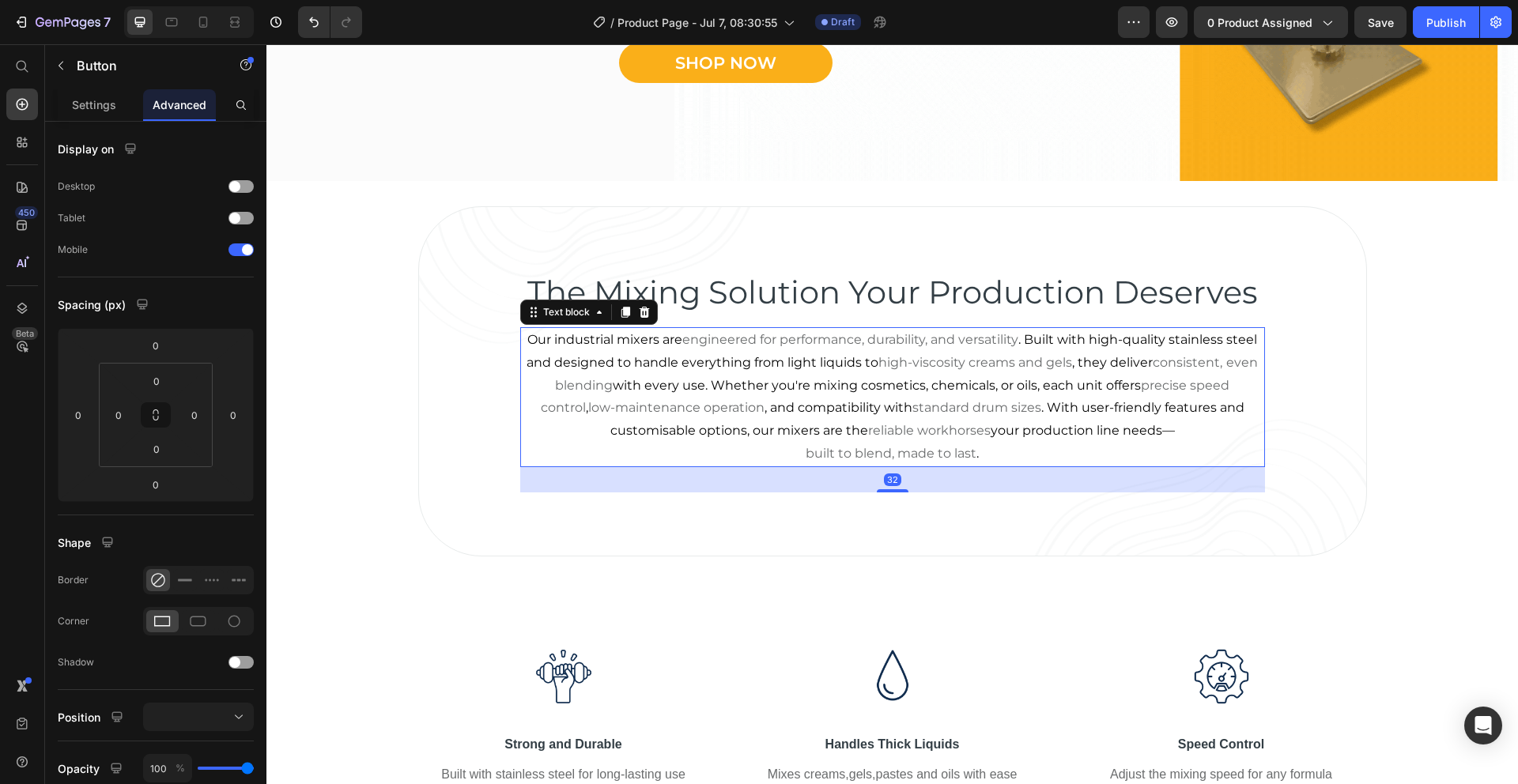 click on "built to blend, made to last ." at bounding box center [893, 454] 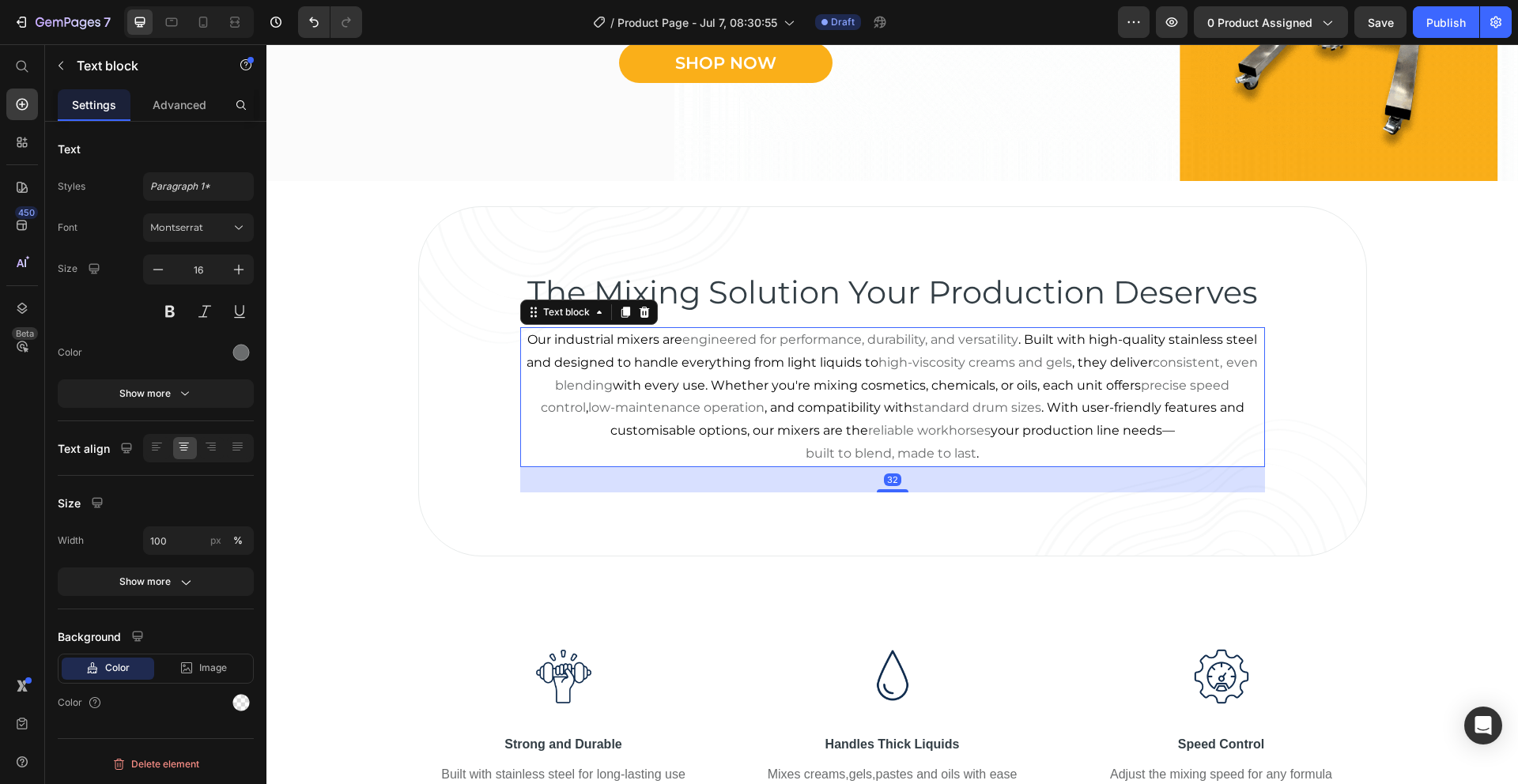 click on "built to blend, made to last ." at bounding box center [893, 454] 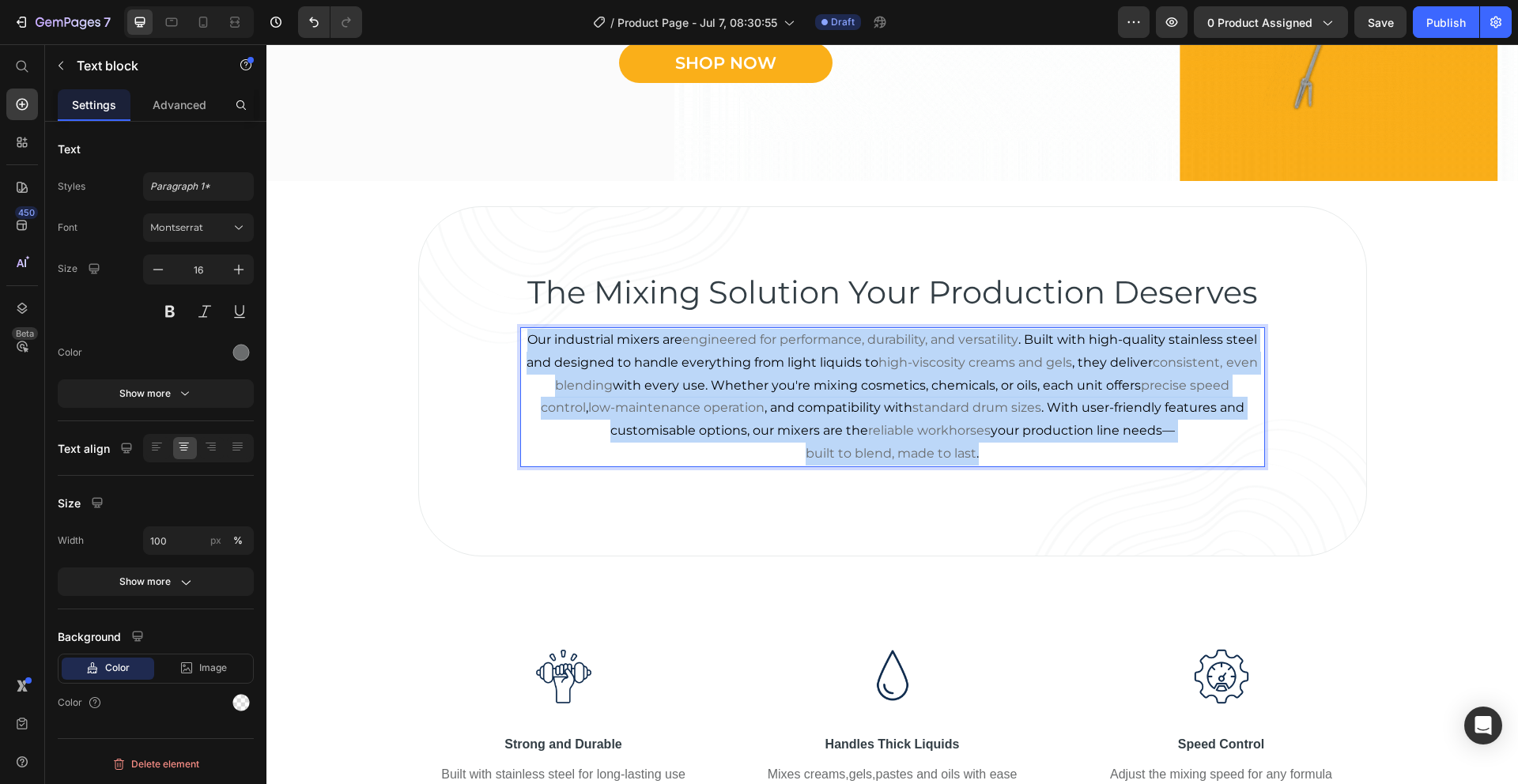 drag, startPoint x: 986, startPoint y: 451, endPoint x: 519, endPoint y: 339, distance: 480.2426 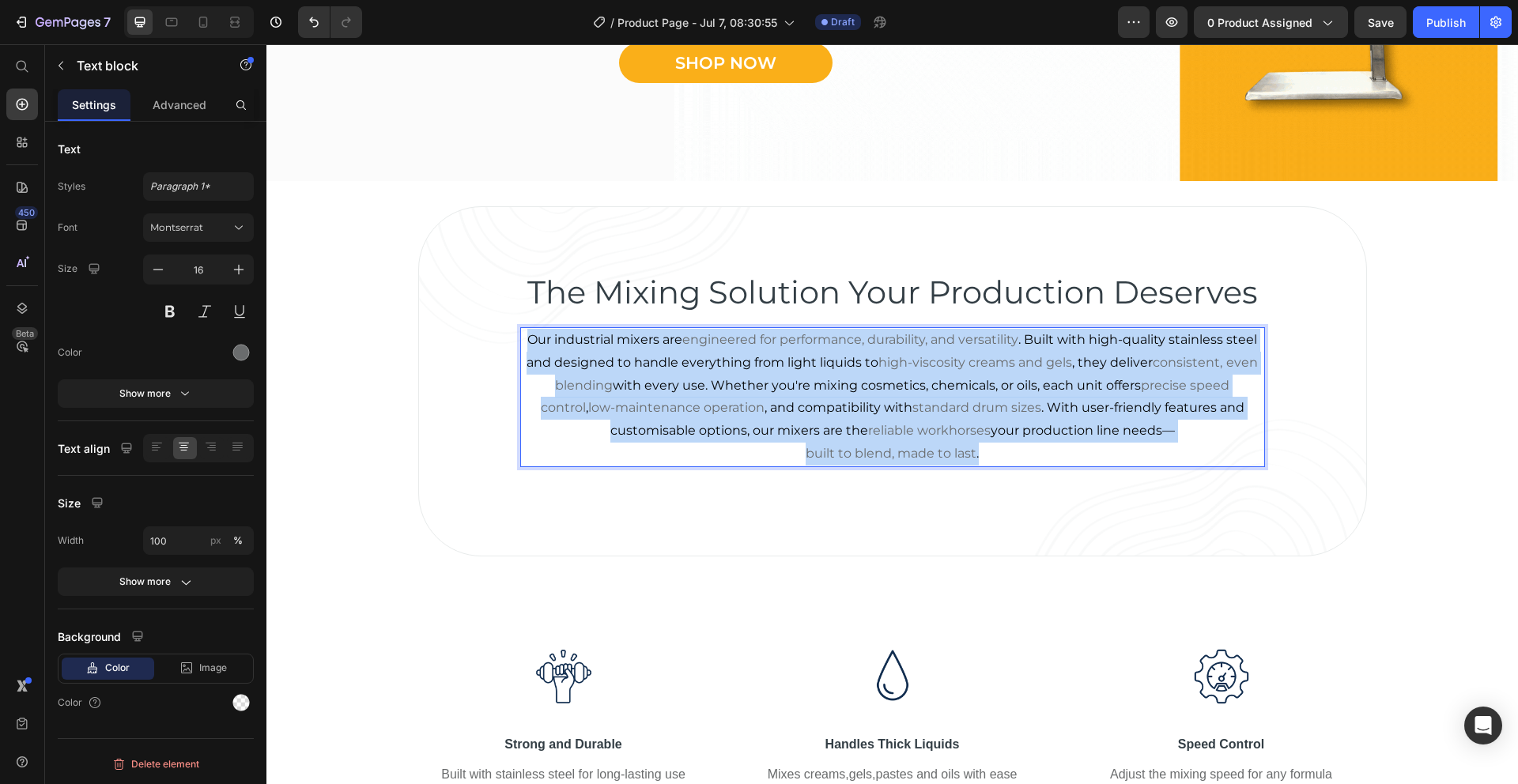 click on "Our industrial mixers are  engineered for performance, durability, and versatility . Built with high-quality stainless steel and designed to handle everything from light liquids to  high-viscosity creams and gels , they deliver  consistent,   even blending  with every use. Whether you're mixing cosmetics, chemicals, or oils, each unit offers  precise speed control ,  low-maintenance operation , and compatibility with  standard drum sizes . With user-friendly features and customisable options, our mixers are the  reliable workhorses  your production line needs— built to blend, made to last ." at bounding box center [893, 397] 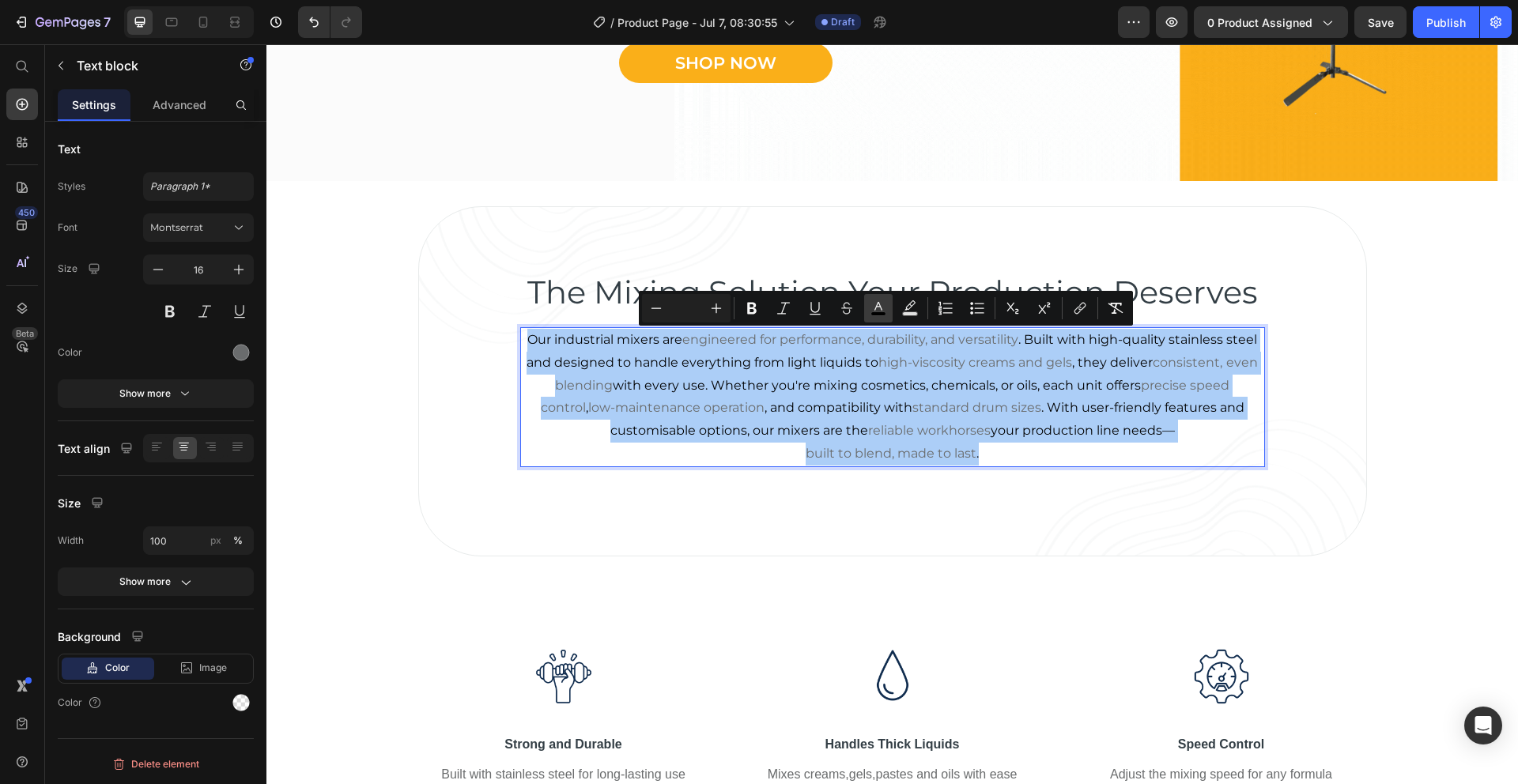 click 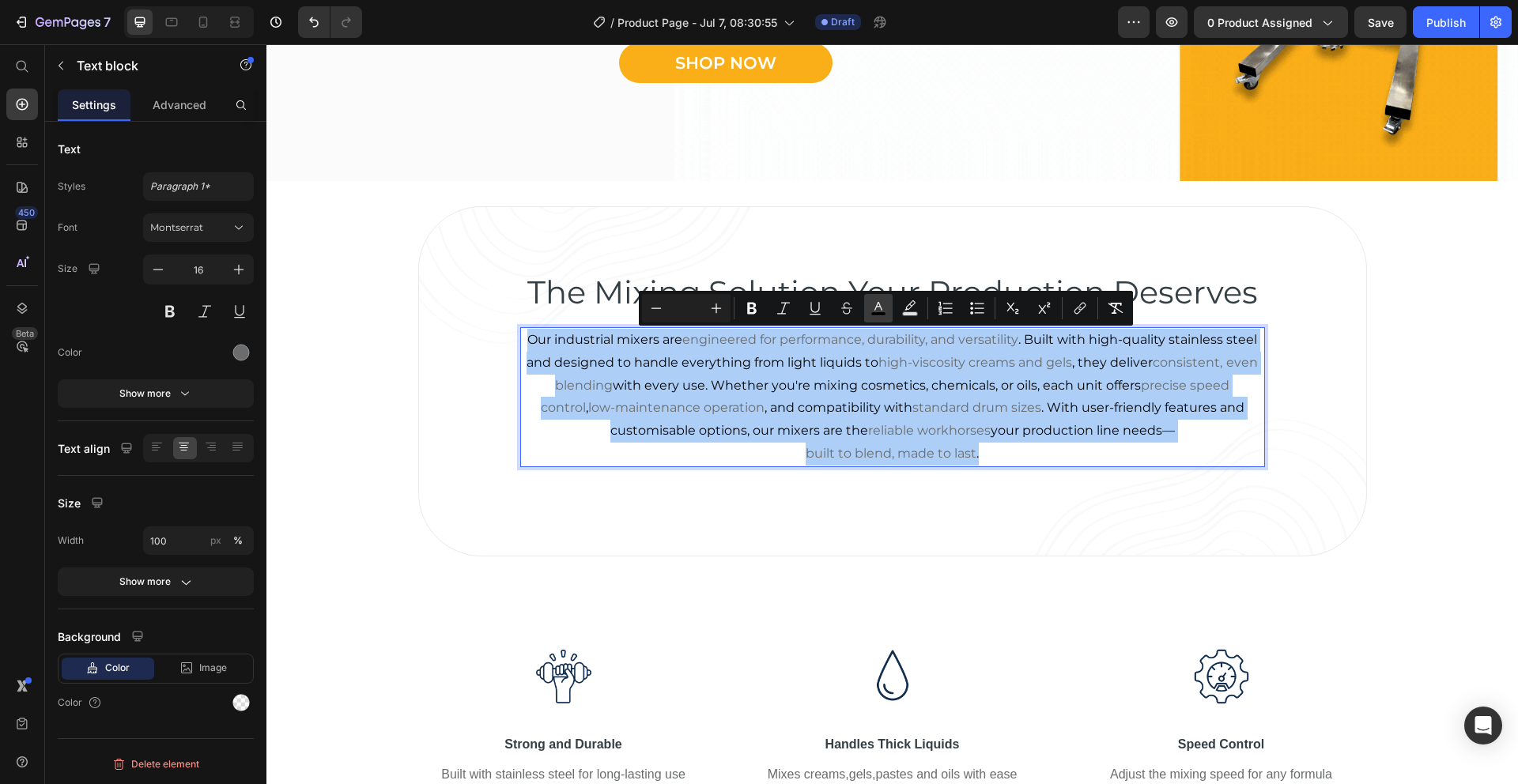 type on "000000" 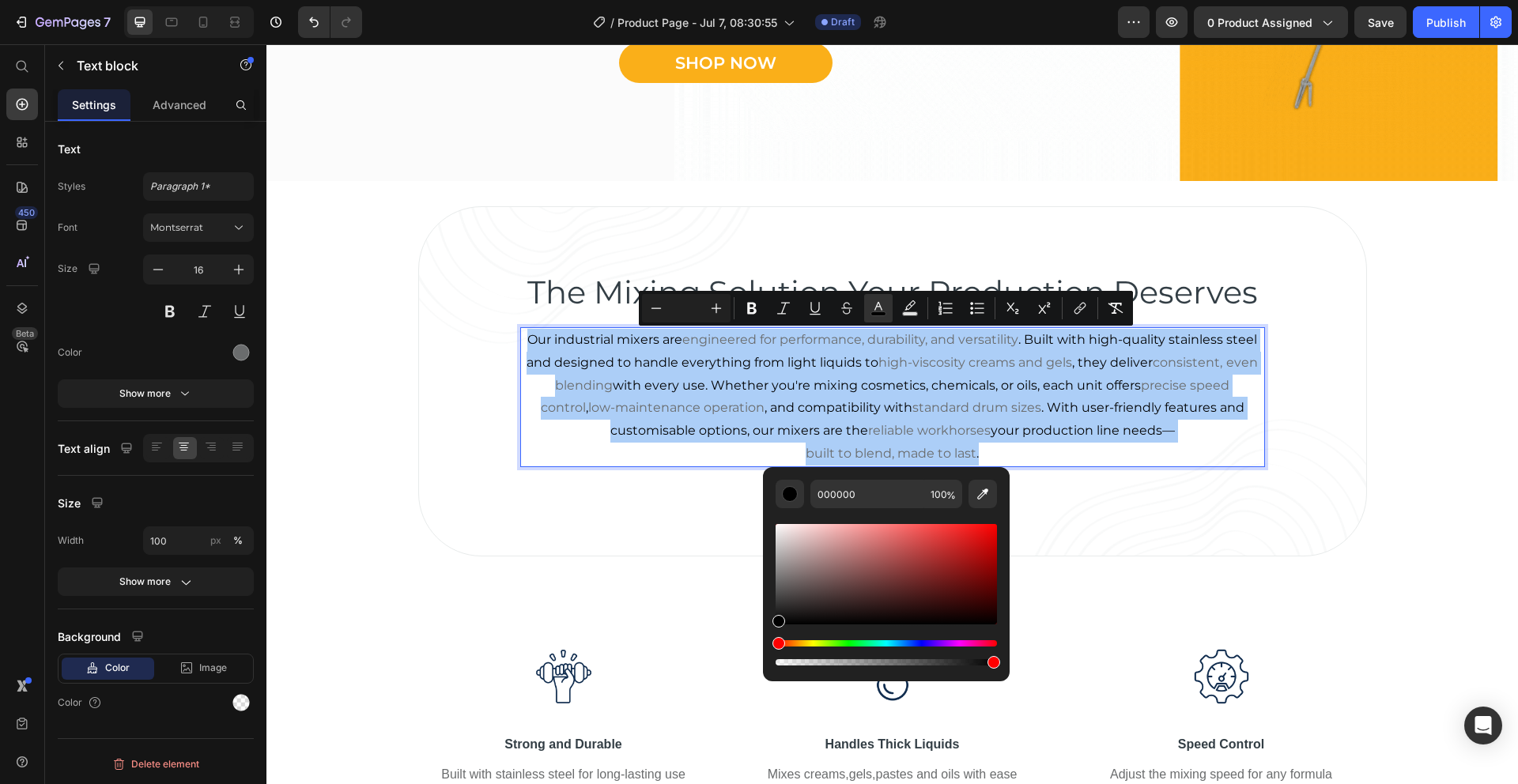 drag, startPoint x: 781, startPoint y: 624, endPoint x: 769, endPoint y: 628, distance: 12.649111 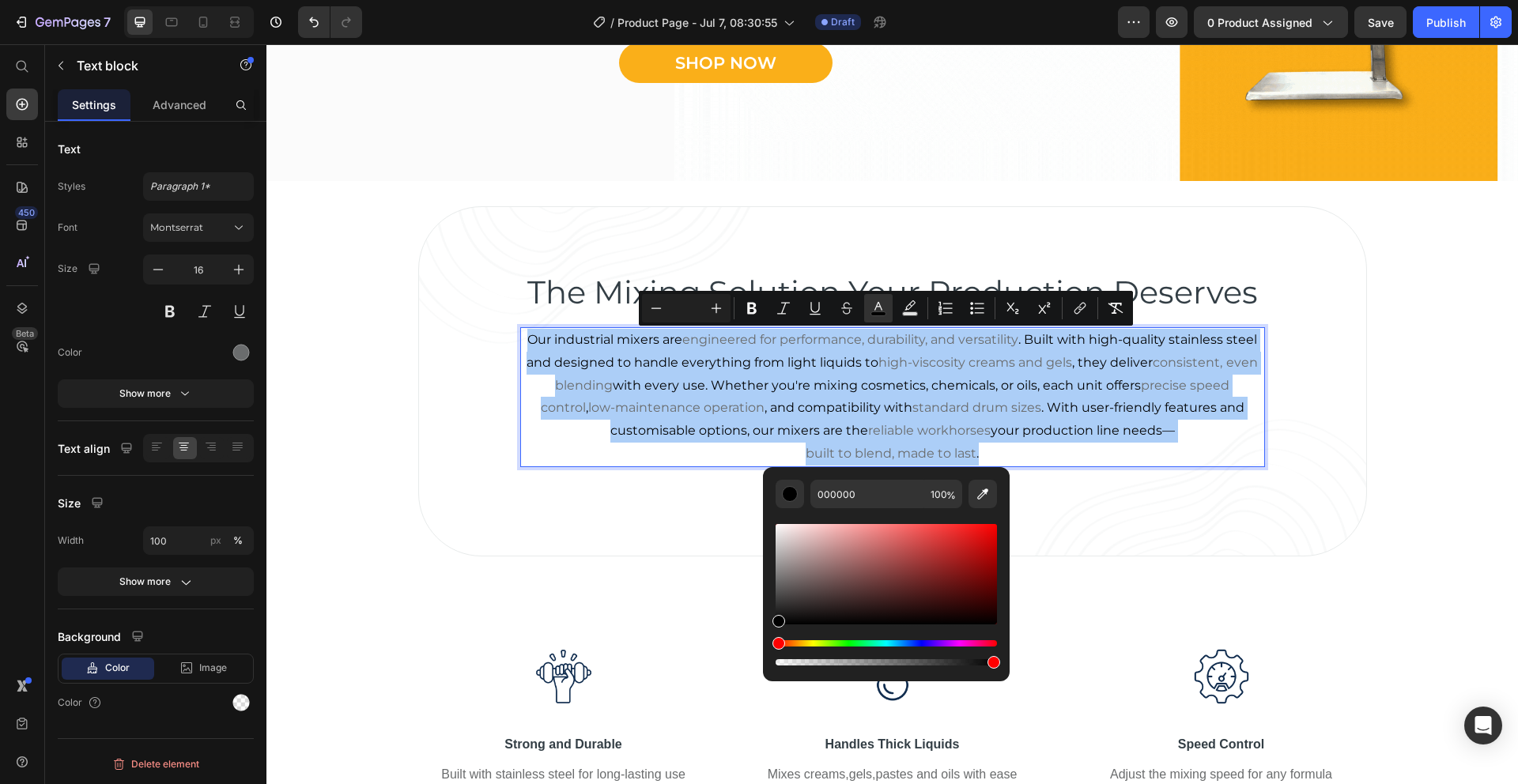 click on "000000 100 %" at bounding box center [886, 567] 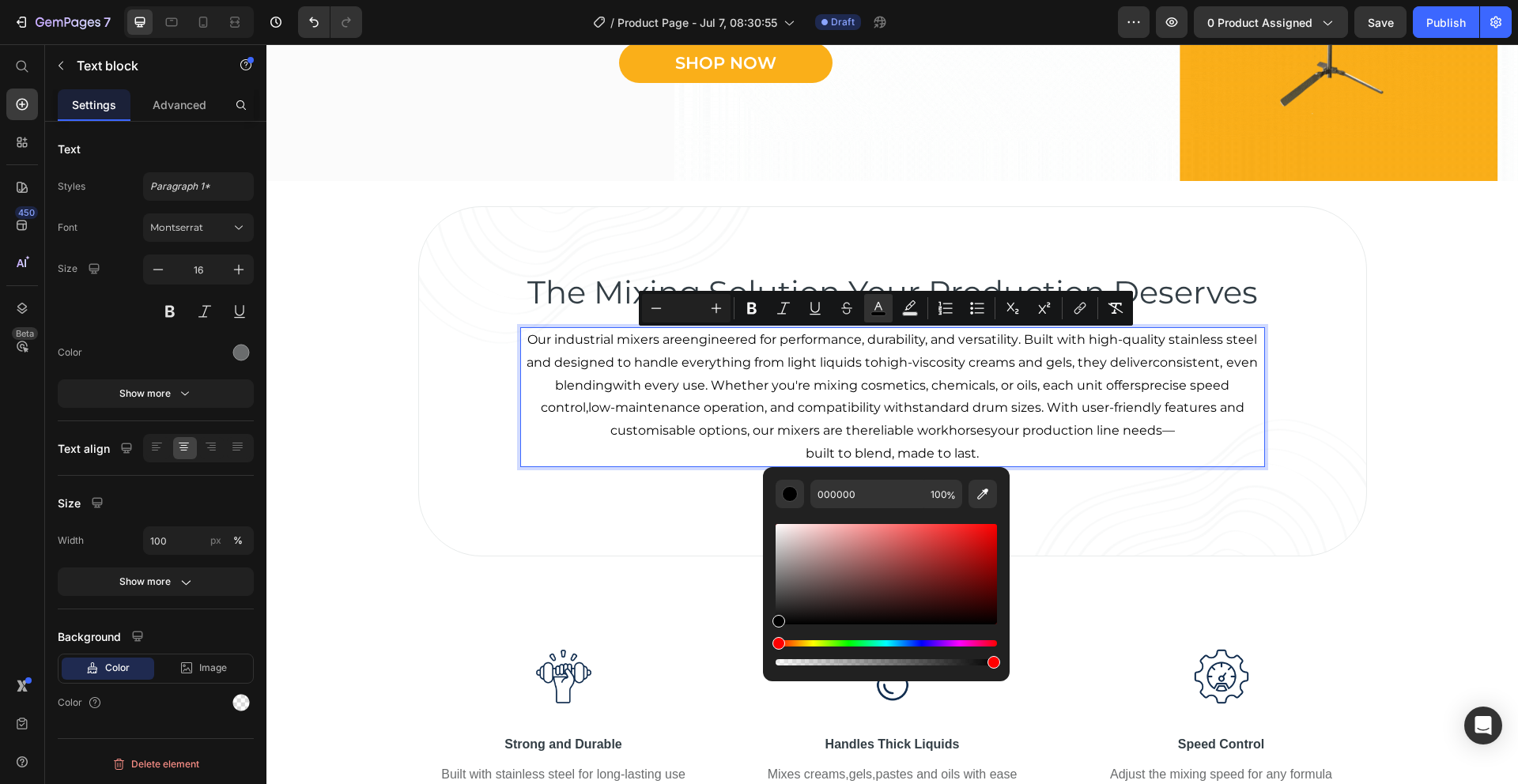 click on "built to blend, made to last ." at bounding box center [893, 454] 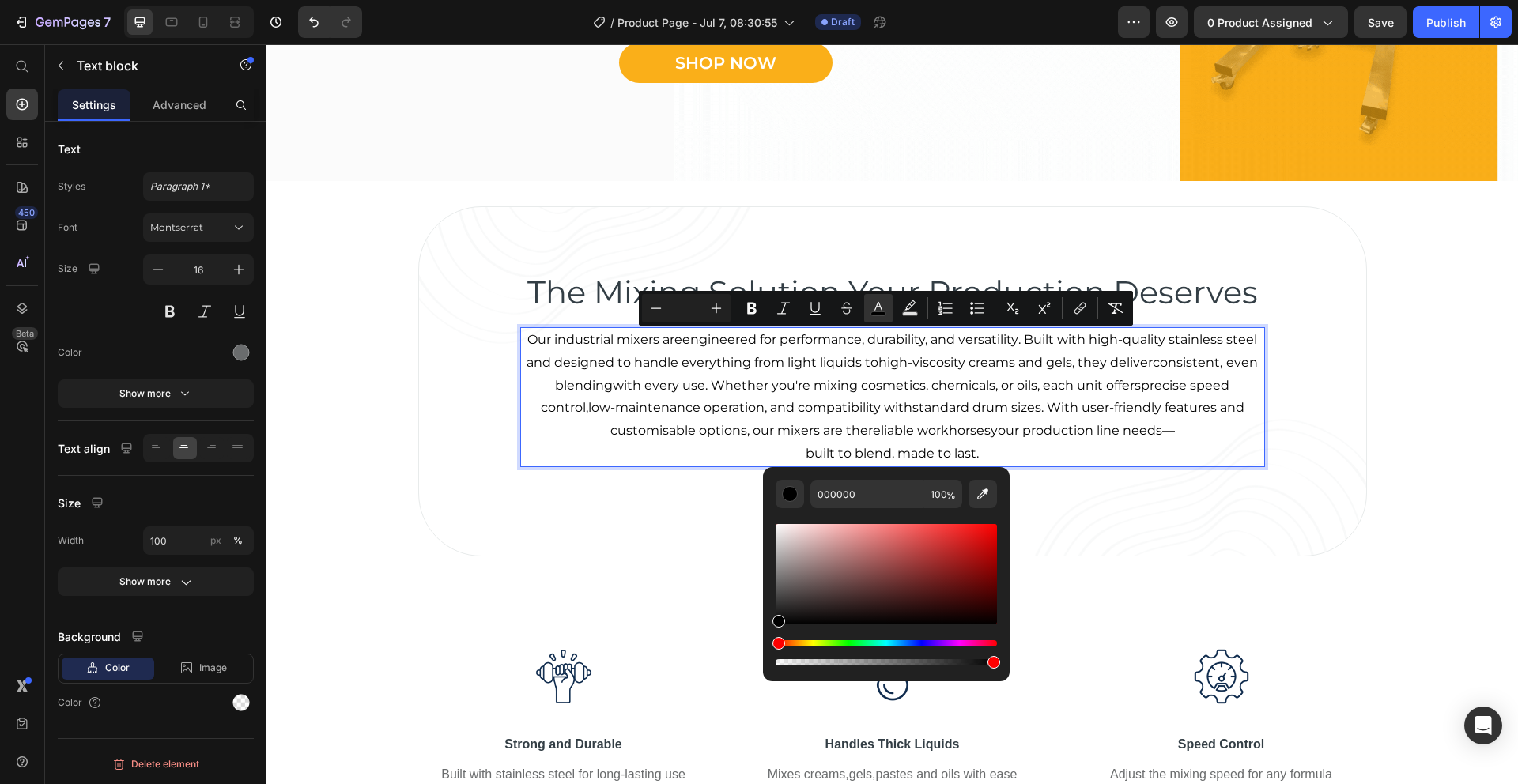 click on "built to blend, made to last ." at bounding box center (893, 454) 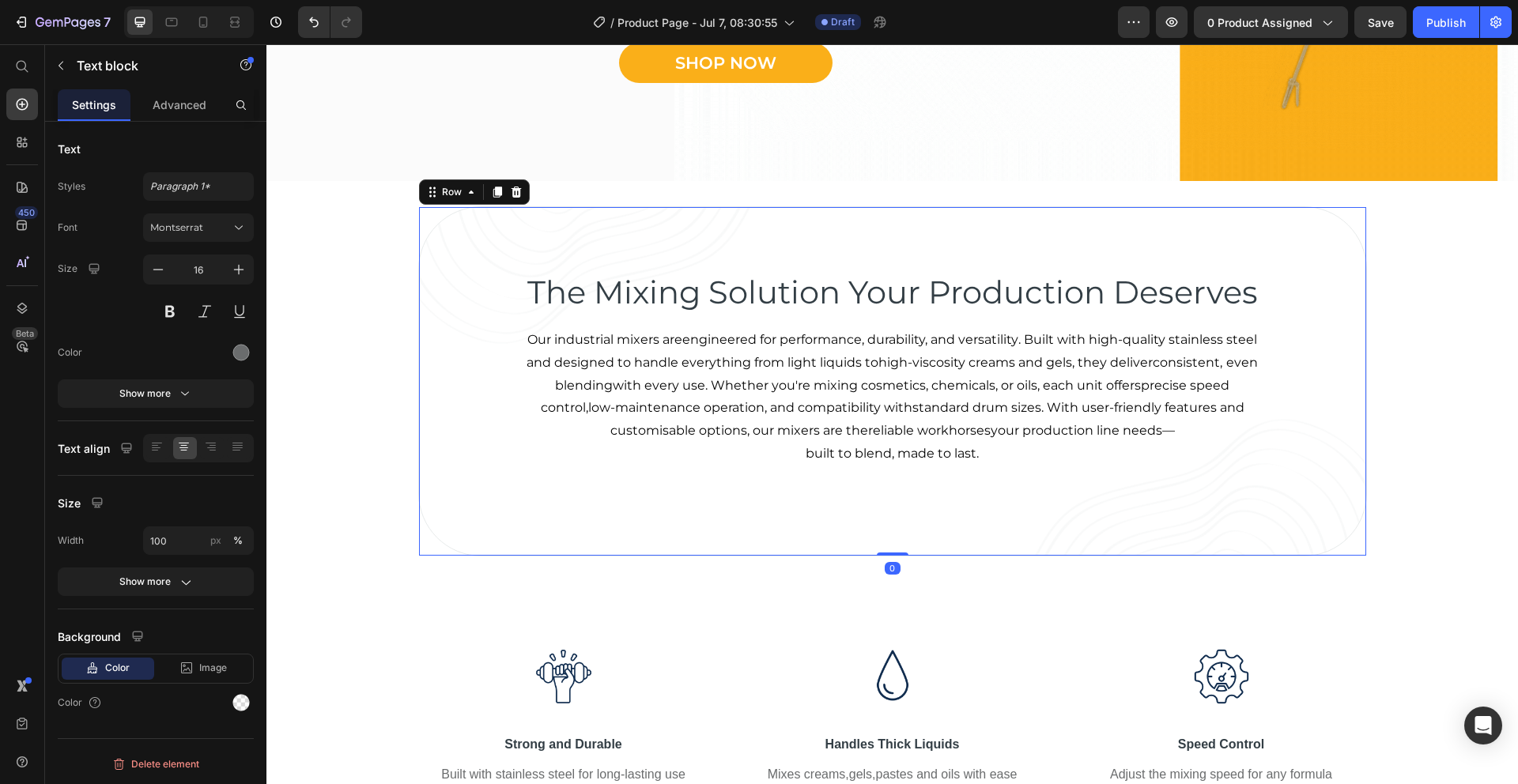 click on "The Mixing Solution Your Production Deserves  Heading Our industrial mixers are  engineered for performance, durability, and versatility . Built with high-quality stainless steel and designed to handle everything from light liquids to  high-viscosity creams and gels , they deliver  consistent,   even blending  with every use. Whether you're mixing cosmetics, chemicals, or oils, each unit offers  precise speed control ,  low-maintenance operation , and compatibility with  standard drum sizes . With user-friendly features and customisable options, our mixers are the  reliable workhorses  your production line needs— built to blend, made to last . Text block Row   0" at bounding box center (893, 381) 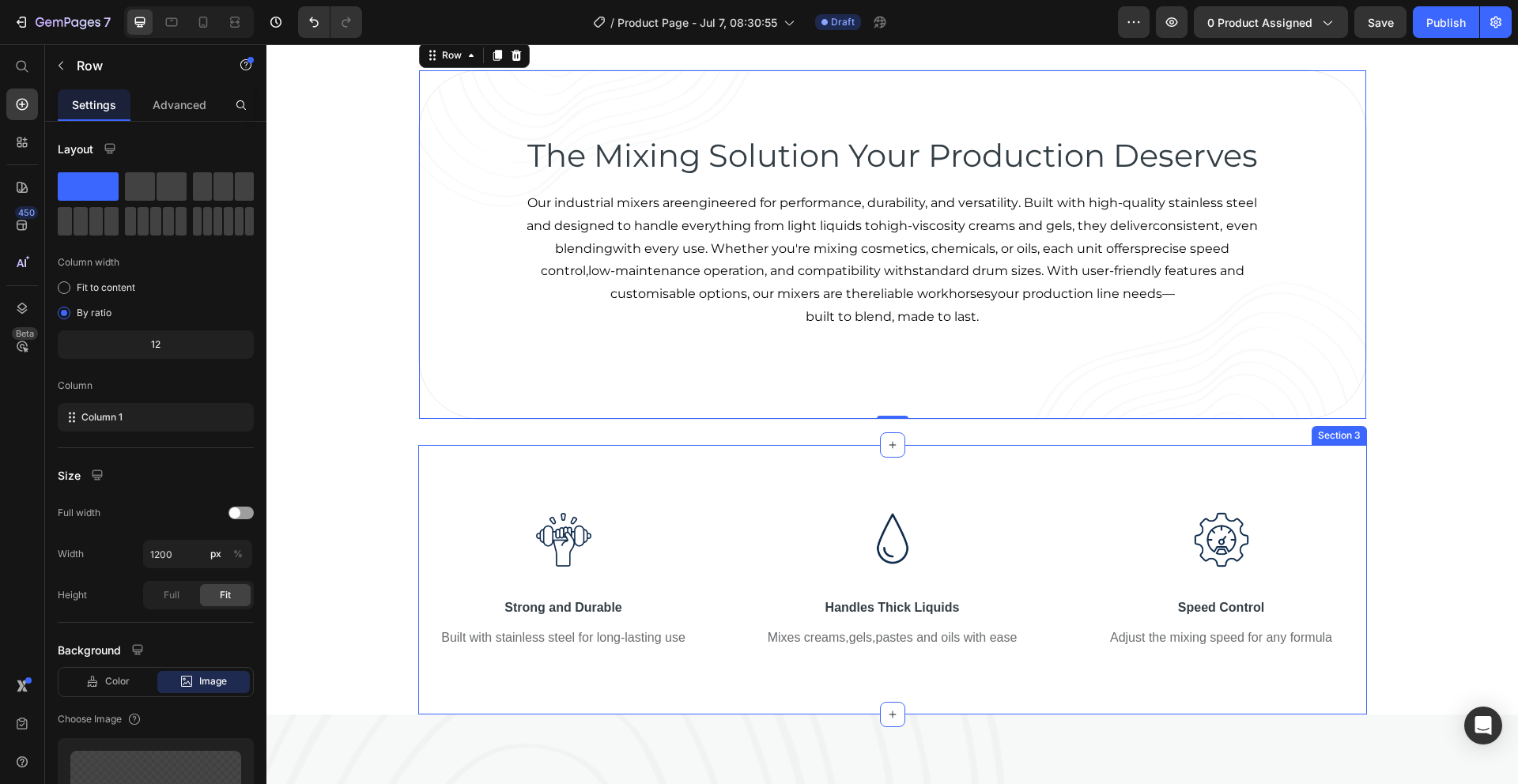 scroll, scrollTop: 508, scrollLeft: 0, axis: vertical 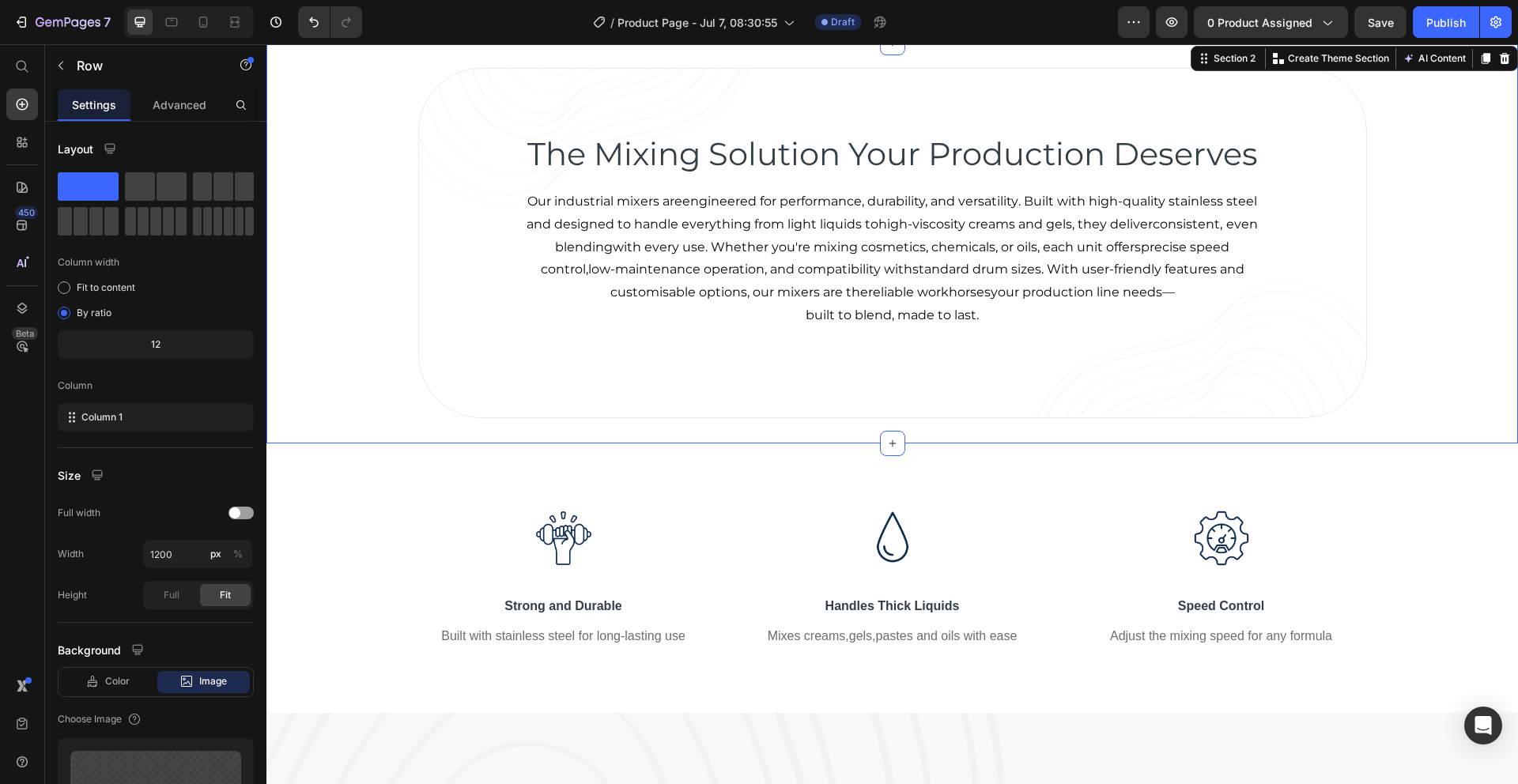 click on "The Mixing Solution Your Production Deserves  Heading Our industrial mixers are  engineered for performance, durability, and versatility . Built with high-quality stainless steel and designed to handle everything from light liquids to  high-viscosity creams and gels , they deliver  consistent,   even blending  with every use. Whether you're mixing cosmetics, chemicals, or oils, each unit offers  precise speed control ,  low-maintenance operation , and compatibility with  standard drum sizes . With user-friendly features and customisable options, our mixers are the  reliable workhorses  your production line needs— built to blend, made to last . Text block Row" at bounding box center (892, 243) 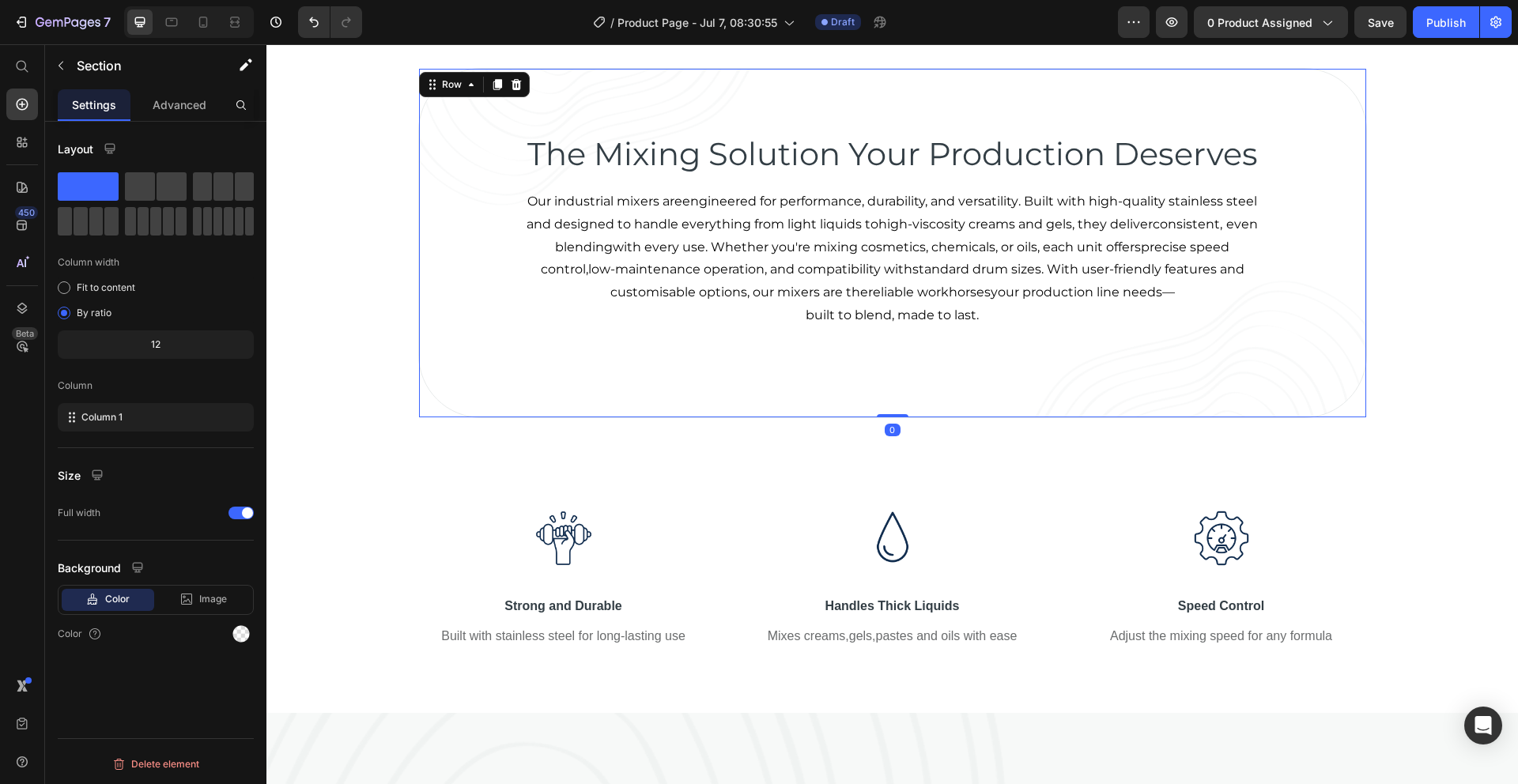 click on "The Mixing Solution Your Production Deserves  Heading Our industrial mixers are  engineered for performance, durability, and versatility . Built with high-quality stainless steel and designed to handle everything from light liquids to  high-viscosity creams and gels , they deliver  consistent,   even blending  with every use. Whether you're mixing cosmetics, chemicals, or oils, each unit offers  precise speed control ,  low-maintenance operation , and compatibility with  standard drum sizes . With user-friendly features and customisable options, our mixers are the  reliable workhorses  your production line needs— built to blend, made to last . Text block Row   0" at bounding box center (893, 243) 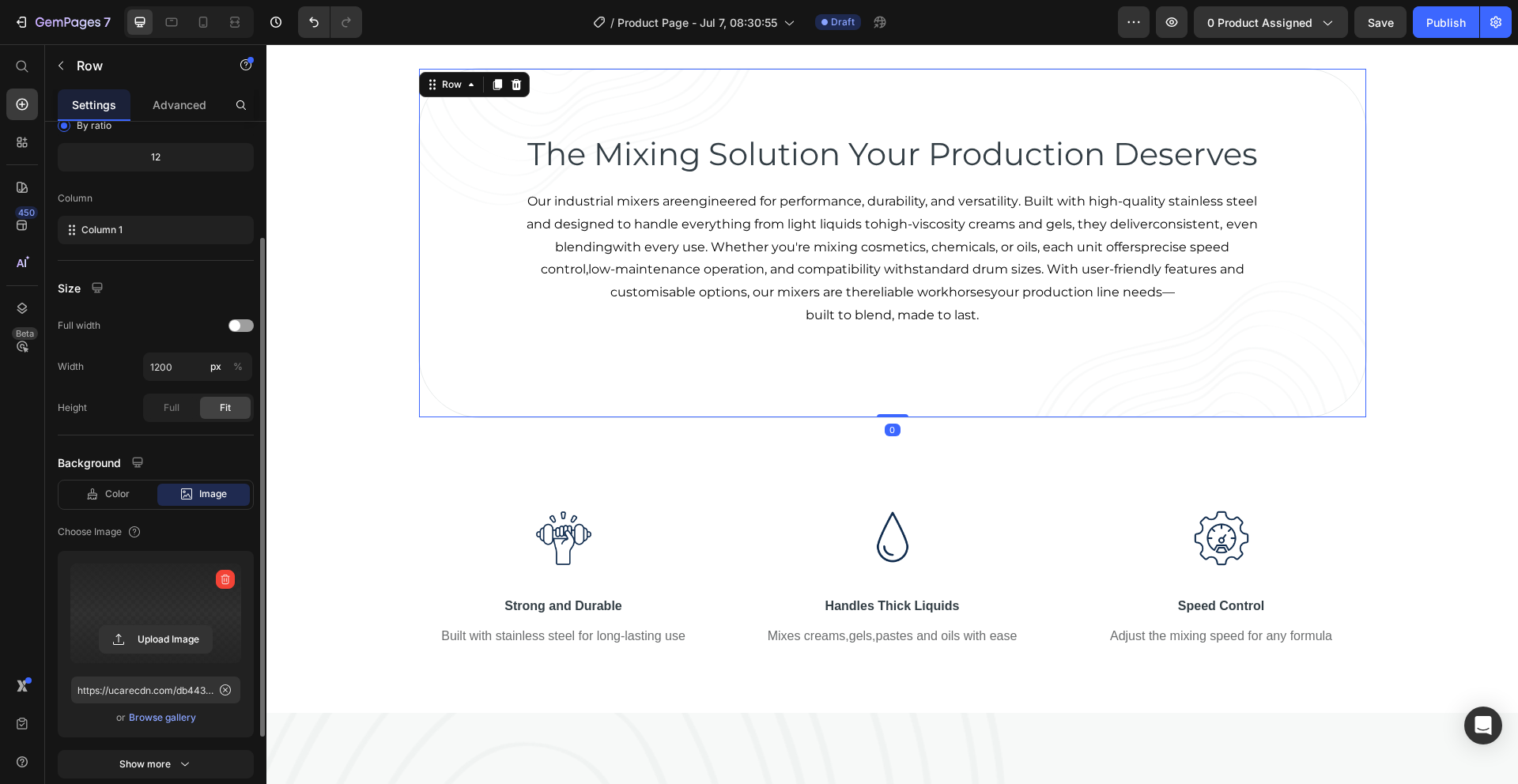 scroll, scrollTop: 190, scrollLeft: 0, axis: vertical 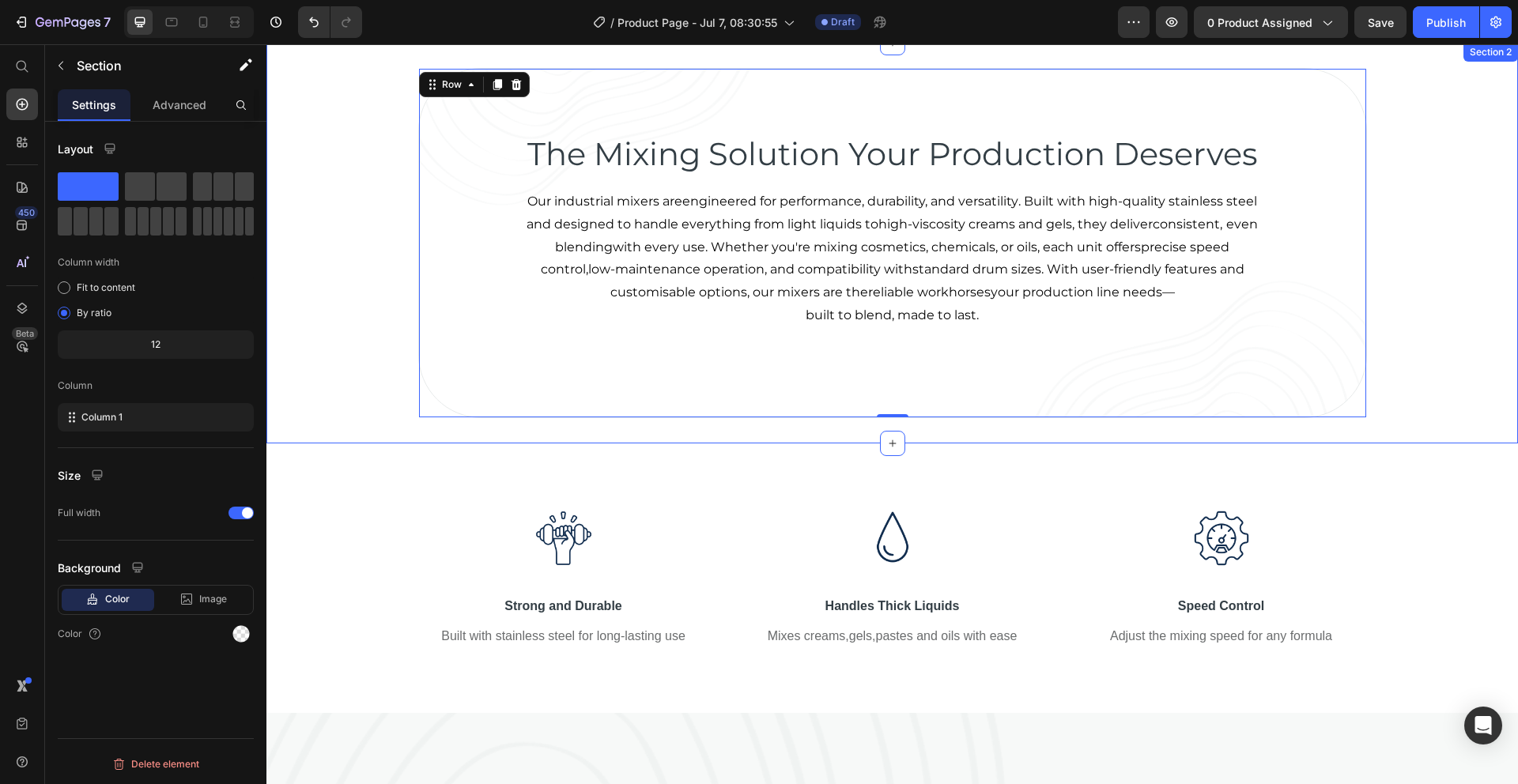 click on "The Mixing Solution Your Production Deserves  Heading Our industrial mixers are  engineered for performance, durability, and versatility . Built with high-quality stainless steel and designed to handle everything from light liquids to  high-viscosity creams and gels , they deliver  consistent,   even blending  with every use. Whether you're mixing cosmetics, chemicals, or oils, each unit offers  precise speed control ,  low-maintenance operation , and compatibility with  standard drum sizes . With user-friendly features and customisable options, our mixers are the  reliable workhorses  your production line needs— built to blend, made to last . Text block Row   0" at bounding box center [892, 243] 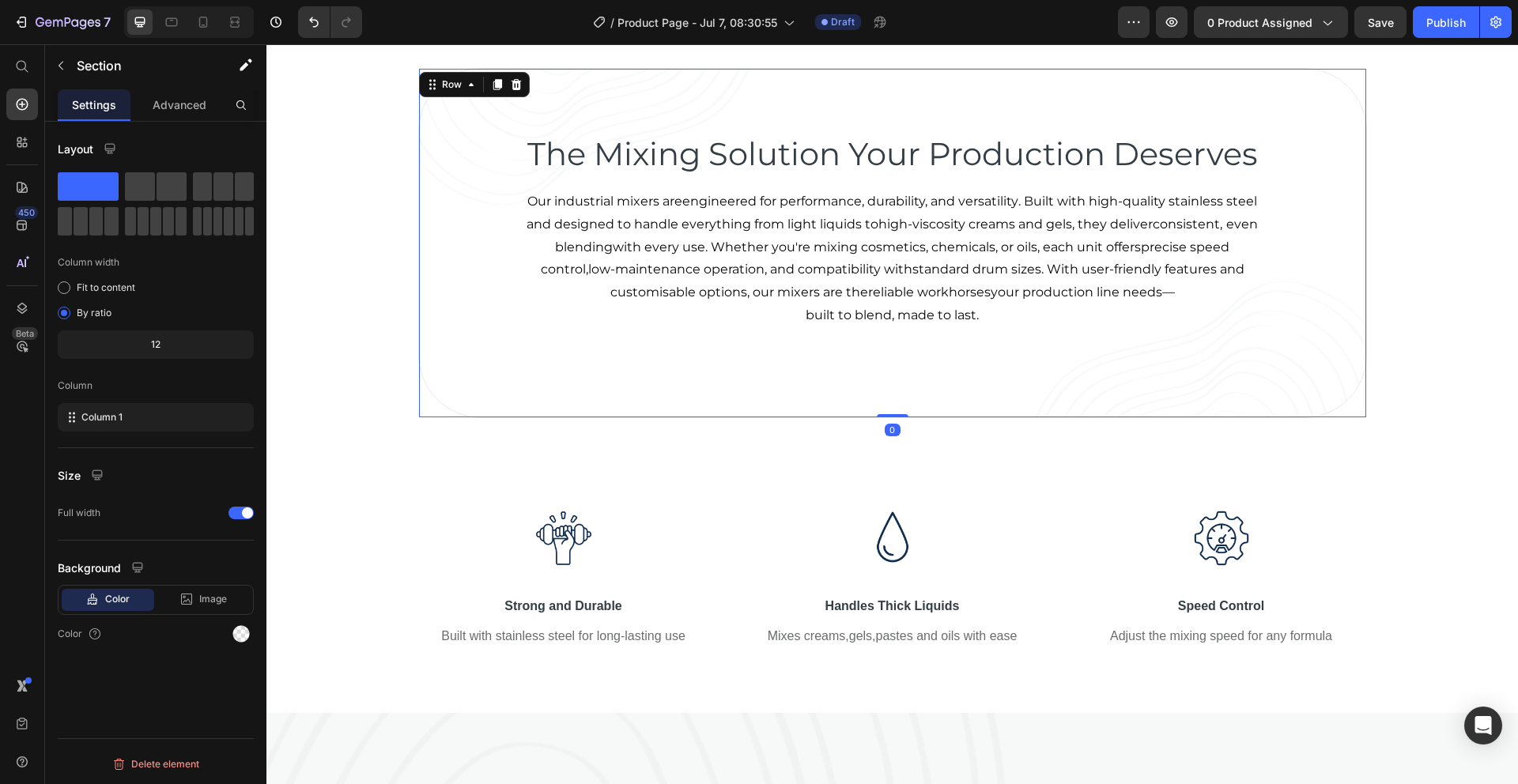 click on "The Mixing Solution Your Production Deserves  Heading Our industrial mixers are  engineered for performance, durability, and versatility . Built with high-quality stainless steel and designed to handle everything from light liquids to  high-viscosity creams and gels , they deliver  consistent,   even blending  with every use. Whether you're mixing cosmetics, chemicals, or oils, each unit offers  precise speed control ,  low-maintenance operation , and compatibility with  standard drum sizes . With user-friendly features and customisable options, our mixers are the  reliable workhorses  your production line needs— built to blend, made to last . Text block Row   0" at bounding box center (893, 243) 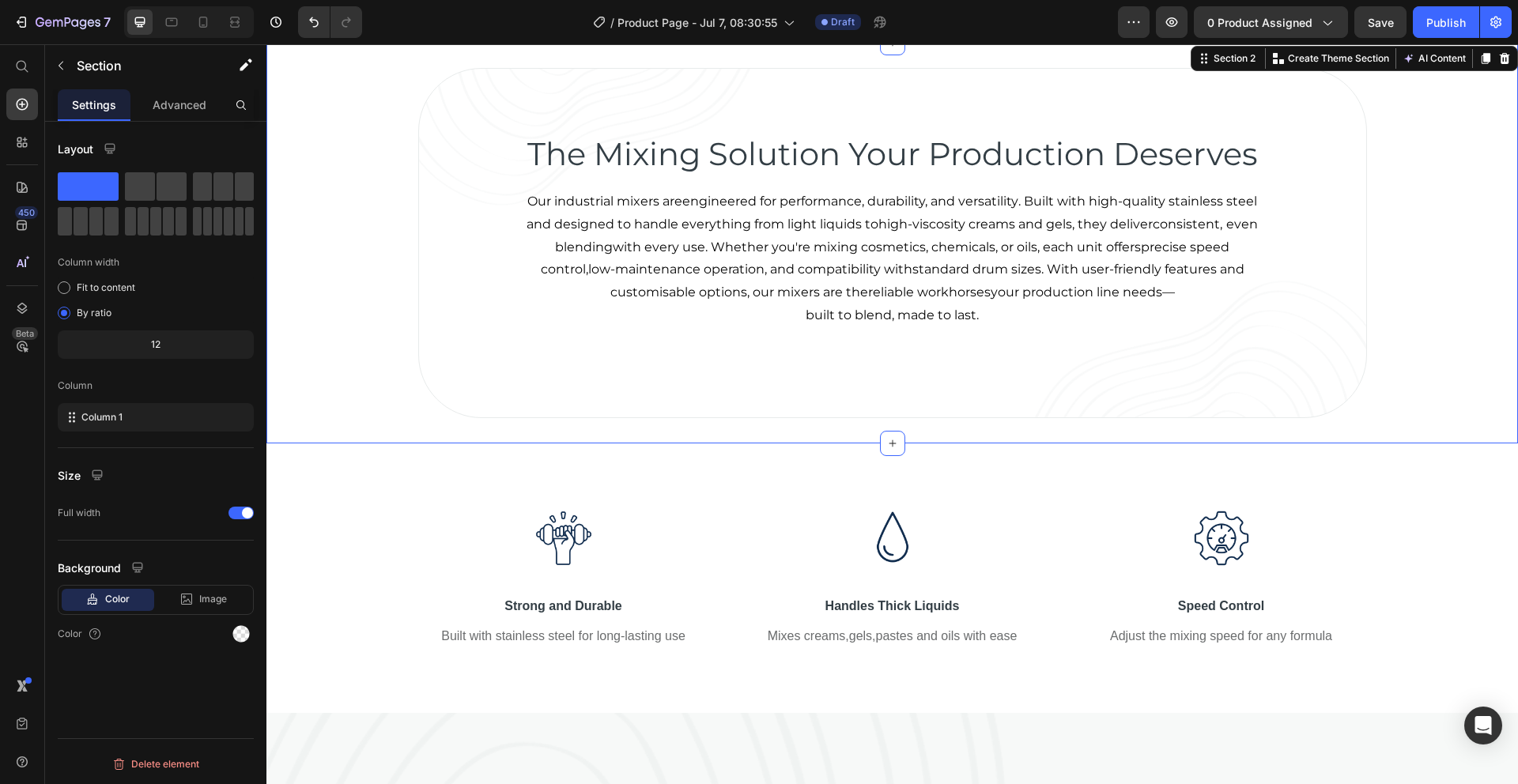 click on "The Mixing Solution Your Production Deserves  Heading Our industrial mixers are  engineered for performance, durability, and versatility . Built with high-quality stainless steel and designed to handle everything from light liquids to  high-viscosity creams and gels , they deliver  consistent,   even blending  with every use. Whether you're mixing cosmetics, chemicals, or oils, each unit offers  precise speed control ,  low-maintenance operation , and compatibility with  standard drum sizes . With user-friendly features and customisable options, our mixers are the  reliable workhorses  your production line needs— built to blend, made to last . Text block Row" at bounding box center (892, 243) 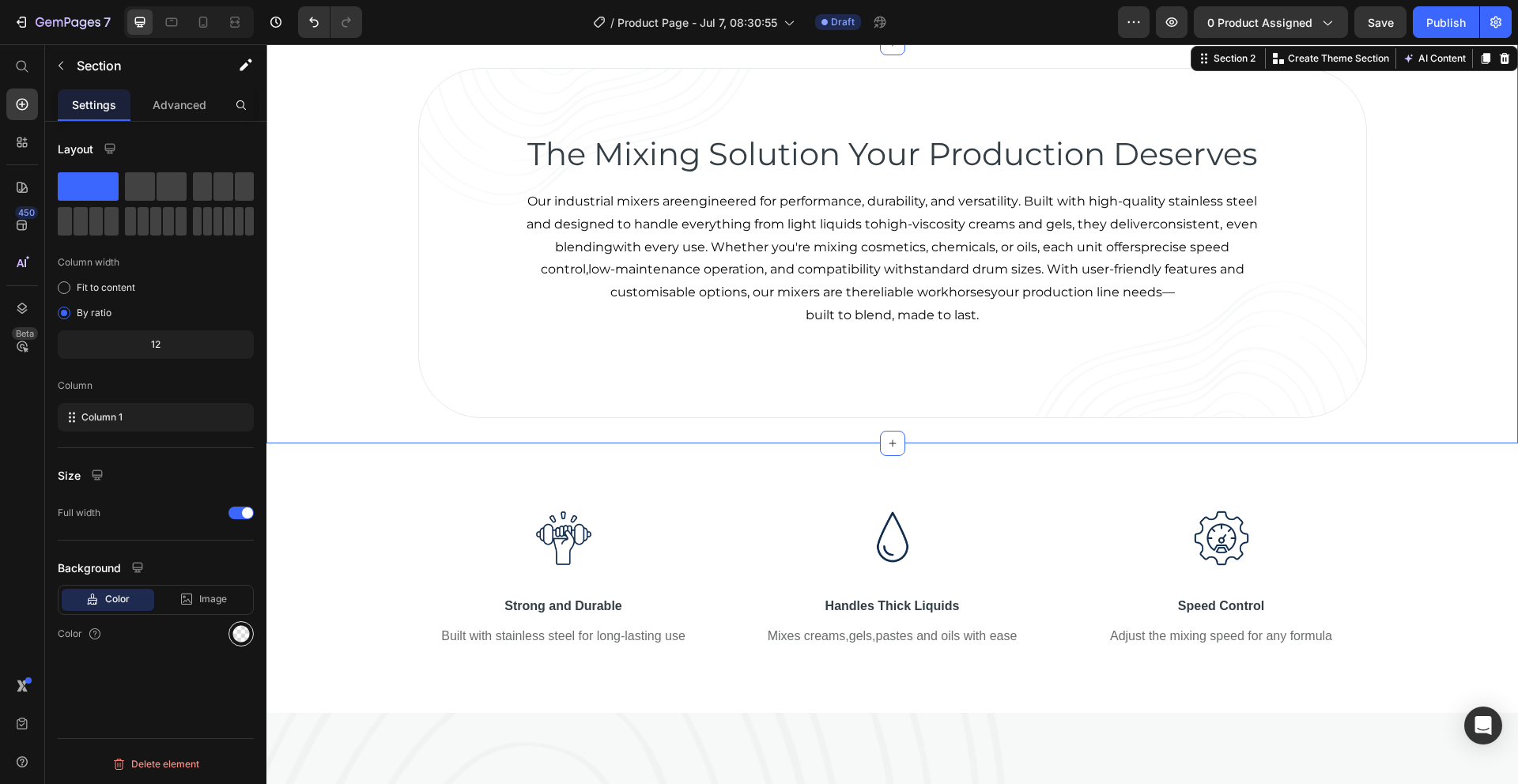 click at bounding box center [241, 634] 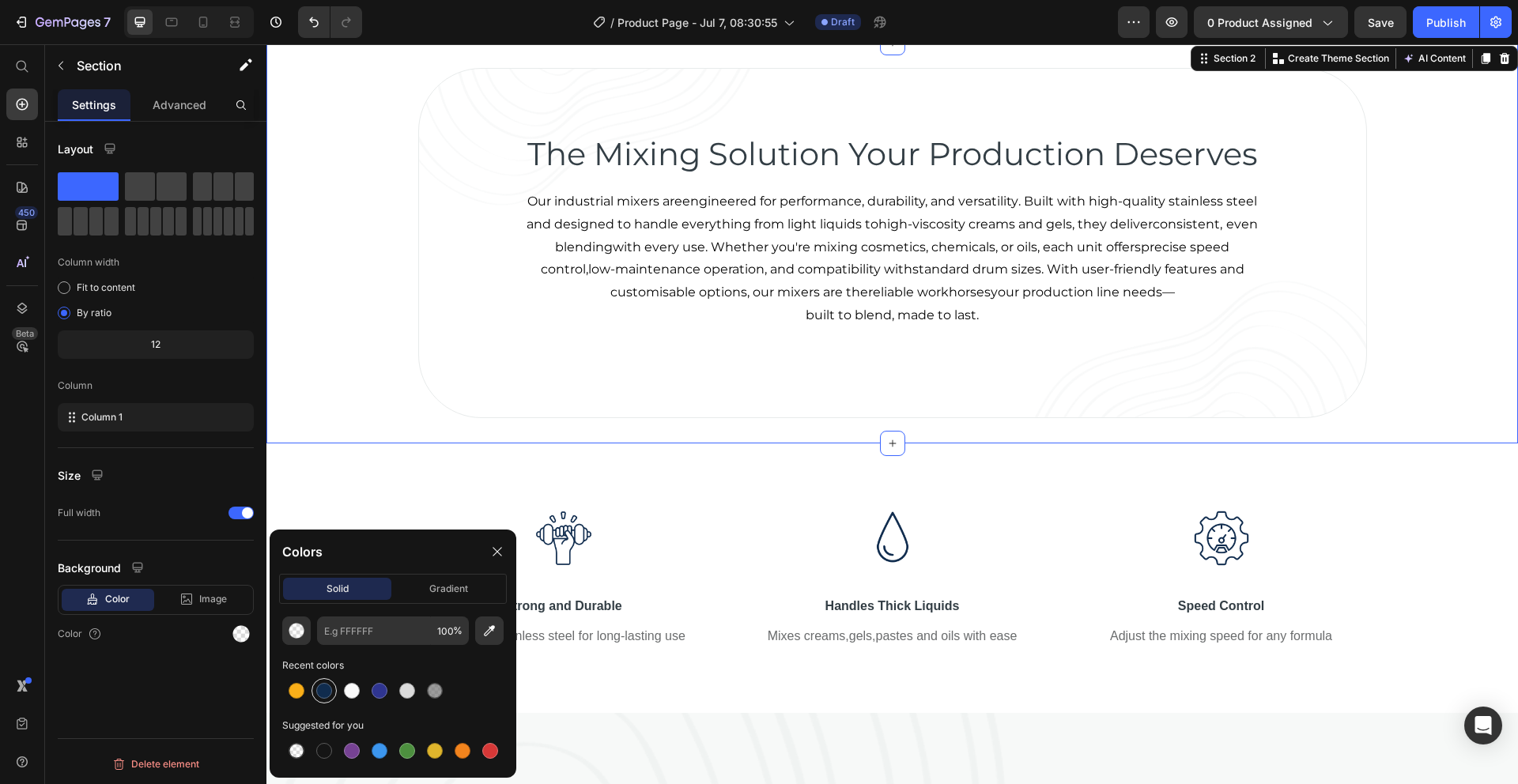 click at bounding box center [324, 691] 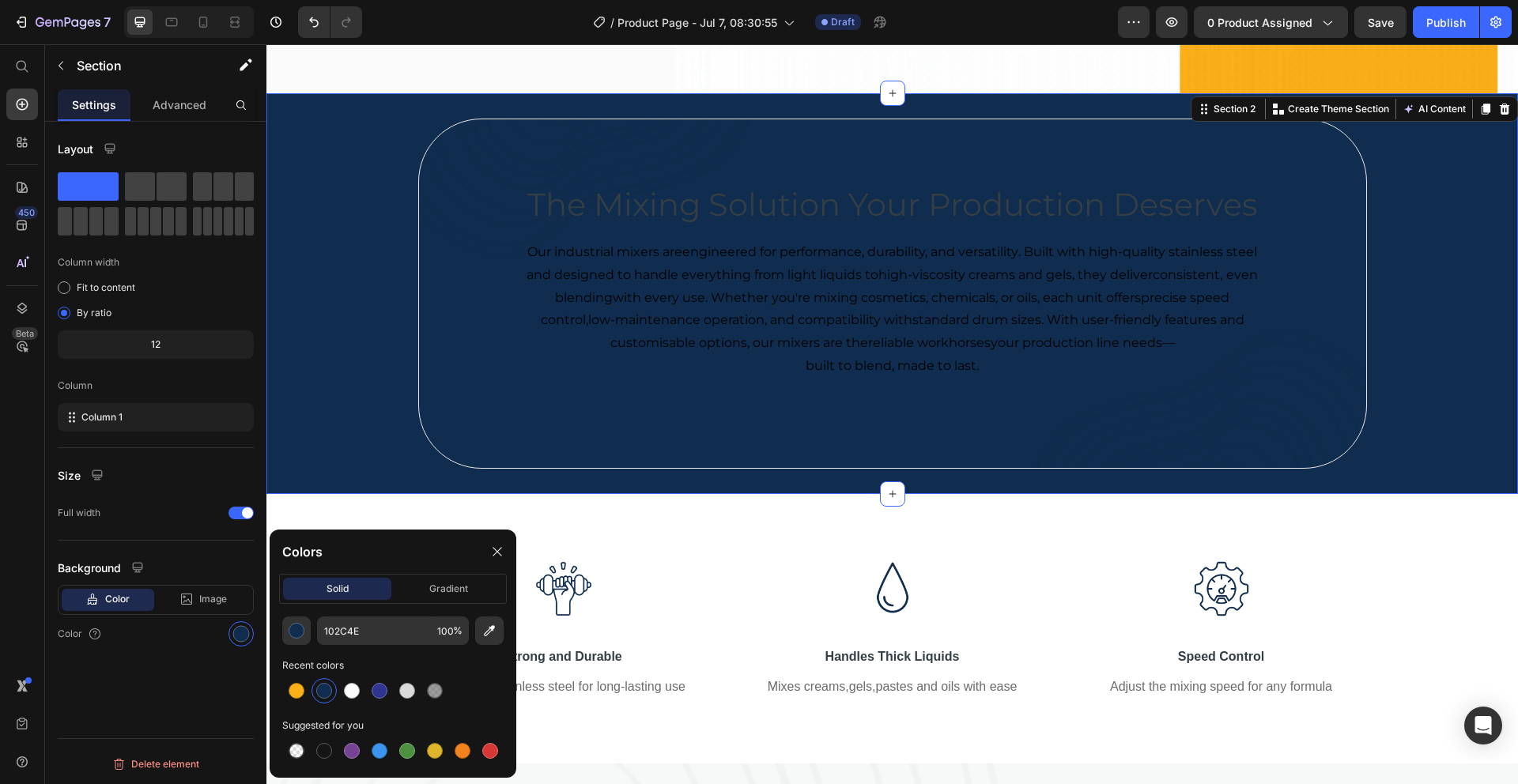 scroll, scrollTop: 458, scrollLeft: 0, axis: vertical 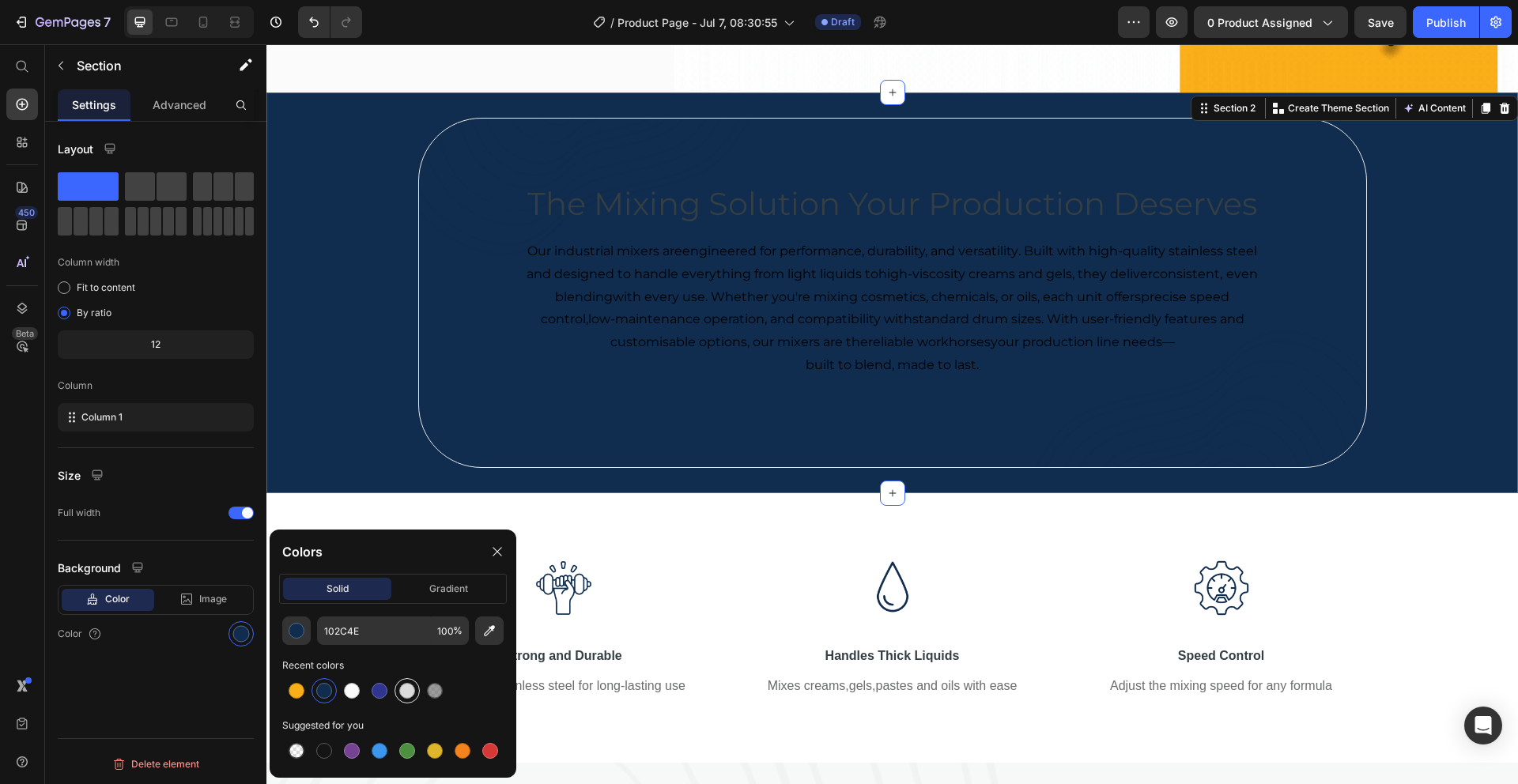 click at bounding box center [407, 691] 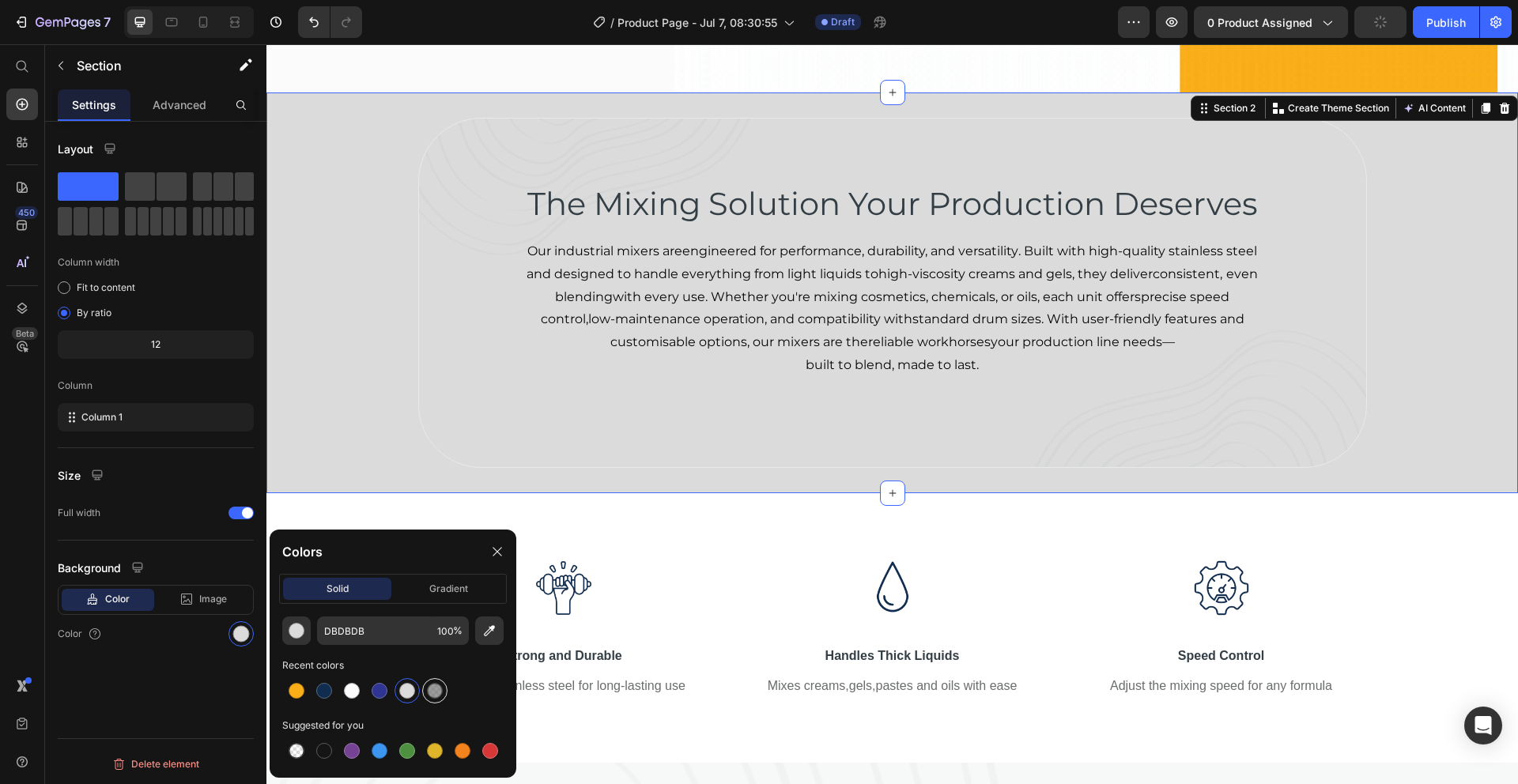 click at bounding box center (435, 691) 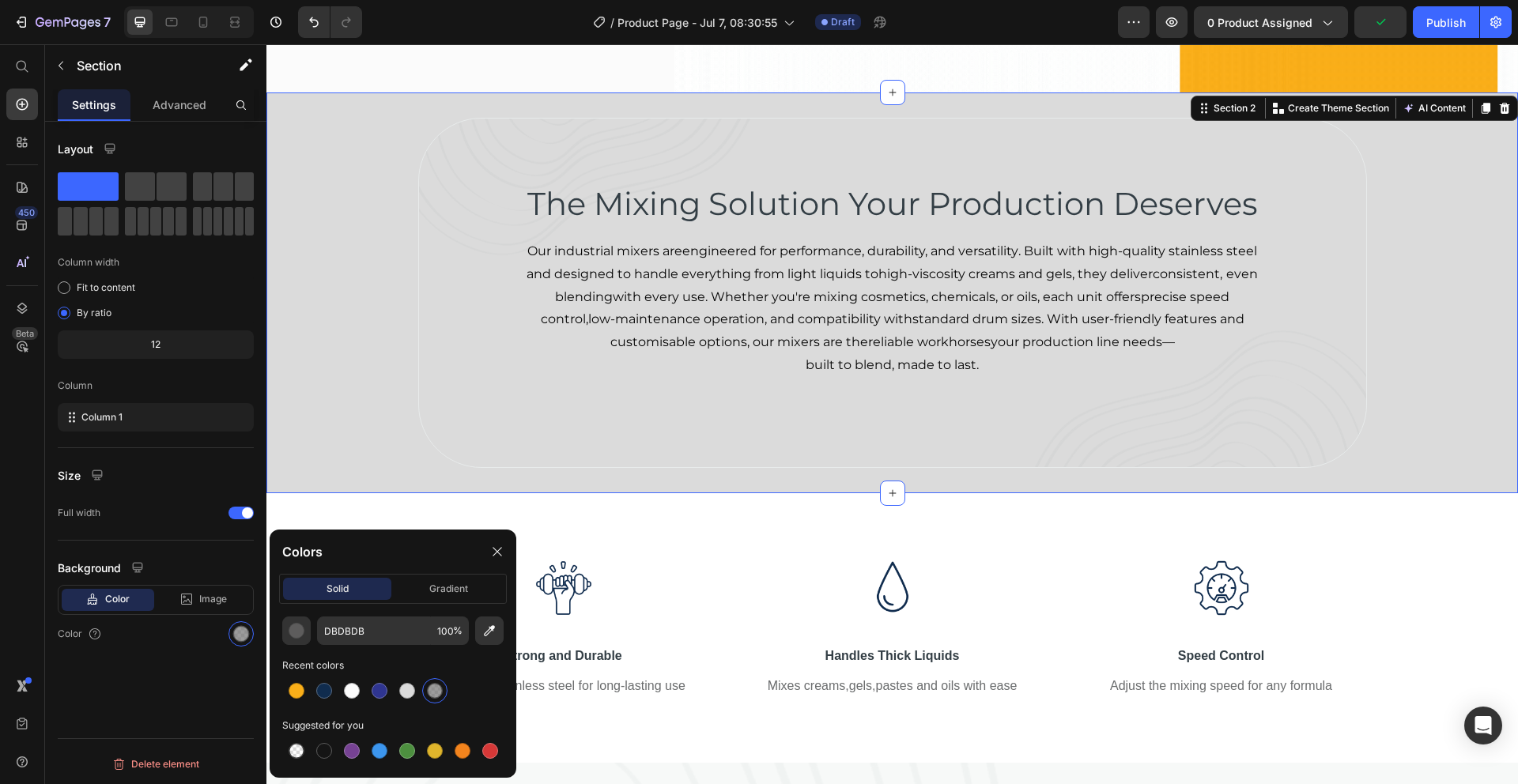 type on "706F6F" 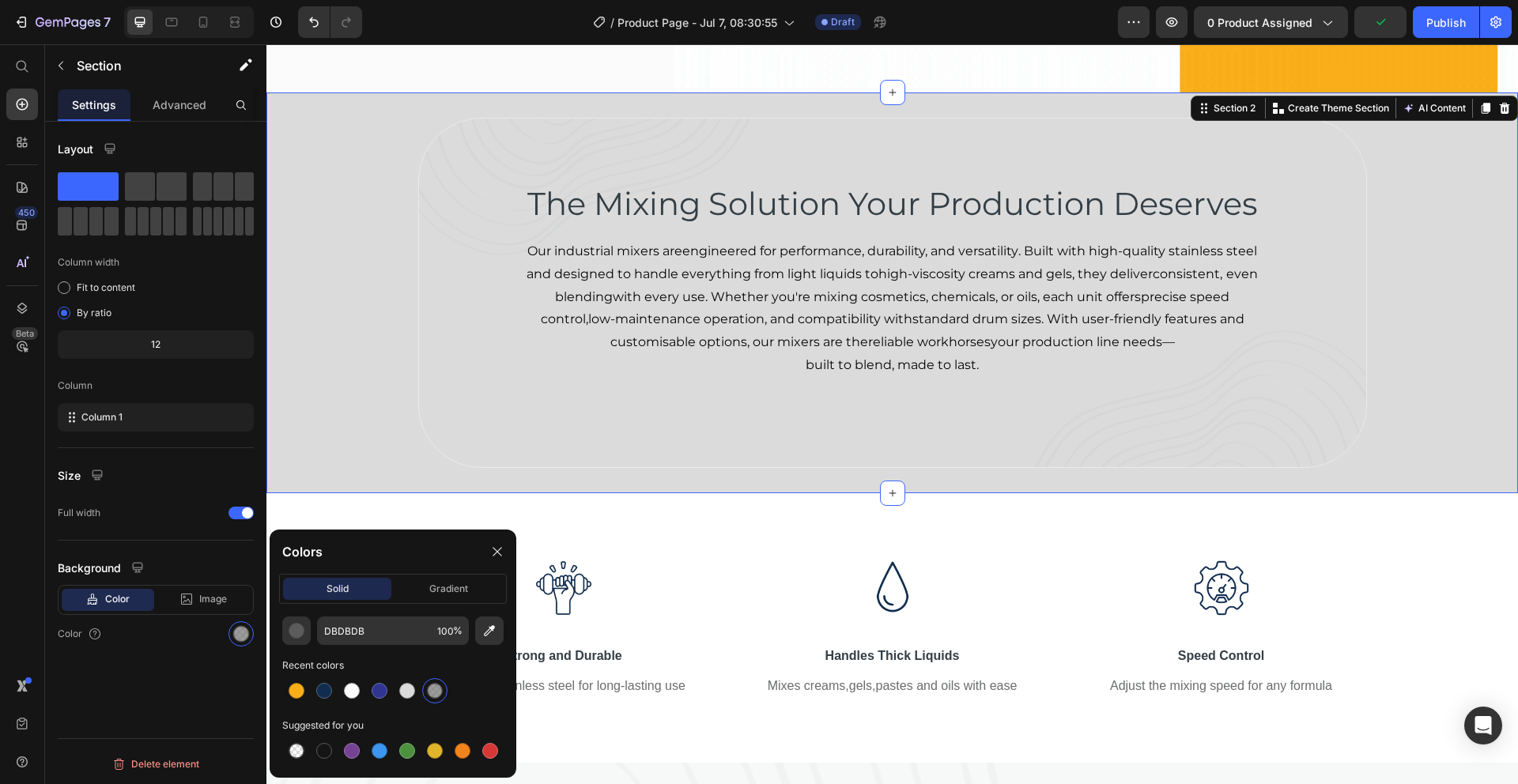 type on "69" 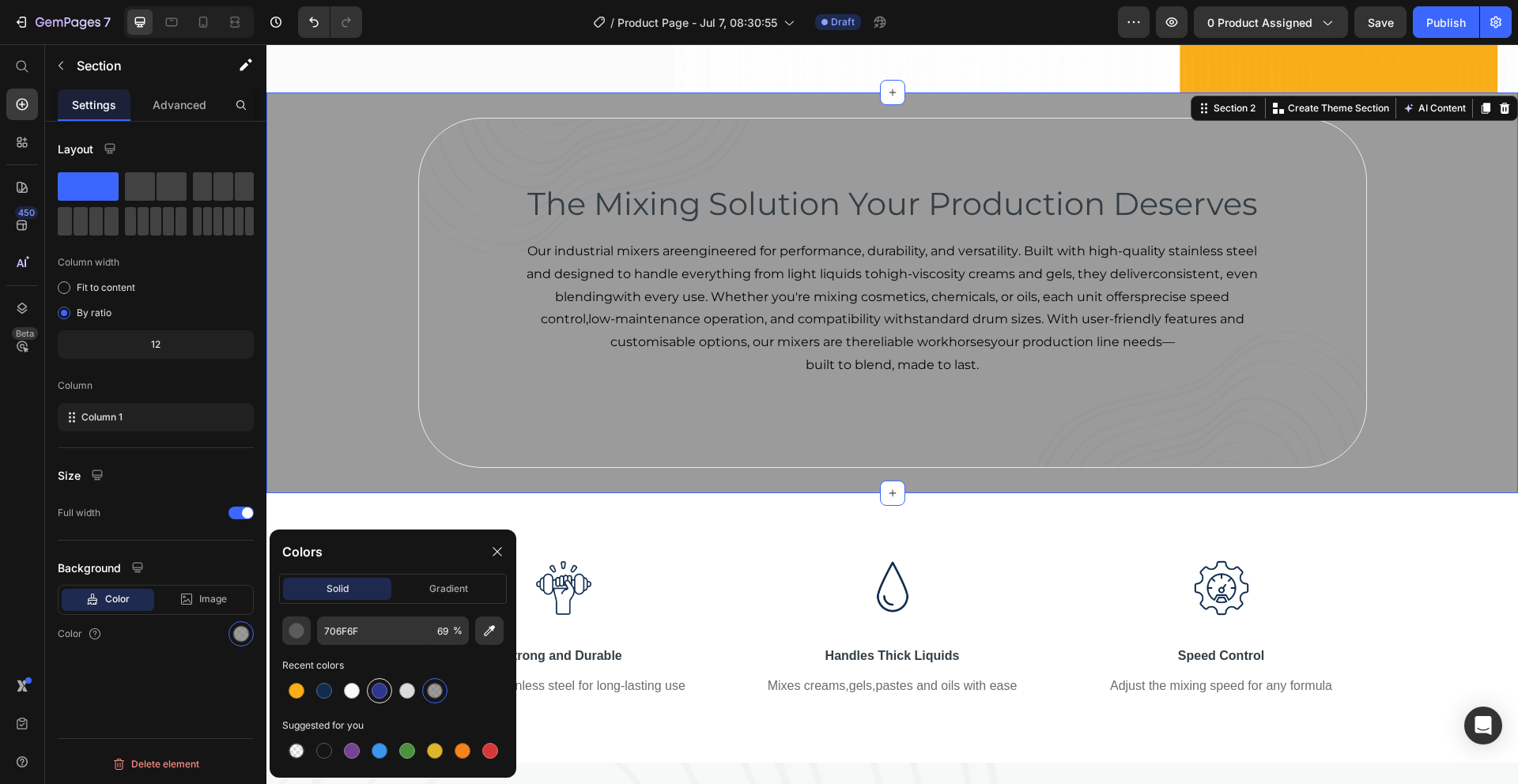 click at bounding box center [380, 691] 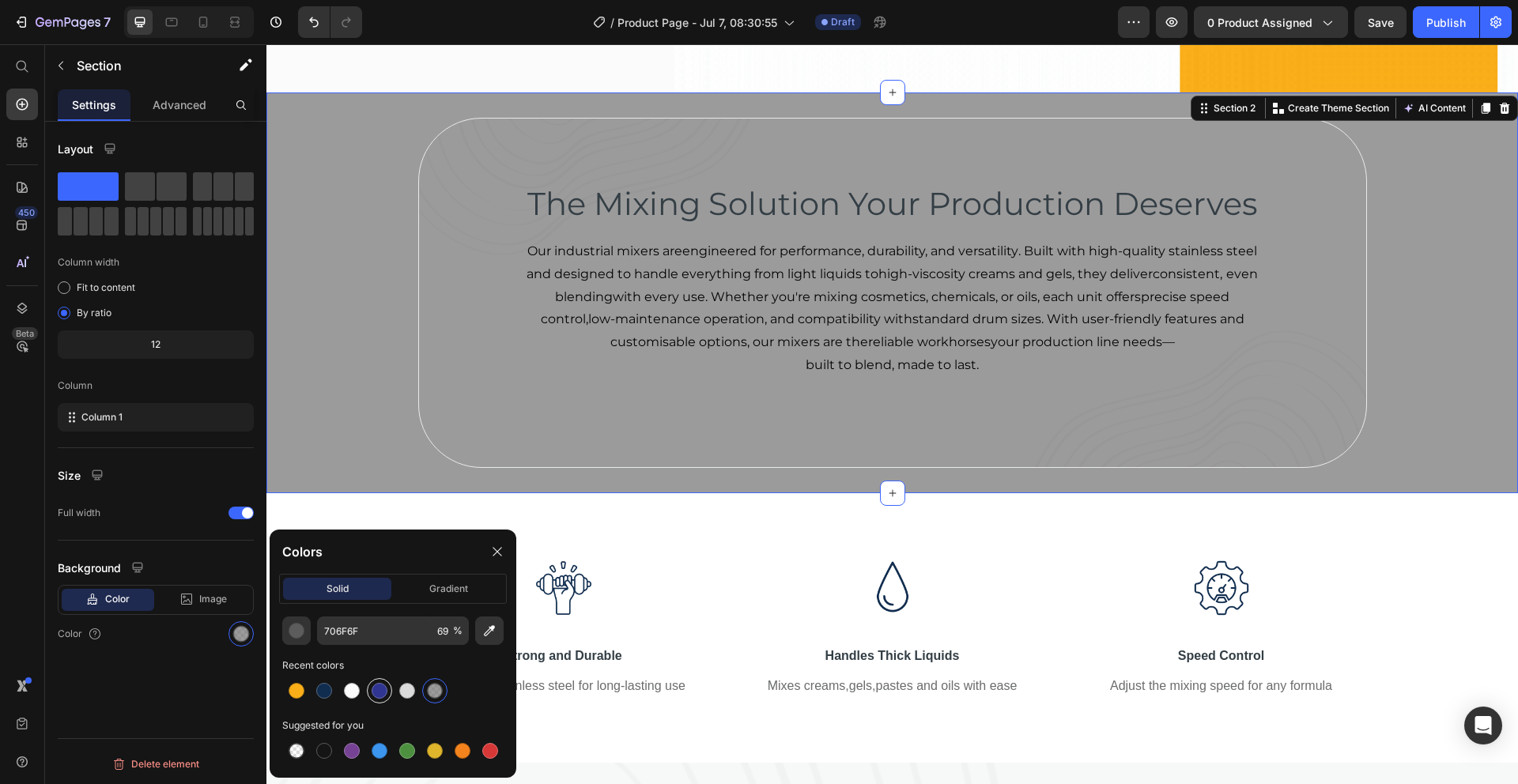 type on "100" 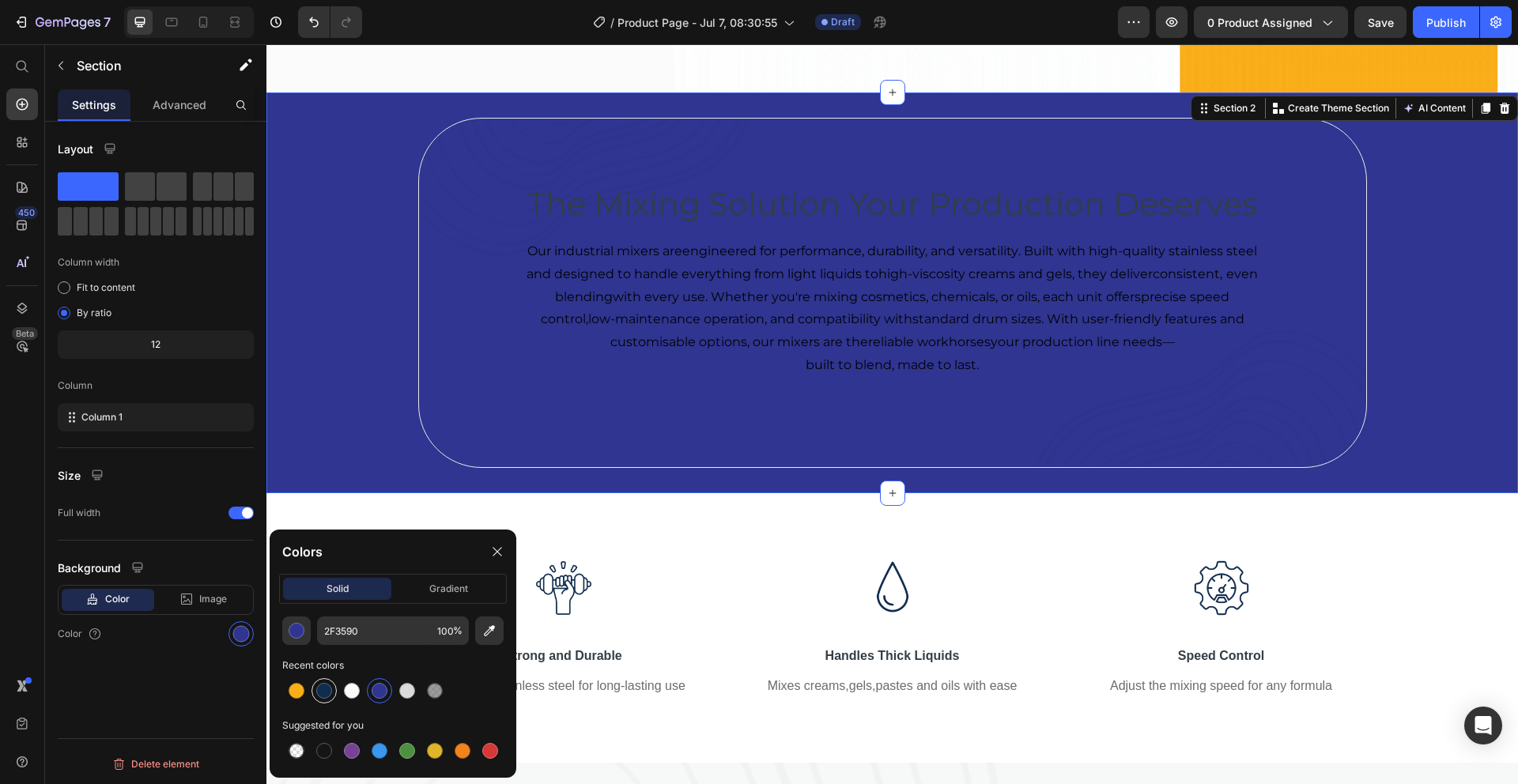 click at bounding box center (324, 691) 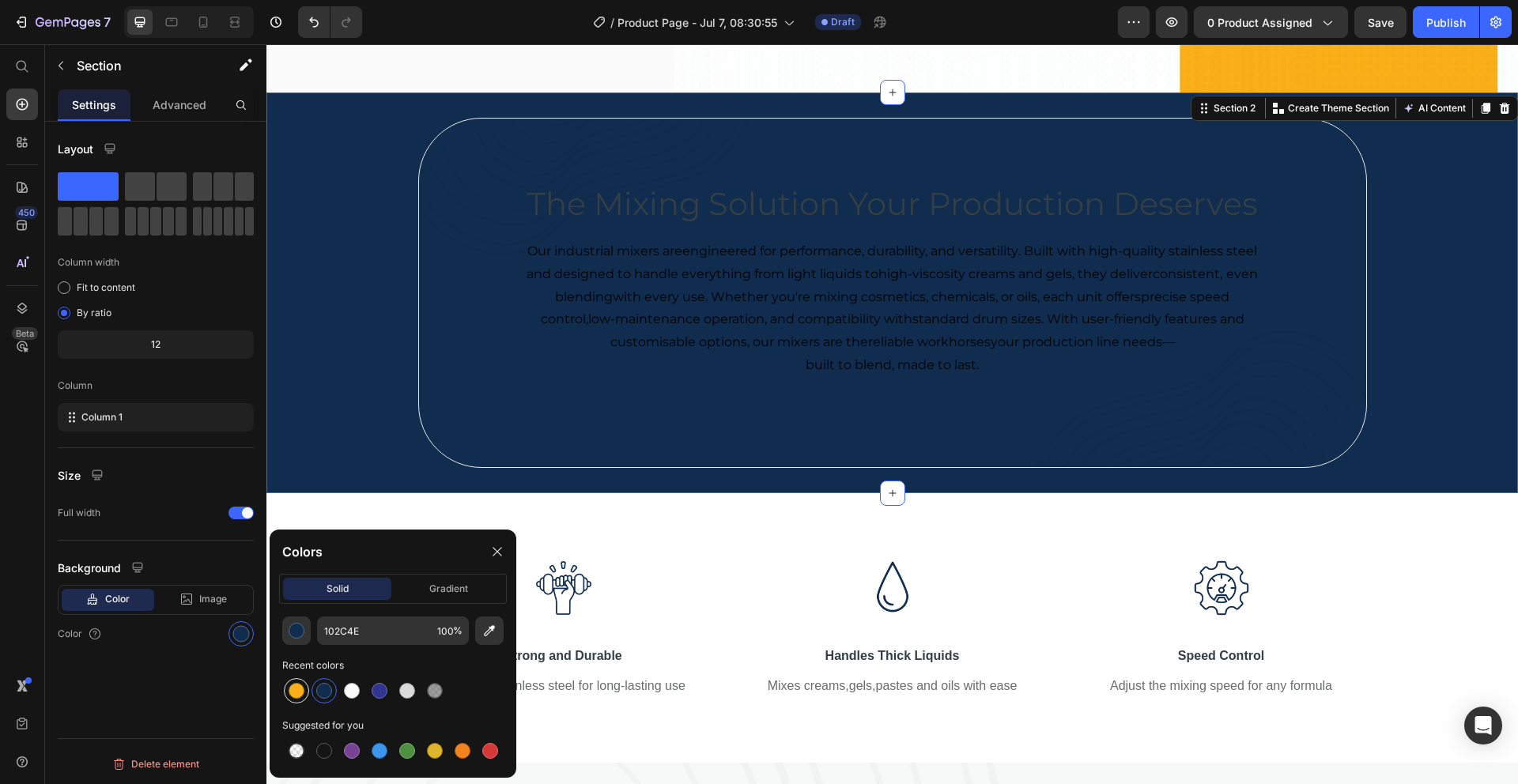 click at bounding box center [296, 691] 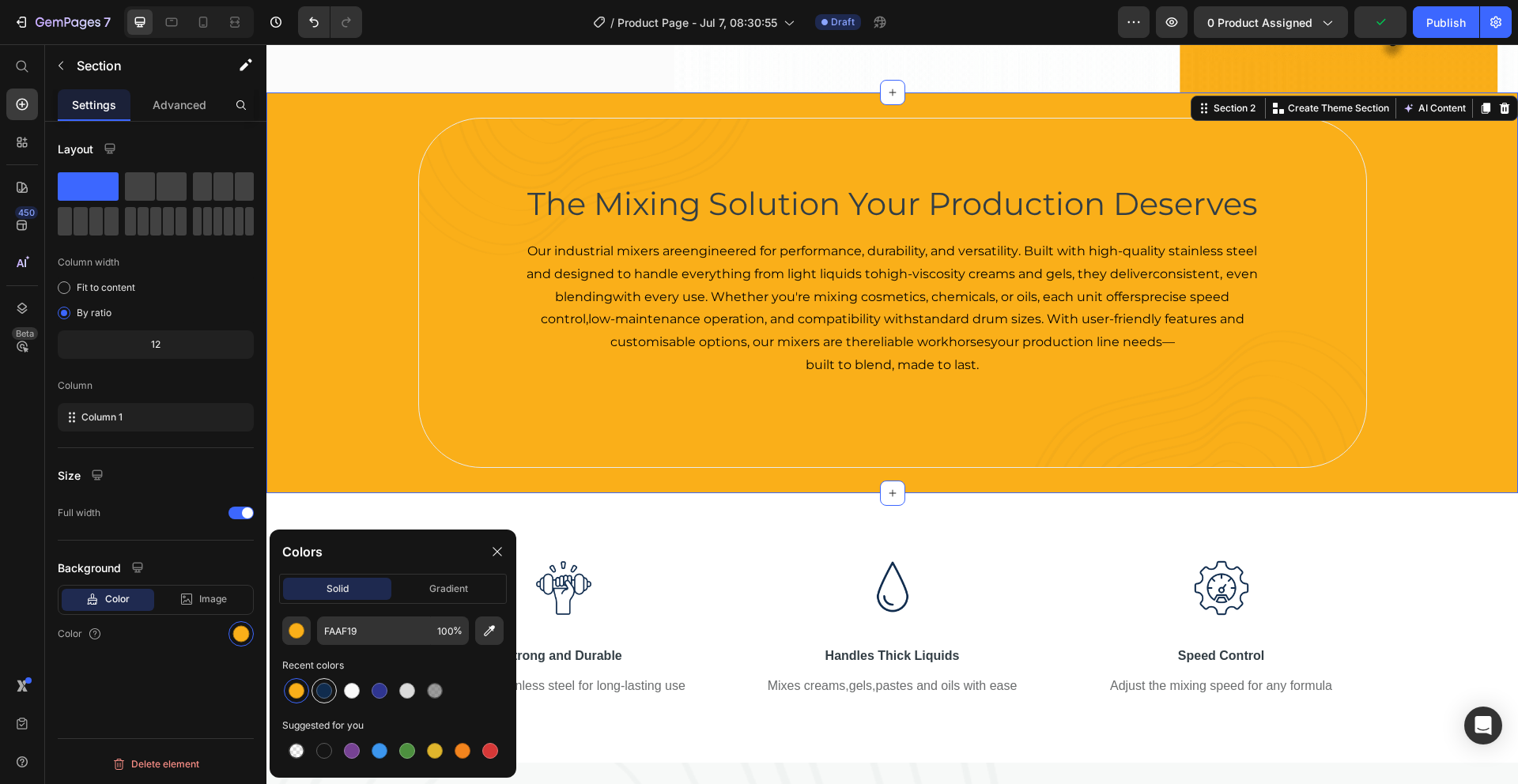 click at bounding box center (324, 691) 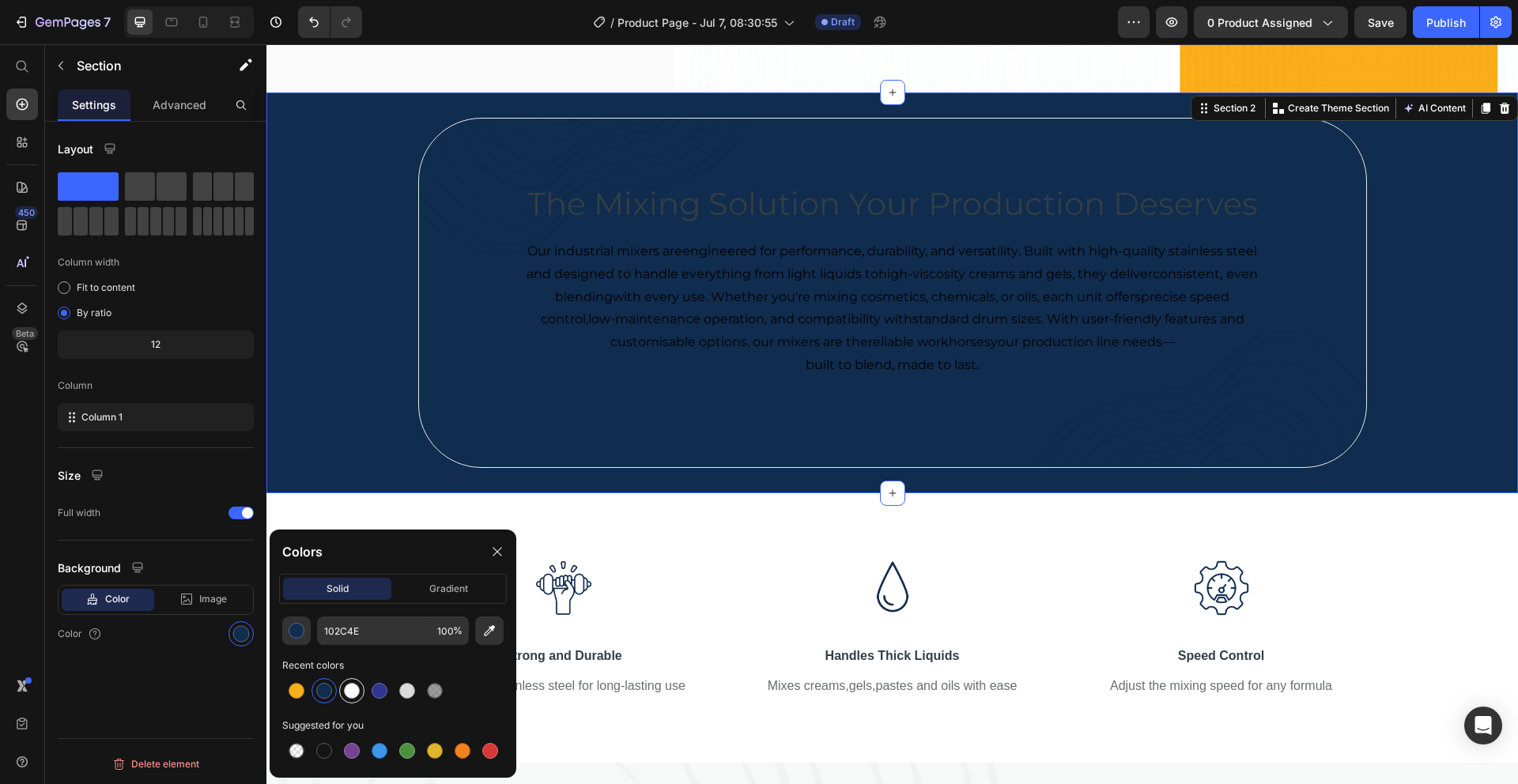 click at bounding box center [352, 691] 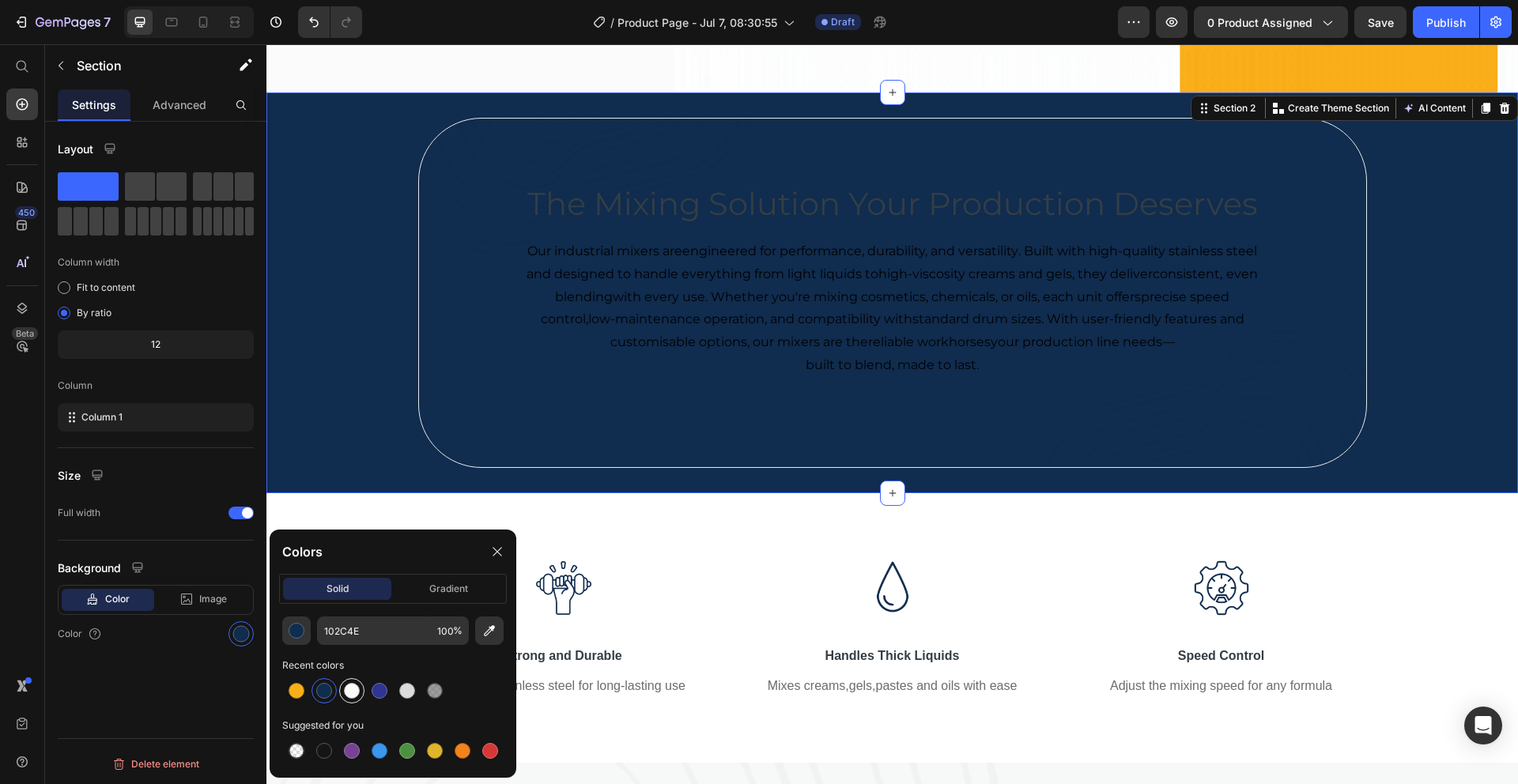 type on "FBFBFB" 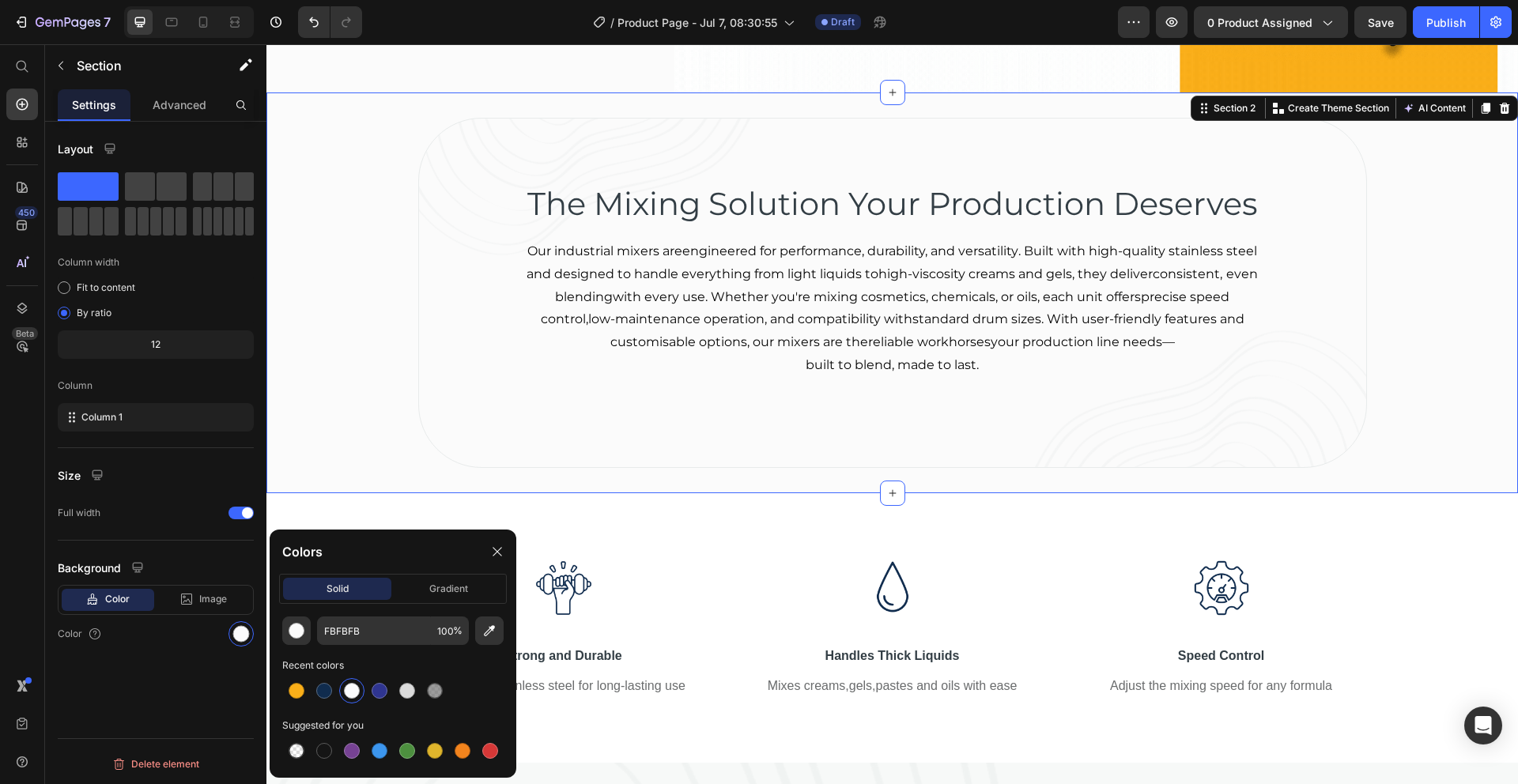 click on "The Mixing Solution Your Production Deserves  Heading Our industrial mixers are  engineered for performance, durability, and versatility . Built with high-quality stainless steel and designed to handle everything from light liquids to  high-viscosity creams and gels , they deliver  consistent,   even blending  with every use. Whether you're mixing cosmetics, chemicals, or oils, each unit offers  precise speed control ,  low-maintenance operation , and compatibility with  standard drum sizes . With user-friendly features and customisable options, our mixers are the  reliable workhorses  your production line needs— built to blend, made to last . Text block Row" at bounding box center [892, 292] 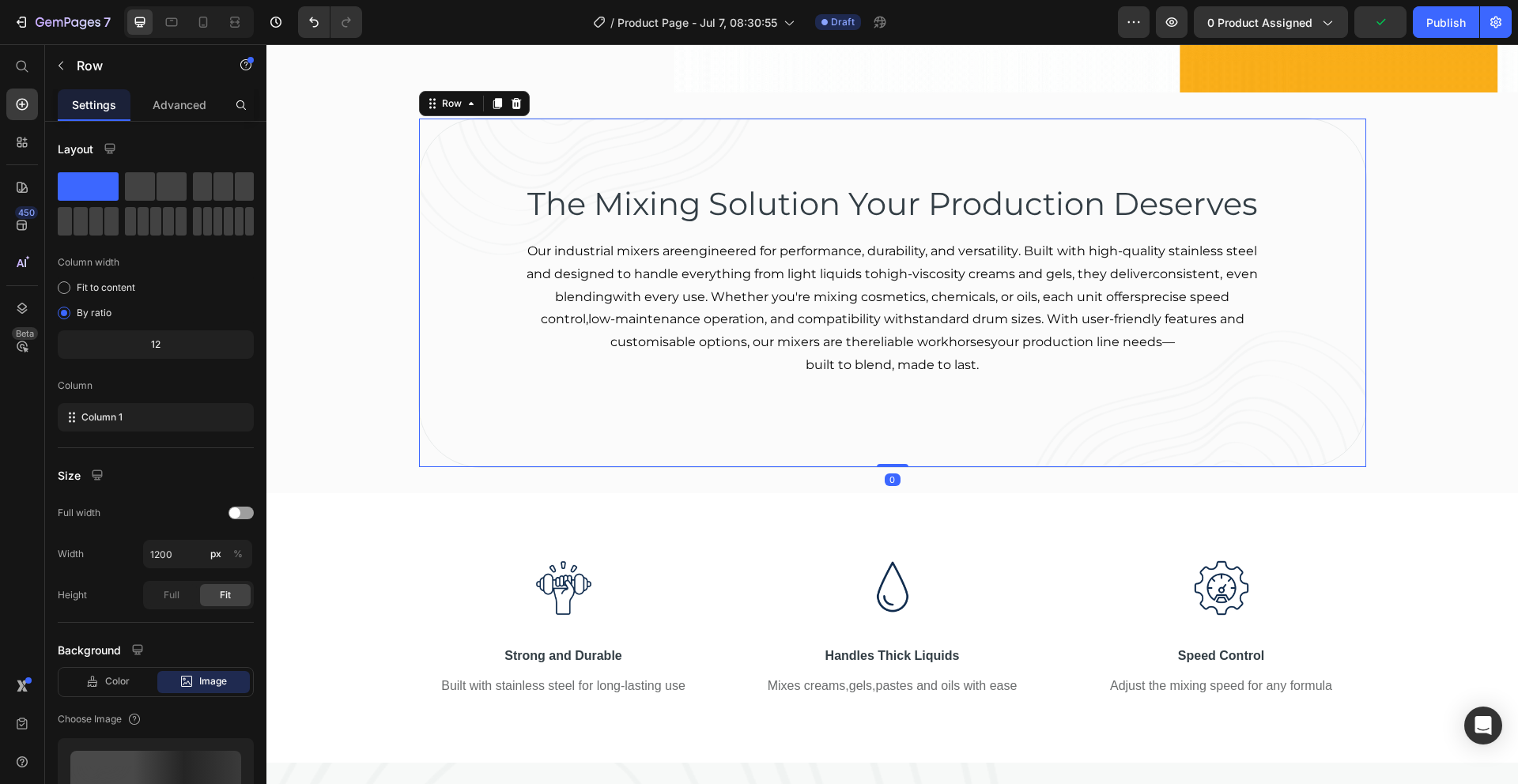 click on "The Mixing Solution Your Production Deserves  Heading Our industrial mixers are  engineered for performance, durability, and versatility . Built with high-quality stainless steel and designed to handle everything from light liquids to  high-viscosity creams and gels , they deliver  consistent,   even blending  with every use. Whether you're mixing cosmetics, chemicals, or oils, each unit offers  precise speed control ,  low-maintenance operation , and compatibility with  standard drum sizes . With user-friendly features and customisable options, our mixers are the  reliable workhorses  your production line needs— built to blend, made to last . Text block Row   0" at bounding box center [893, 292] 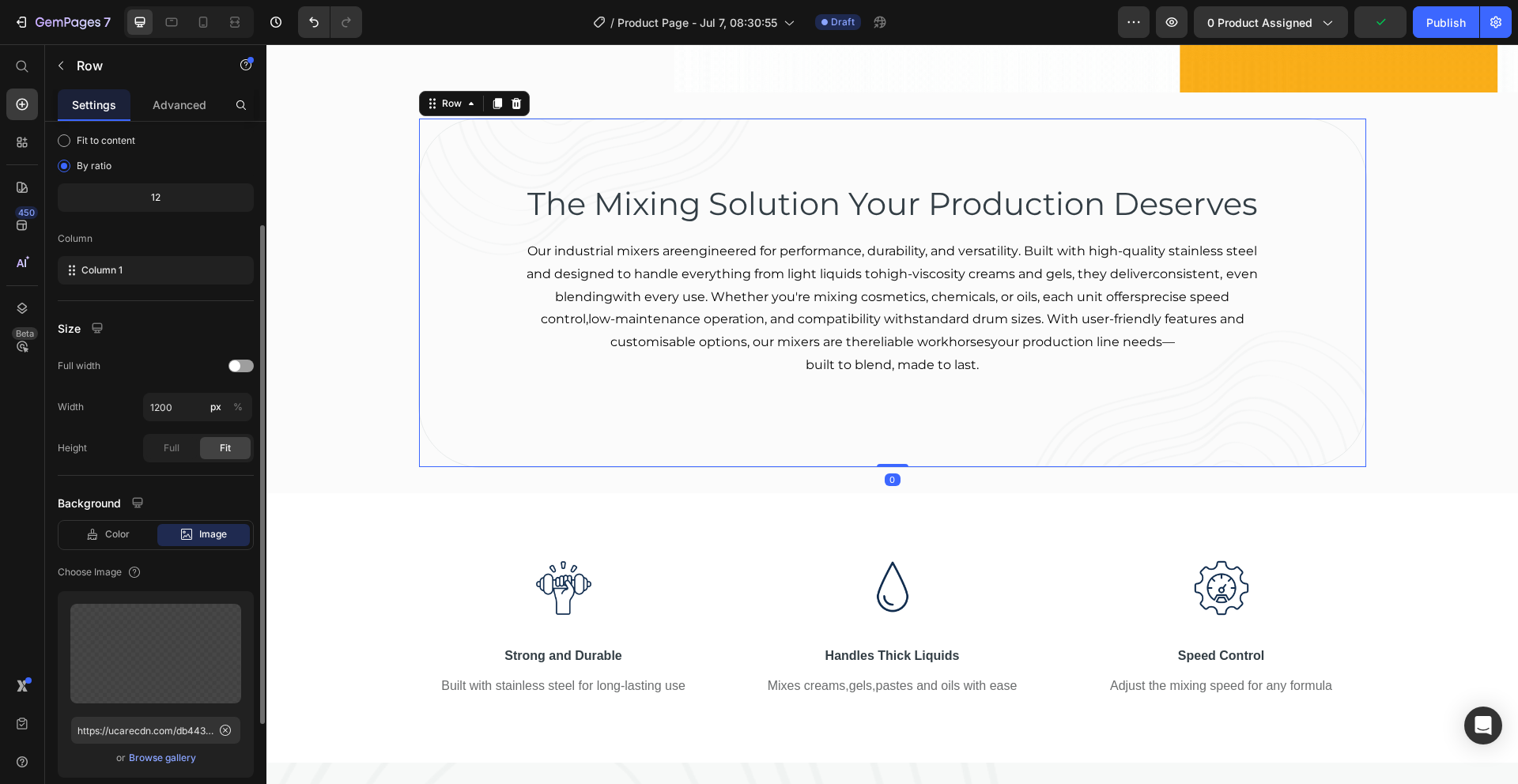 click on "Color" at bounding box center [117, 534] 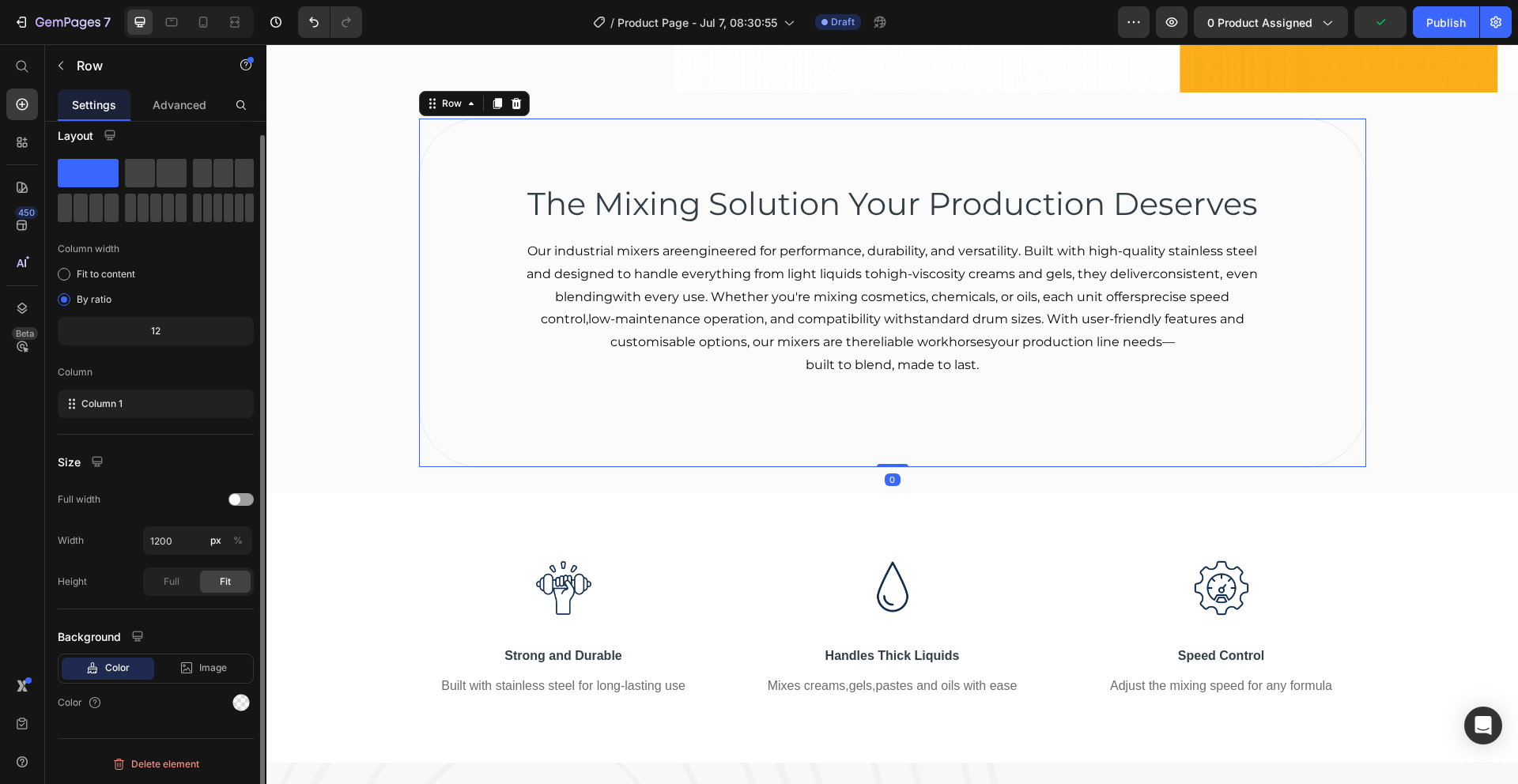 scroll, scrollTop: 13, scrollLeft: 0, axis: vertical 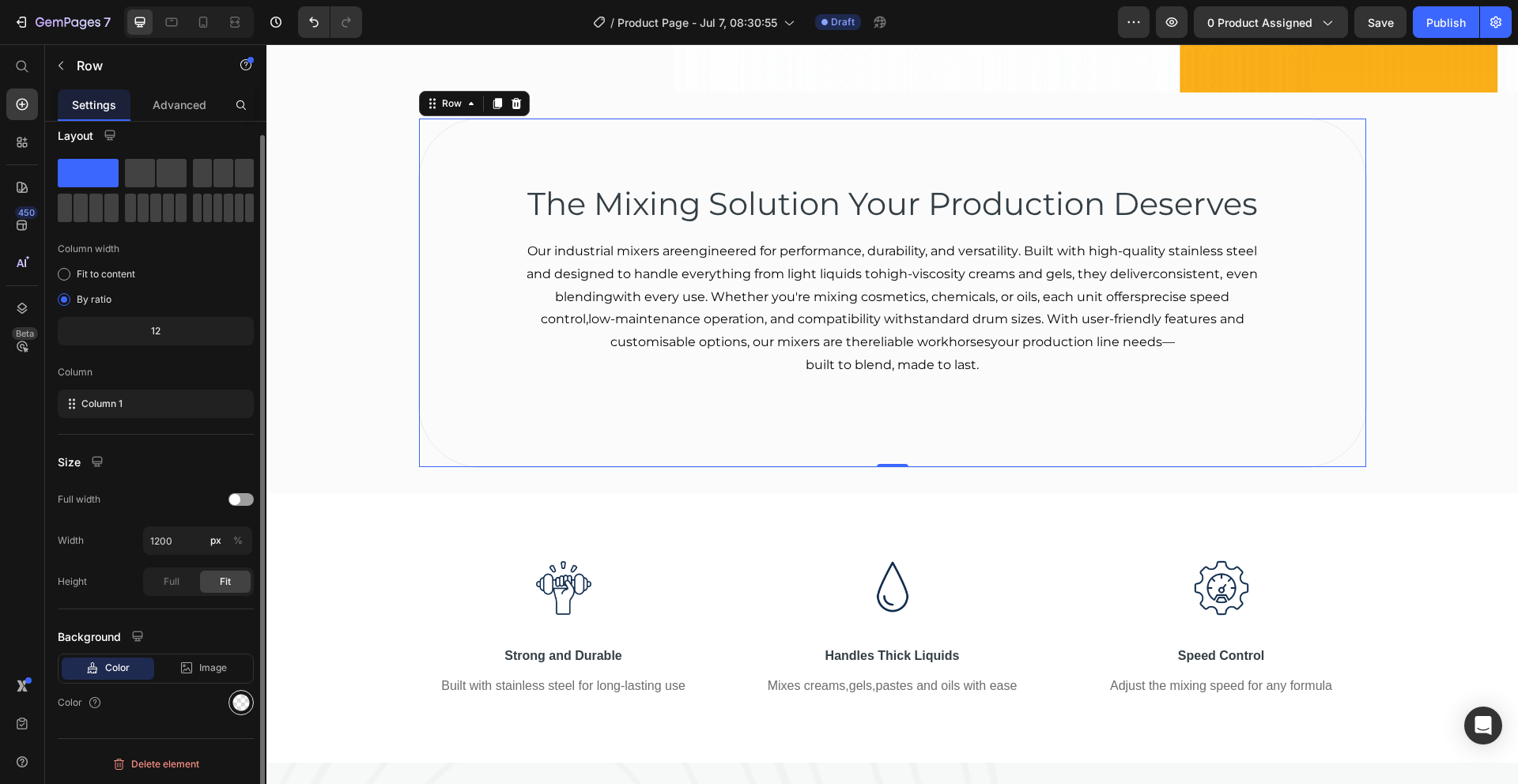 click at bounding box center (241, 703) 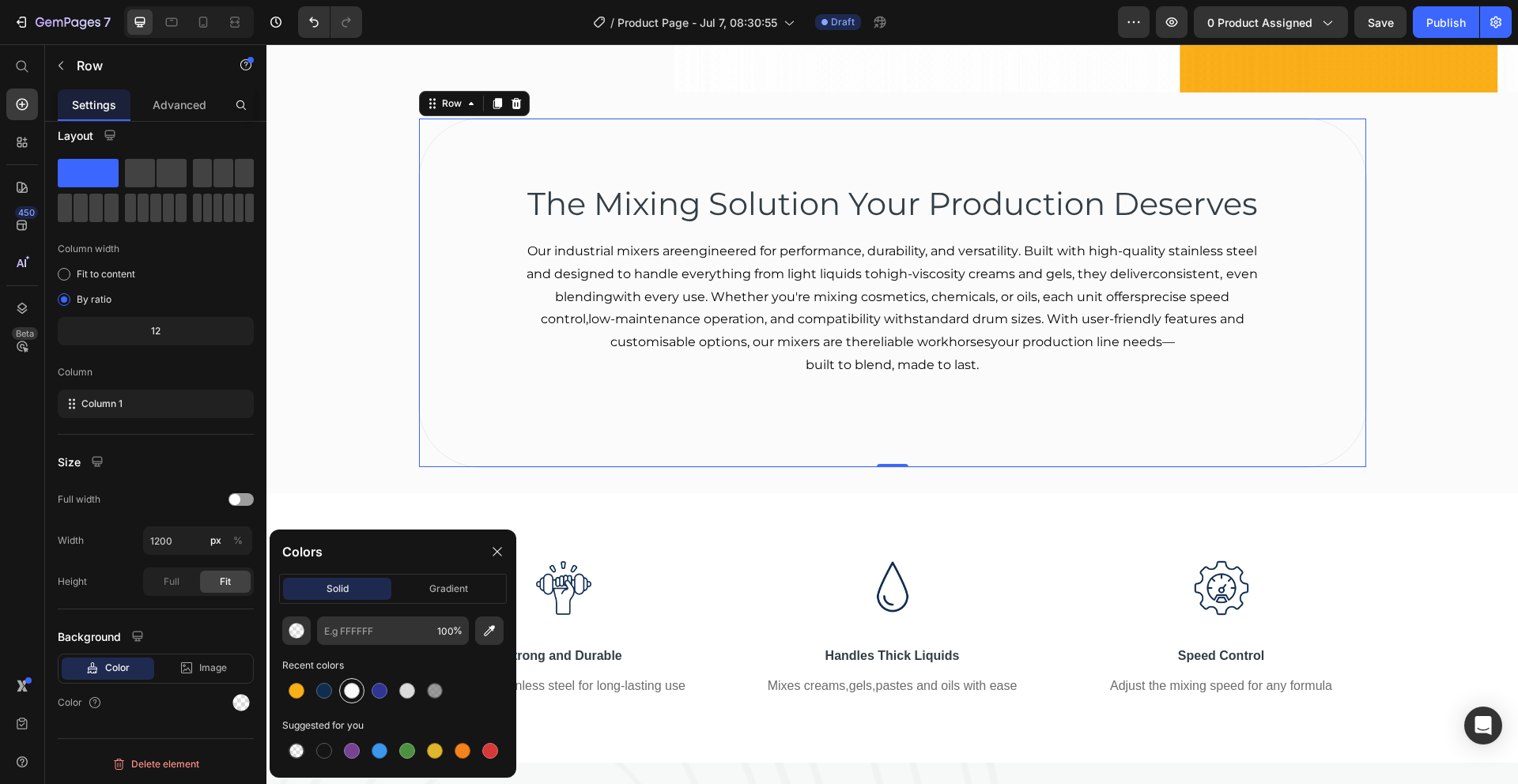 click at bounding box center [352, 691] 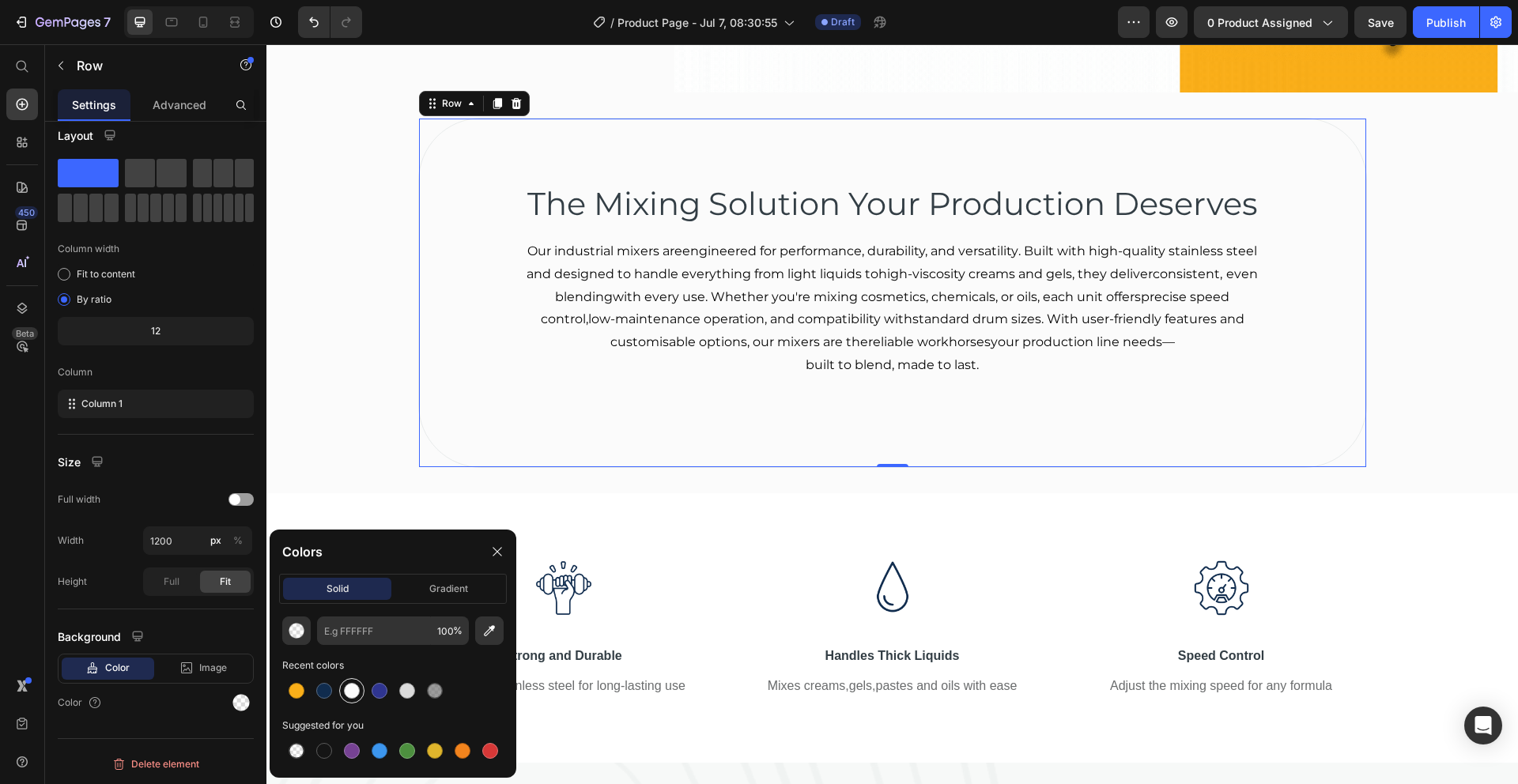 type on "FBFBFB" 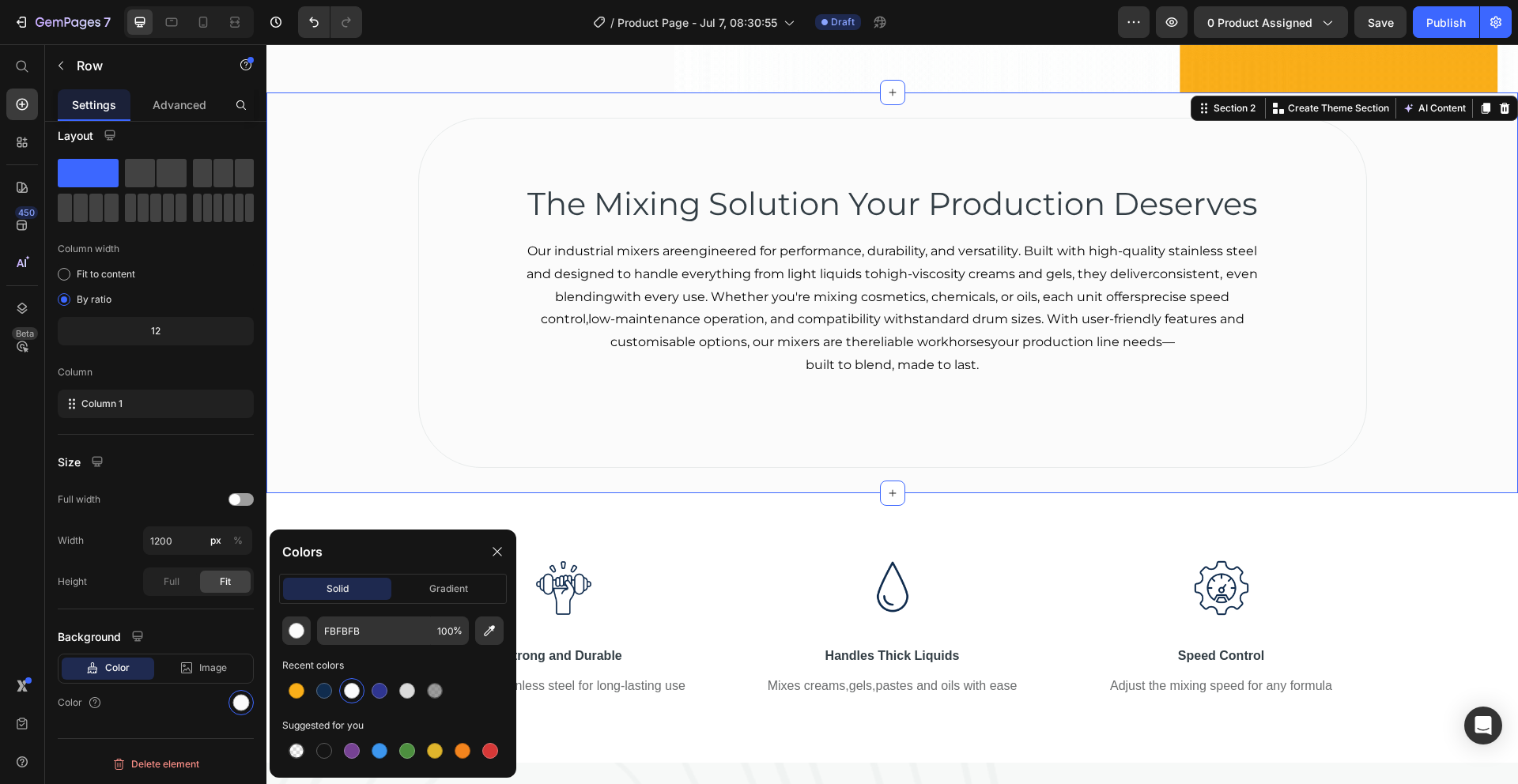 click on "The Mixing Solution Your Production Deserves  Heading Our industrial mixers are  engineered for performance, durability, and versatility . Built with high-quality stainless steel and designed to handle everything from light liquids to  high-viscosity creams and gels , they deliver  consistent,   even blending  with every use. Whether you're mixing cosmetics, chemicals, or oils, each unit offers  precise speed control ,  low-maintenance operation , and compatibility with  standard drum sizes . With user-friendly features and customisable options, our mixers are the  reliable workhorses  your production line needs— built to blend, made to last . Text block Row" at bounding box center (892, 292) 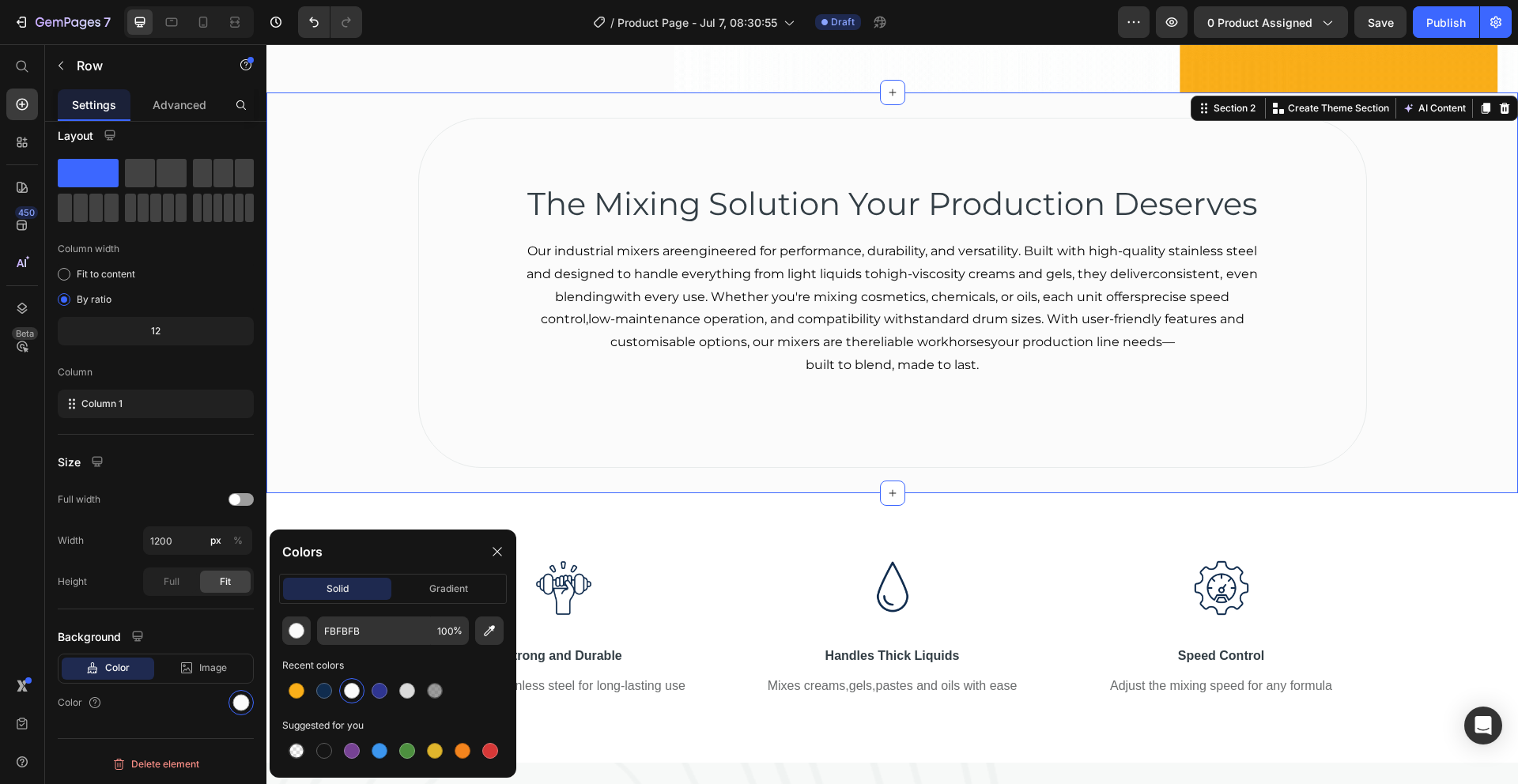 scroll, scrollTop: 0, scrollLeft: 0, axis: both 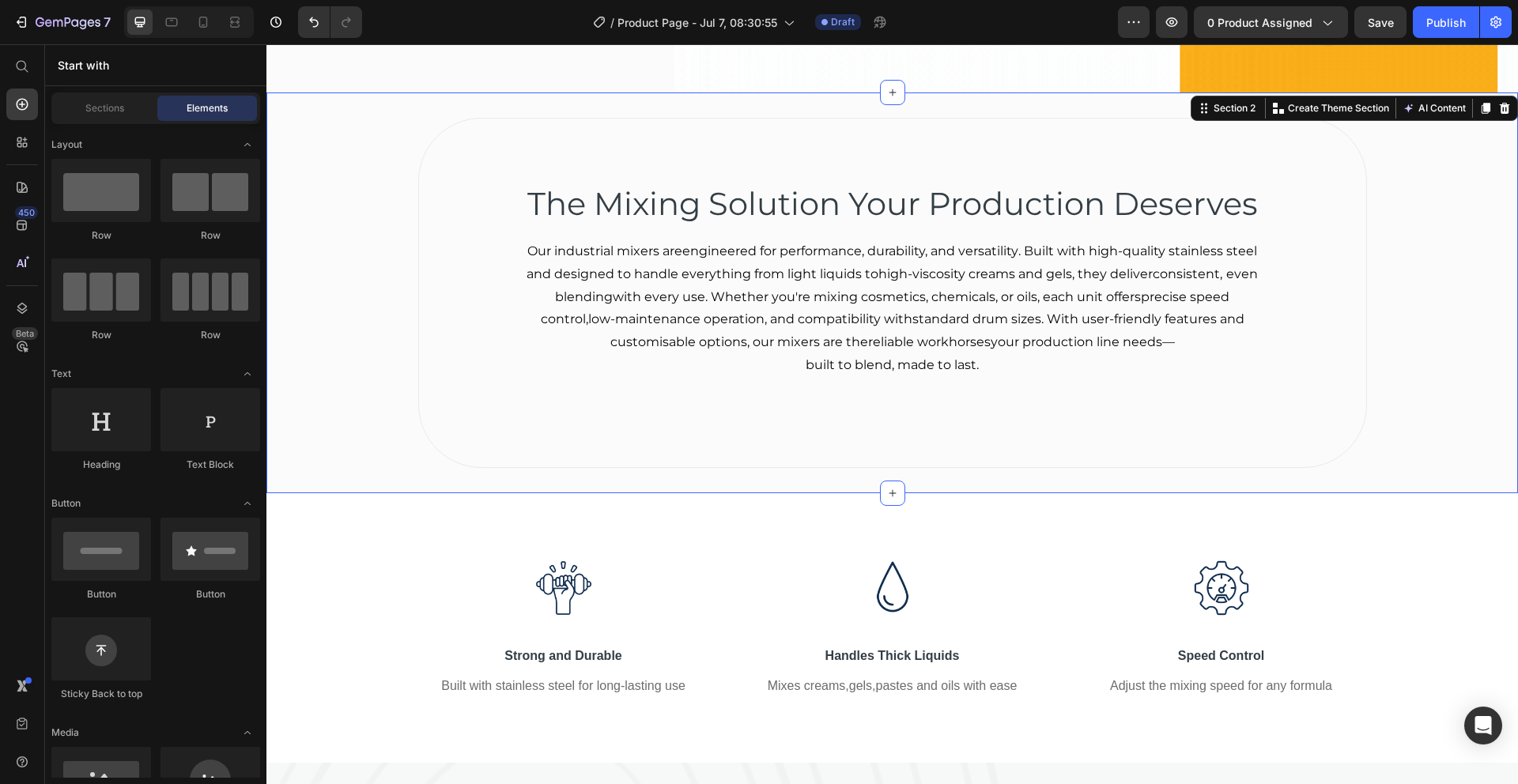 click on "Built to blend. engineered to last Heading Explore our full range of mixers-designed for       precision, power and performance. From high-viscosity handling to variable speed control-see what sets our mixers apart. Text Block Shop Now Button Built to blend. engineered to last Heading Explore our full range of mixers-designed for       precision, power and performance. From high-viscosity handling to variable speed control-see what sets our mixers apart. Text Block Shop Now Button Hero Banner Section 1 The Mixing Solution Your Production Deserves  Heading Our industrial mixers are  engineered for performance, durability, and versatility . Built with high-quality stainless steel and designed to handle everything from light liquids to  high-viscosity creams and gels , they deliver  consistent,   even blending  with every use. Whether you're mixing cosmetics, chemicals, or oils, each unit offers  precise speed control ,  low-maintenance operation , and compatibility with  standard drum sizes . Text block" at bounding box center [892, 1509] 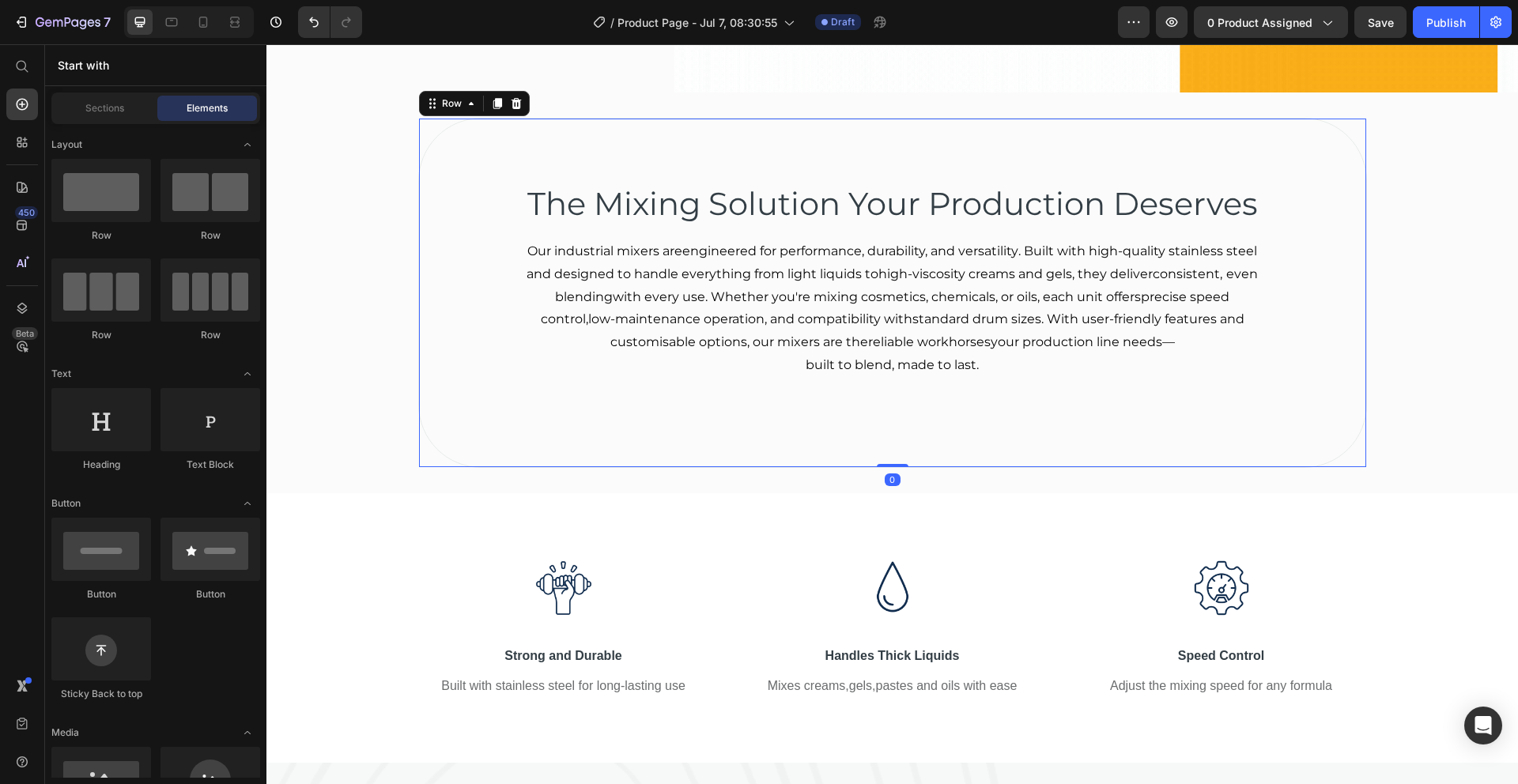 click on "The Mixing Solution Your Production Deserves  Heading Our industrial mixers are  engineered for performance, durability, and versatility . Built with high-quality stainless steel and designed to handle everything from light liquids to  high-viscosity creams and gels , they deliver  consistent,   even blending  with every use. Whether you're mixing cosmetics, chemicals, or oils, each unit offers  precise speed control ,  low-maintenance operation , and compatibility with  standard drum sizes . With user-friendly features and customisable options, our mixers are the  reliable workhorses  your production line needs— built to blend, made to last . Text block Row   0" at bounding box center [893, 292] 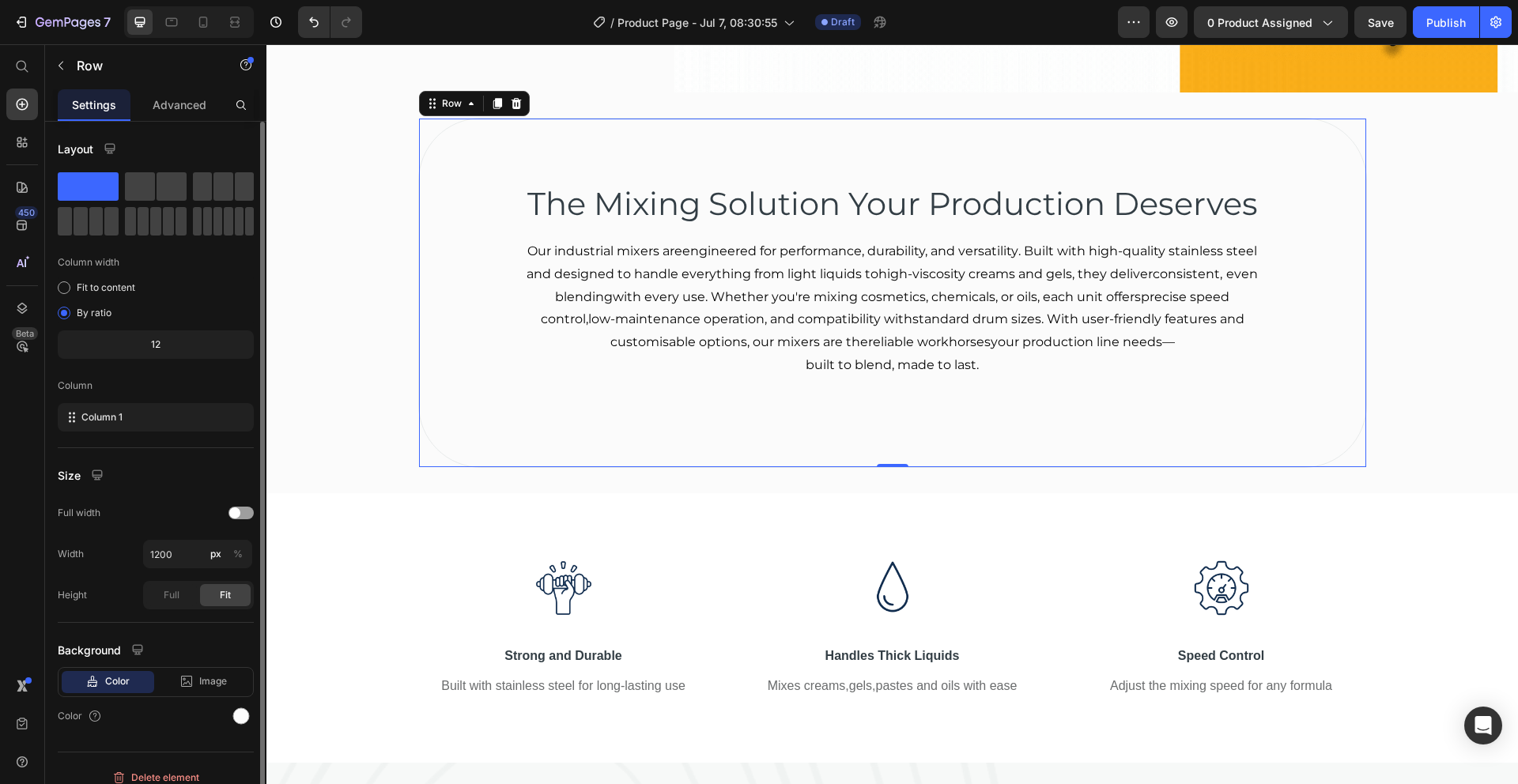 scroll, scrollTop: 13, scrollLeft: 0, axis: vertical 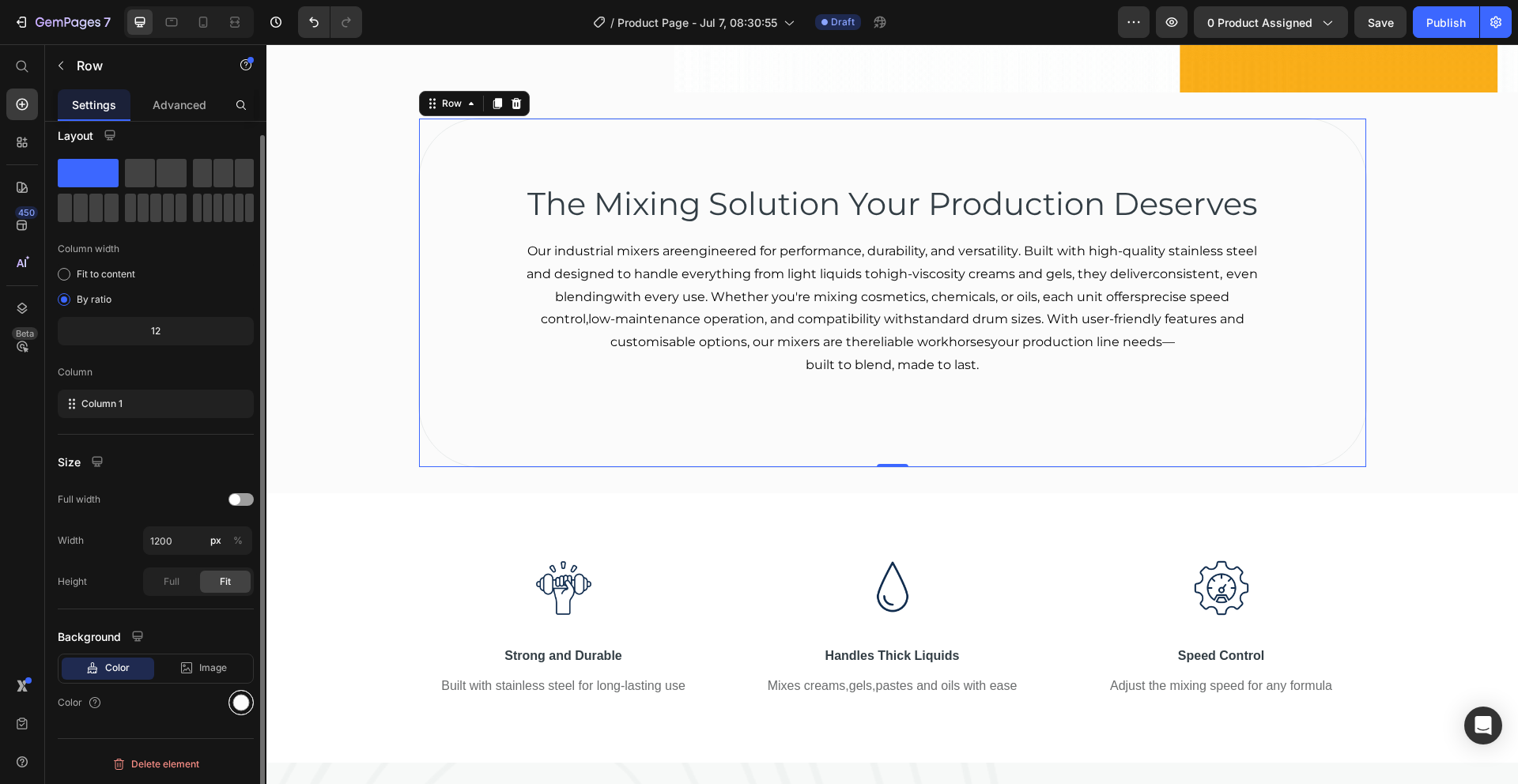 click at bounding box center (241, 703) 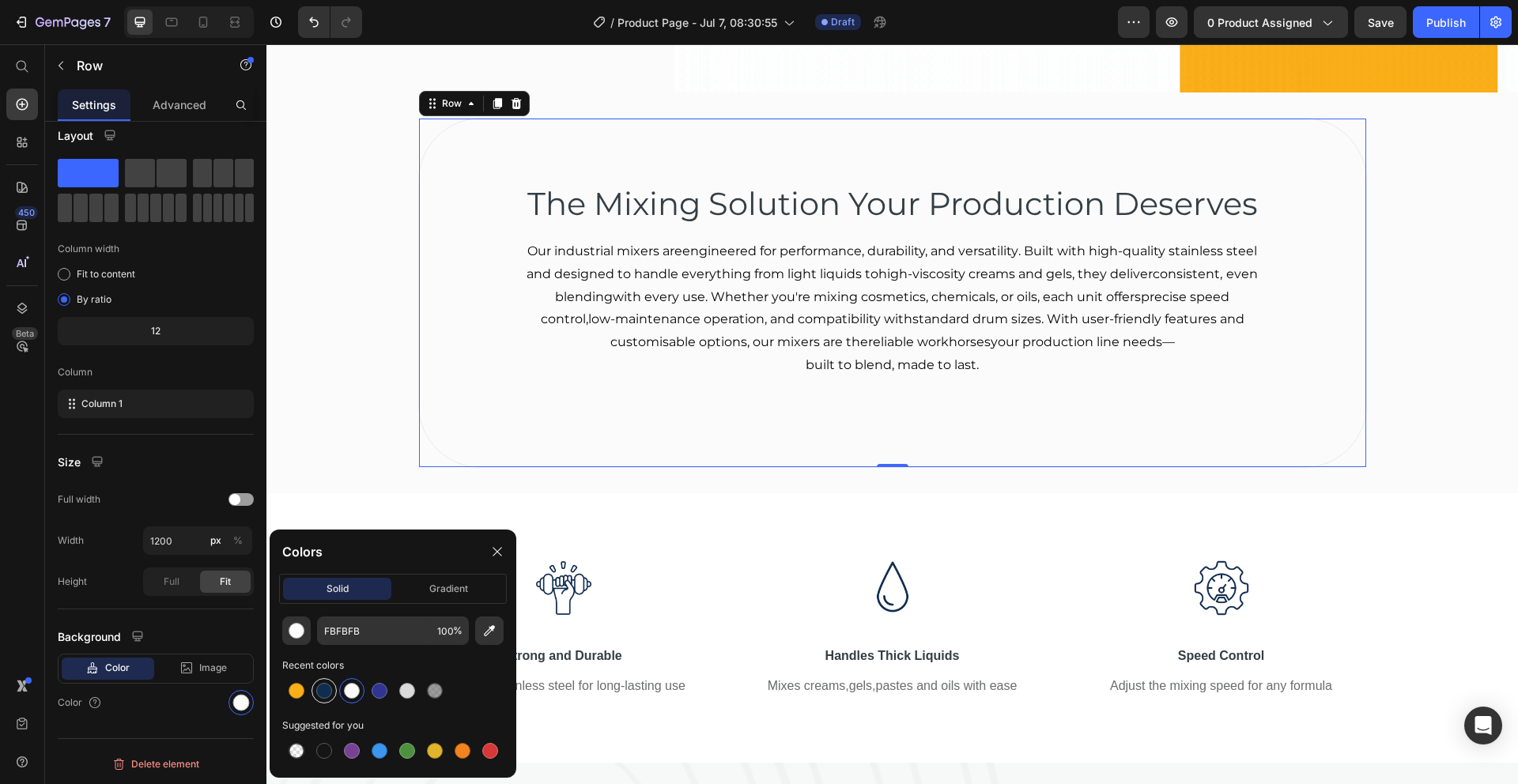 click at bounding box center [324, 691] 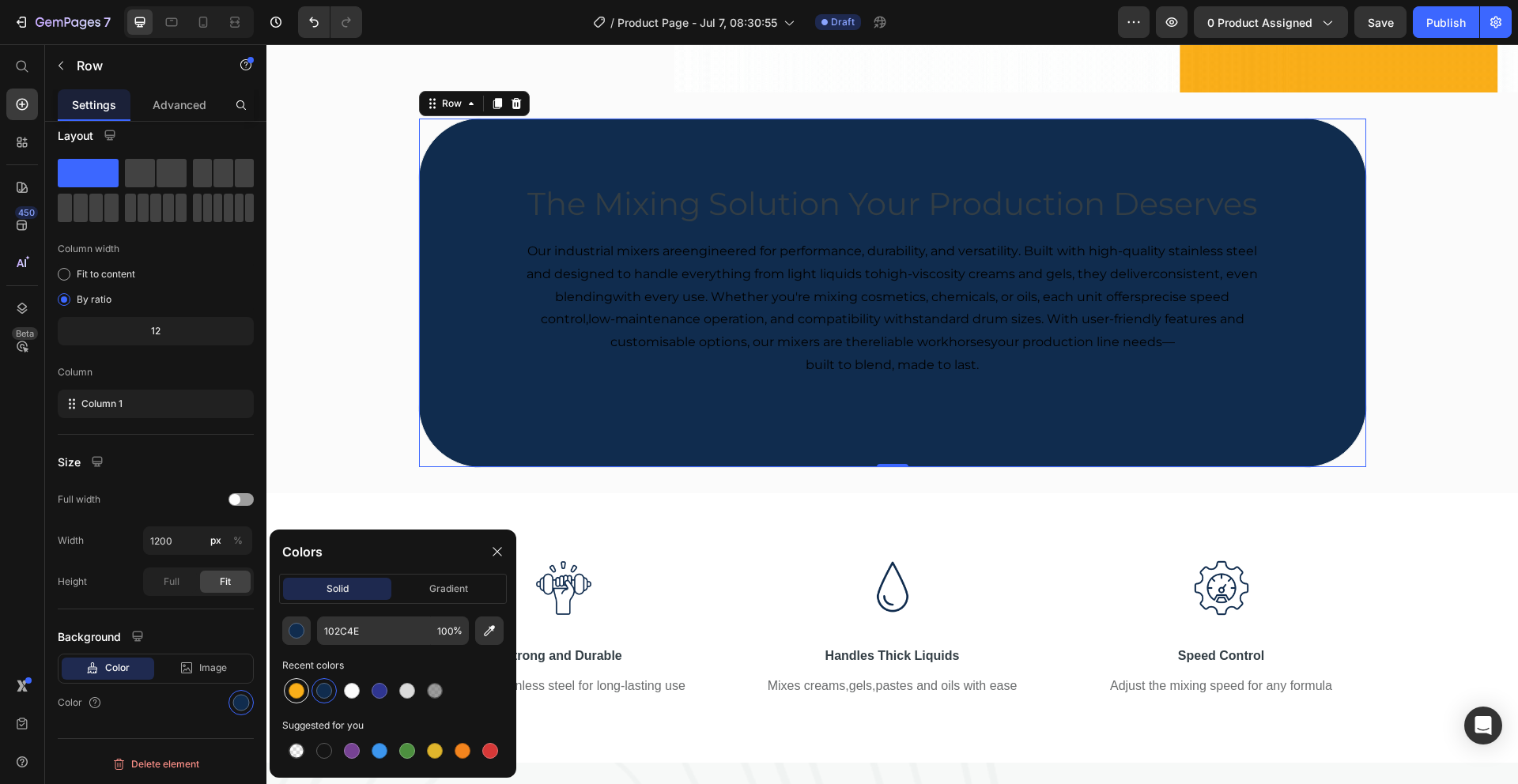 click at bounding box center [296, 691] 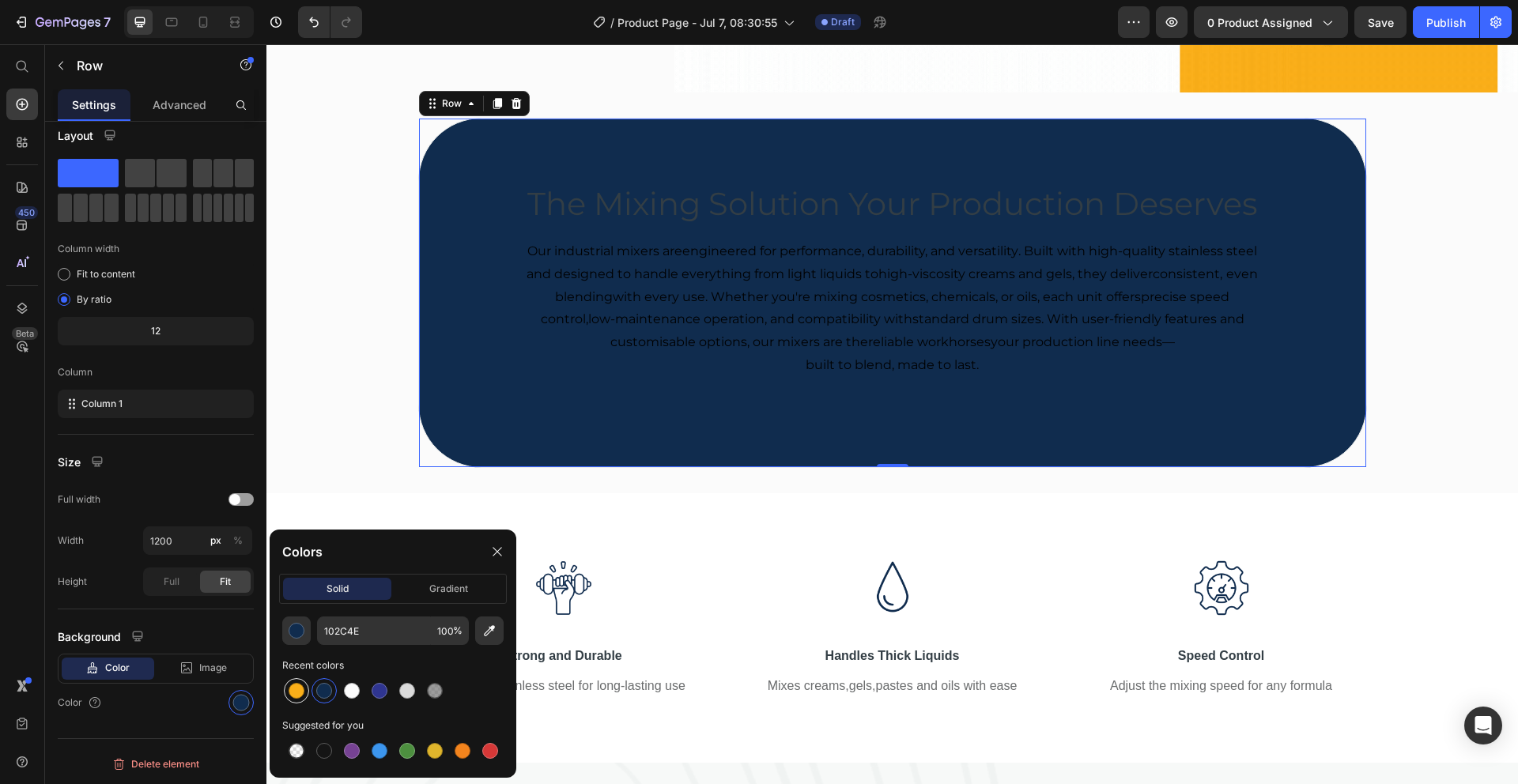 type on "FAAF19" 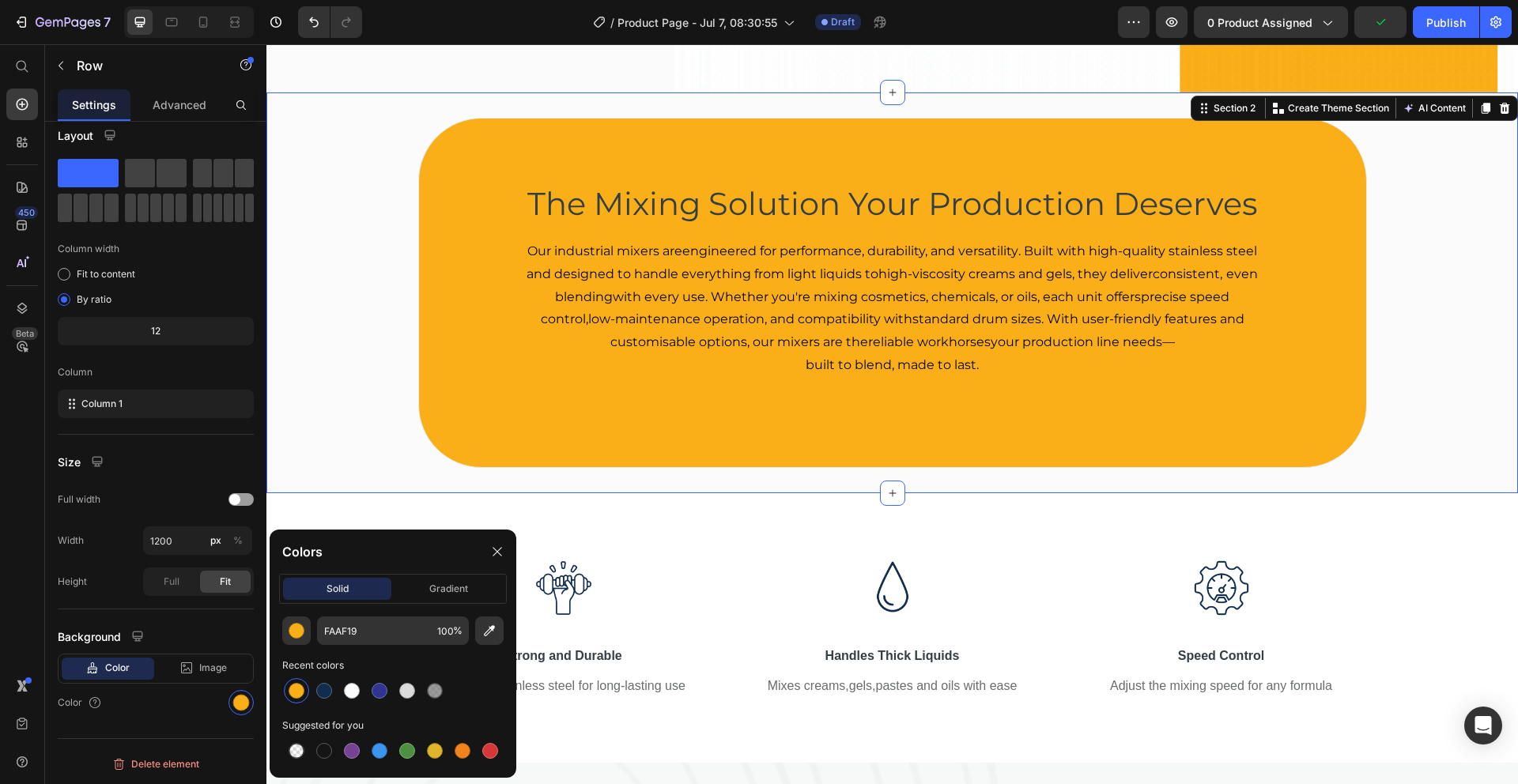 scroll, scrollTop: 0, scrollLeft: 0, axis: both 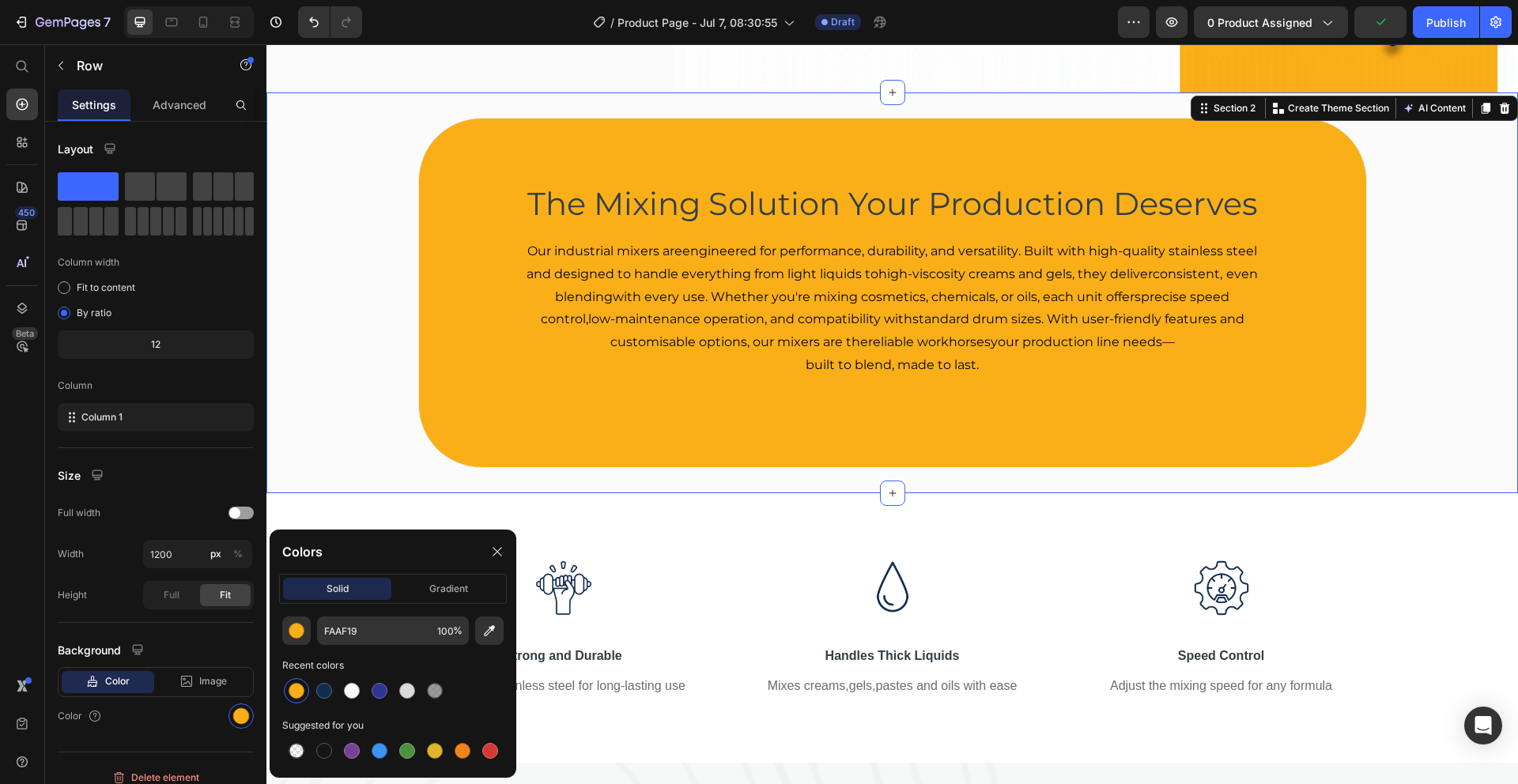 click on "The Mixing Solution Your Production Deserves  Heading Our industrial mixers are  engineered for performance, durability, and versatility . Built with high-quality stainless steel and designed to handle everything from light liquids to  high-viscosity creams and gels , they deliver  consistent,   even blending  with every use. Whether you're mixing cosmetics, chemicals, or oils, each unit offers  precise speed control ,  low-maintenance operation , and compatibility with  standard drum sizes . With user-friendly features and customisable options, our mixers are the  reliable workhorses  your production line needs— built to blend, made to last . Text block Row Section 2   You can create reusable sections Create Theme Section AI Content Write with GemAI What would you like to describe here? Tone and Voice Persuasive Product Code One Inkjet Cartridge - Yellow Show more Generate" at bounding box center [892, 292] 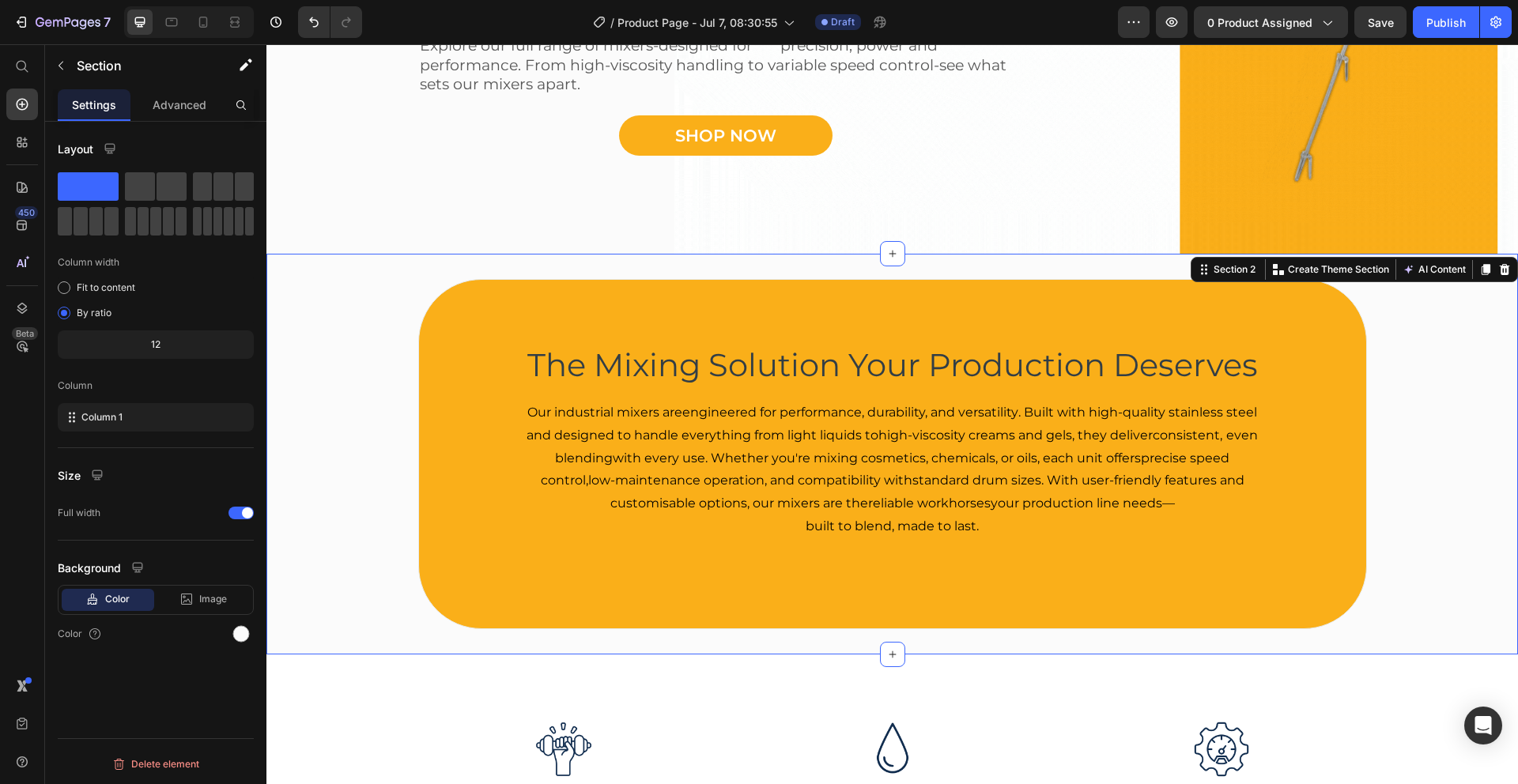 scroll, scrollTop: 312, scrollLeft: 0, axis: vertical 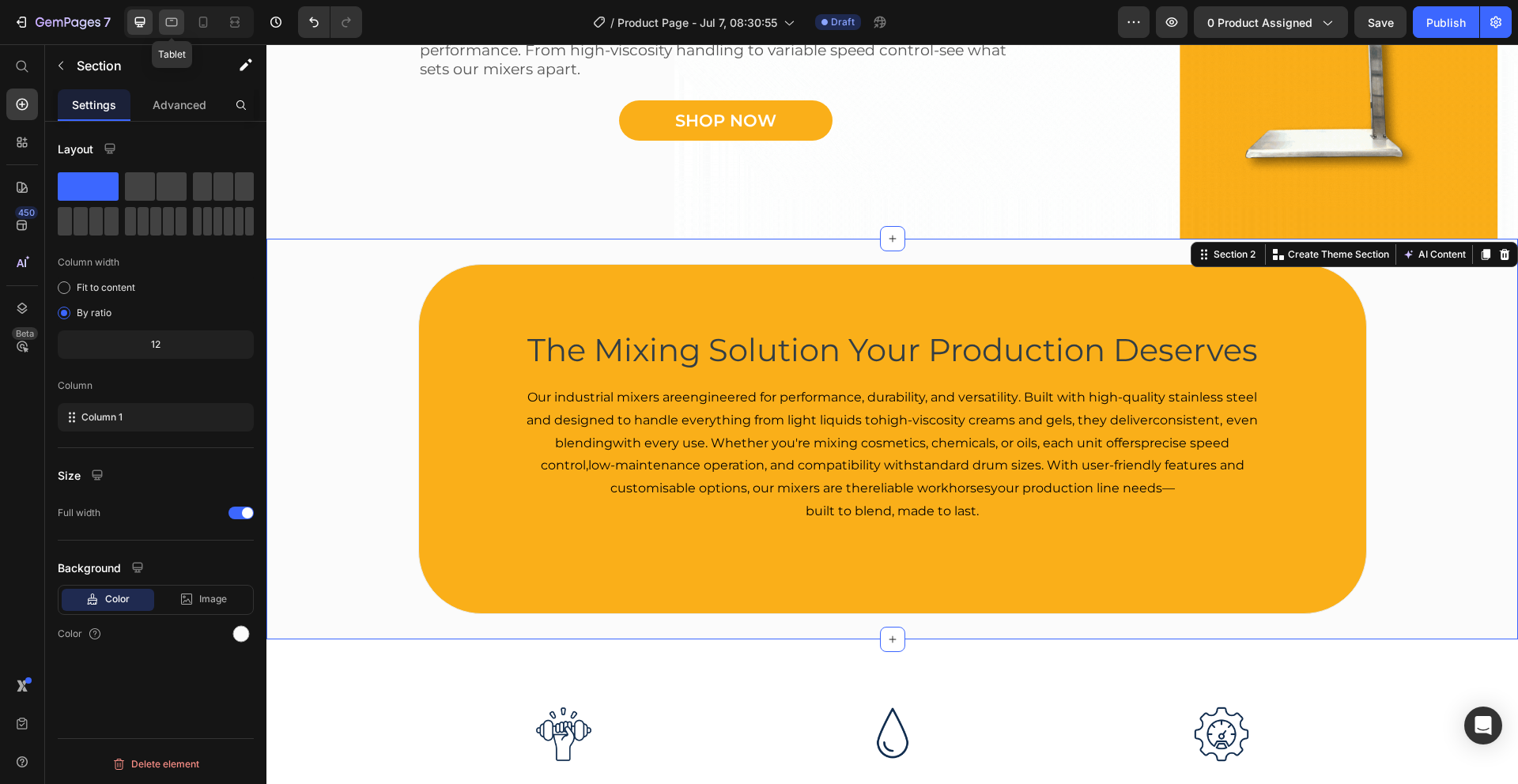click 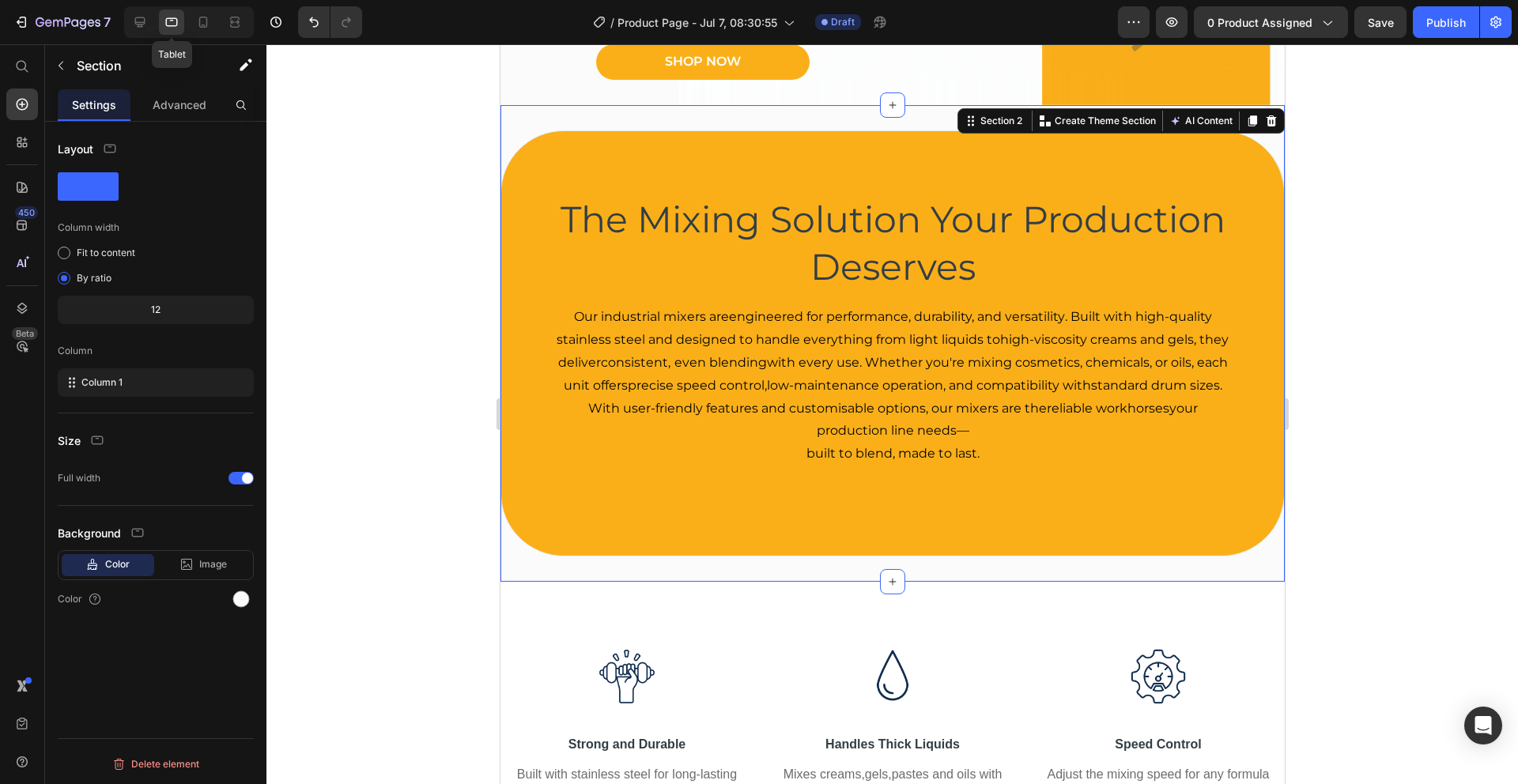 scroll, scrollTop: 318, scrollLeft: 0, axis: vertical 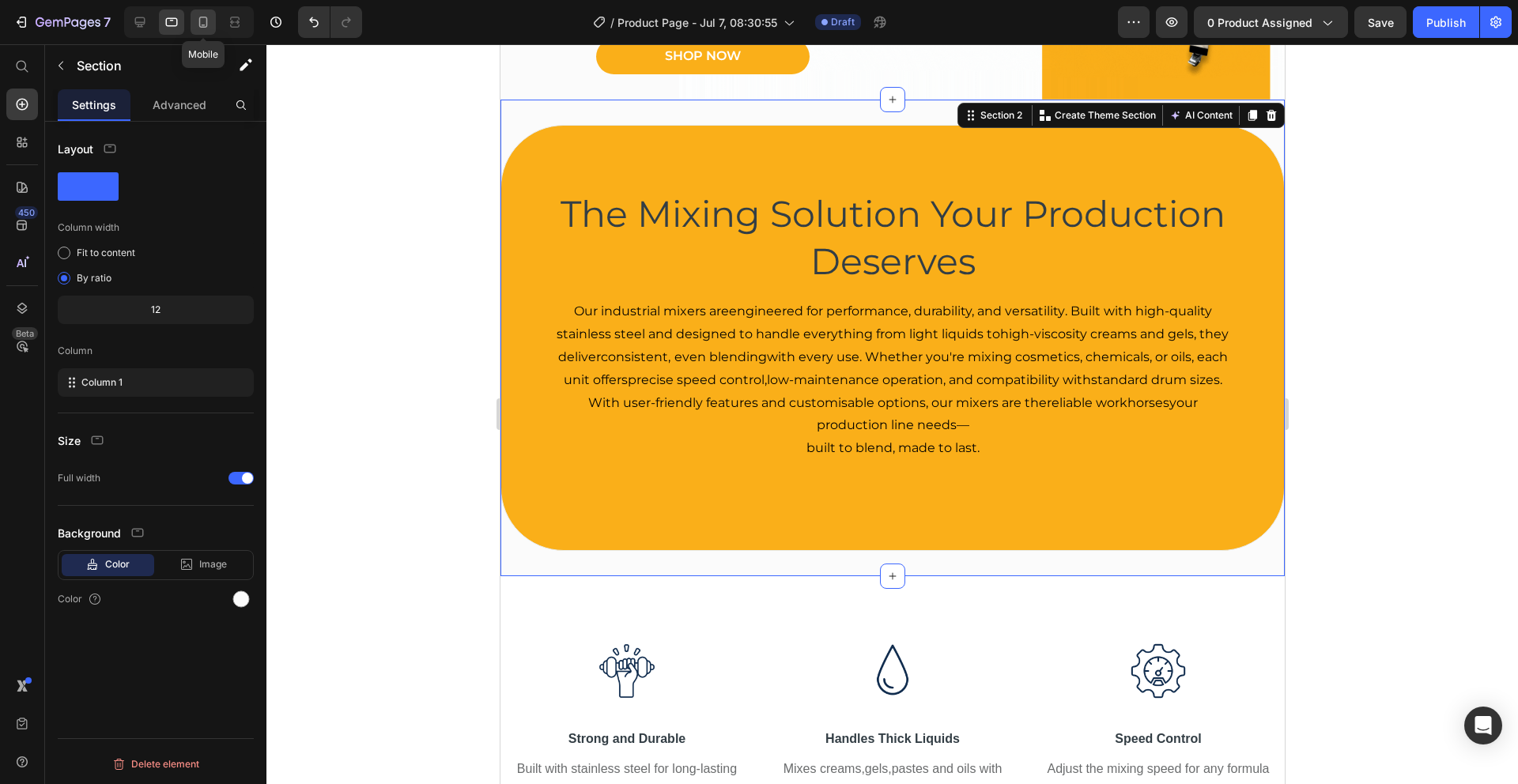 click 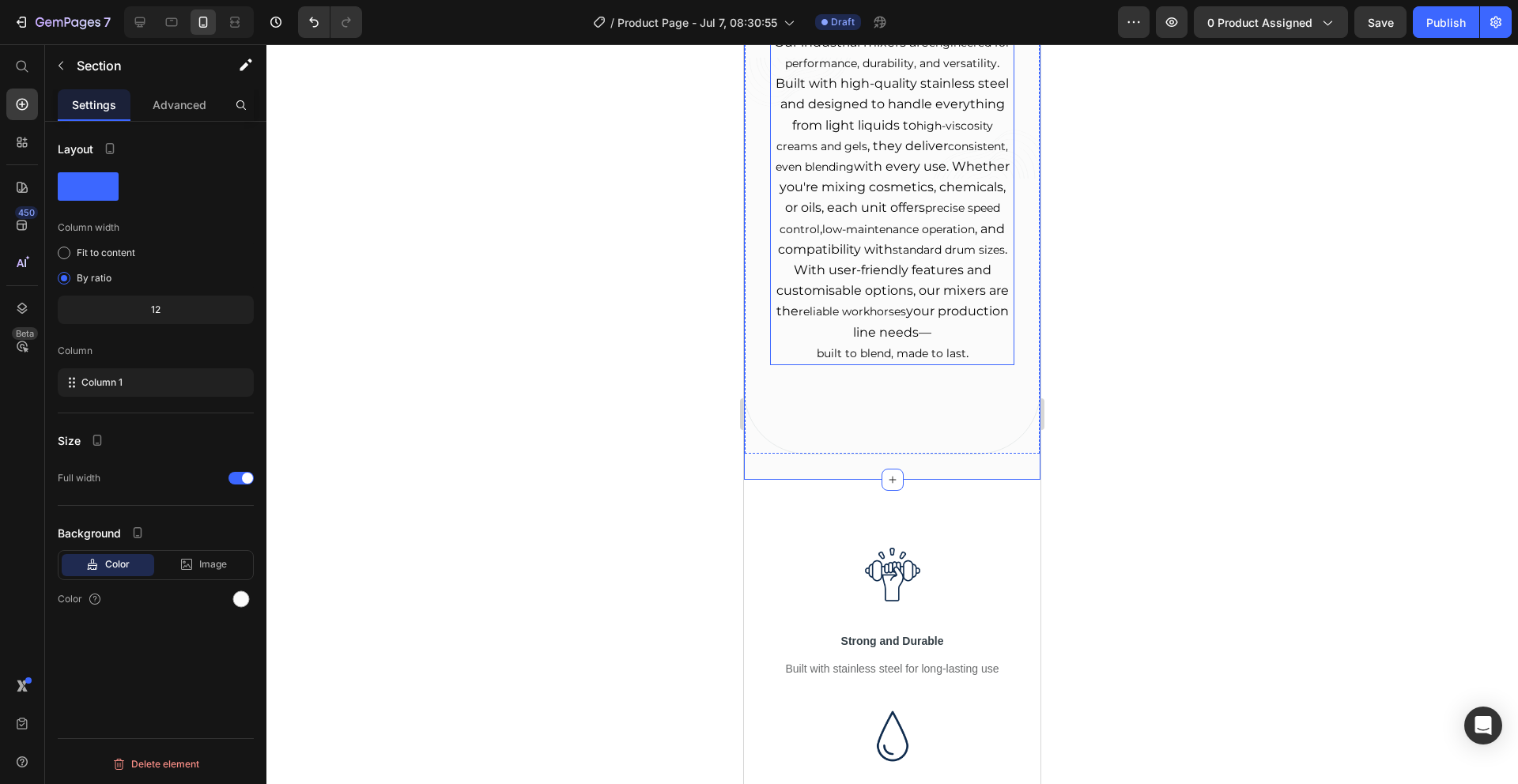 scroll, scrollTop: 825, scrollLeft: 0, axis: vertical 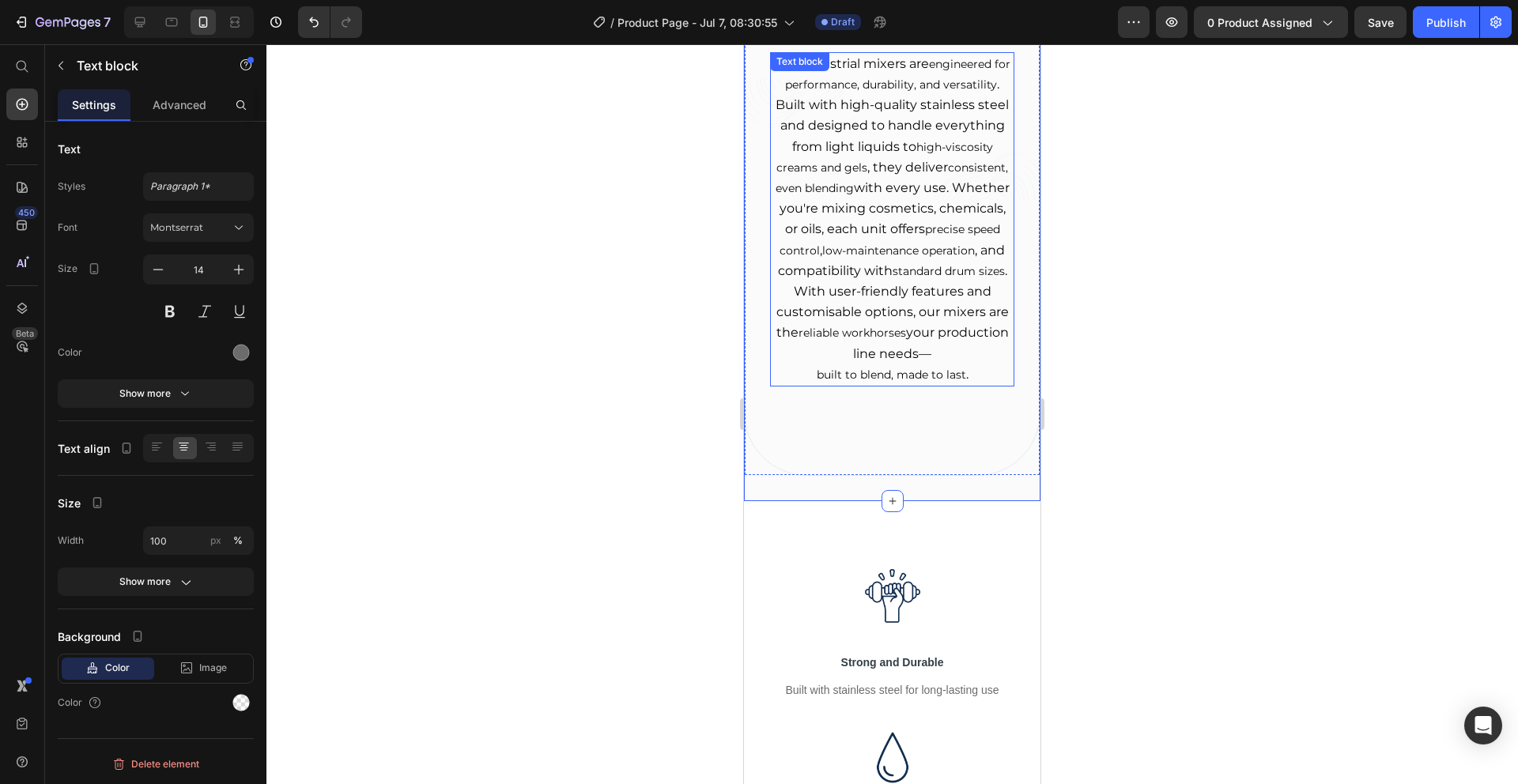 click on "built to blend, made to last ." at bounding box center (892, 375) 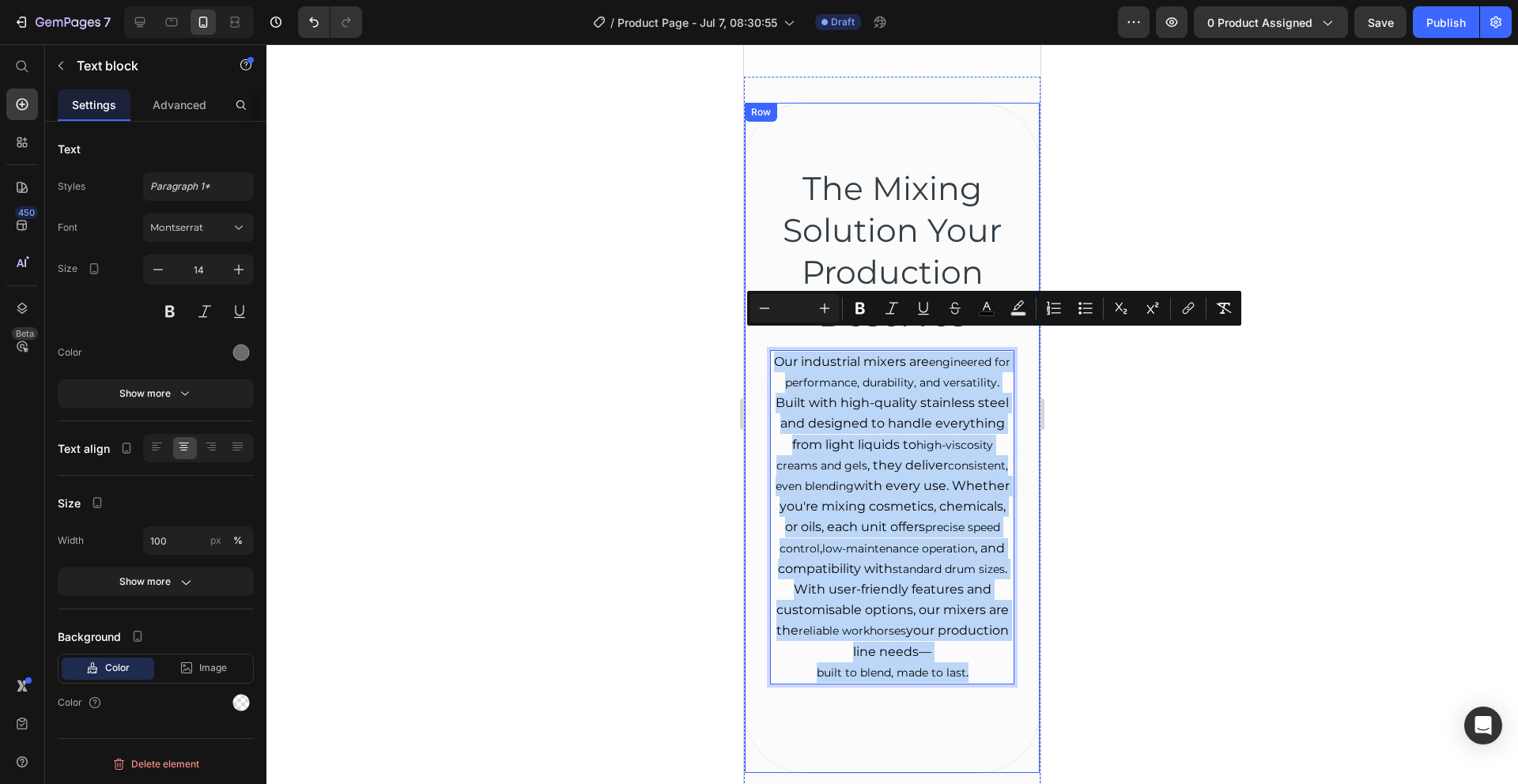 scroll, scrollTop: 526, scrollLeft: 0, axis: vertical 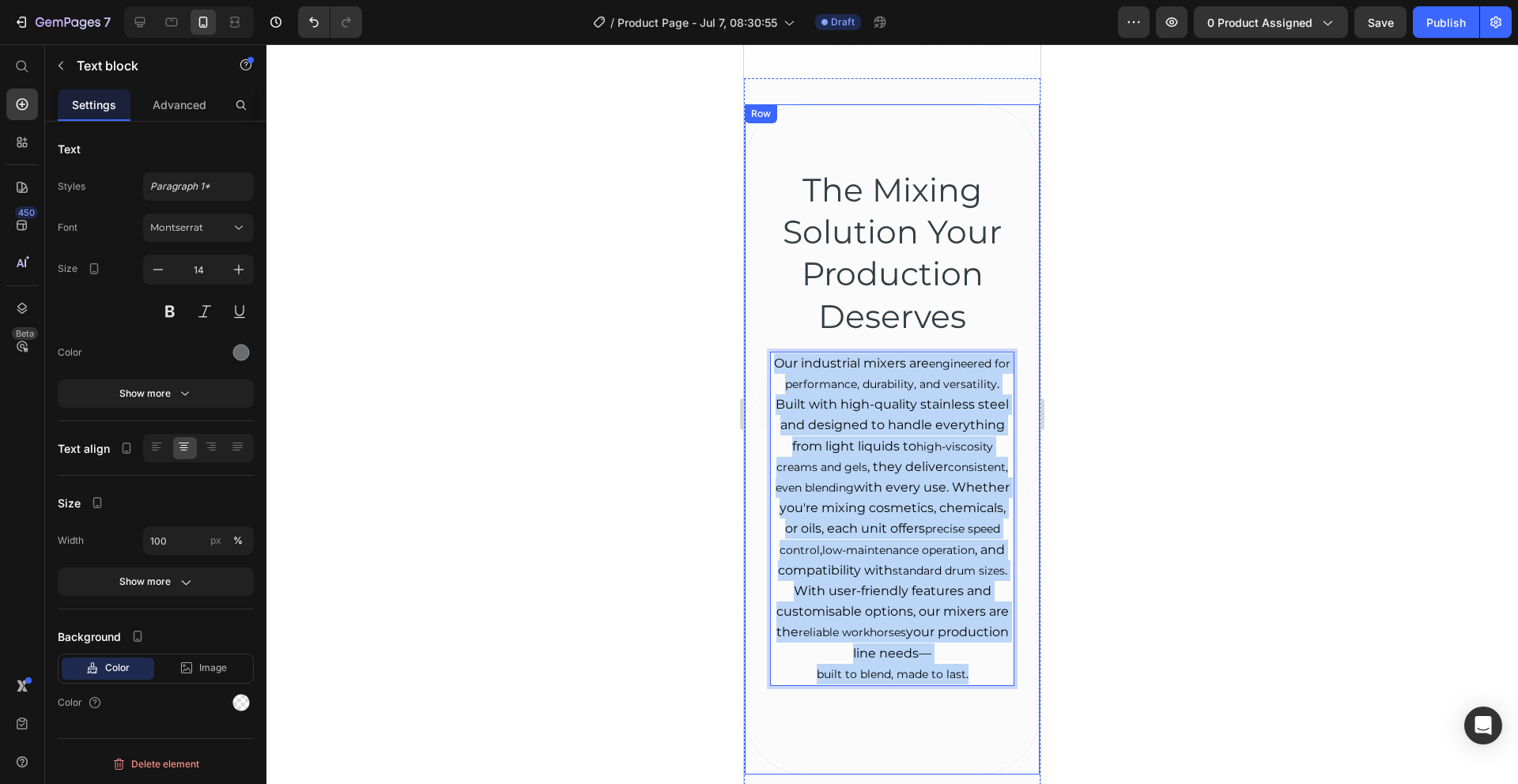 drag, startPoint x: 967, startPoint y: 369, endPoint x: 786, endPoint y: 340, distance: 183.30848 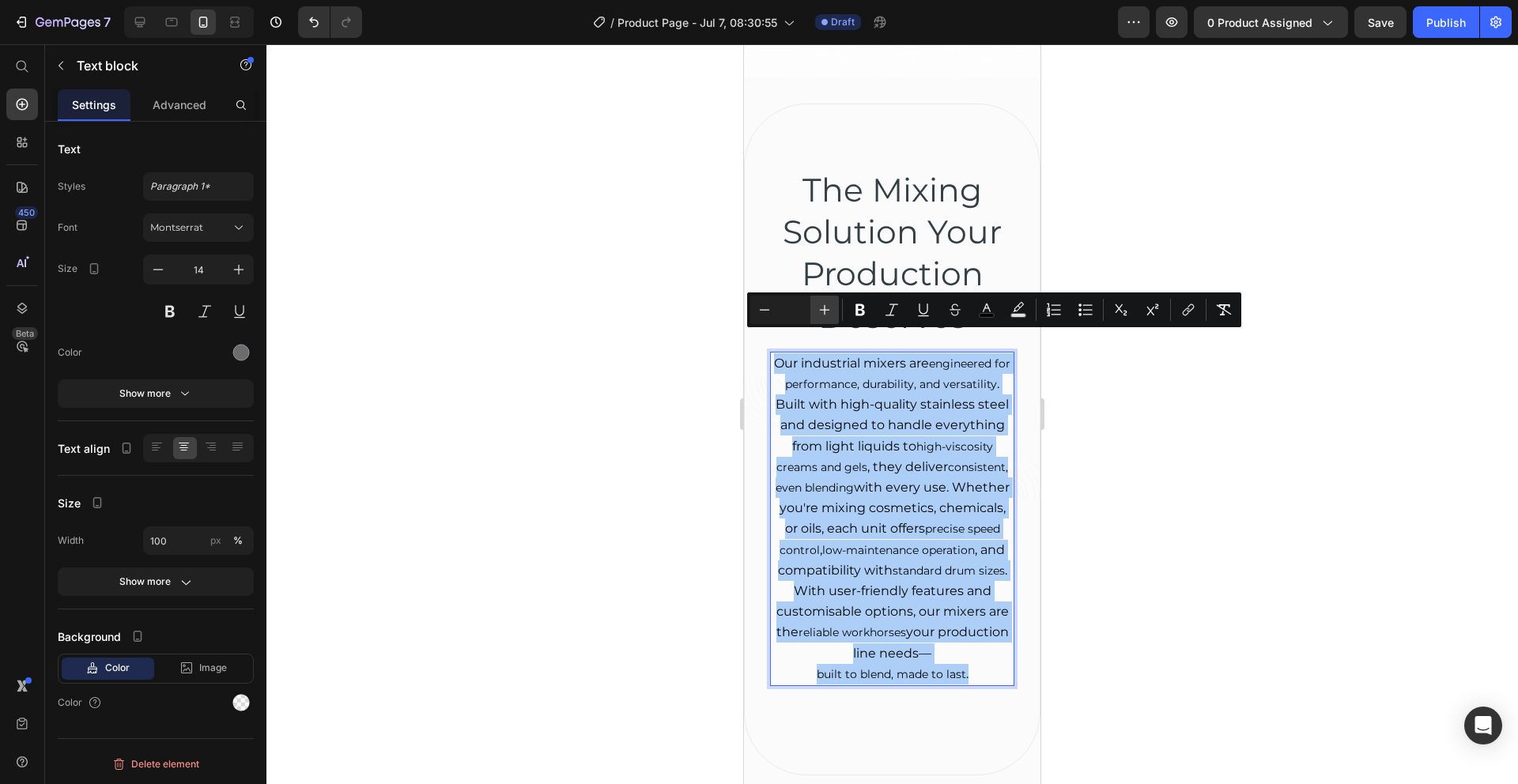 click 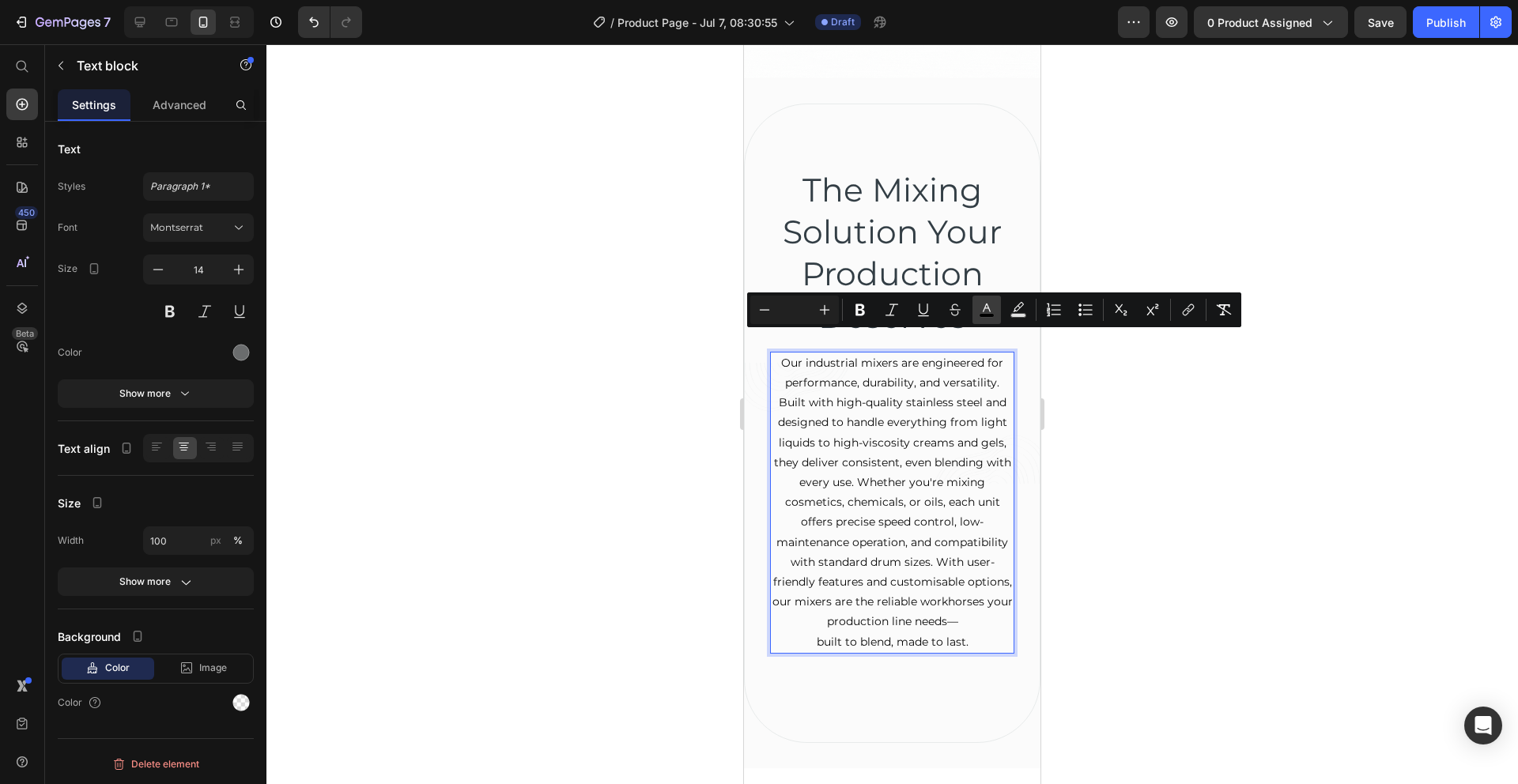 click 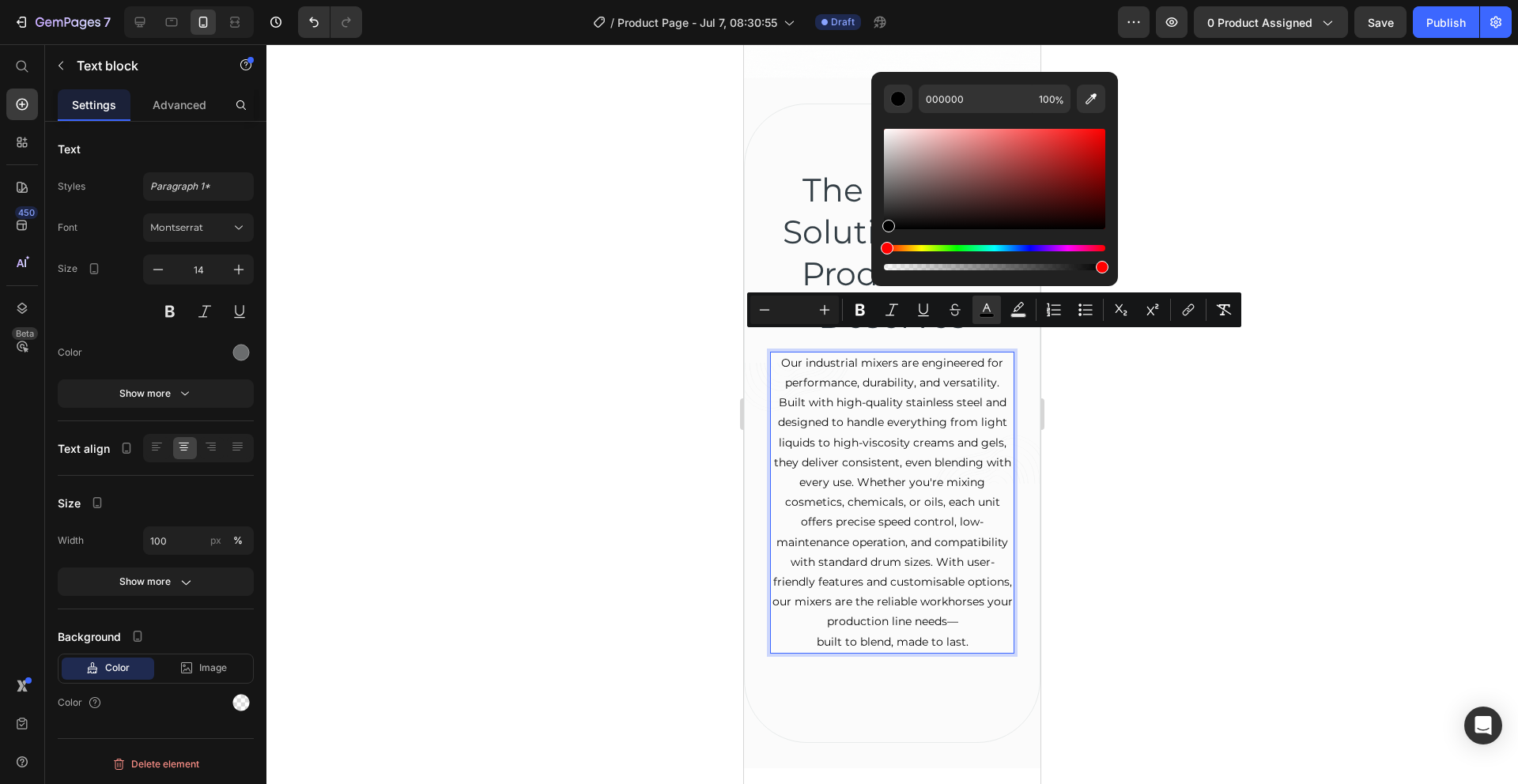 click at bounding box center (889, 226) 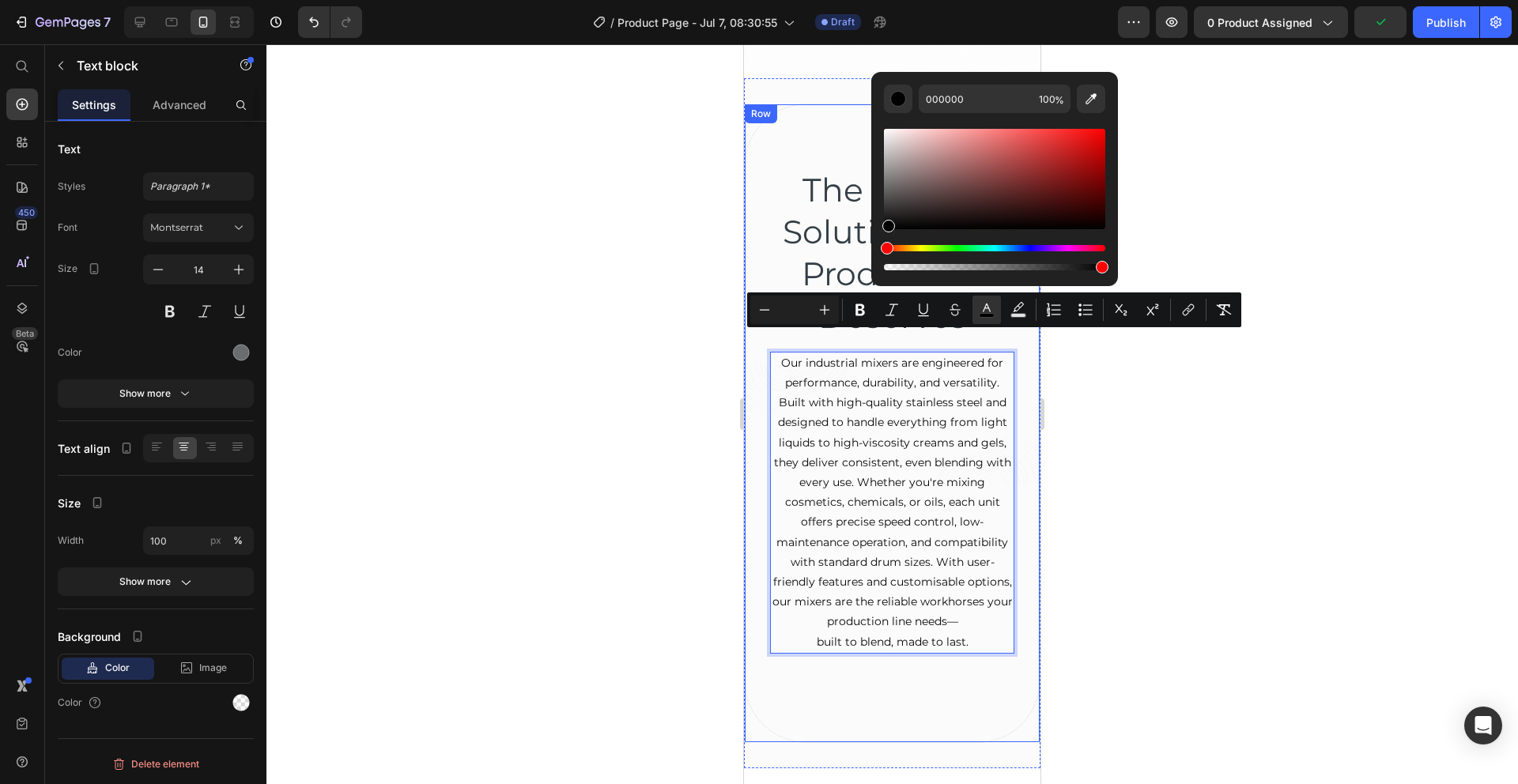 click on "The Mixing Solution Your Production Deserves  Heading Our industrial mixers are engineered for performance, durability, and versatility. Built with high-quality stainless steel and designed to handle everything from light liquids to high-viscosity creams and gels, they deliver consistent,   even blending with every use. Whether you're mixing cosmetics, chemicals, or oils, each unit offers precise speed control, low-maintenance operation, and compatibility with standard drum sizes. With user-friendly features and customisable options, our mixers are the reliable workhorses your production line needs— built to blend, made to last. Text block   32 Row" at bounding box center (892, 423) 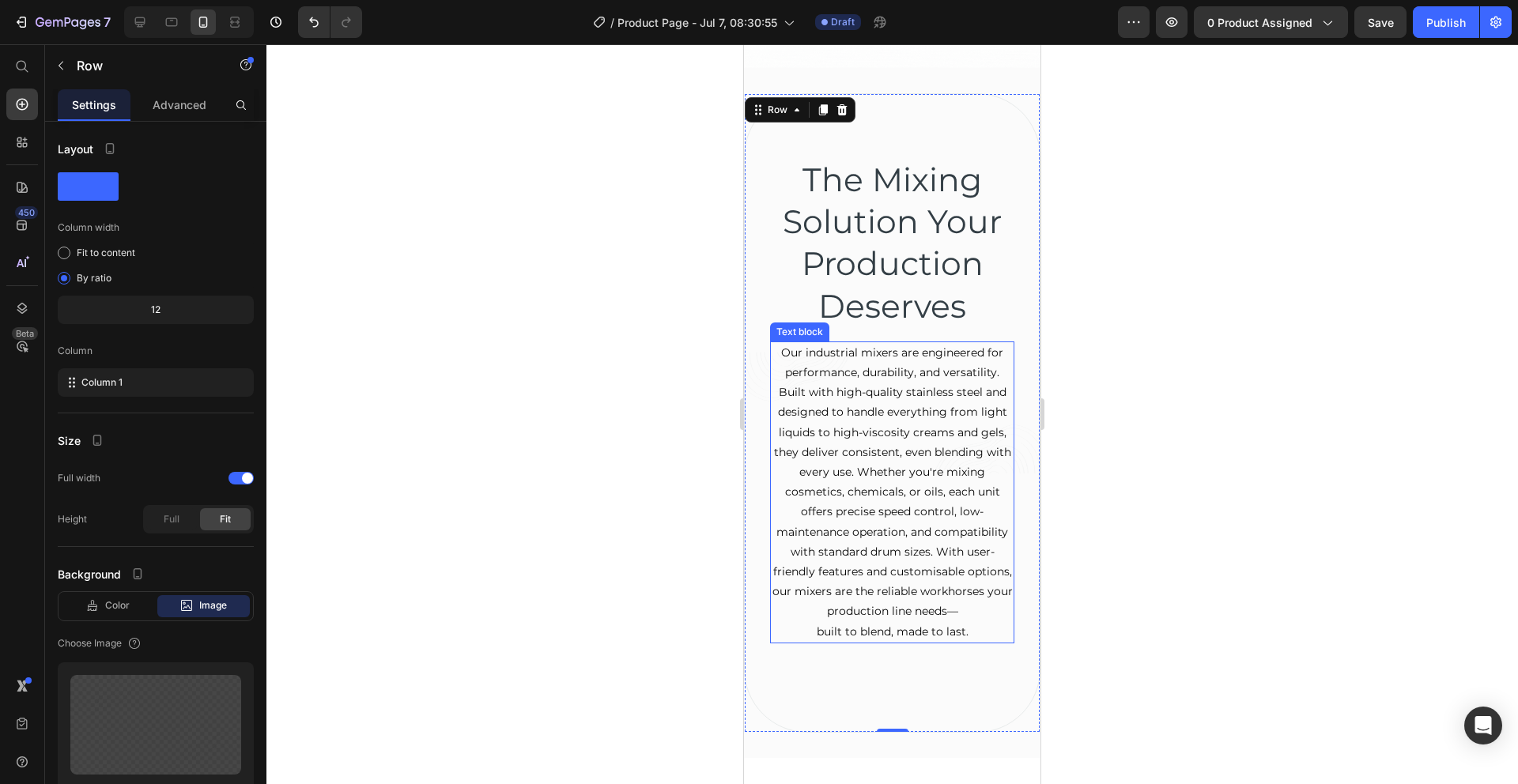 scroll, scrollTop: 540, scrollLeft: 0, axis: vertical 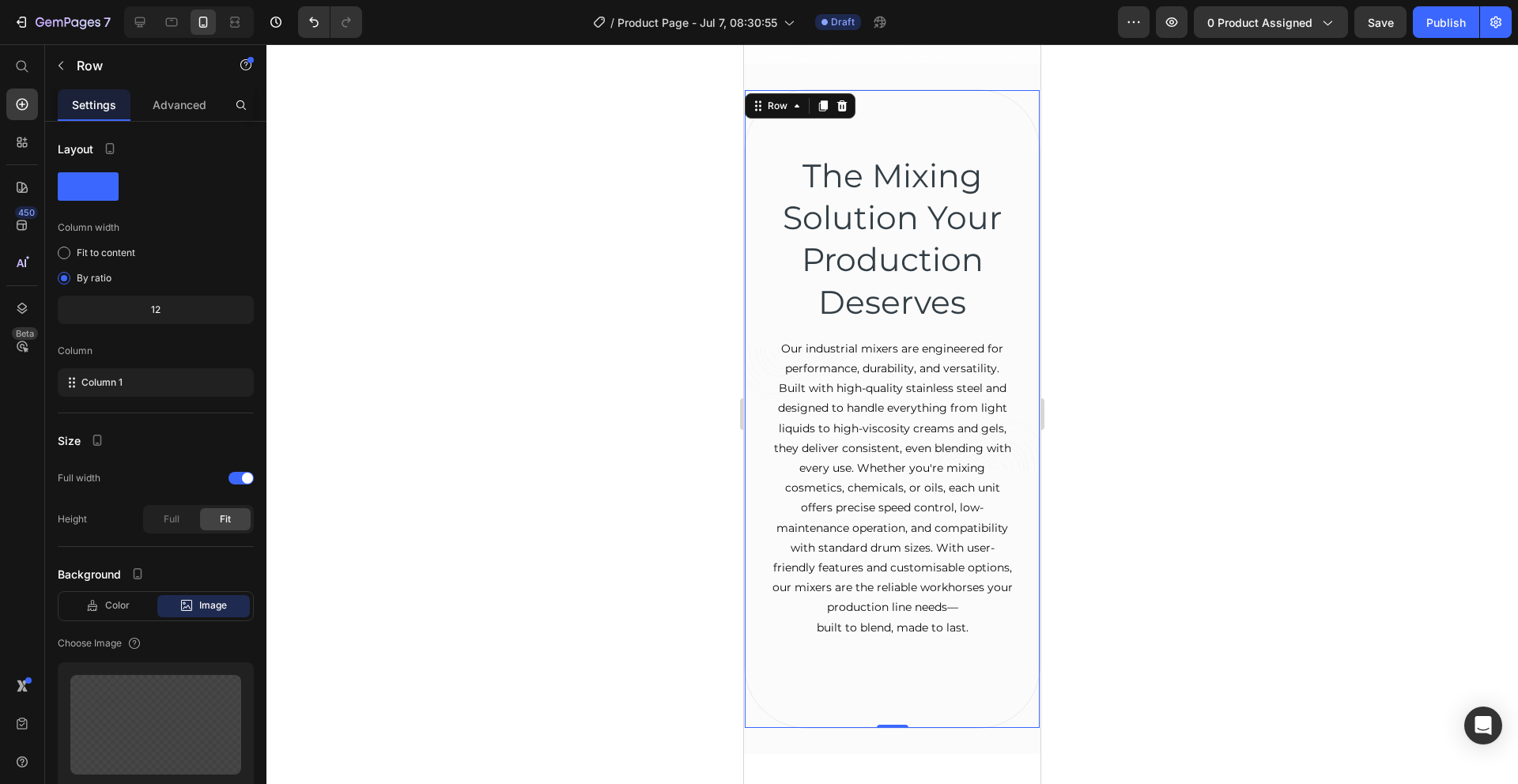 click on "The Mixing Solution Your Production Deserves  Heading Our industrial mixers are engineered for performance, durability, and versatility. Built with high-quality stainless steel and designed to handle everything from light liquids to high-viscosity creams and gels, they deliver consistent,   even blending with every use. Whether you're mixing cosmetics, chemicals, or oils, each unit offers precise speed control, low-maintenance operation, and compatibility with standard drum sizes. With user-friendly features and customisable options, our mixers are the reliable workhorses your production line needs— built to blend, made to last. Text block Row   0" at bounding box center [892, 409] 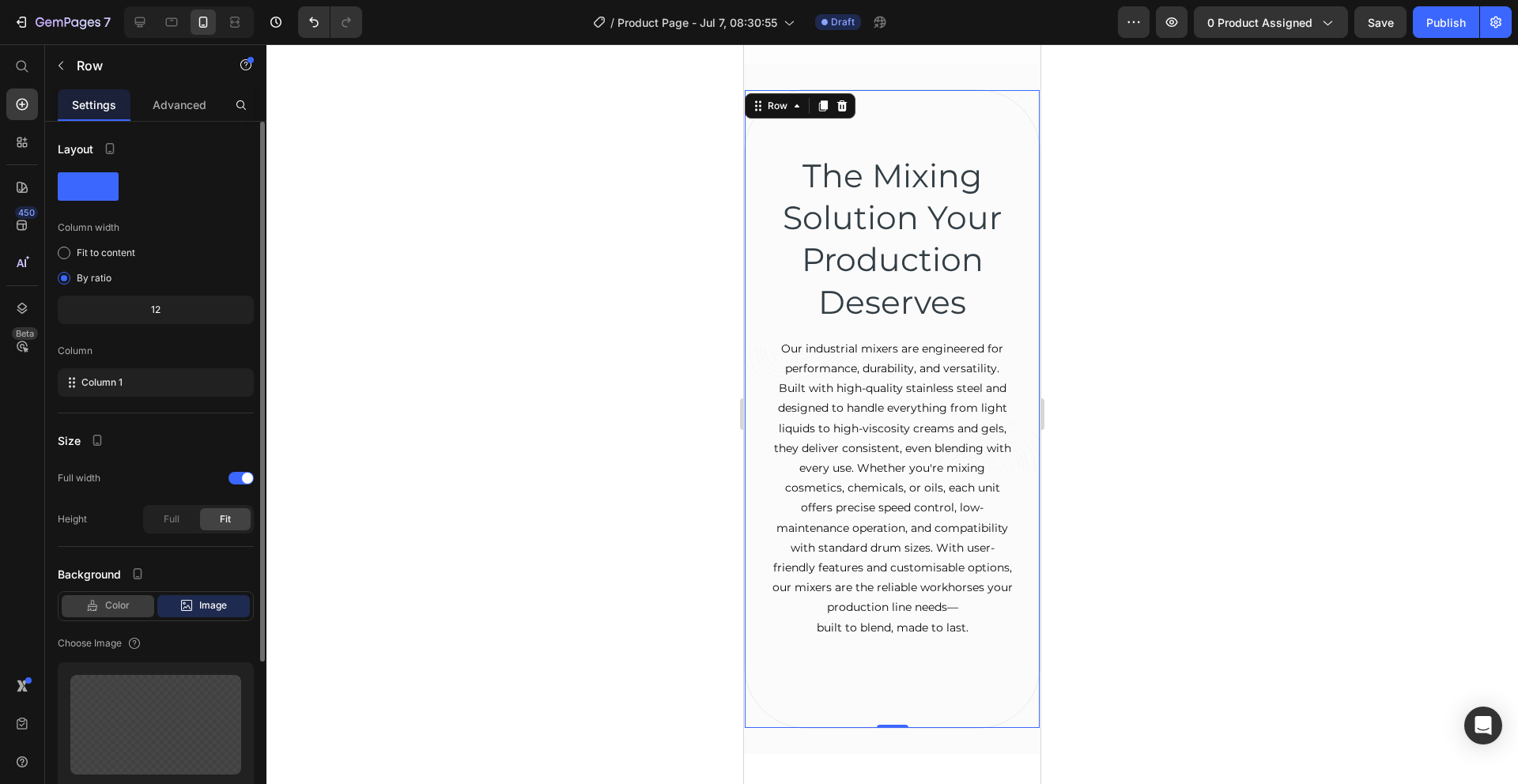 click on "Color" 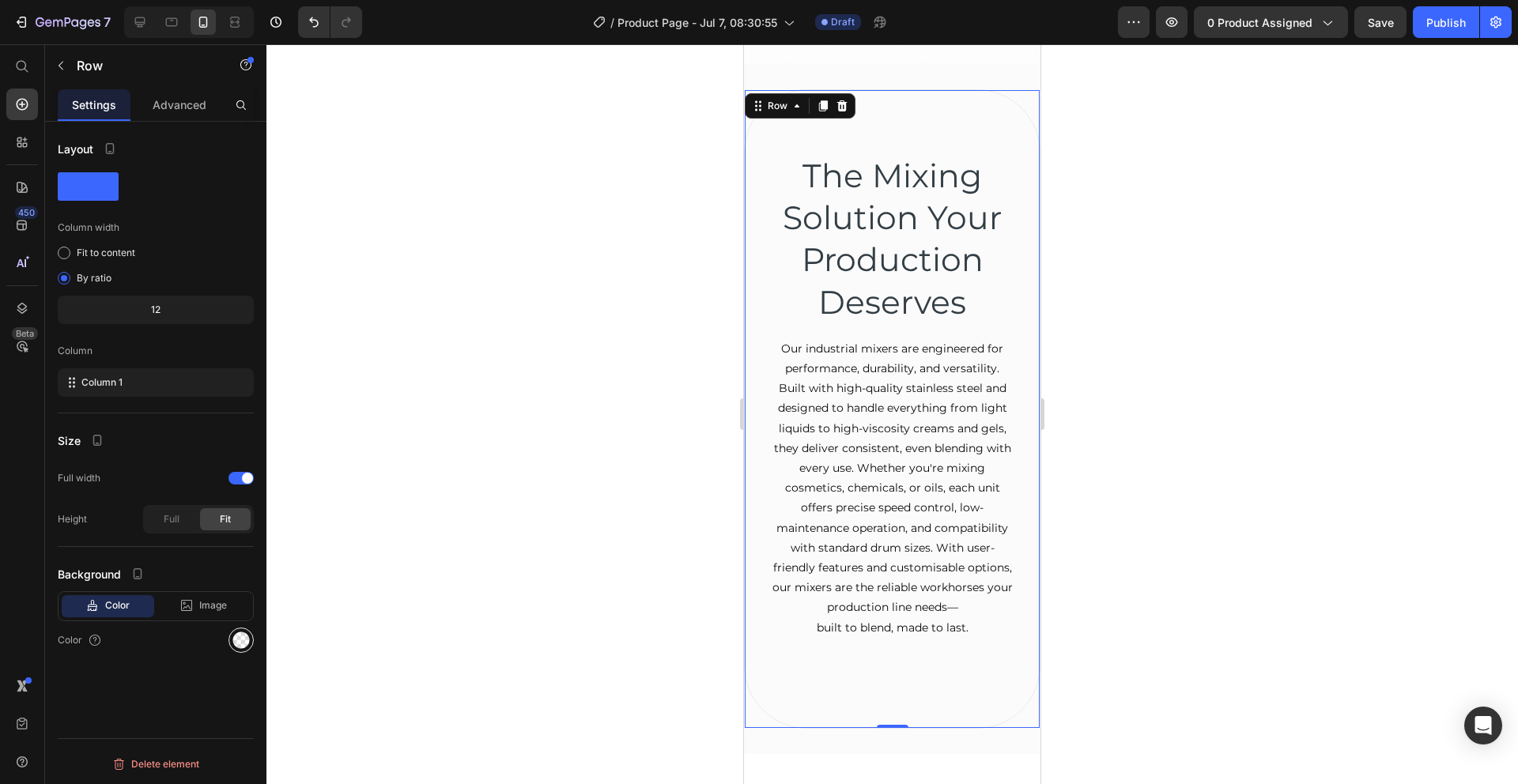 click at bounding box center (241, 640) 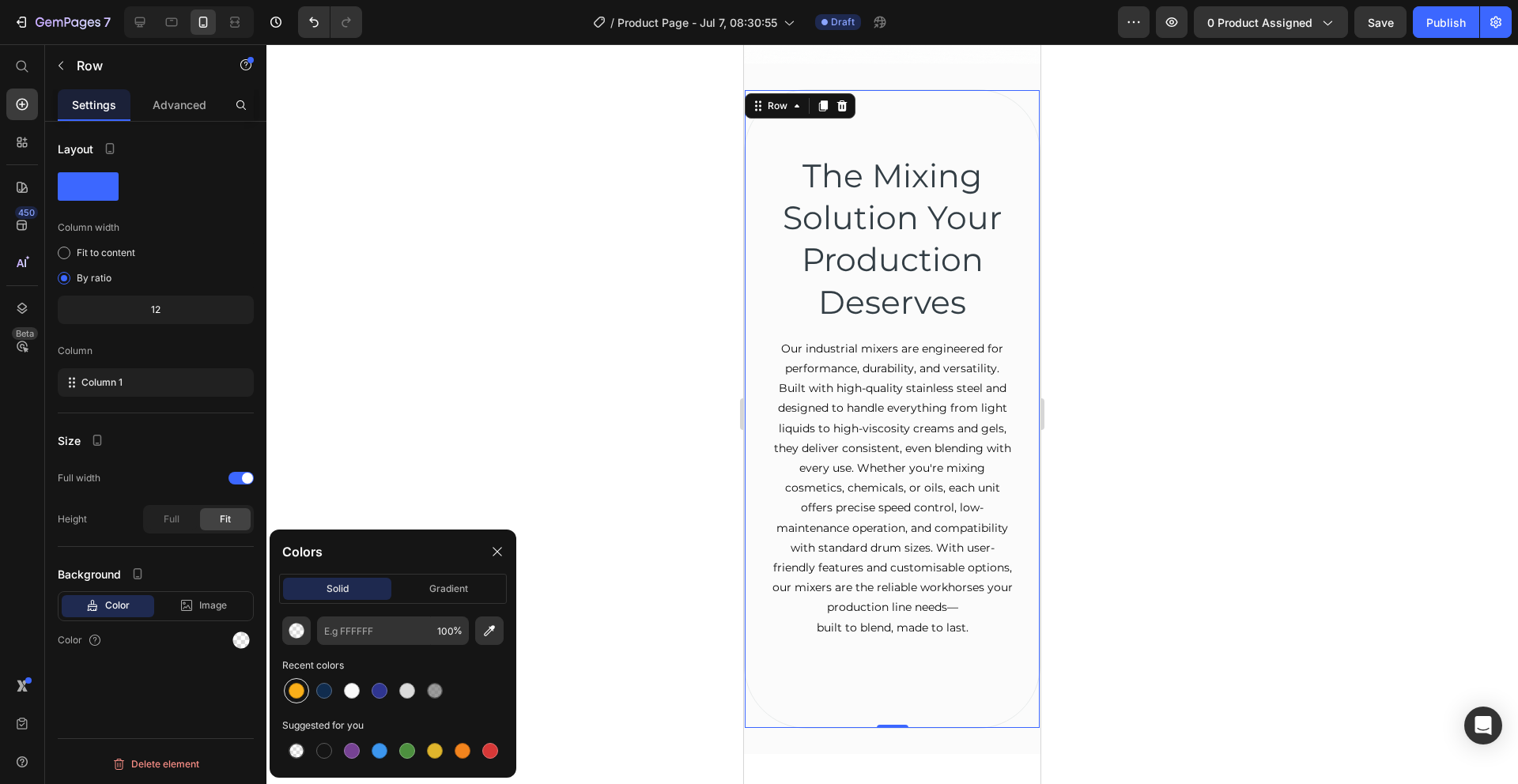 click at bounding box center [296, 691] 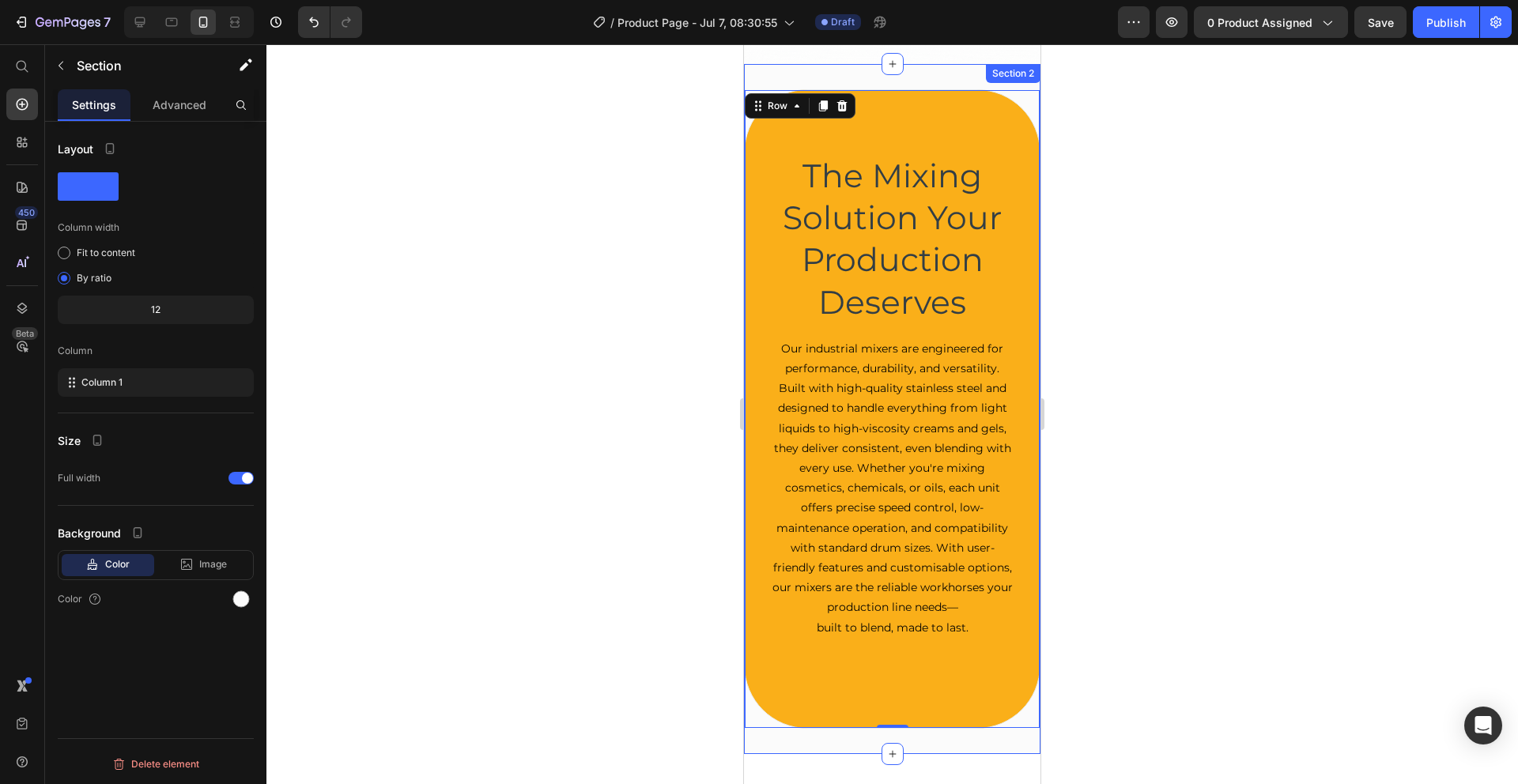 click on "The Mixing Solution Your Production Deserves  Heading Our industrial mixers are engineered for performance, durability, and versatility. Built with high-quality stainless steel and designed to handle everything from light liquids to high-viscosity creams and gels, they deliver consistent,   even blending with every use. Whether you're mixing cosmetics, chemicals, or oils, each unit offers precise speed control, low-maintenance operation, and compatibility with standard drum sizes. With user-friendly features and customisable options, our mixers are the reliable workhorses your production line needs— built to blend, made to last. Text block Row   0 Section 2" at bounding box center [892, 409] 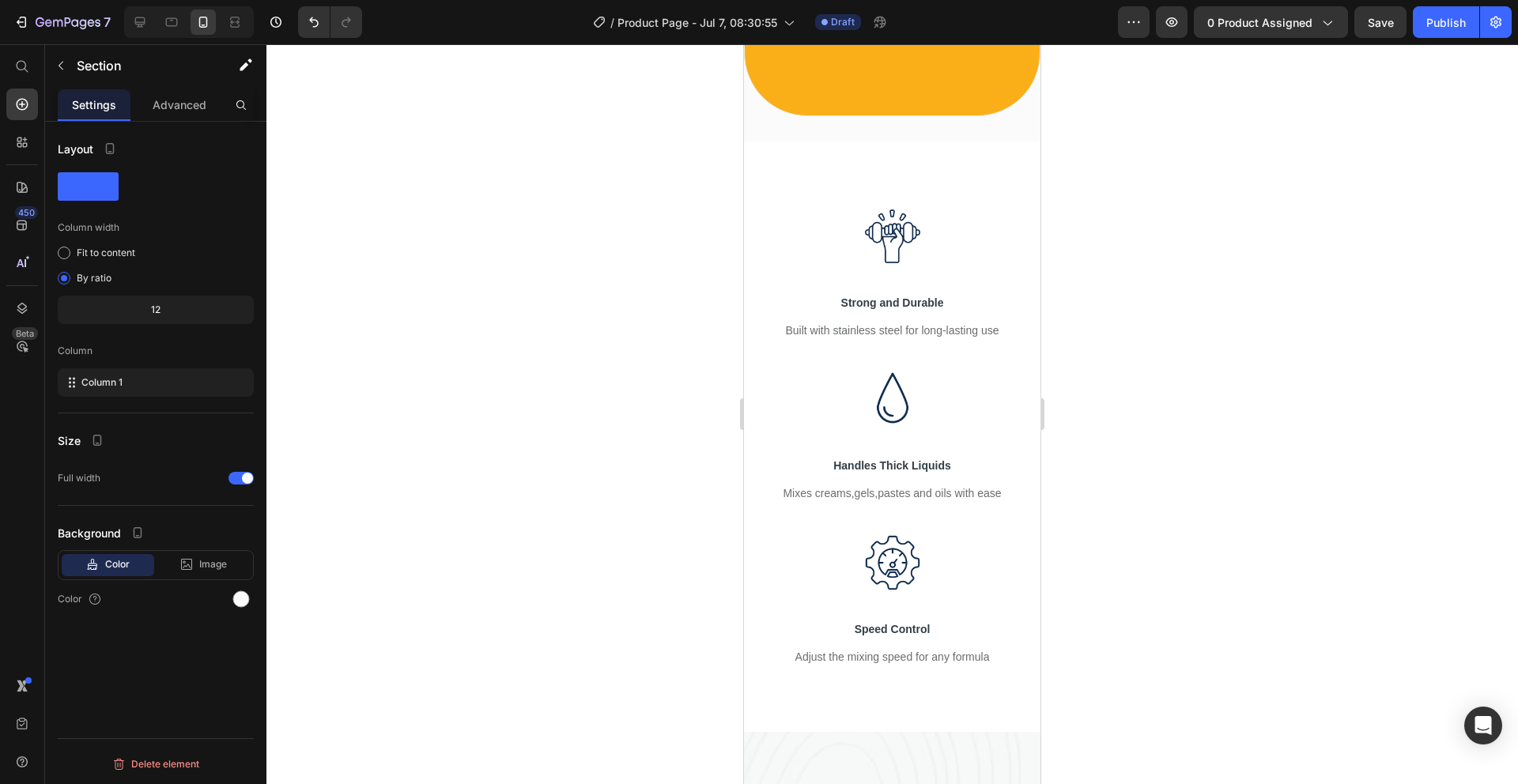 scroll, scrollTop: 1132, scrollLeft: 0, axis: vertical 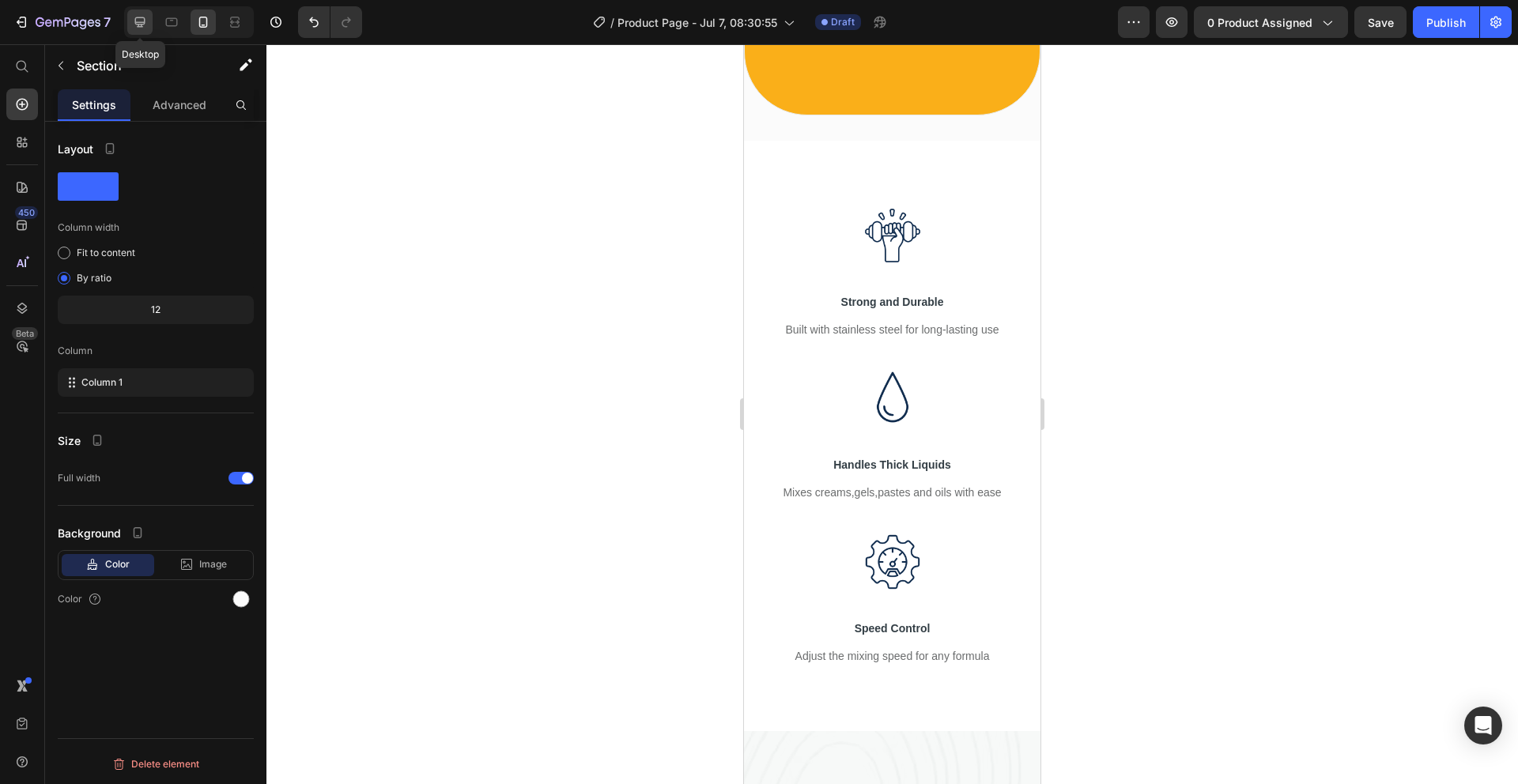 click 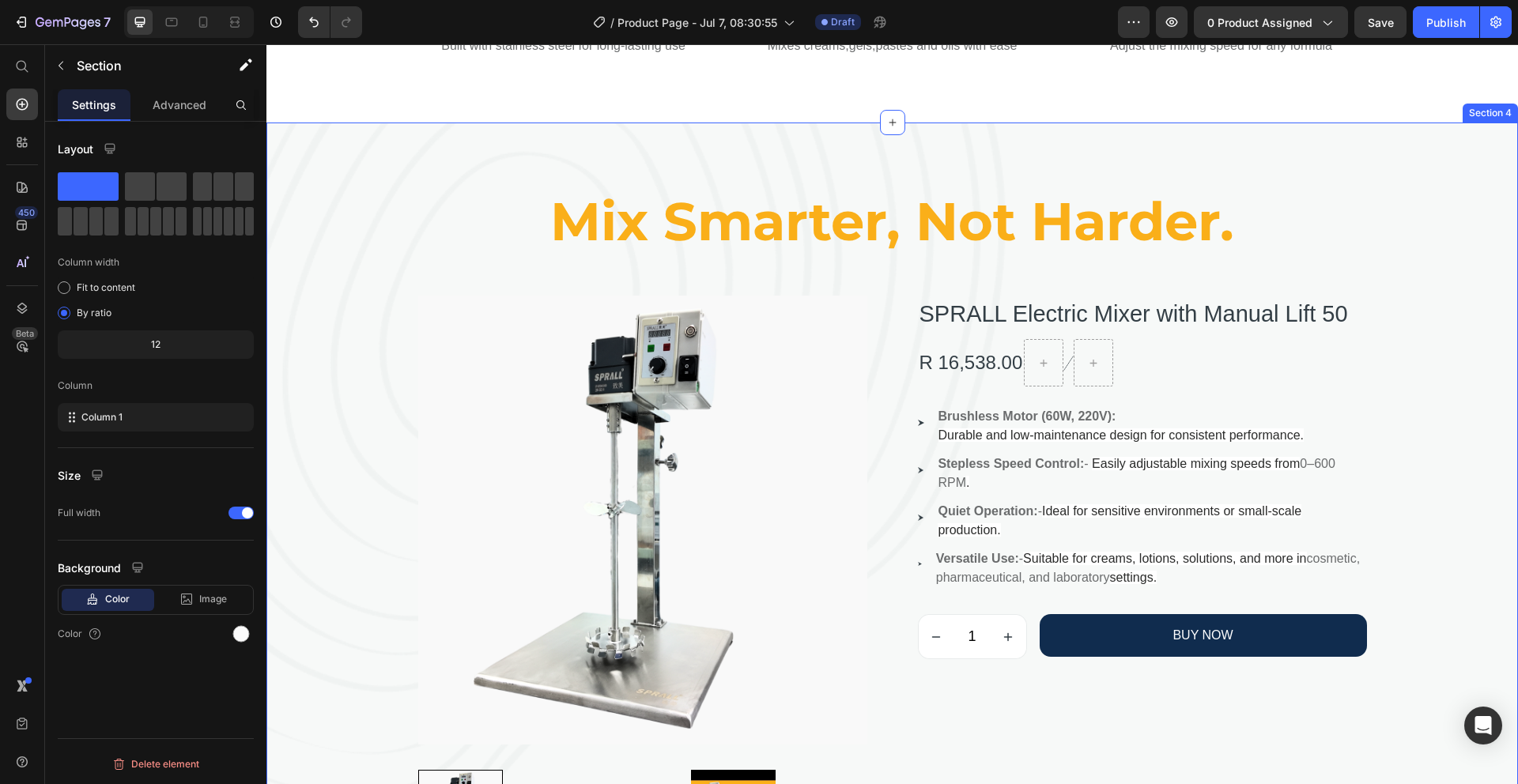 scroll, scrollTop: 1101, scrollLeft: 0, axis: vertical 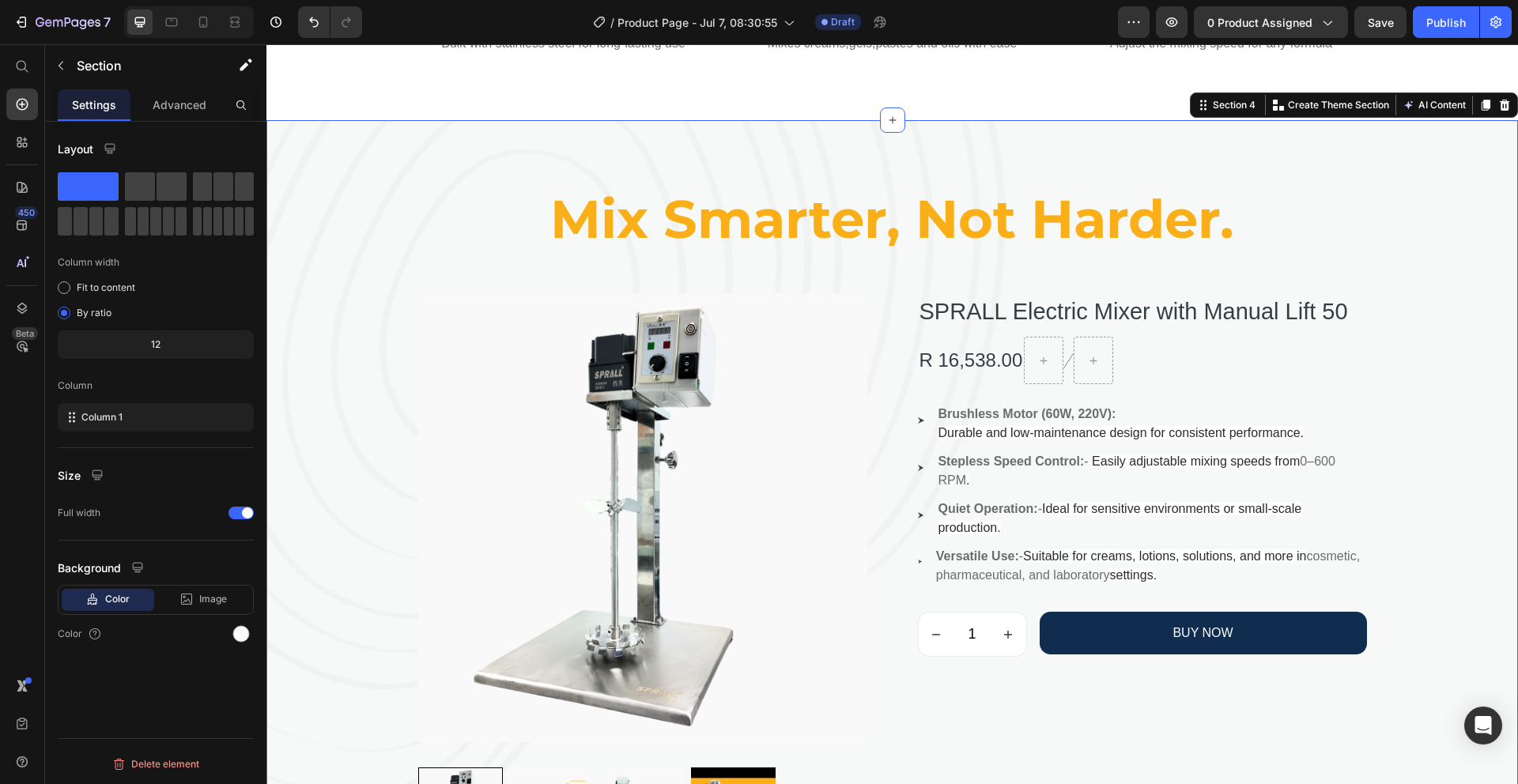 click on "Mix Smarter, Not Harder. Heading Product Images SPRALL Electric Mixer with Manual Lift 50 (P) Title R 16,538.00 (P) Price
Image
Row Image Brushless Motor (60W, 220V): Durable and low-maintenance design for consistent performance. Text block Image Stepless Speed Control: -   Easily adjustable mixing speeds from  0–600 RPM . Text block Image Quiet Operation: -  Ideal for sensitive environments or small-scale production. Text block Image Versatile Use:  -  Suitable for creams, lotions, solutions, and more in  cosmetic, pharmaceutical, and laboratory  settings. Text block Icon List 1 (P) Quantity BUY NOW (P) Cart Button Row Product" at bounding box center [892, 518] 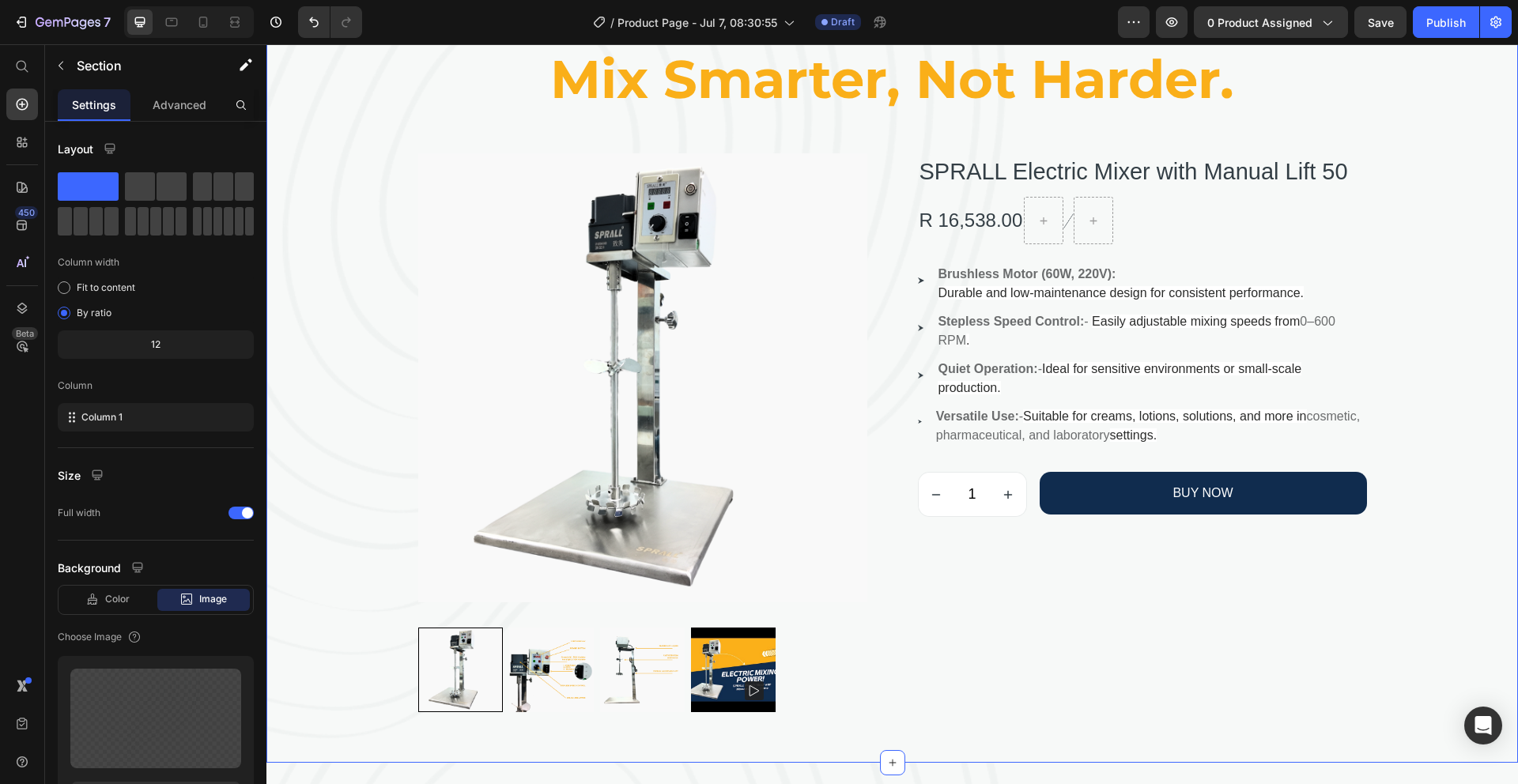 scroll, scrollTop: 1244, scrollLeft: 0, axis: vertical 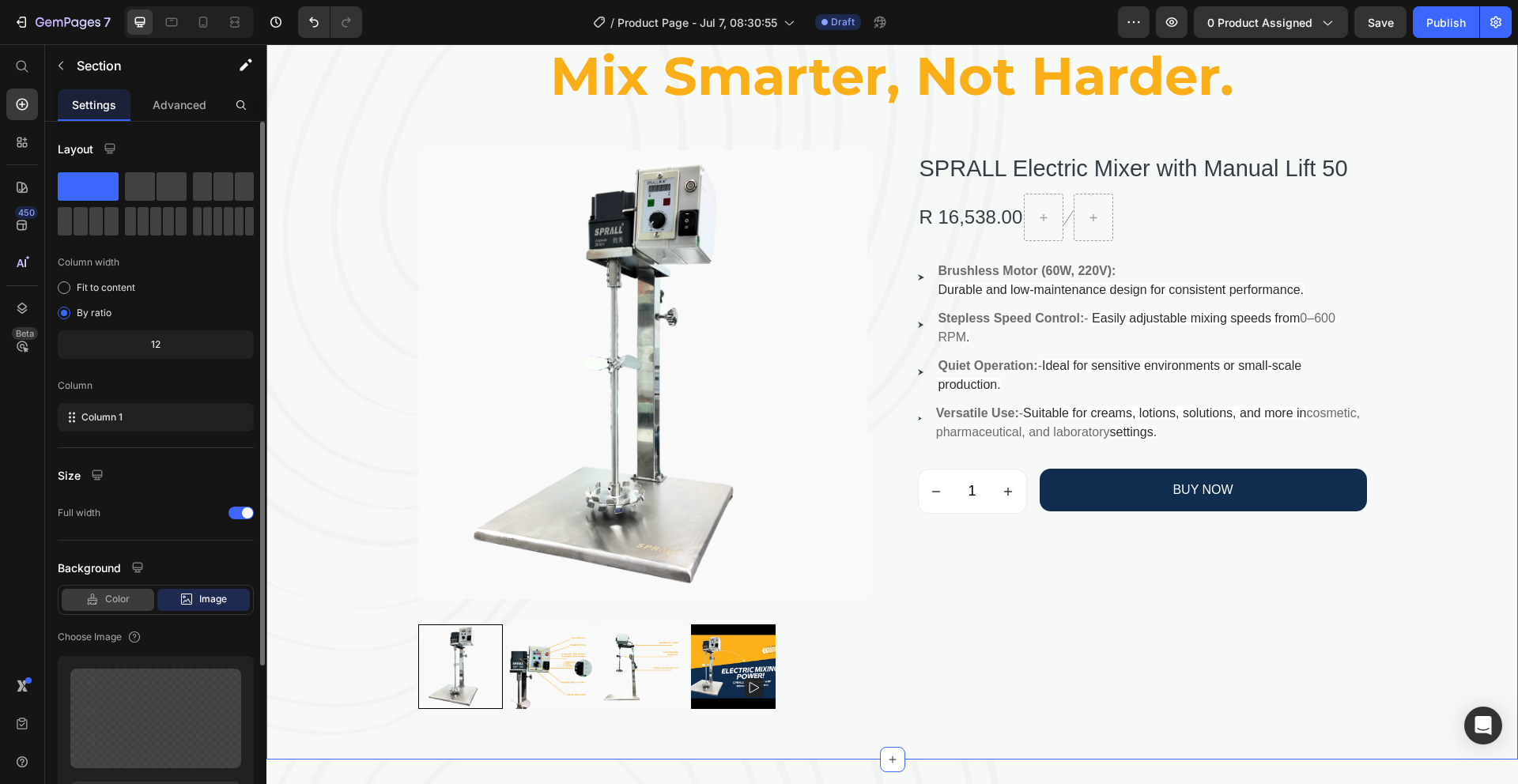 click on "Color" at bounding box center [117, 599] 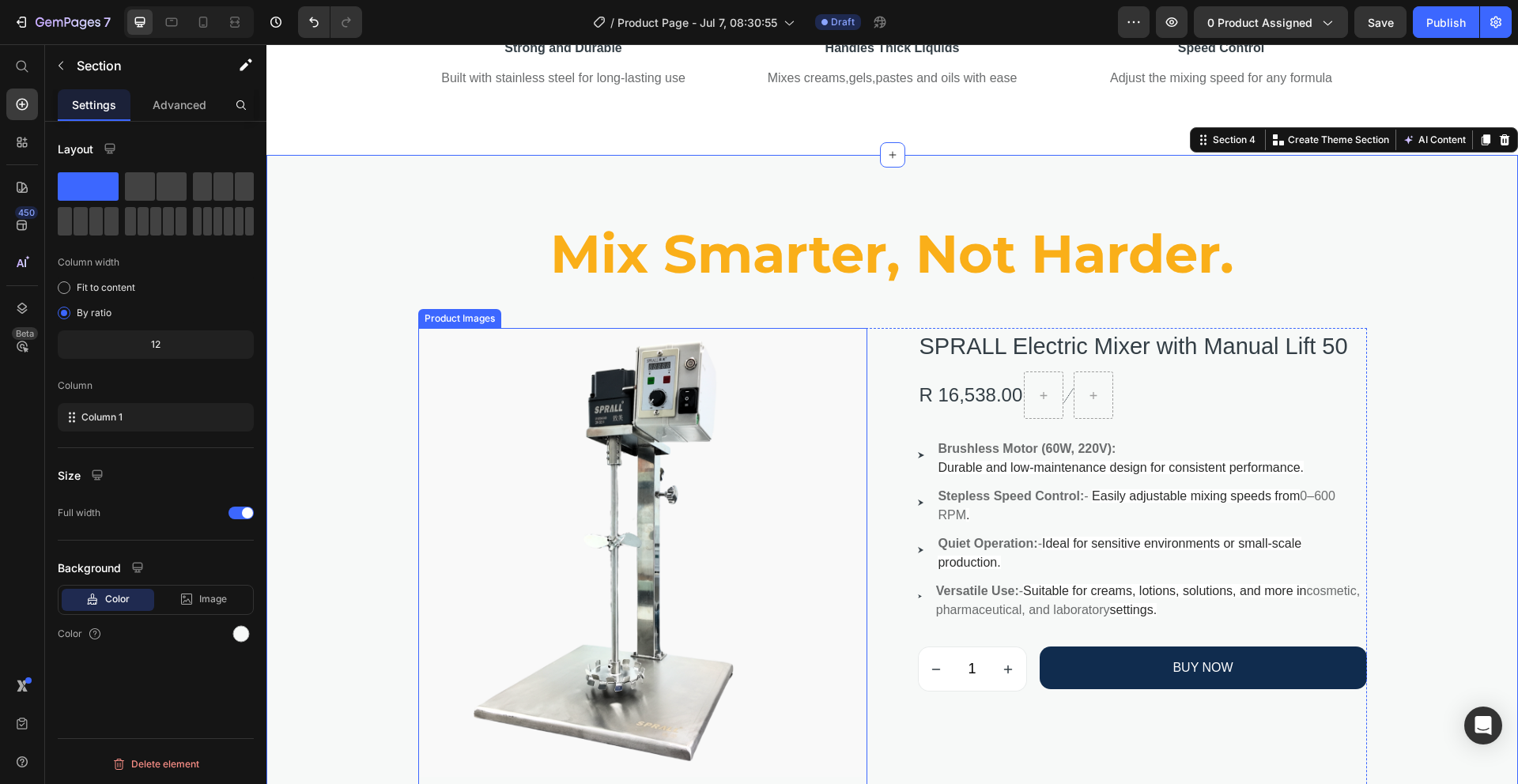 scroll, scrollTop: 1061, scrollLeft: 0, axis: vertical 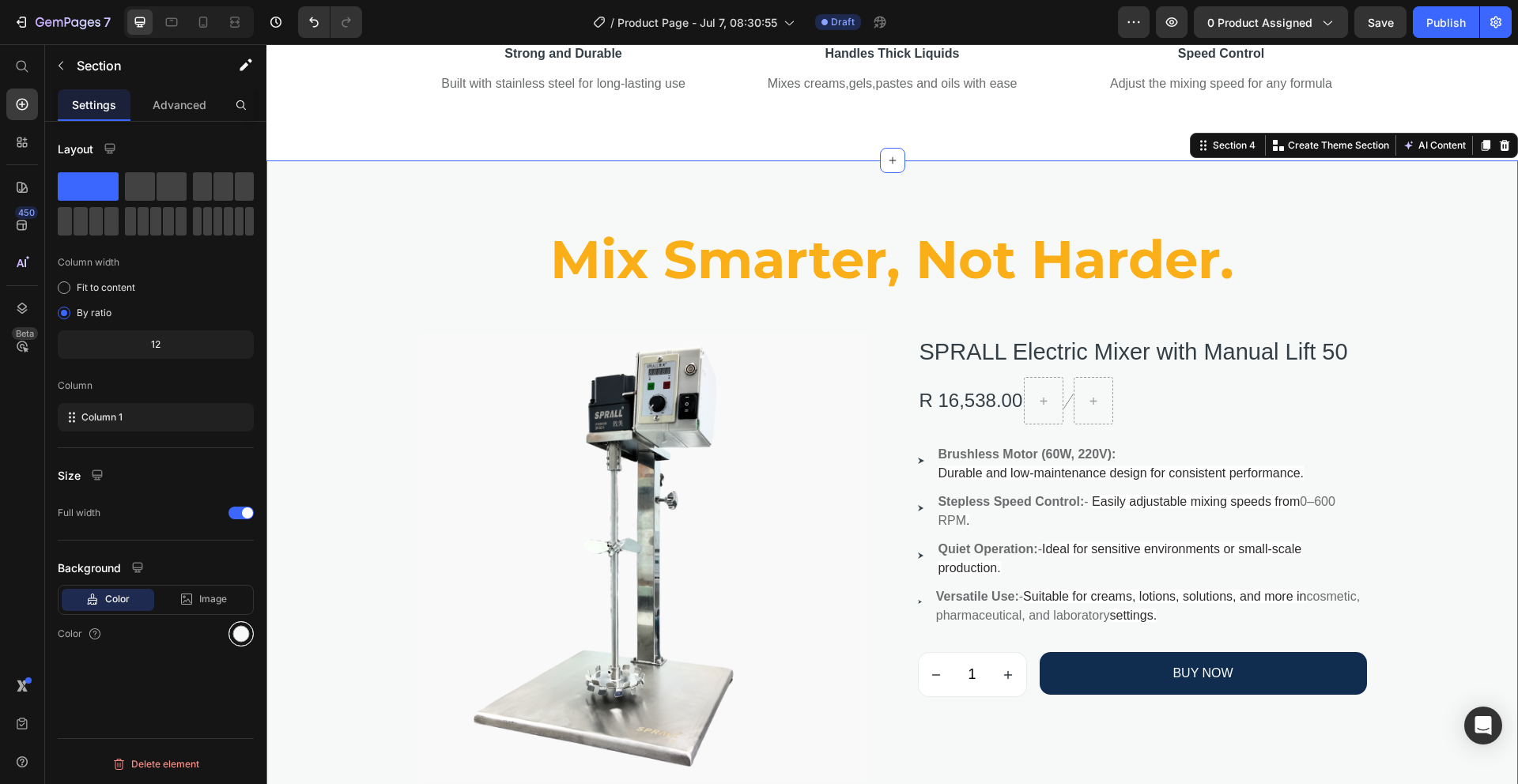 click at bounding box center (241, 634) 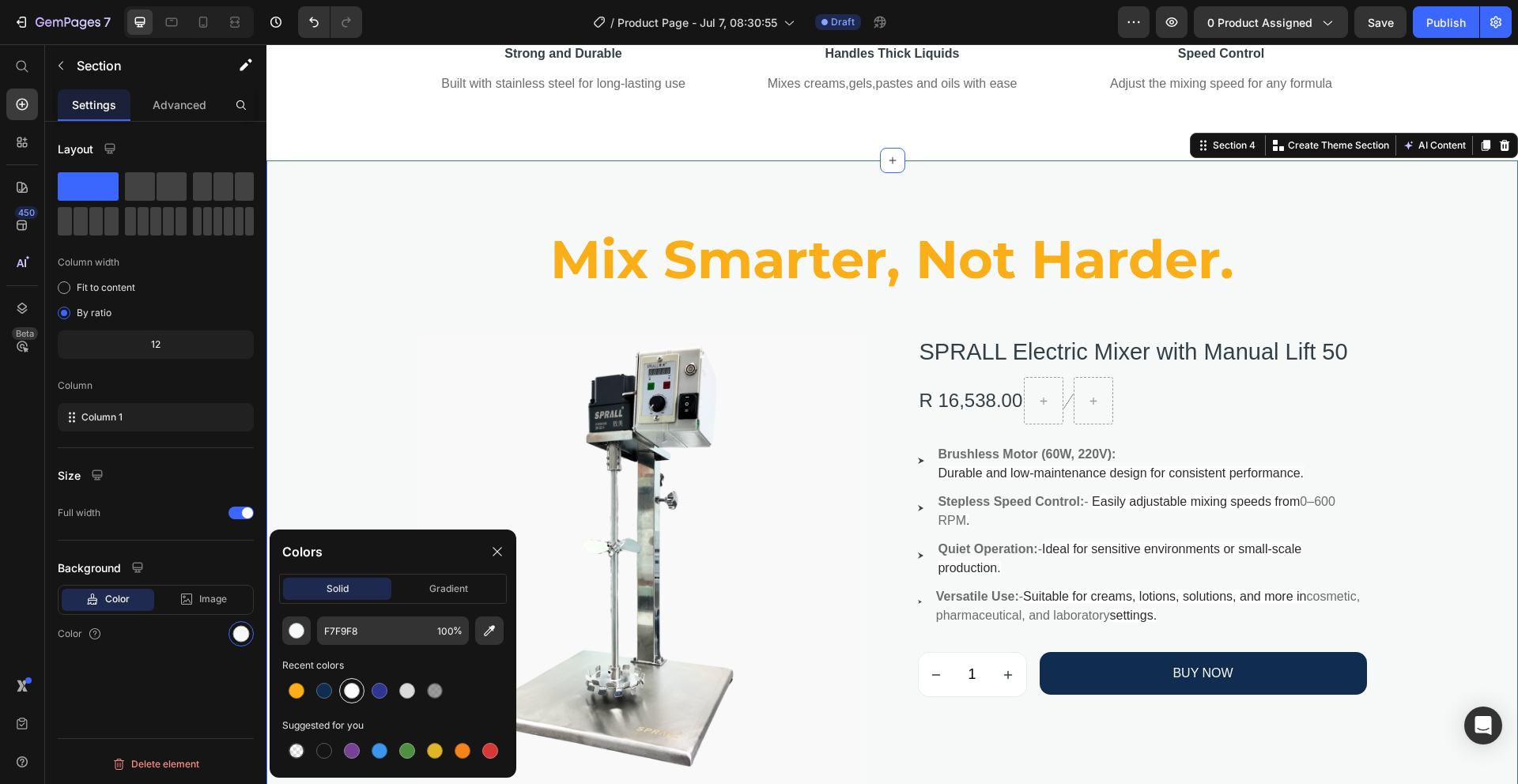 click at bounding box center (352, 691) 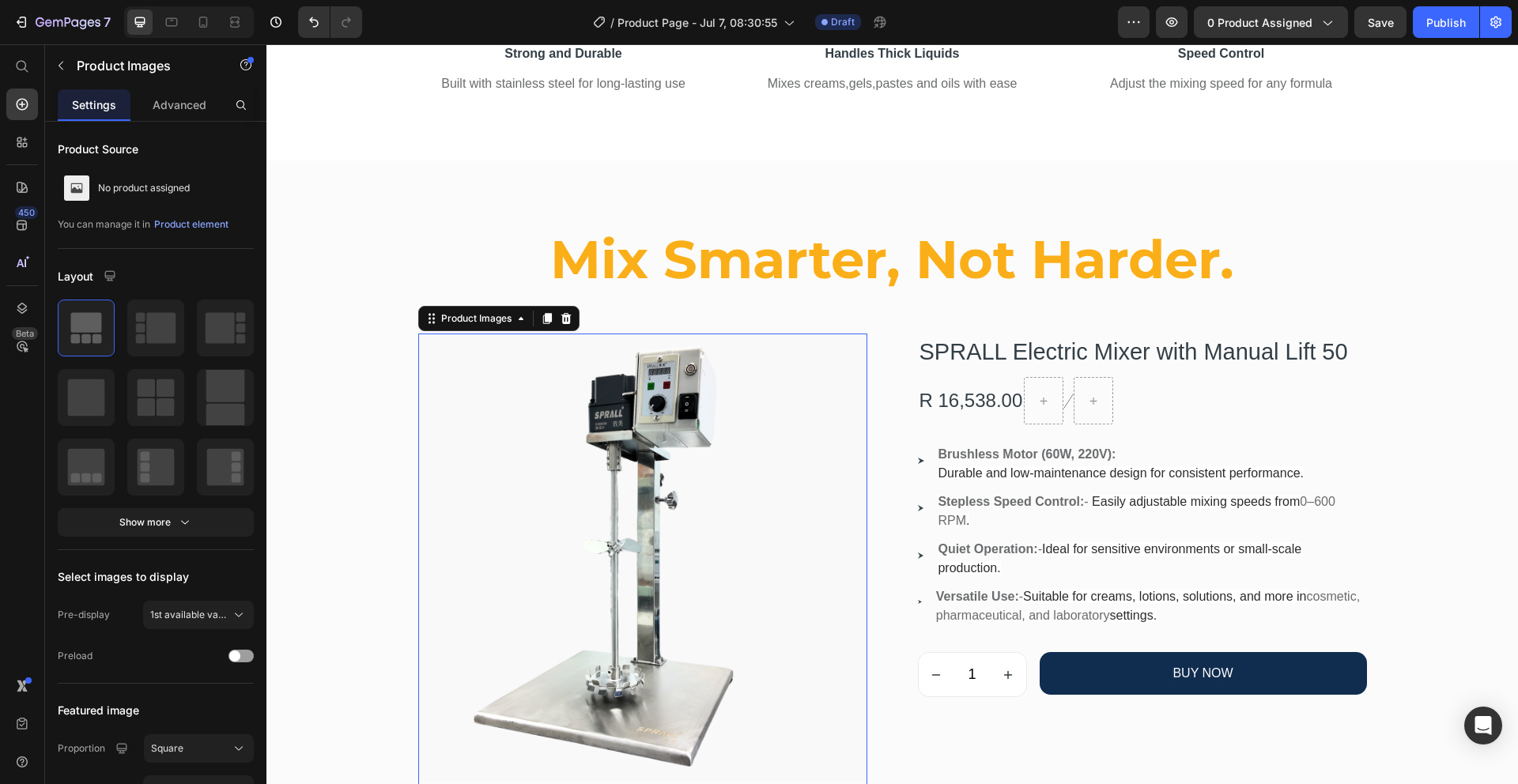 click at bounding box center (643, 558) 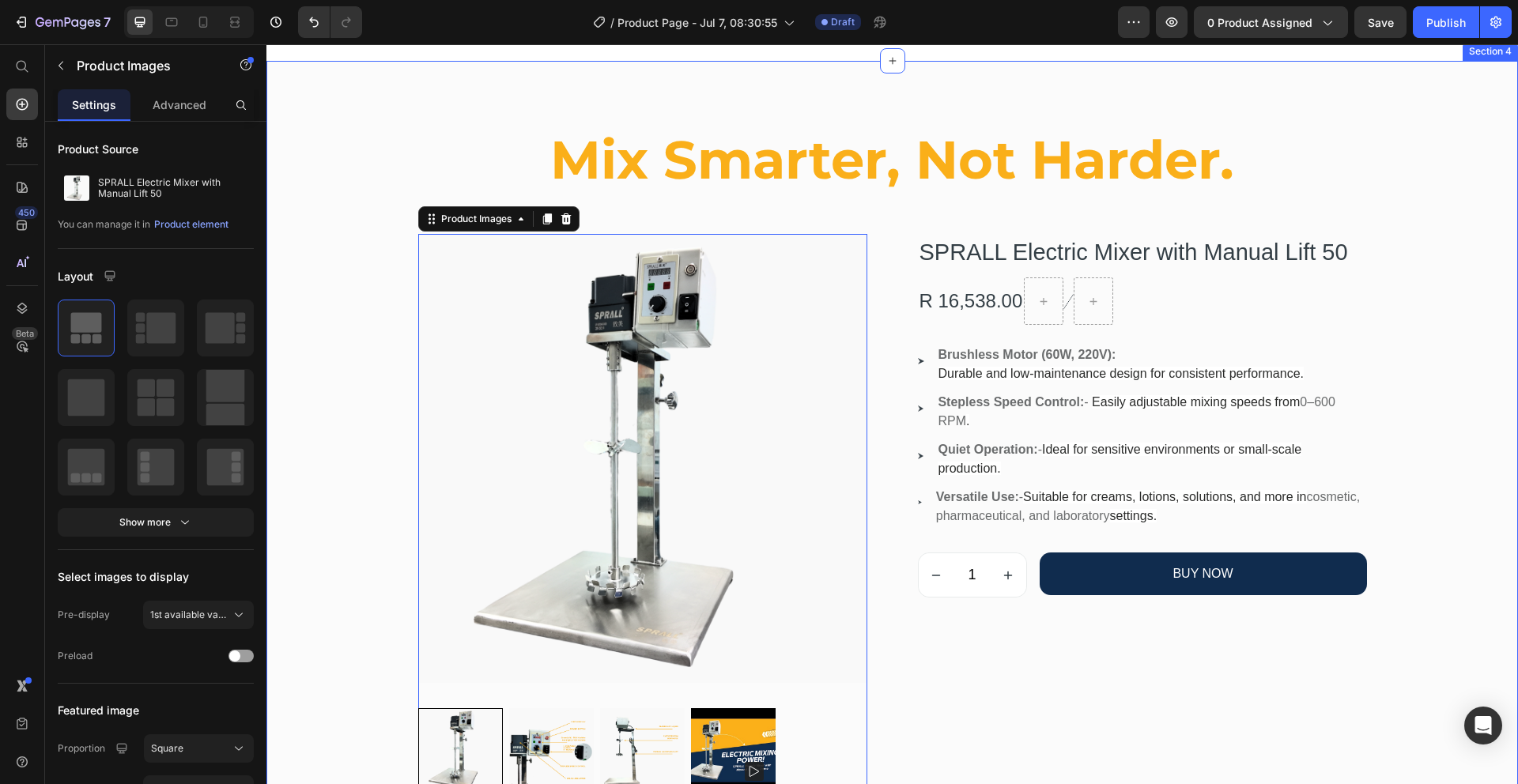 scroll, scrollTop: 1162, scrollLeft: 0, axis: vertical 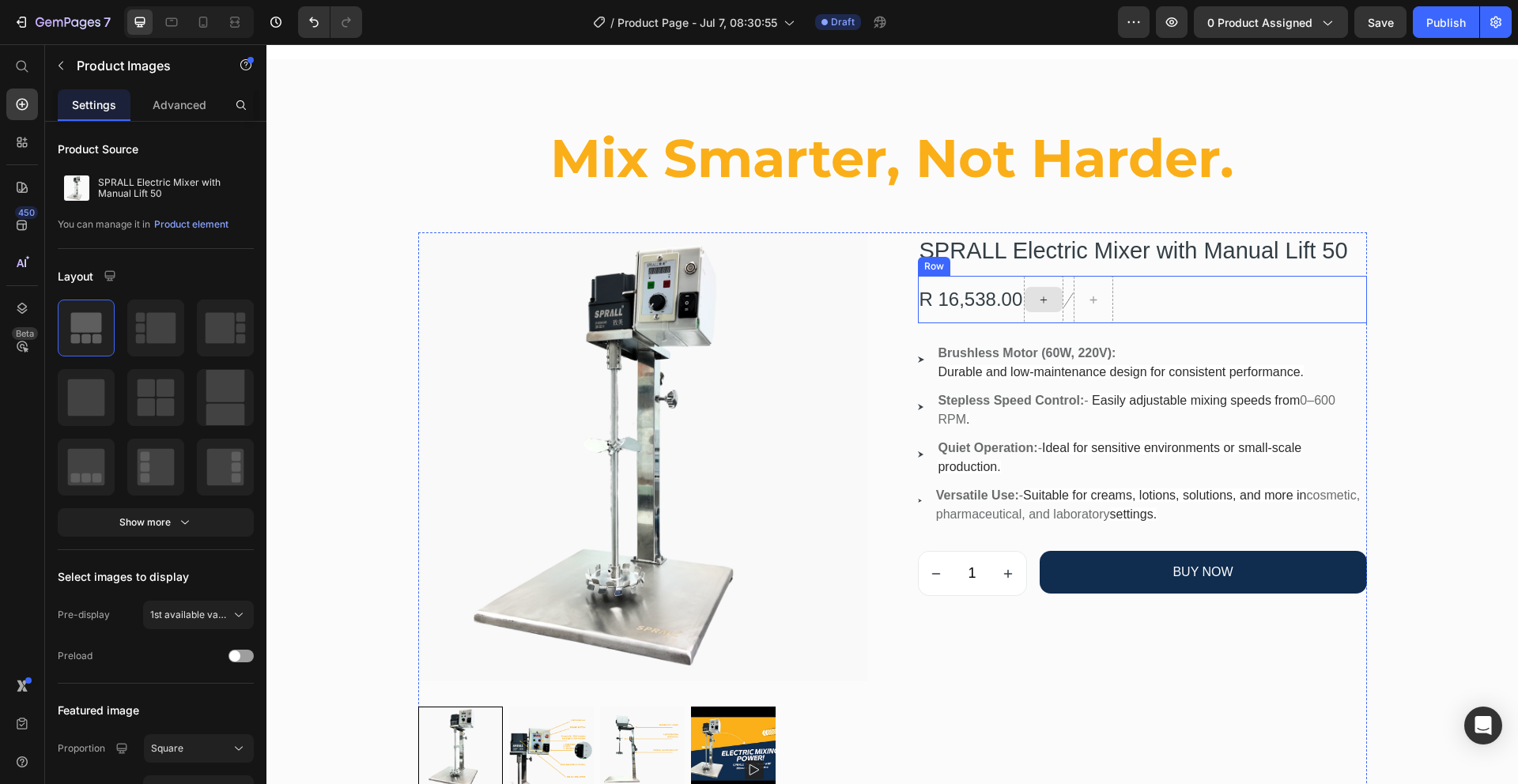 click at bounding box center [1044, 300] 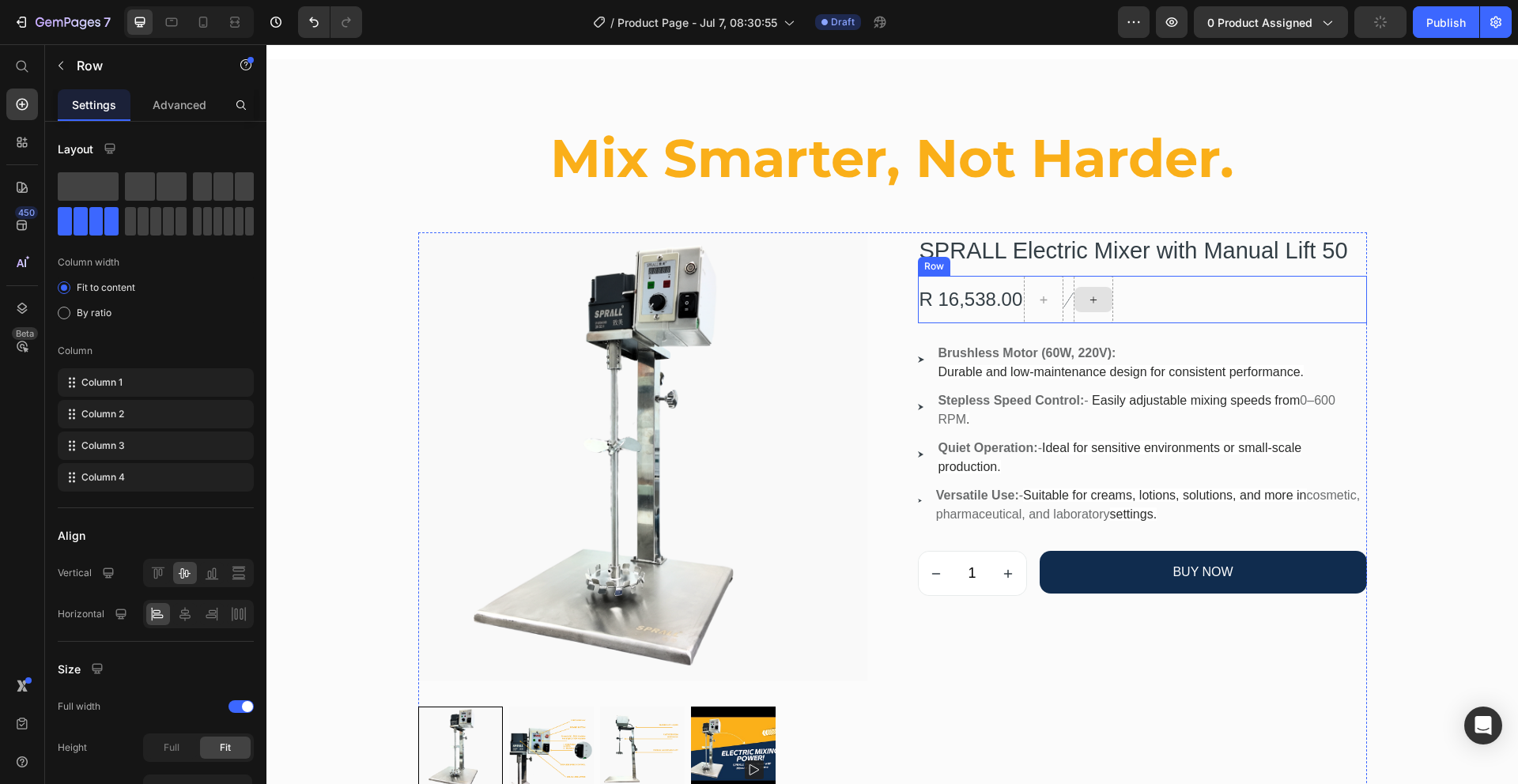 click at bounding box center [1093, 300] 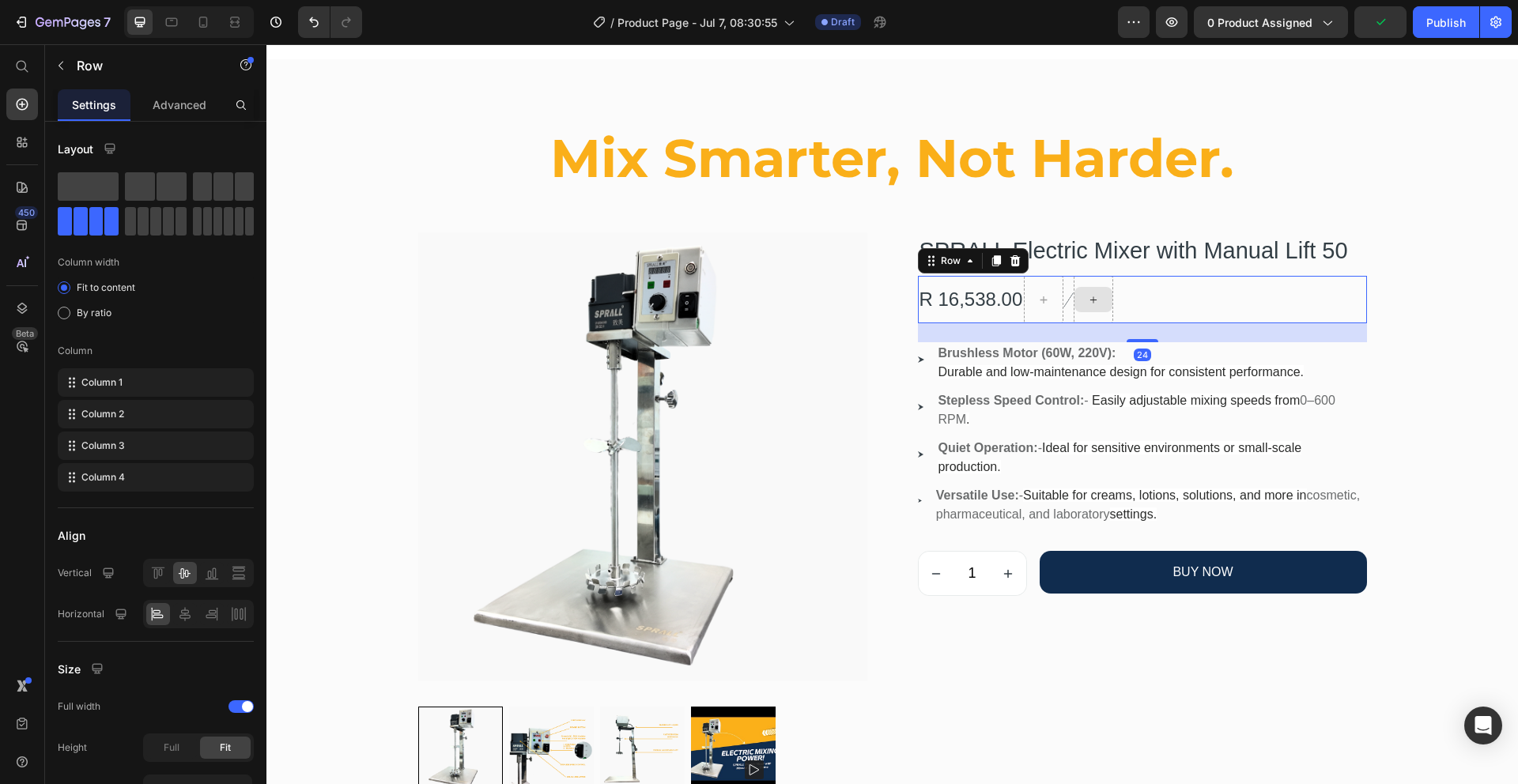 click at bounding box center [1093, 300] 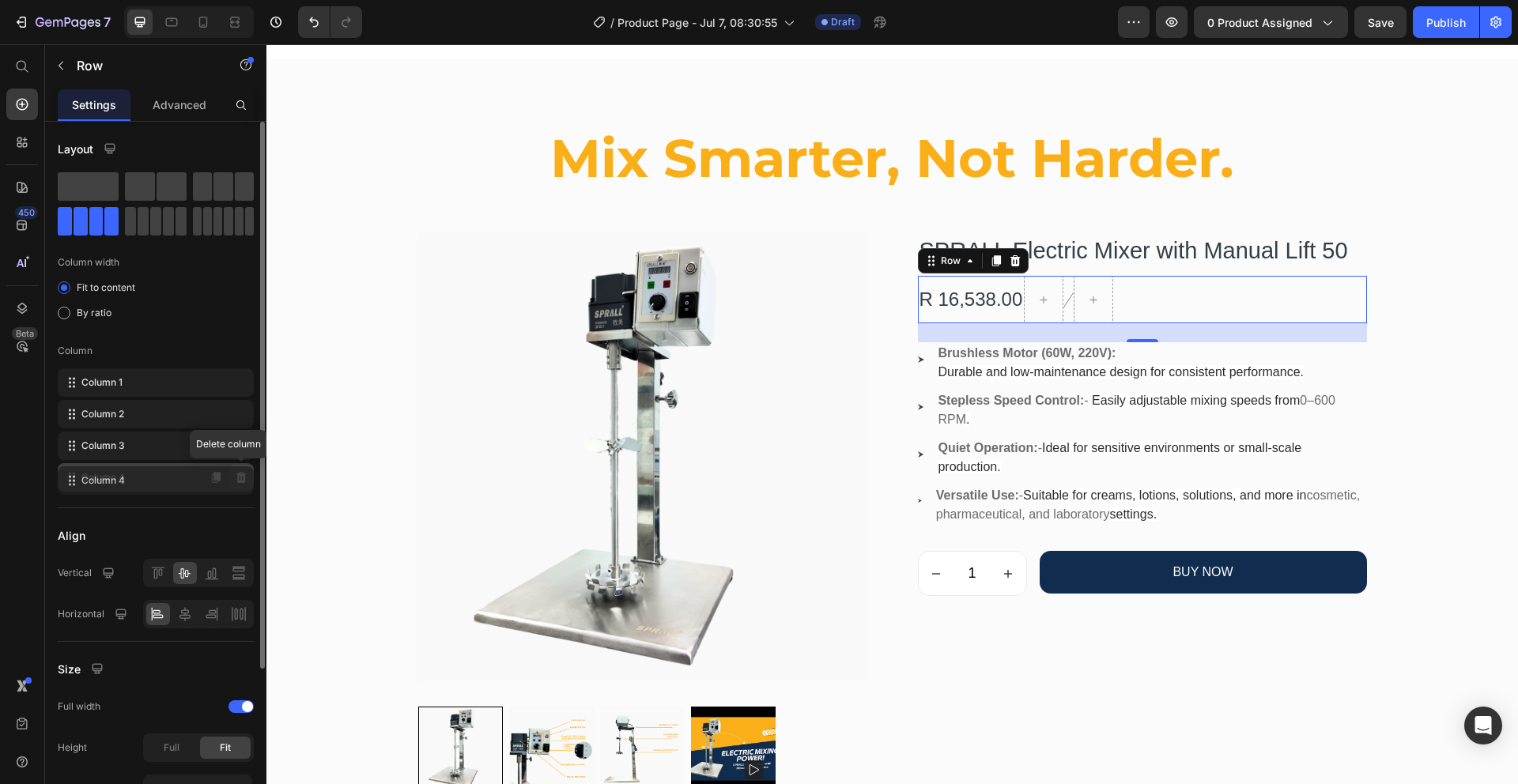 click 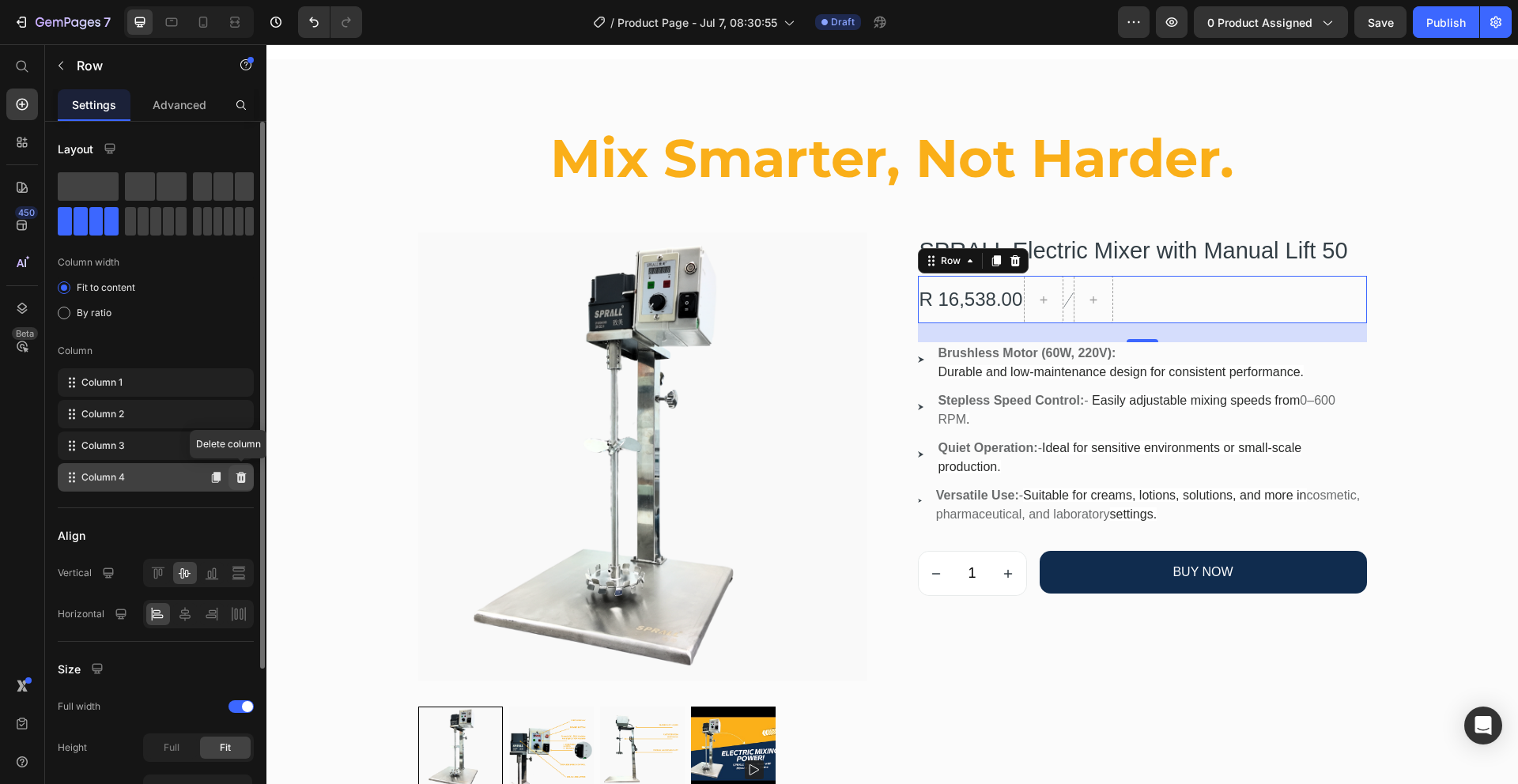 click 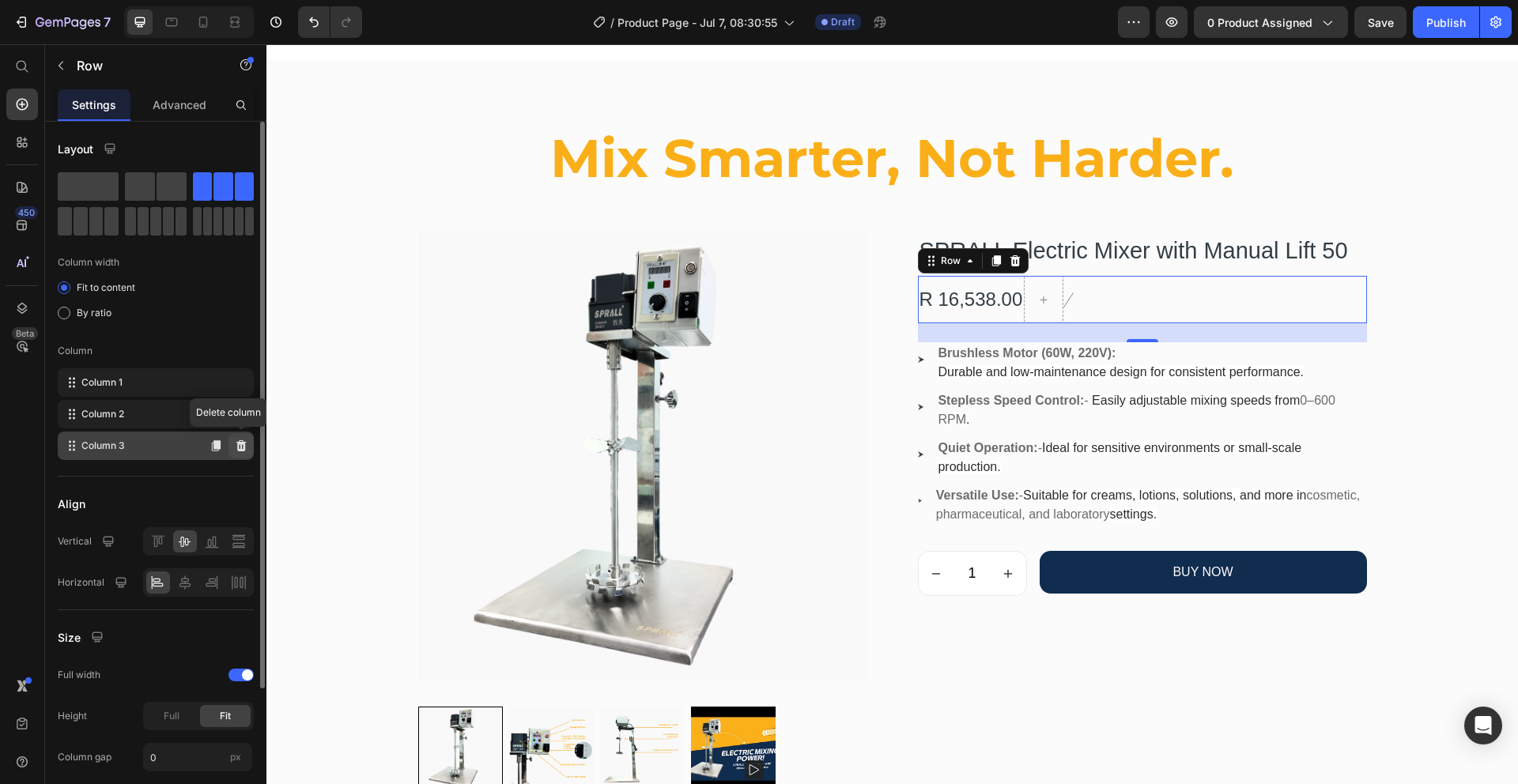 click 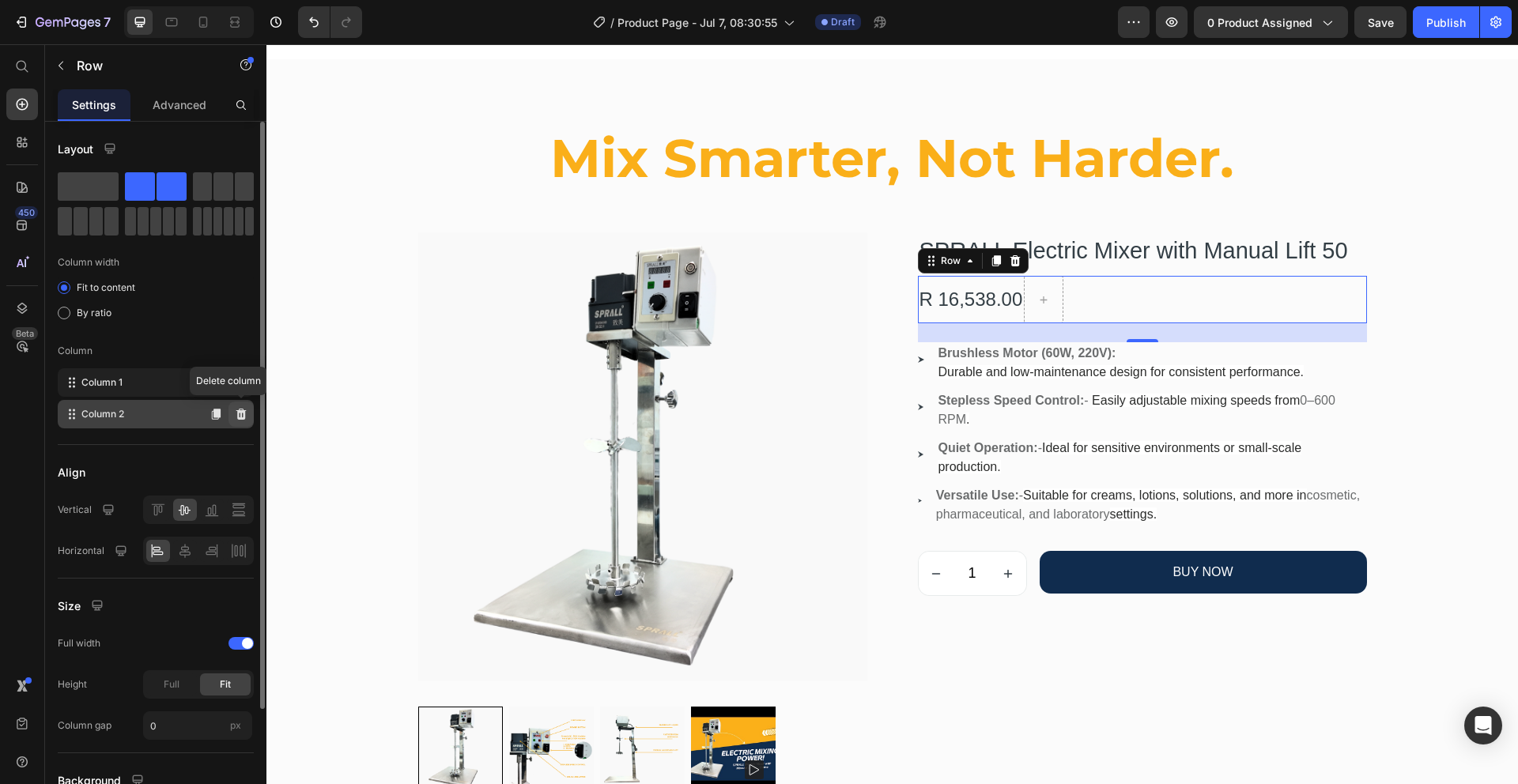 click 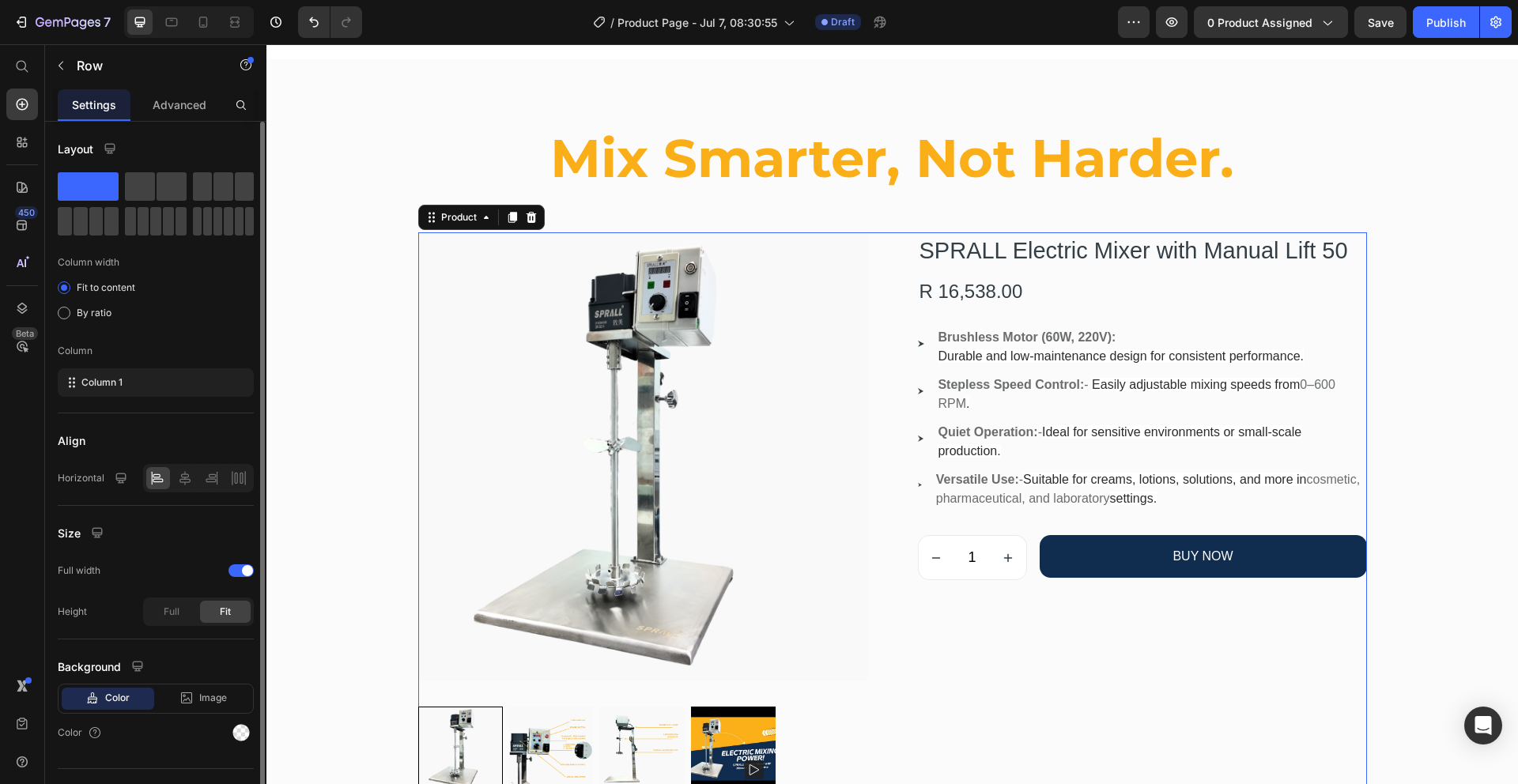 click on "Product Images SPRALL Electric Mixer with Manual Lift 50 (P) Title R 16,538.00 (P) Price Row Image Brushless Motor (60W, 220V): Durable and low-maintenance design for consistent performance. Text block Image Stepless Speed Control: -   Easily adjustable mixing speeds from  0–600 RPM . Text block Image Quiet Operation: -  Ideal for sensitive environments or small-scale production. Text block Image Versatile Use:  -  Suitable for creams, lotions, solutions, and more in  cosmetic, pharmaceutical, and laboratory  settings. Text block Icon List 1 (P) Quantity BUY NOW (P) Cart Button Row Product   0" at bounding box center (893, 511) 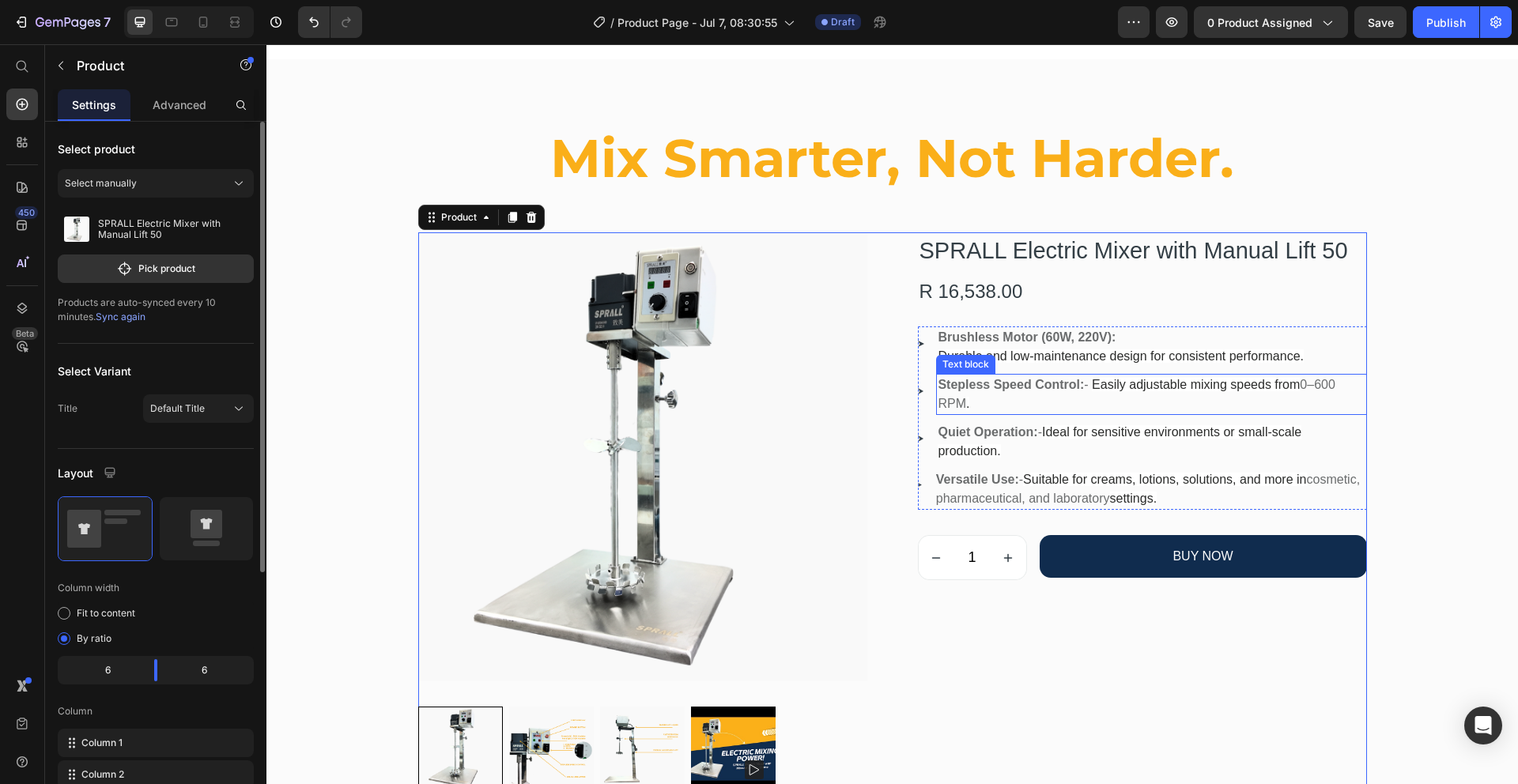 click at bounding box center (1090, 384) 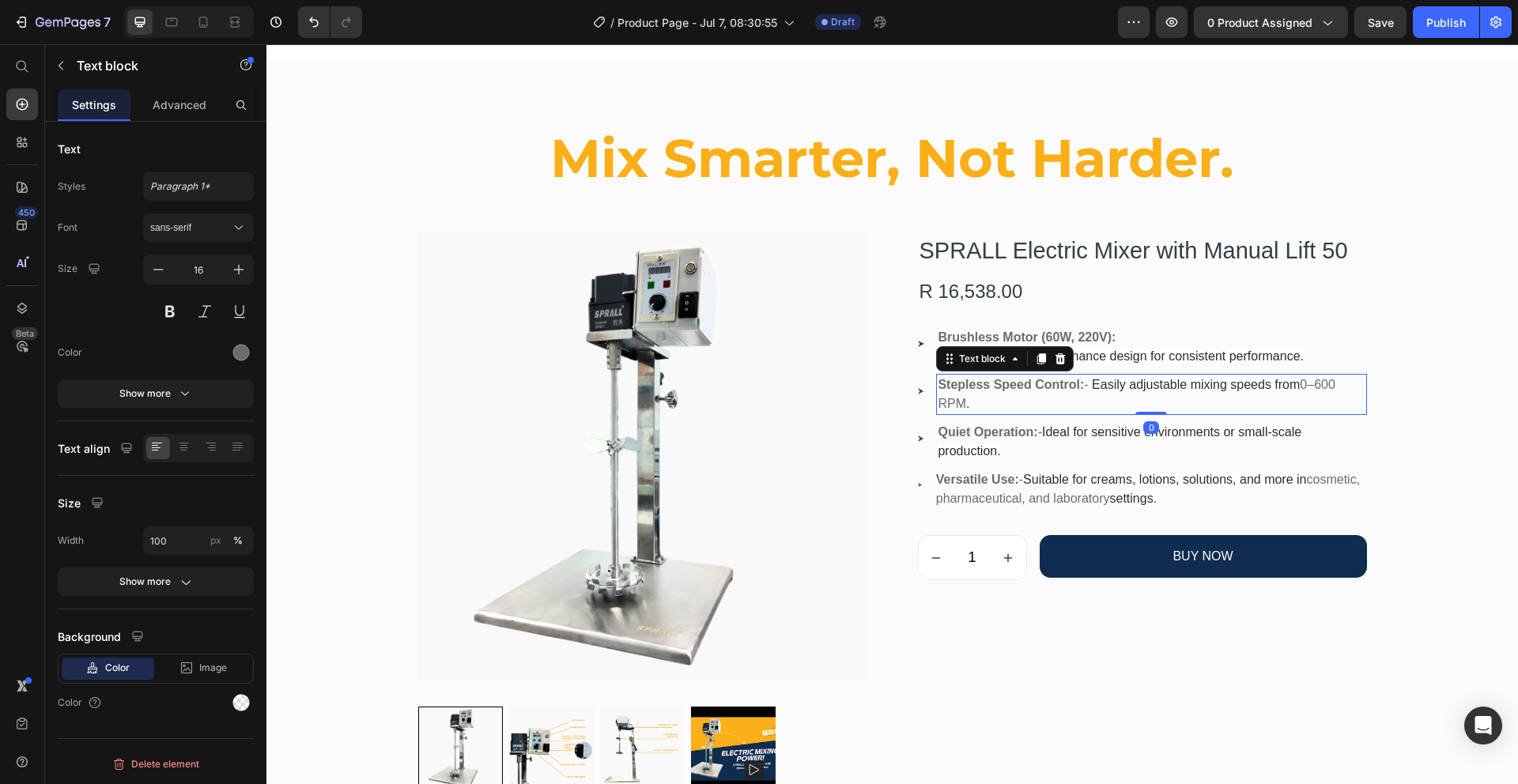 click at bounding box center (1090, 384) 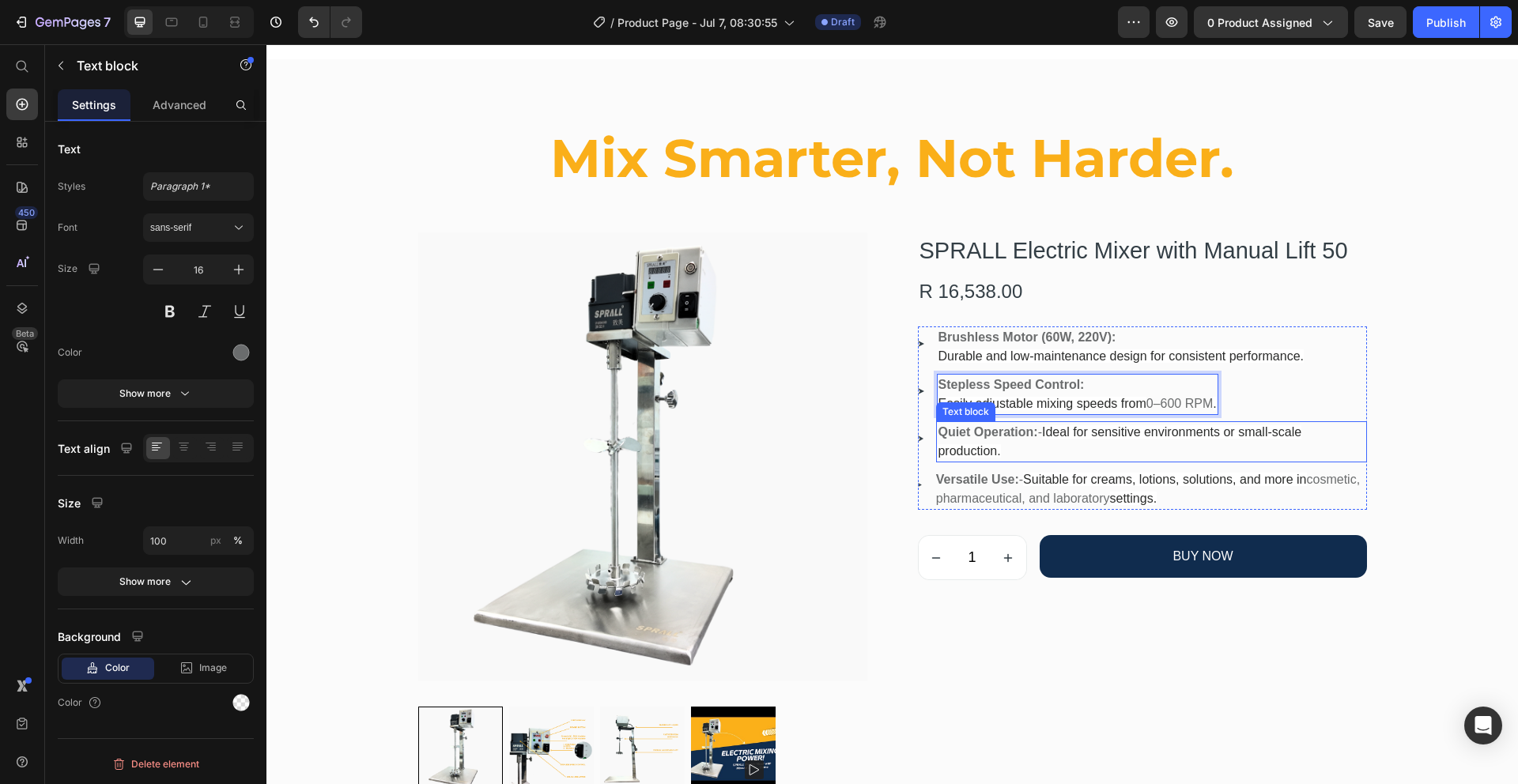 click on "Ideal for sensitive environments or small-scale production." at bounding box center [1120, 441] 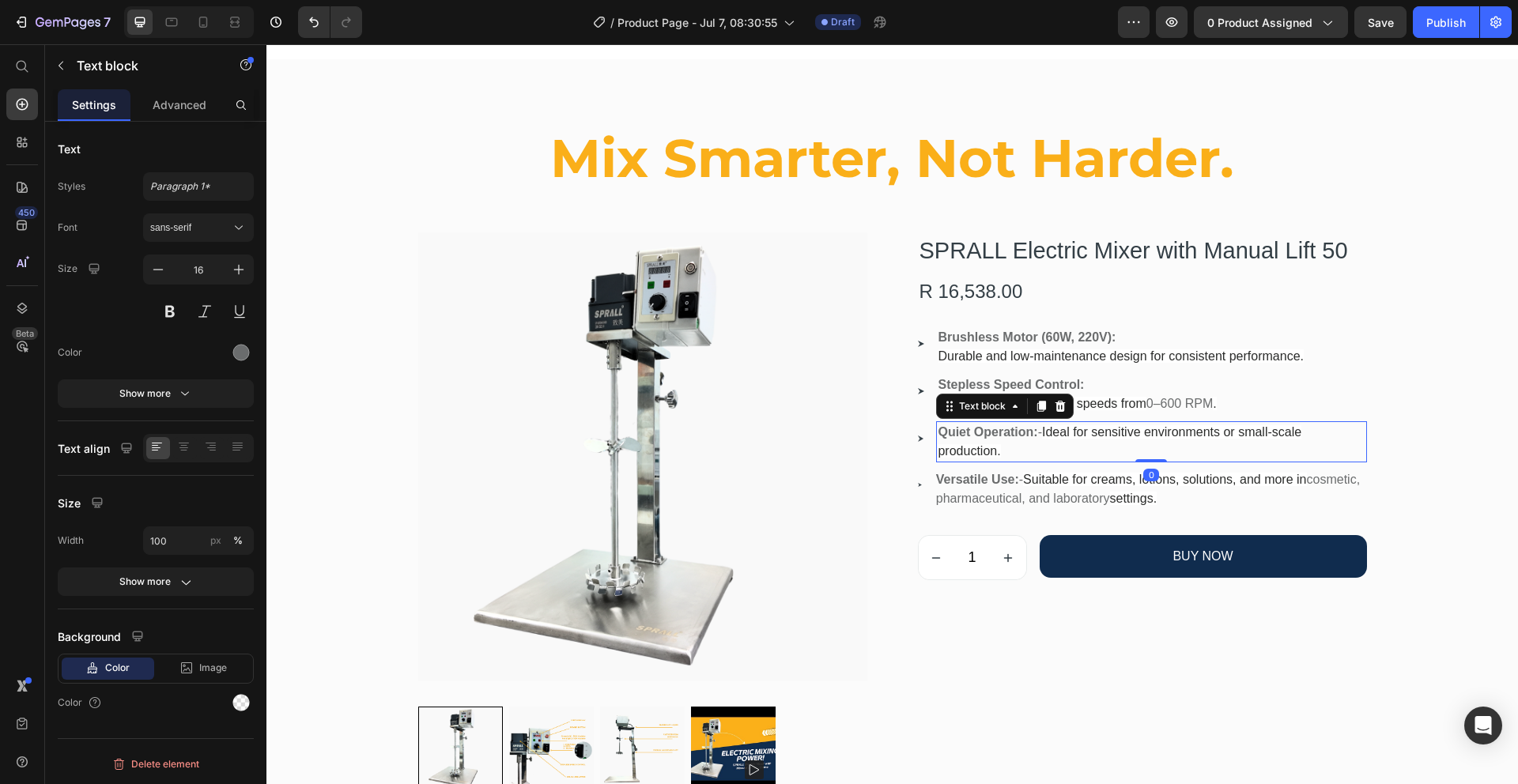 click on "Ideal for sensitive environments or small-scale production." at bounding box center [1120, 441] 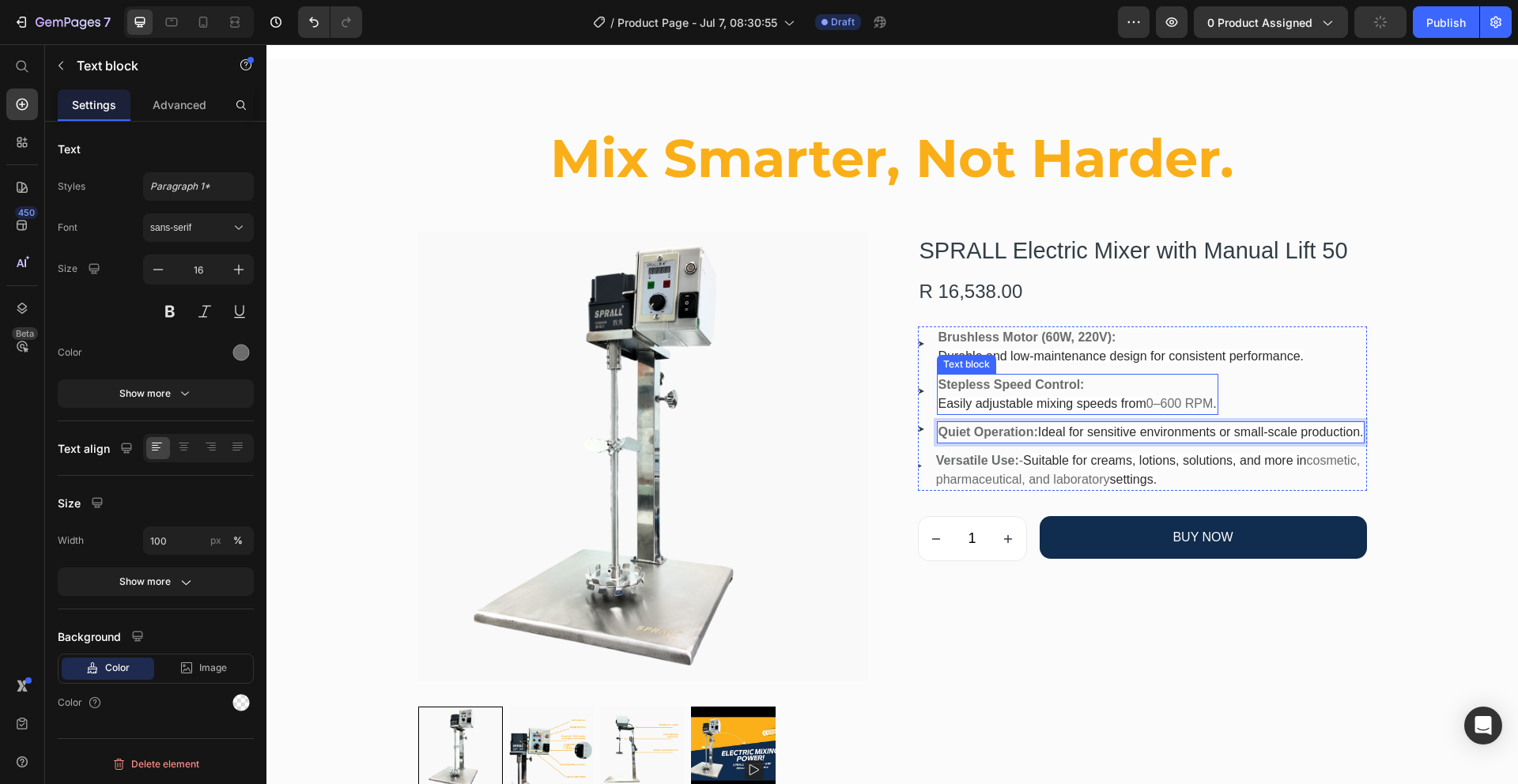click on "⁠⁠⁠⁠⁠⁠⁠ Easily adjustable mixing speeds from" at bounding box center [1042, 403] 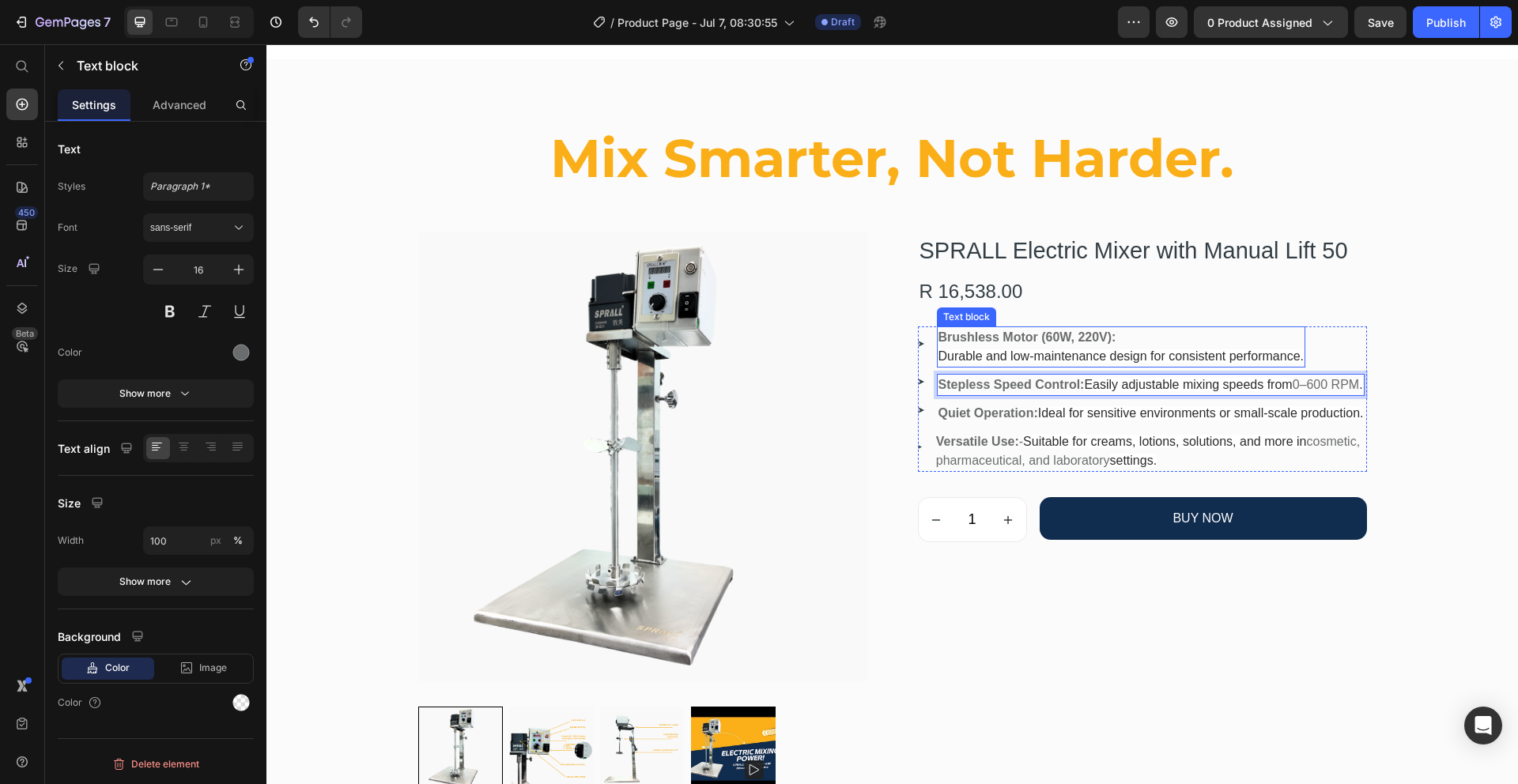click on "Durable and low-maintenance design for consistent performance." at bounding box center [1121, 356] 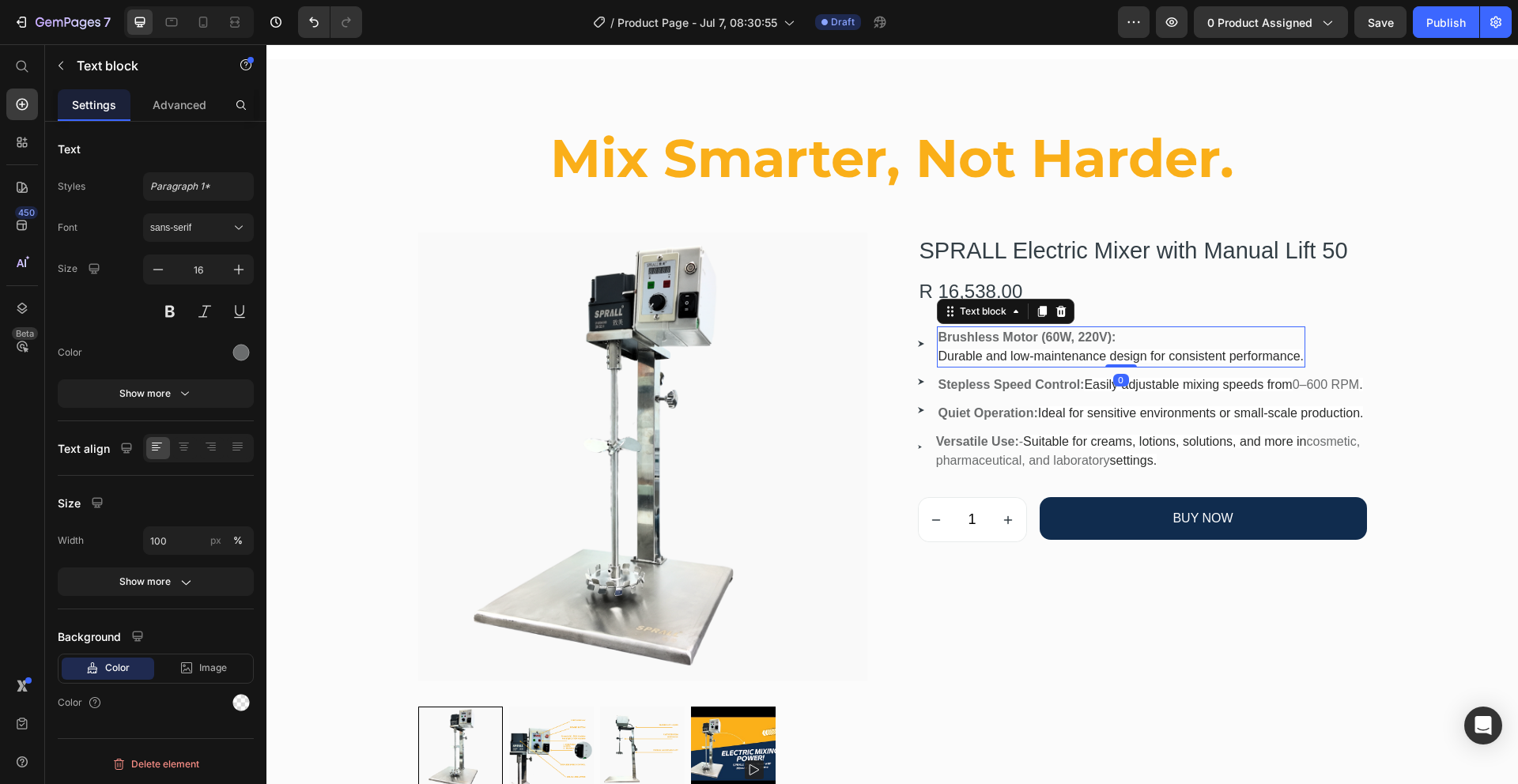 click on "Durable and low-maintenance design for consistent performance." at bounding box center [1121, 356] 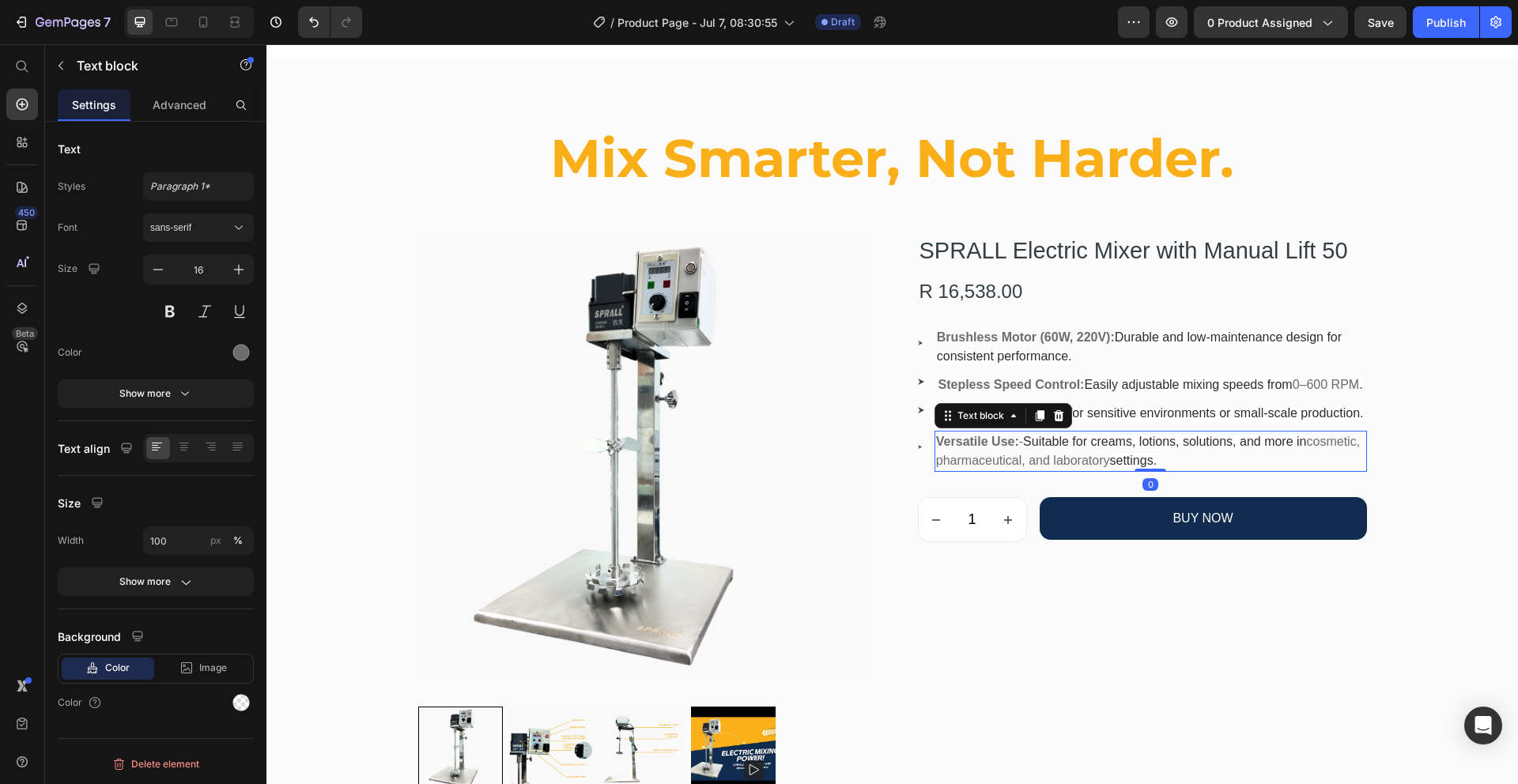 click on "Versatile Use:  -  Suitable for creams, lotions, solutions, and more in  cosmetic, pharmaceutical, and laboratory  settings." at bounding box center [1150, 451] 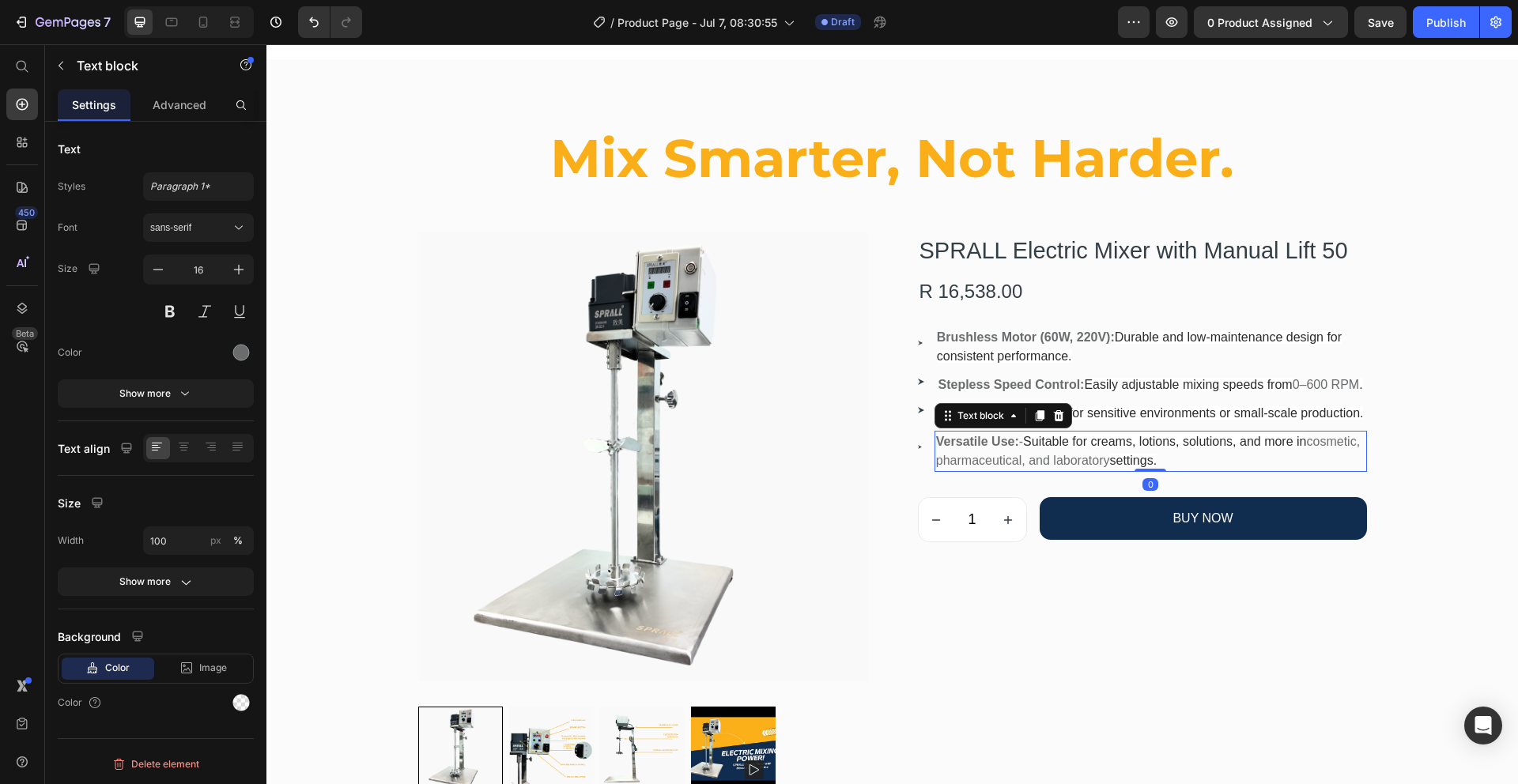 click on "Suitable for creams, lotions, solutions, and more in" at bounding box center [1165, 441] 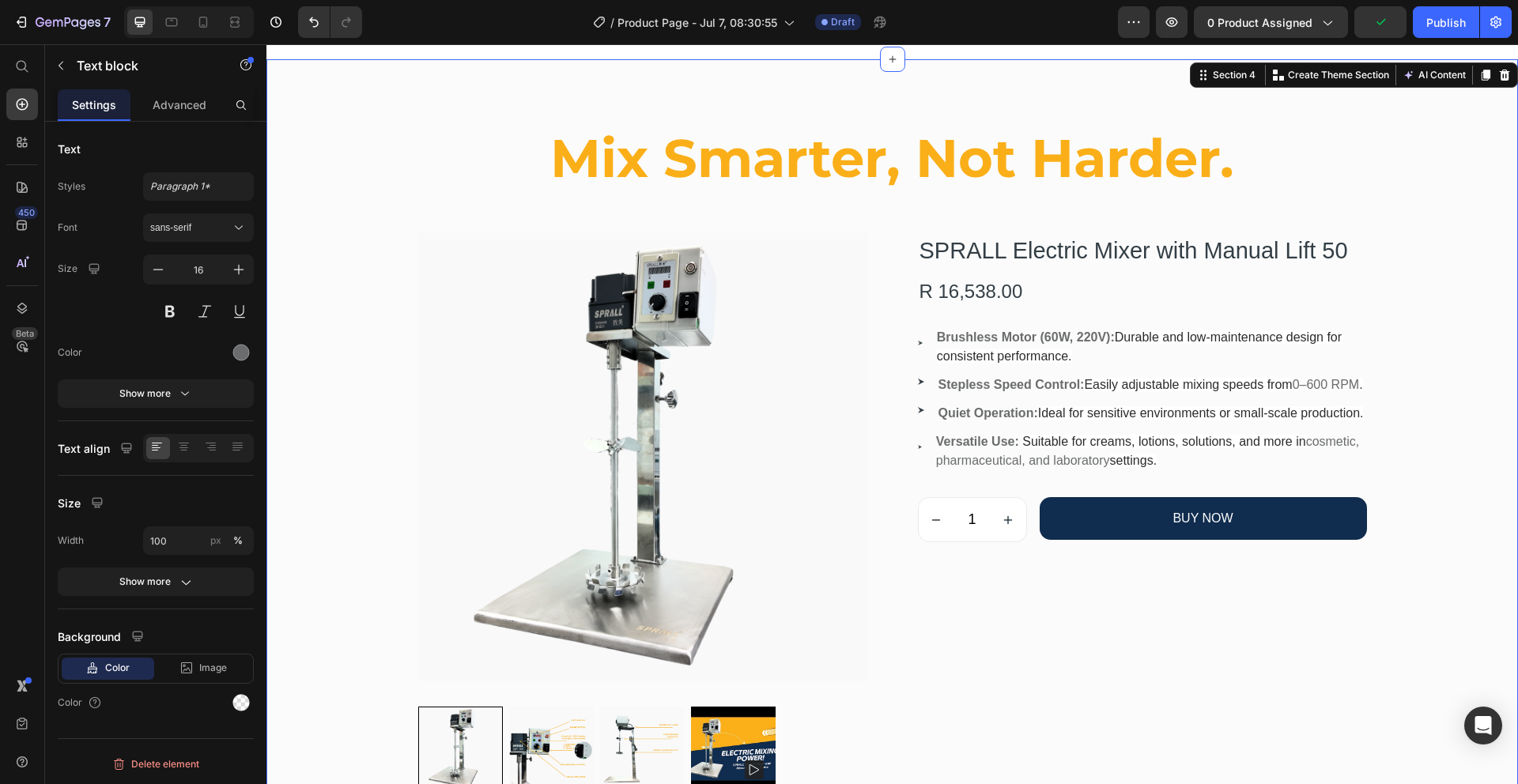 click on "Mix Smarter, Not Harder. Heading Product Images SPRALL Electric Mixer with Manual Lift 50 (P) Title R 16,538.00 (P) Price Row Image Brushless Motor (60W, 220V):  Durable and low-maintenance design for consistent performance. Text block Image Stepless Speed Control:  Easily adjustable mixing speeds from  0–600 RPM . Text block Image Quiet Operation:  Ideal for sensitive environments or small-scale production. Text block Image Versatile Use:   Suitable for creams, lotions, solutions, and more in  cosmetic, pharmaceutical, and laboratory  settings. Text block Icon List 1 (P) Quantity BUY NOW (P) Cart Button Row Product" at bounding box center [892, 457] 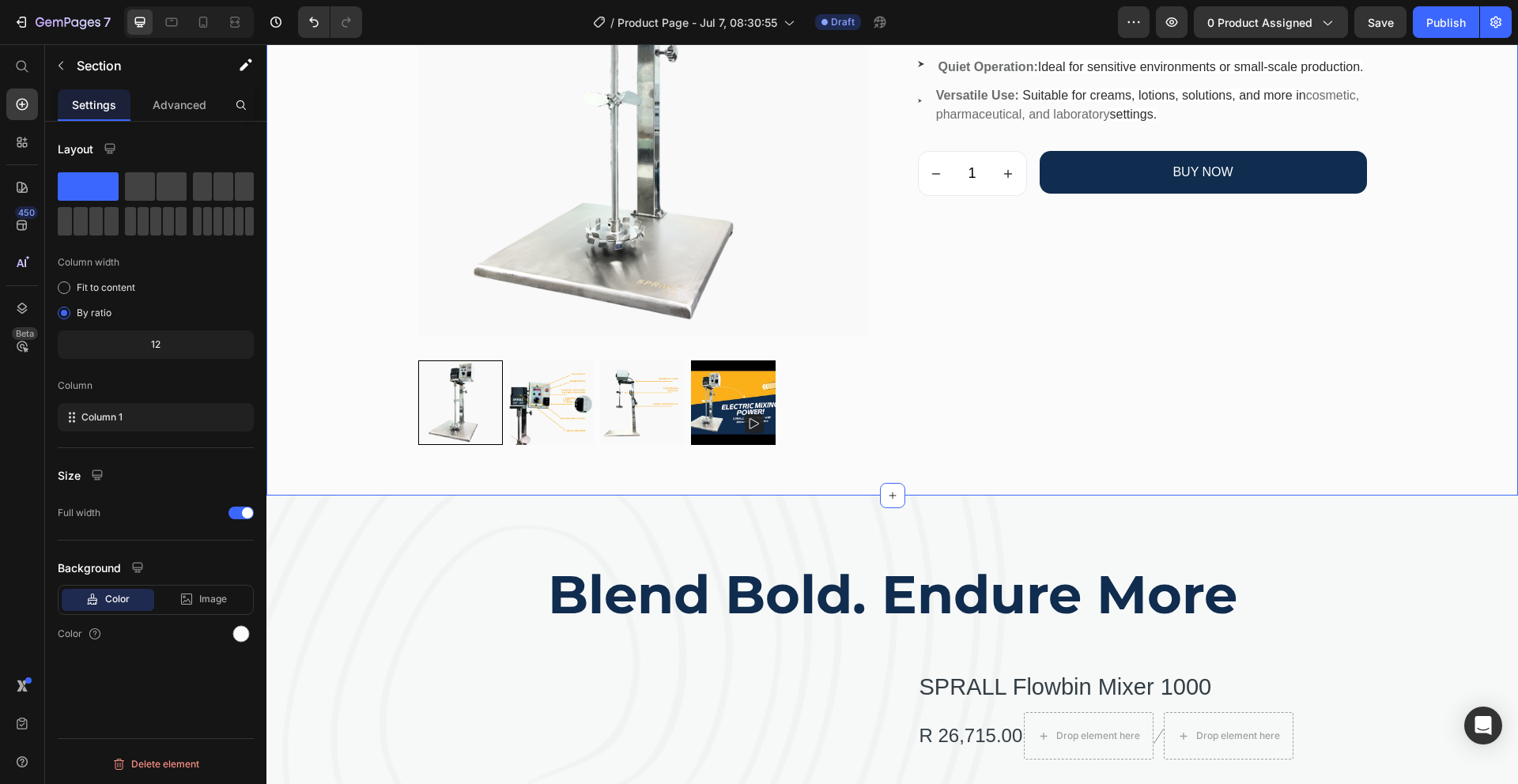 scroll, scrollTop: 1526, scrollLeft: 0, axis: vertical 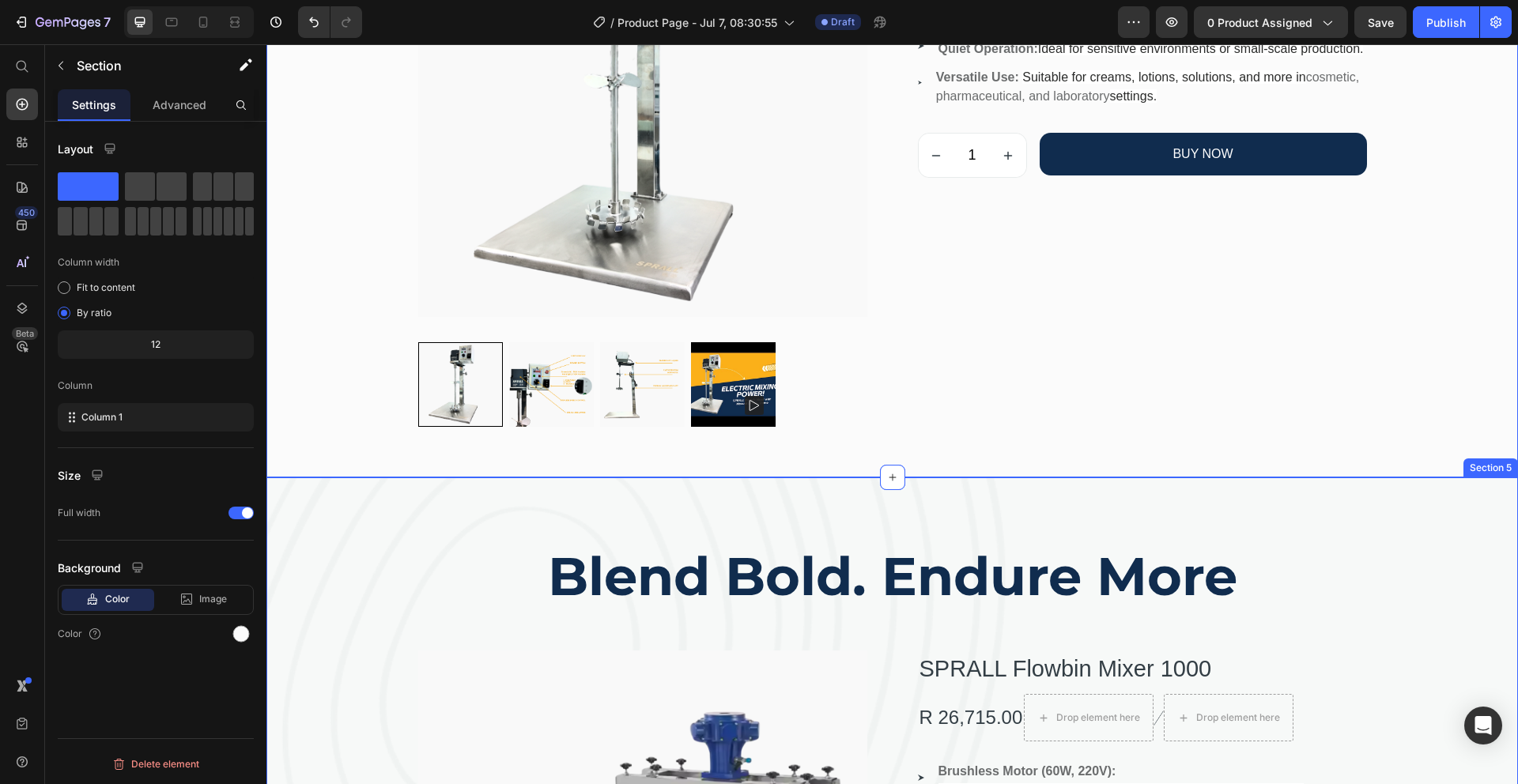 click on "Blend Bold. Endure More Heading Product Images SPRALL Flowbin Mixer 1000 (P) Title R 26,715.00 (P) Price
Drop element here Image
Drop element here Row Image Brushless Motor (60W, 220V): Durable and low-maintenance design for consistent performance. Text block Image Stepless Speed Control: -   Easily adjustable mixing speeds from  0–600 RPM . Text block Image Quiet Operation: -  Ideal for sensitive environments or small-scale production. Text block Image Versatile Use:  -  Suitable for creams, lotions, solutions, and more in  cosmetic, pharmaceutical, and laboratory  settings. Text block Icon List 1 (P) Quantity BUY NOW (P) Cart Button Row Product Section 5" at bounding box center [892, 869] 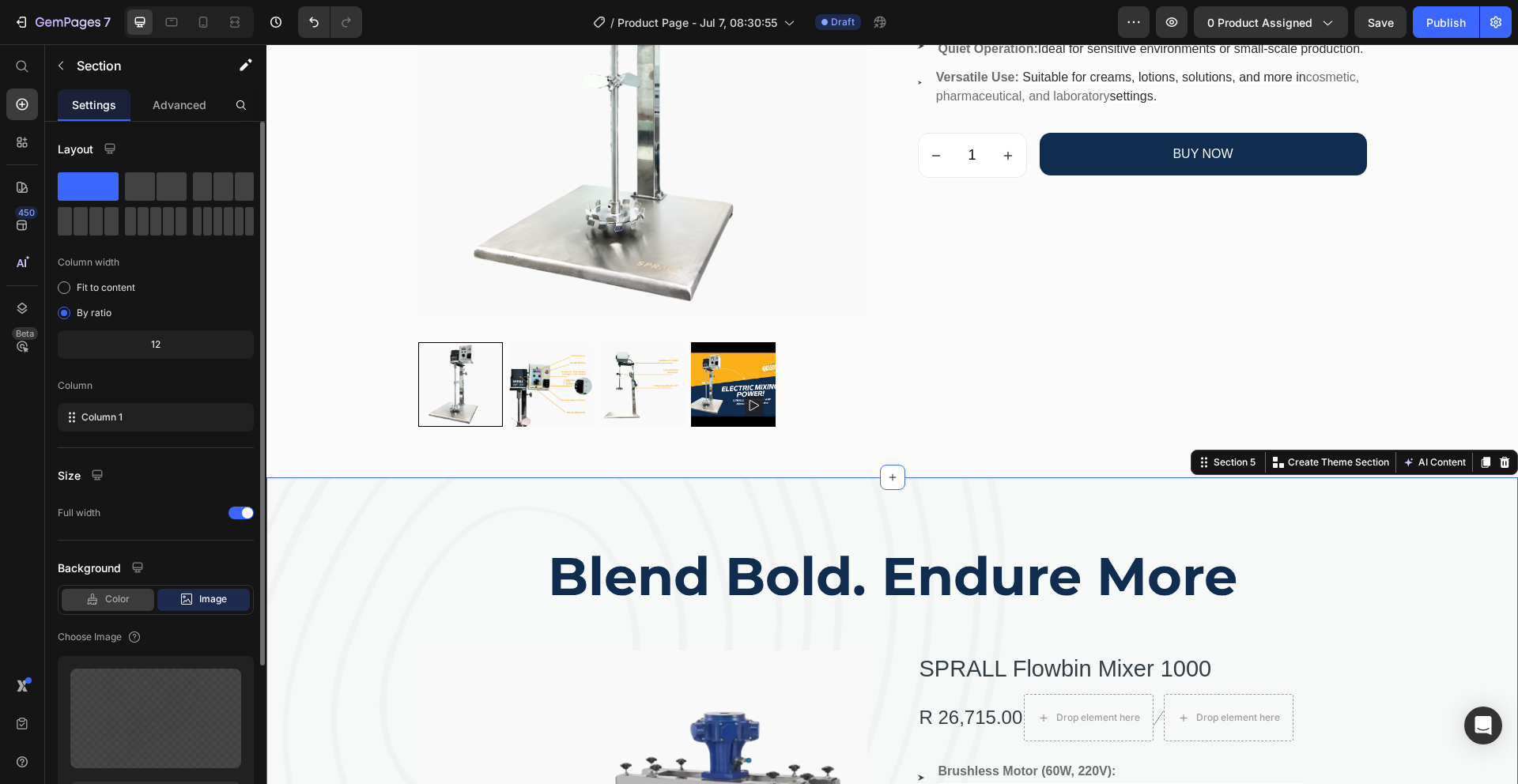 click on "Color" 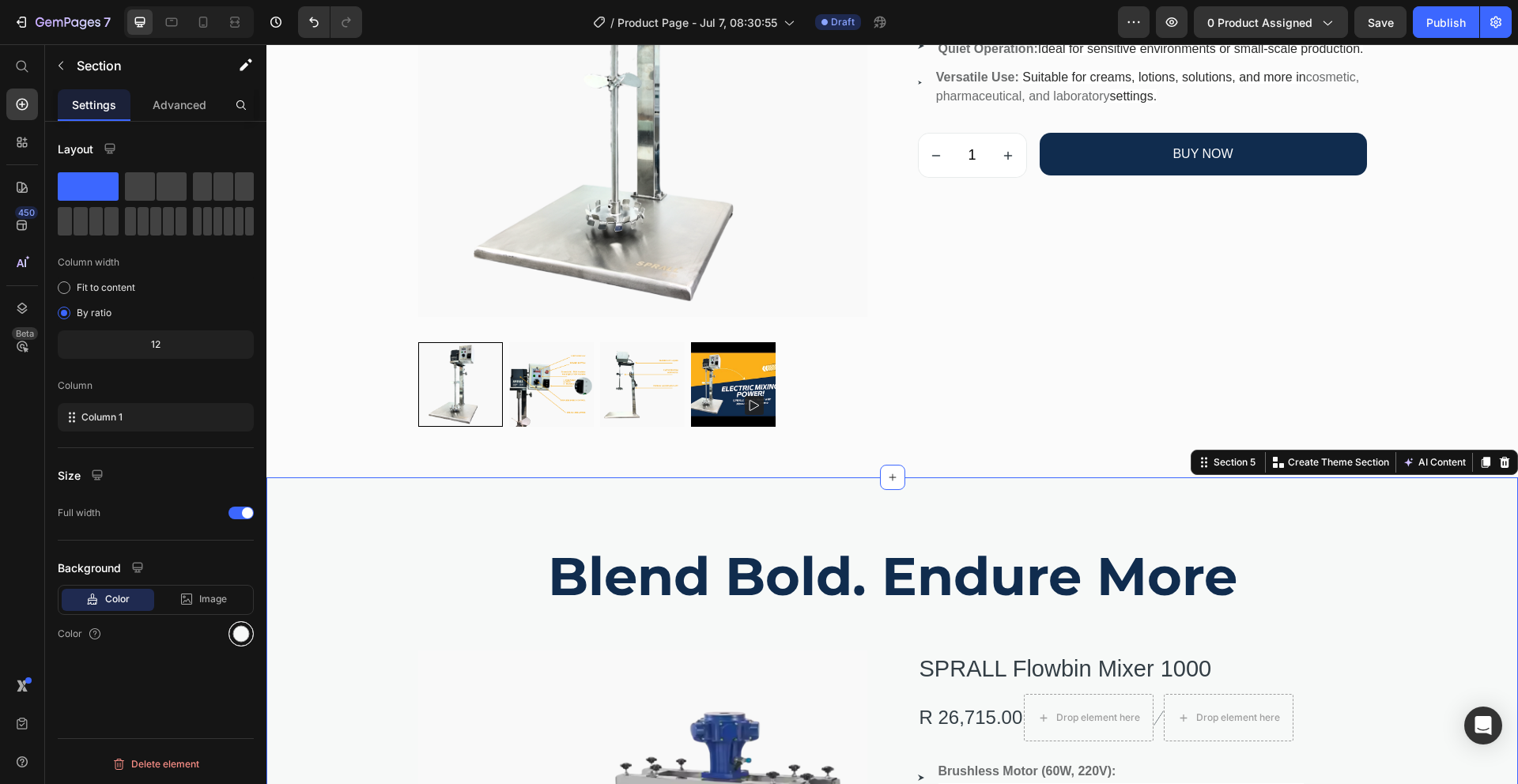 click at bounding box center [241, 634] 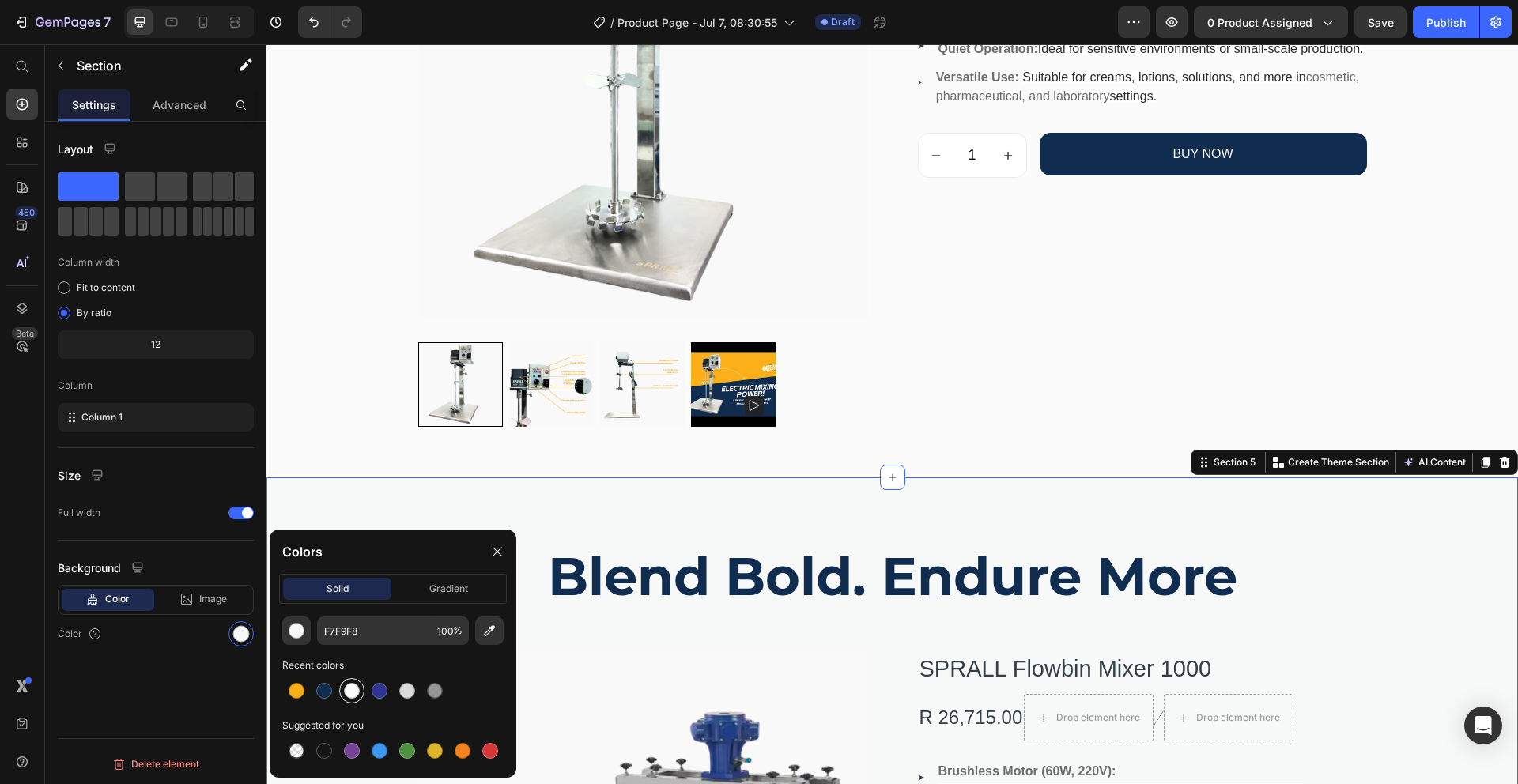 click at bounding box center (352, 691) 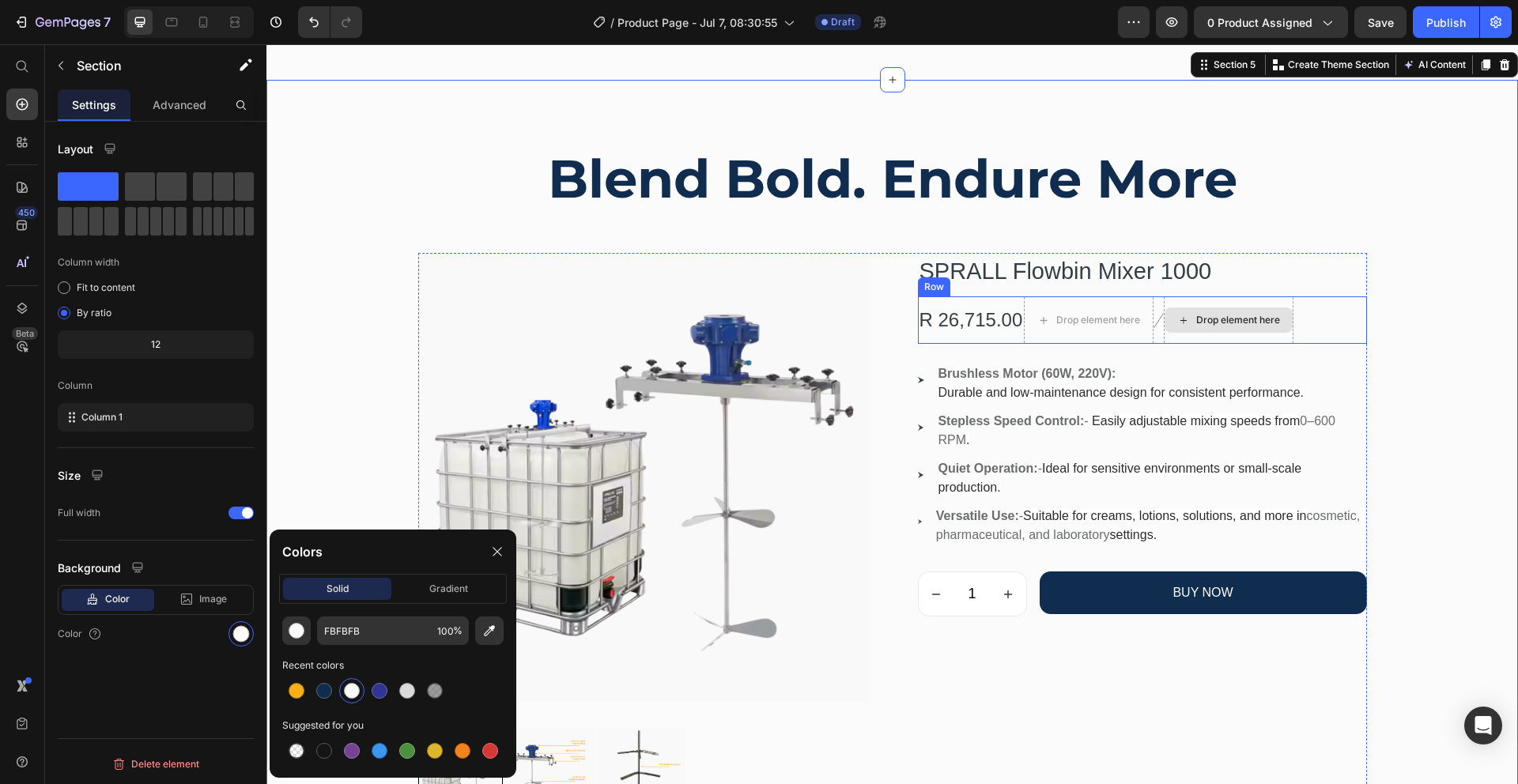 scroll, scrollTop: 1925, scrollLeft: 0, axis: vertical 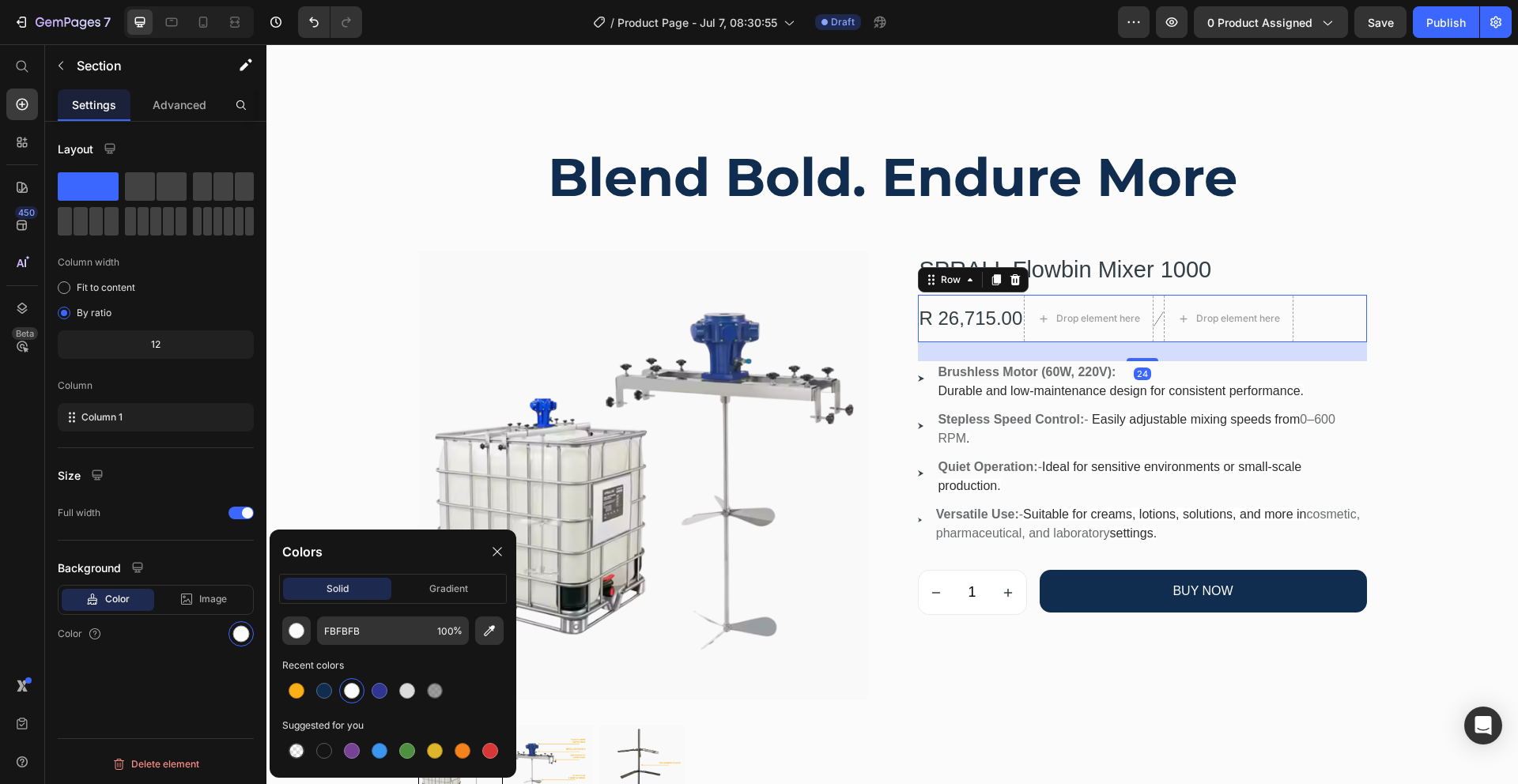 click on "R 26,715.00 (P) Price
Drop element here Image
Drop element here Row   24" at bounding box center (1142, 318) 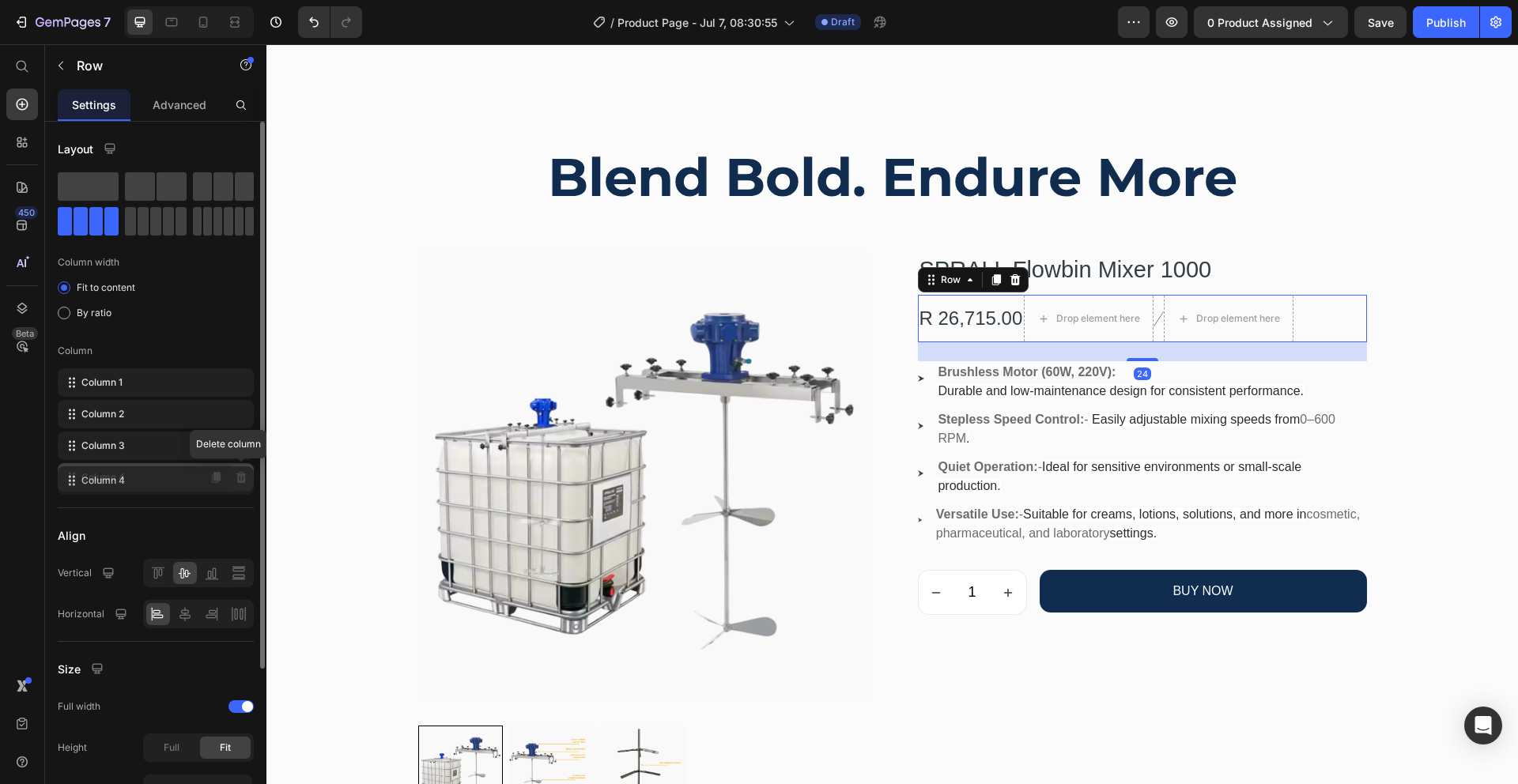 click 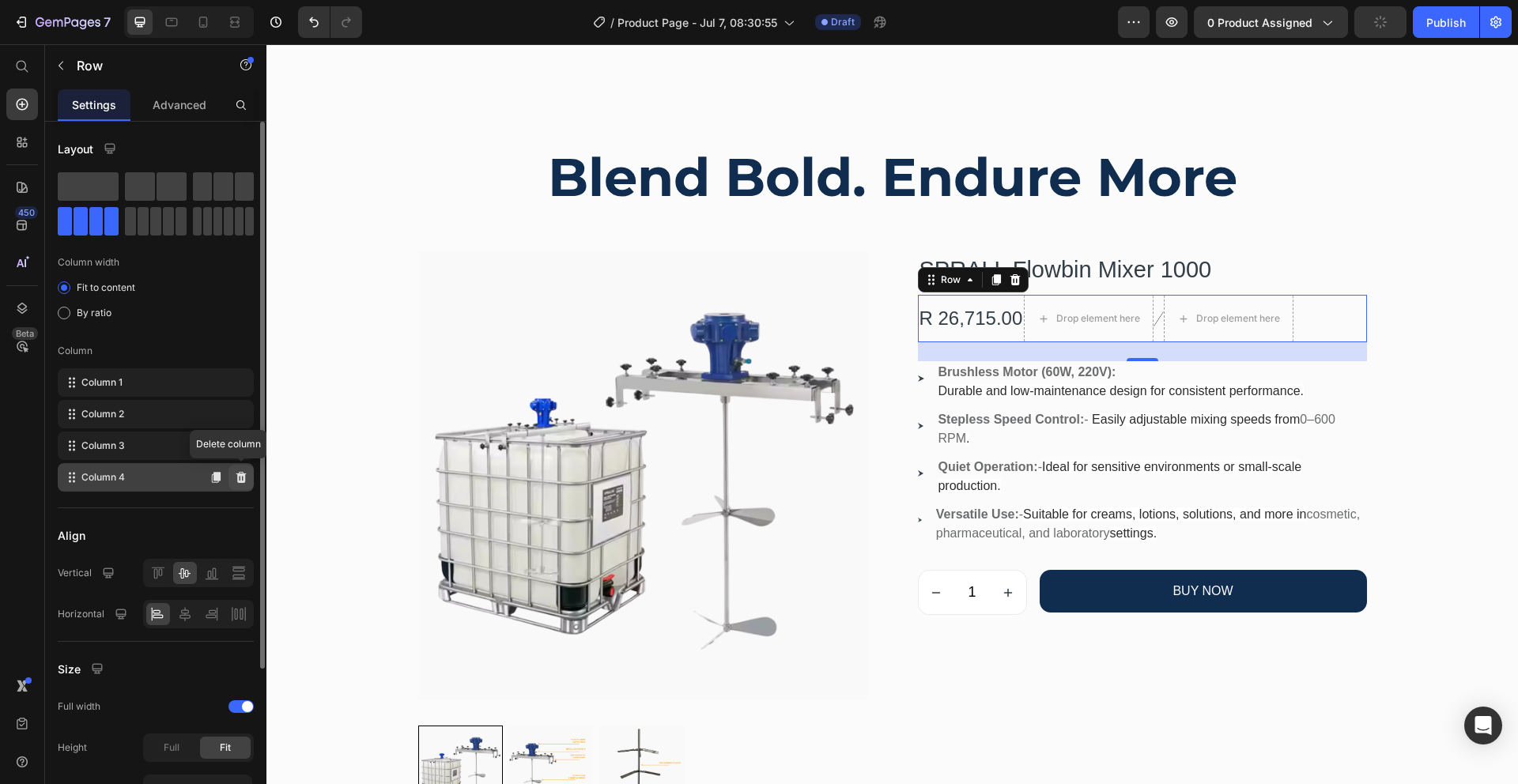 click 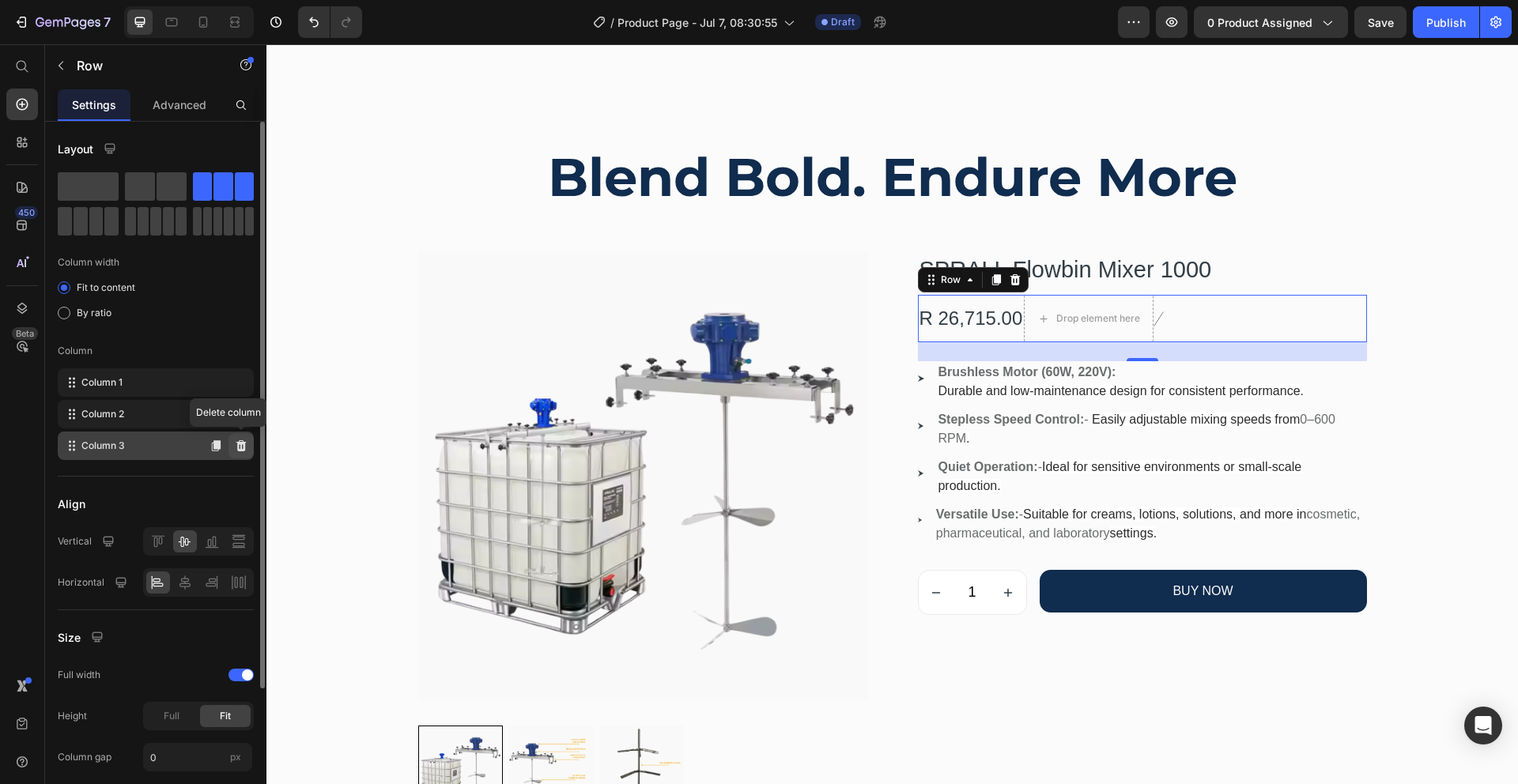 click 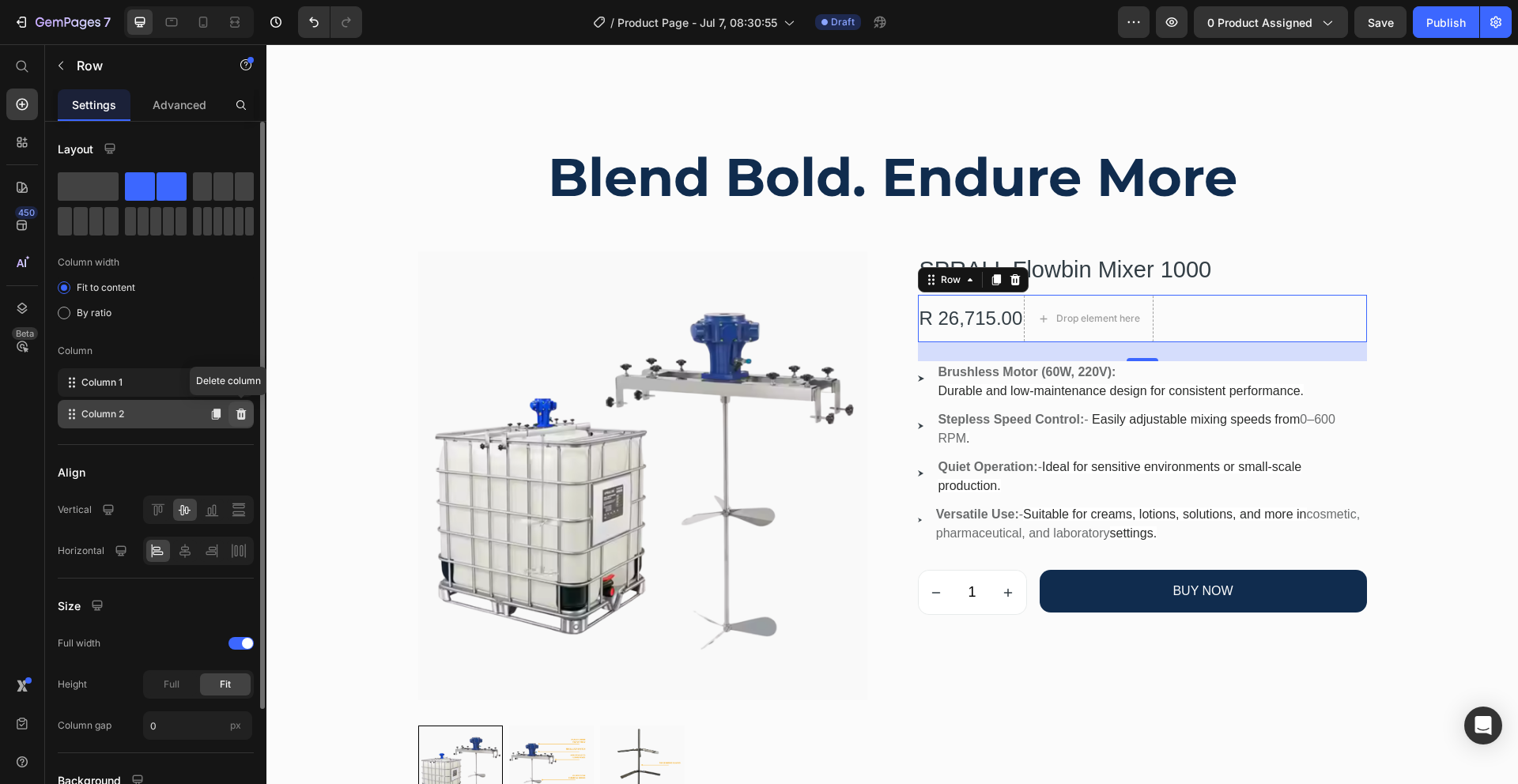 click 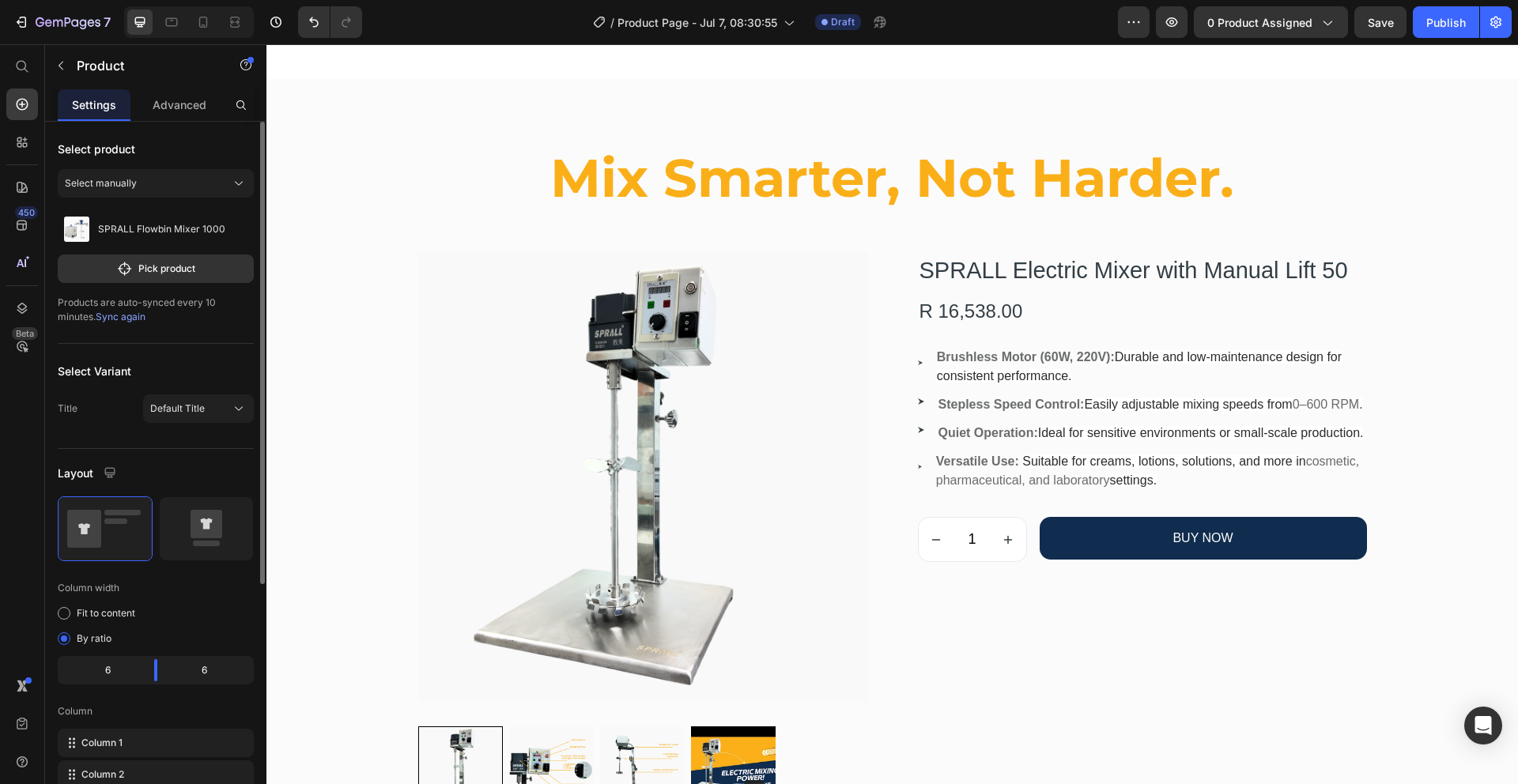 scroll, scrollTop: 1155, scrollLeft: 0, axis: vertical 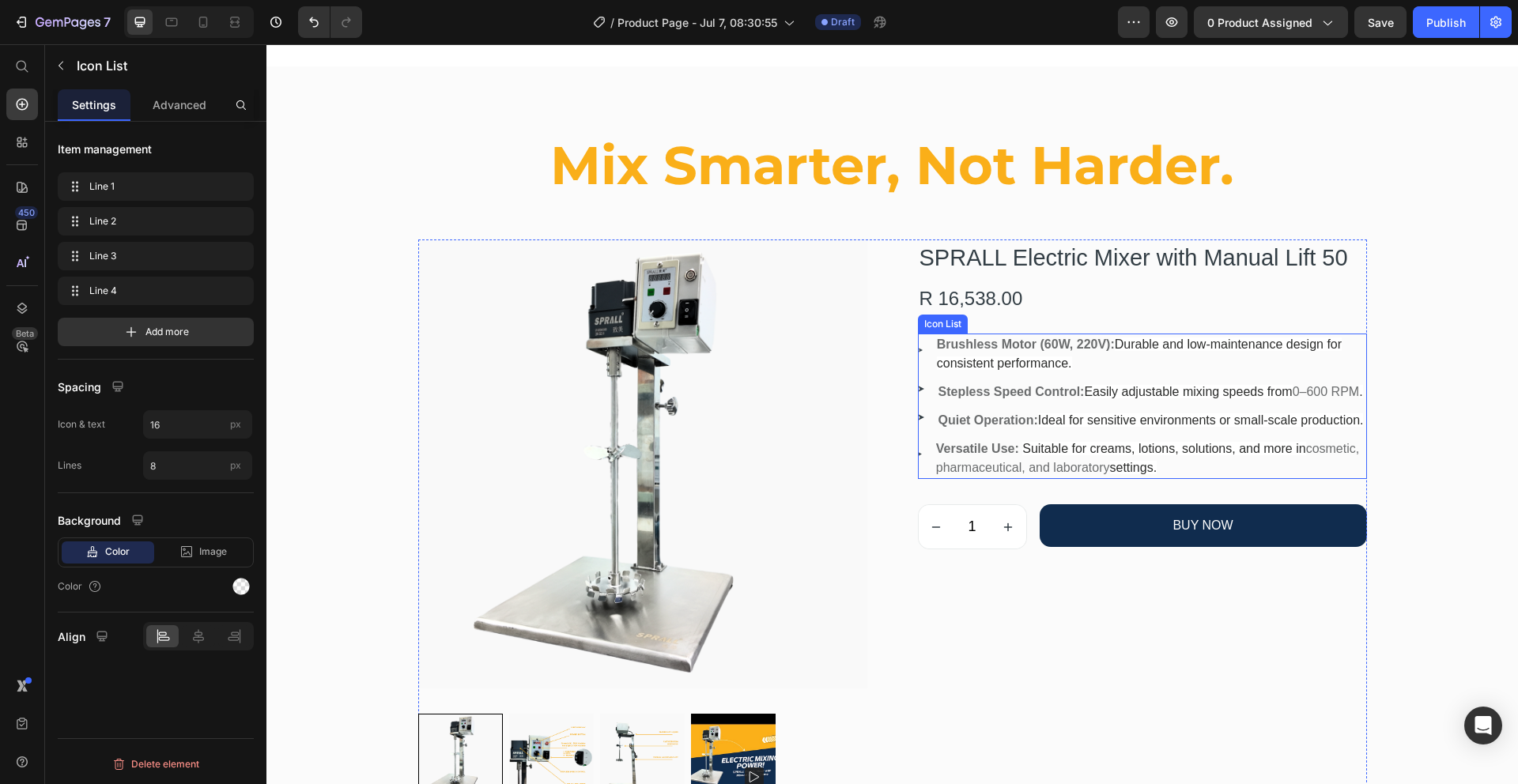 click on "Image Brushless Motor (60W, 220V):  Durable and low-maintenance design for consistent performance. Text block" at bounding box center [1142, 354] 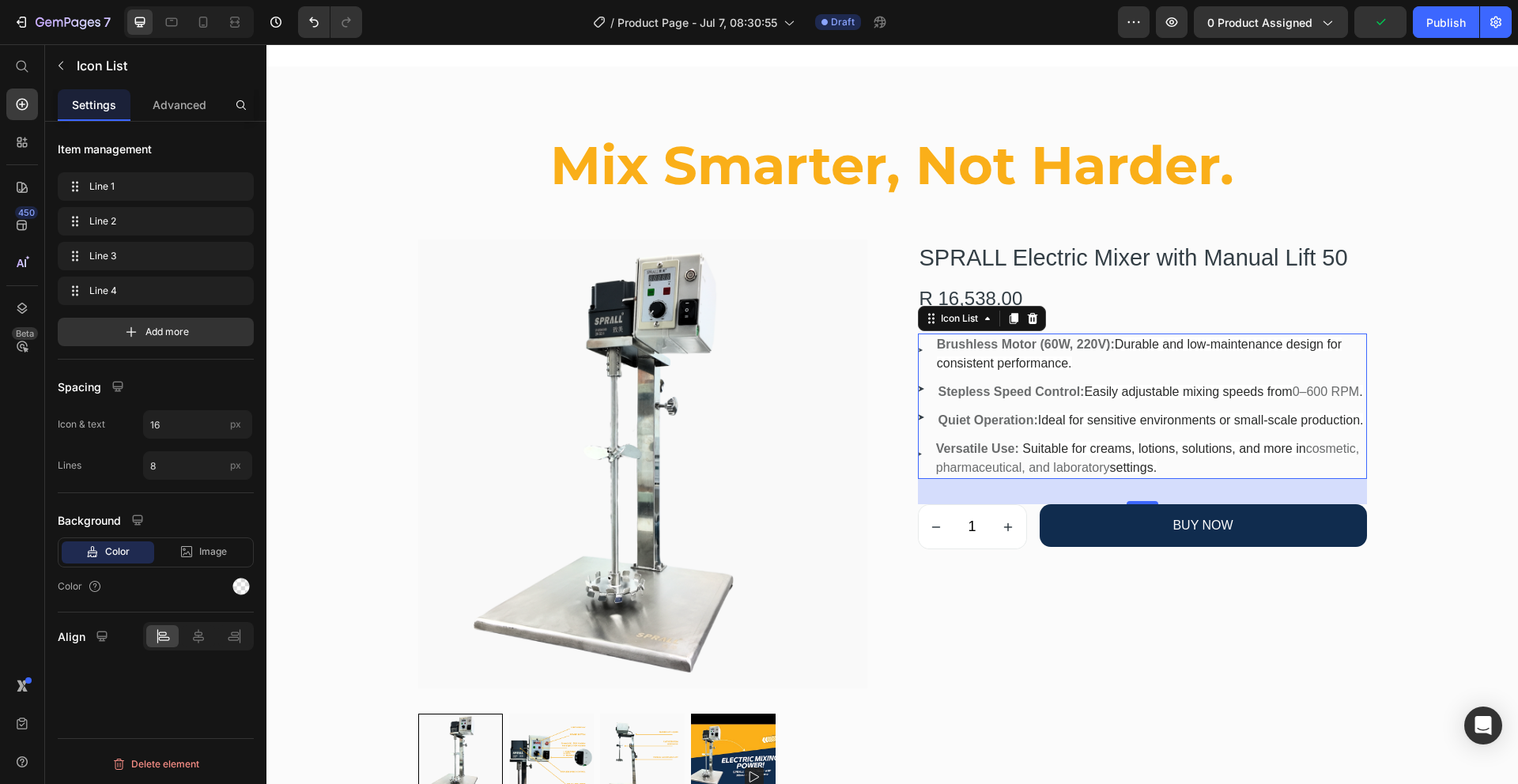 click on "Image Brushless Motor (60W, 220V):  Durable and low-maintenance design for consistent performance. Text block" at bounding box center [1142, 354] 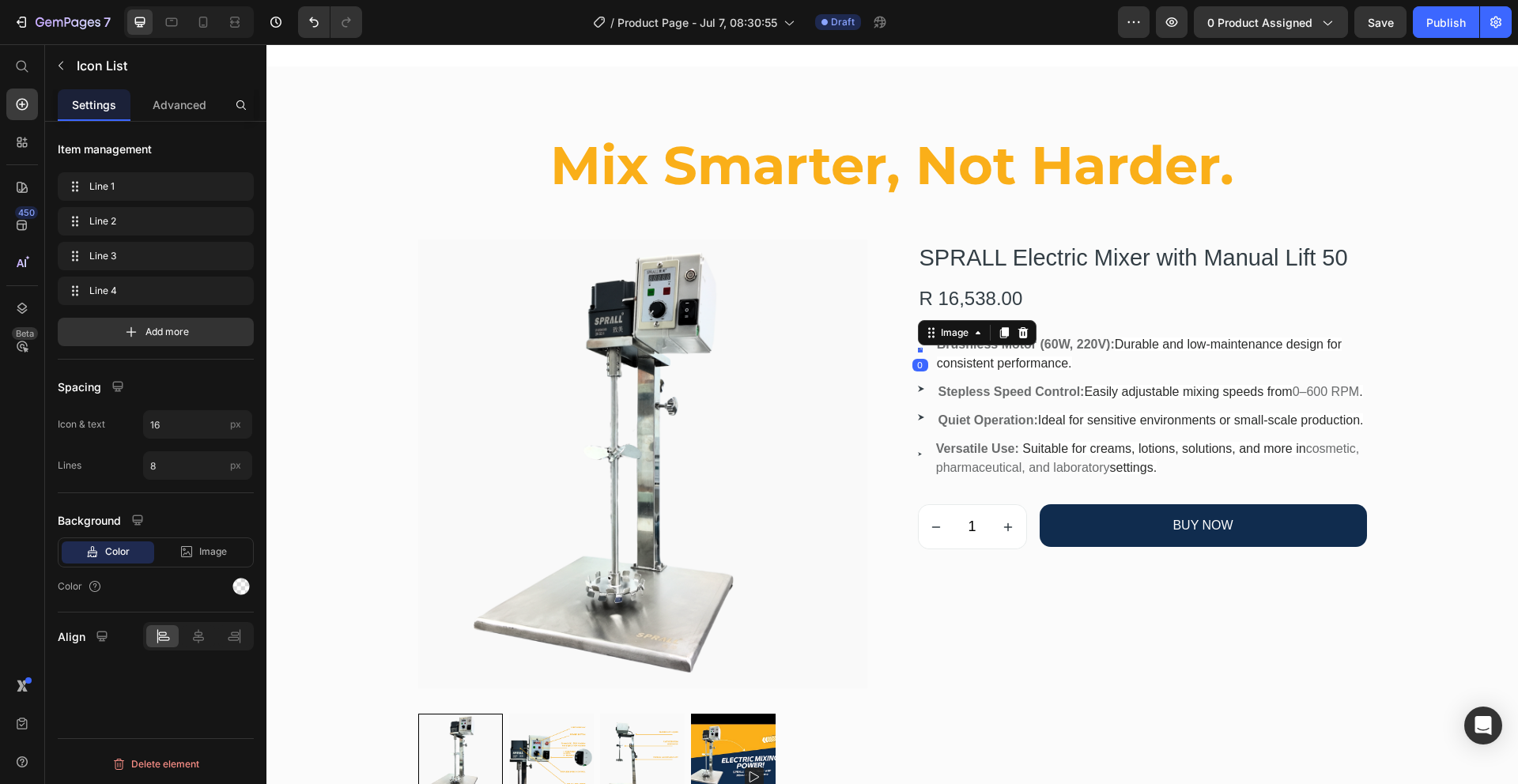 click on "Image   0" at bounding box center (920, 350) 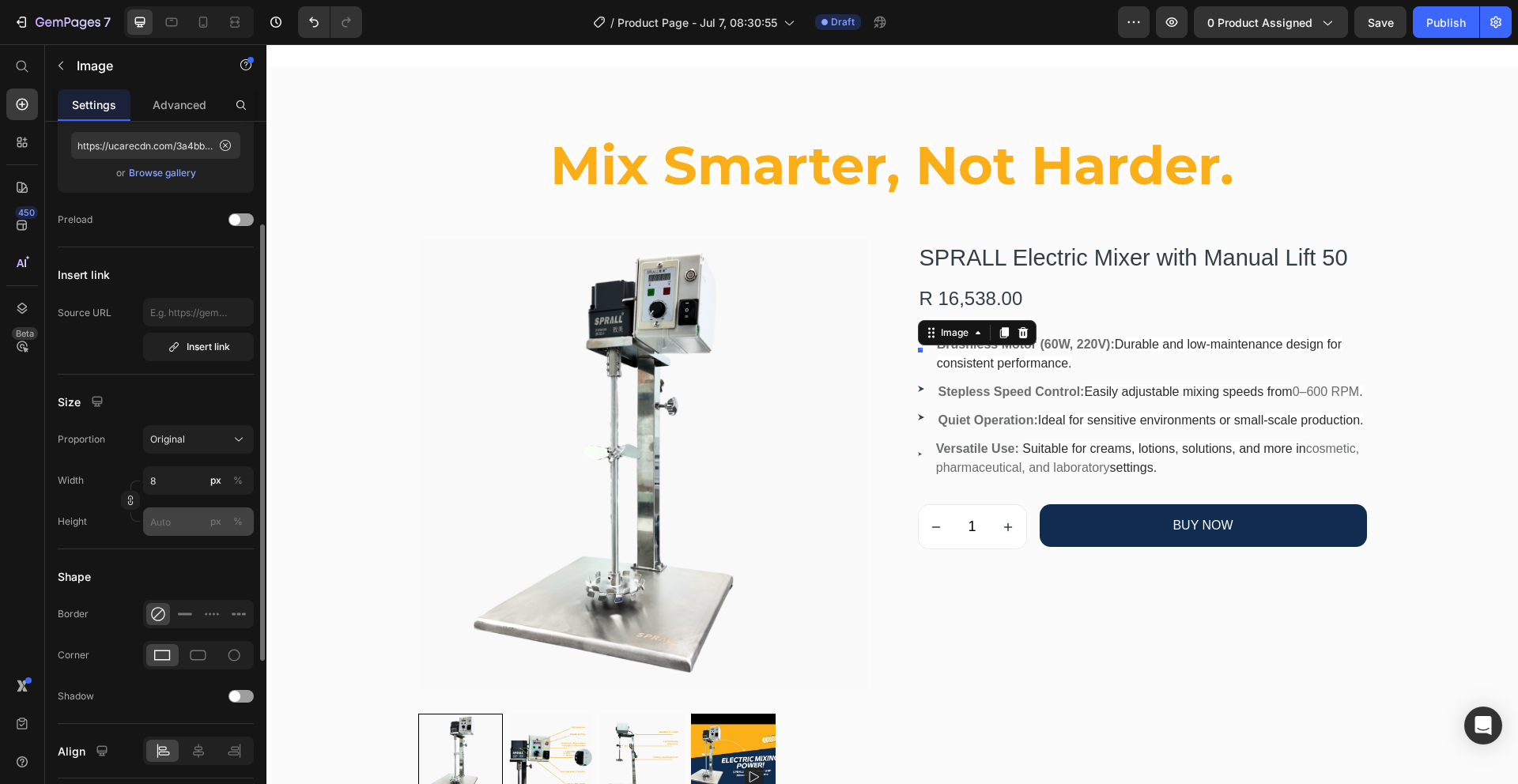 scroll, scrollTop: 190, scrollLeft: 0, axis: vertical 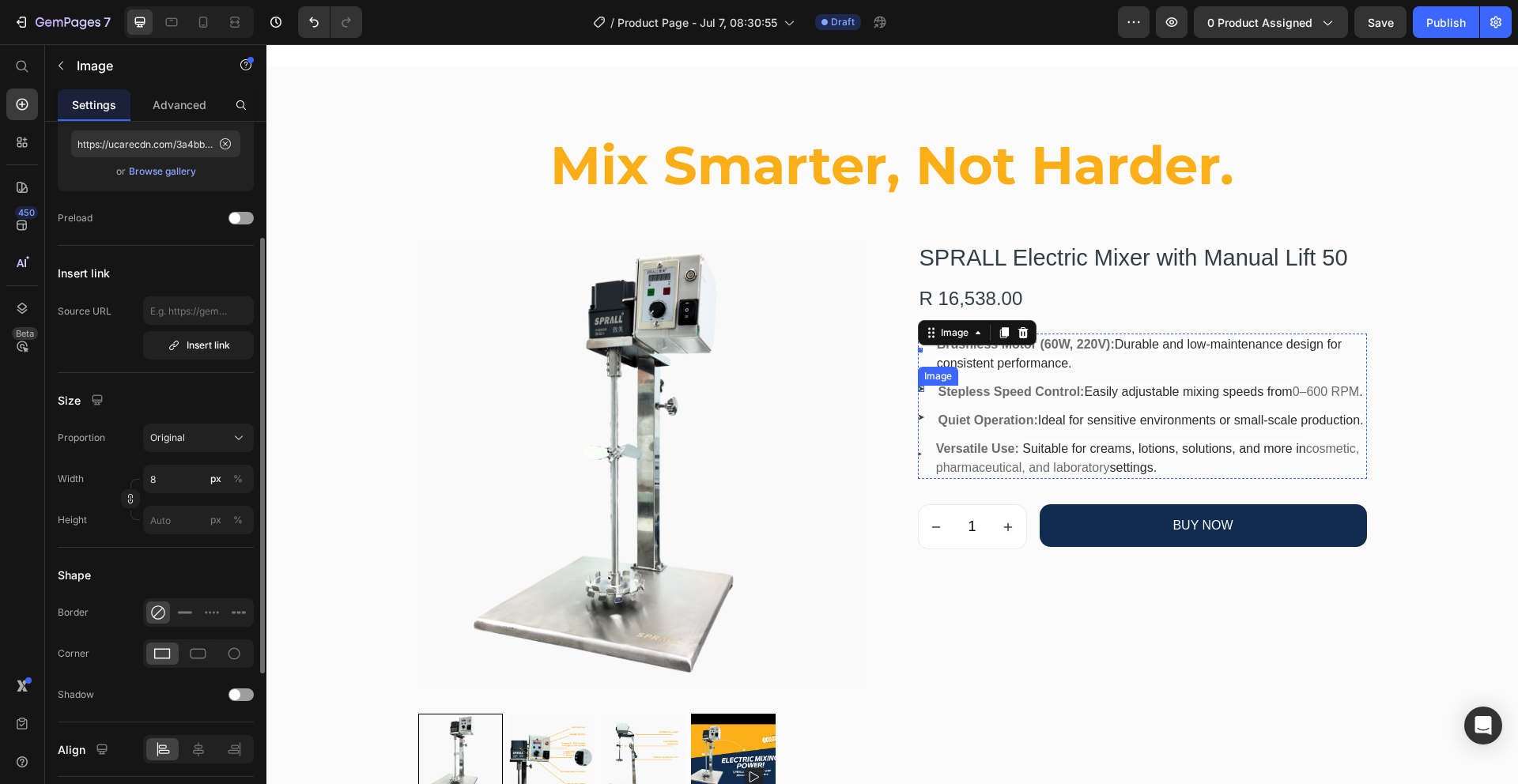 click on "Image" at bounding box center [921, 389] 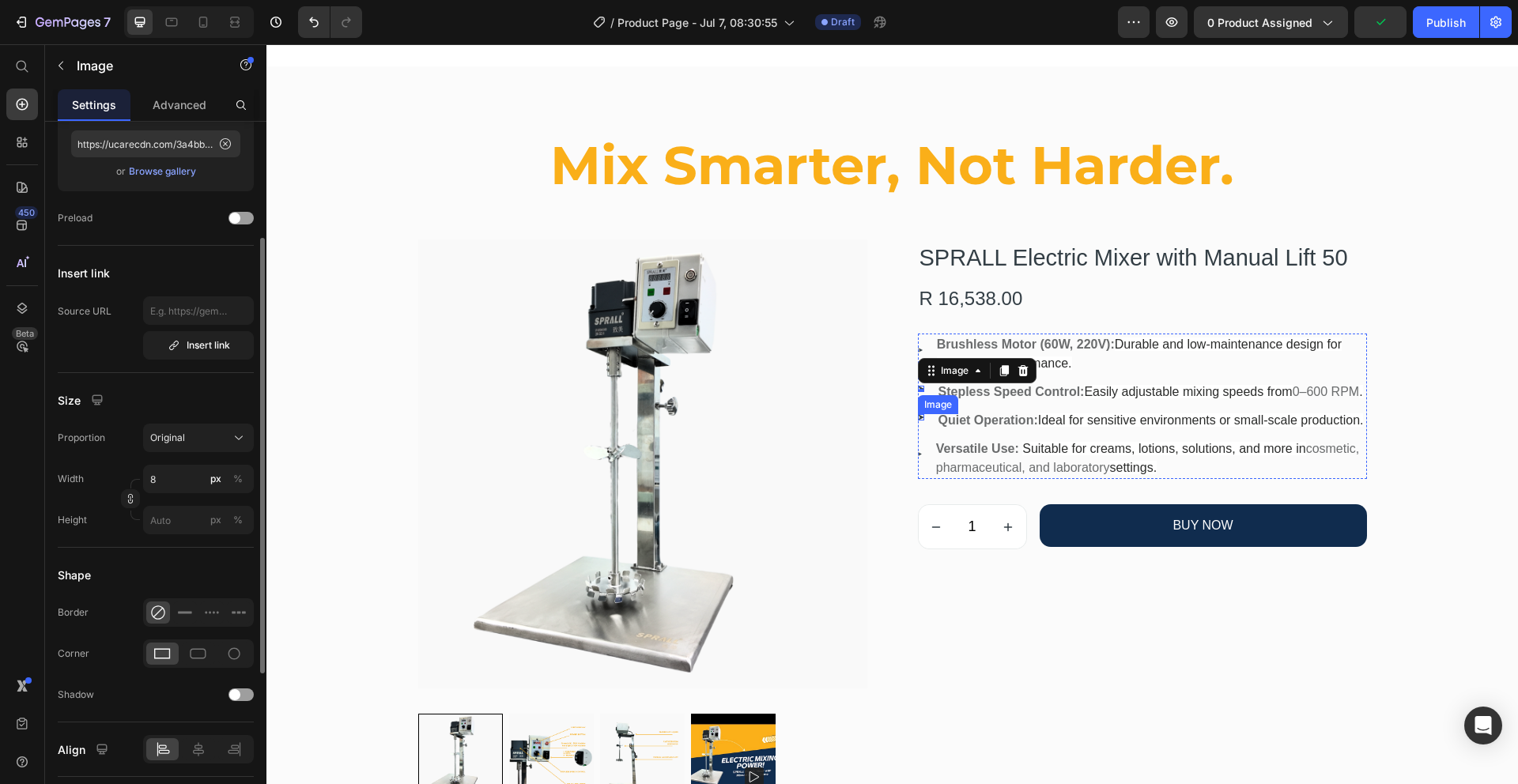 click on "Image" at bounding box center (921, 417) 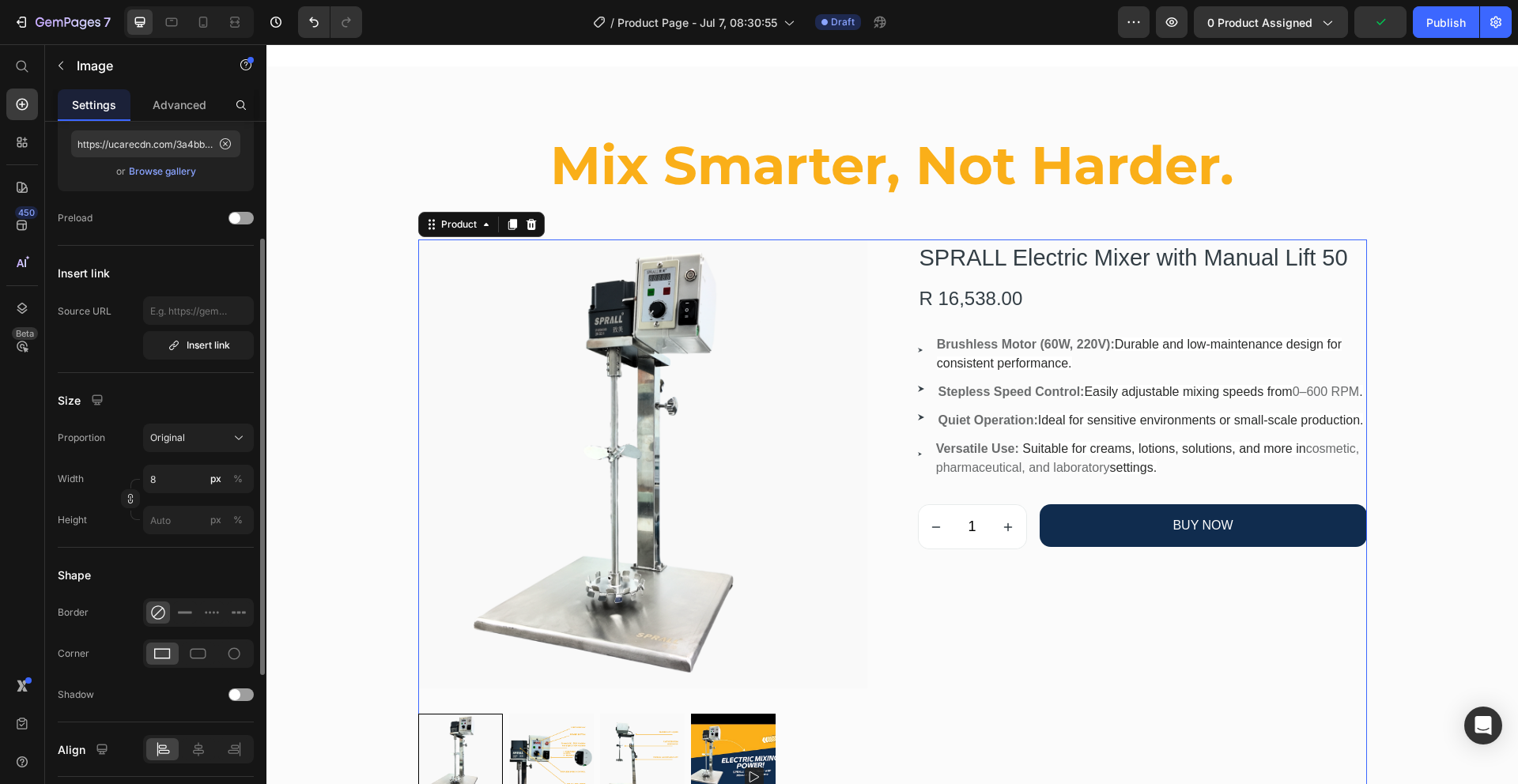click on "SPRALL Electric Mixer with Manual Lift 50 (P) Title R 16,538.00 (P) Price Row Image Brushless Motor (60W, 220V):  Durable and low-maintenance design for consistent performance. Text block Image Stepless Speed Control:  Easily adjustable mixing speeds from  0–600 RPM . Text block Image Quiet Operation:  Ideal for sensitive environments or small-scale production. Text block Image Versatile Use:   Suitable for creams, lotions, solutions, and more in  cosmetic, pharmaceutical, and laboratory  settings. Text block Icon List 1 (P) Quantity BUY NOW (P) Cart Button Row" at bounding box center (1142, 518) 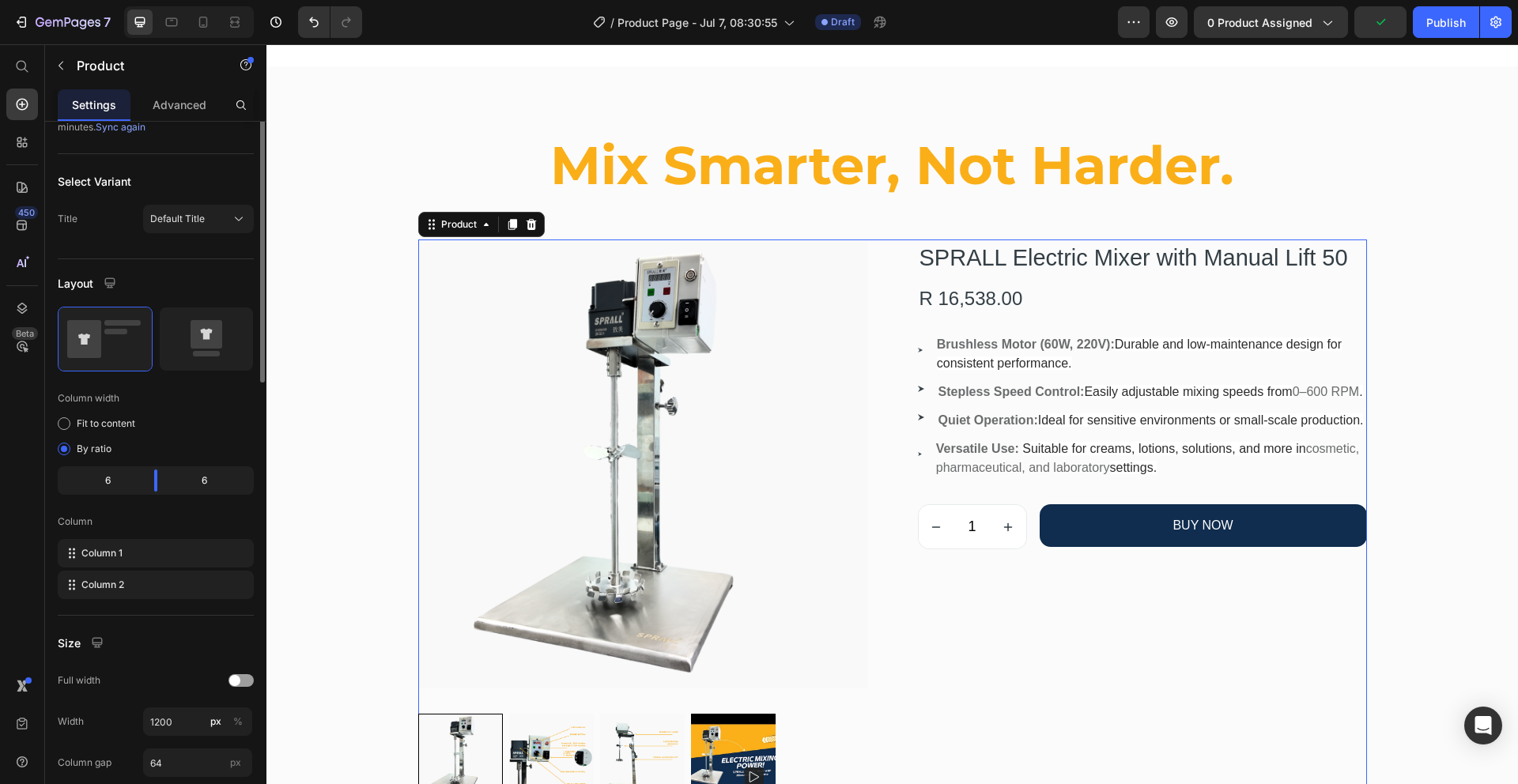 scroll, scrollTop: 0, scrollLeft: 0, axis: both 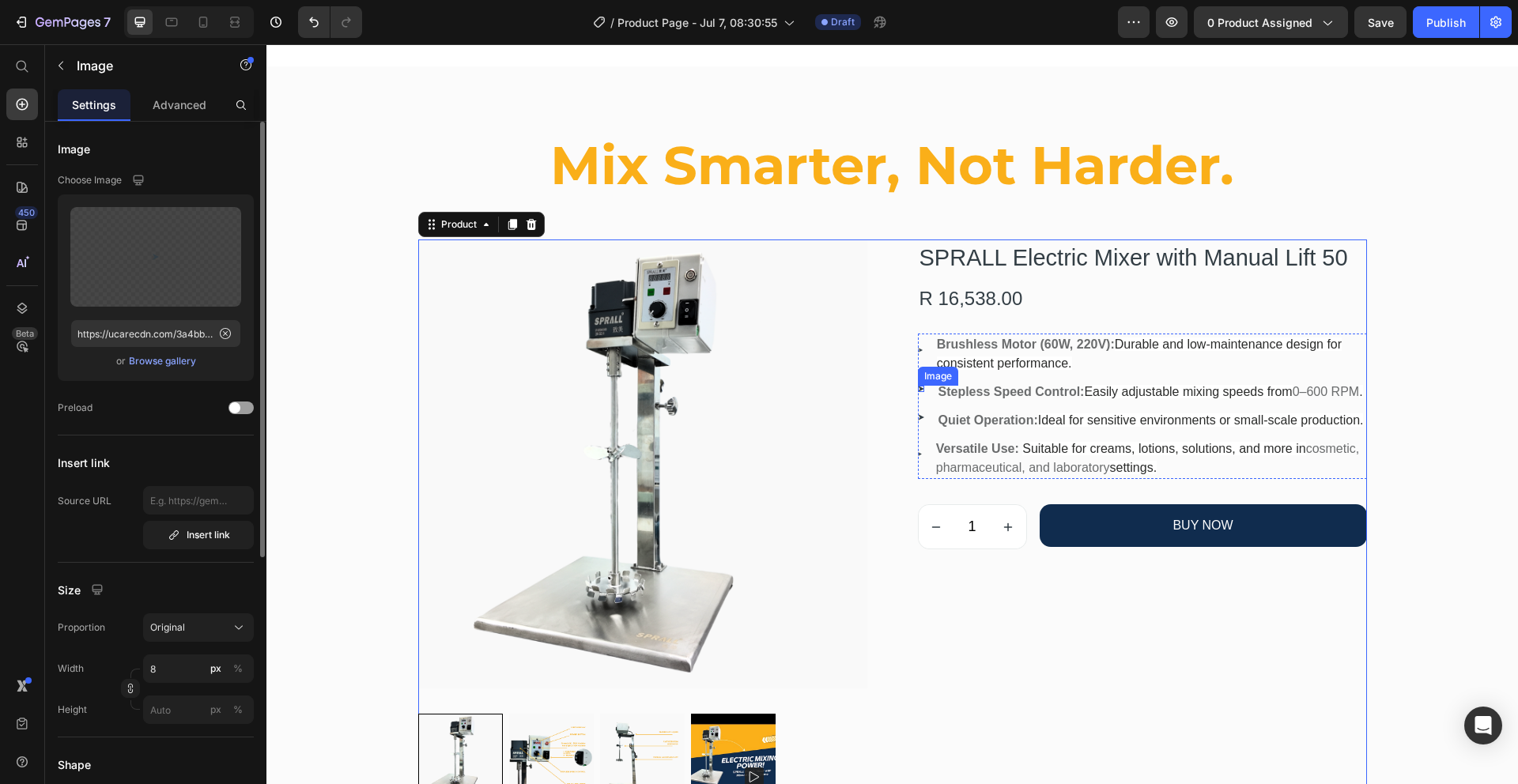 click on "Image" at bounding box center [921, 389] 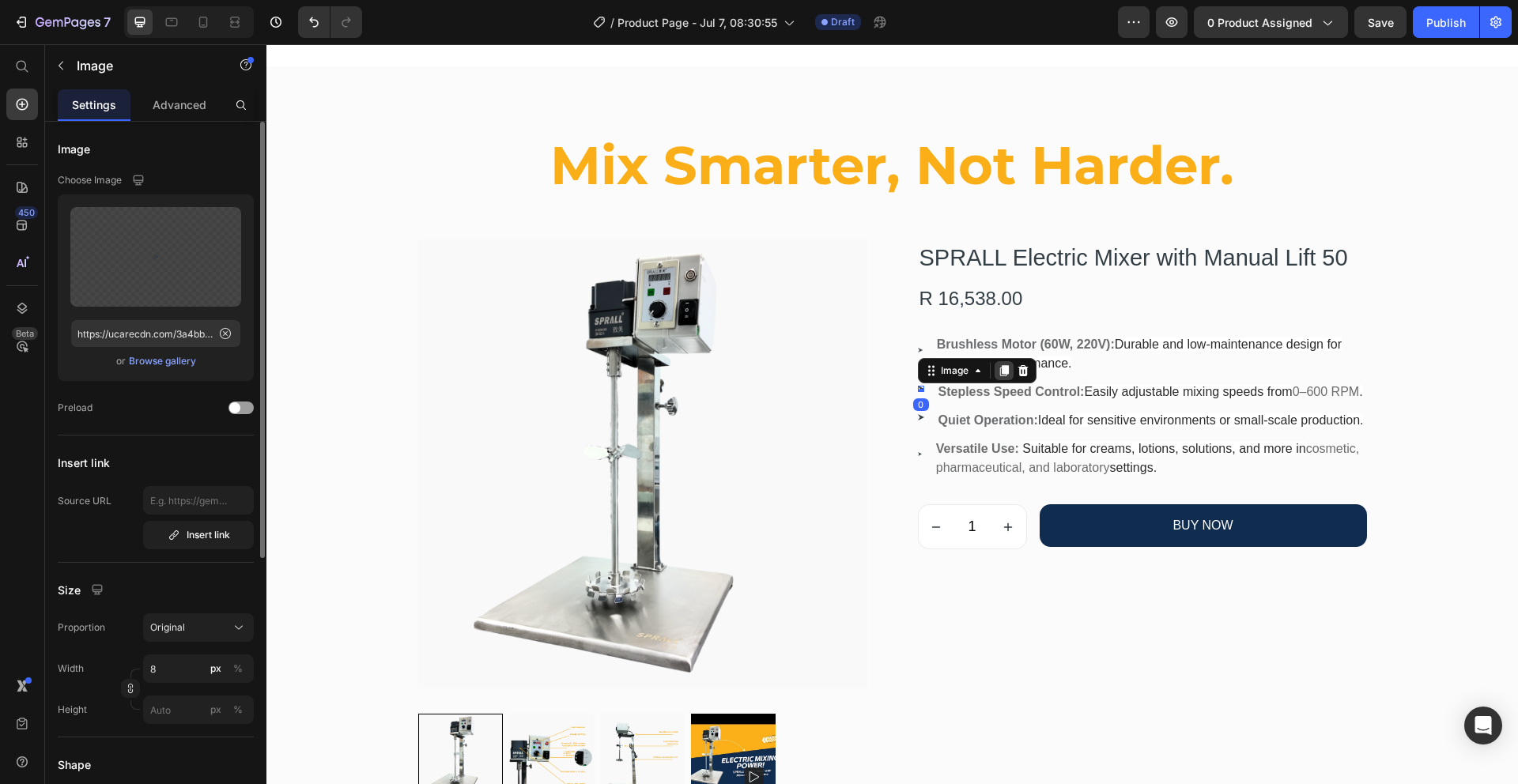 click 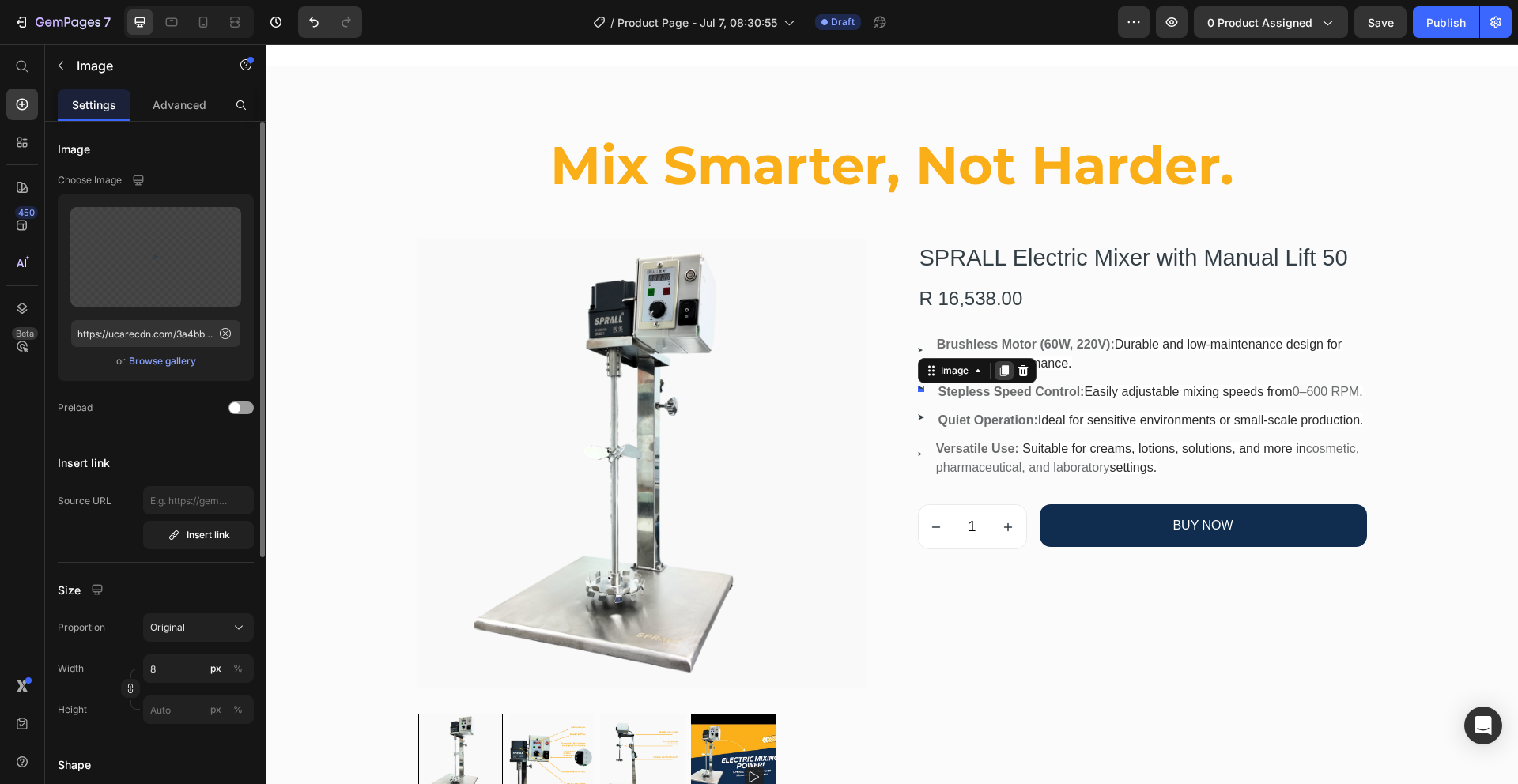 click 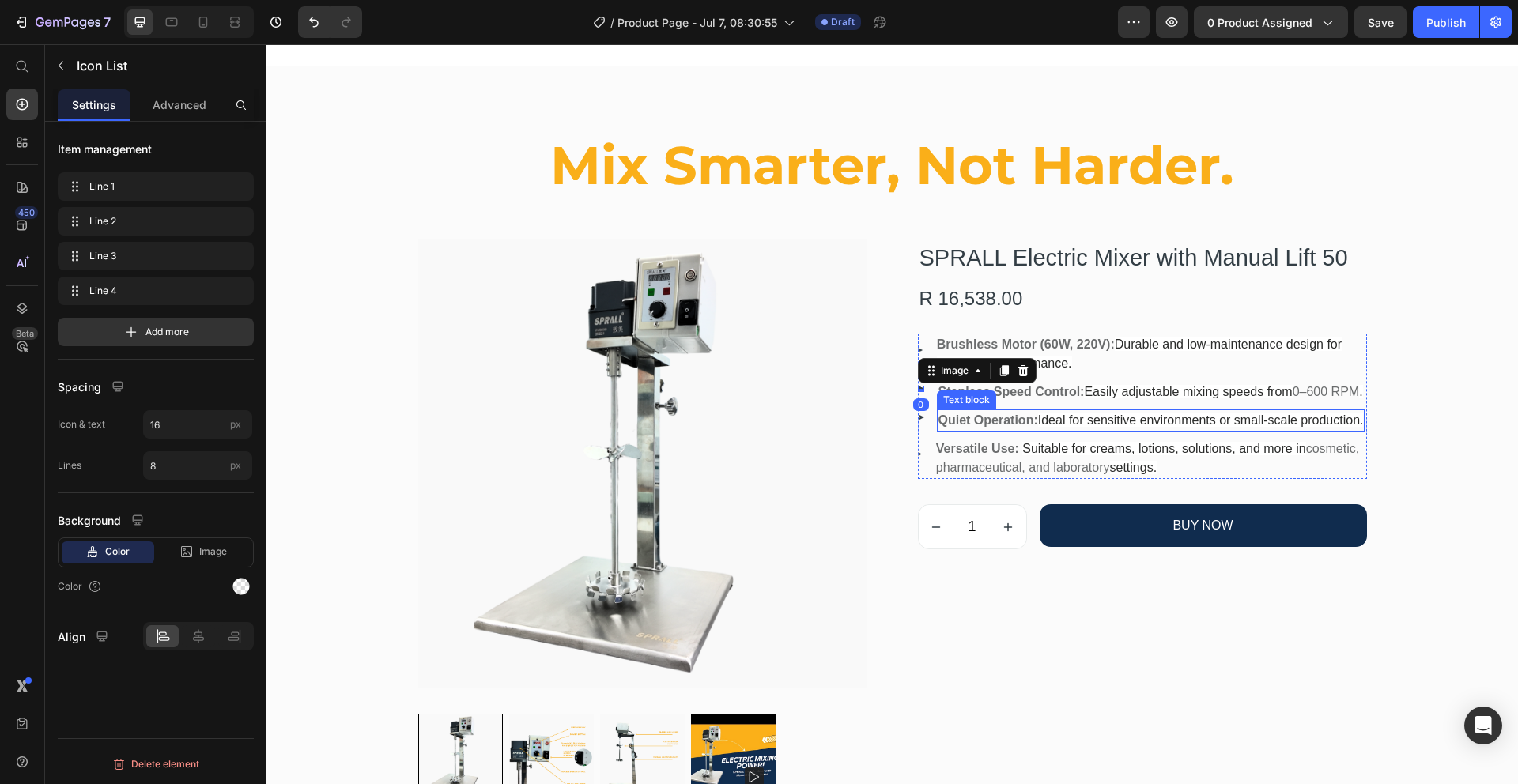 click on "Image Quiet Operation:  Ideal for sensitive environments or small-scale production. Text block" at bounding box center [1142, 420] 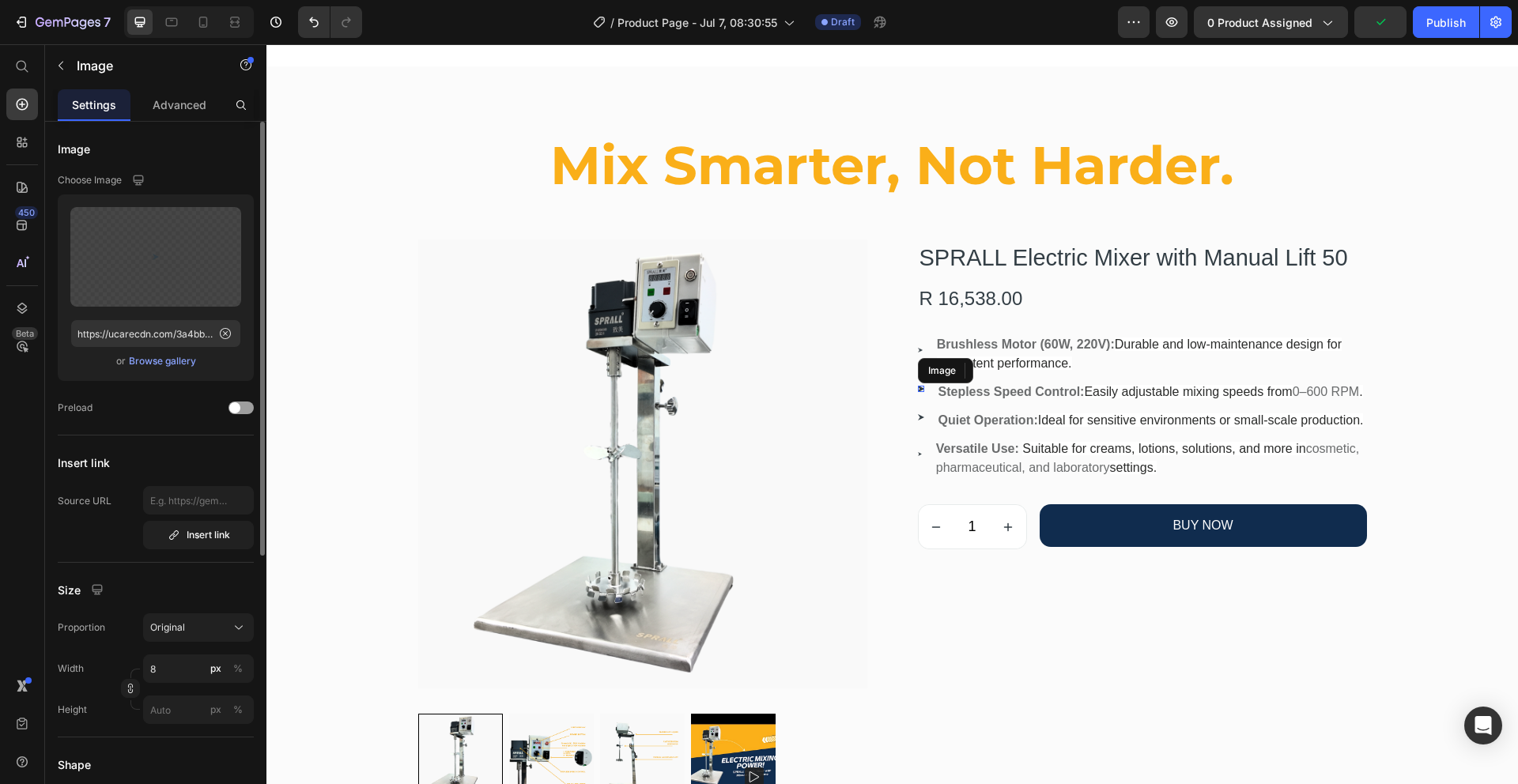 click on "Image" at bounding box center (921, 389) 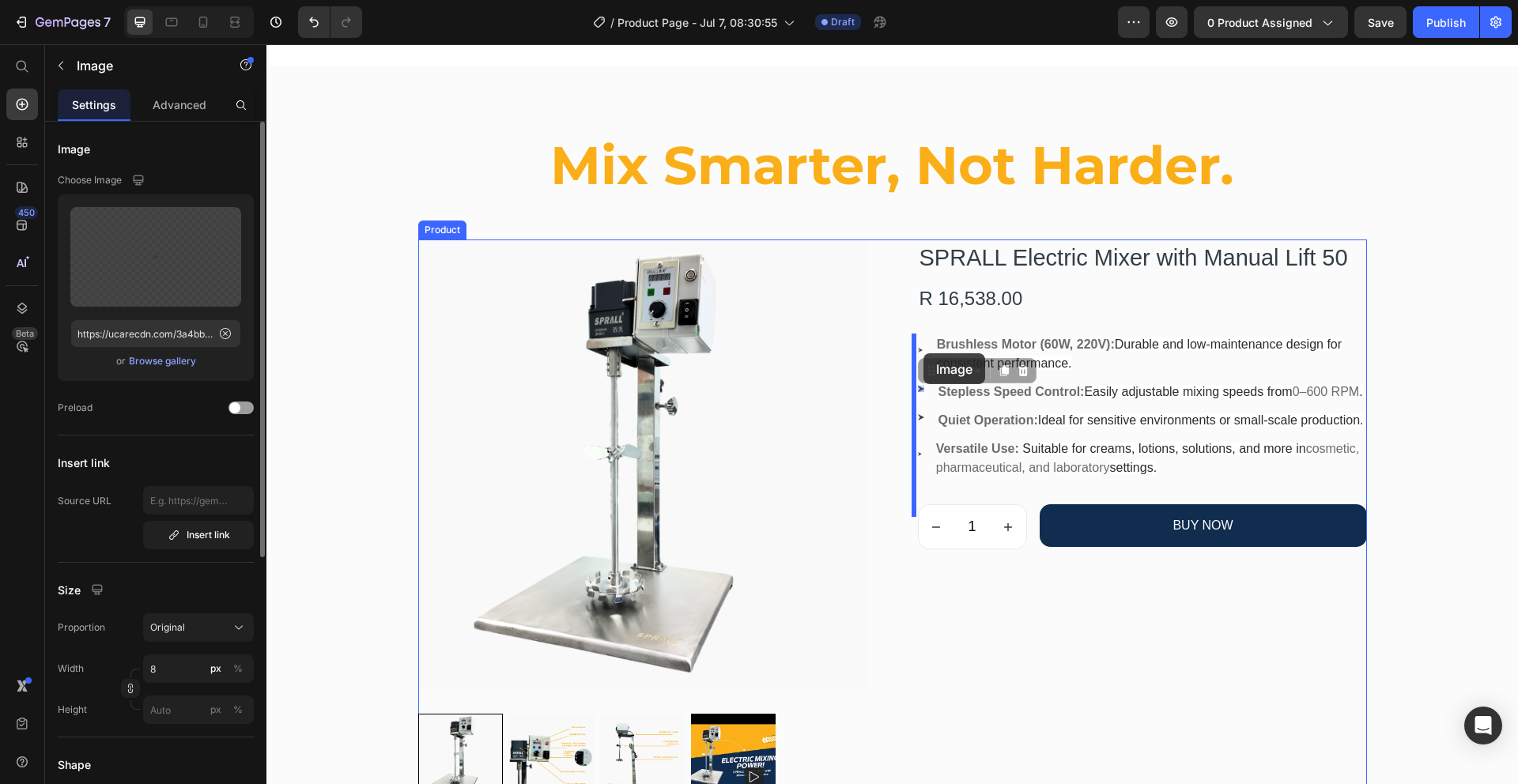 drag, startPoint x: 924, startPoint y: 383, endPoint x: 923, endPoint y: 353, distance: 30.016662 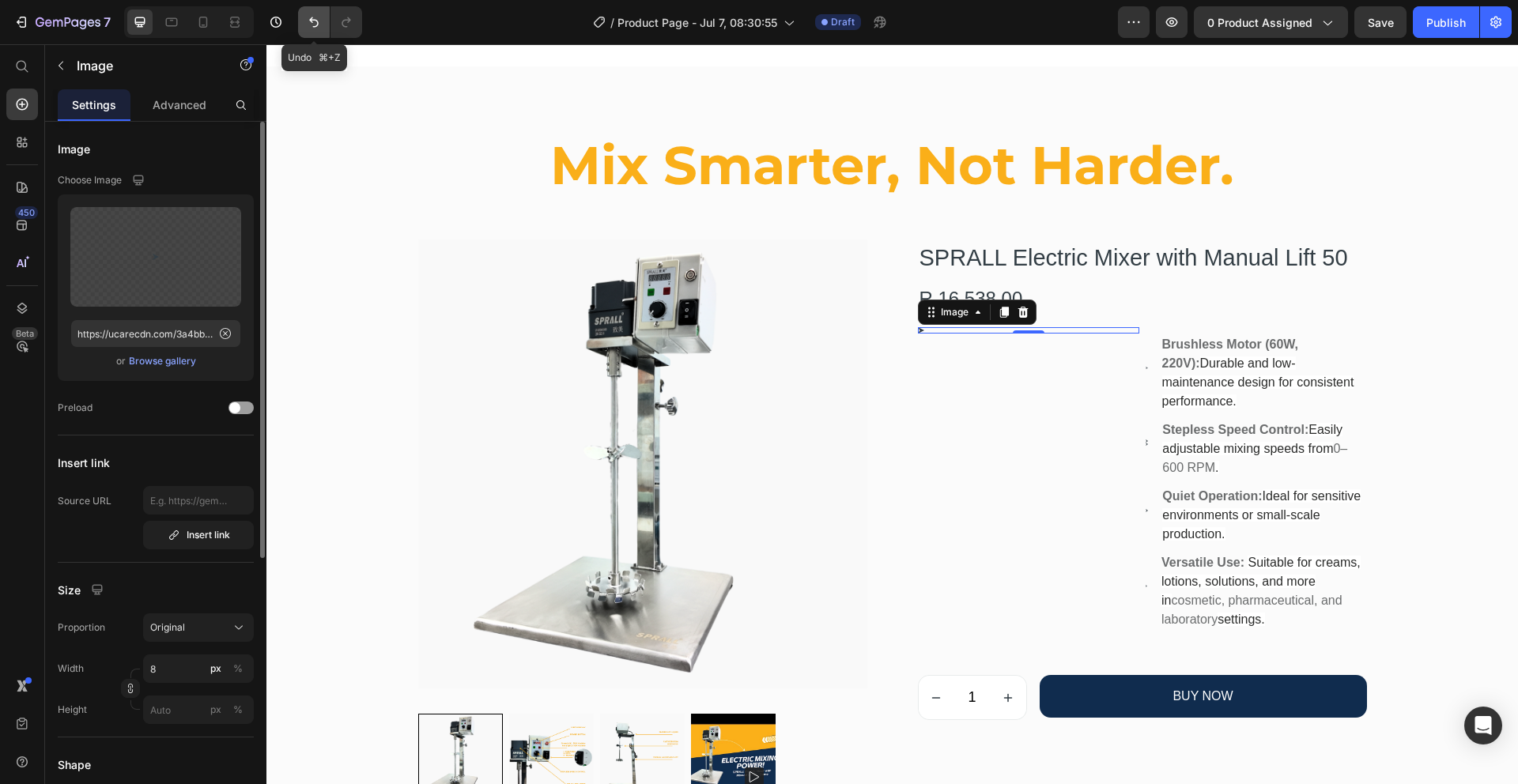 click 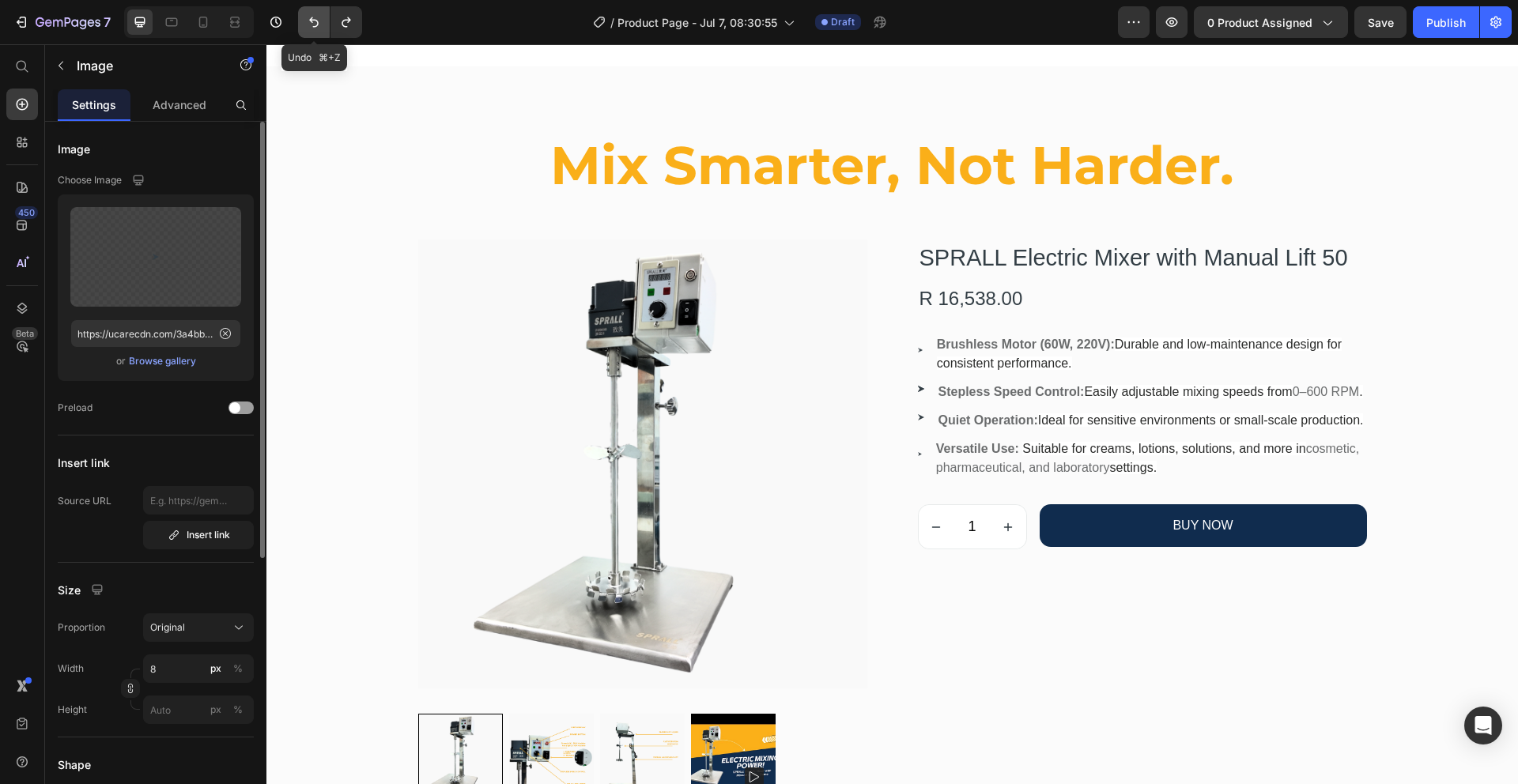click 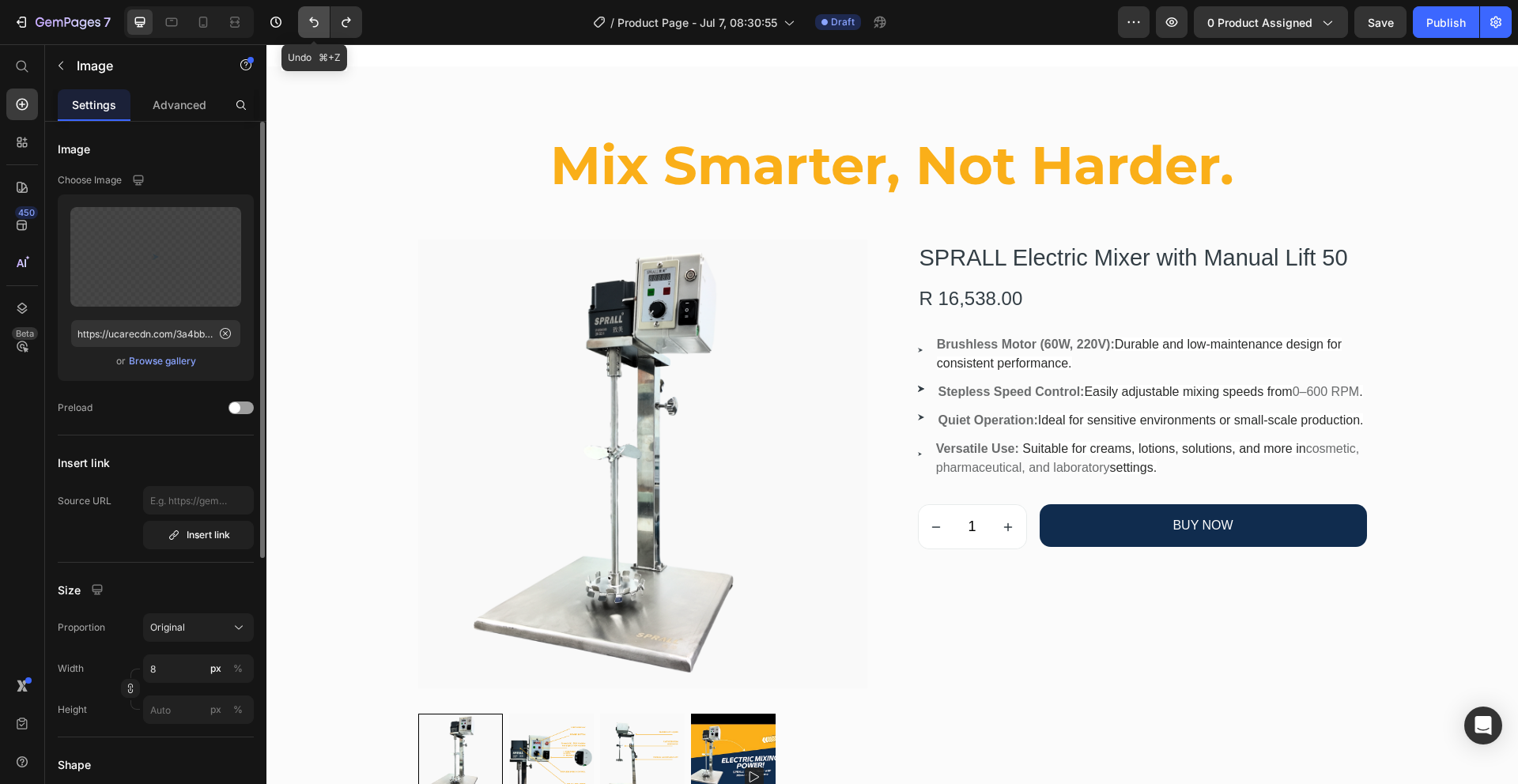 click 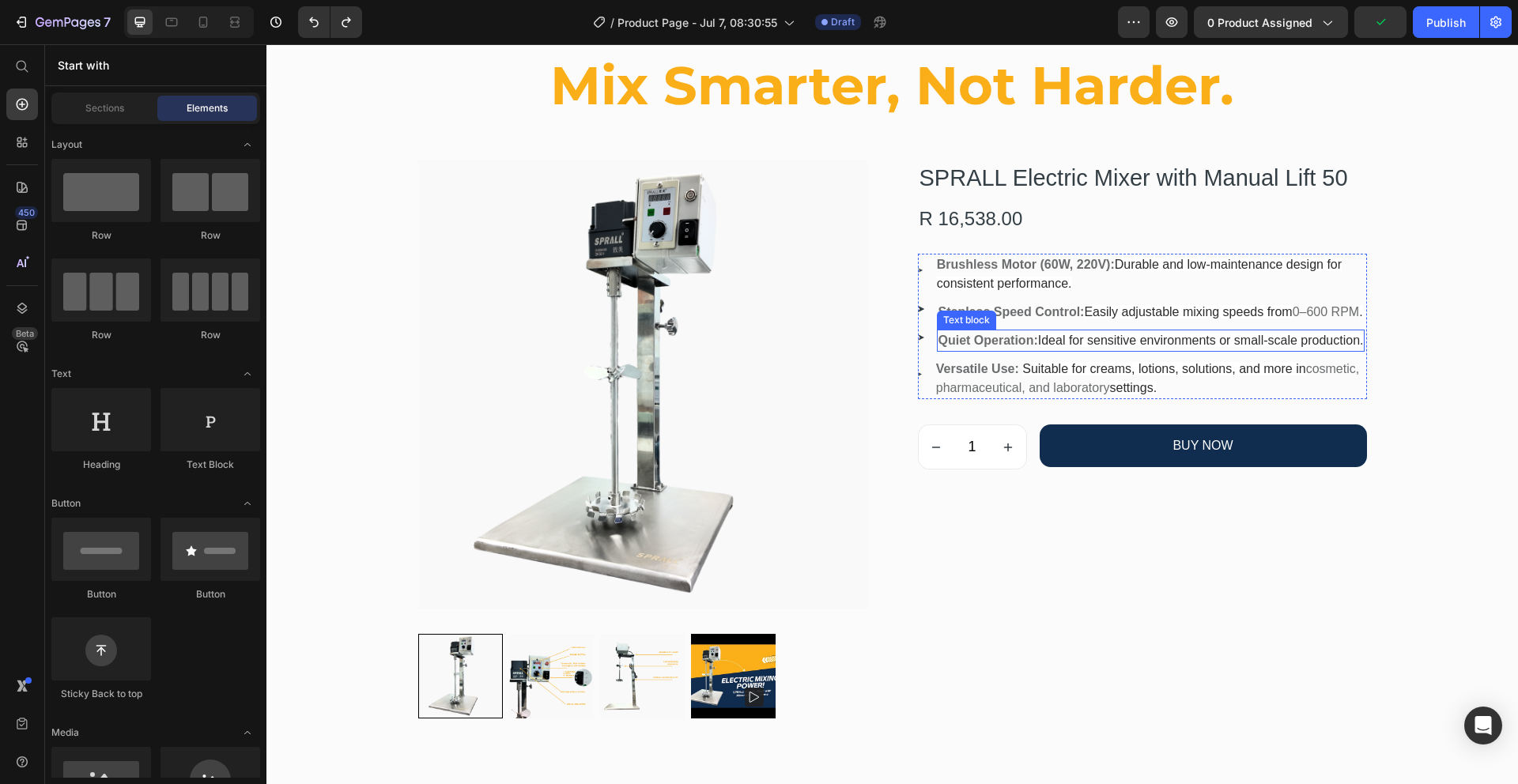 scroll, scrollTop: 1242, scrollLeft: 0, axis: vertical 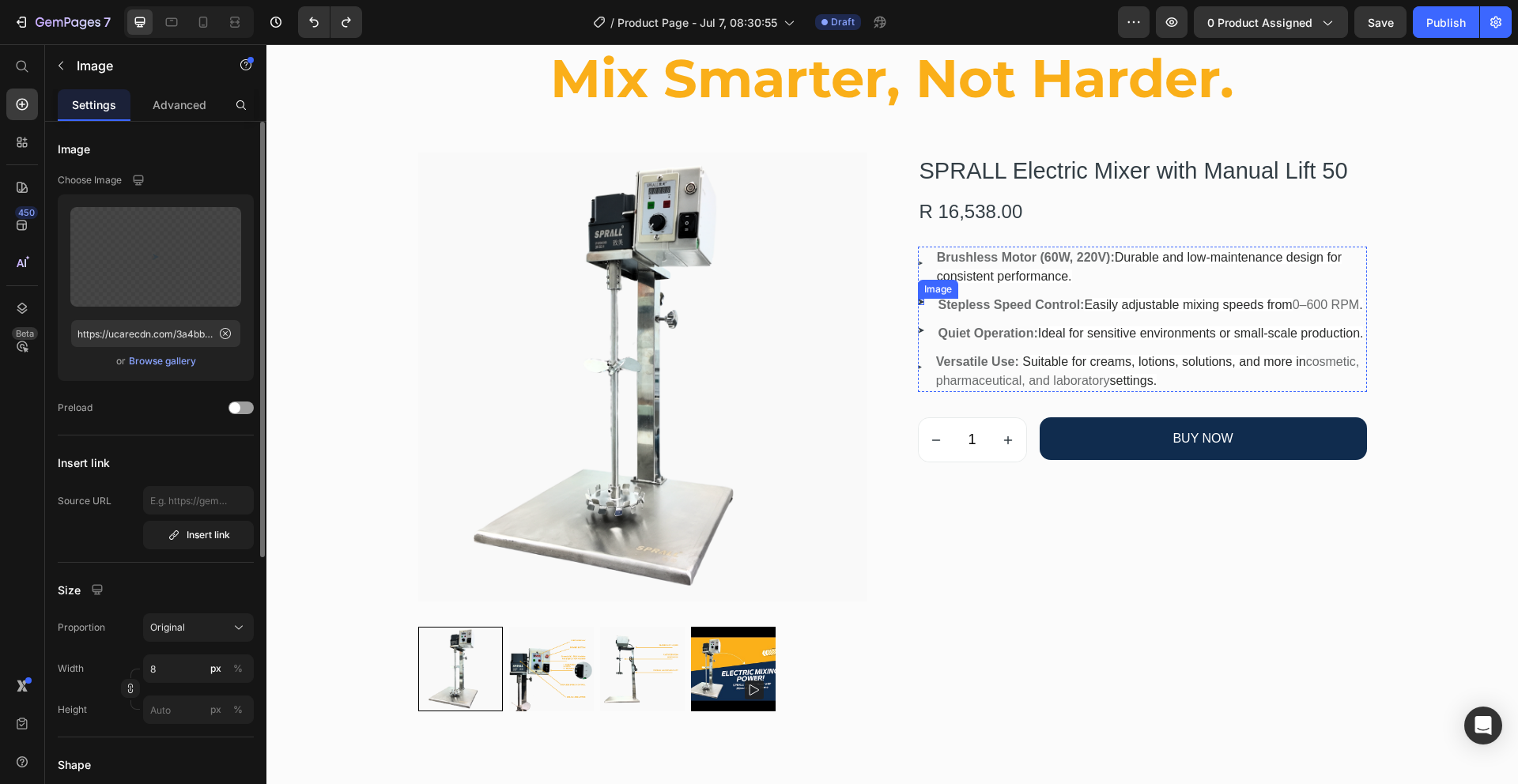 click at bounding box center [921, 302] 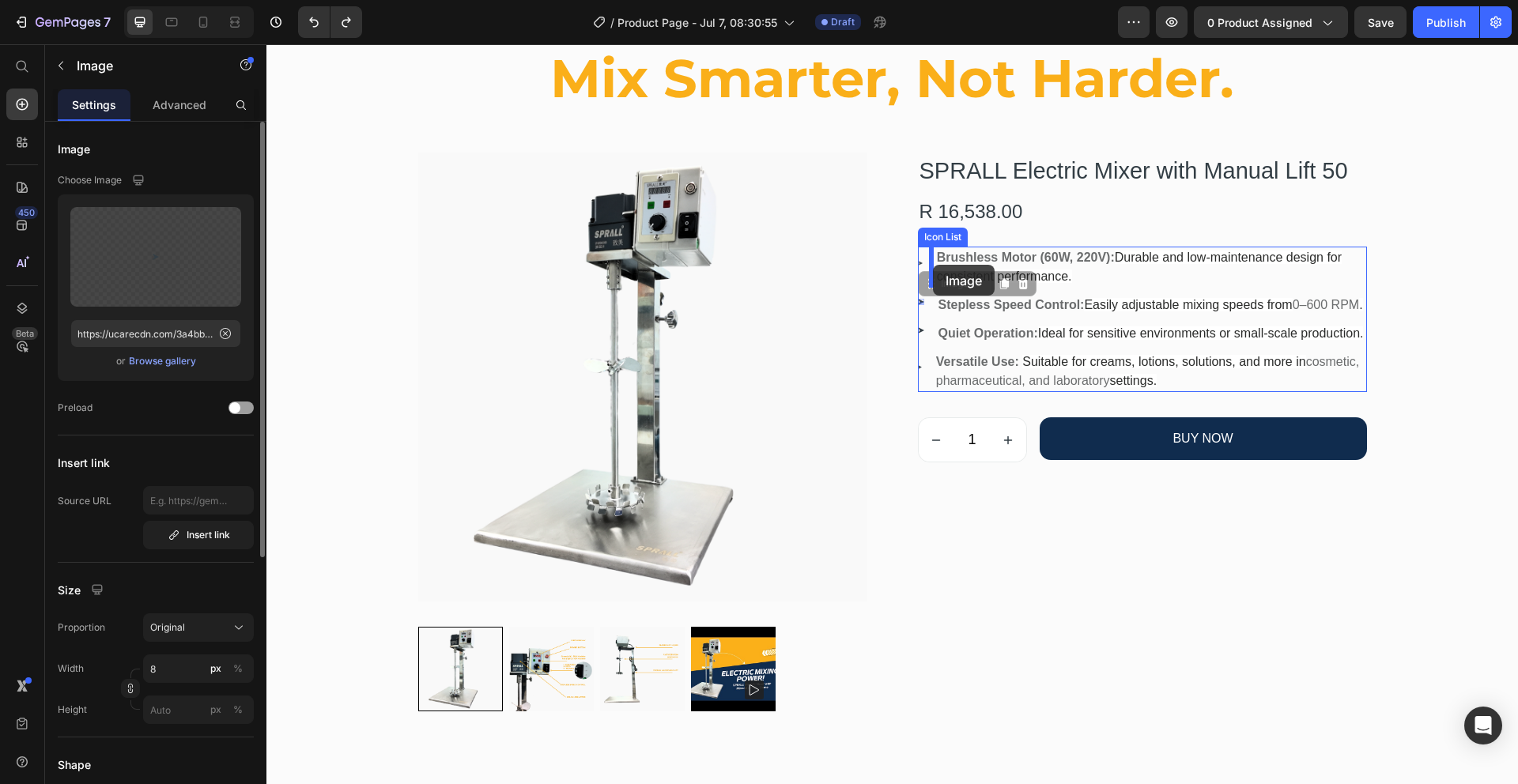 drag, startPoint x: 923, startPoint y: 296, endPoint x: 933, endPoint y: 265, distance: 32.572995 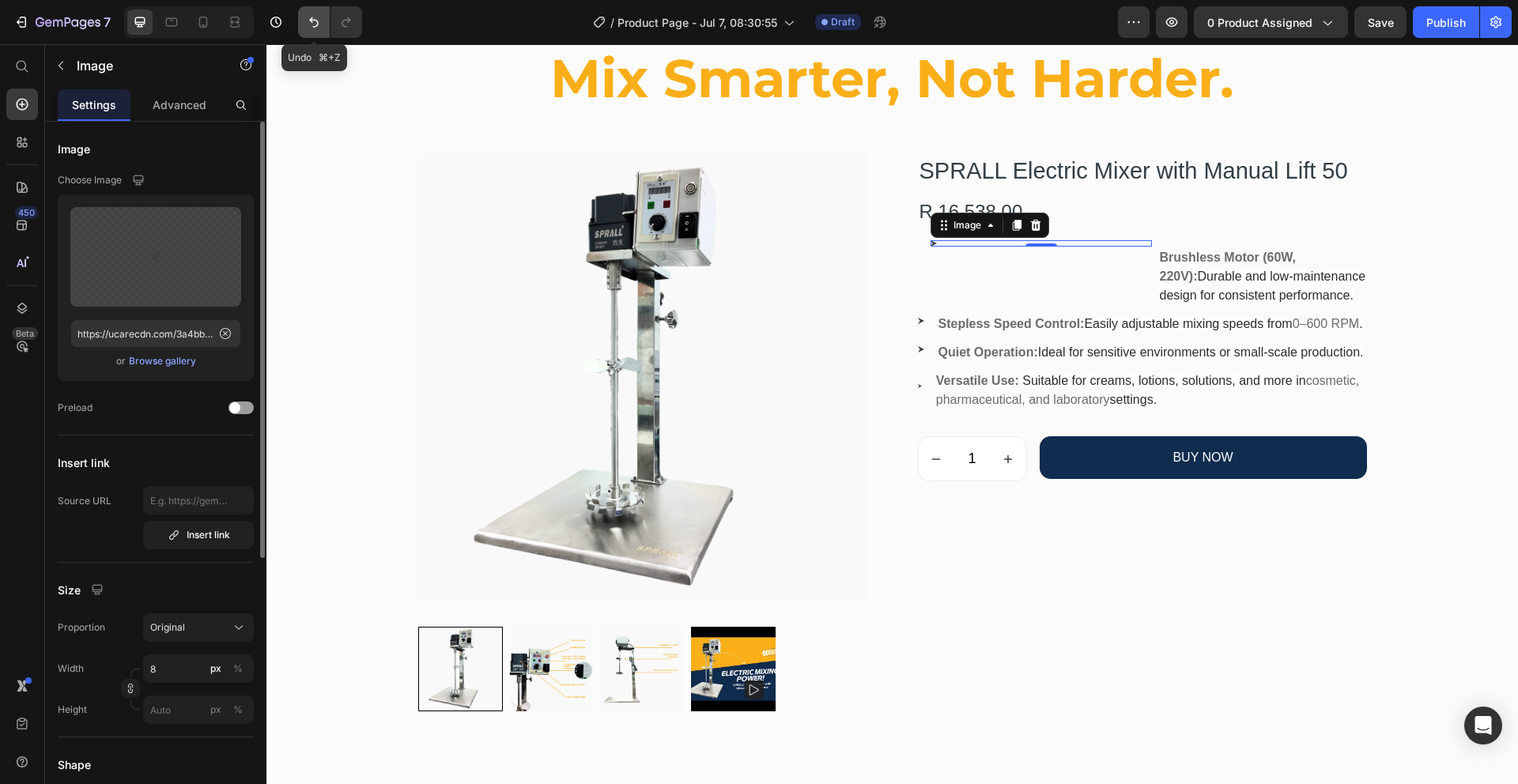 click 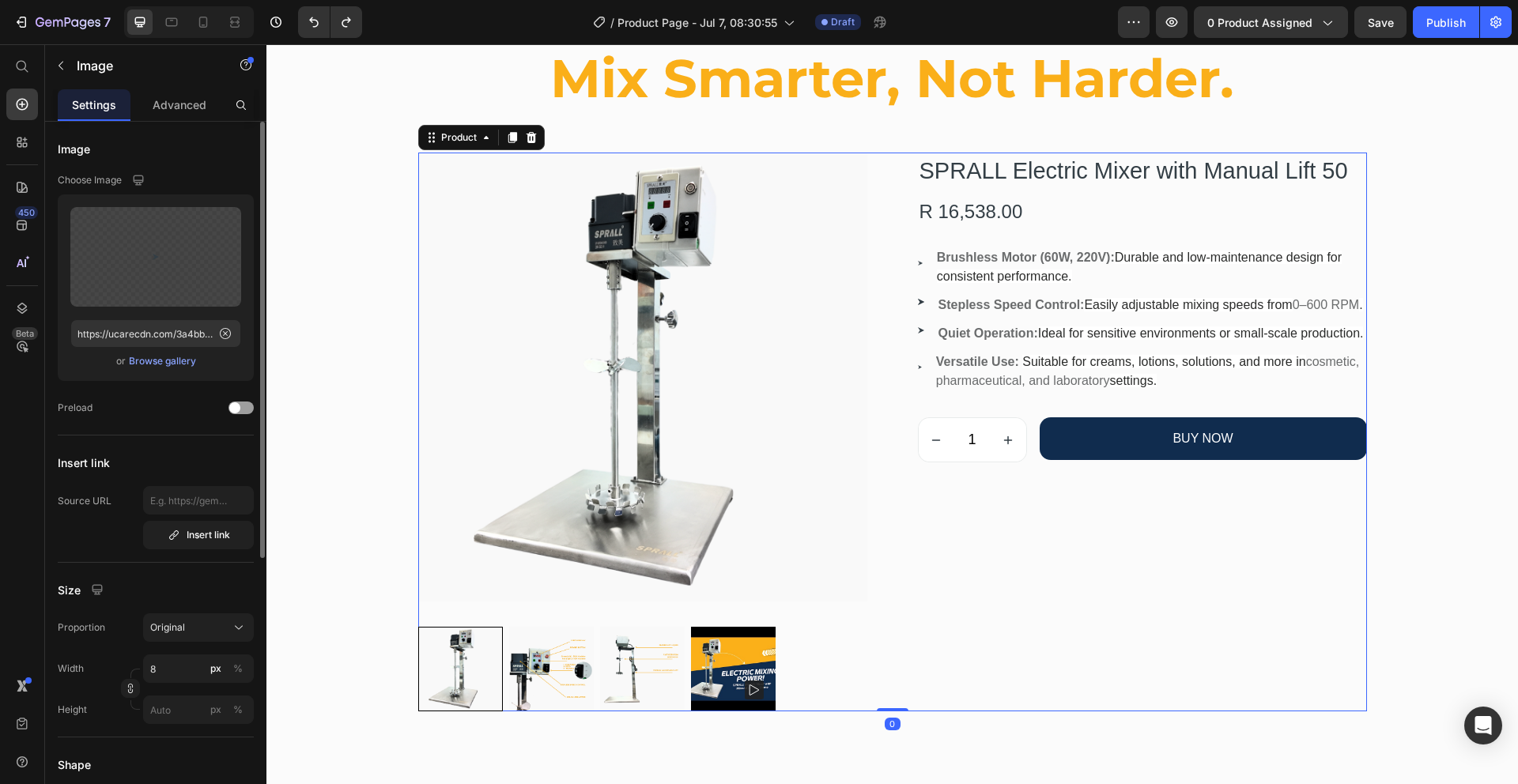 click on "Product Images SPRALL Electric Mixer with Manual Lift 50 (P) Title R 16,538.00 (P) Price Row Image Brushless Motor (60W, 220V):  Durable and low-maintenance design for consistent performance. Text block Image Image Stepless Speed Control:  Easily adjustable mixing speeds from  0–600 RPM . Text block Image Quiet Operation:  Ideal for sensitive environments or small-scale production. Text block Image Versatile Use:   Suitable for creams, lotions, solutions, and more in  cosmetic, pharmaceutical, and laboratory  settings. Text block Icon List 1 (P) Quantity BUY NOW (P) Cart Button Row Product   0" at bounding box center [893, 432] 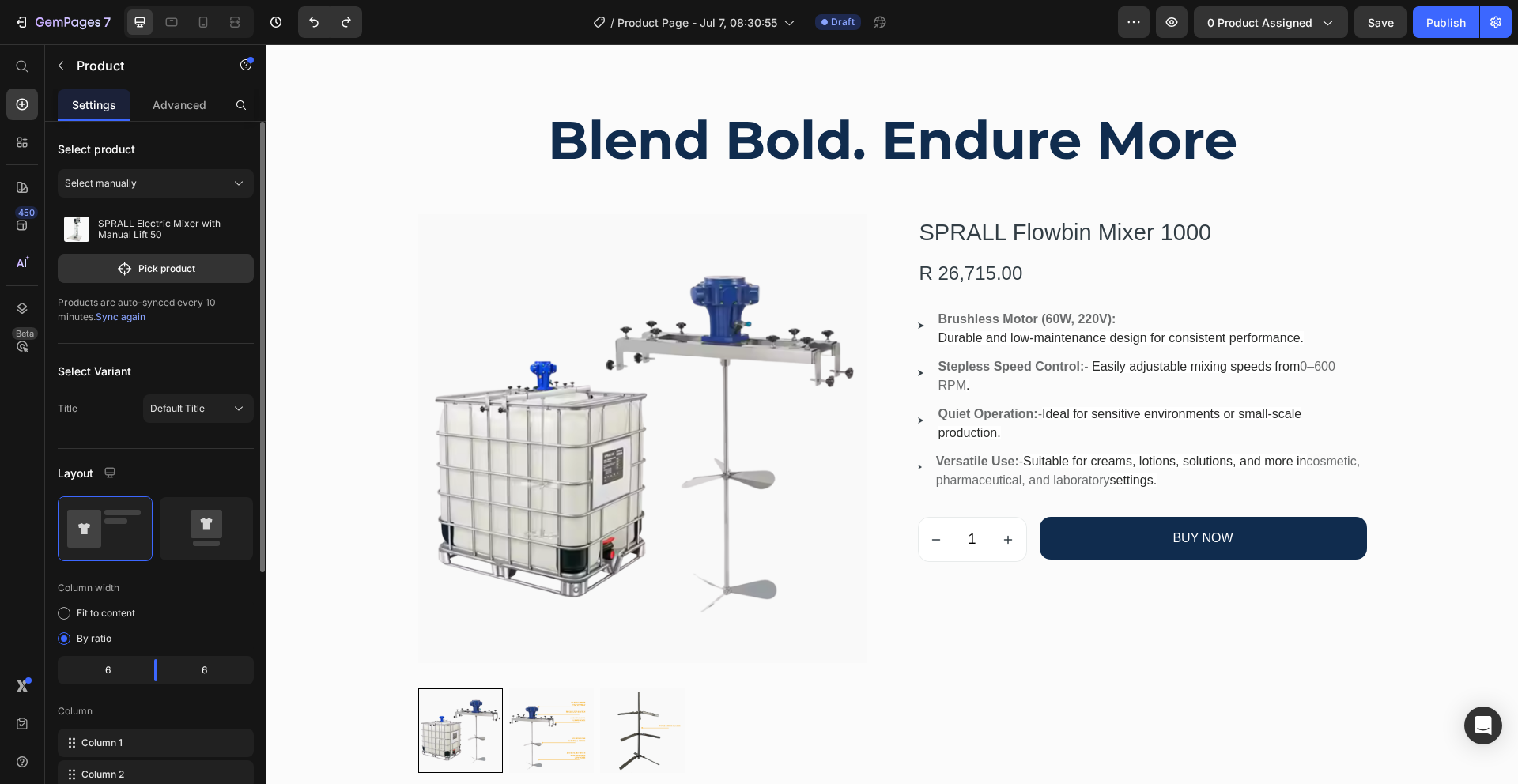 scroll, scrollTop: 1966, scrollLeft: 0, axis: vertical 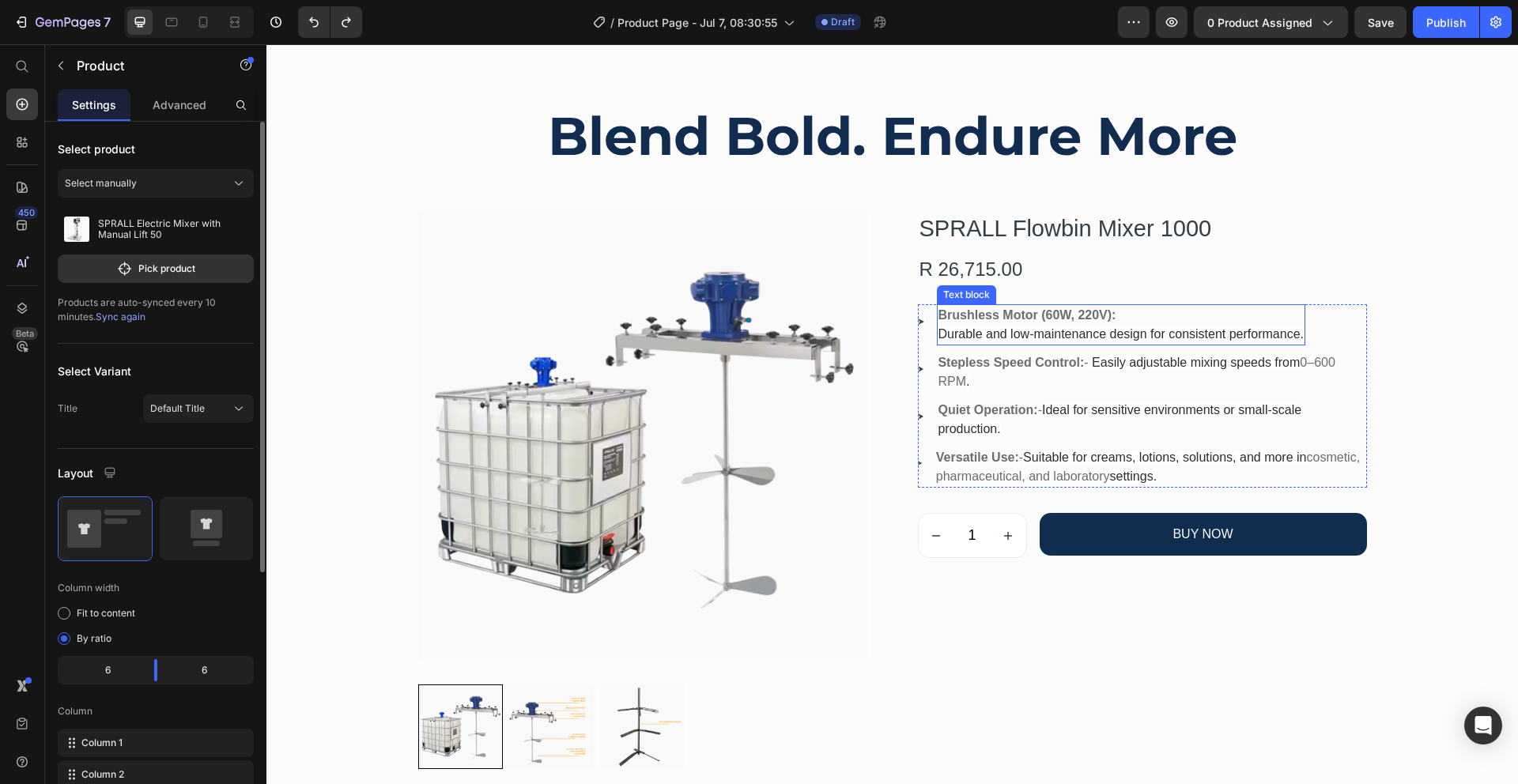 click on "Brushless Motor (60W, 220V):" at bounding box center [1121, 315] 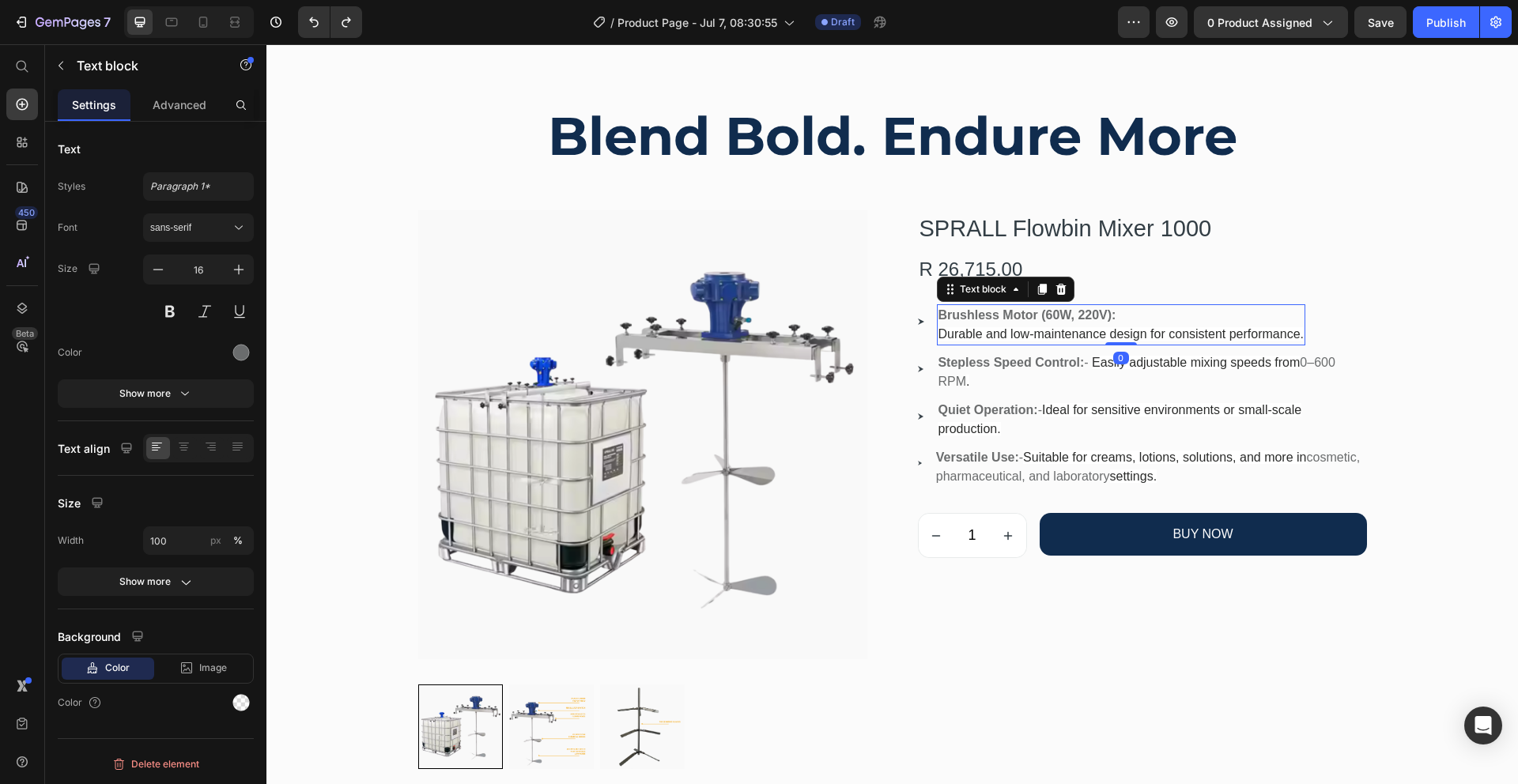 click on "Durable and low-maintenance design for consistent performance." at bounding box center [1121, 334] 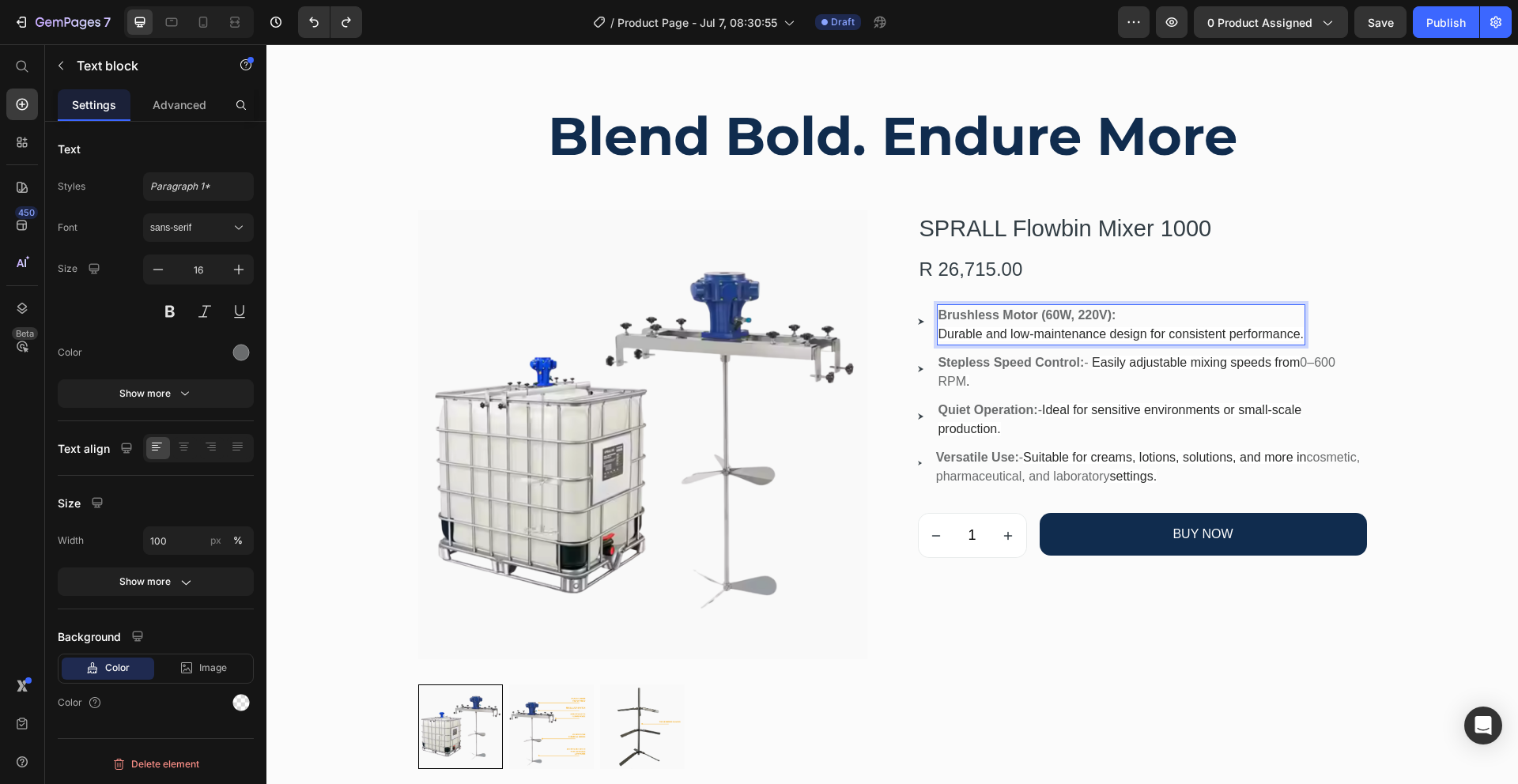 click on "Durable and low-maintenance design for consistent performance." at bounding box center (1121, 334) 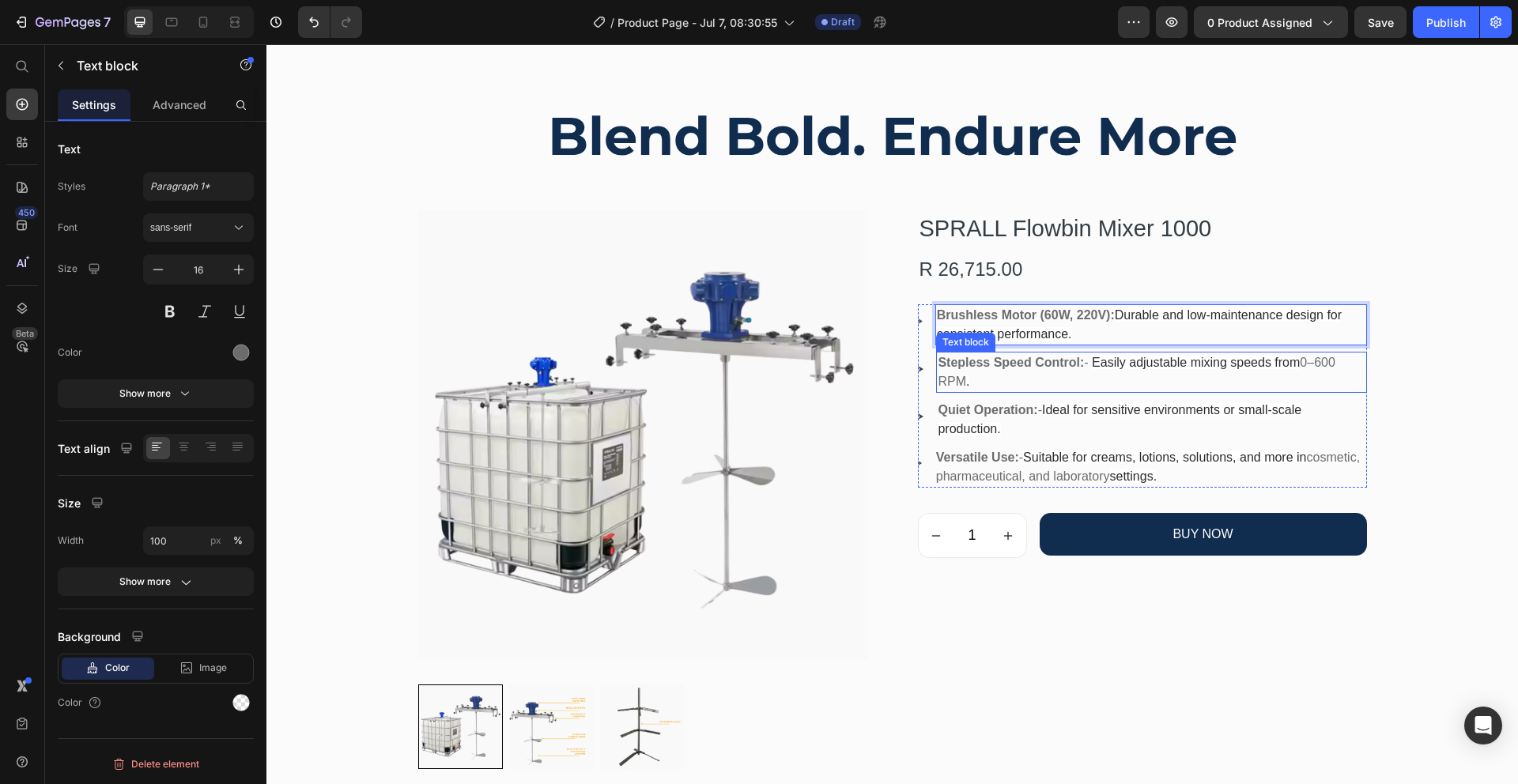 click on "Easily adjustable mixing speeds from" at bounding box center (1195, 362) 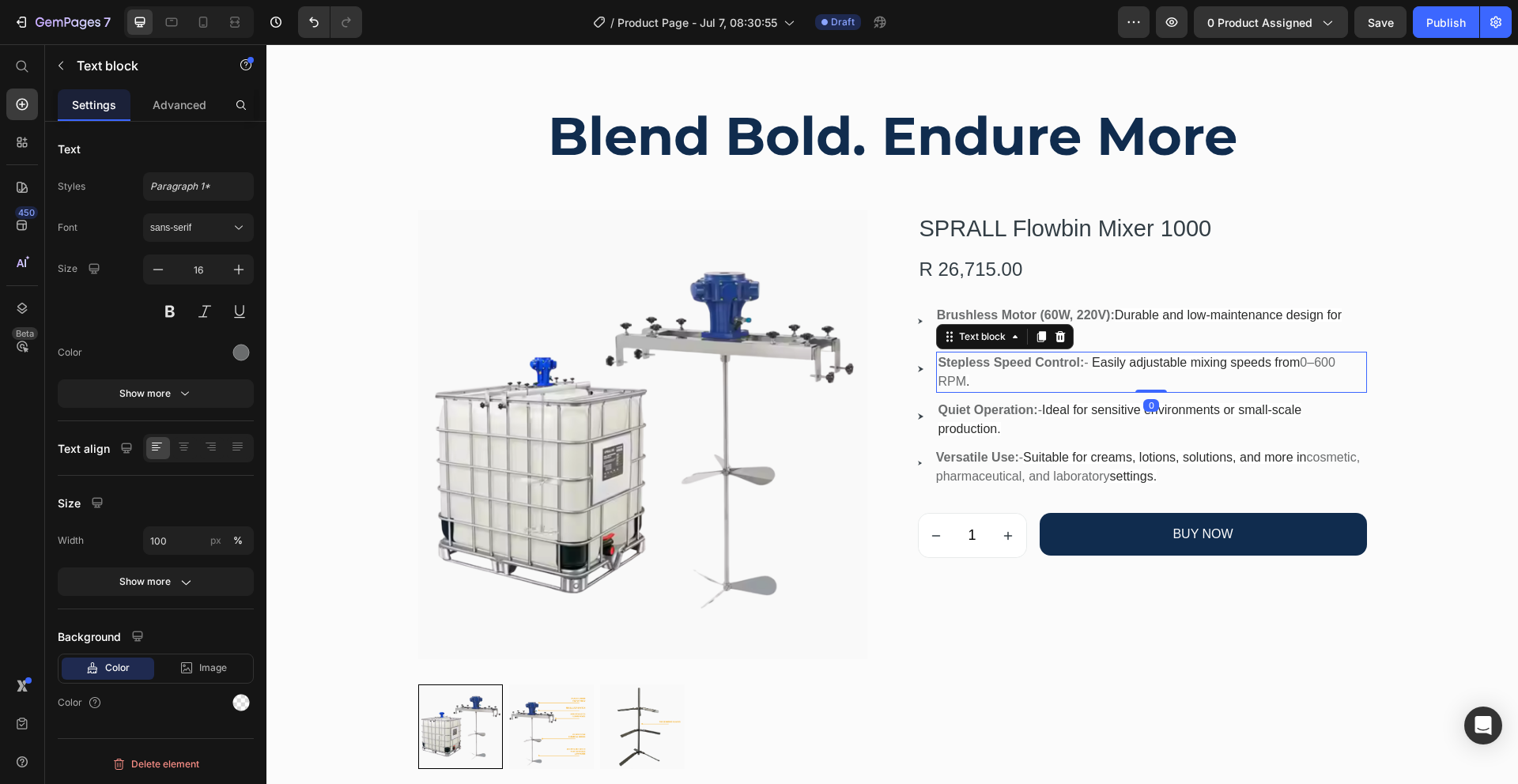 click on "Easily adjustable mixing speeds from" at bounding box center (1195, 362) 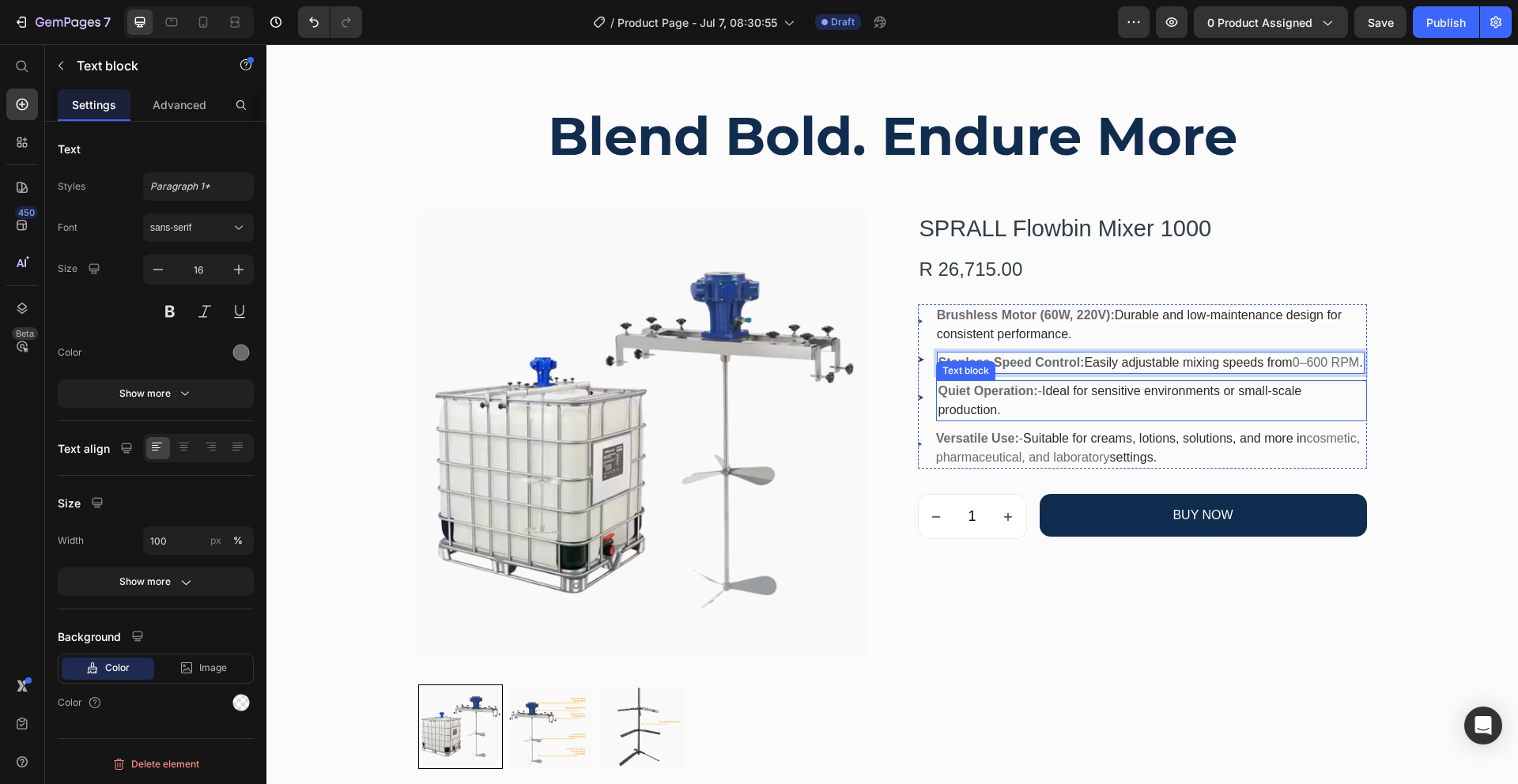 click on "Ideal for sensitive environments or small-scale production." at bounding box center (1120, 400) 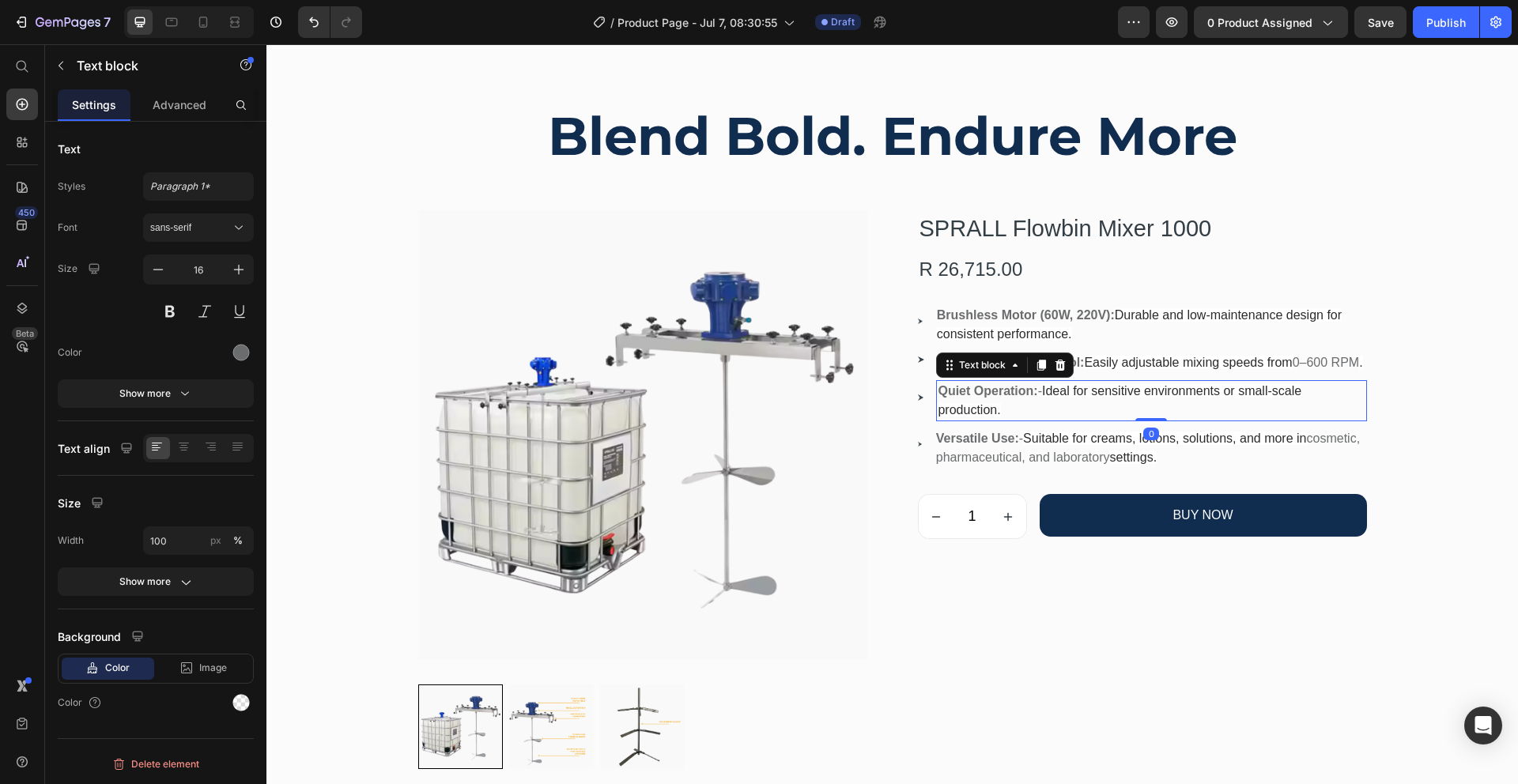 click on "Ideal for sensitive environments or small-scale production." at bounding box center [1120, 400] 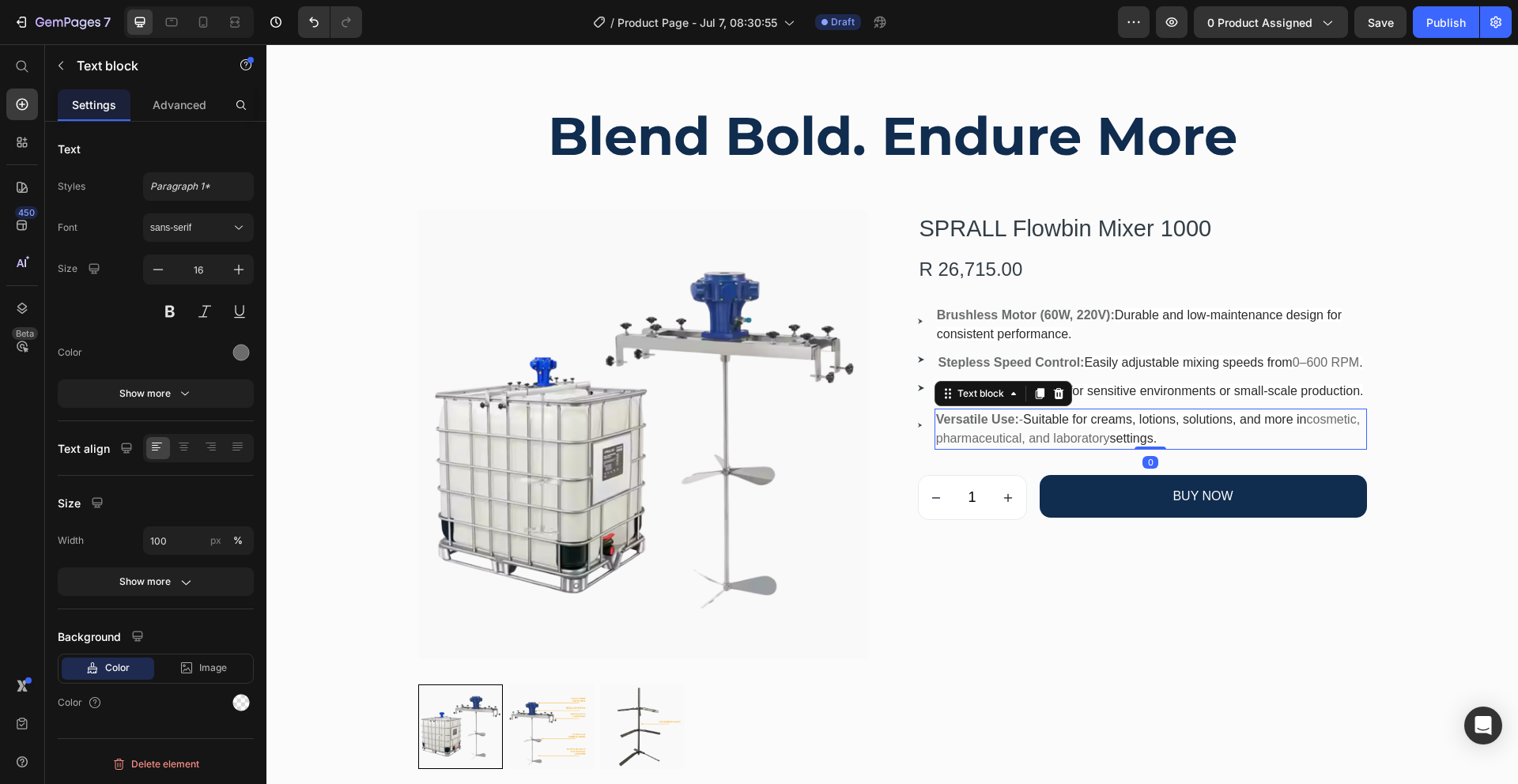 click on "Suitable for creams, lotions, solutions, and more in" at bounding box center (1165, 419) 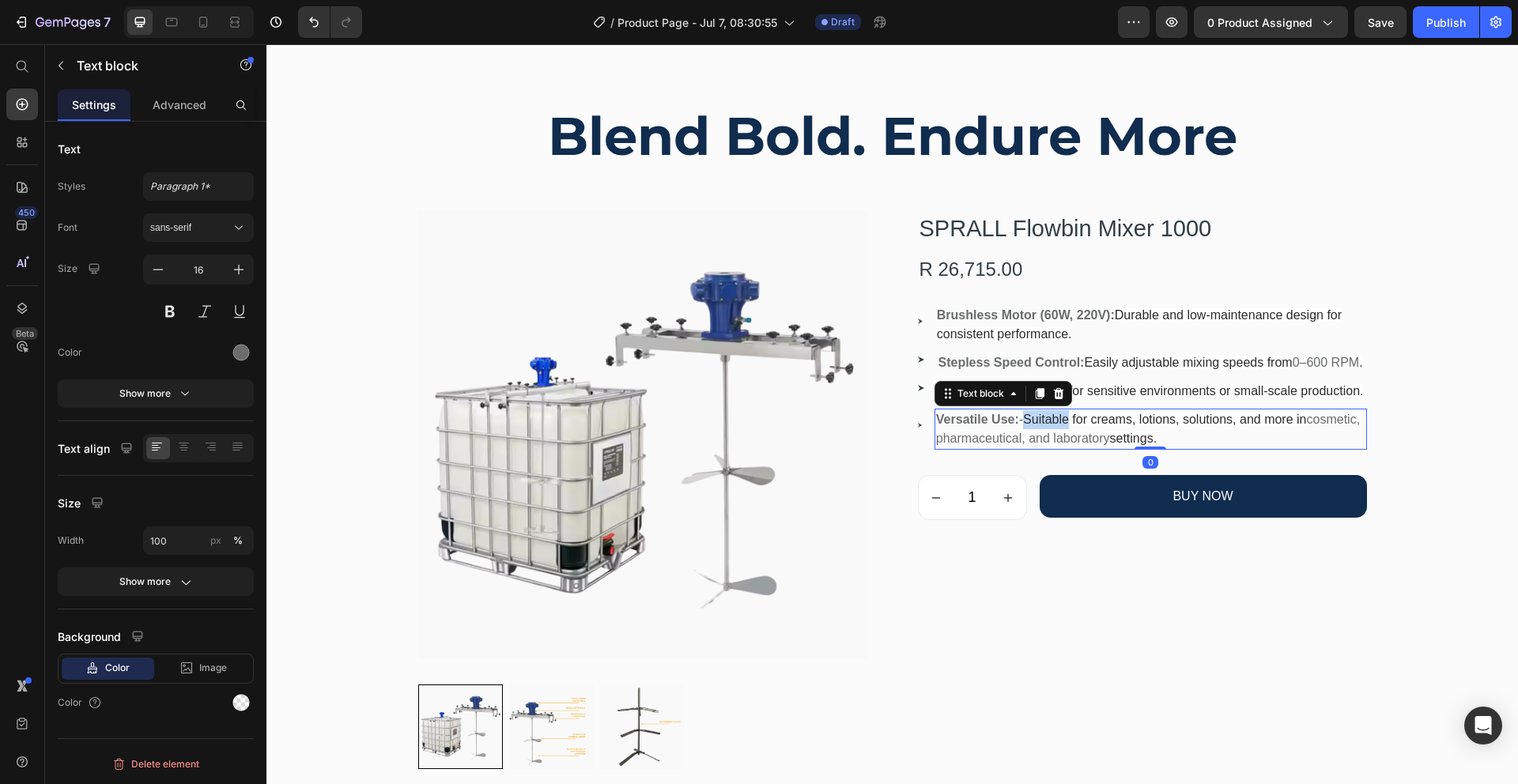 click on "Suitable for creams, lotions, solutions, and more in" at bounding box center [1165, 419] 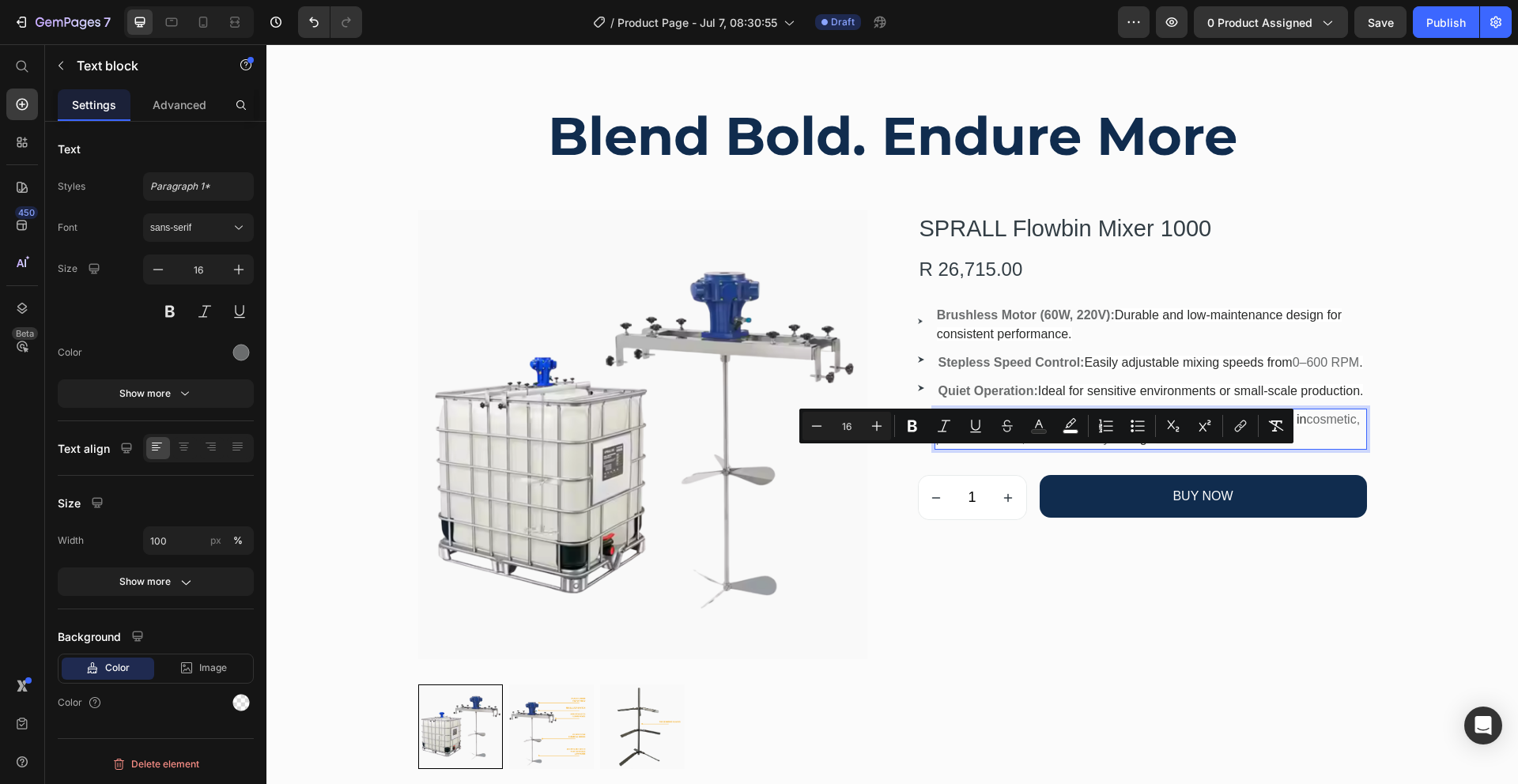 click on "Suitable for creams, lotions, solutions, and more in" at bounding box center [1165, 419] 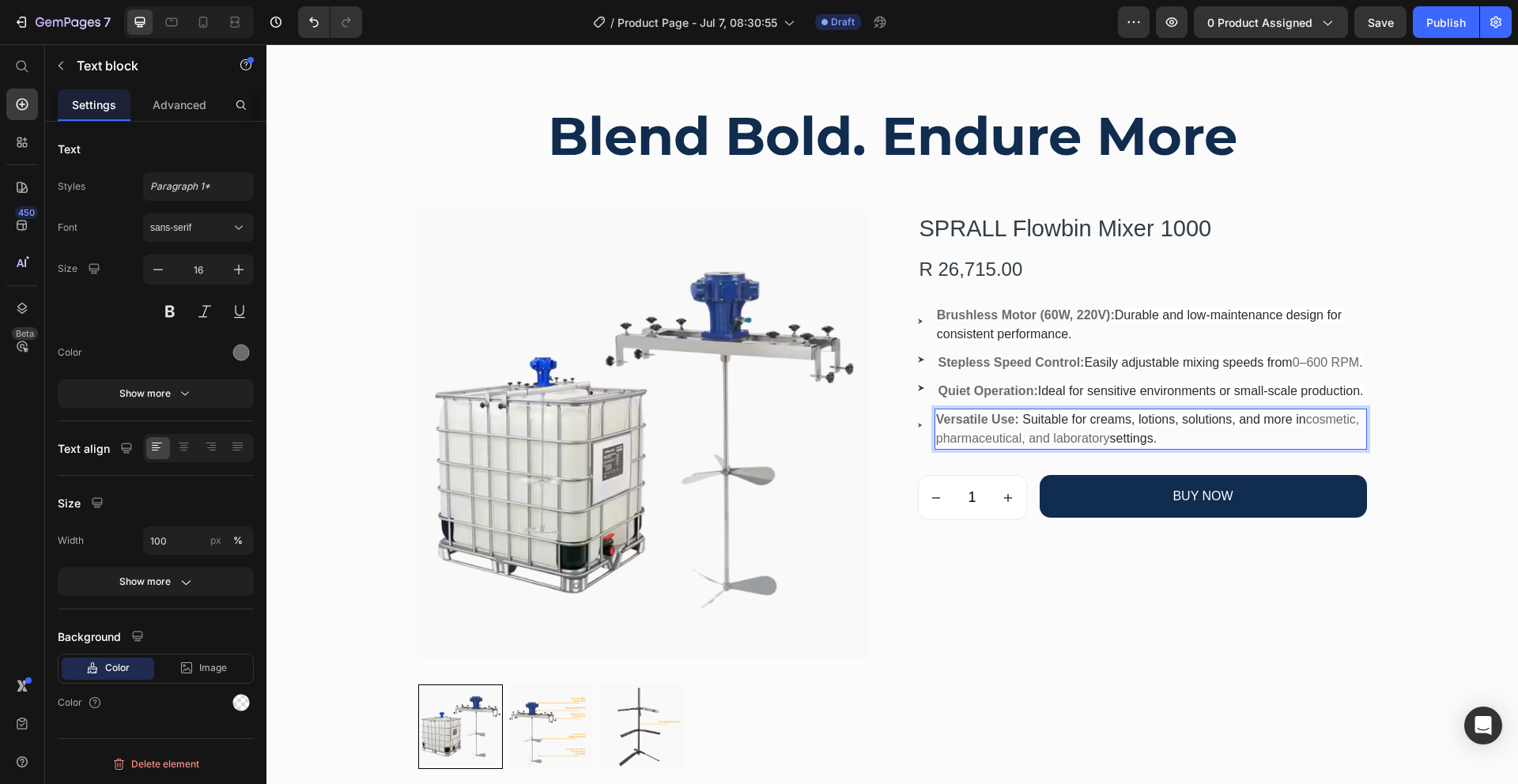 click on "Versatile Use:   Suitable for creams, lotions, solutions, and more in  cosmetic, pharmaceutical, and laboratory  settings." at bounding box center [1150, 429] 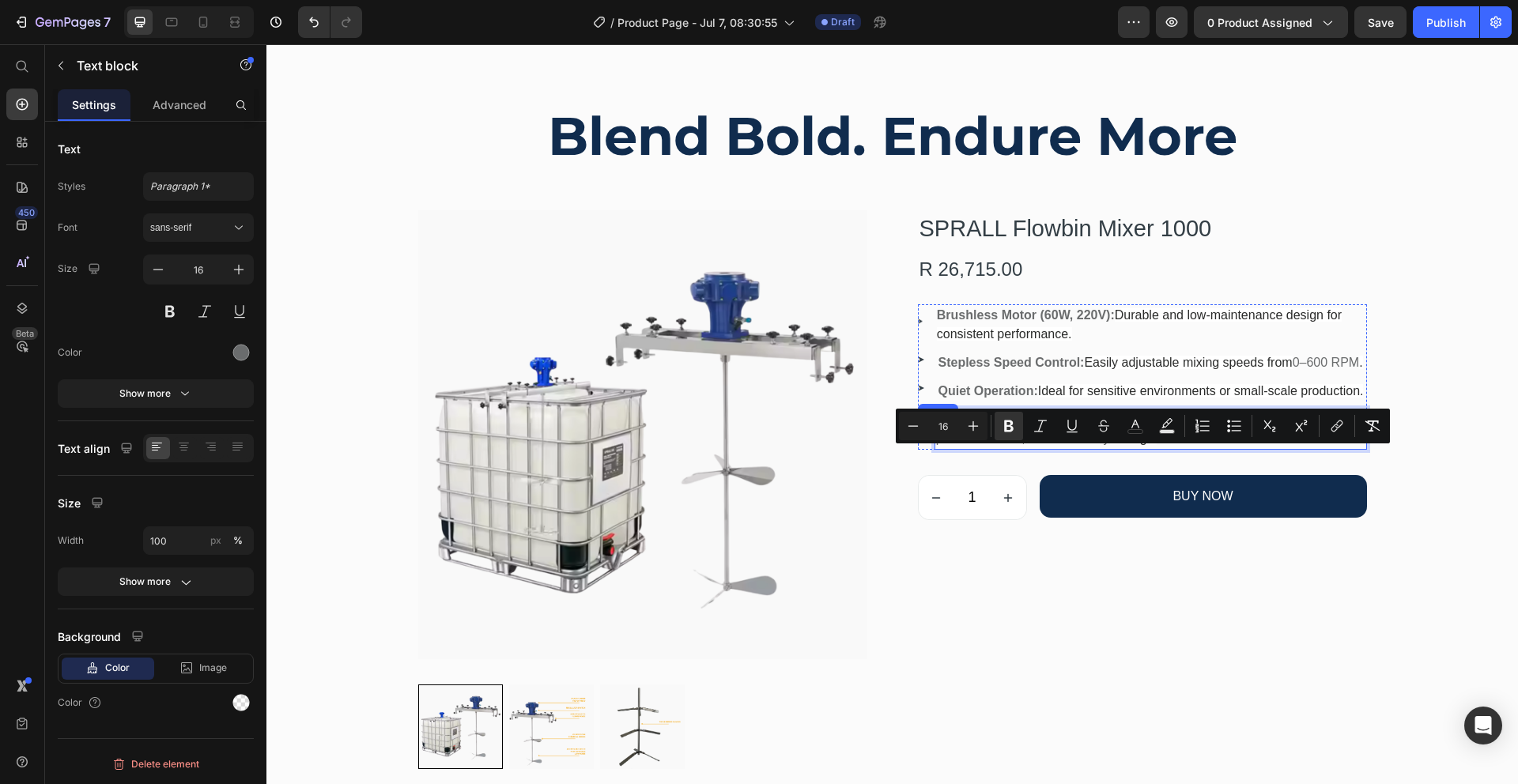 drag, startPoint x: 1165, startPoint y: 477, endPoint x: 910, endPoint y: 456, distance: 255.86324 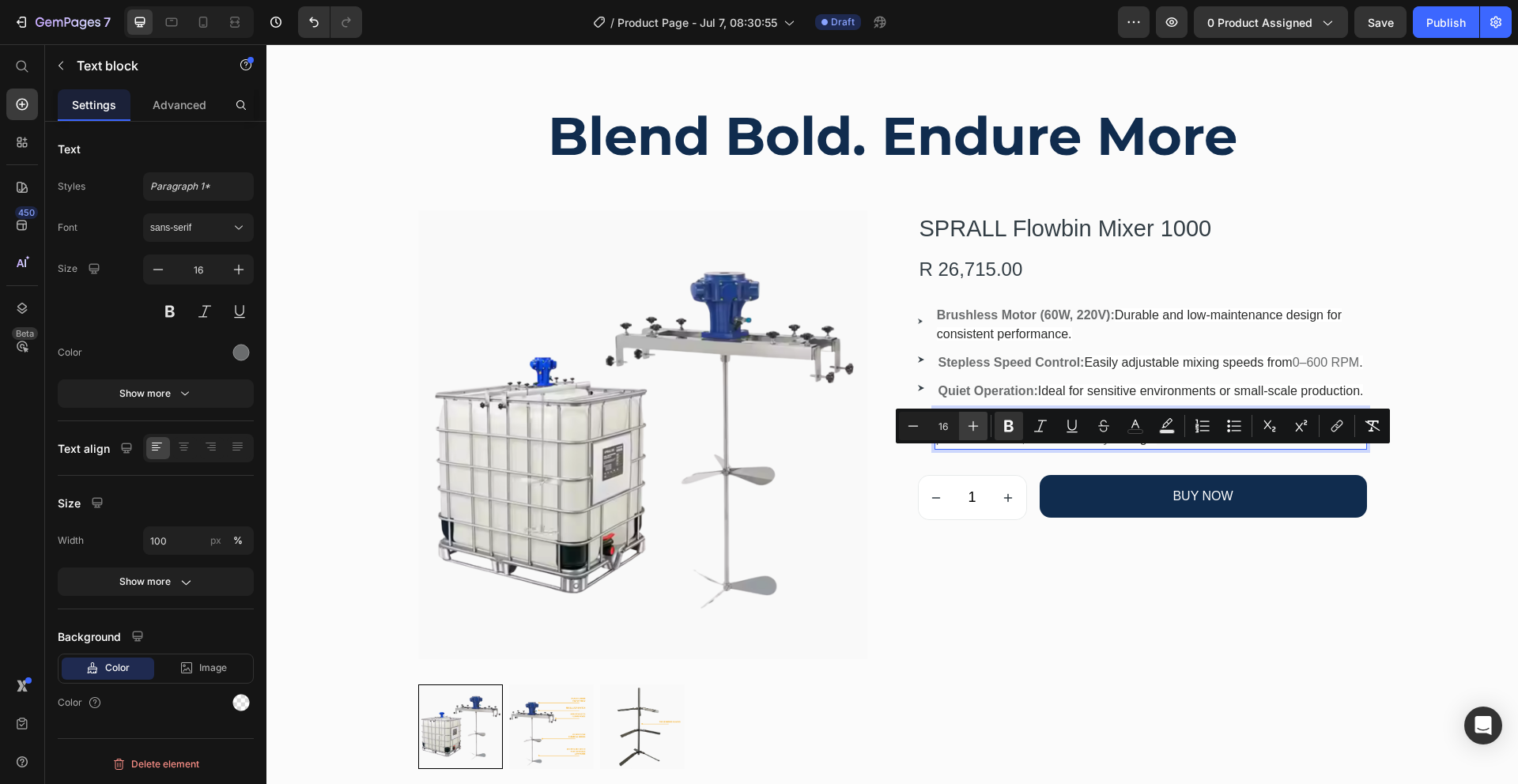 click 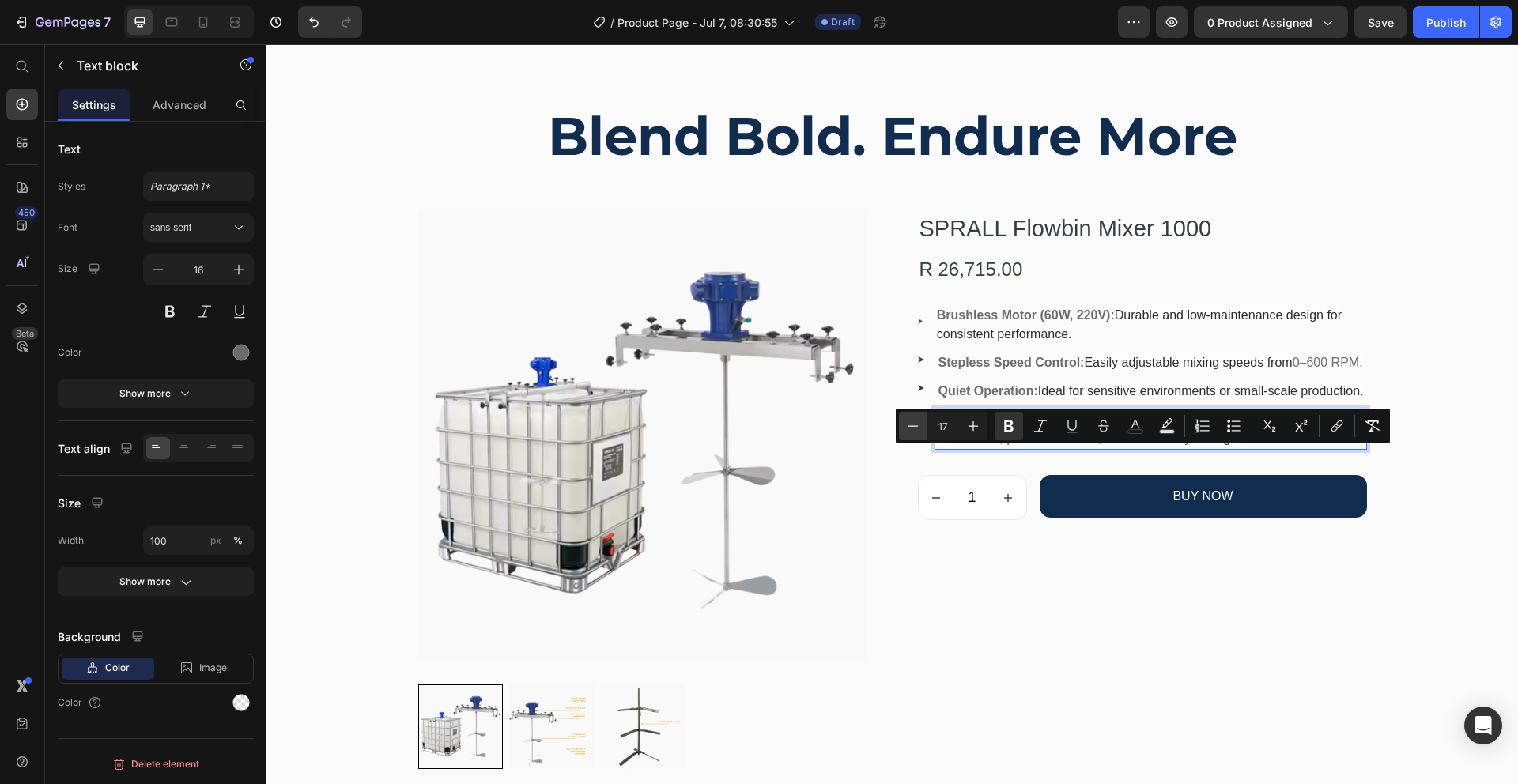 click 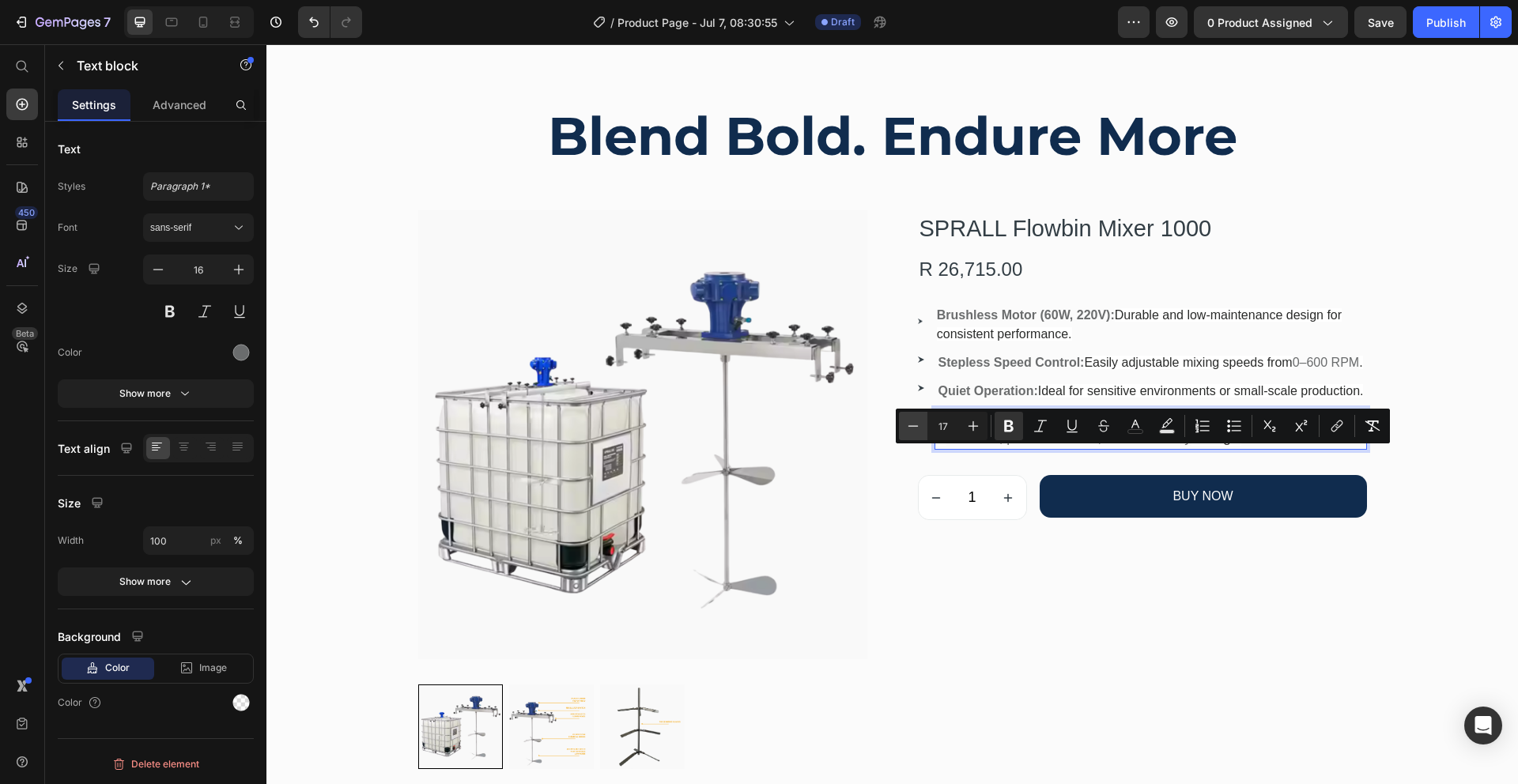 type on "16" 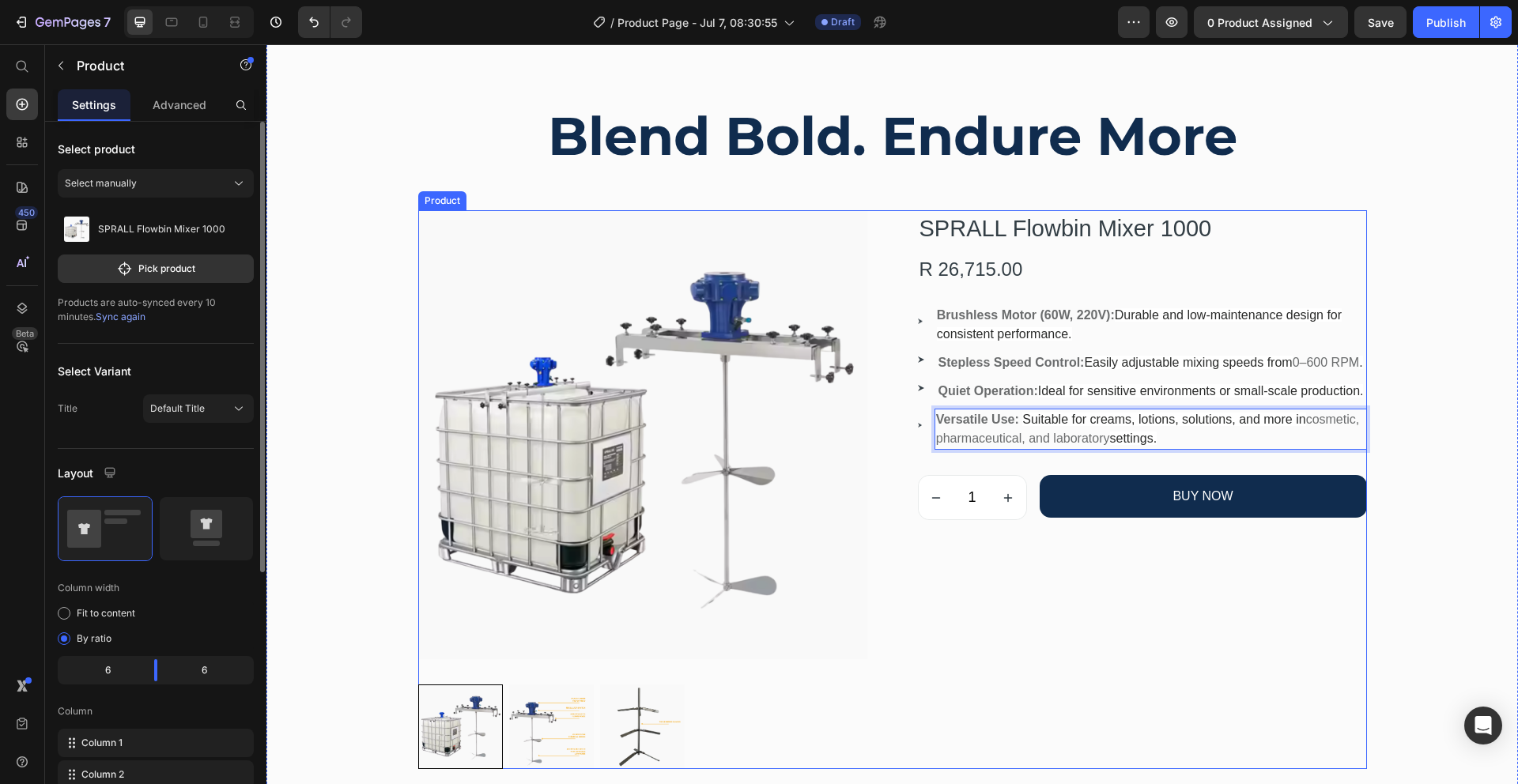 click on "SPRALL Flowbin Mixer 1000 (P) Title R 26,715.00 (P) Price Row Image Brushless Motor (60W, 220V):  Durable and low-maintenance design for consistent performance. Text block Image Stepless Speed Control:  Easily adjustable mixing speeds from  0–600 RPM . Text block Image Quiet Operation:  Ideal for sensitive environments or small-scale production. Text block Image Versatile Use:   Suitable for creams, lotions, solutions, and more in  cosmetic, pharmaceutical, and laboratory  settings. Text block   0 Icon List 1 (P) Quantity BUY NOW (P) Cart Button Row" at bounding box center [1142, 489] 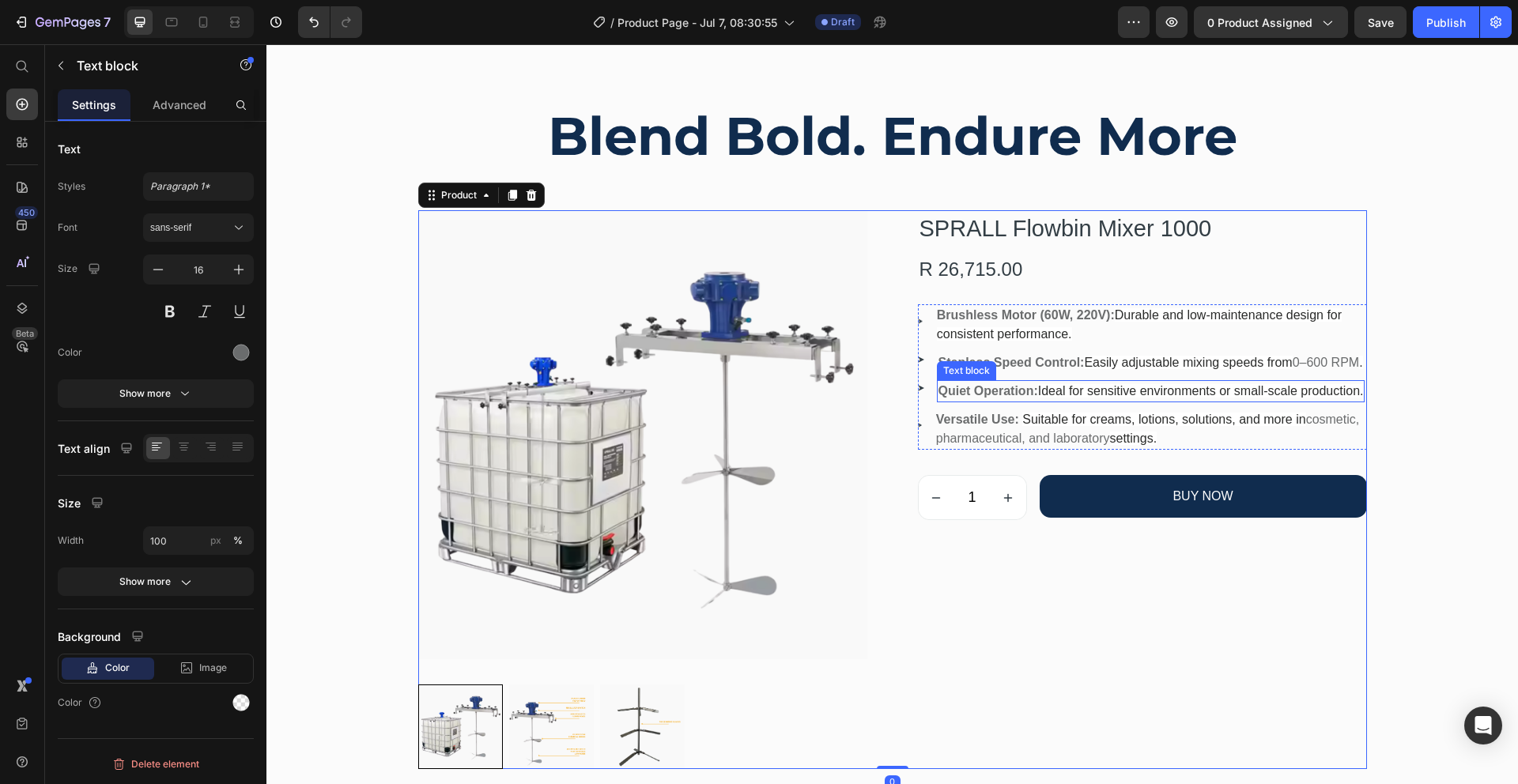click on "Quiet Operation:  Ideal for sensitive environments or small-scale production." at bounding box center [1151, 391] 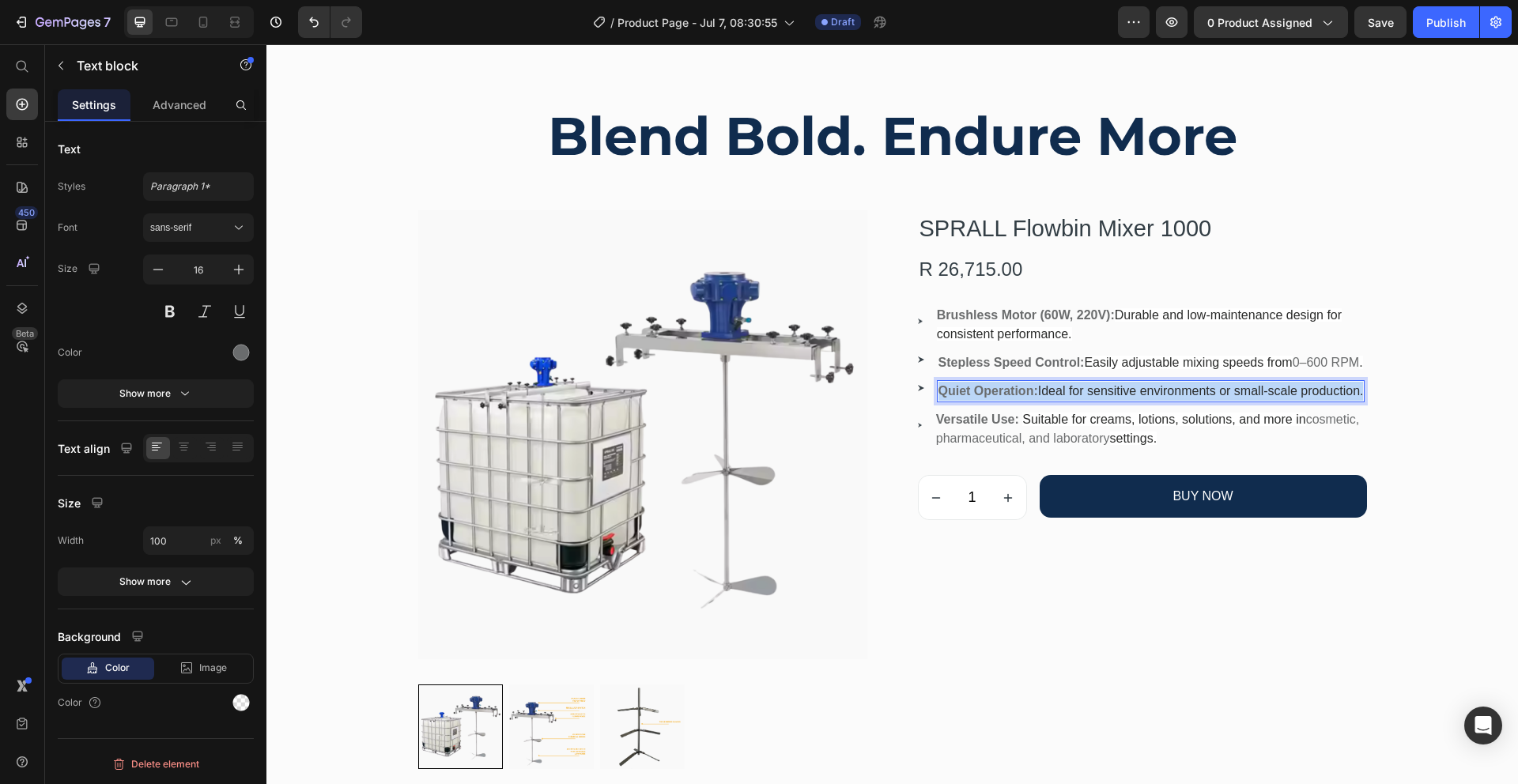 drag, startPoint x: 1026, startPoint y: 426, endPoint x: 930, endPoint y: 407, distance: 97.86215 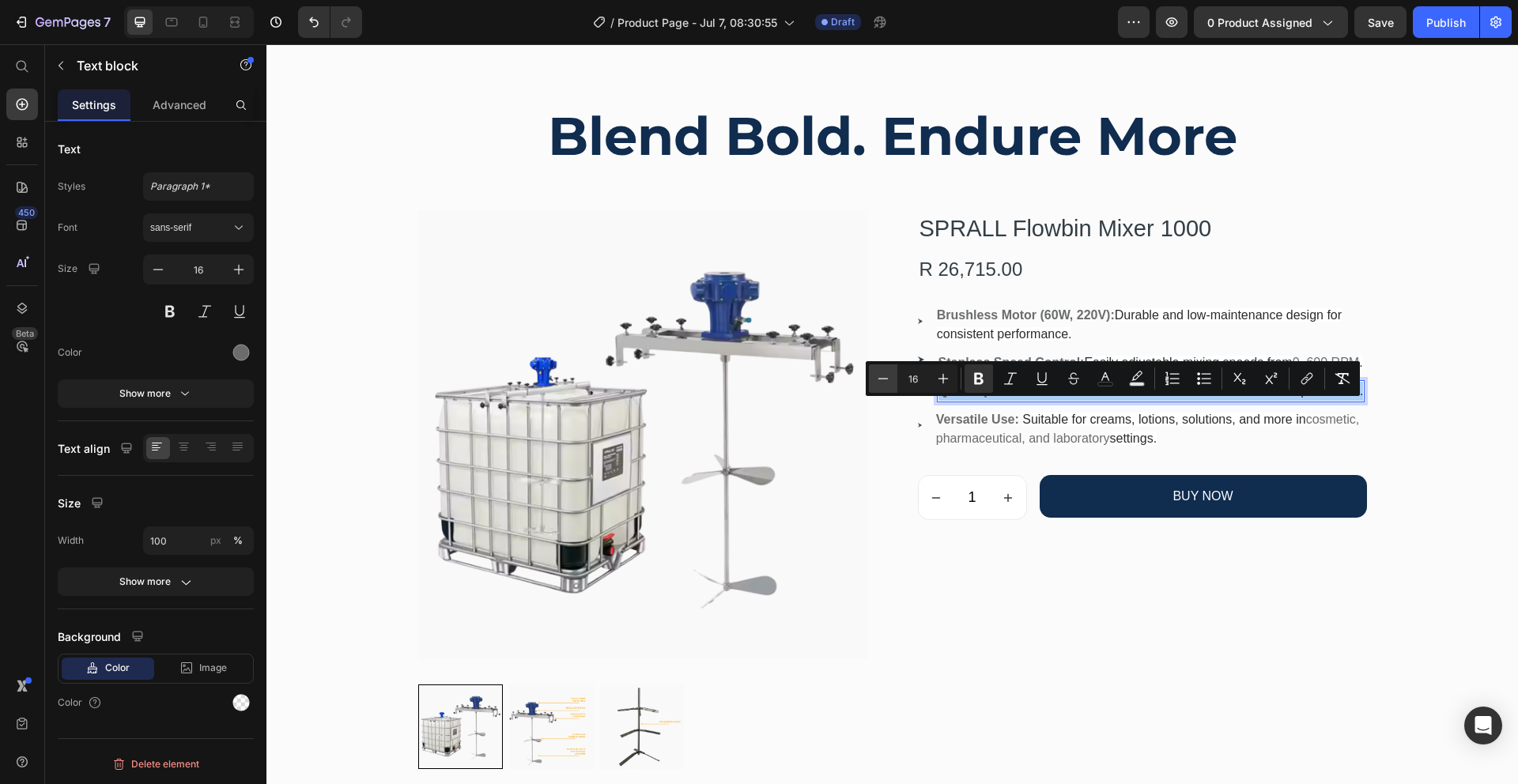 click on "Minus" at bounding box center [883, 379] 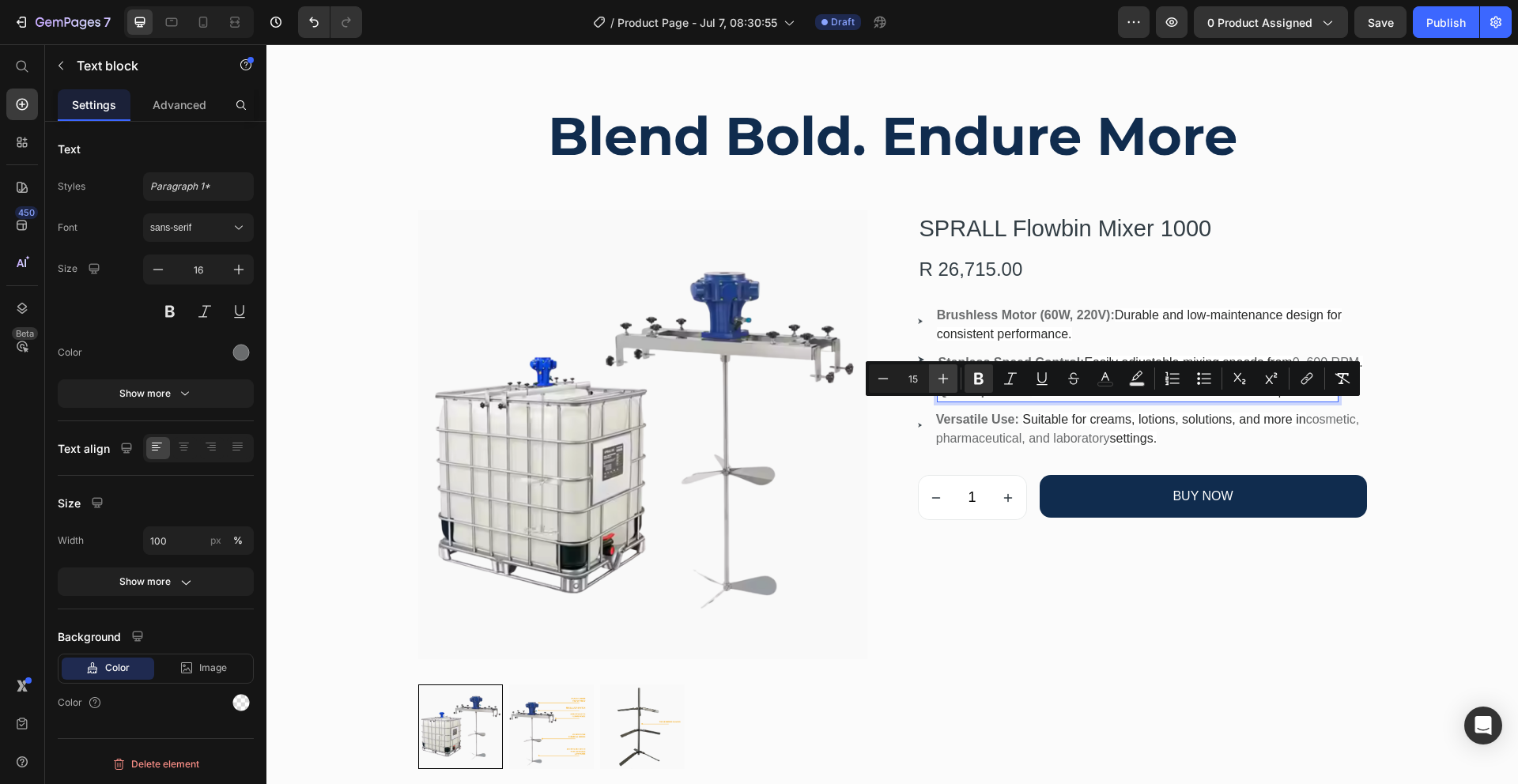 click 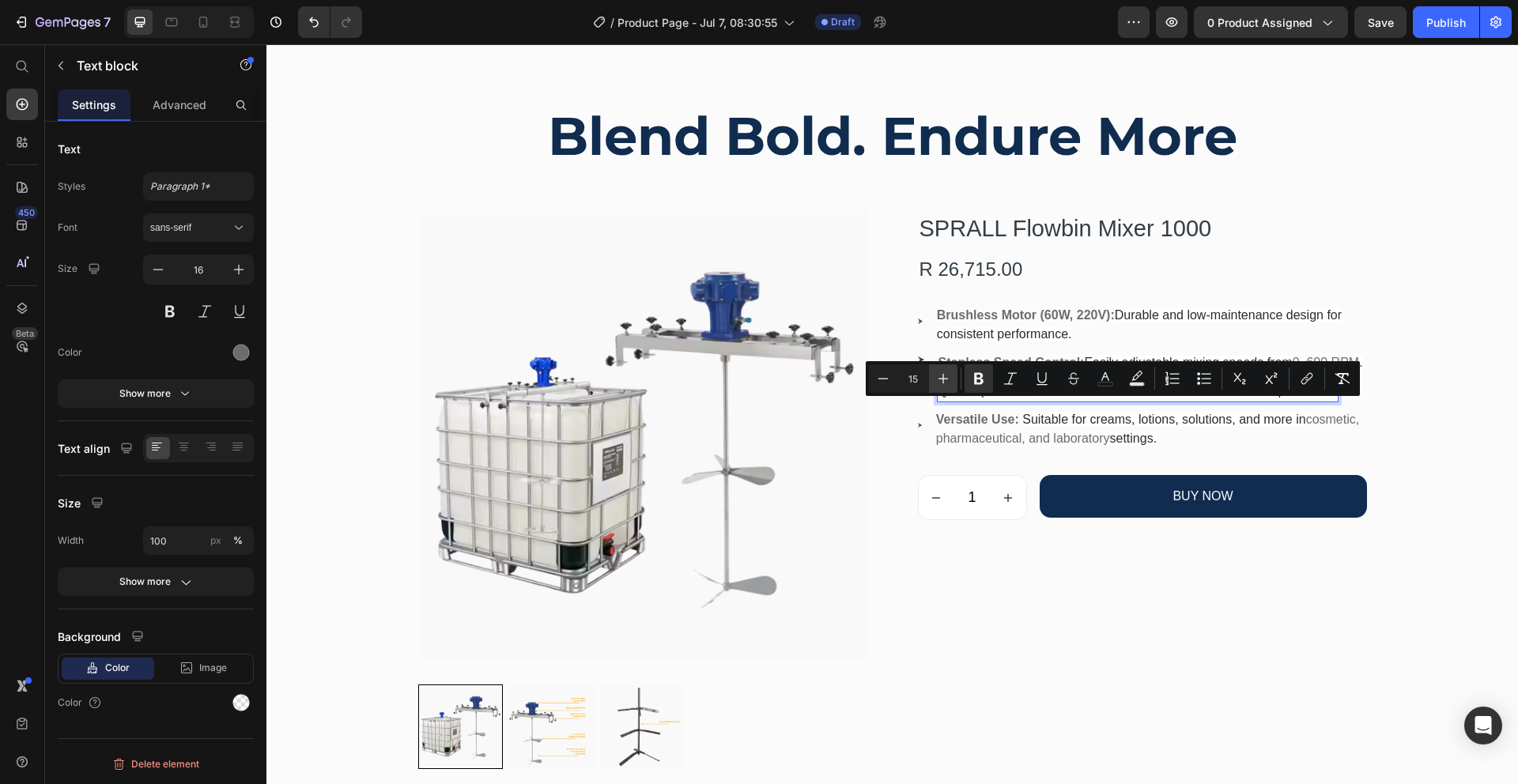 type on "16" 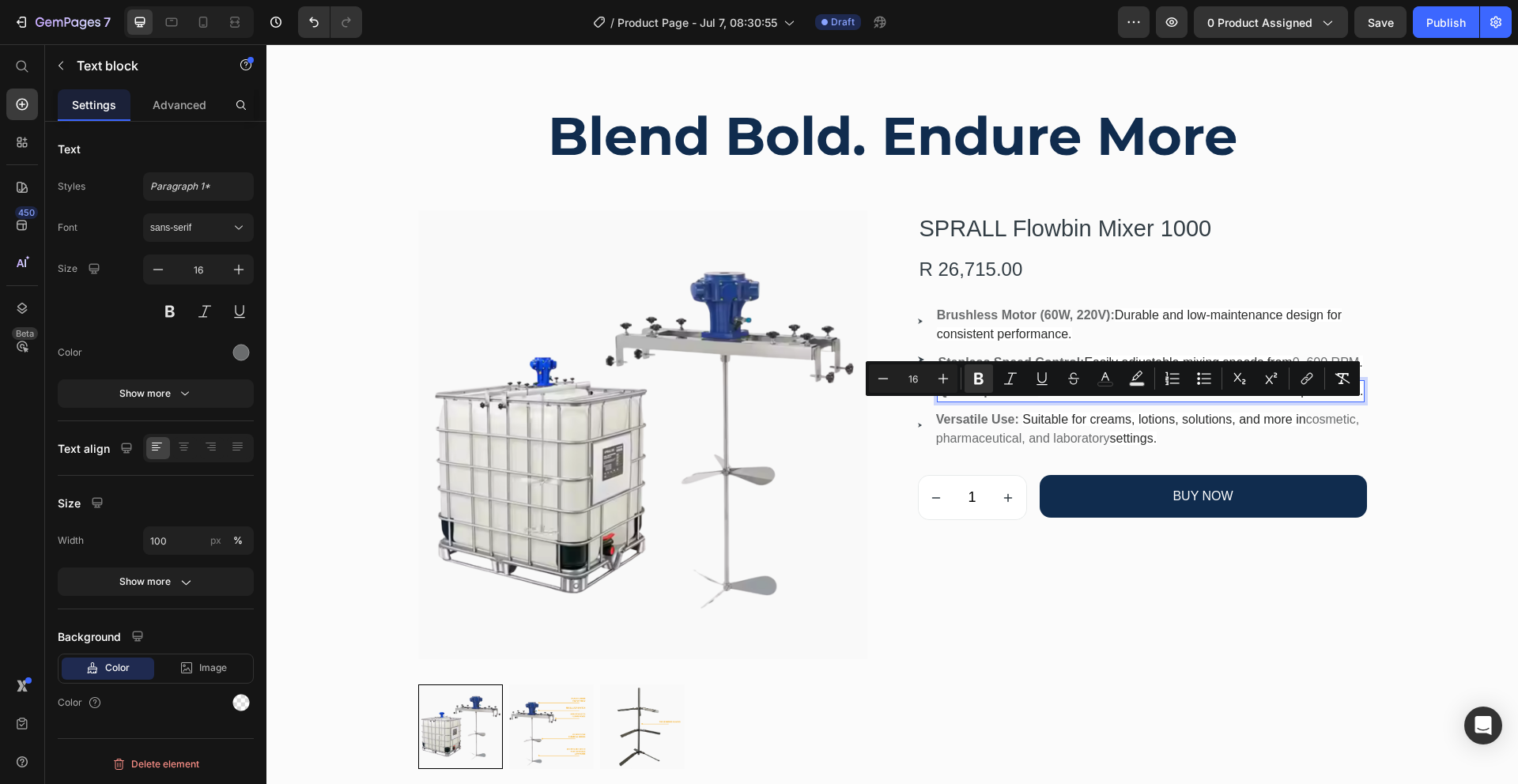 click on "Quiet Operation:  Ideal for sensitive environments or small-scale production." at bounding box center [1151, 391] 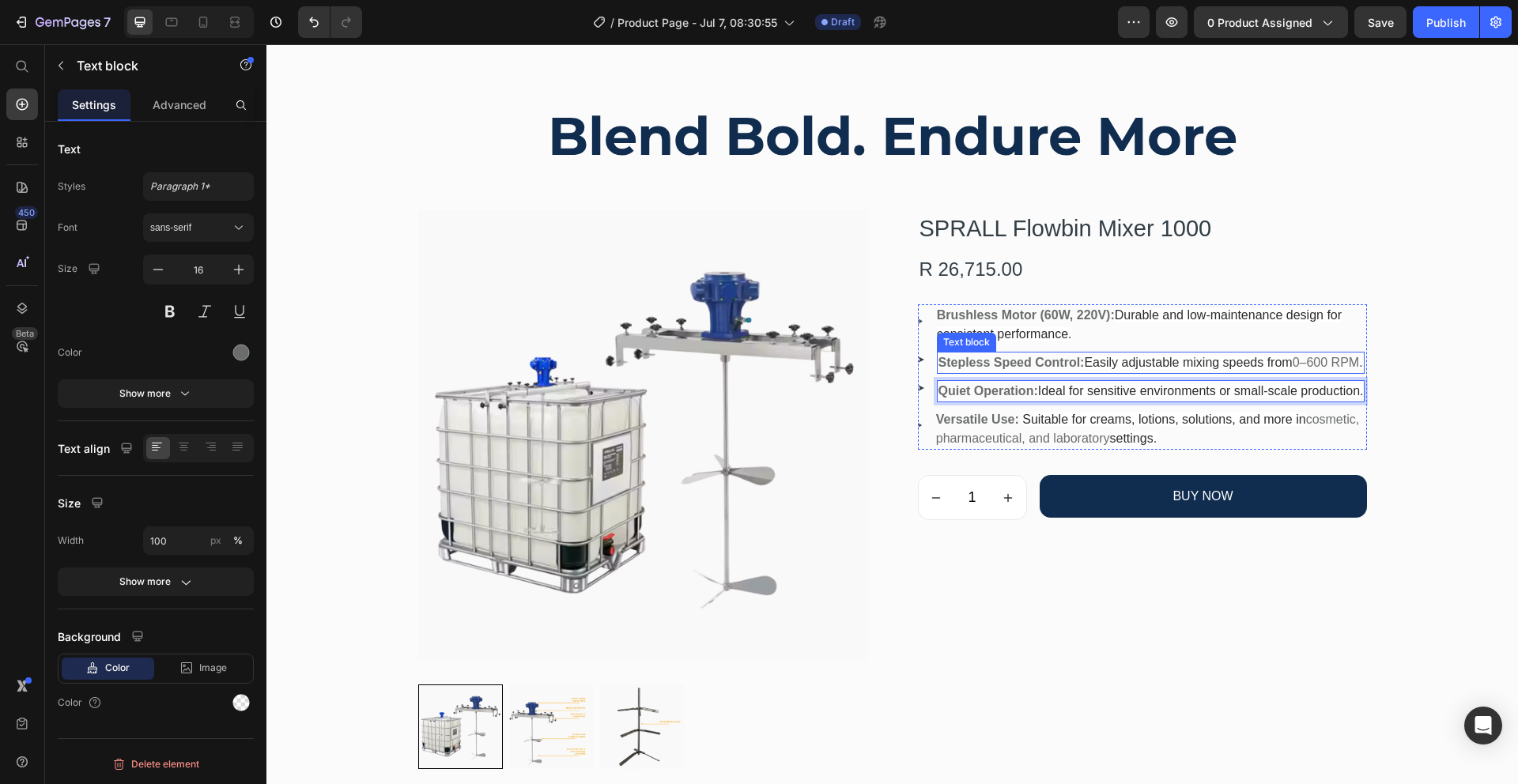 click on "Stepless Speed Control:  Easily adjustable mixing speeds from  0–600 RPM ." at bounding box center (1150, 363) 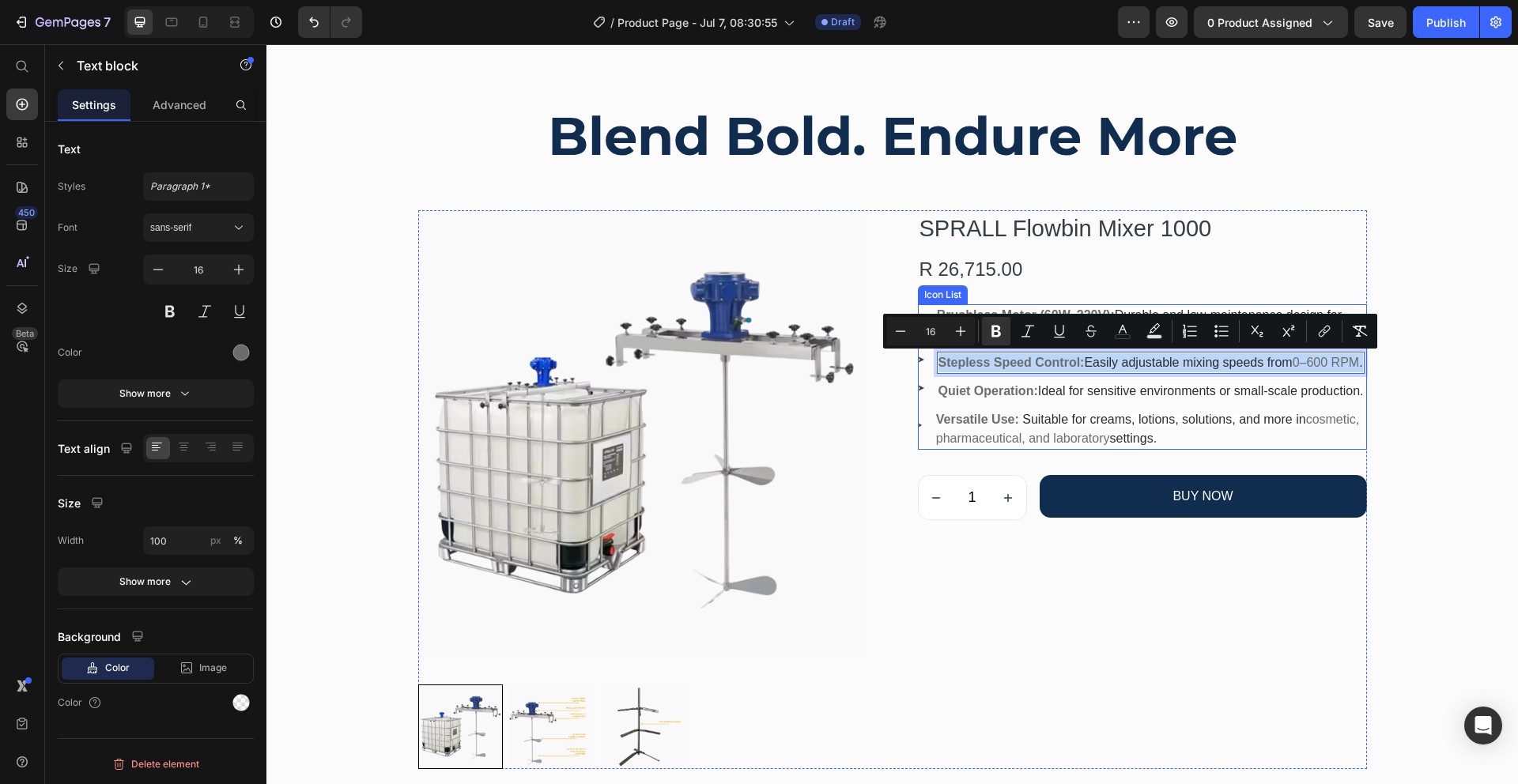 drag, startPoint x: 993, startPoint y: 379, endPoint x: 922, endPoint y: 360, distance: 73.4983 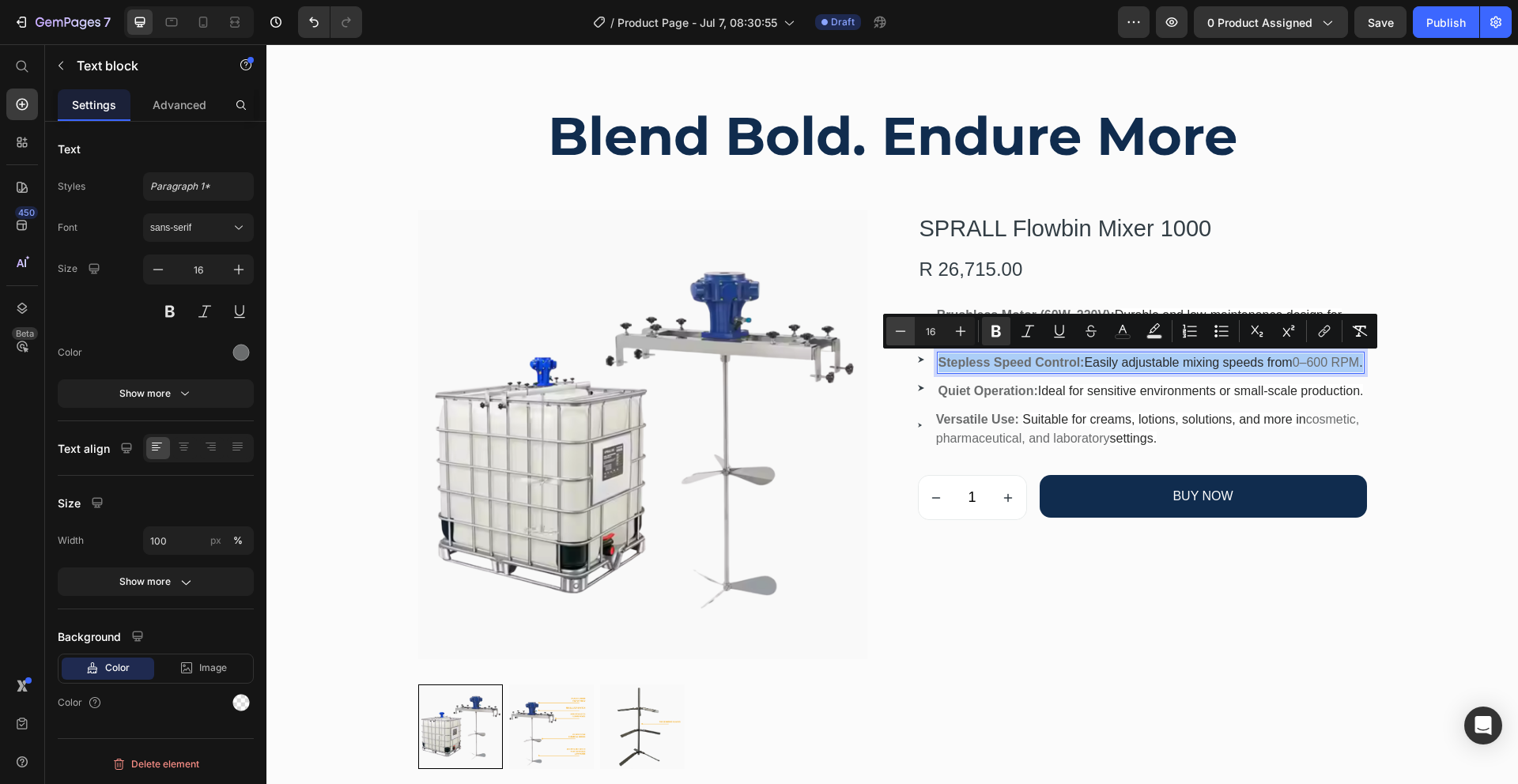click 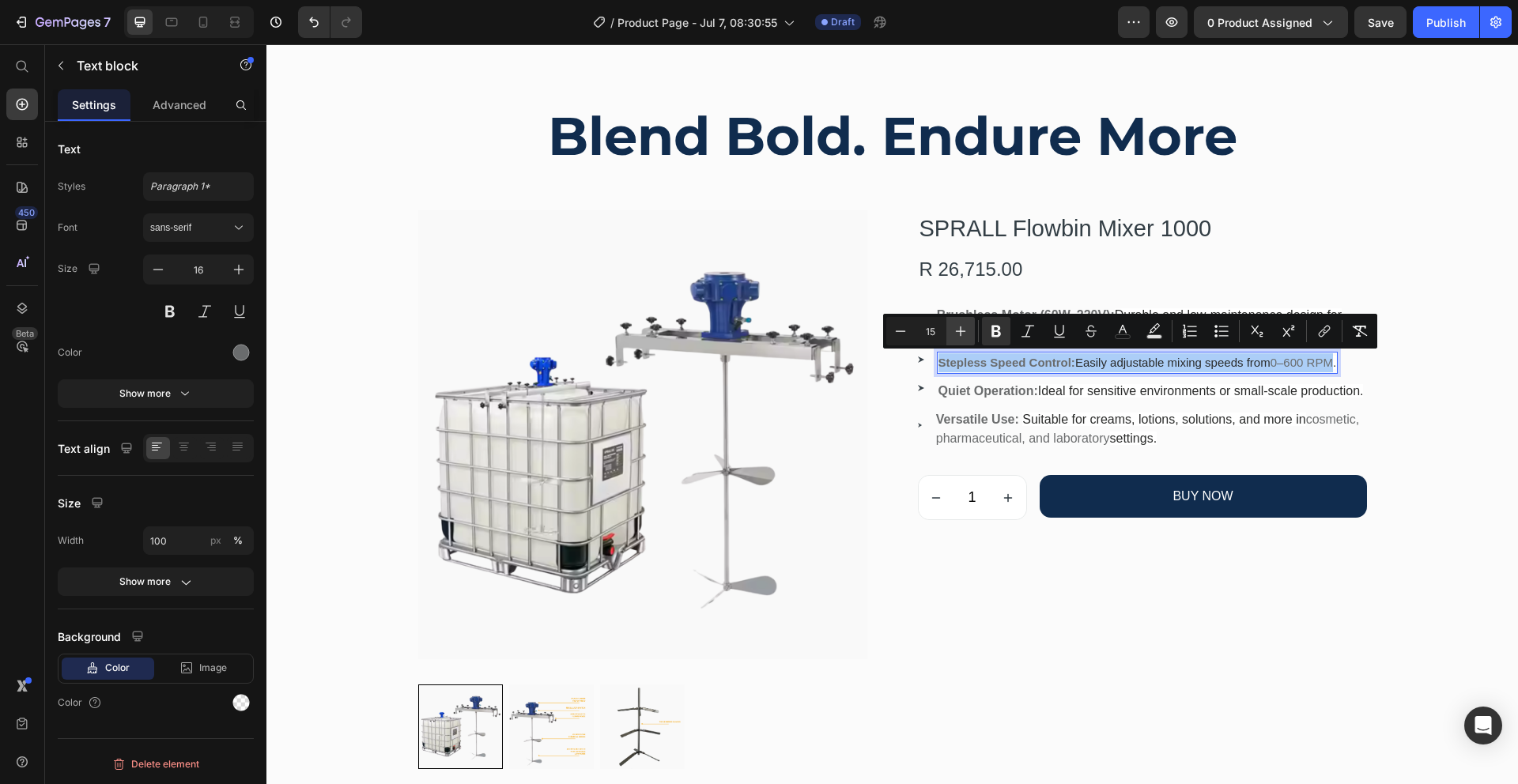 click 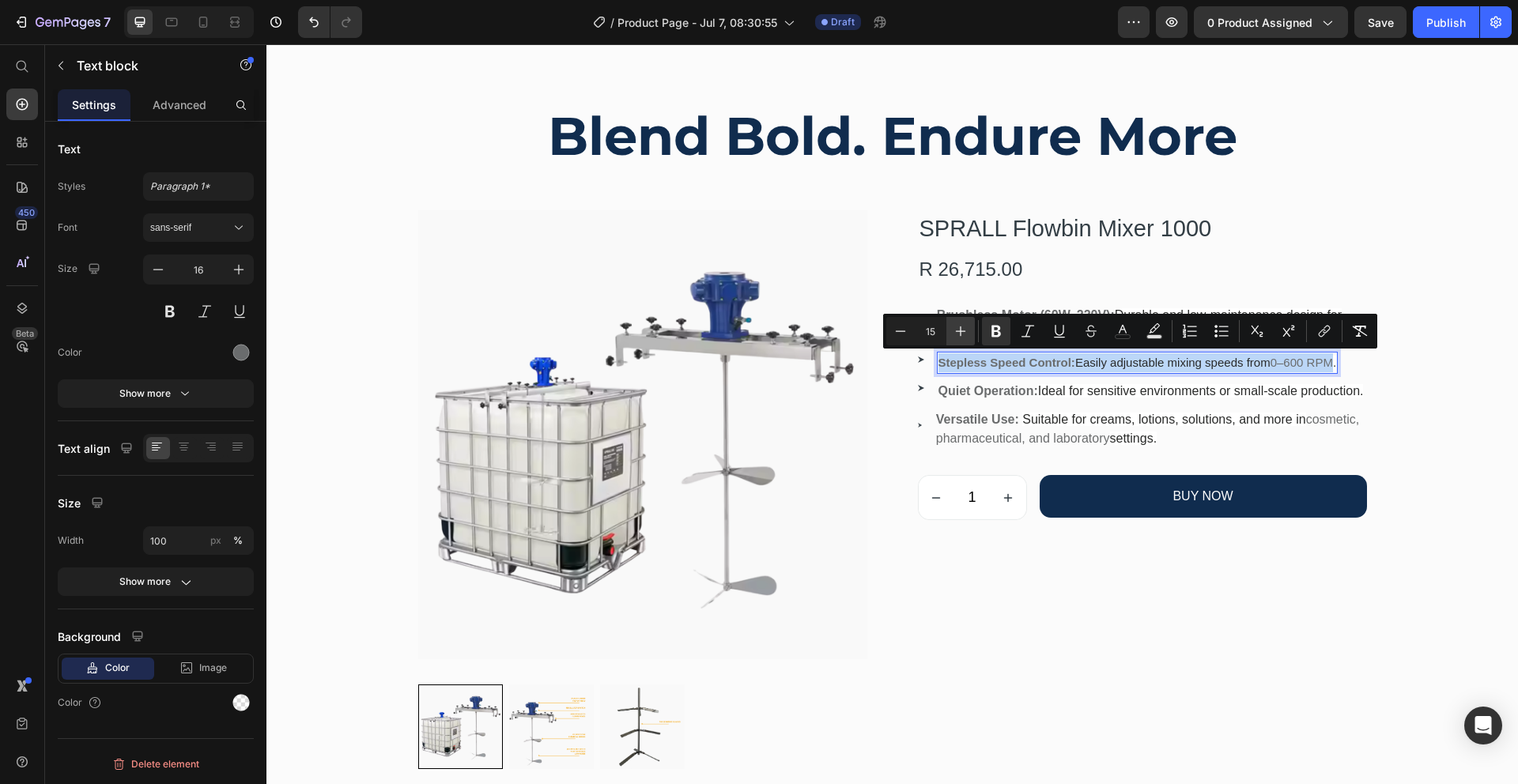 type on "16" 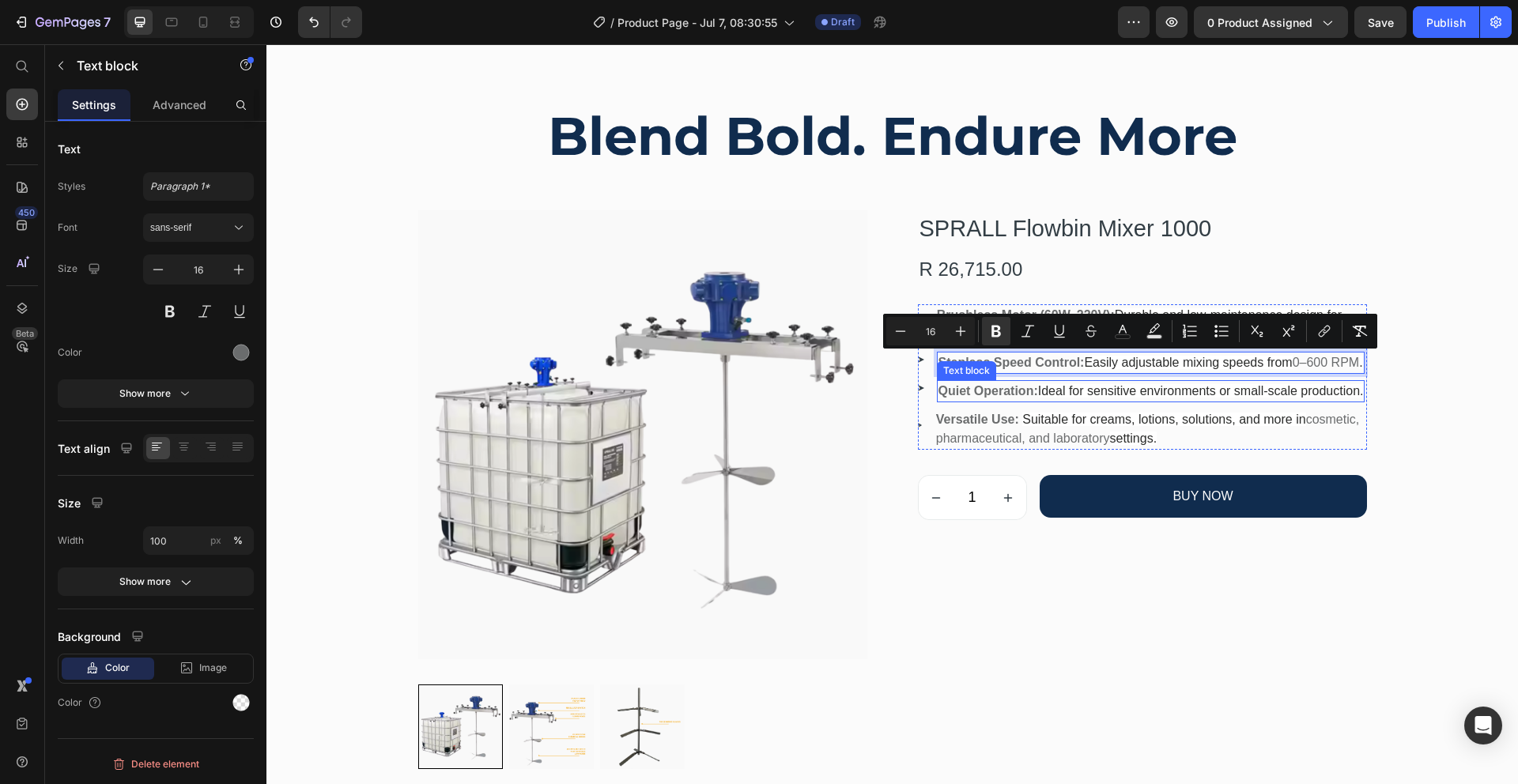 click on "Quiet Operation:  Ideal for sensitive environments or small-scale production." at bounding box center [1151, 391] 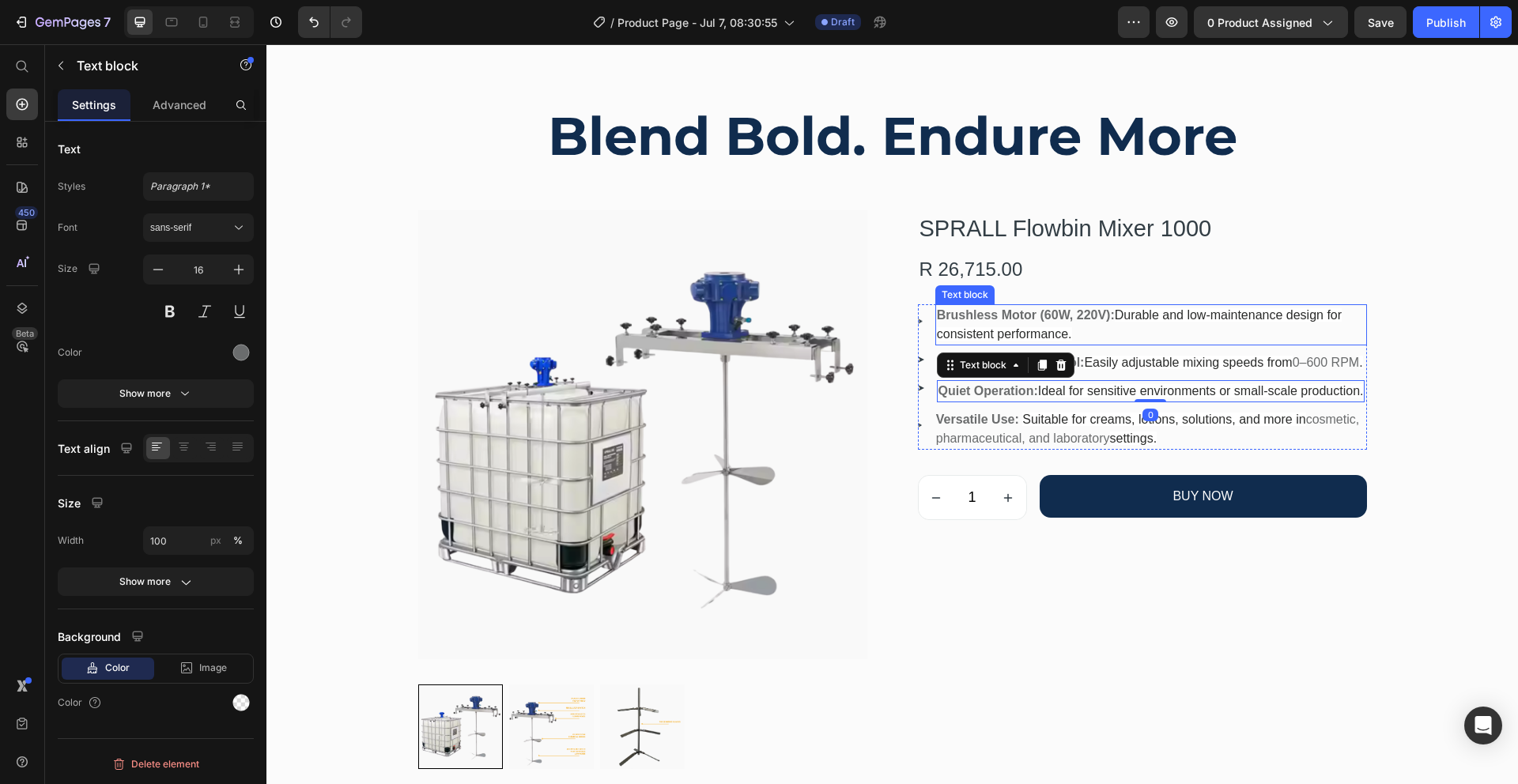 click on "Brushless Motor (60W, 220V):  Durable and low-maintenance design for consistent performance." at bounding box center [1151, 325] 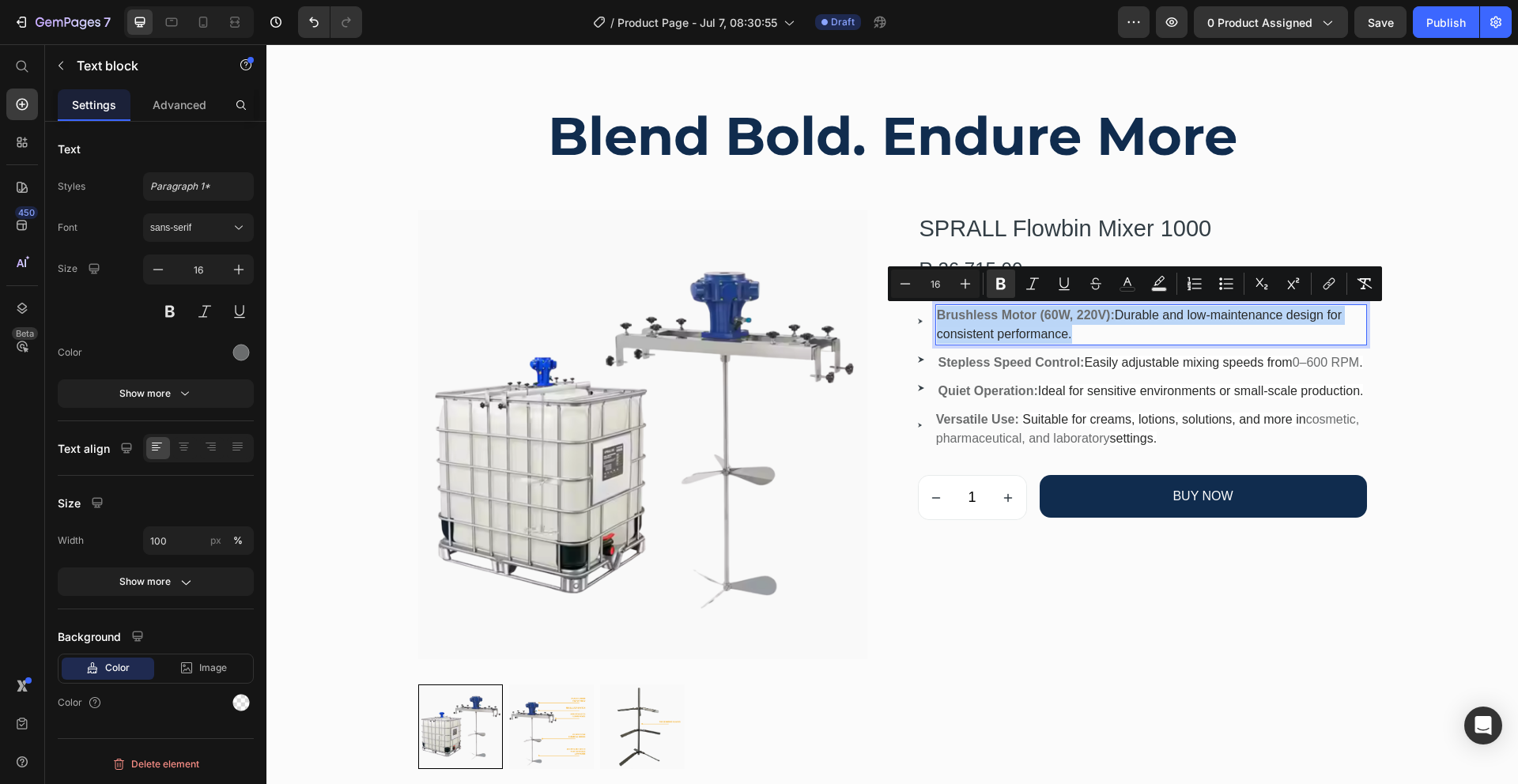 drag, startPoint x: 1087, startPoint y: 332, endPoint x: 932, endPoint y: 318, distance: 155.631 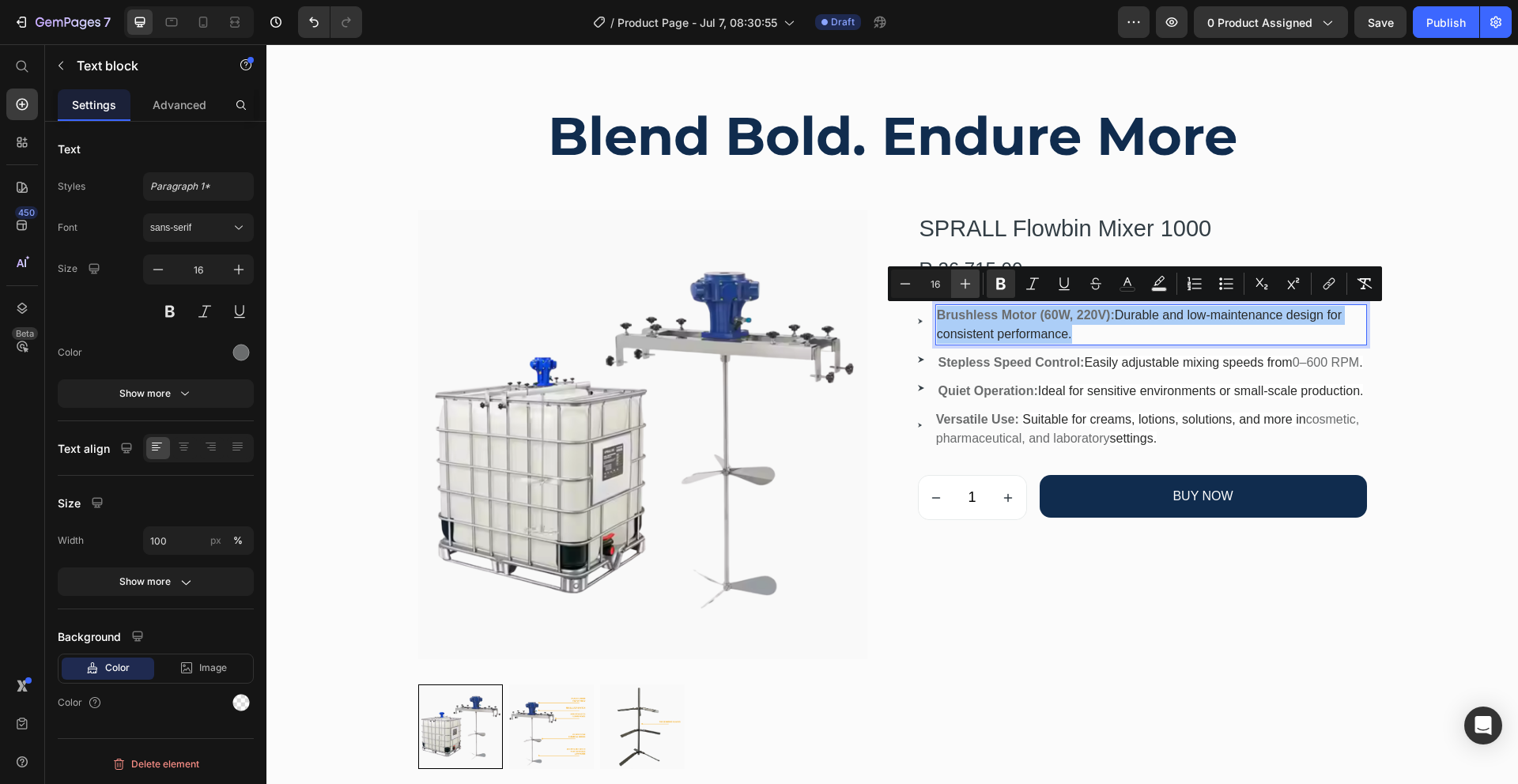 click 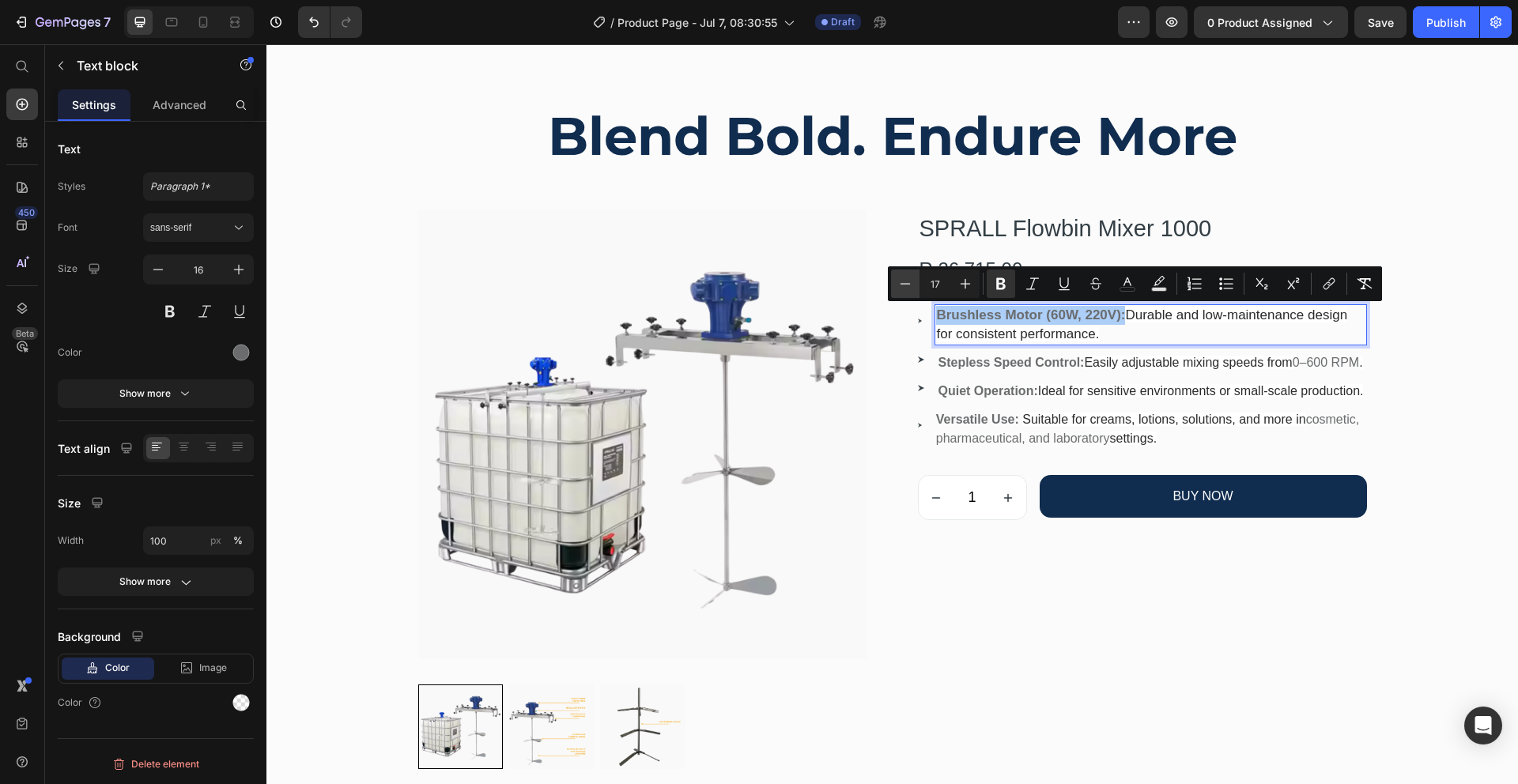 click 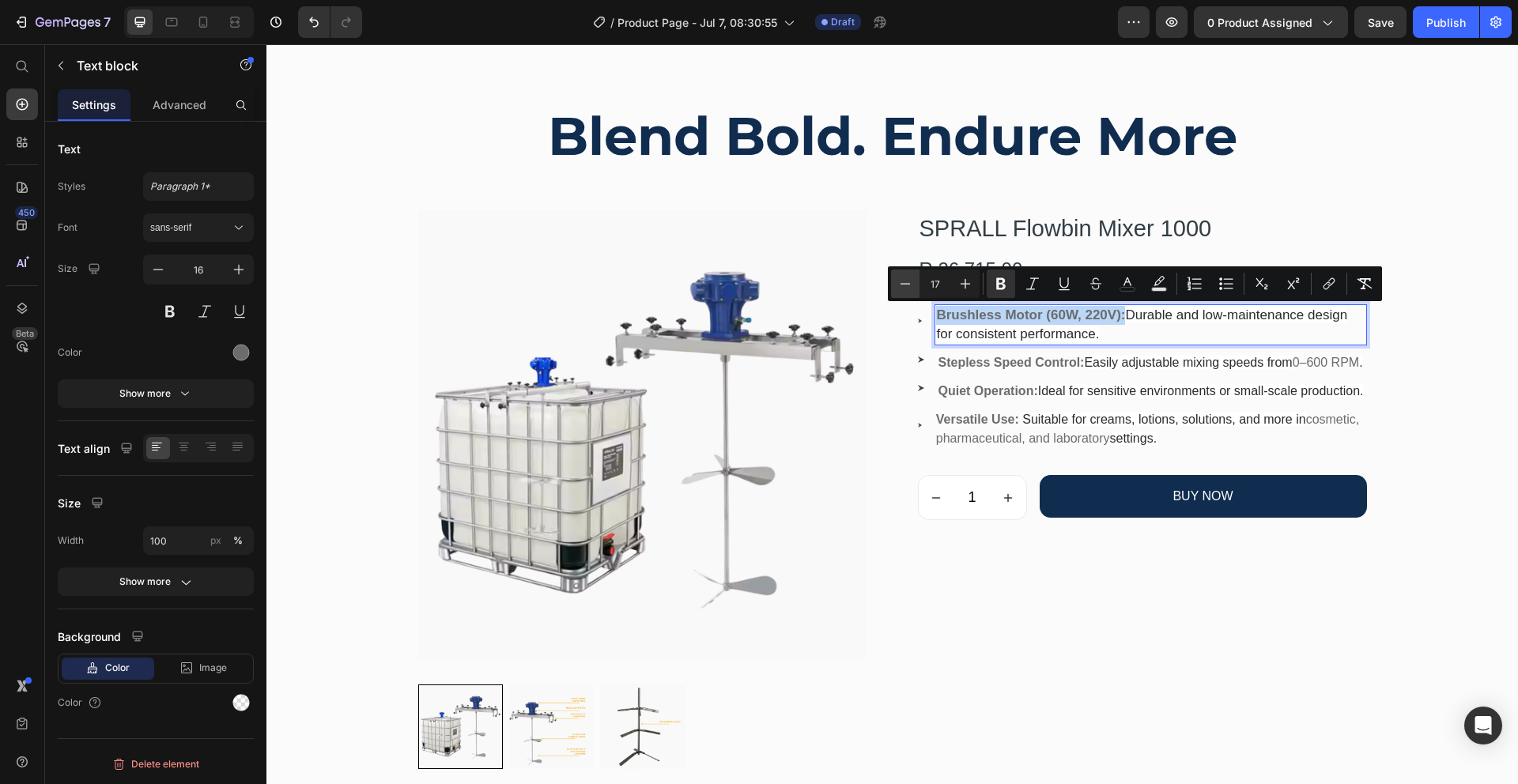 type on "16" 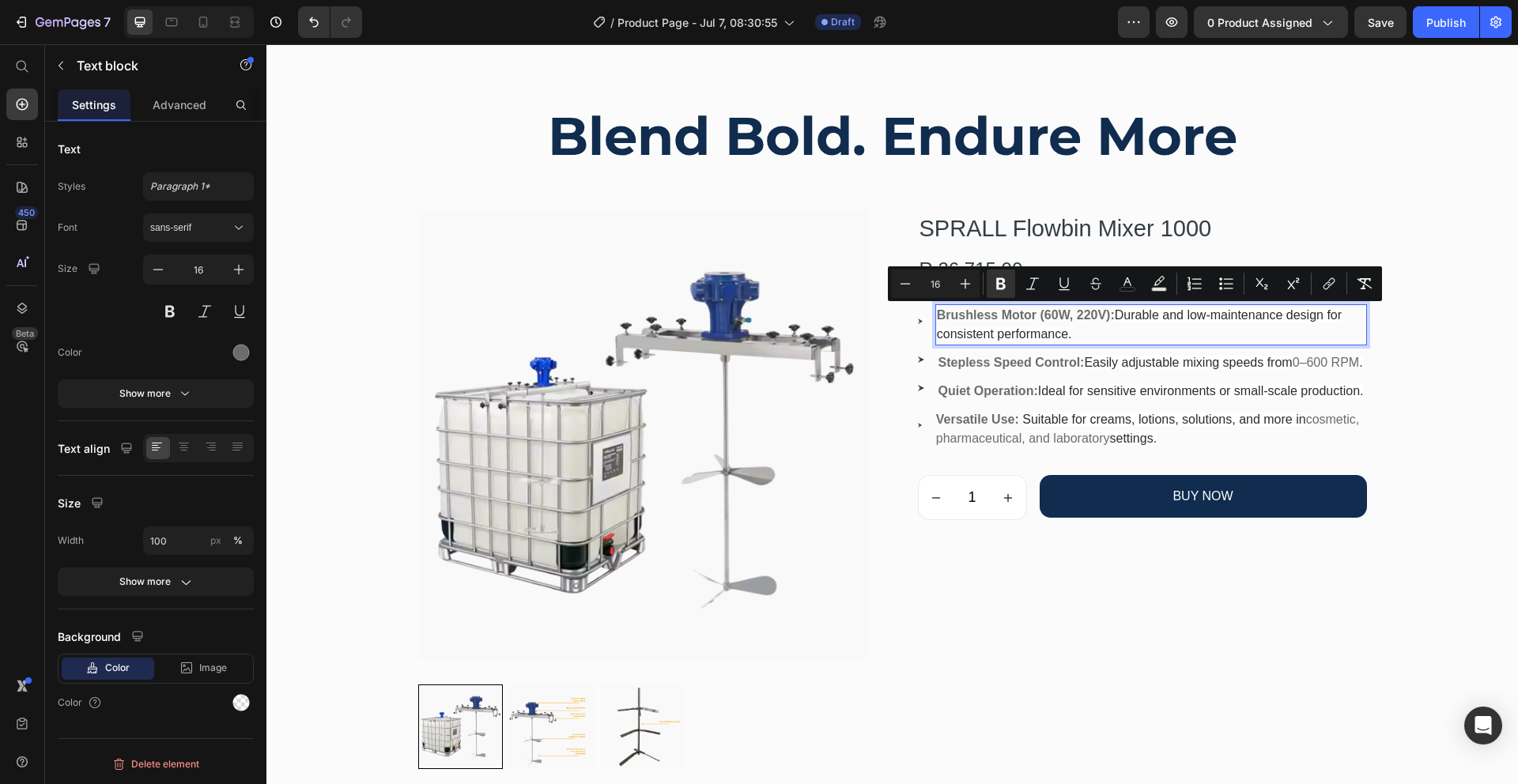click on "Brushless Motor (60W, 220V):  Durable and low-maintenance design for consistent performance." at bounding box center (1151, 325) 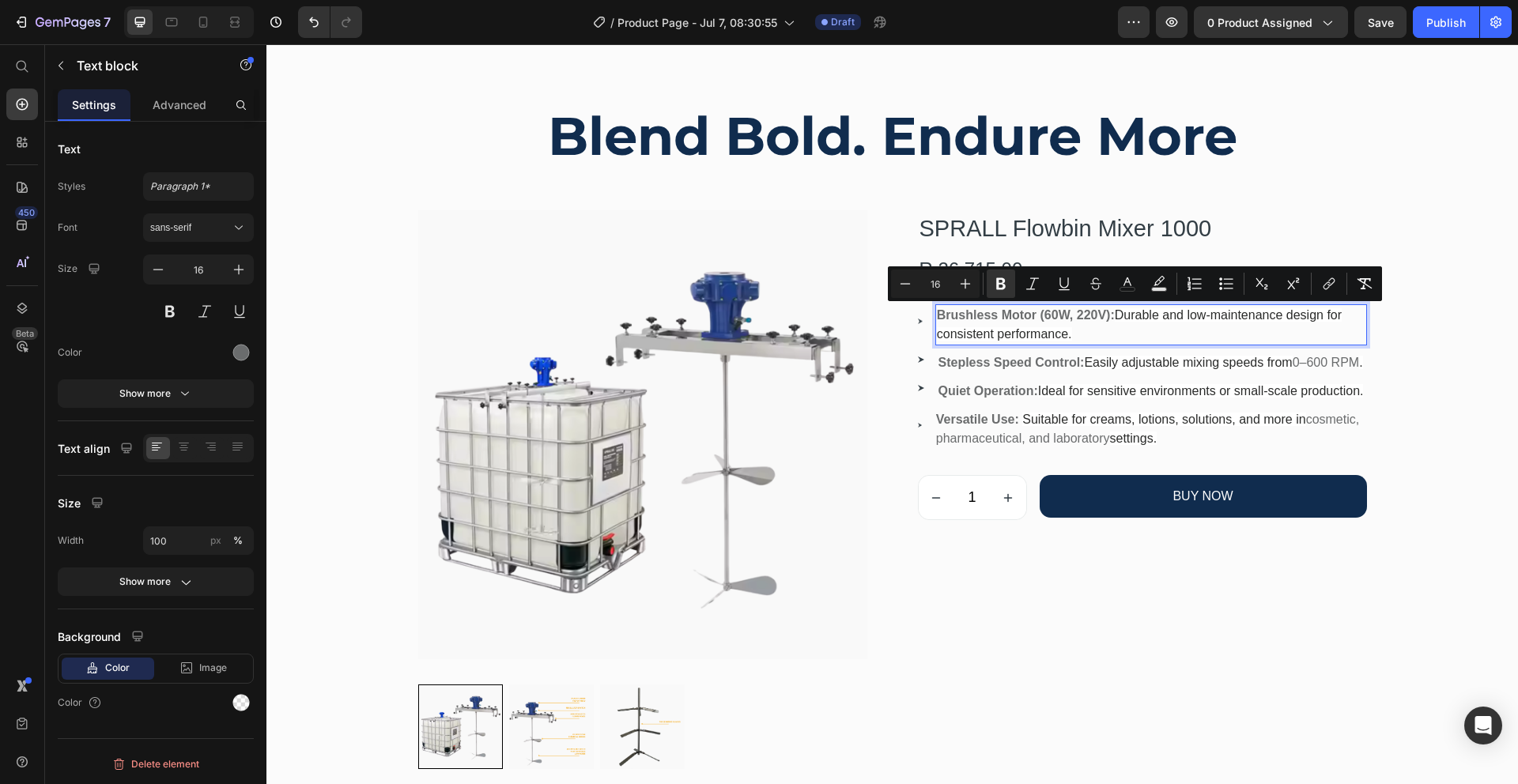 click on "Brushless Motor (60W, 220V):  Durable and low-maintenance design for consistent performance." at bounding box center (1151, 325) 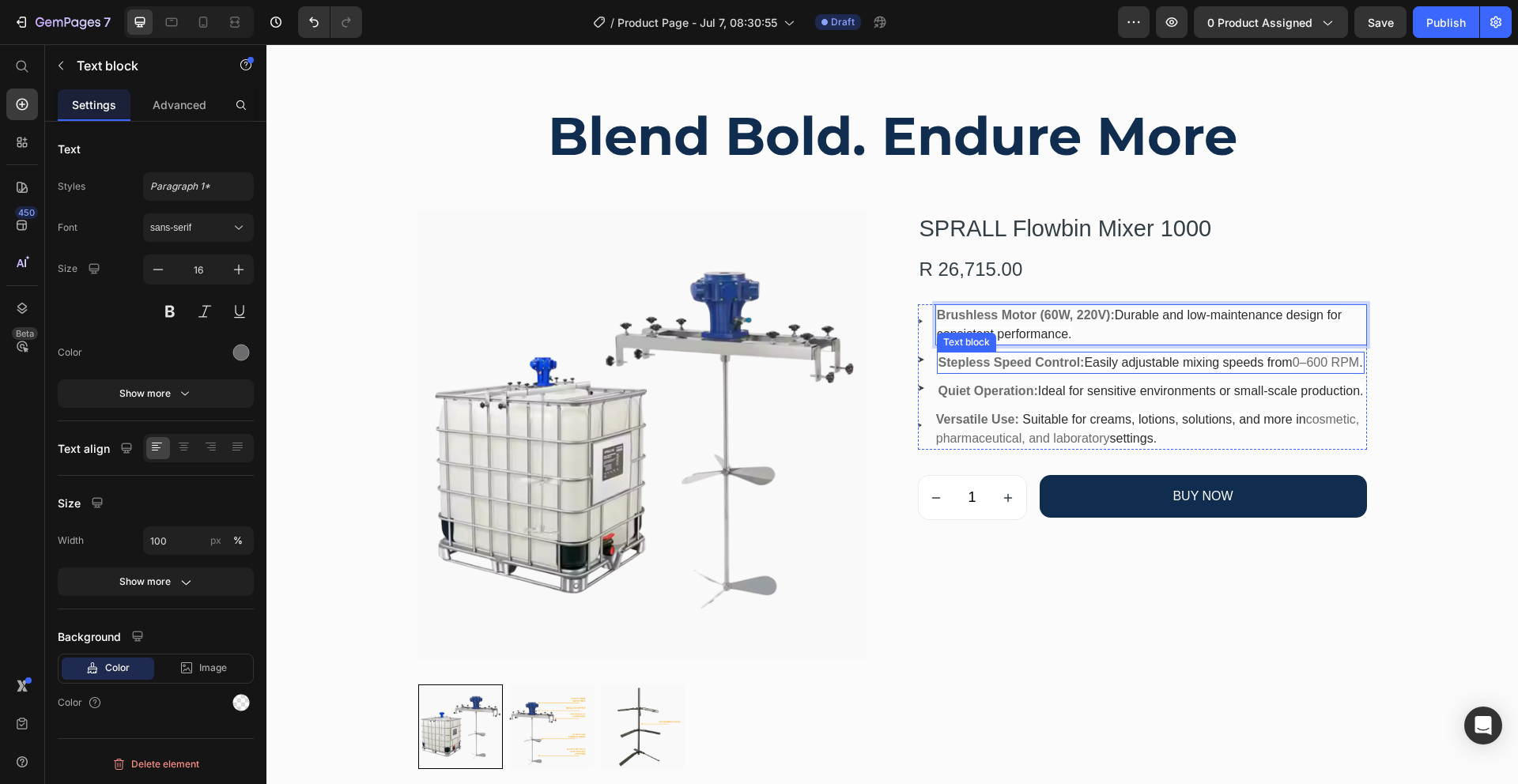 click on "Stepless Speed Control:  Easily adjustable mixing speeds from  0–600 RPM ." at bounding box center [1150, 363] 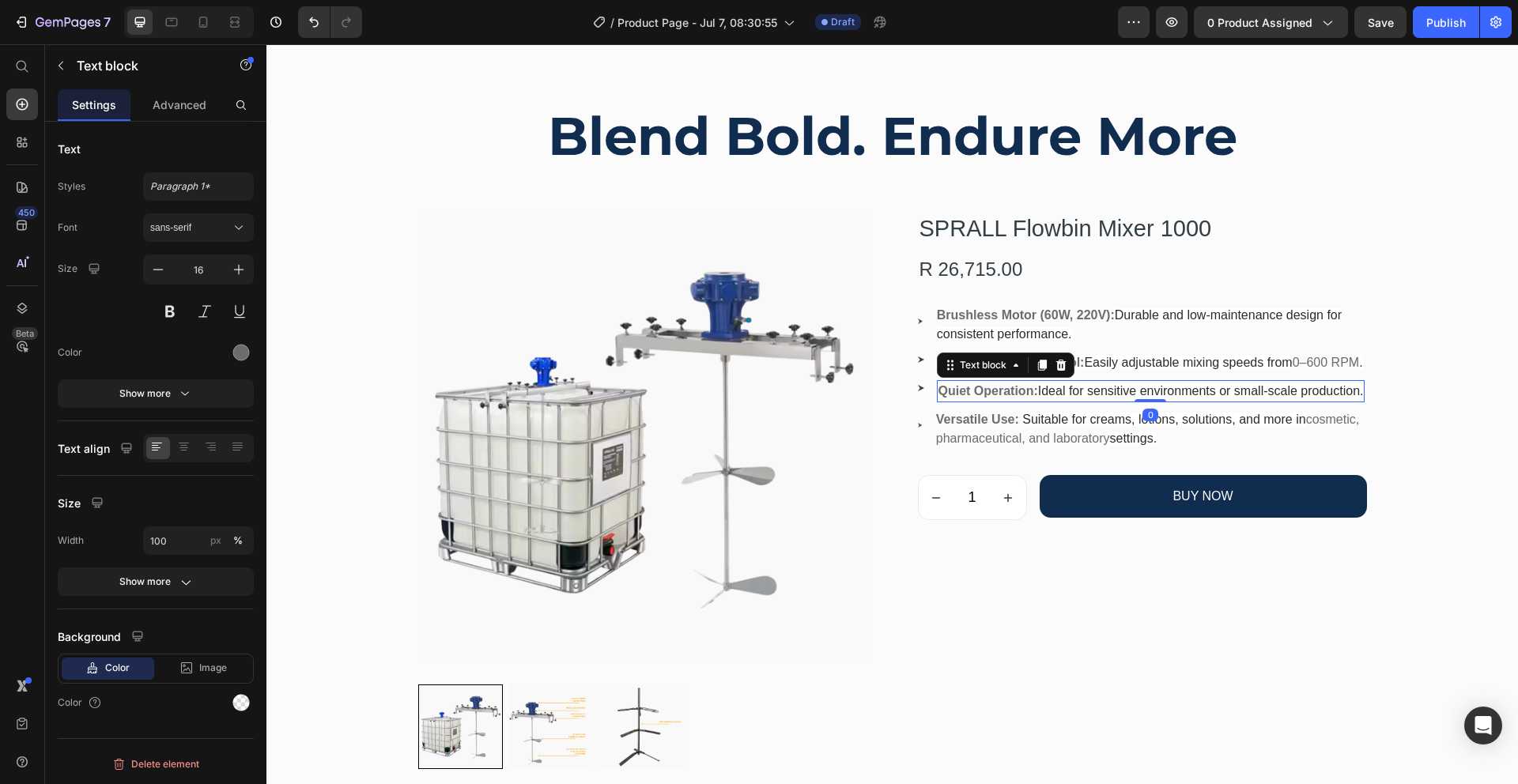 click on "Quiet Operation:  Ideal for sensitive environments or small-scale production." at bounding box center (1151, 391) 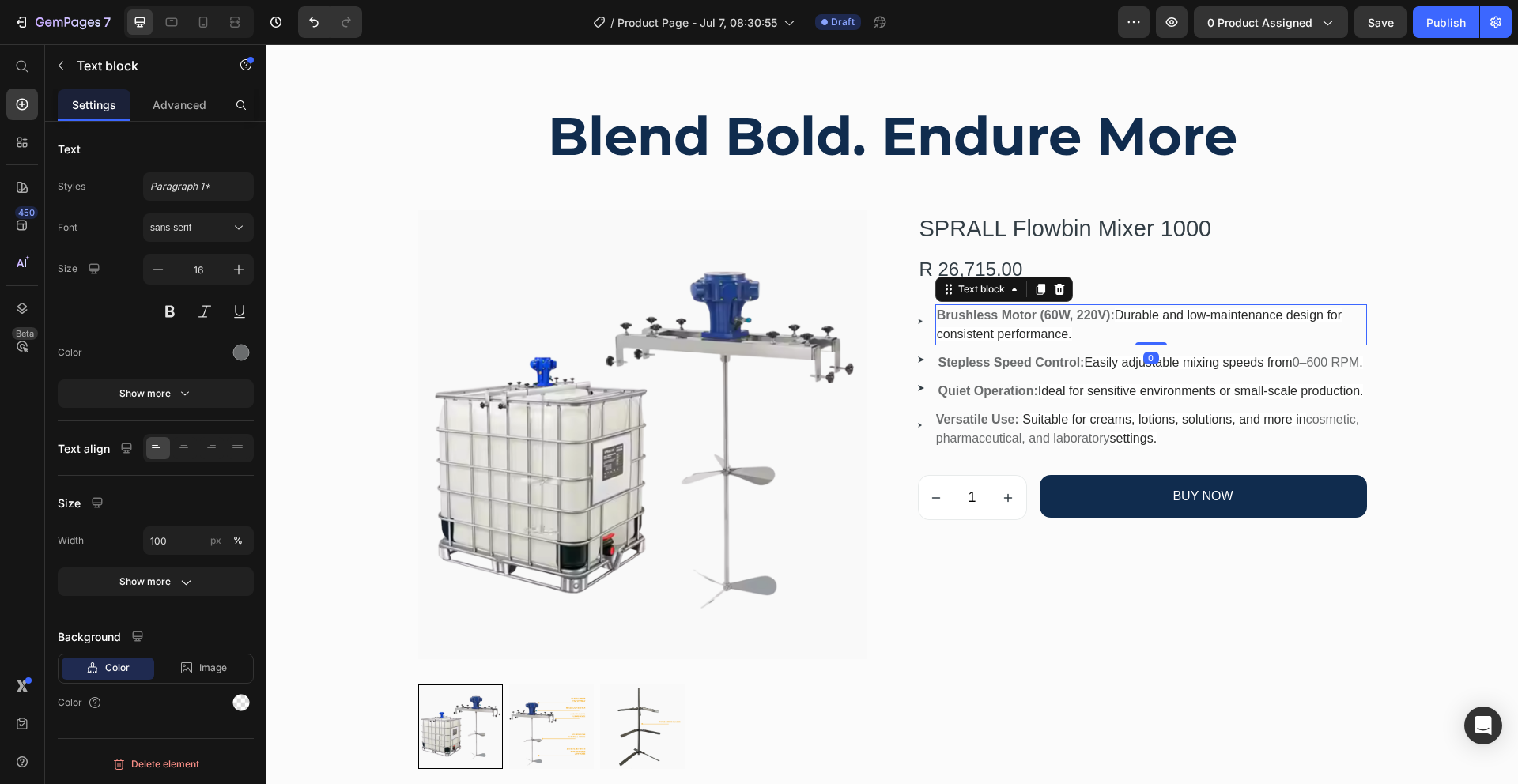 click on "Brushless Motor (60W, 220V):  Durable and low-maintenance design for consistent performance." at bounding box center (1151, 325) 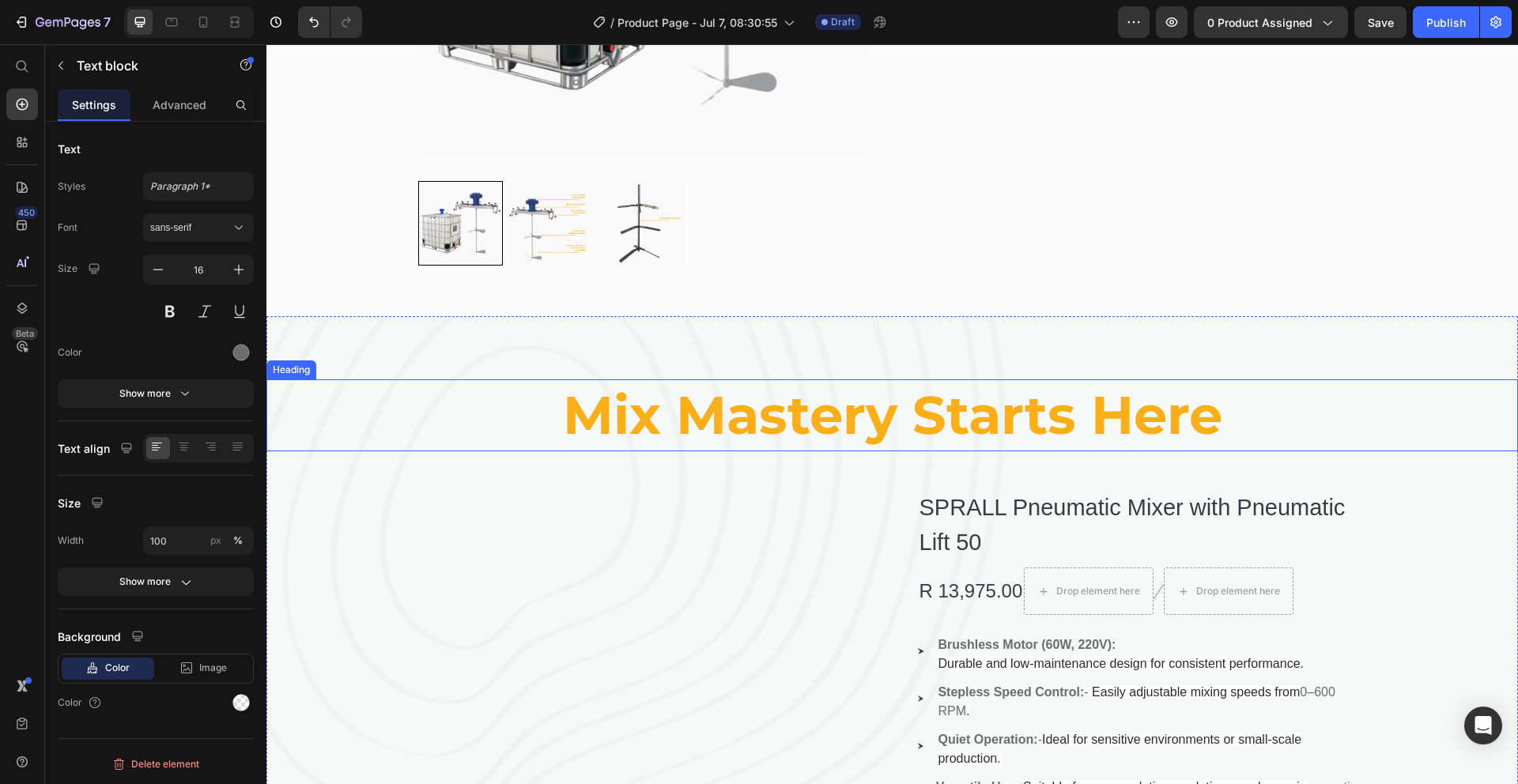 scroll, scrollTop: 2471, scrollLeft: 0, axis: vertical 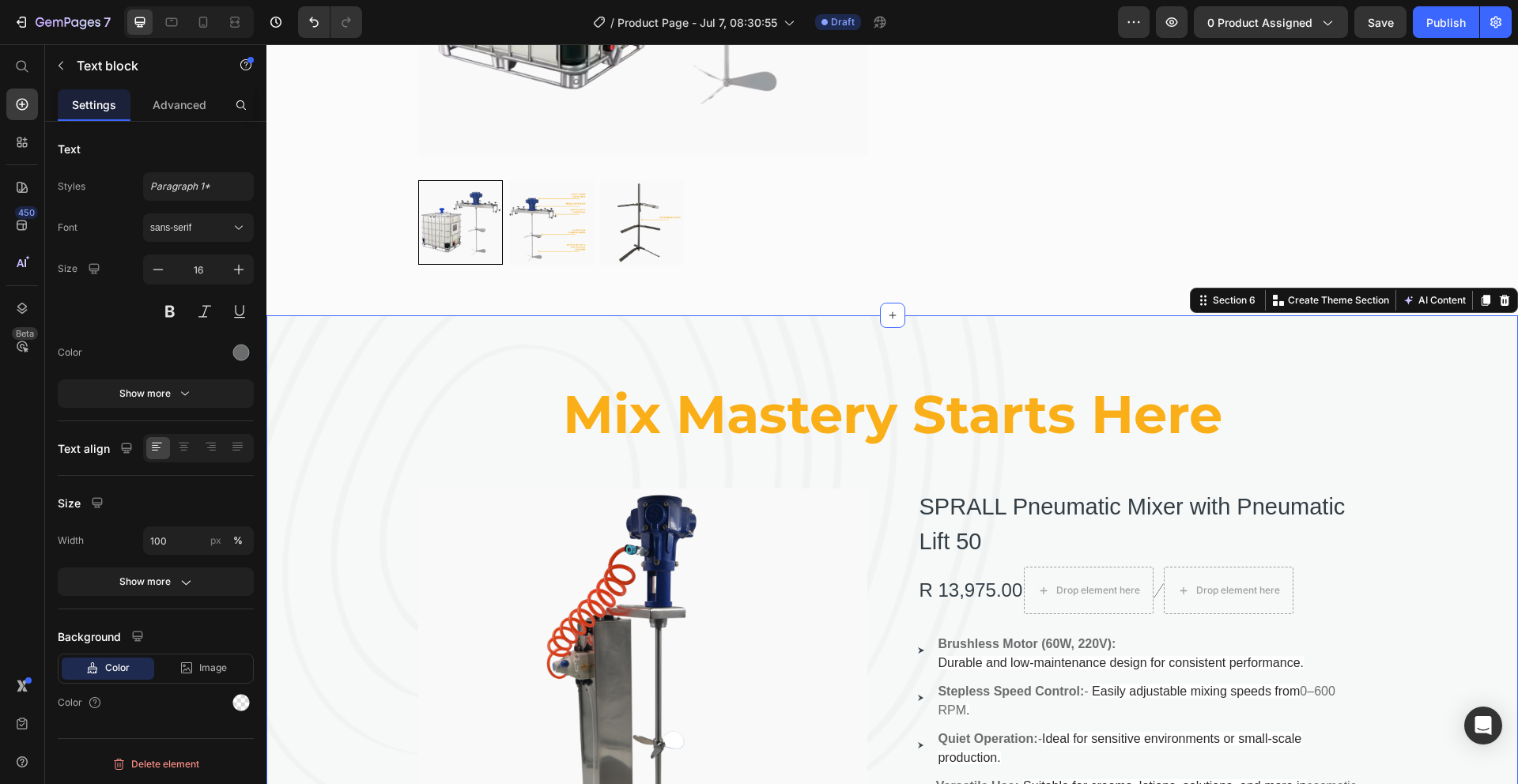 click on "Mix Mastery Starts Here Heading Product Images SPRALL Pneumatic Mixer with Pneumatic Lift 50 (P) Title R 13,975.00 (P) Price
Drop element here Image
Drop element here Row Image Brushless Motor (60W, 220V): Durable and low-maintenance design for consistent performance. Text block Image Stepless Speed Control: -   Easily adjustable mixing speeds from  0–600 RPM . Text block Image Quiet Operation: -  Ideal for sensitive environments or small-scale production. Text block Image Versatile Use:  -  Suitable for creams, lotions, solutions, and more in  cosmetic, pharmaceutical, and laboratory  settings. Text block Icon List 1 (P) Quantity BUY NOW (P) Cart Button Row Product Section 6   You can create reusable sections Create Theme Section AI Content Write with GemAI What would you like to describe here? Tone and Voice Persuasive Product Code One Inkjet Cartridge - Yellow Show more Generate" at bounding box center [892, 707] 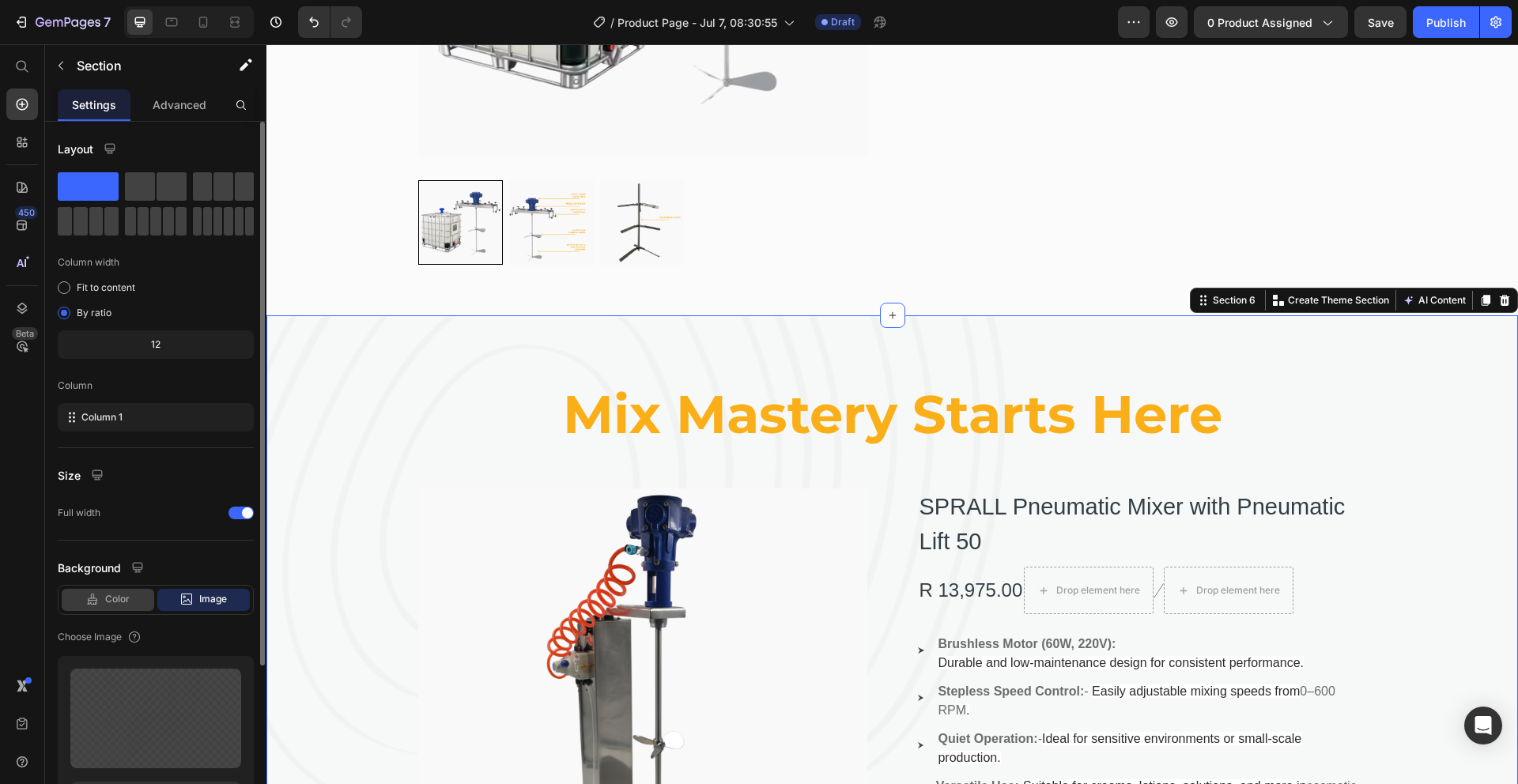 click on "Color" 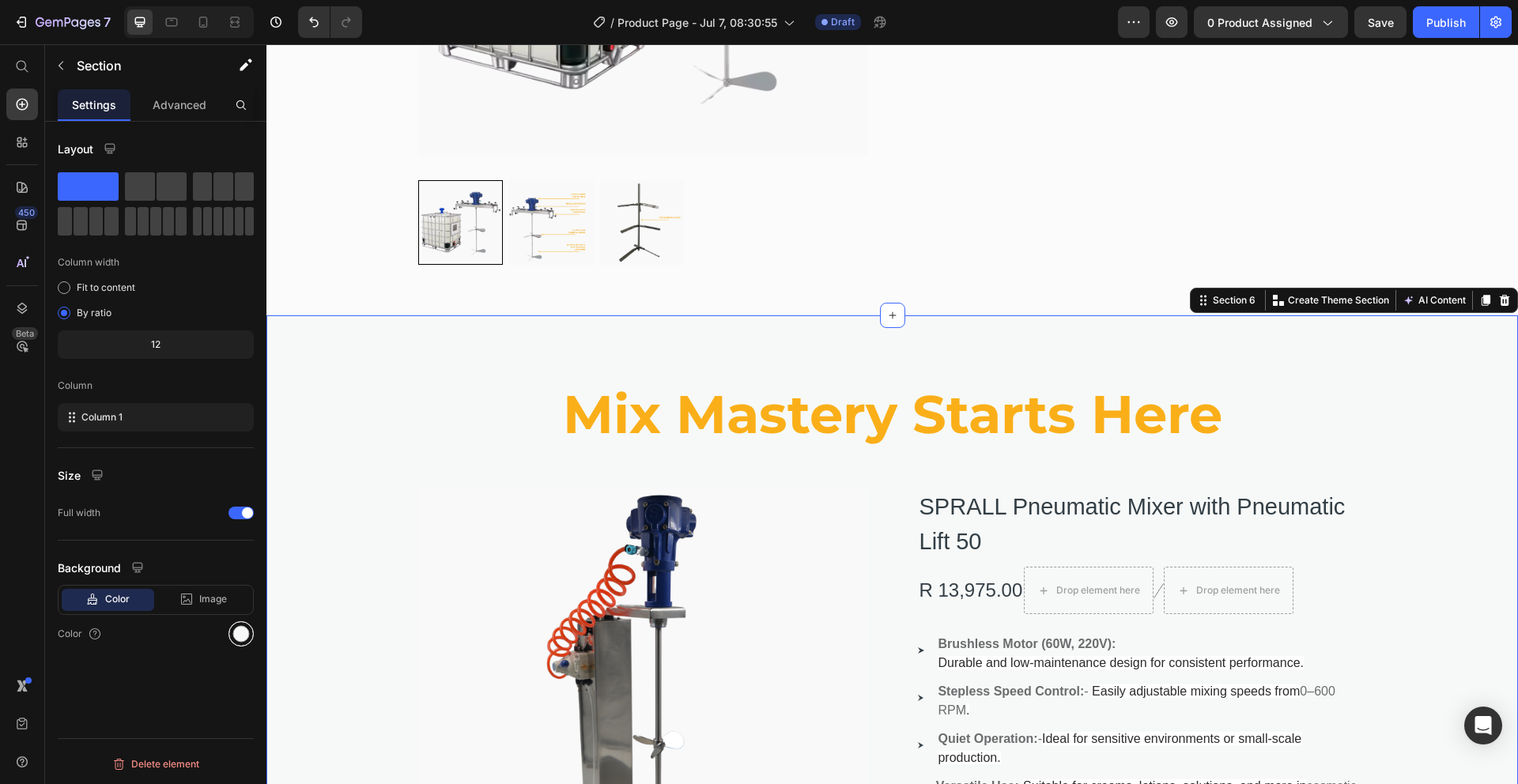click at bounding box center [241, 634] 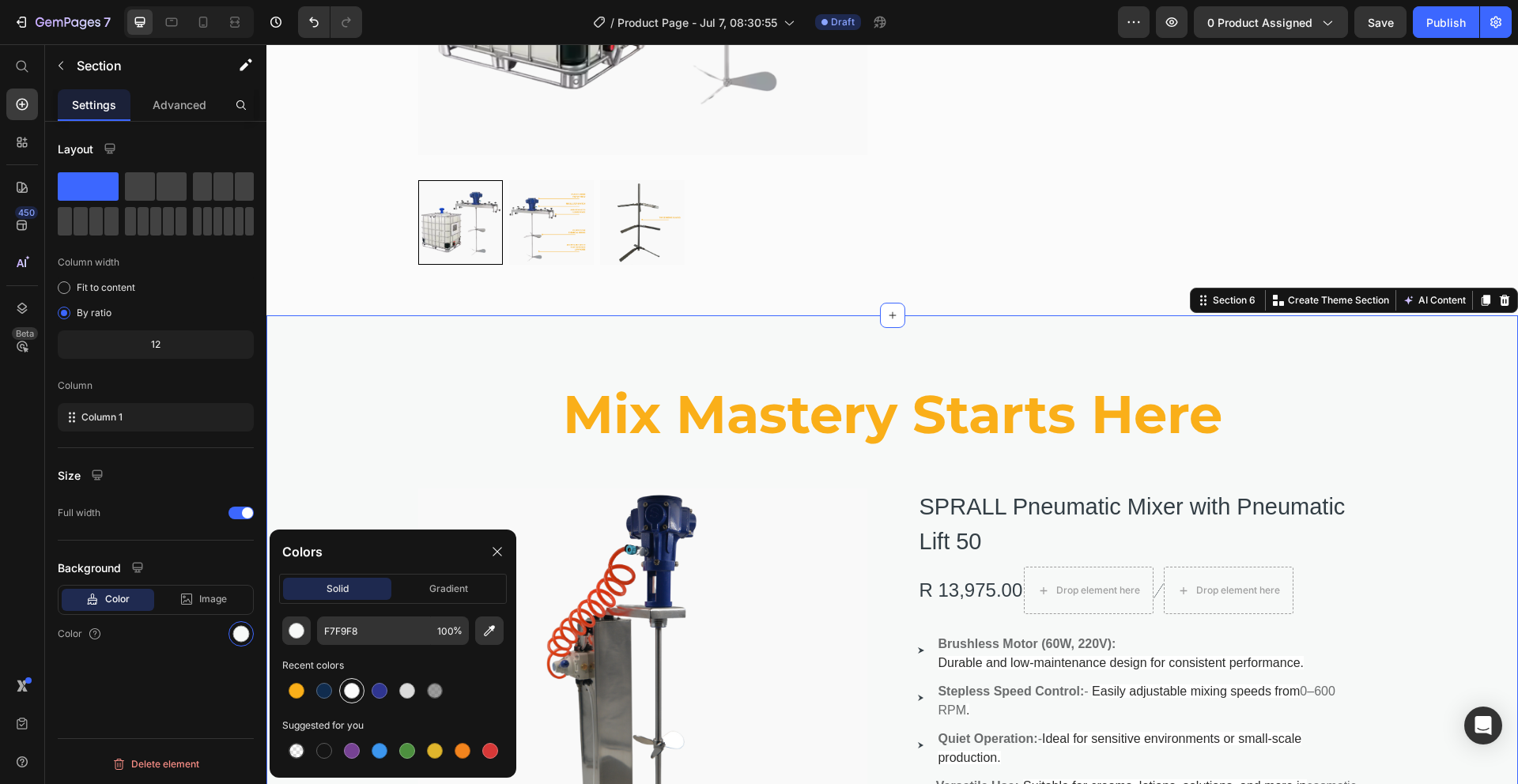 click at bounding box center (352, 691) 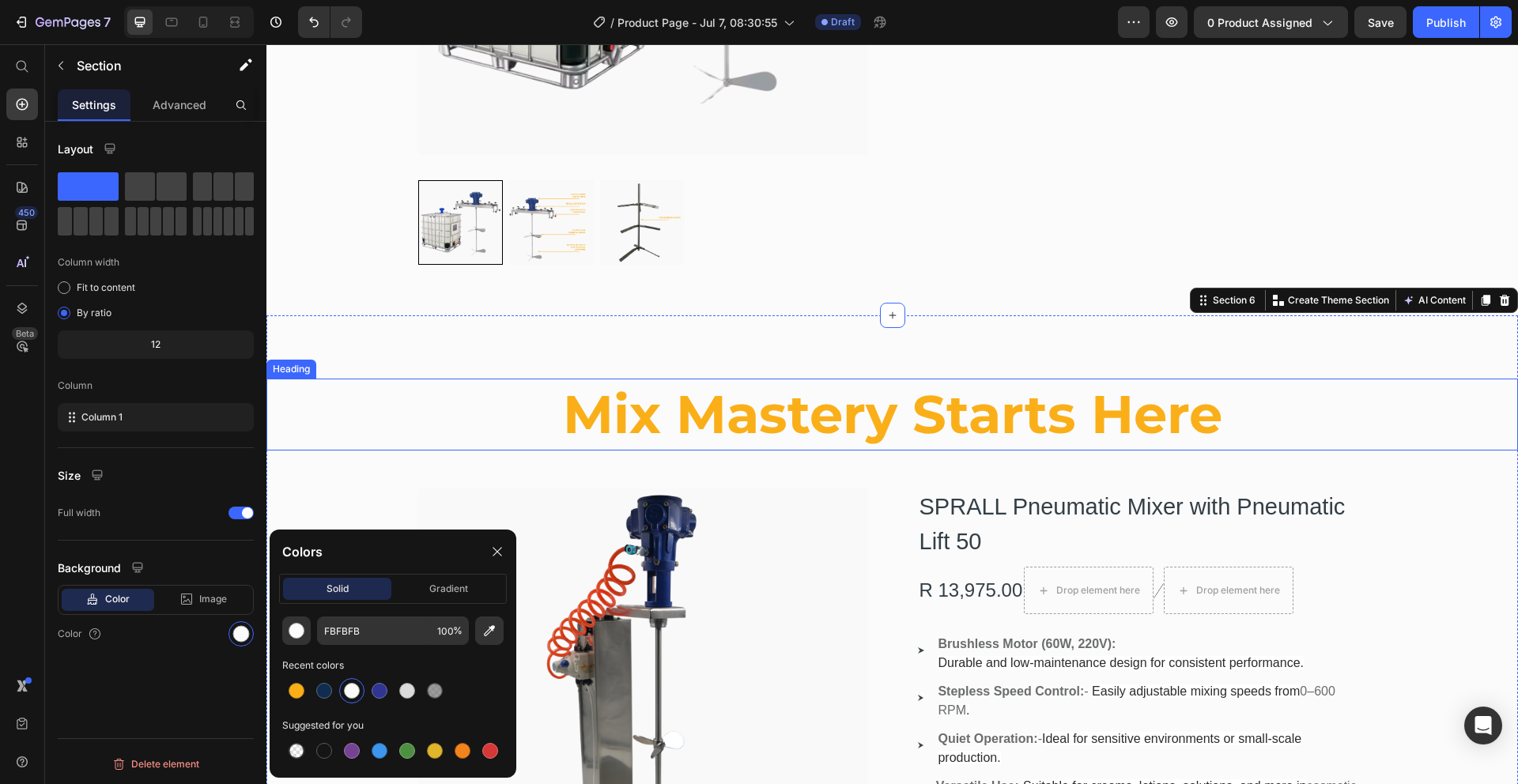 click on "Mix Mastery Starts Here" at bounding box center [892, 414] 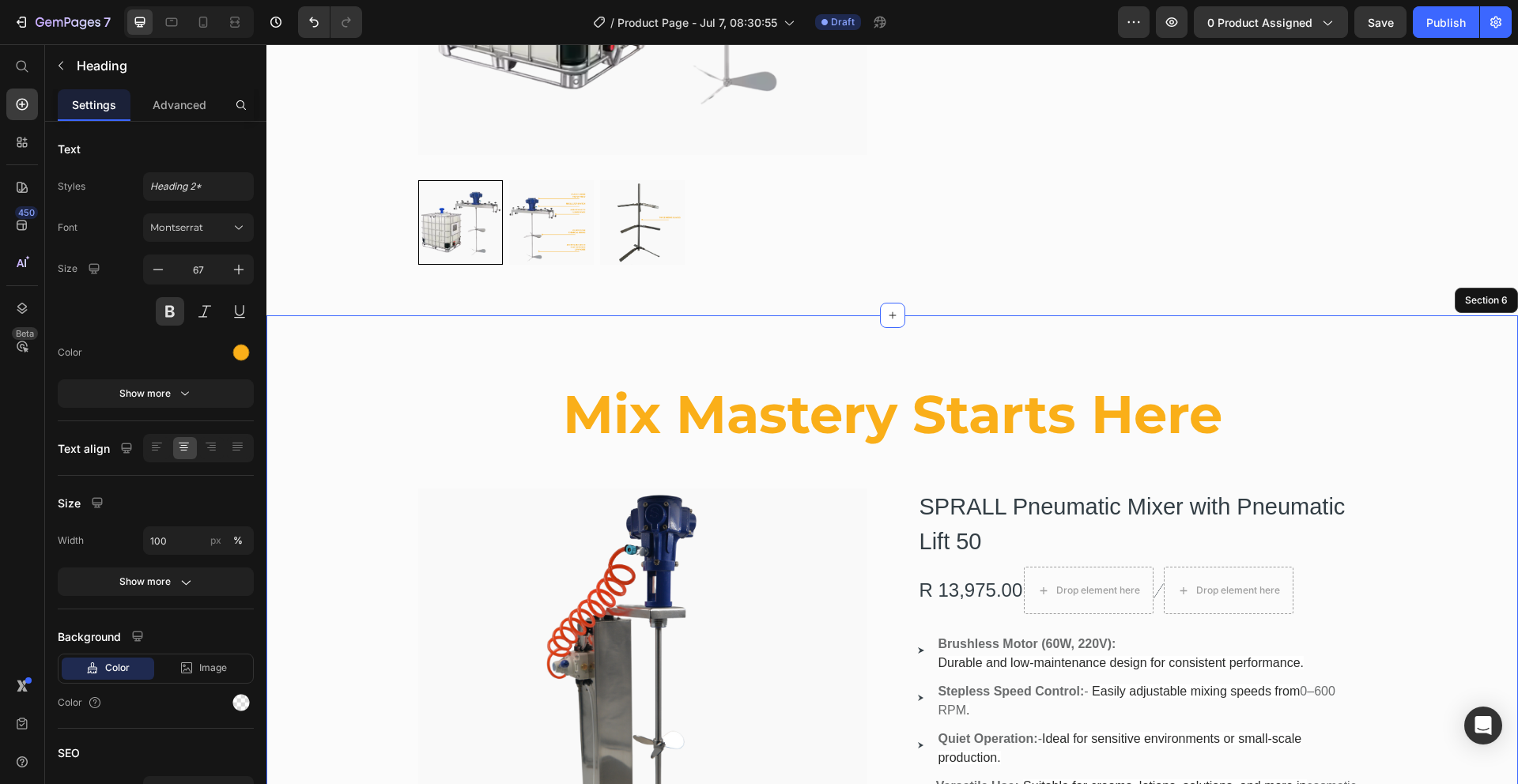 click on "Mix Mastery Starts Here Heading   48 Product Images SPRALL Pneumatic Mixer with Pneumatic Lift 50 (P) Title R 13,975.00 (P) Price
Drop element here Image
Drop element here Row Image Brushless Motor (60W, 220V): Durable and low-maintenance design for consistent performance. Text block Image Stepless Speed Control: -   Easily adjustable mixing speeds from  0–600 RPM . Text block Image Quiet Operation: -  Ideal for sensitive environments or small-scale production. Text block Image Versatile Use:  -  Suitable for creams, lotions, solutions, and more in  cosmetic, pharmaceutical, and laboratory  settings. Text block Icon List 1 (P) Quantity BUY NOW (P) Cart Button Row Product Section 6" at bounding box center [892, 707] 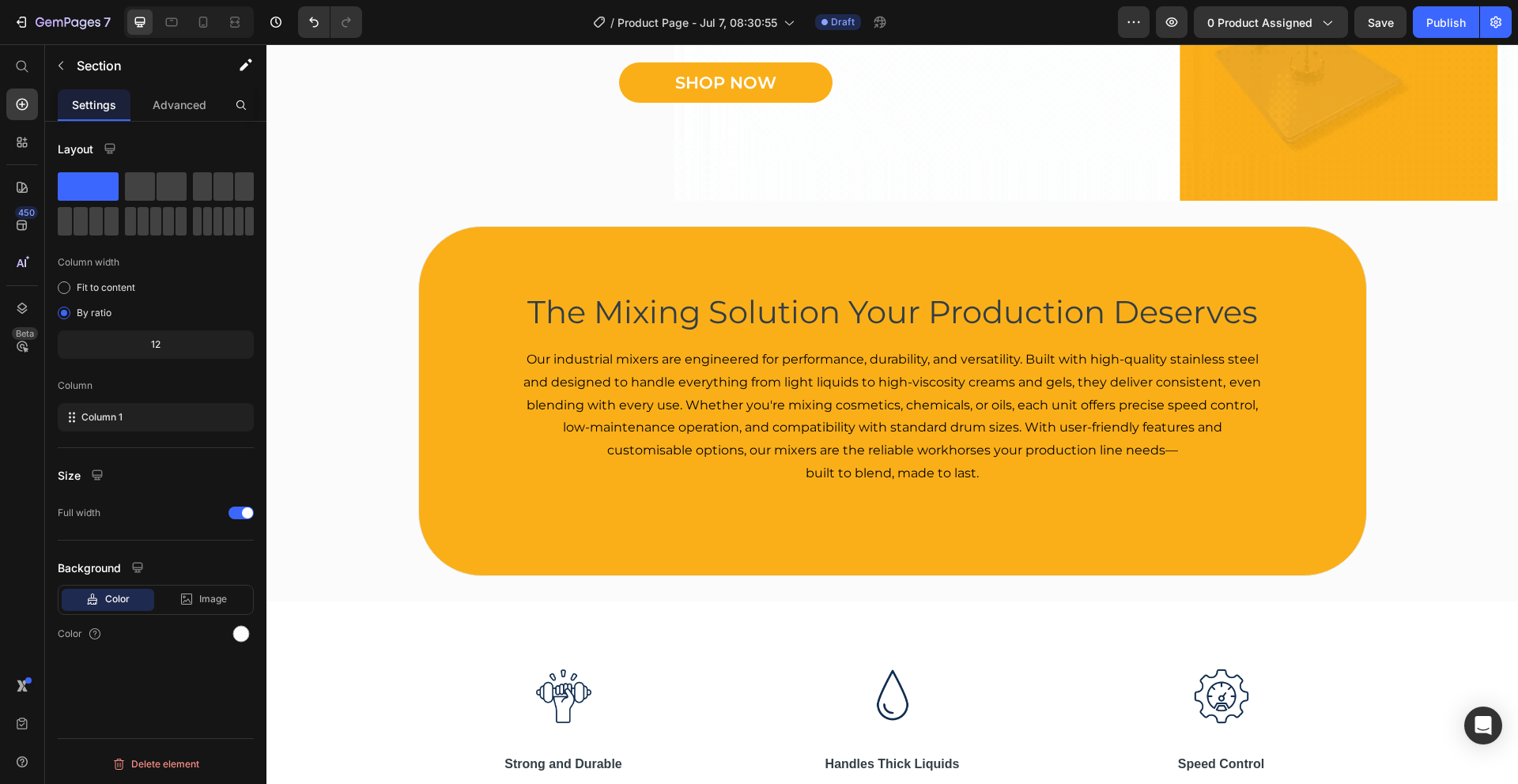 scroll, scrollTop: 352, scrollLeft: 0, axis: vertical 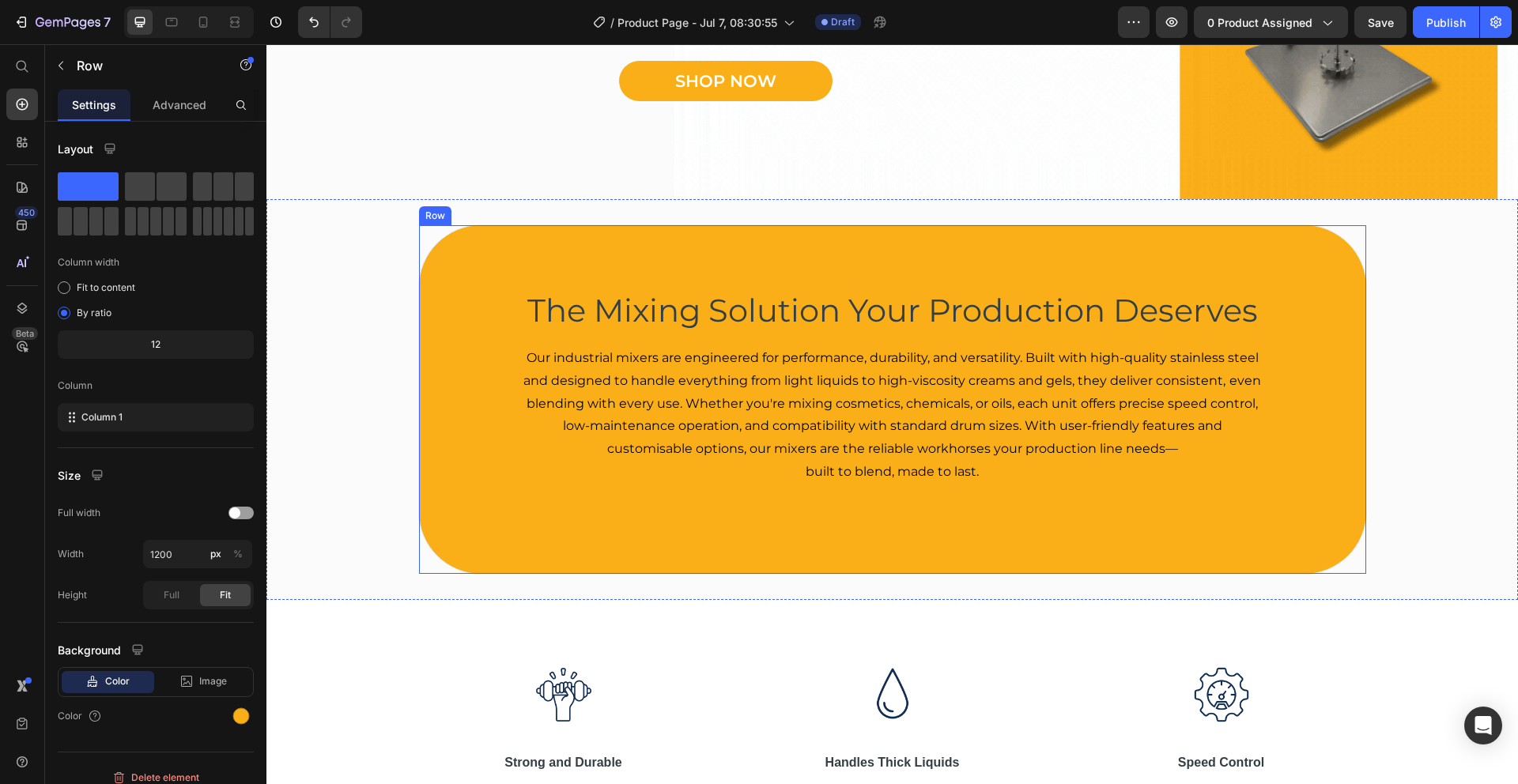 click on "The Mixing Solution Your Production Deserves  Heading Our industrial mixers are engineered for performance, durability, and versatility. Built with high-quality stainless steel and designed to handle everything from light liquids to high-viscosity creams and gels, they deliver consistent,   even blending with every use. Whether you're mixing cosmetics, chemicals, or oils, each unit offers precise speed control, low-maintenance operation, and compatibility with standard drum sizes. With user-friendly features and customisable options, our mixers are the reliable workhorses your production line needs— built to blend, made to last. Text block Row" at bounding box center (893, 399) 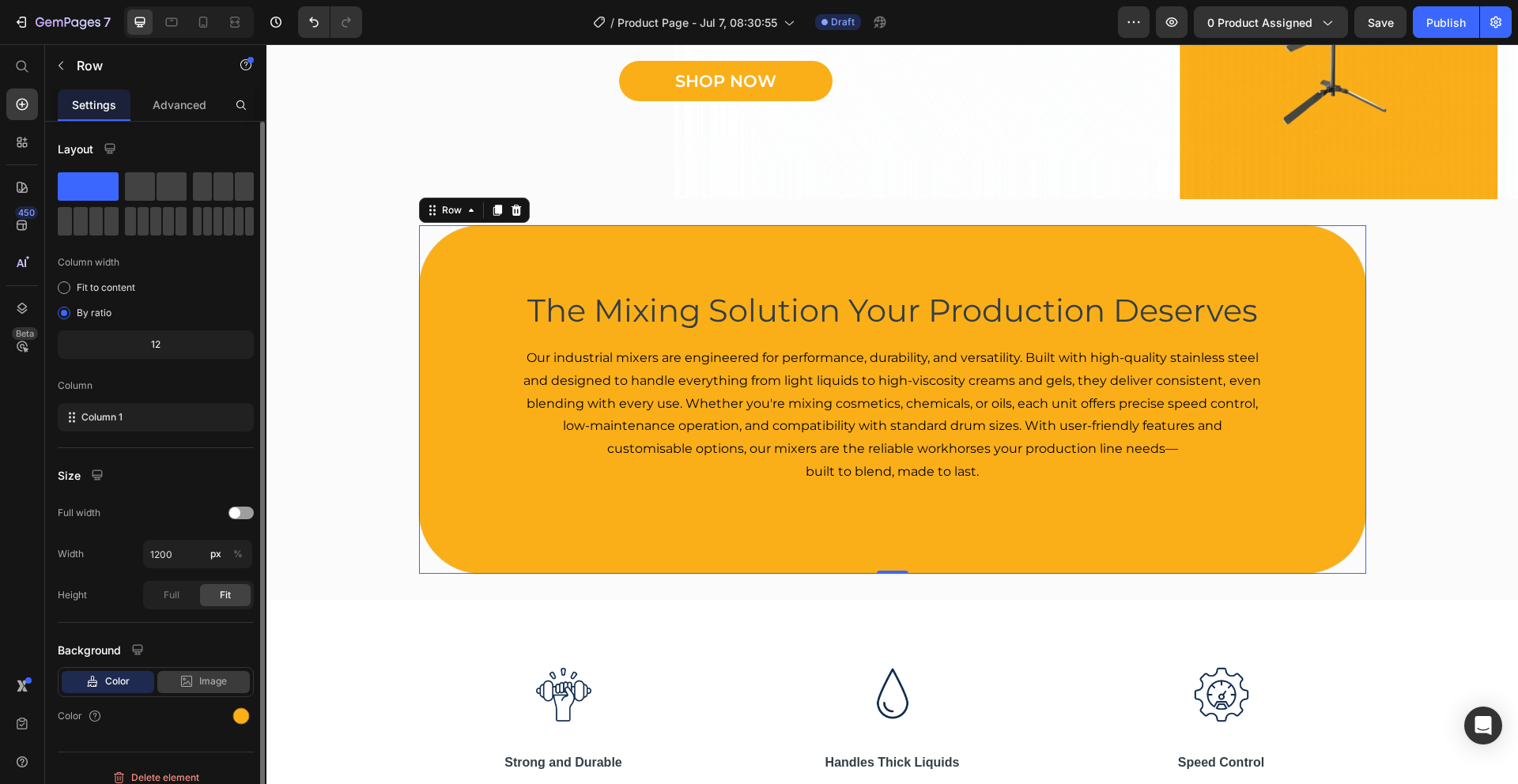 scroll, scrollTop: 13, scrollLeft: 0, axis: vertical 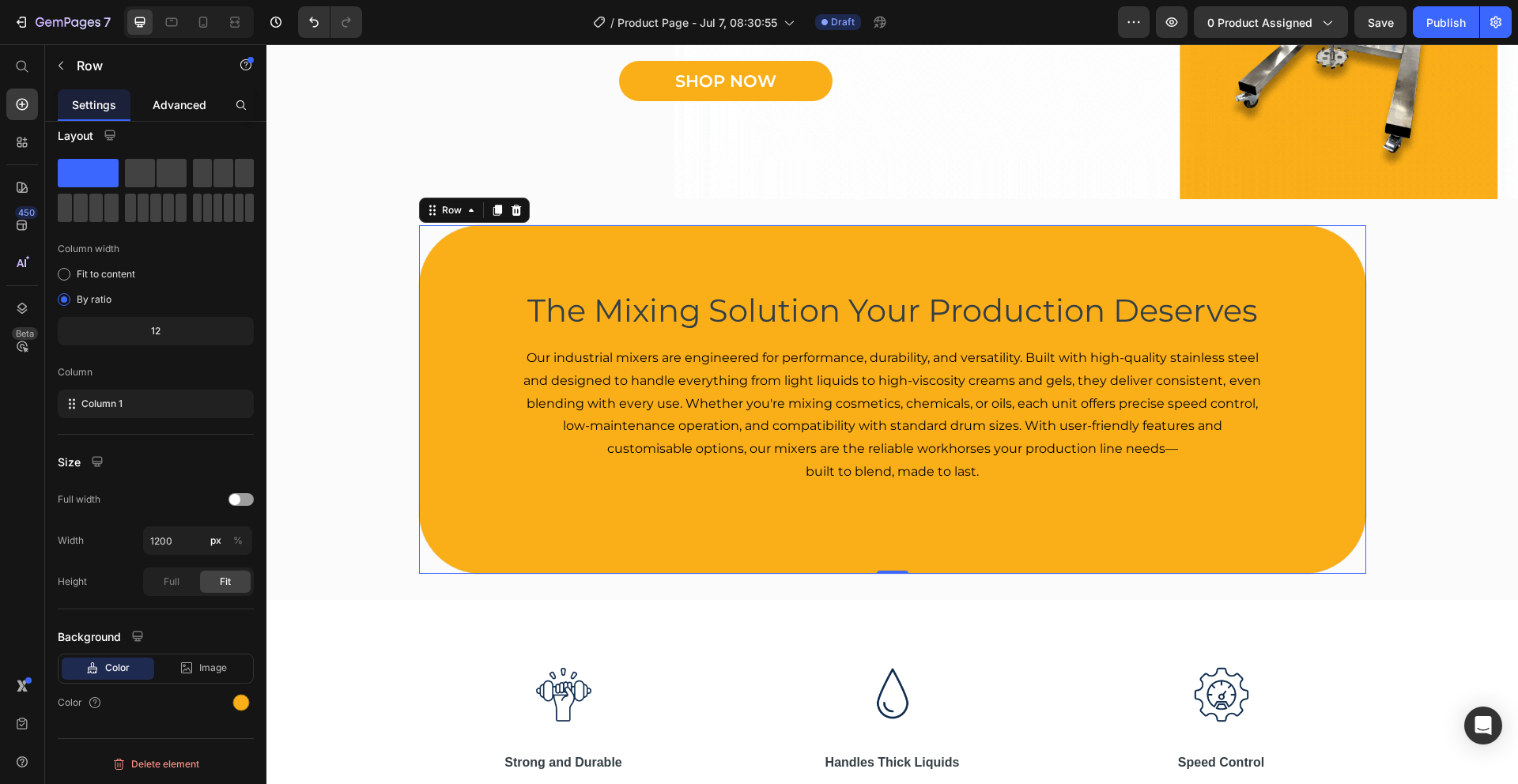 click on "Advanced" at bounding box center (179, 104) 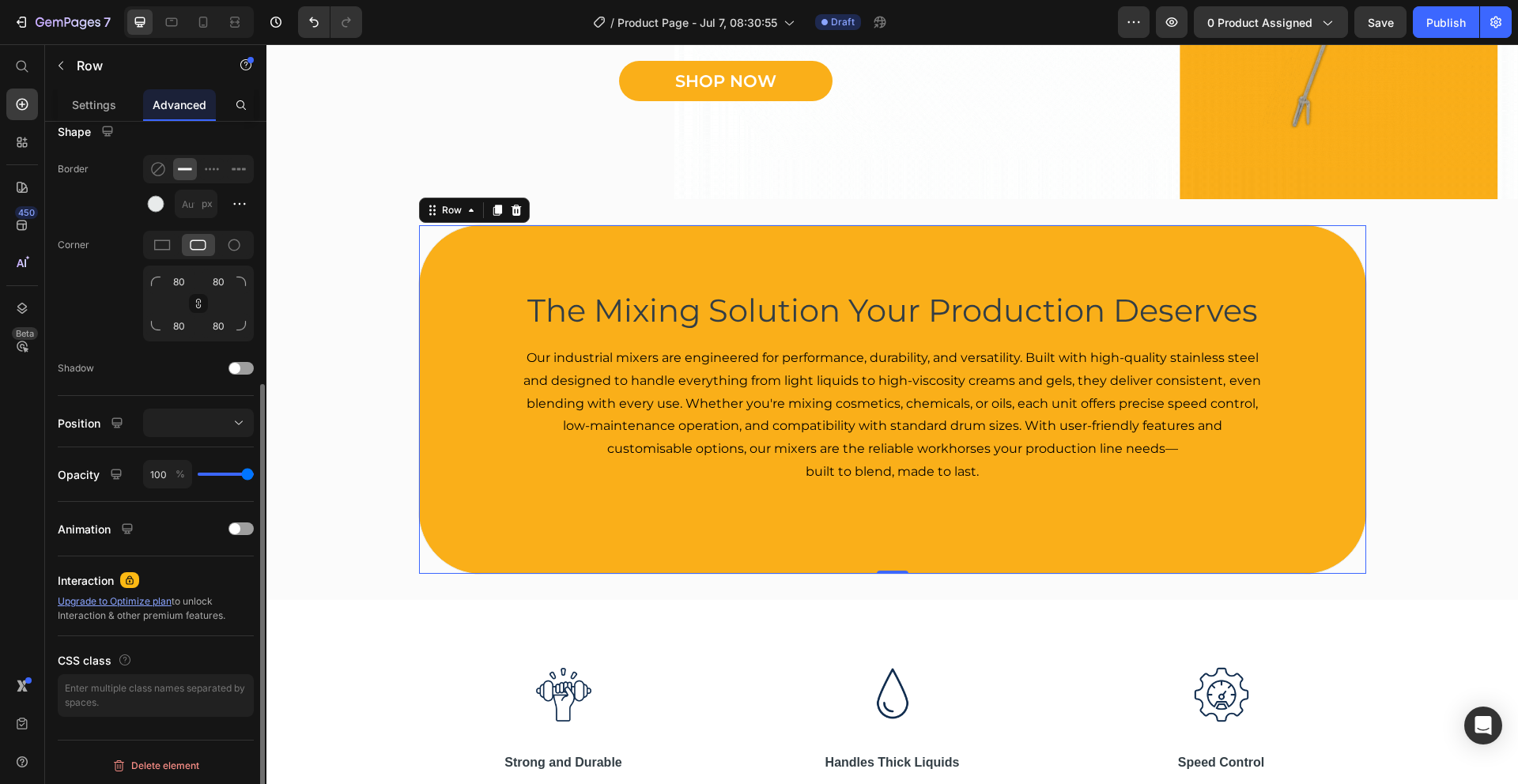 scroll, scrollTop: 413, scrollLeft: 0, axis: vertical 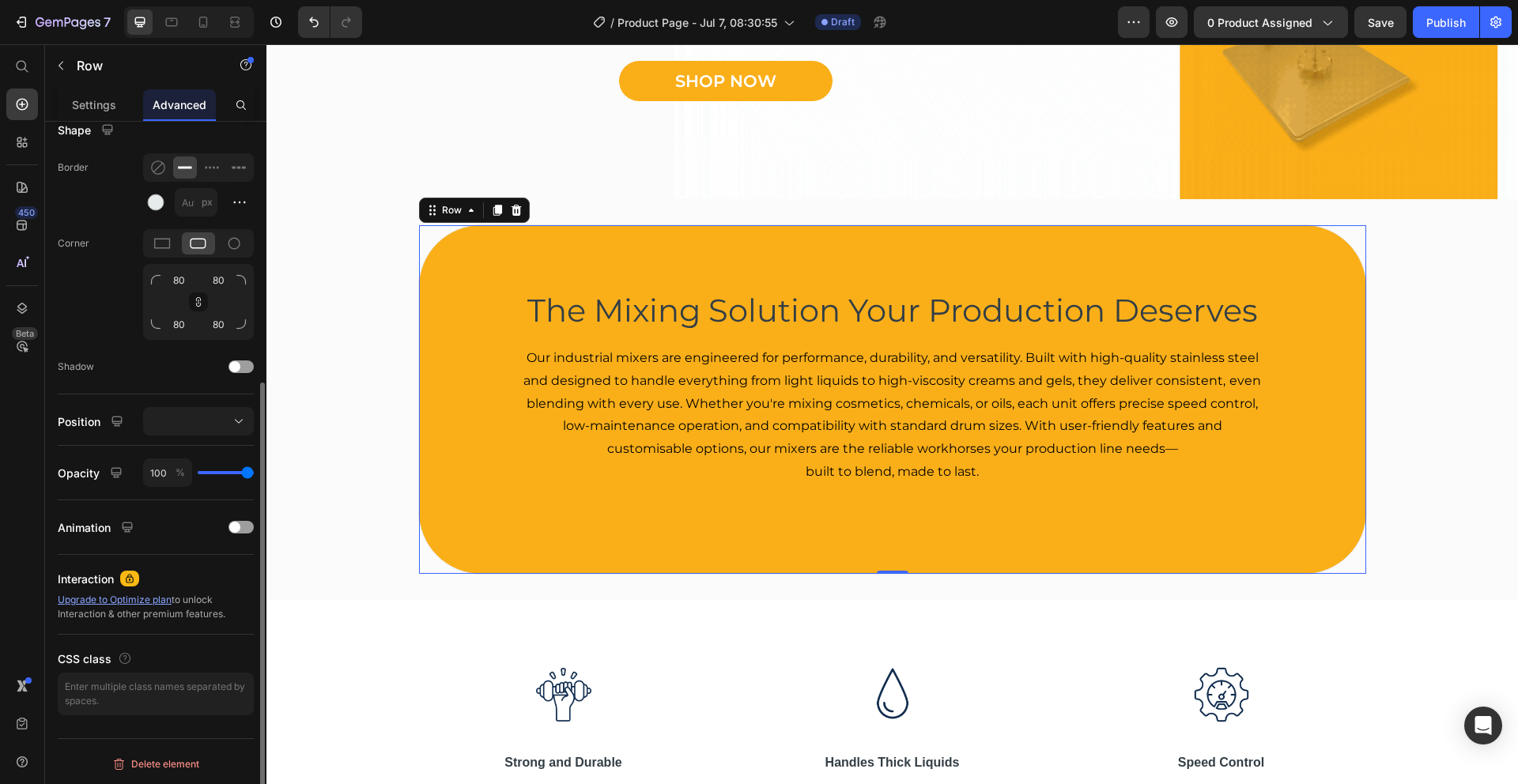 type on "97" 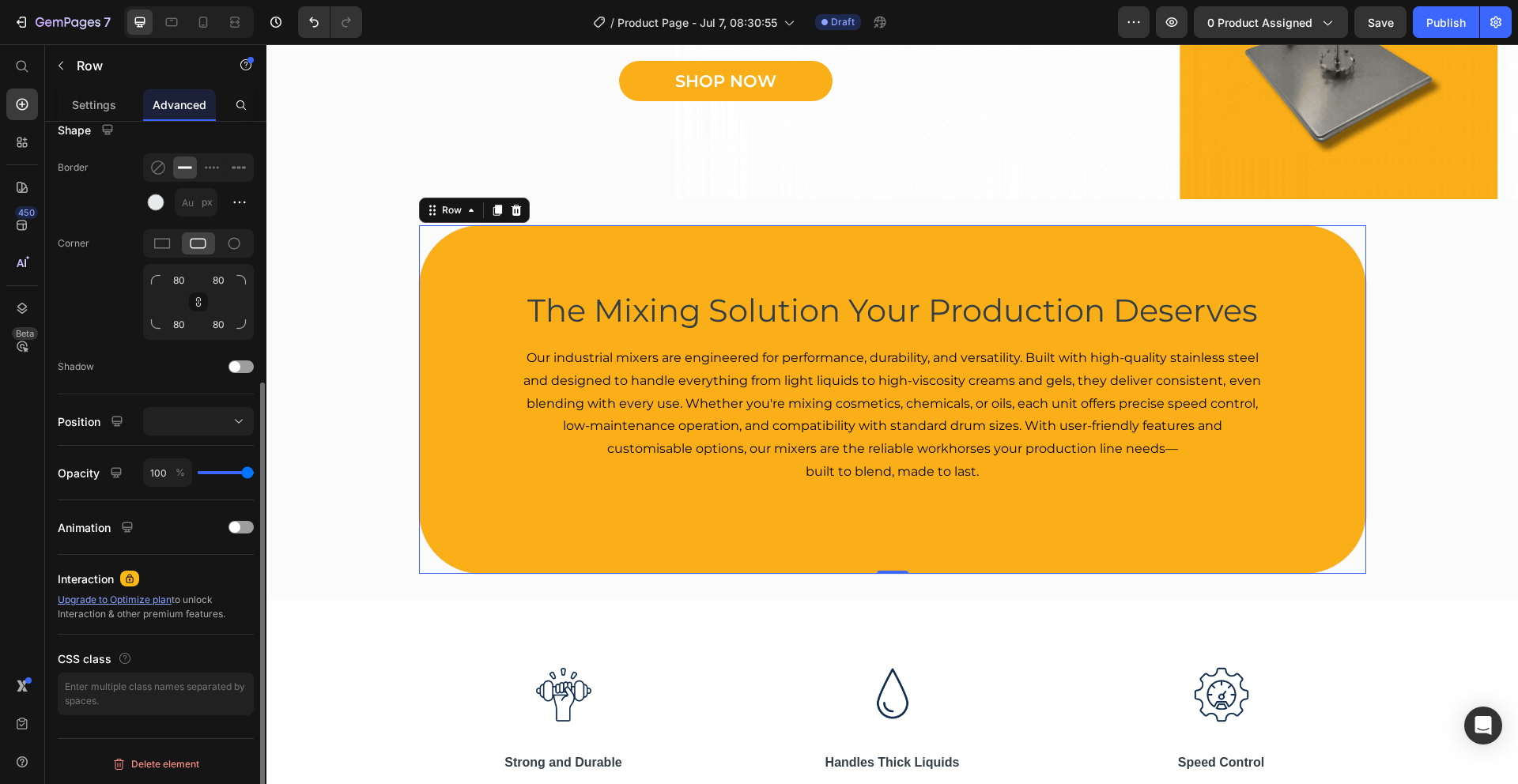 type on "97" 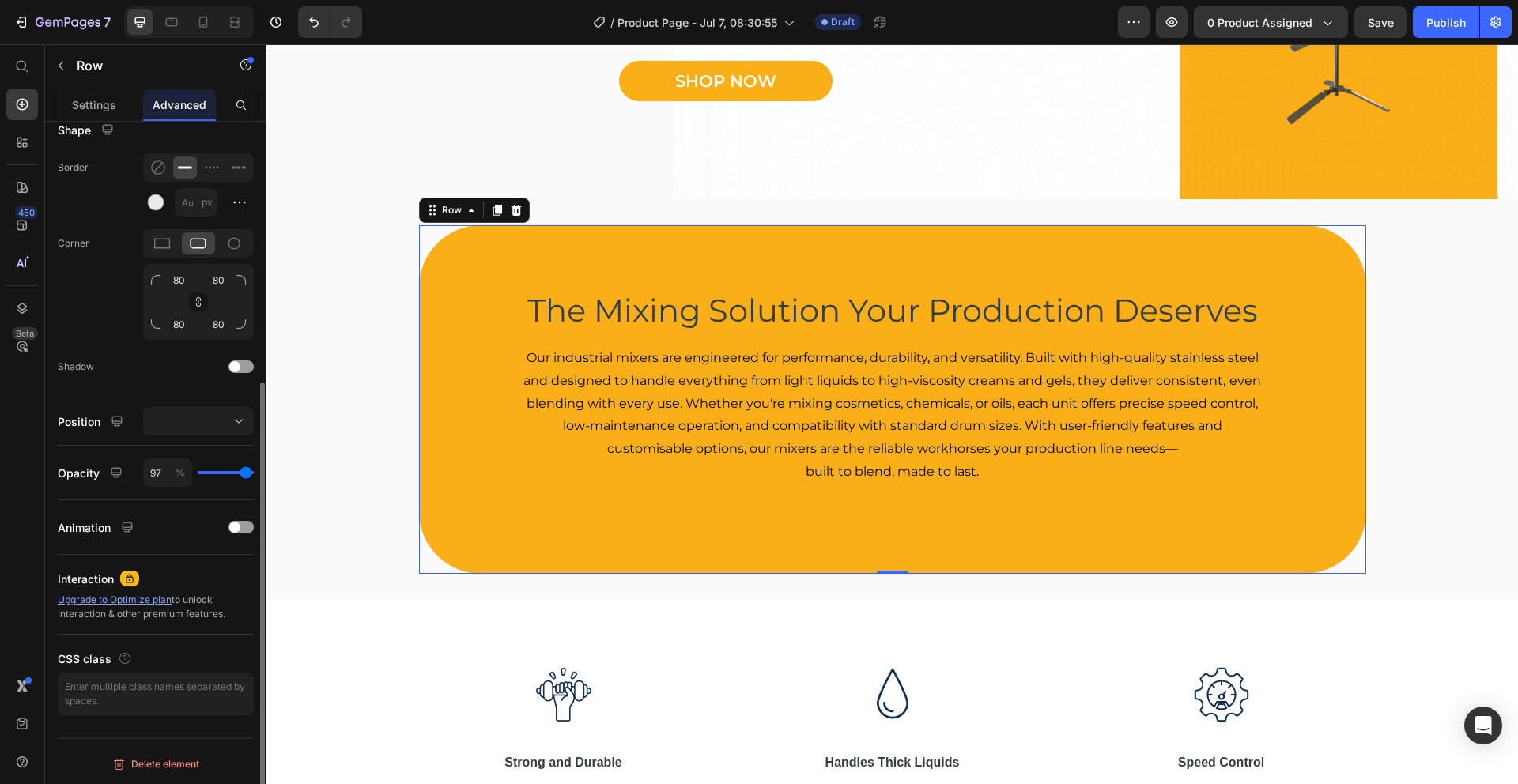 type on "92" 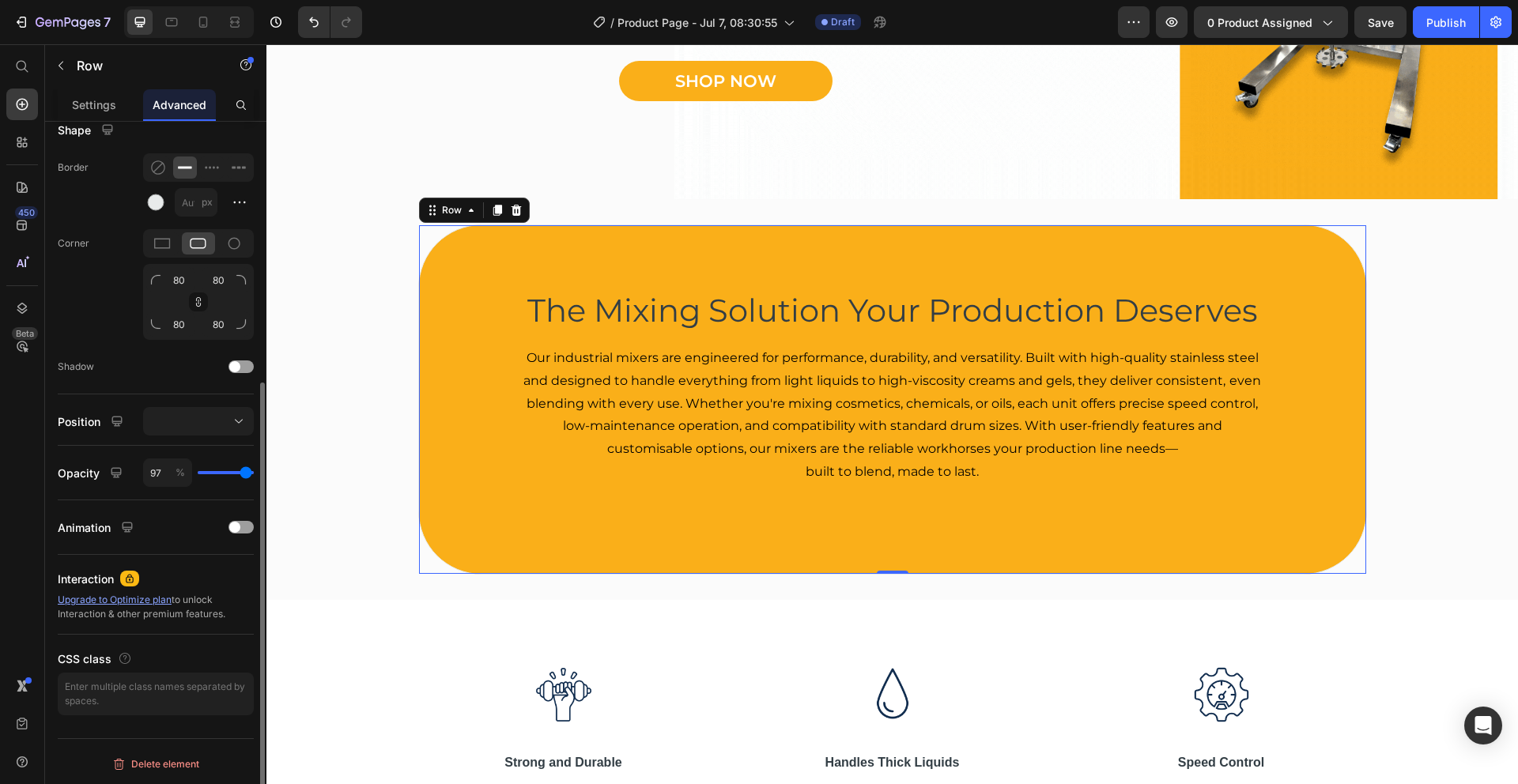type on "92" 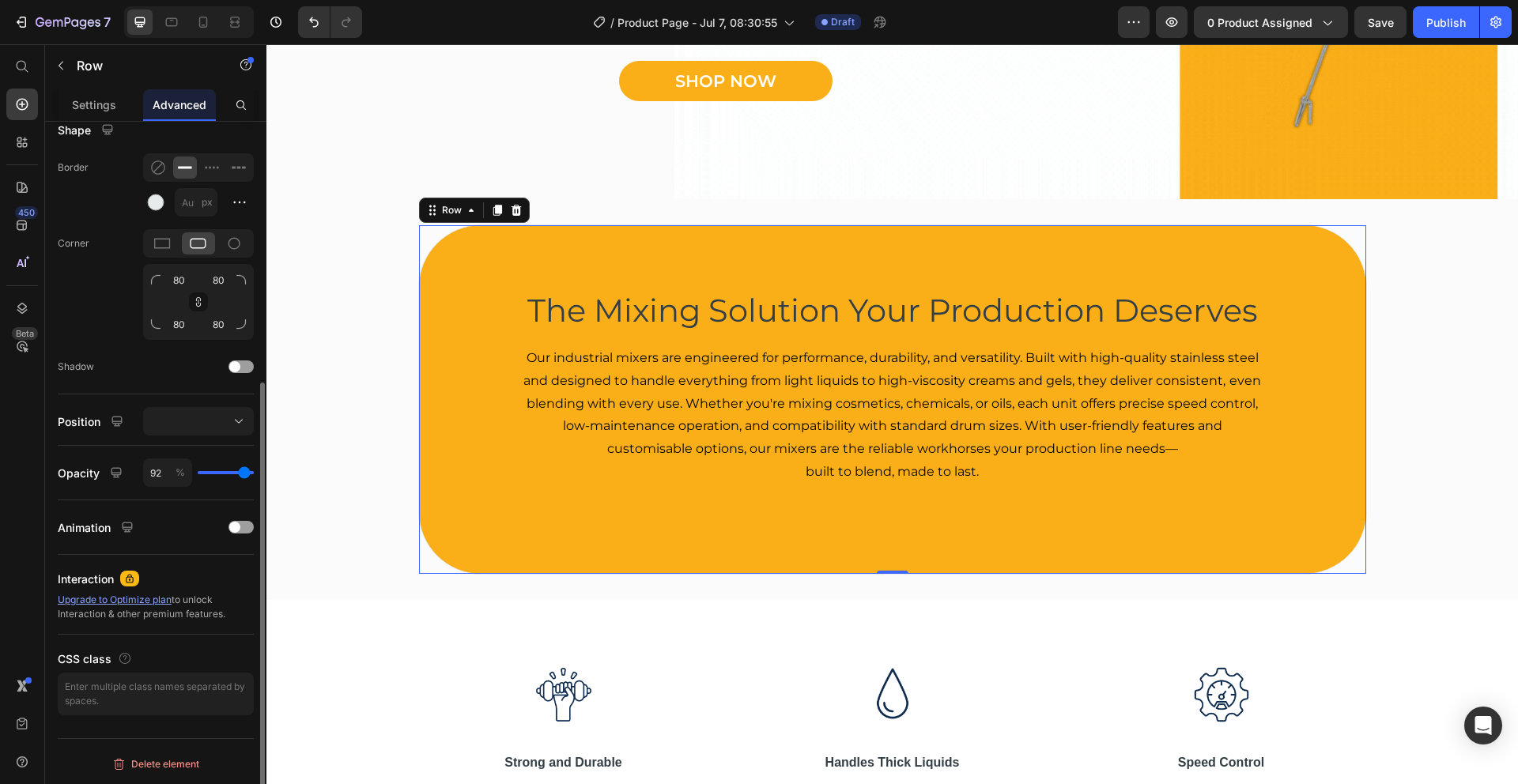 type on "89" 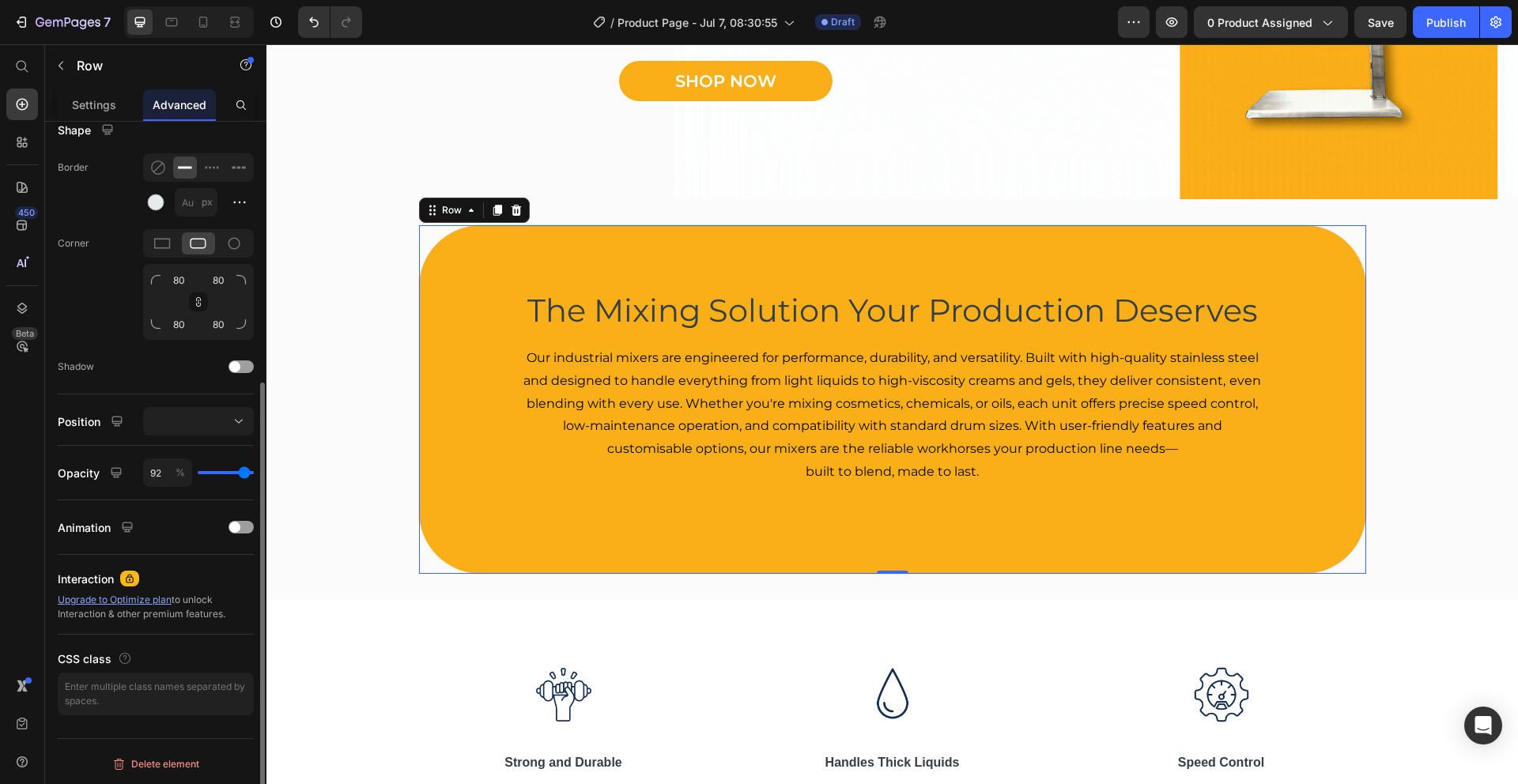 type on "89" 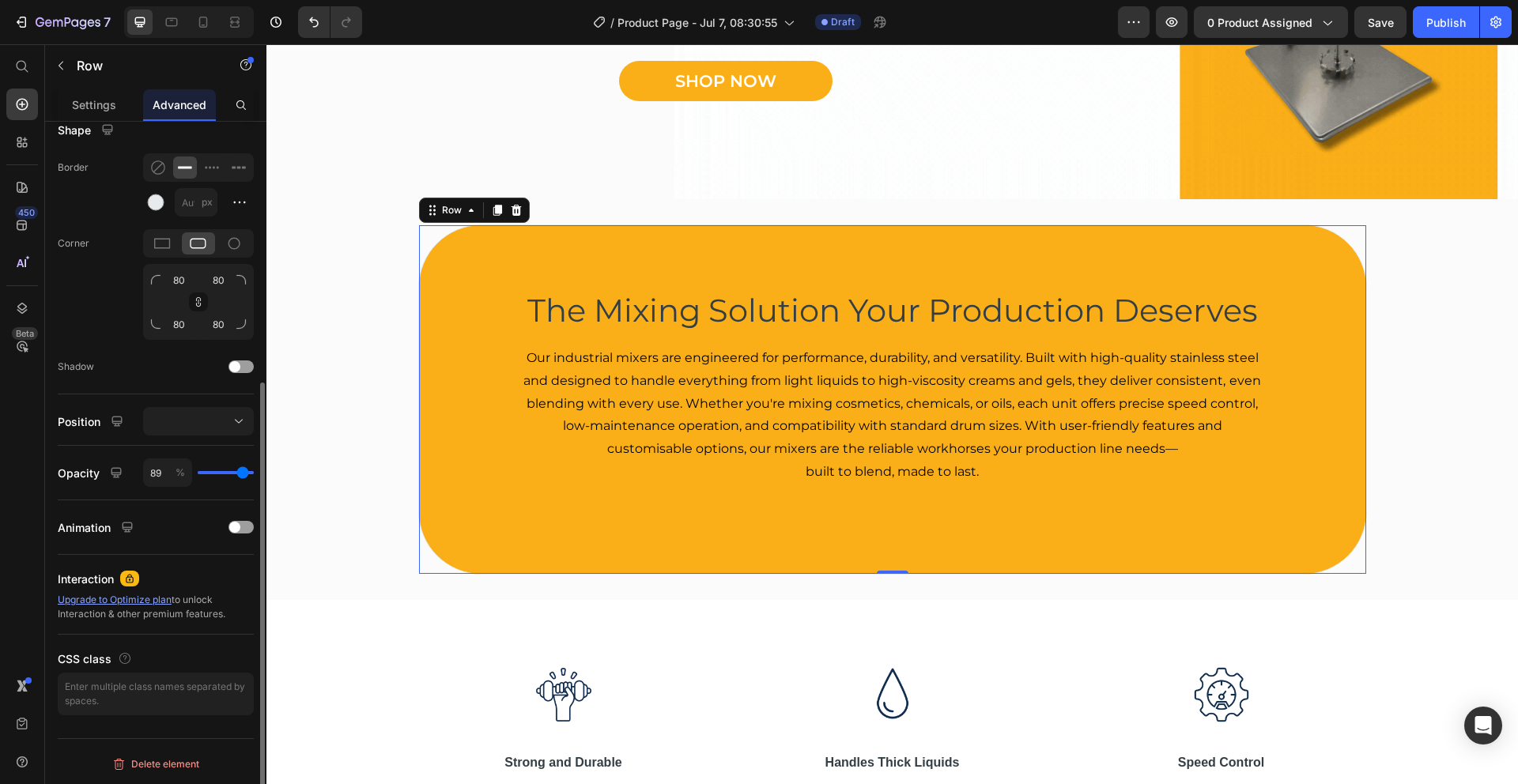 type on "84" 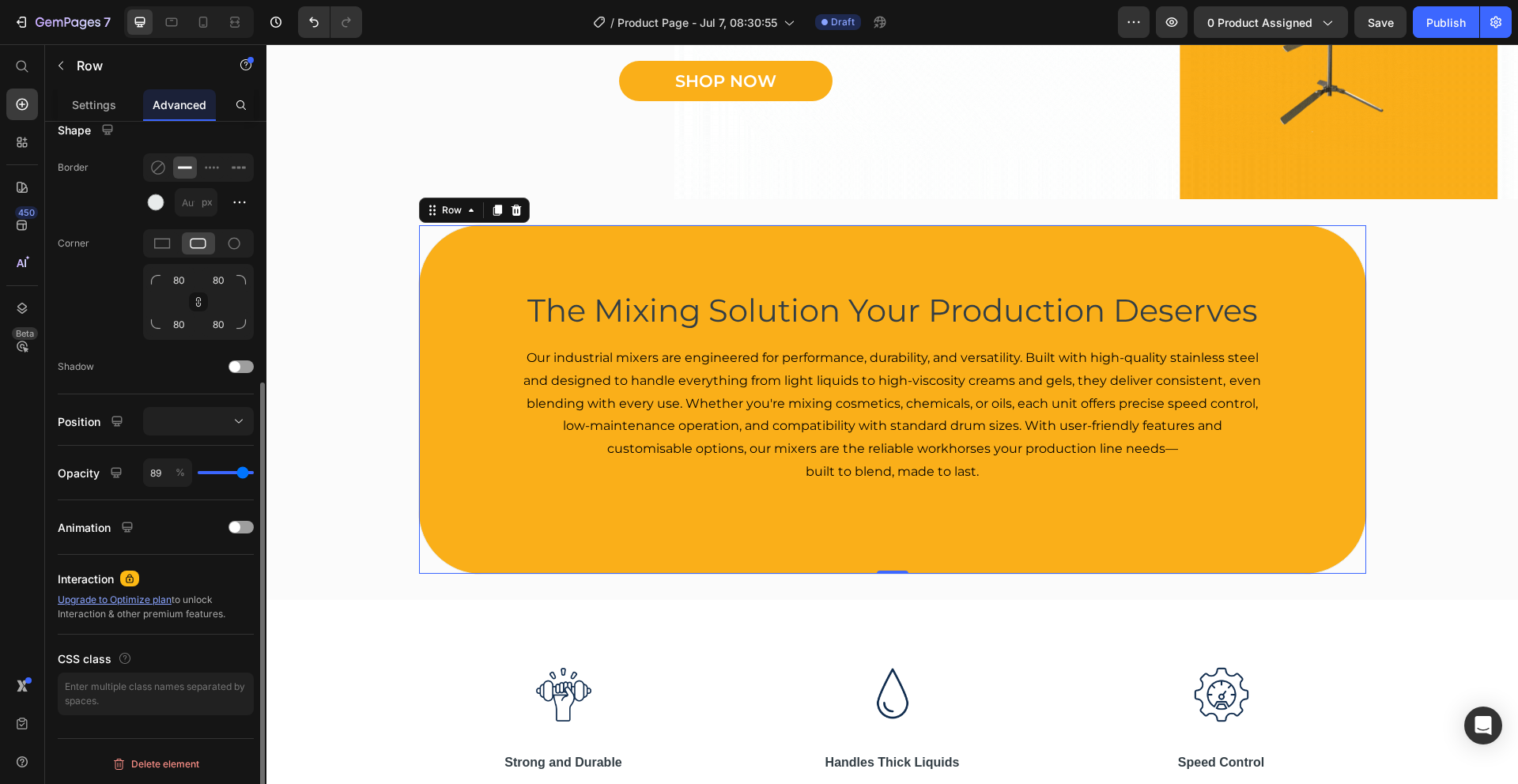 type on "84" 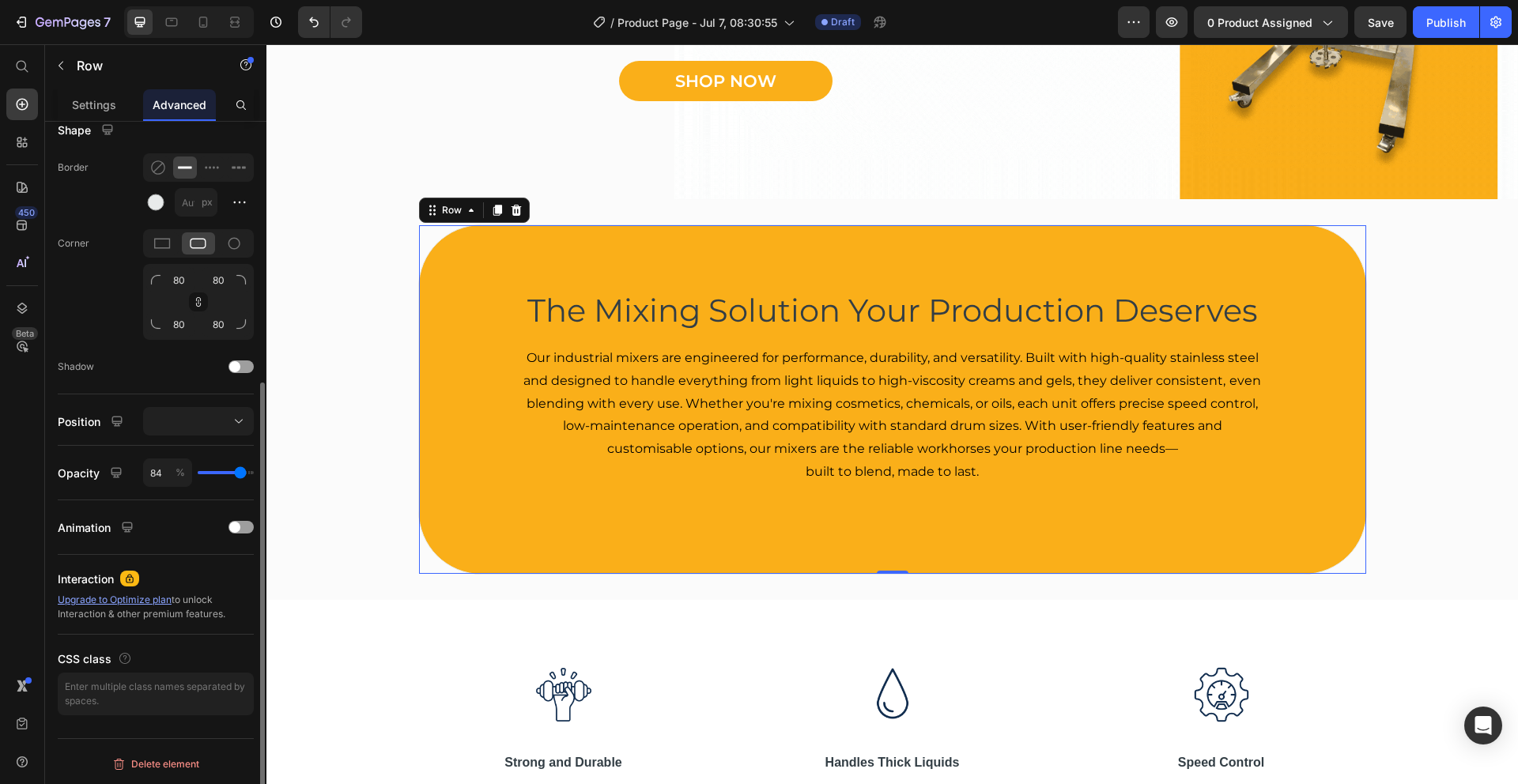 type on "80" 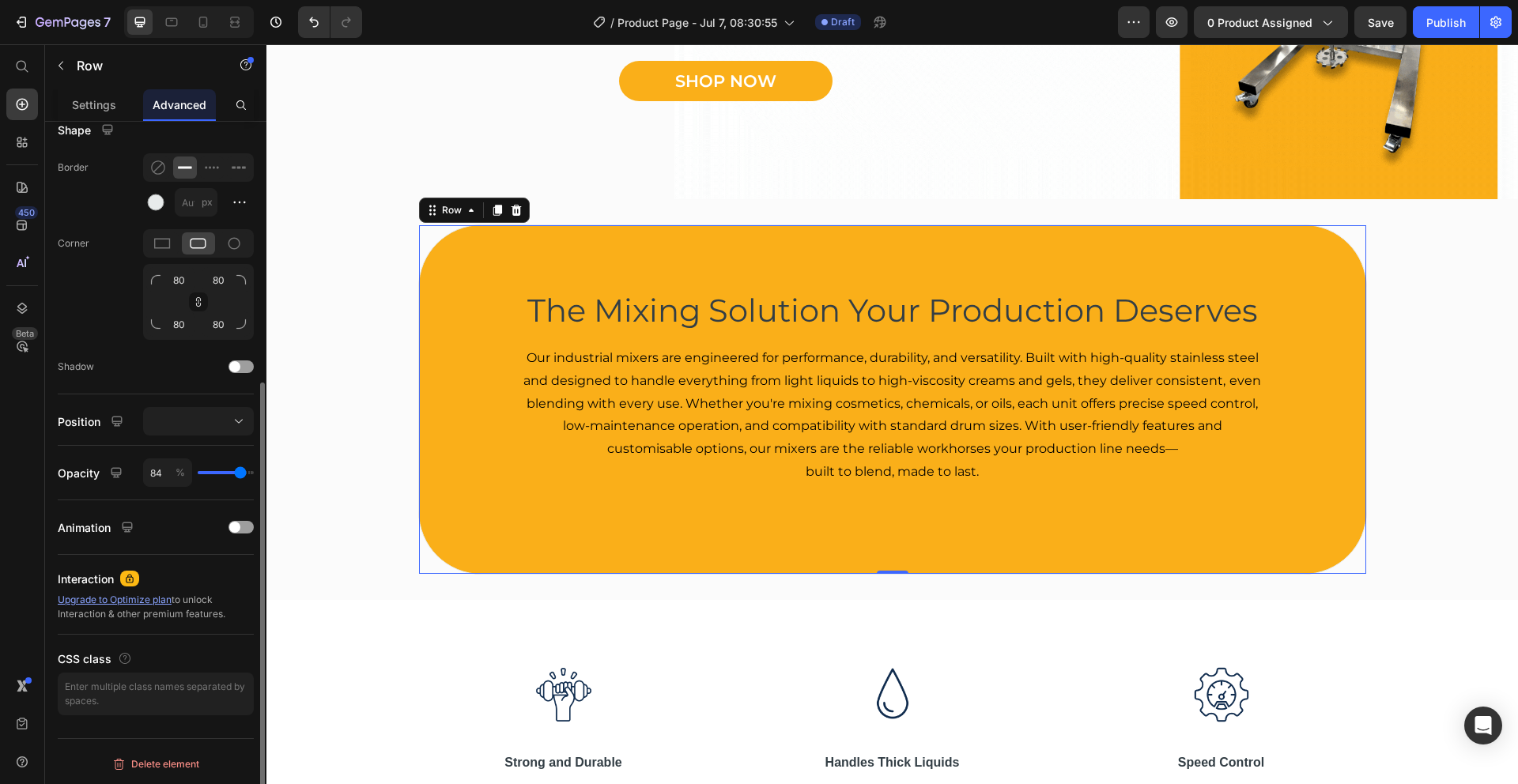 type on "80" 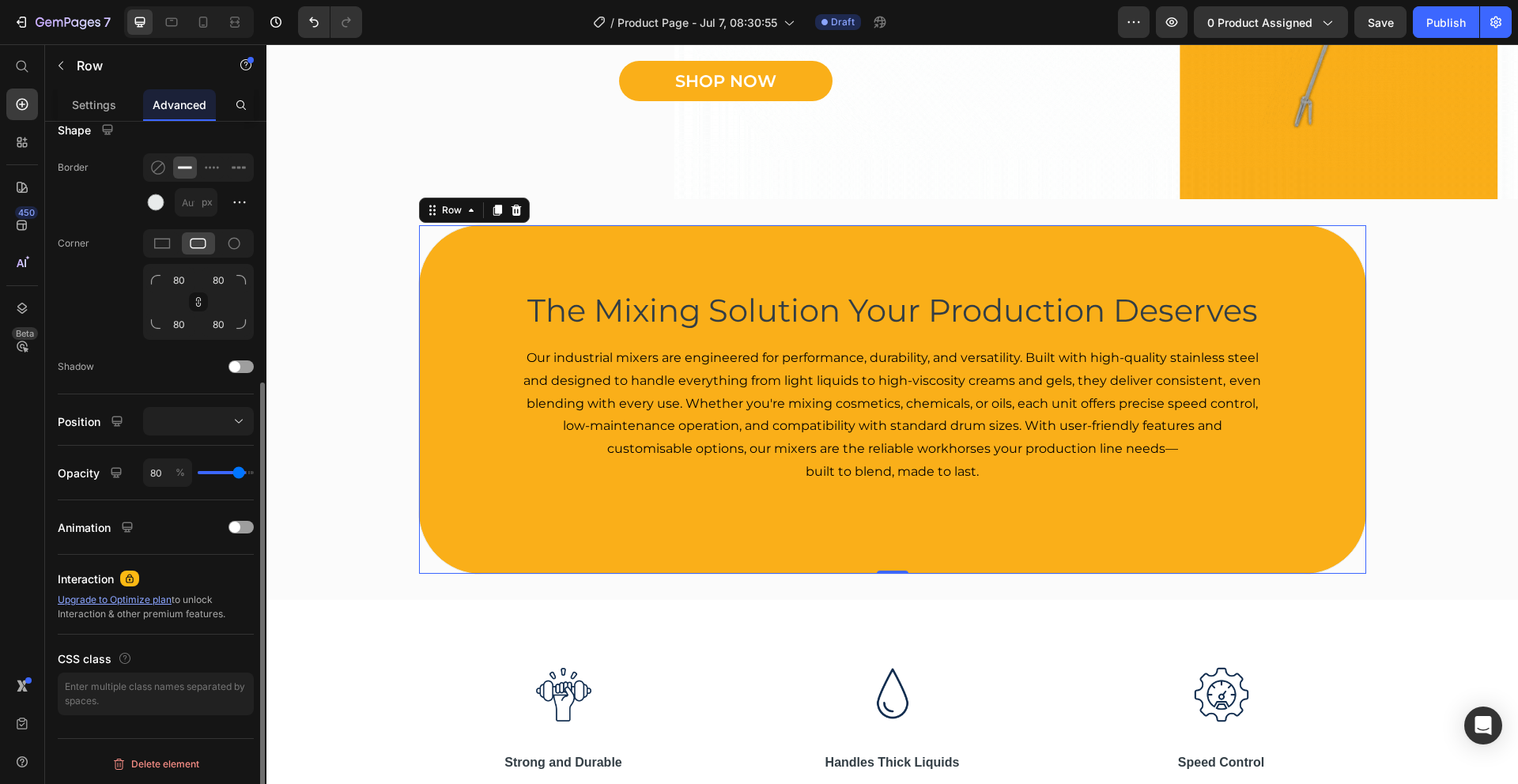 type on "78" 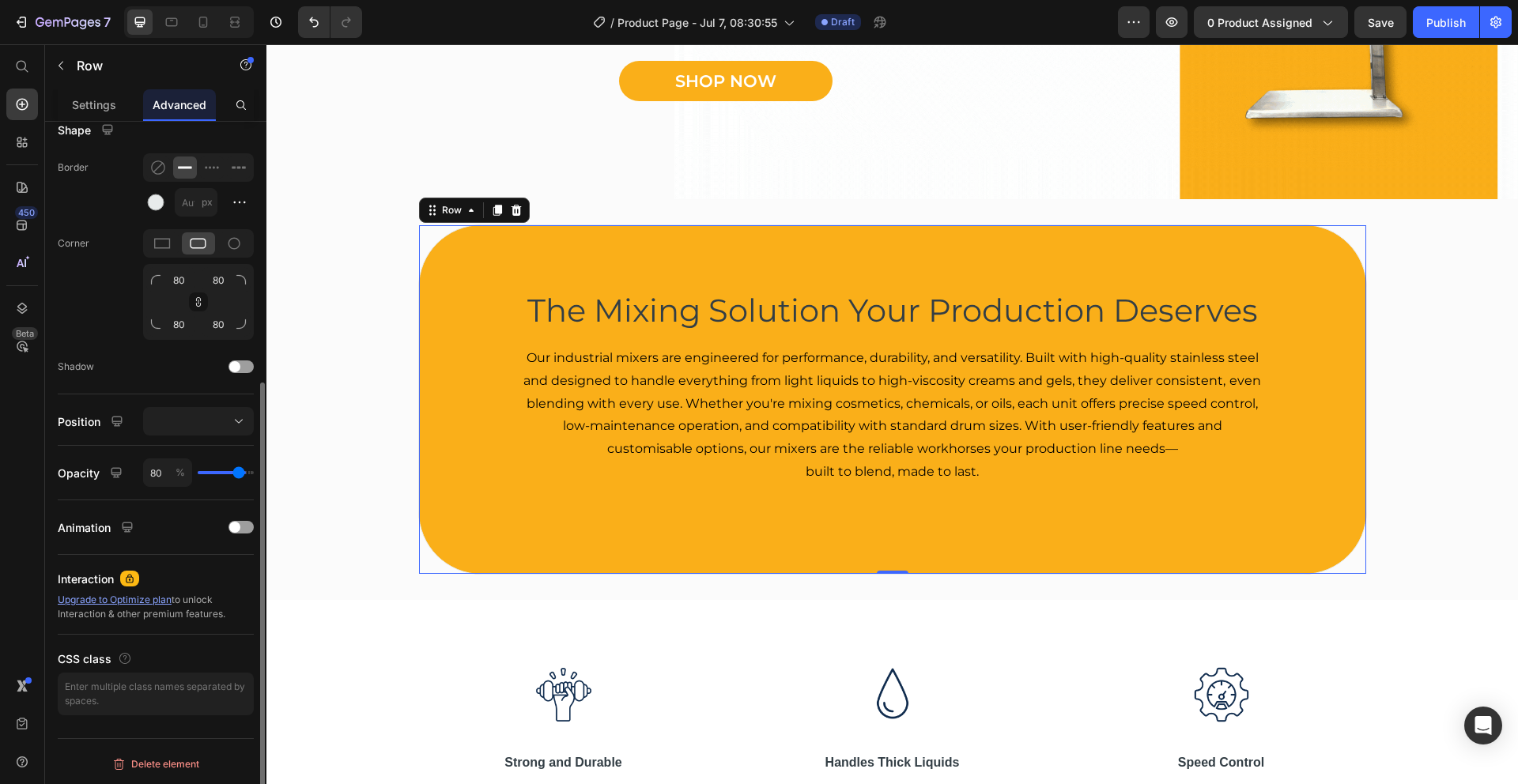 type on "78" 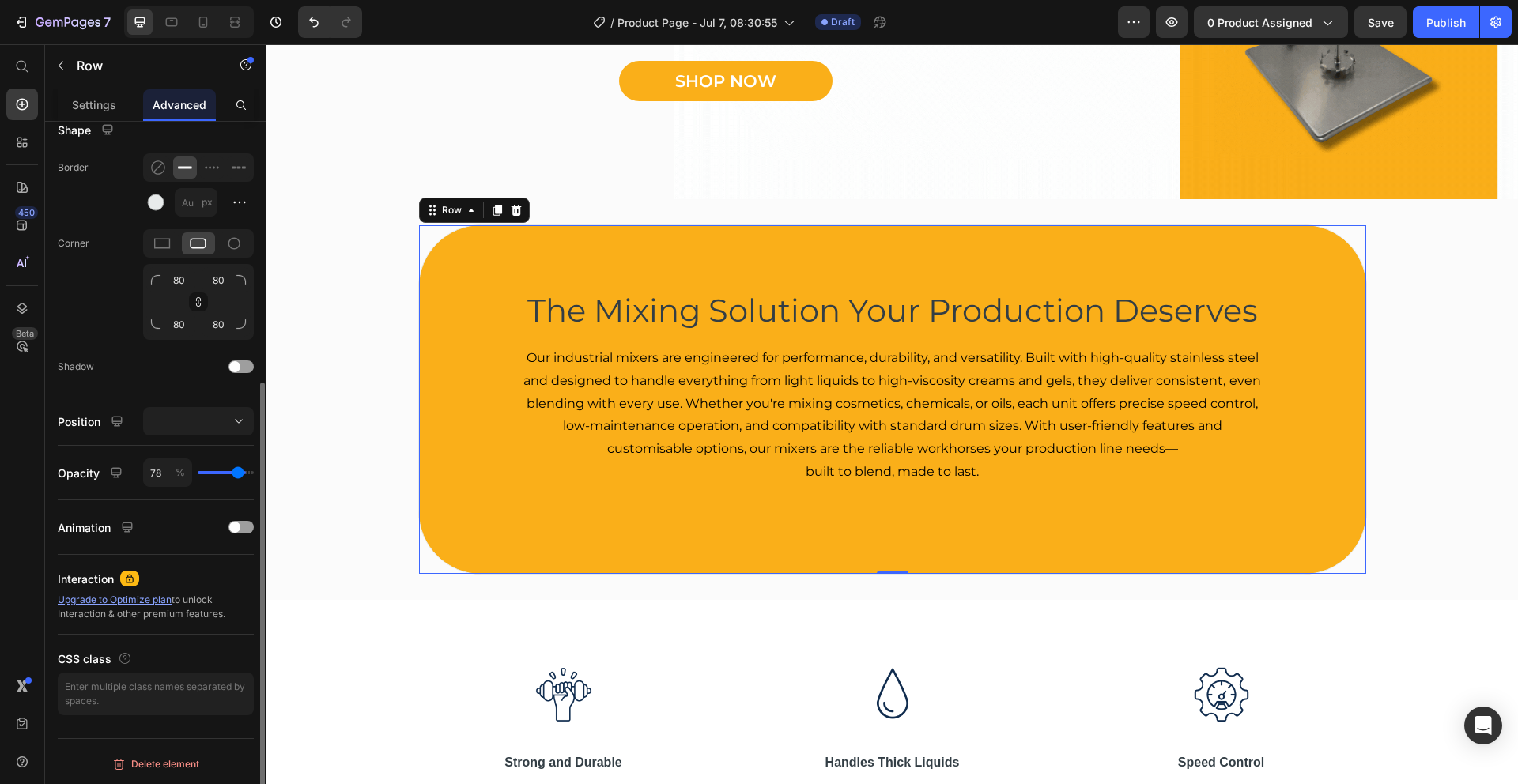 type on "76" 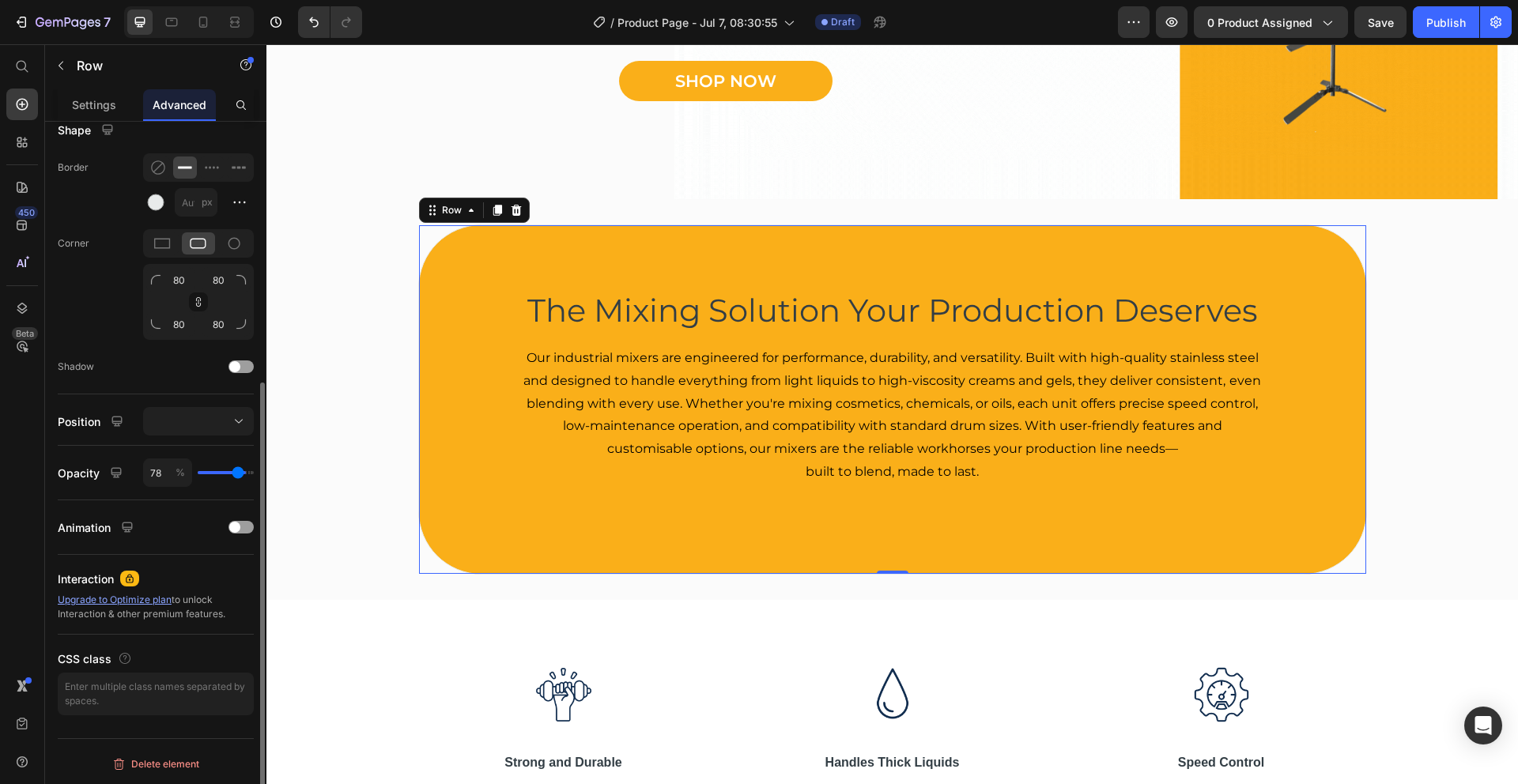 type on "76" 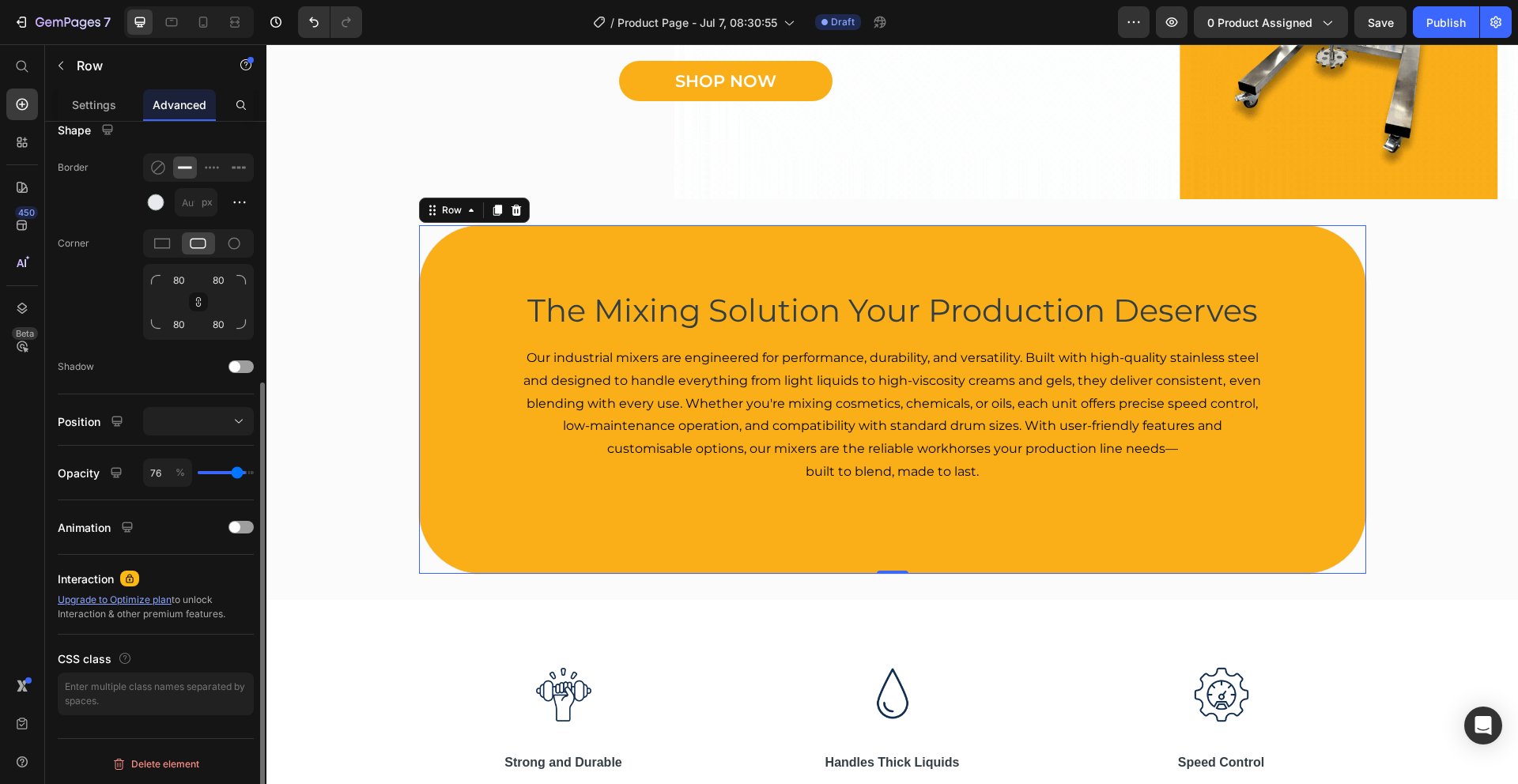 type on "73" 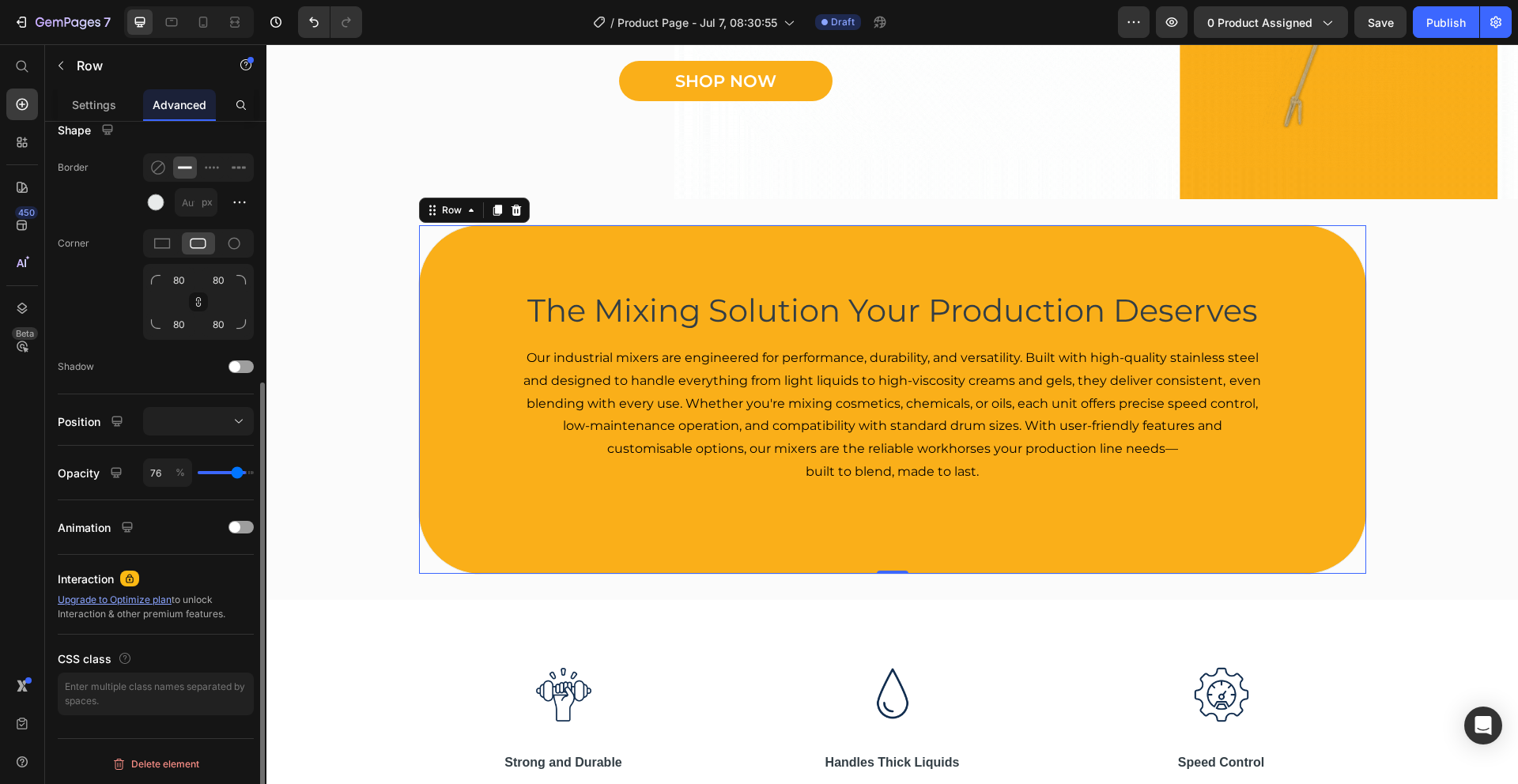 type on "73" 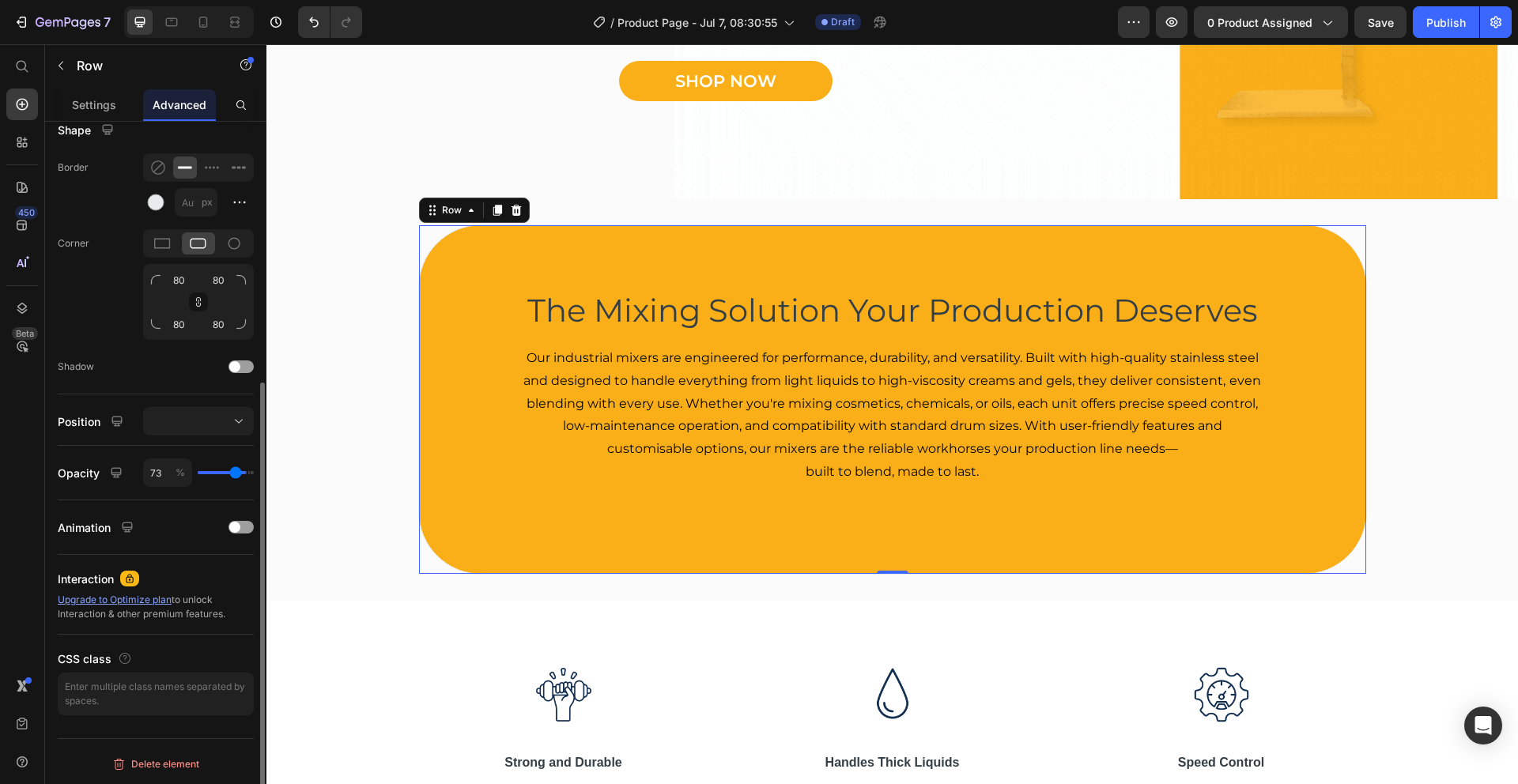type on "72" 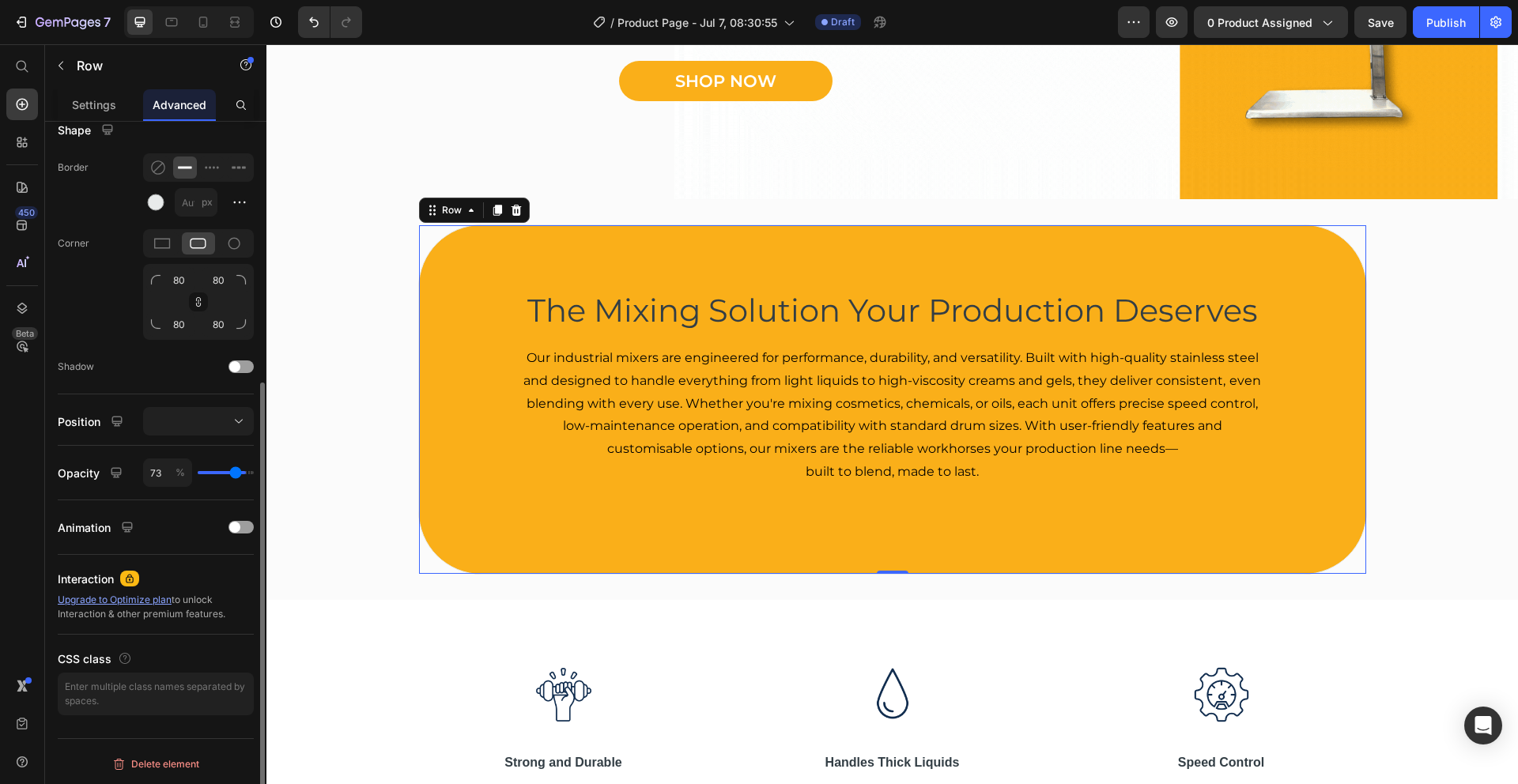 type on "72" 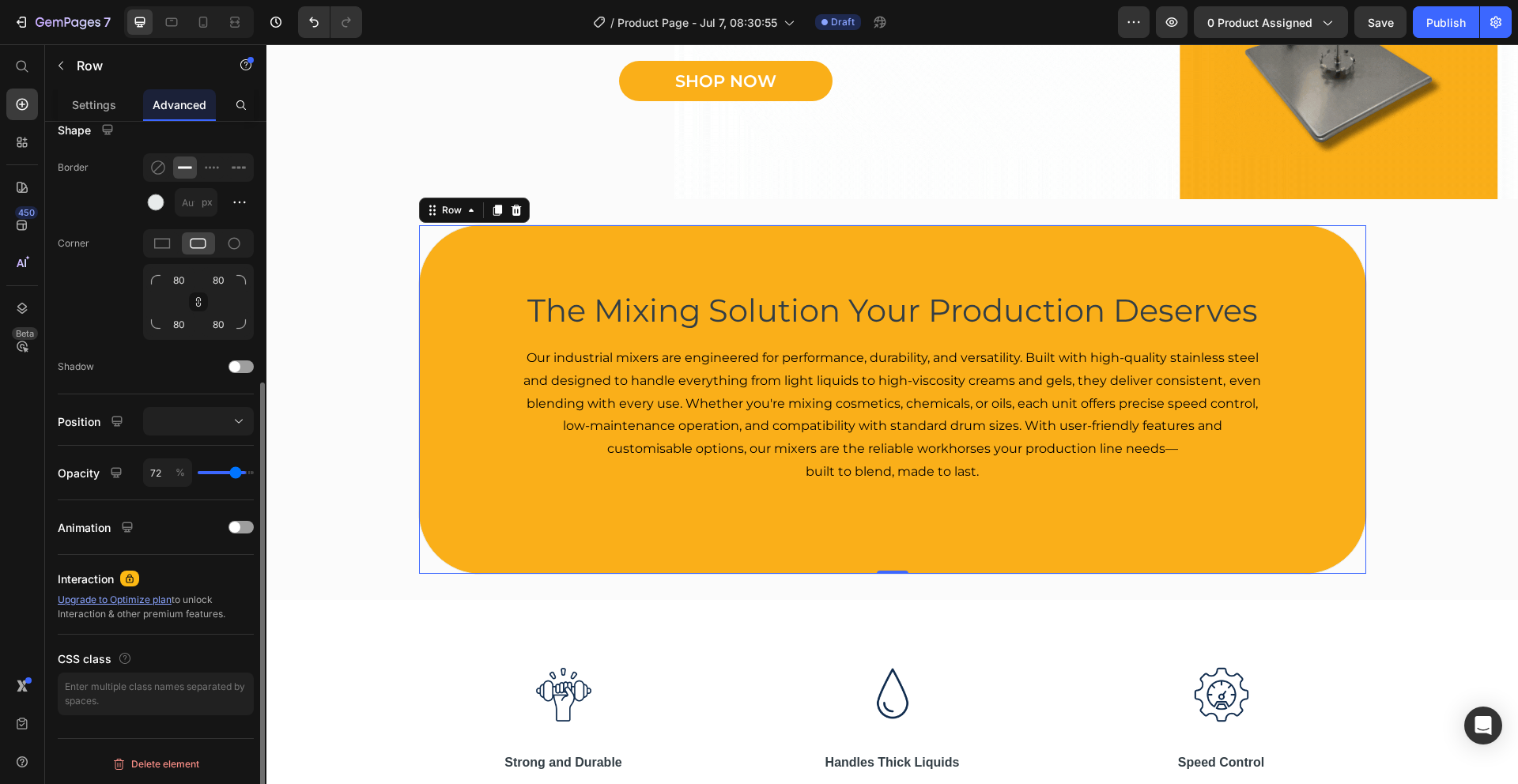 type on "70" 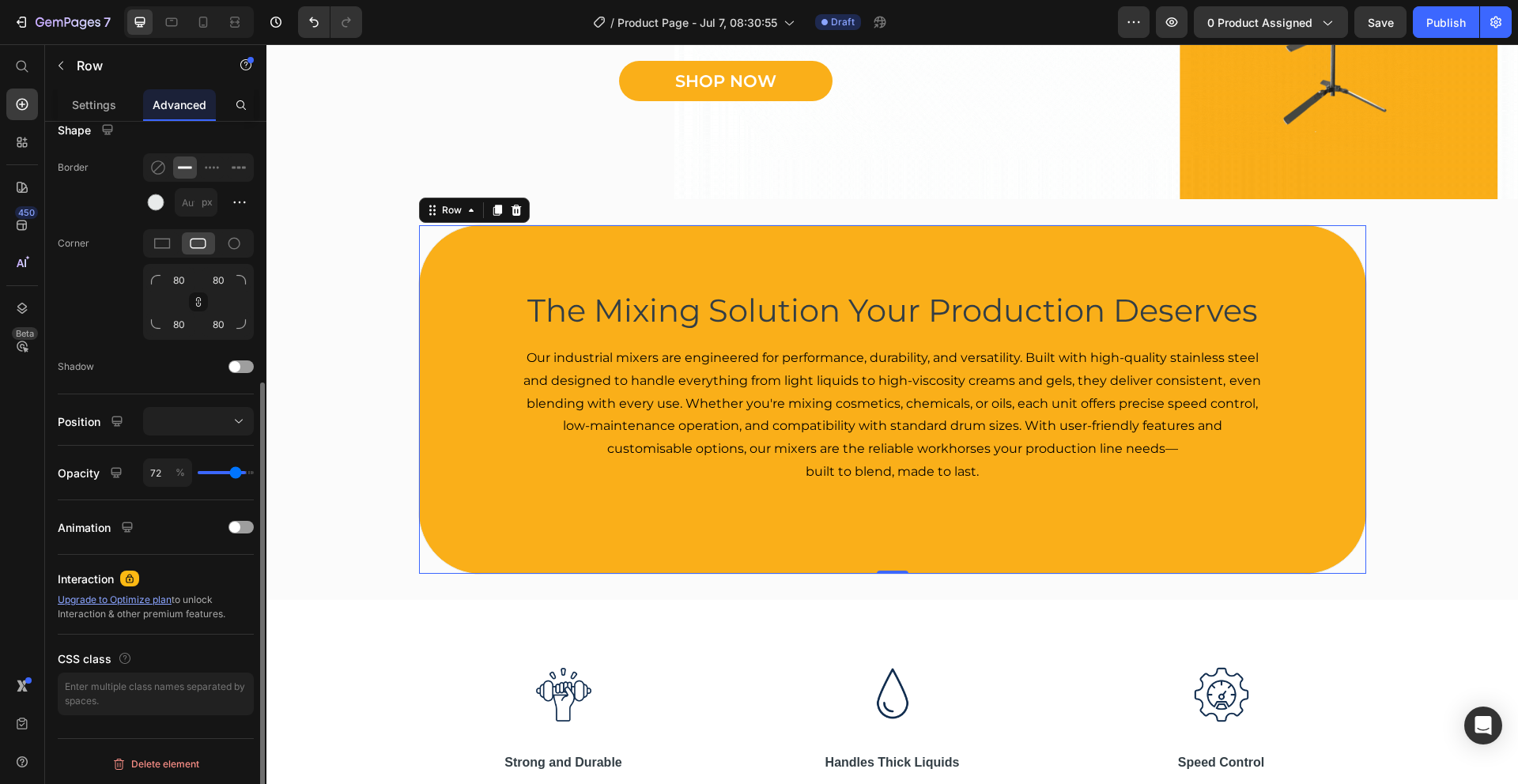 type on "70" 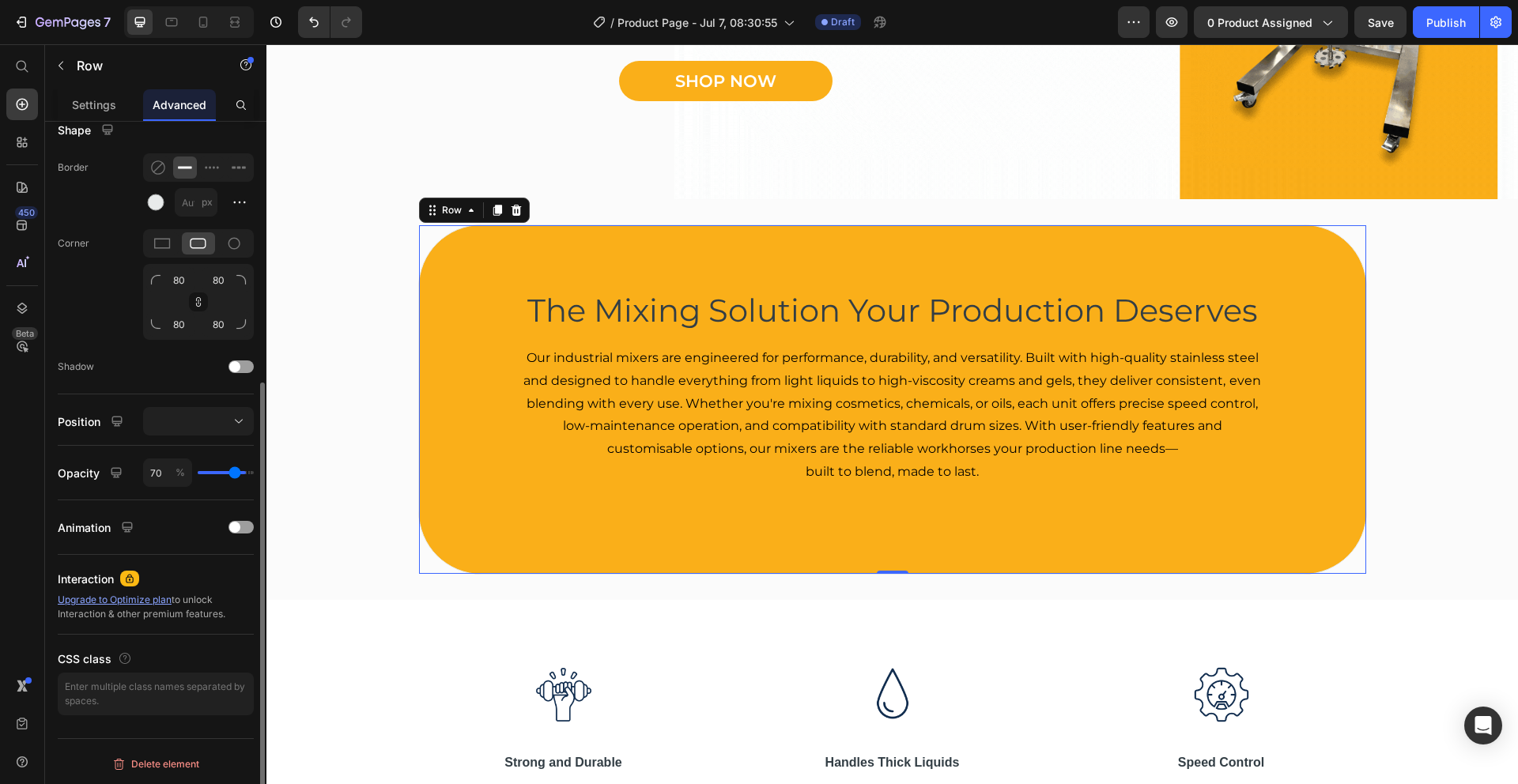type on "69" 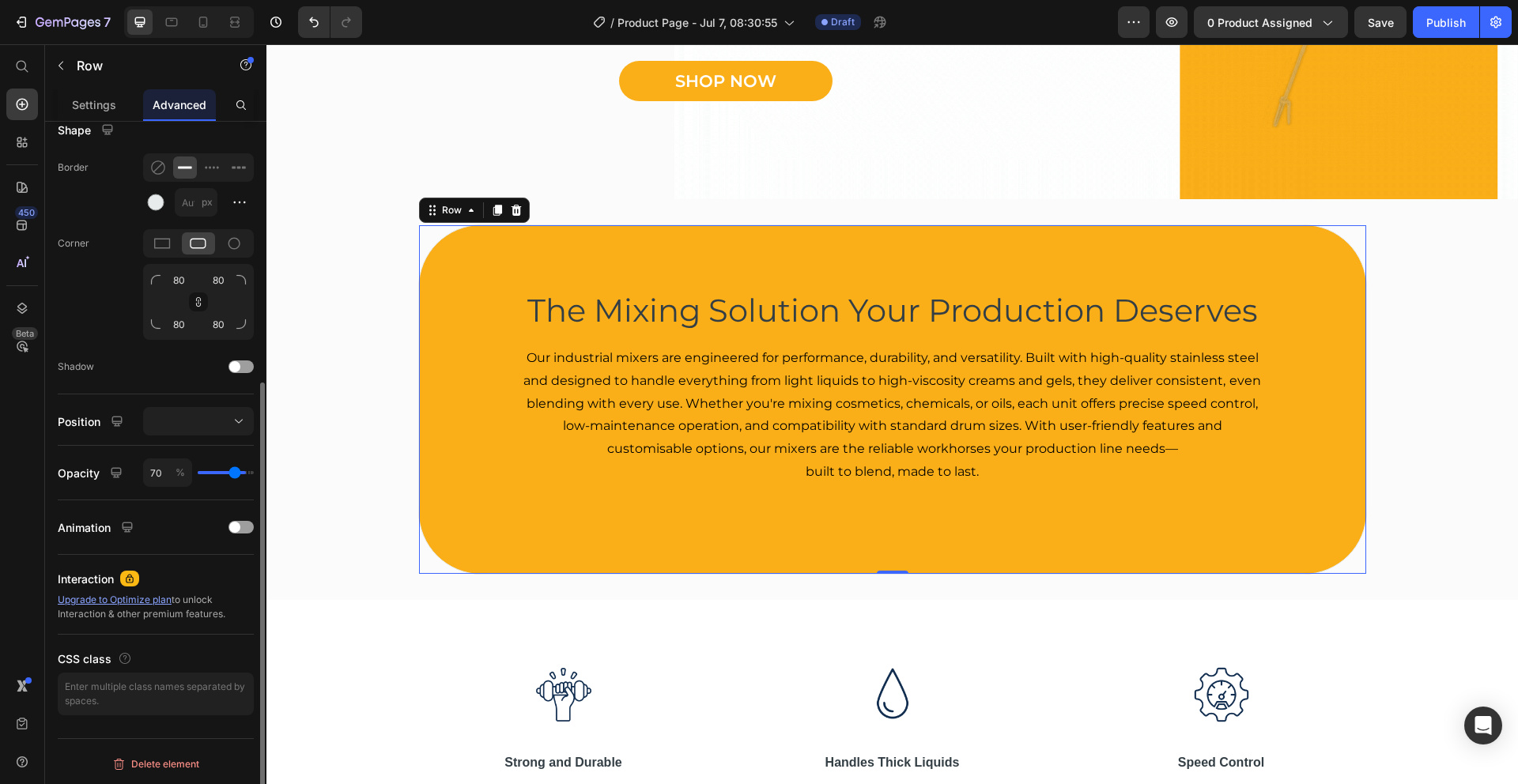 type on "69" 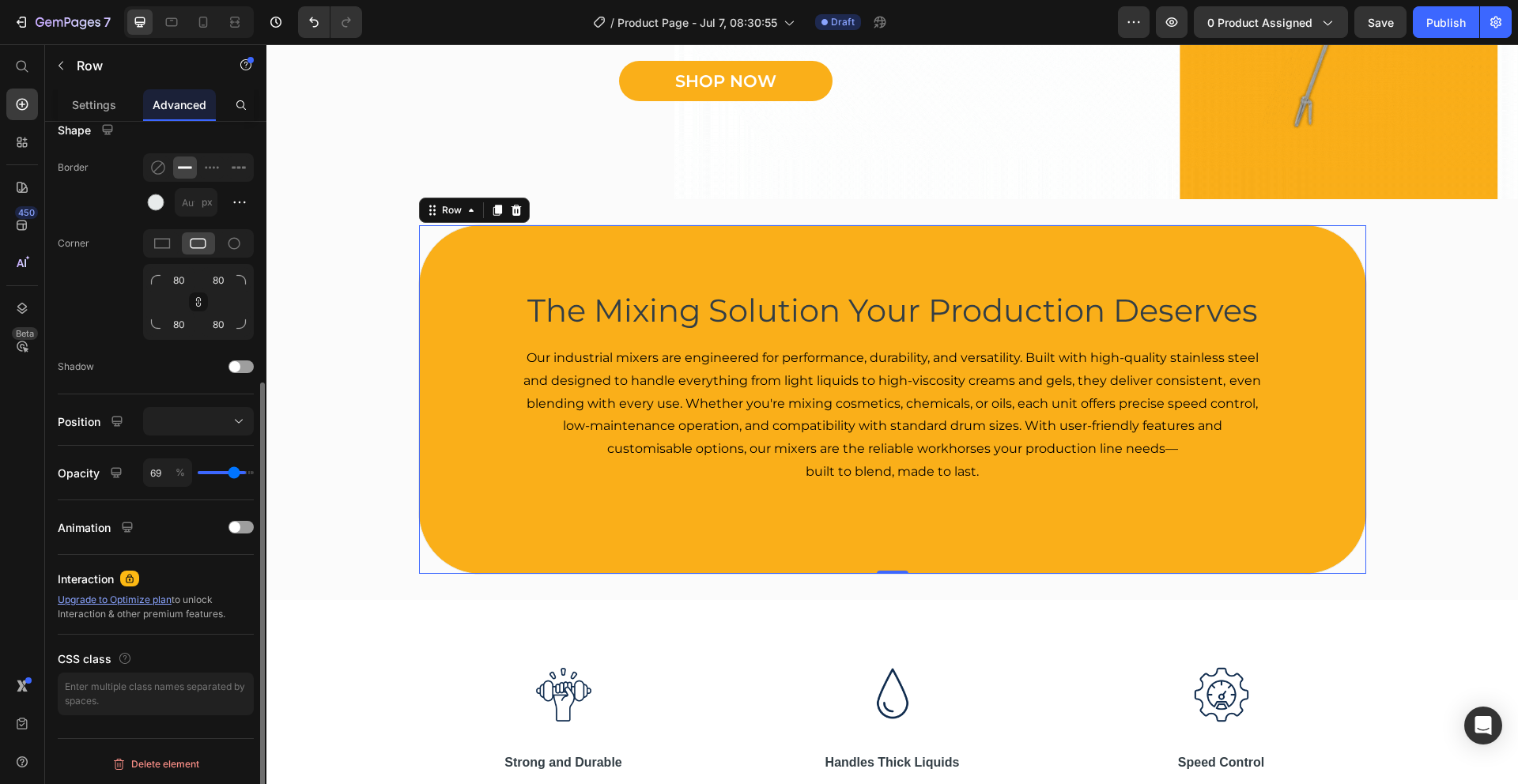 type on "68" 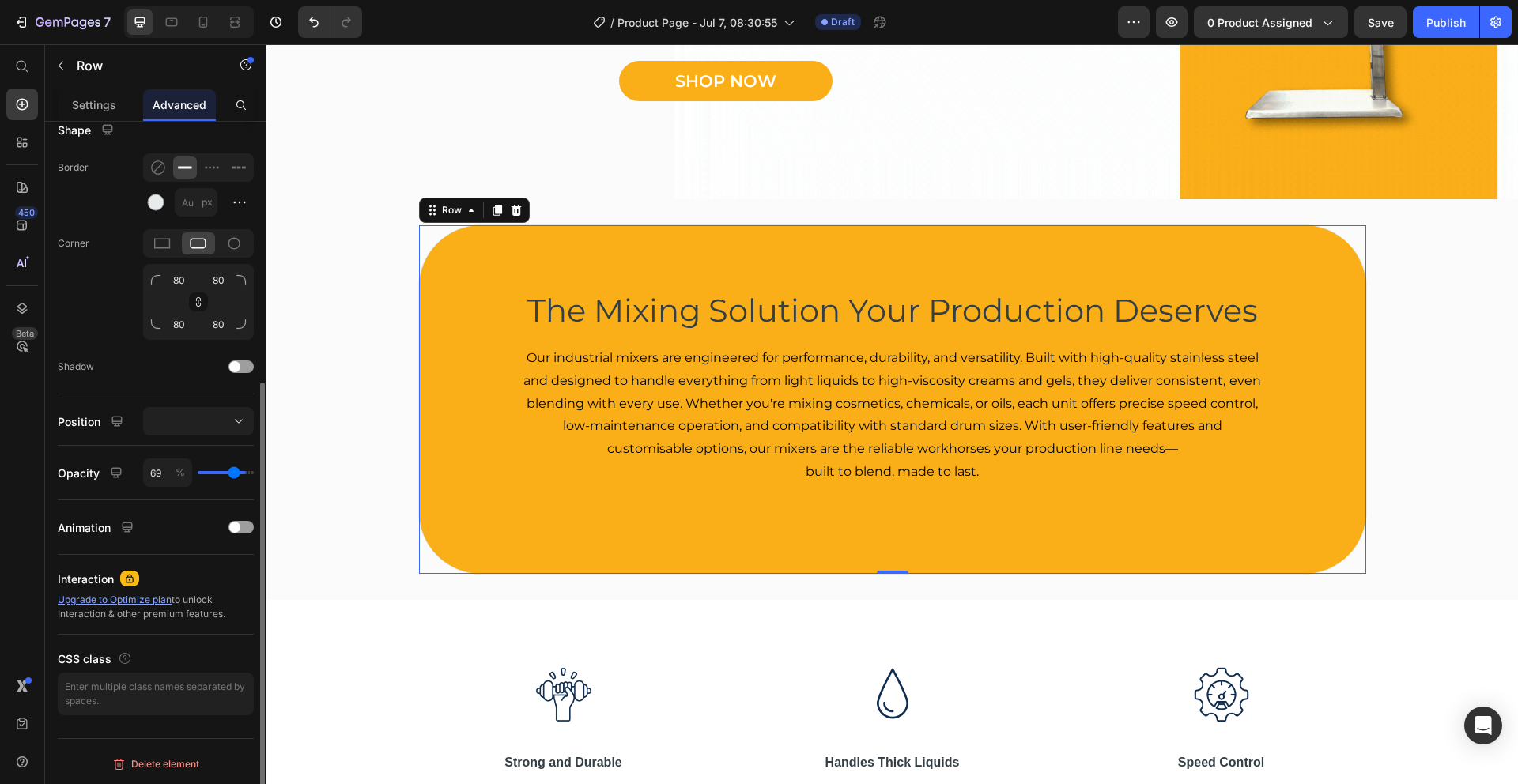 type on "68" 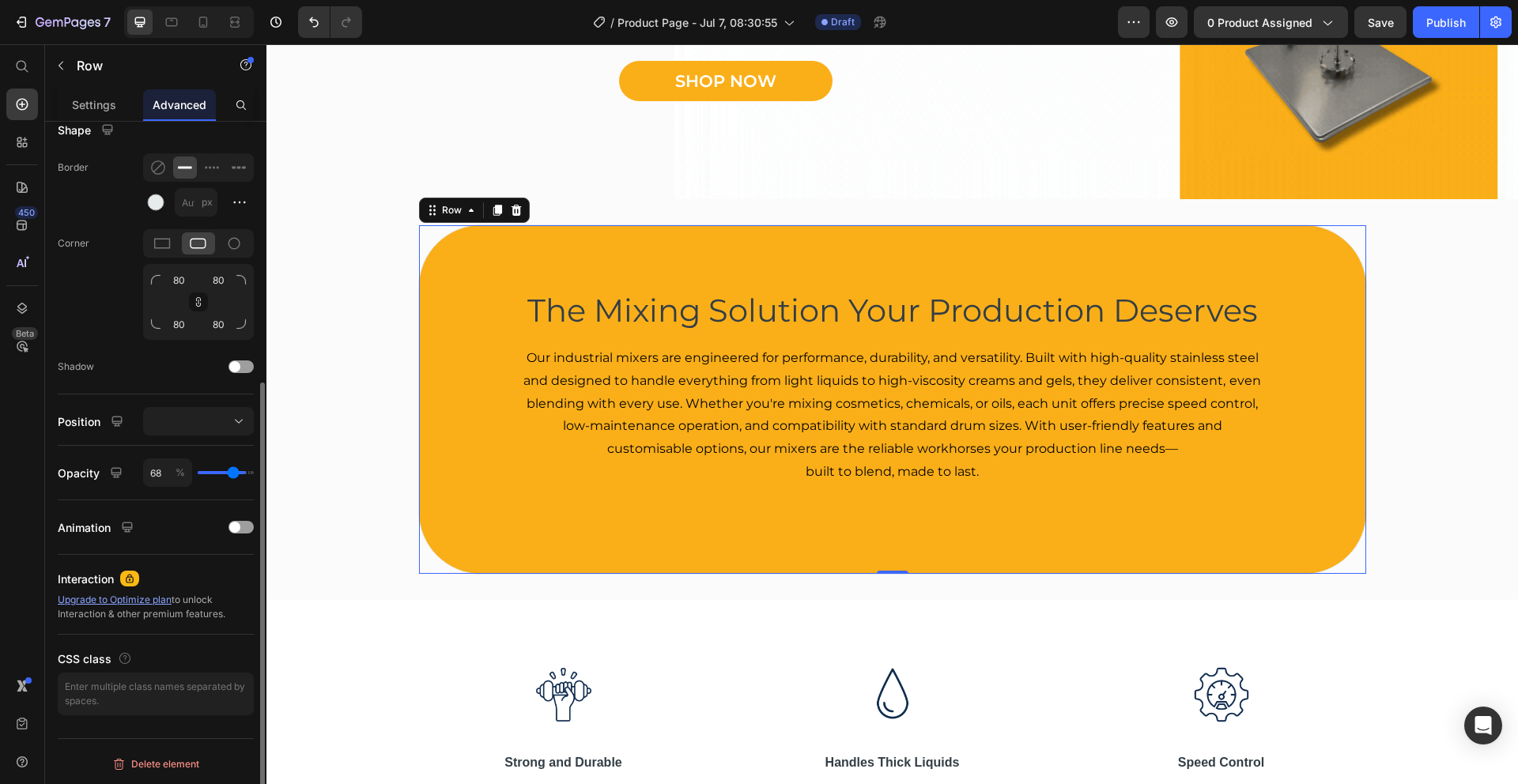type on "67" 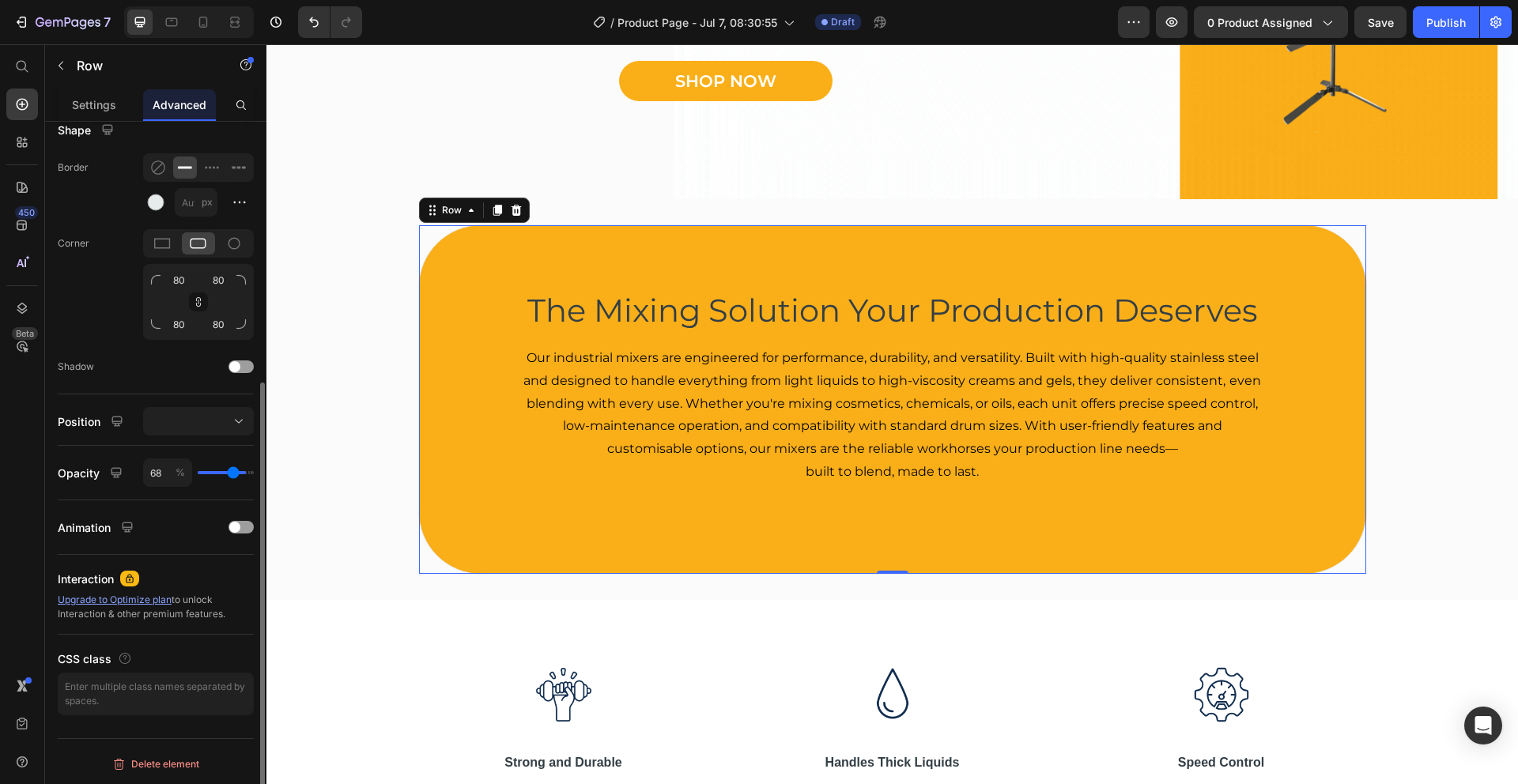 type on "67" 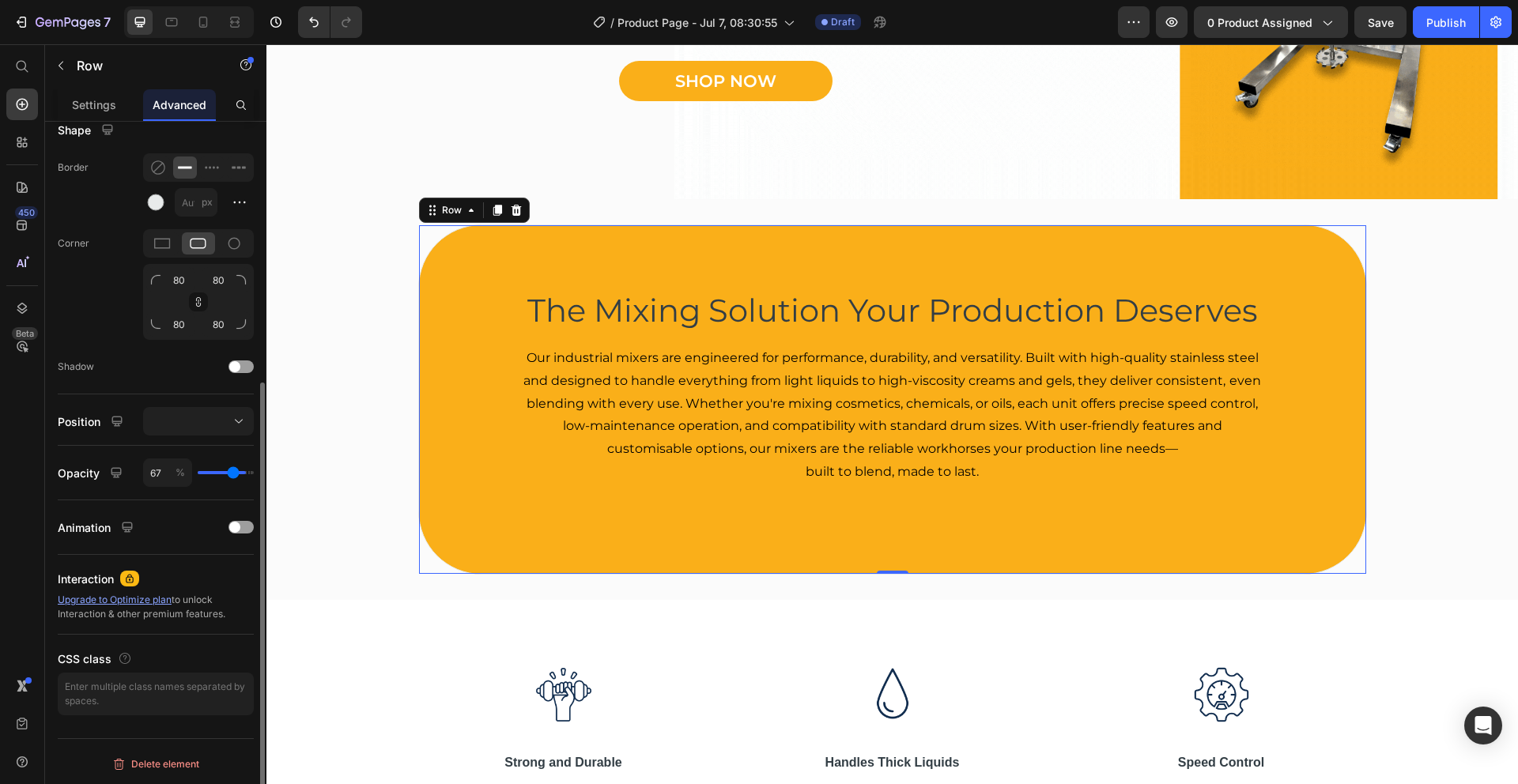 type on "66" 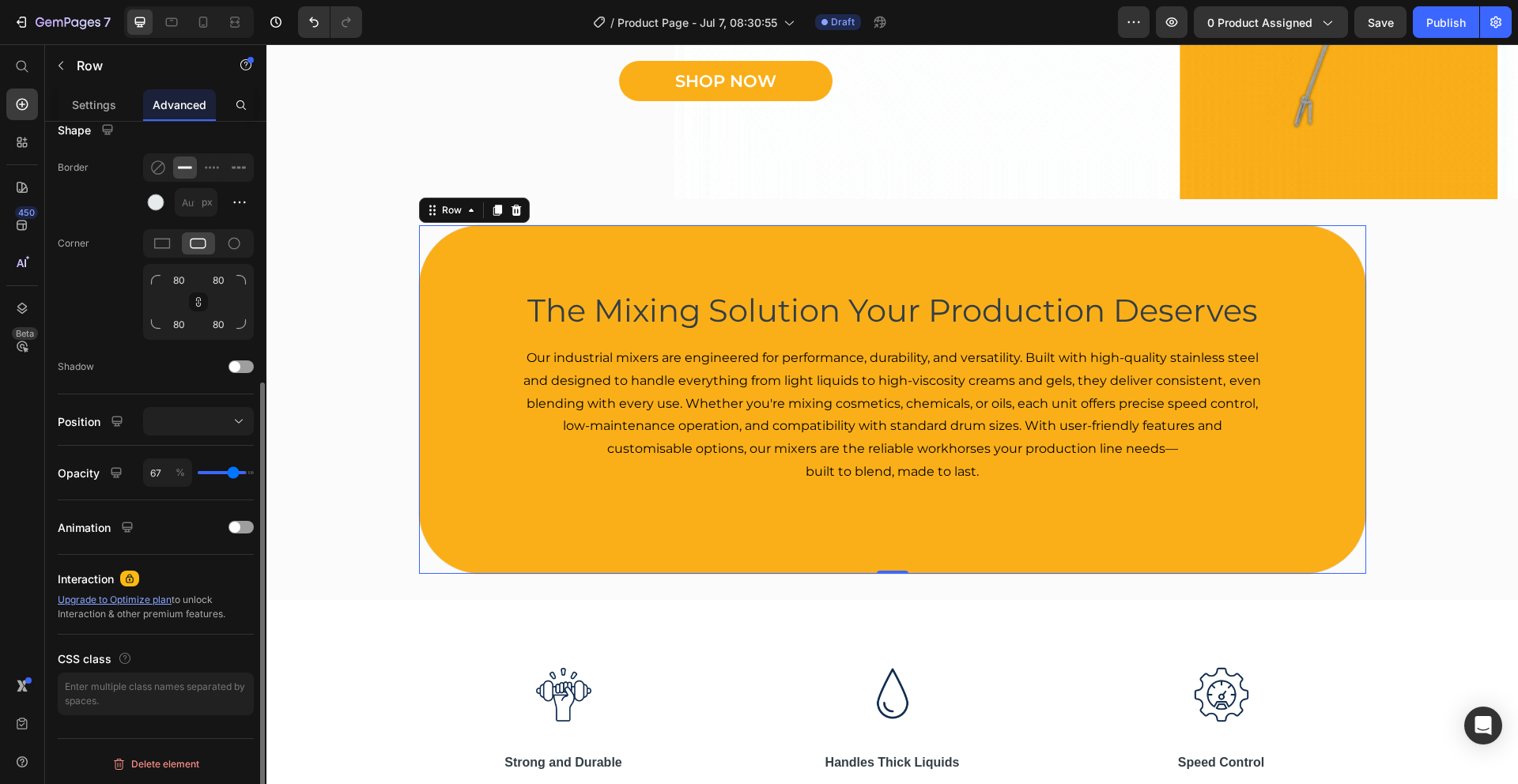 type on "66" 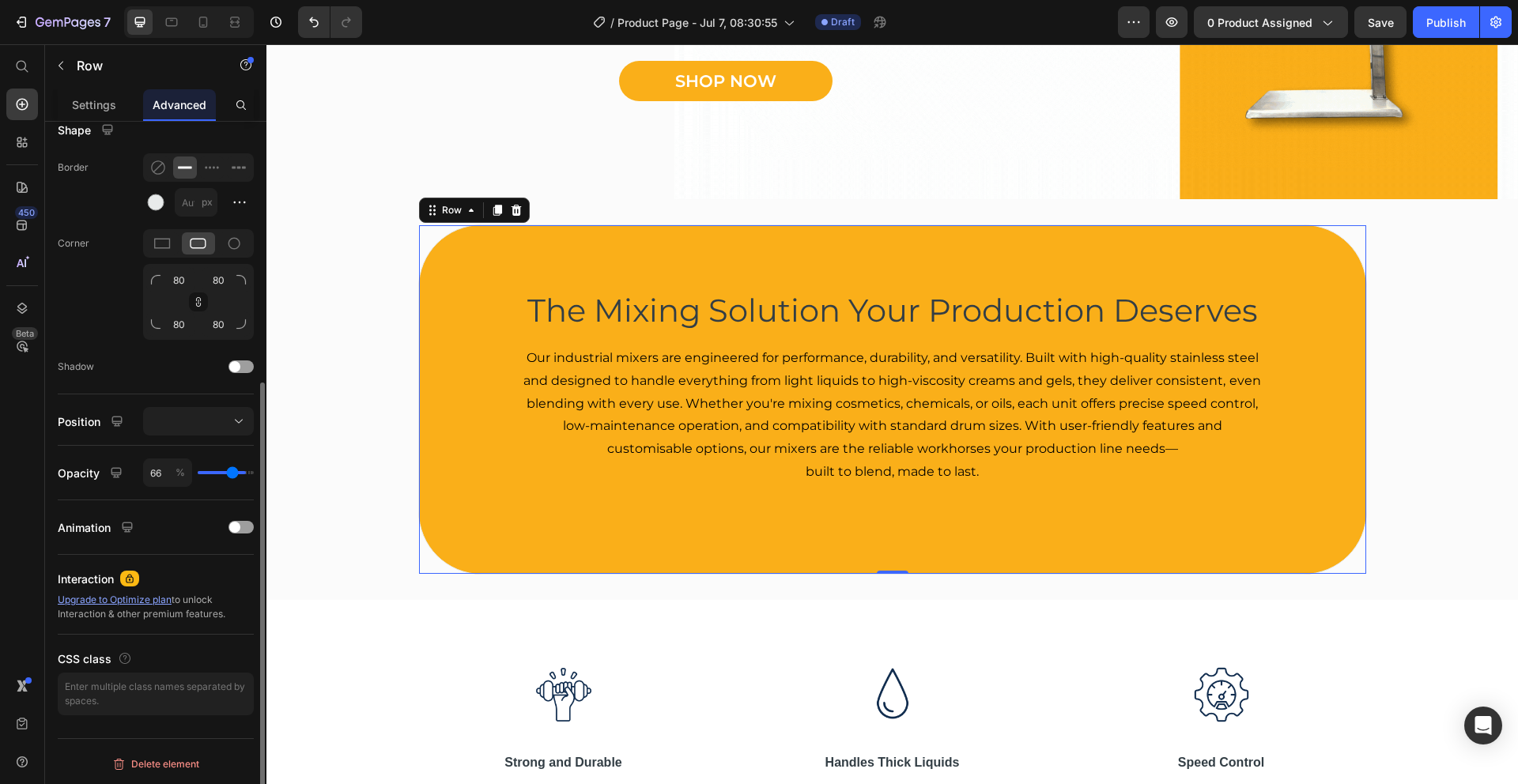 type on "65" 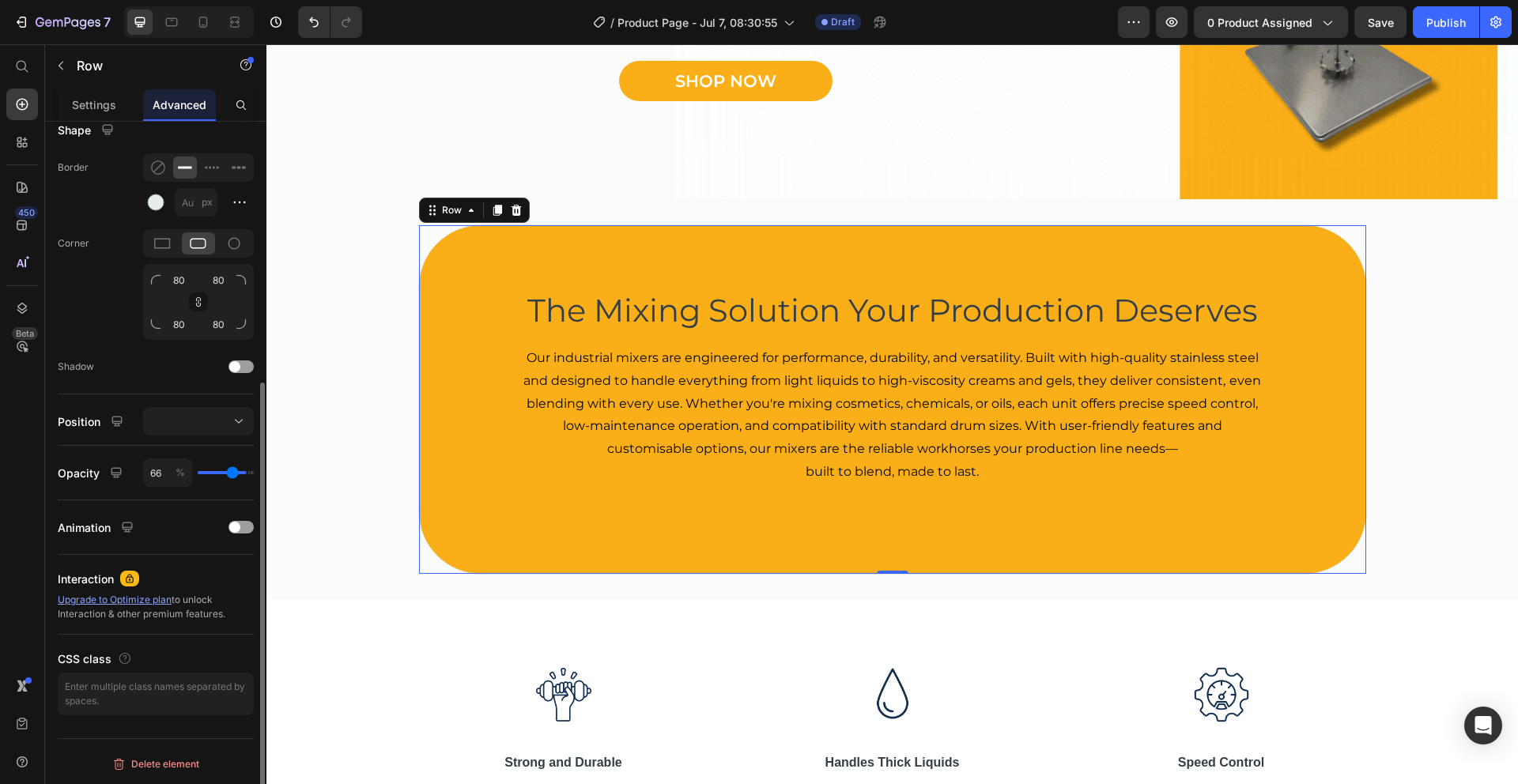 type on "65" 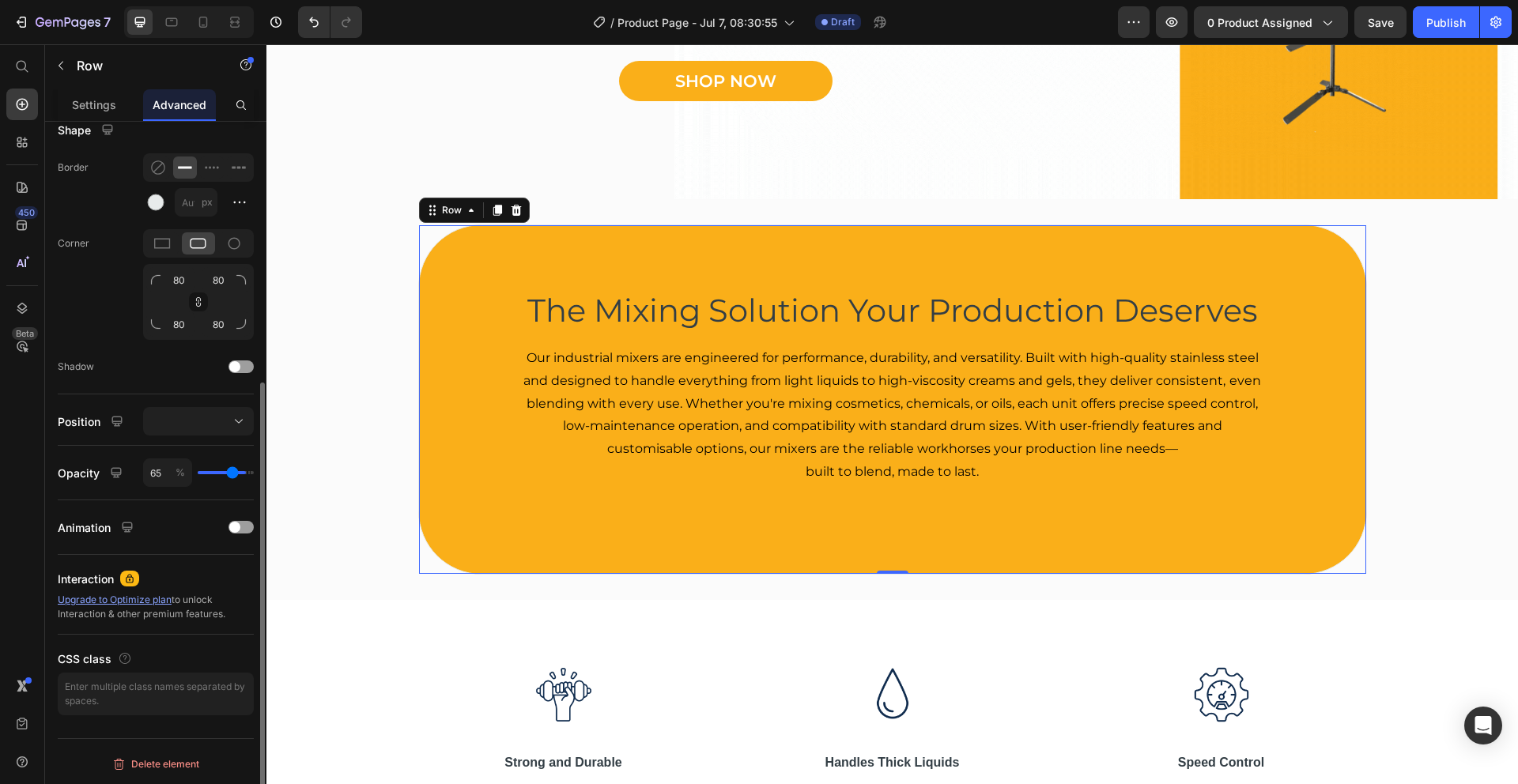 type on "64" 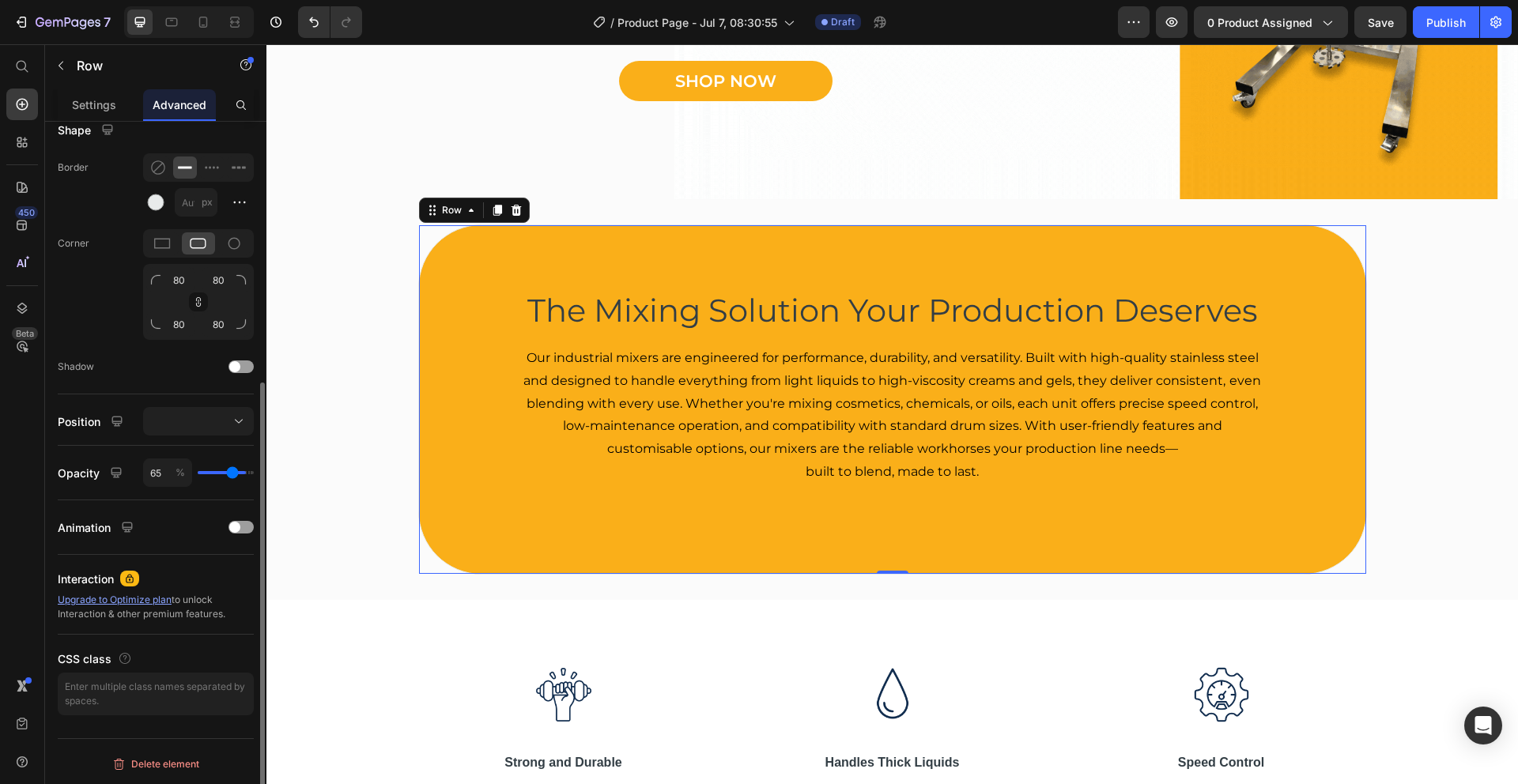 type on "64" 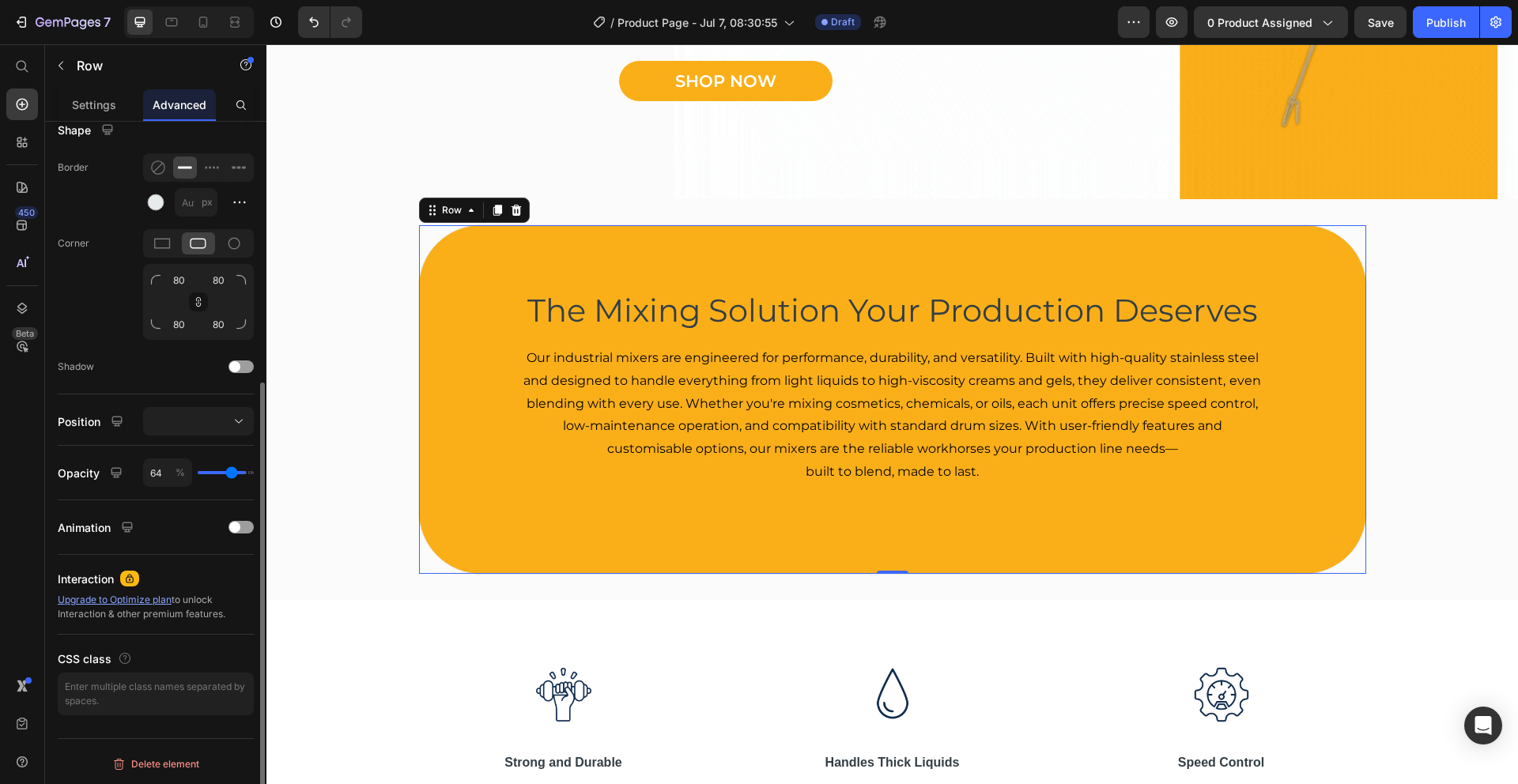 type on "63" 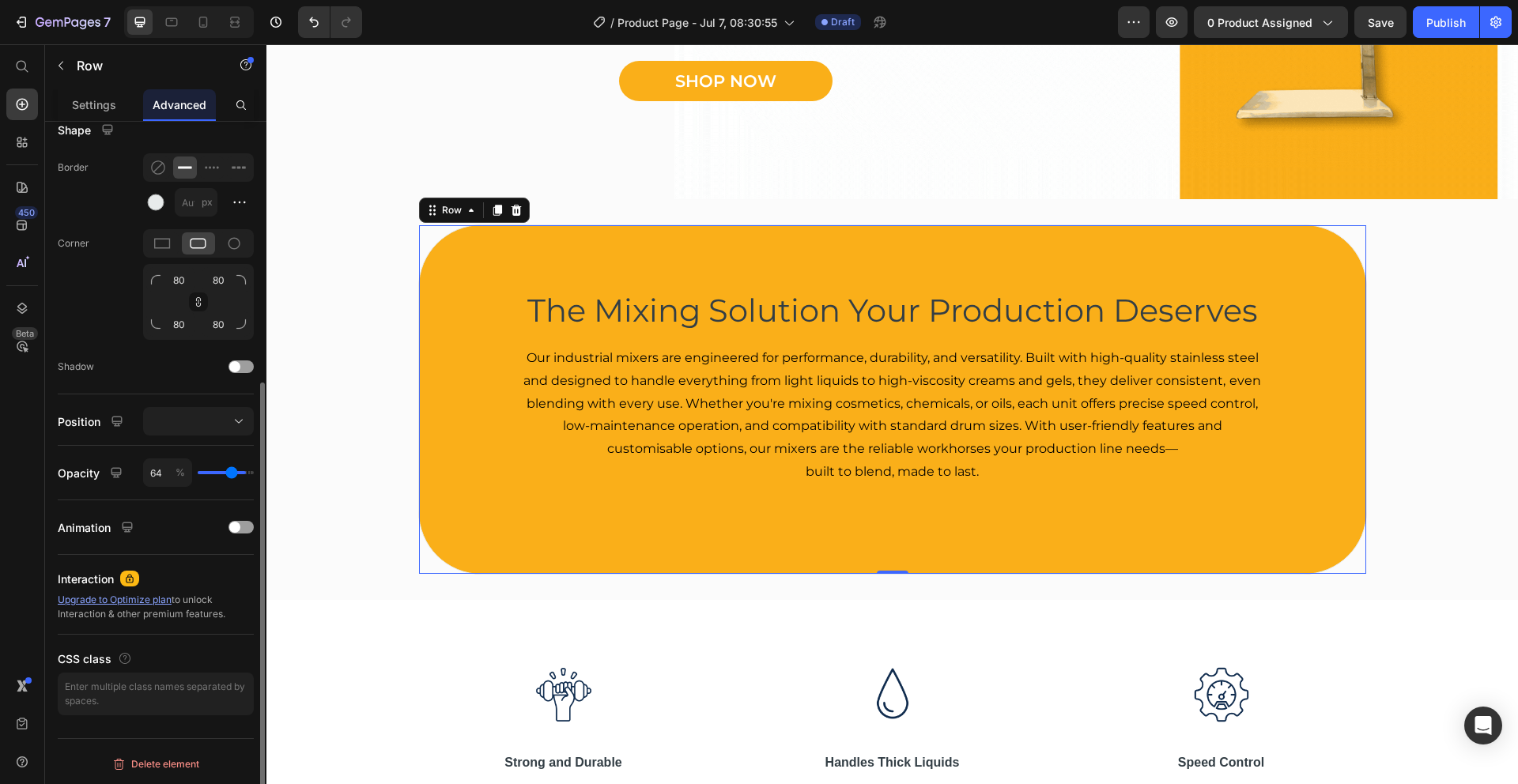 type on "63" 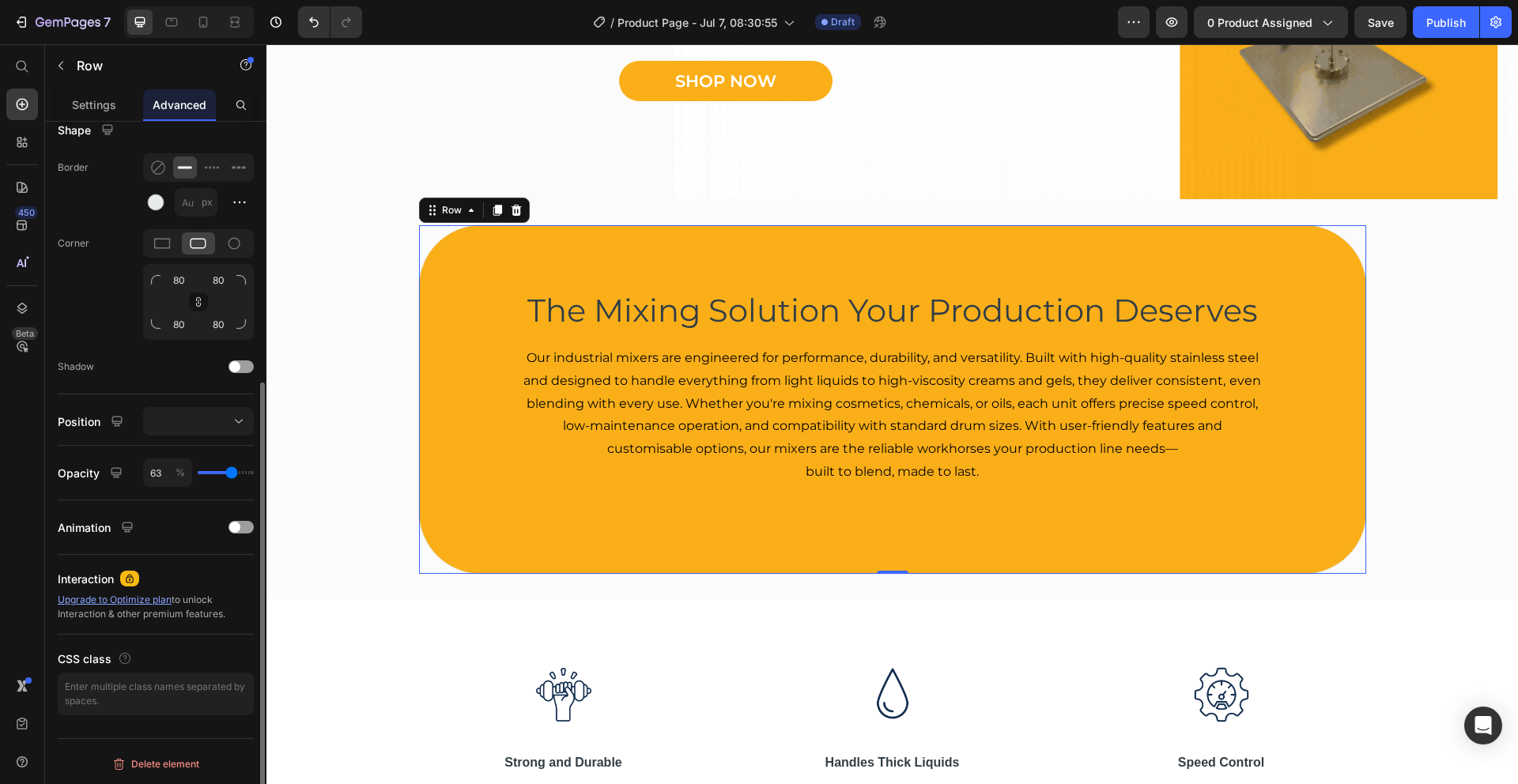 type on "62" 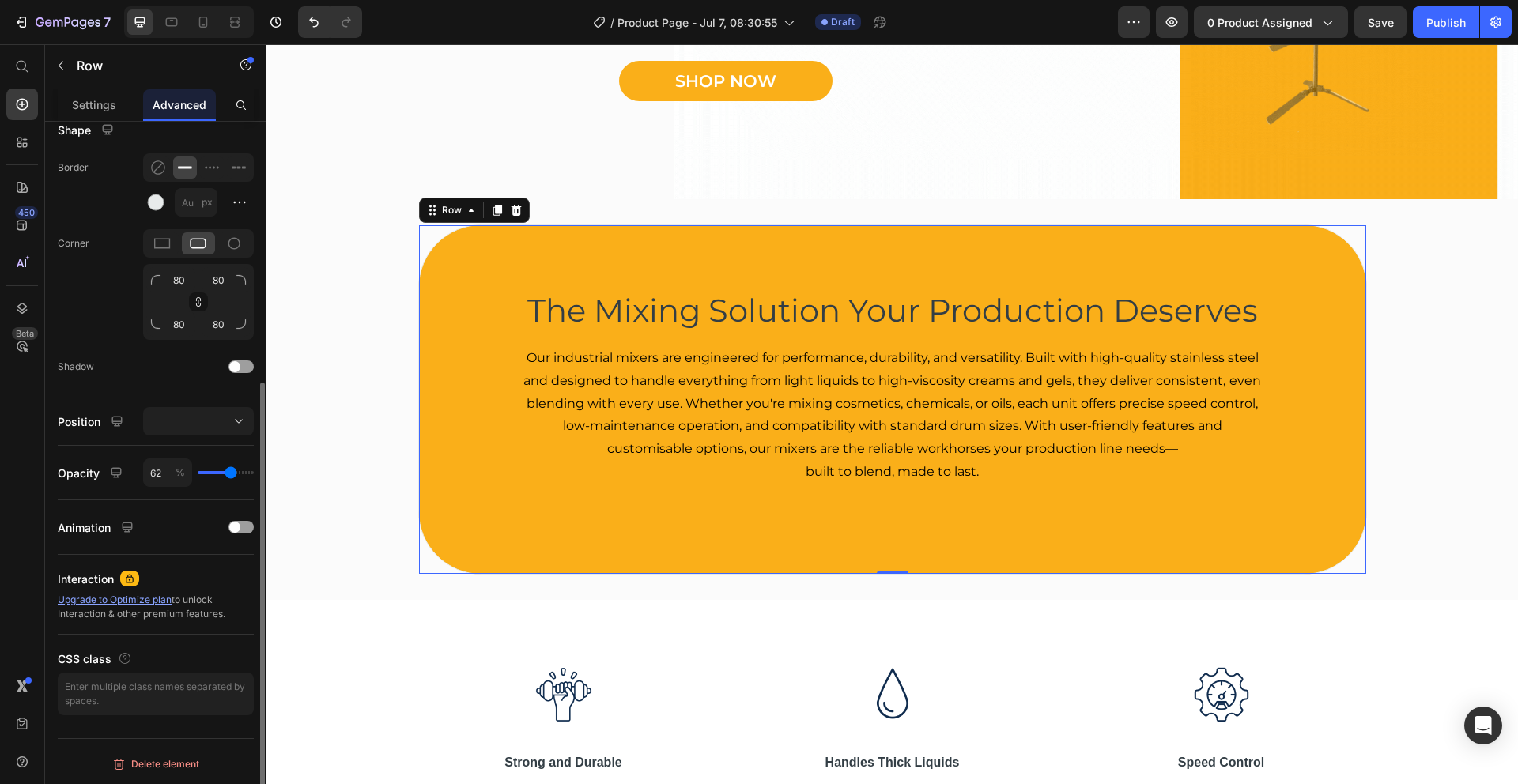 drag, startPoint x: 249, startPoint y: 471, endPoint x: 230, endPoint y: 473, distance: 19.104973 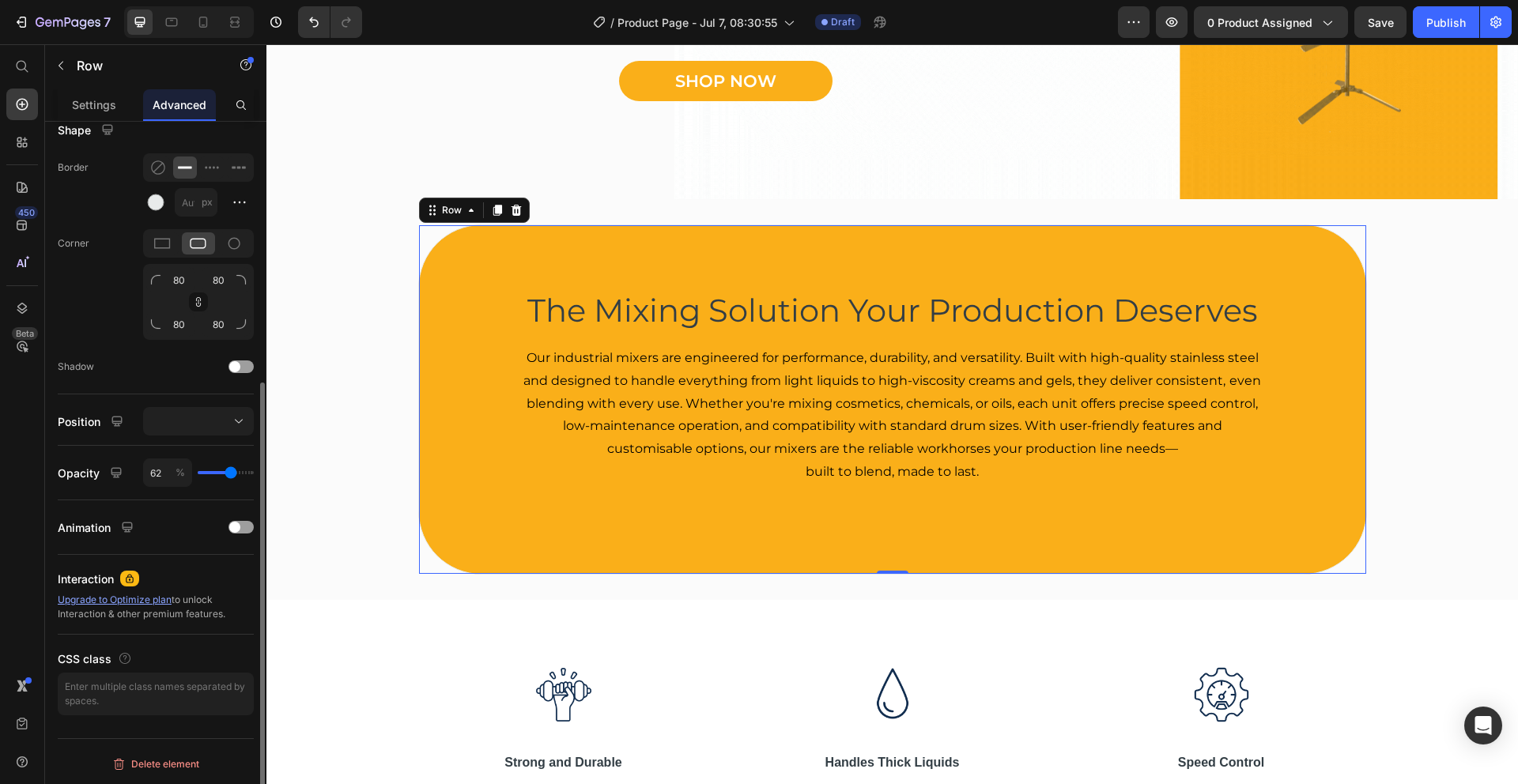 type on "62" 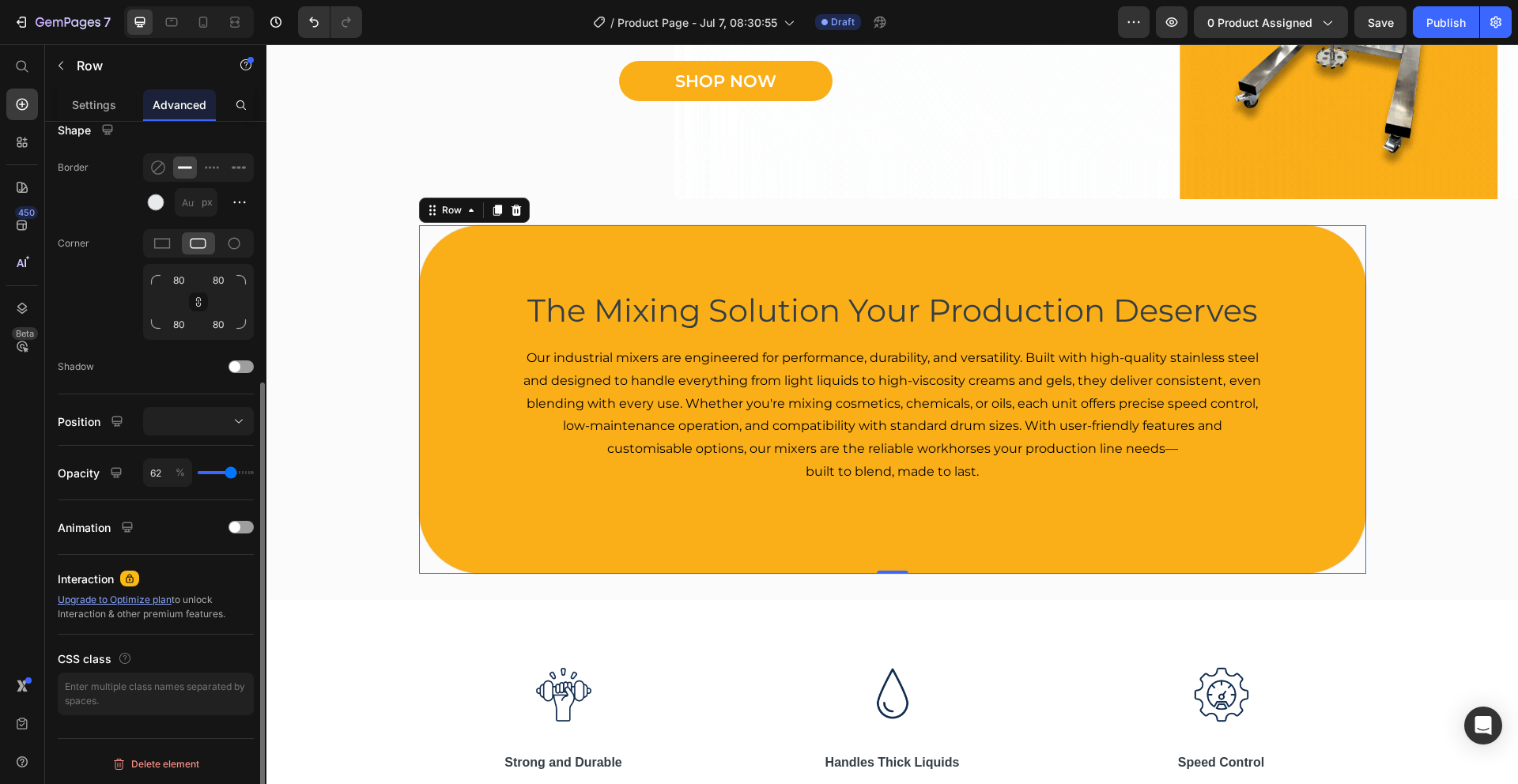 click at bounding box center [225, 473] 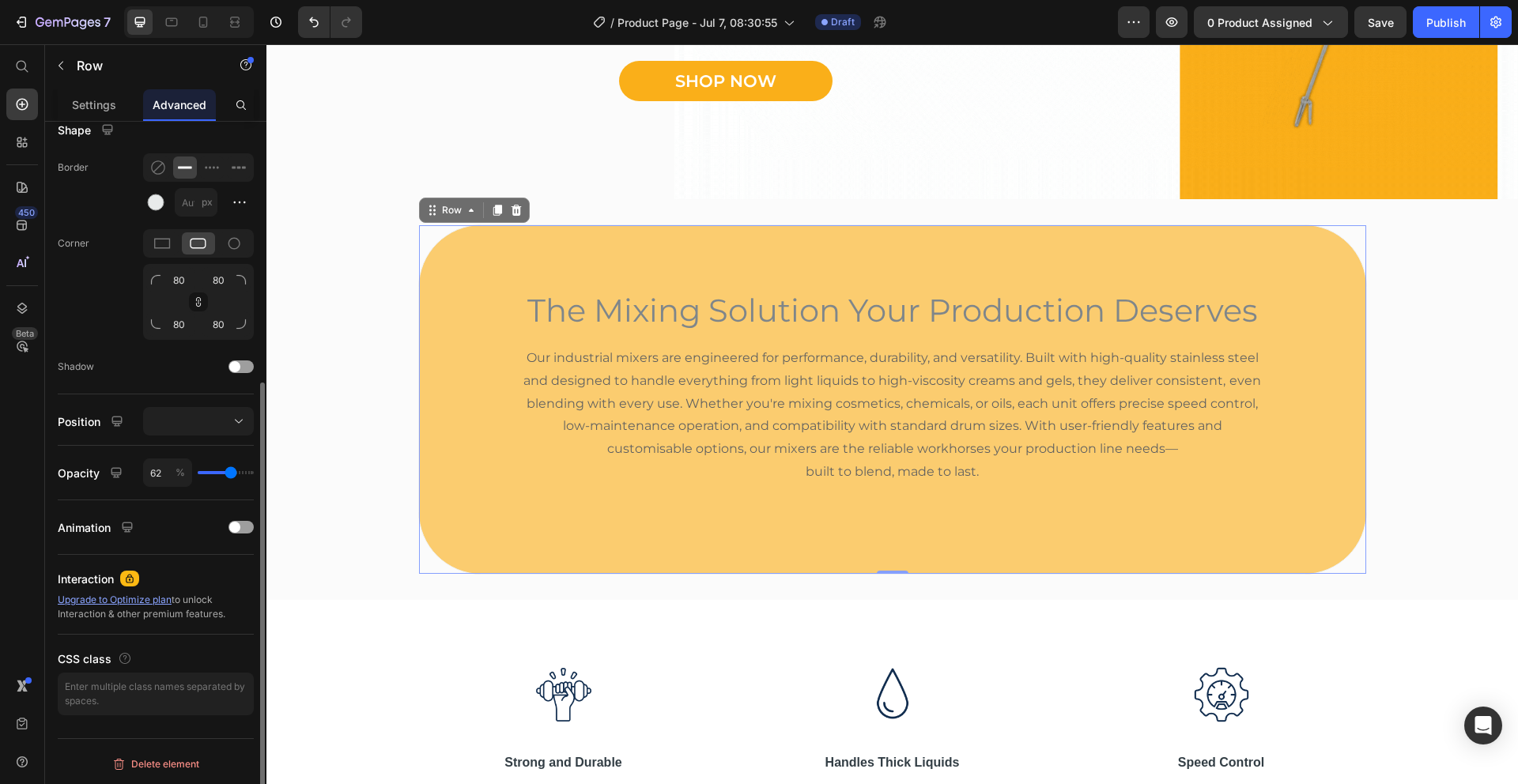 type on "61" 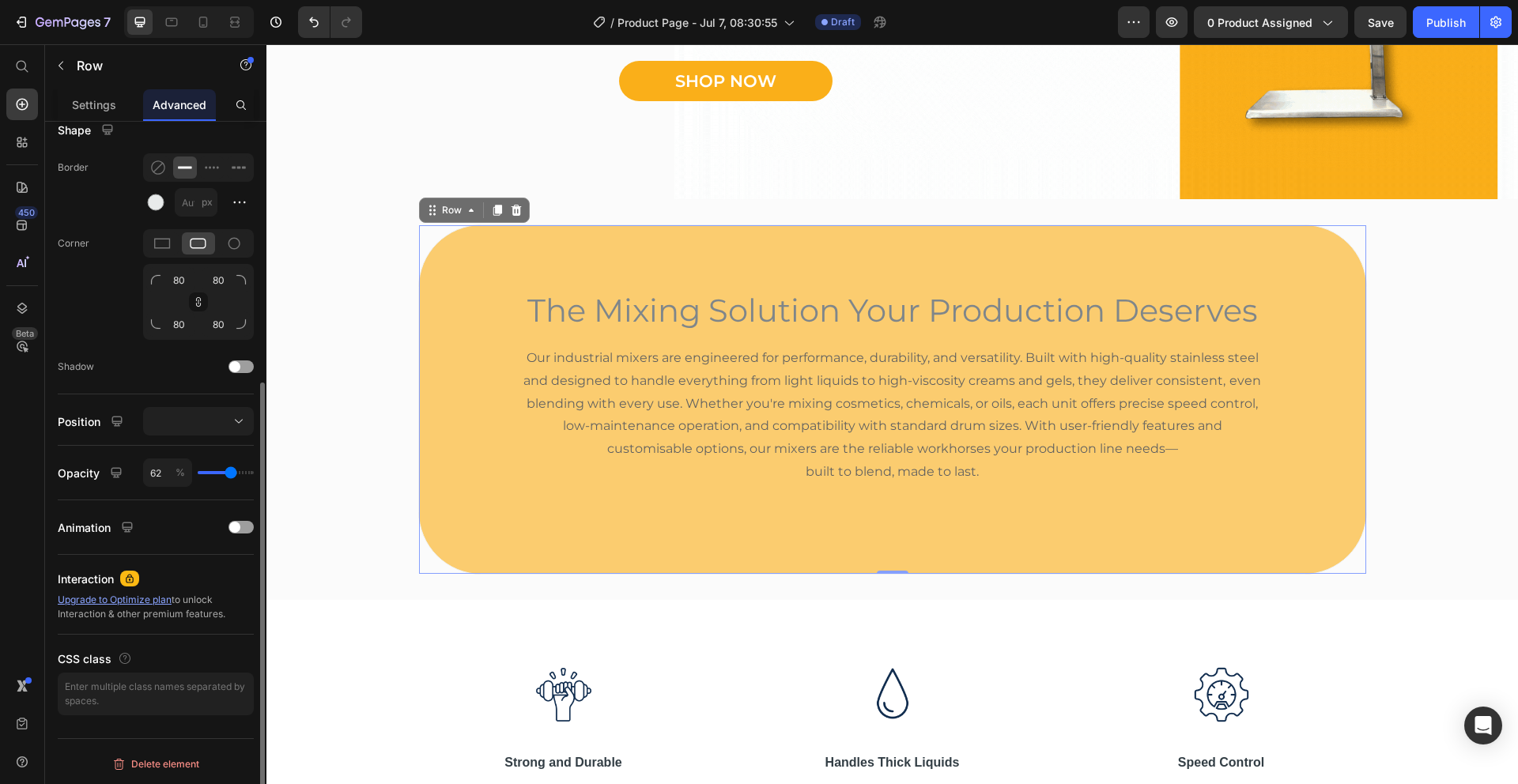 type on "61" 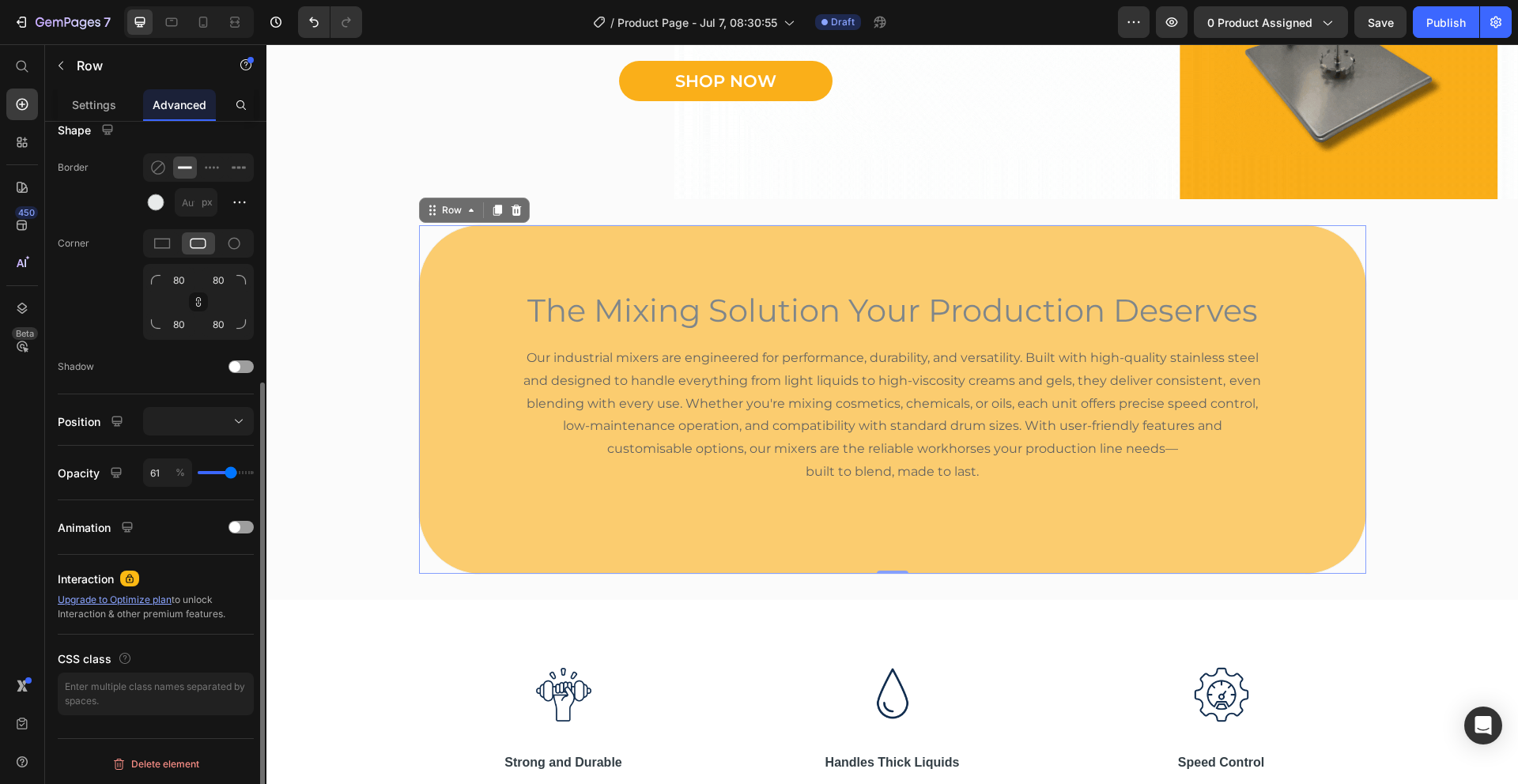 type on "64" 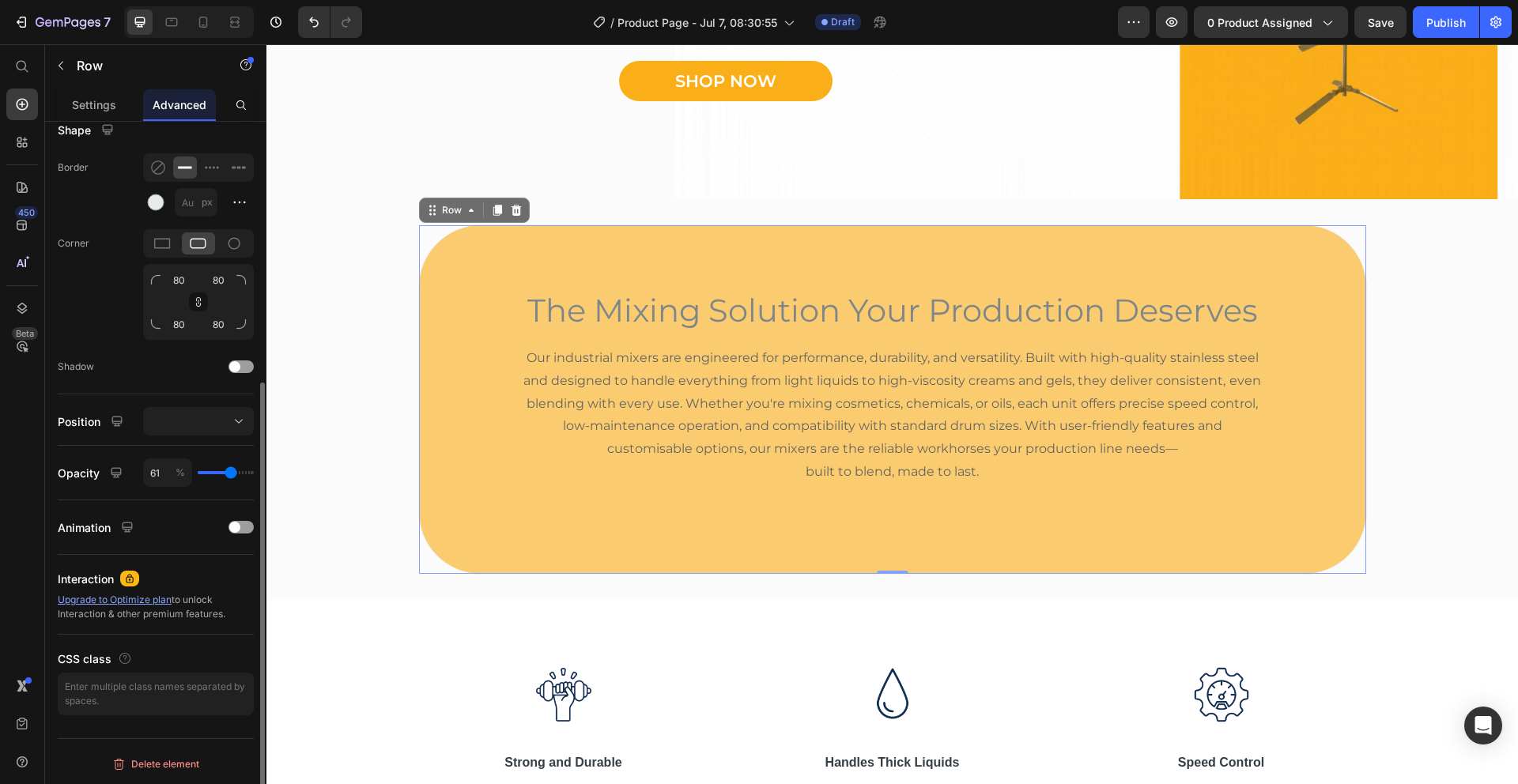 type on "64" 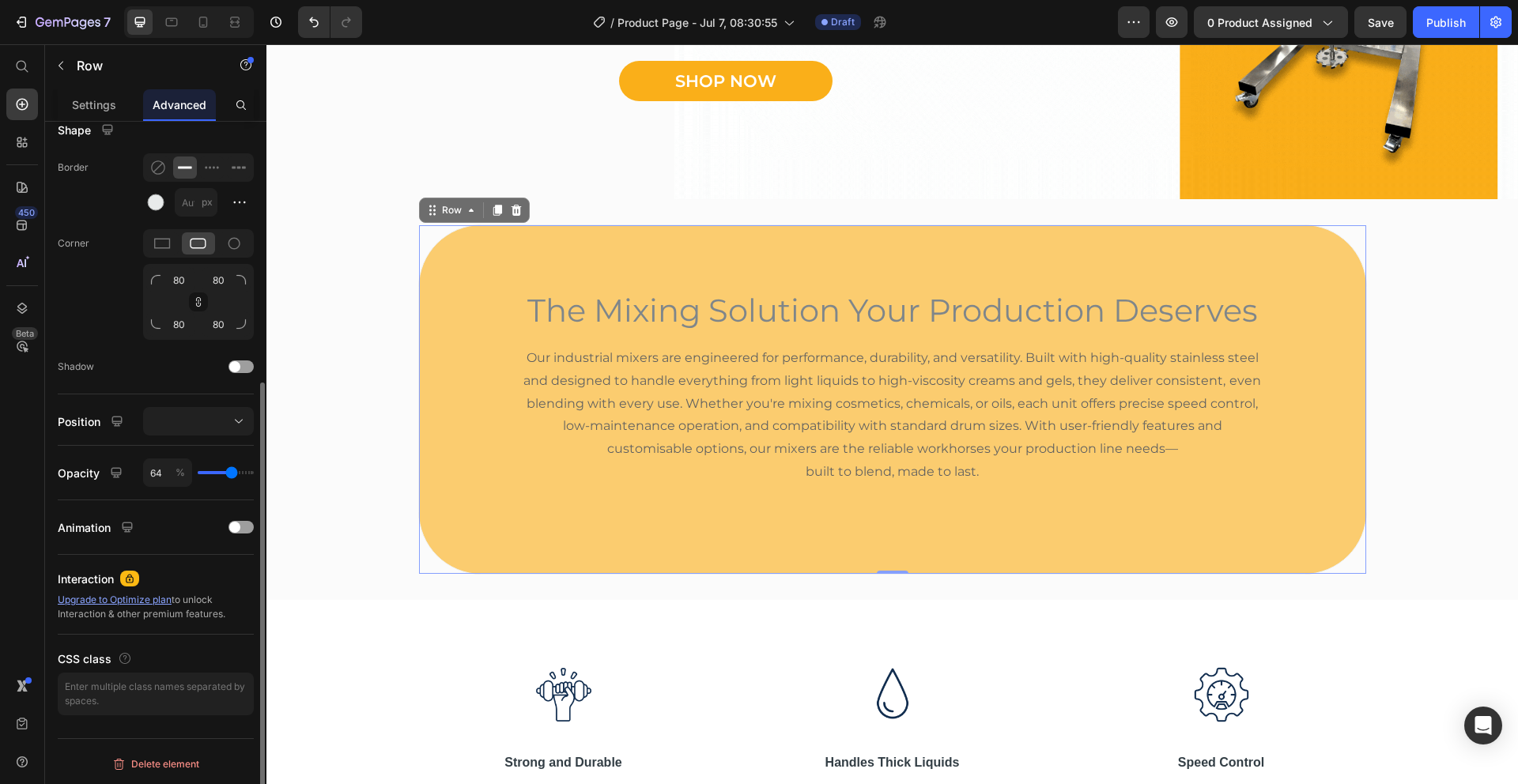 type on "70" 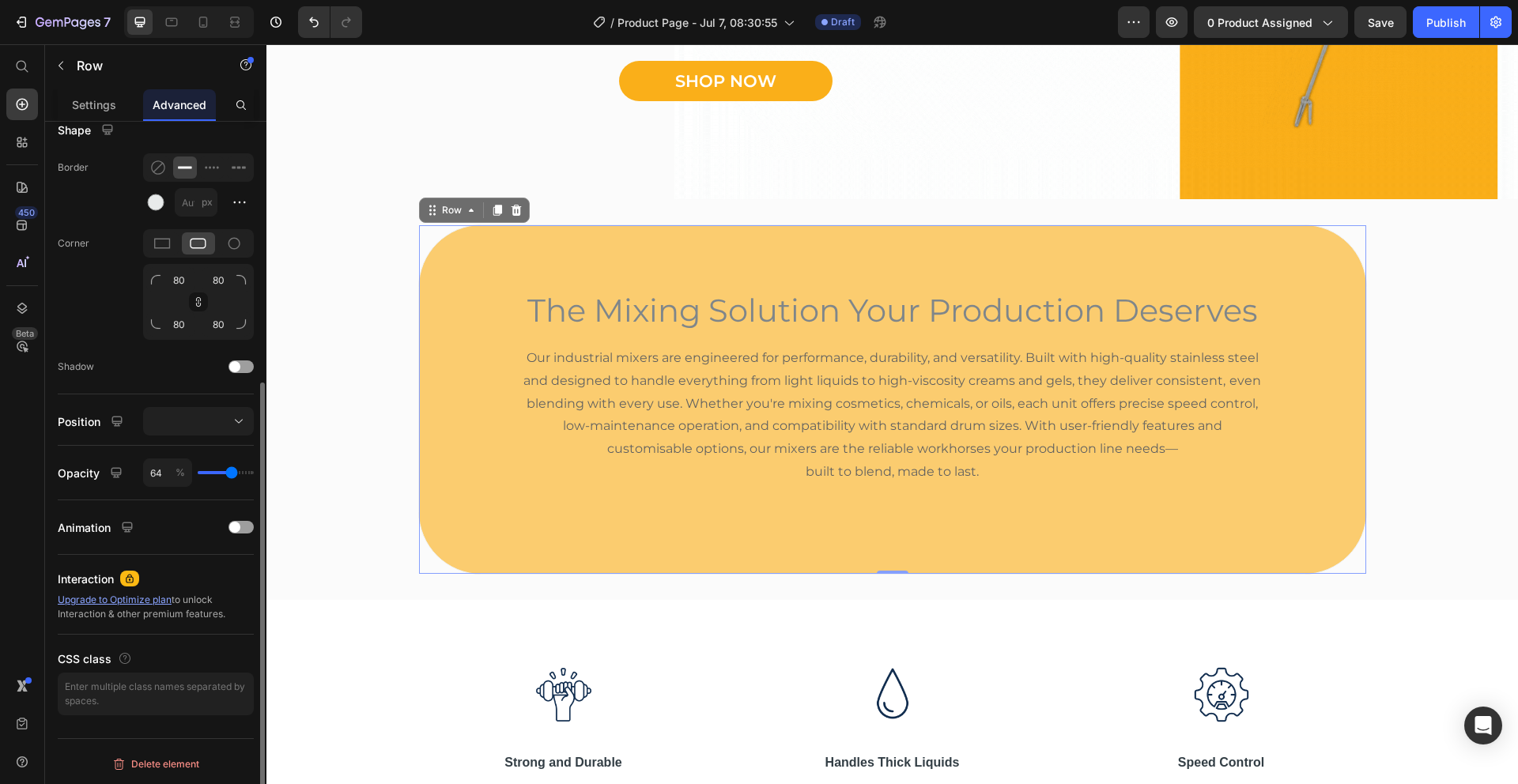 type on "70" 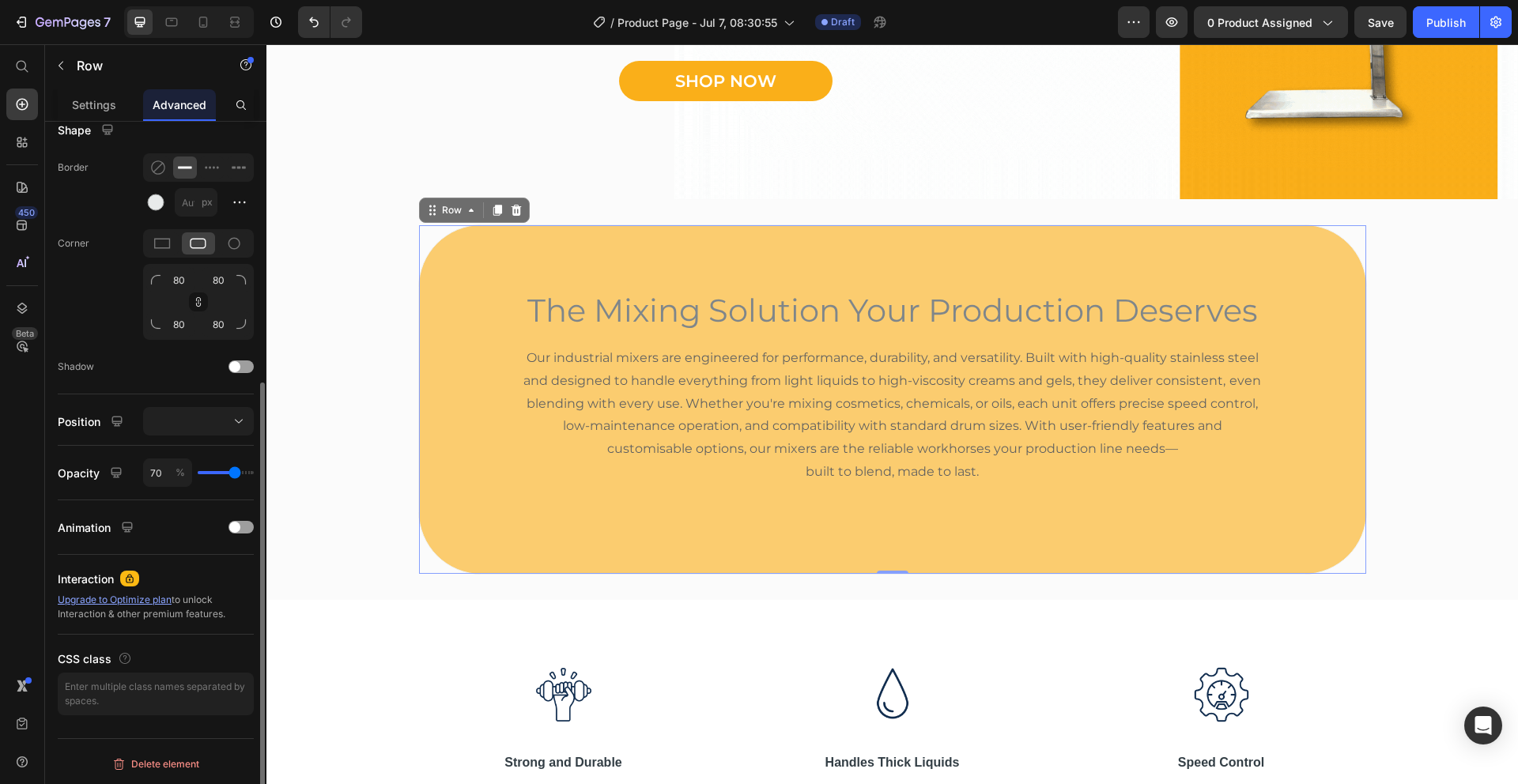 type on "74" 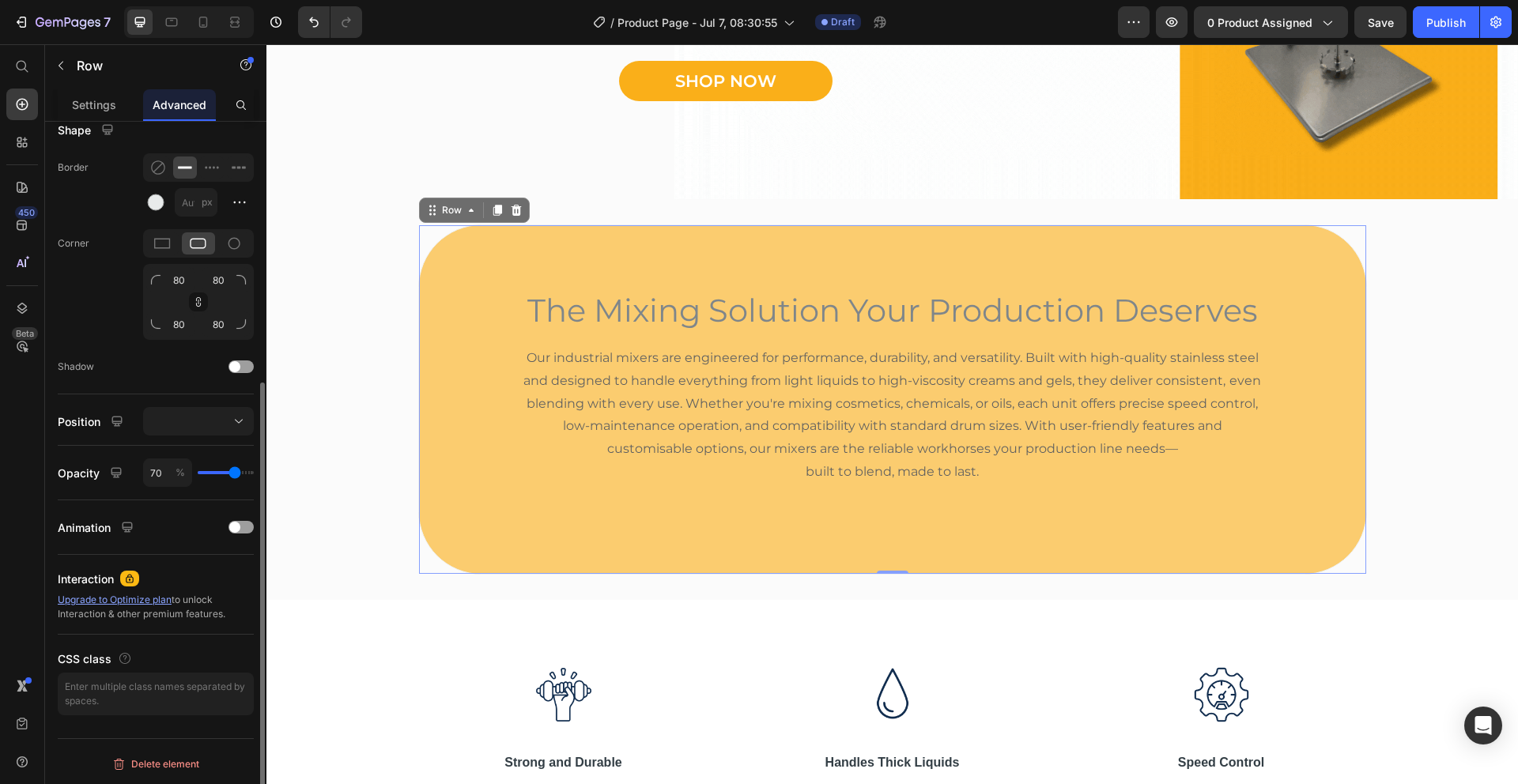 type on "74" 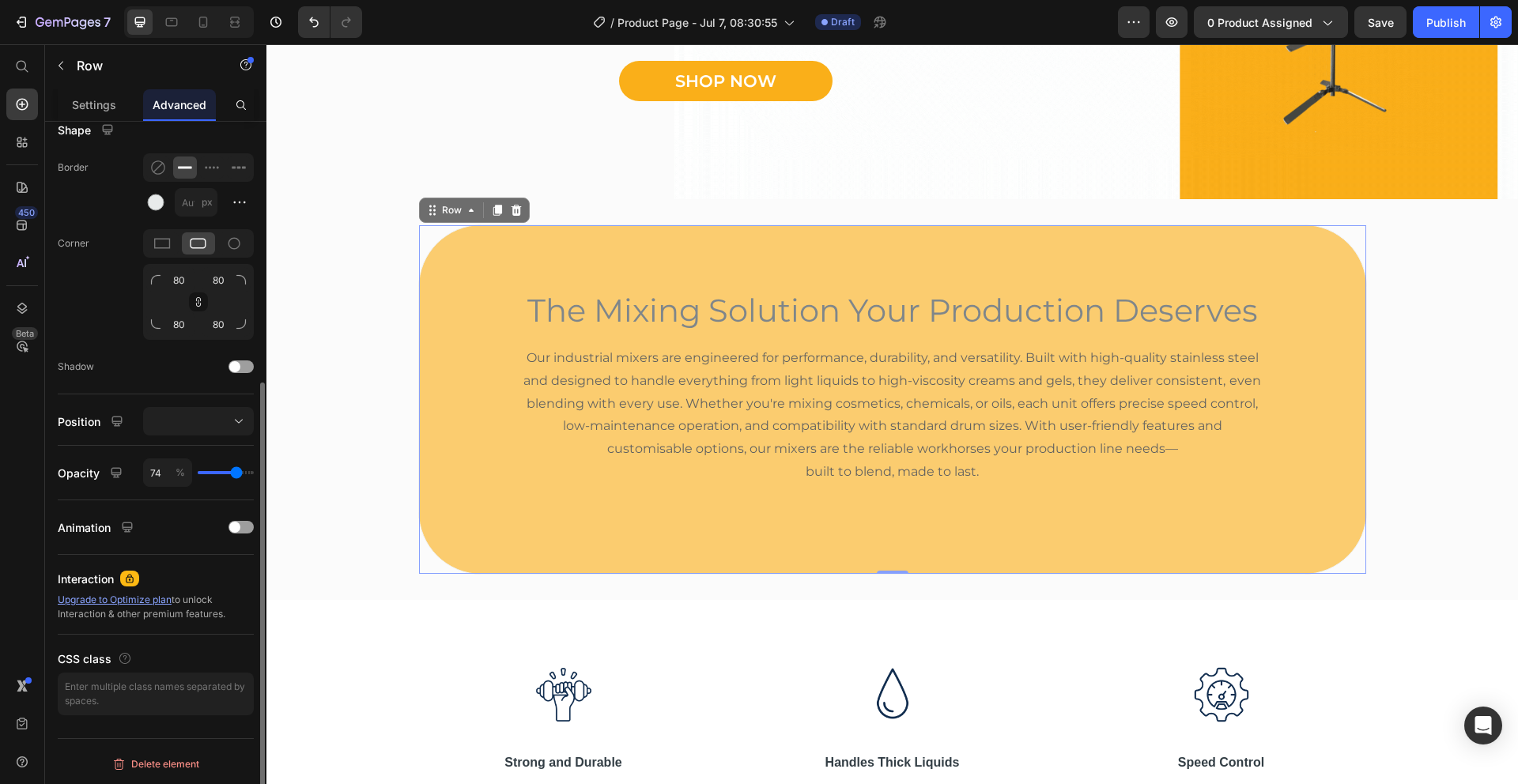 type on "77" 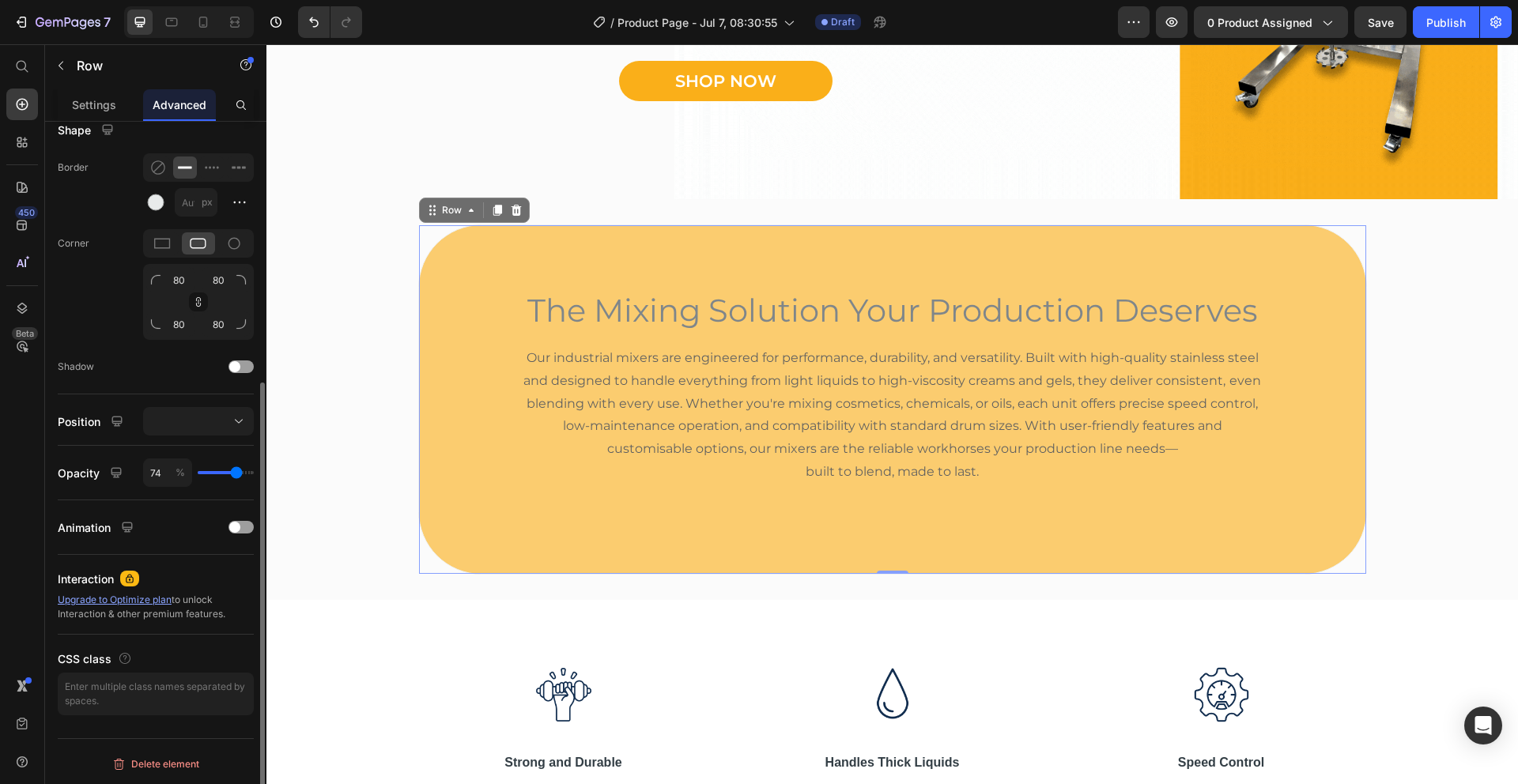 type on "77" 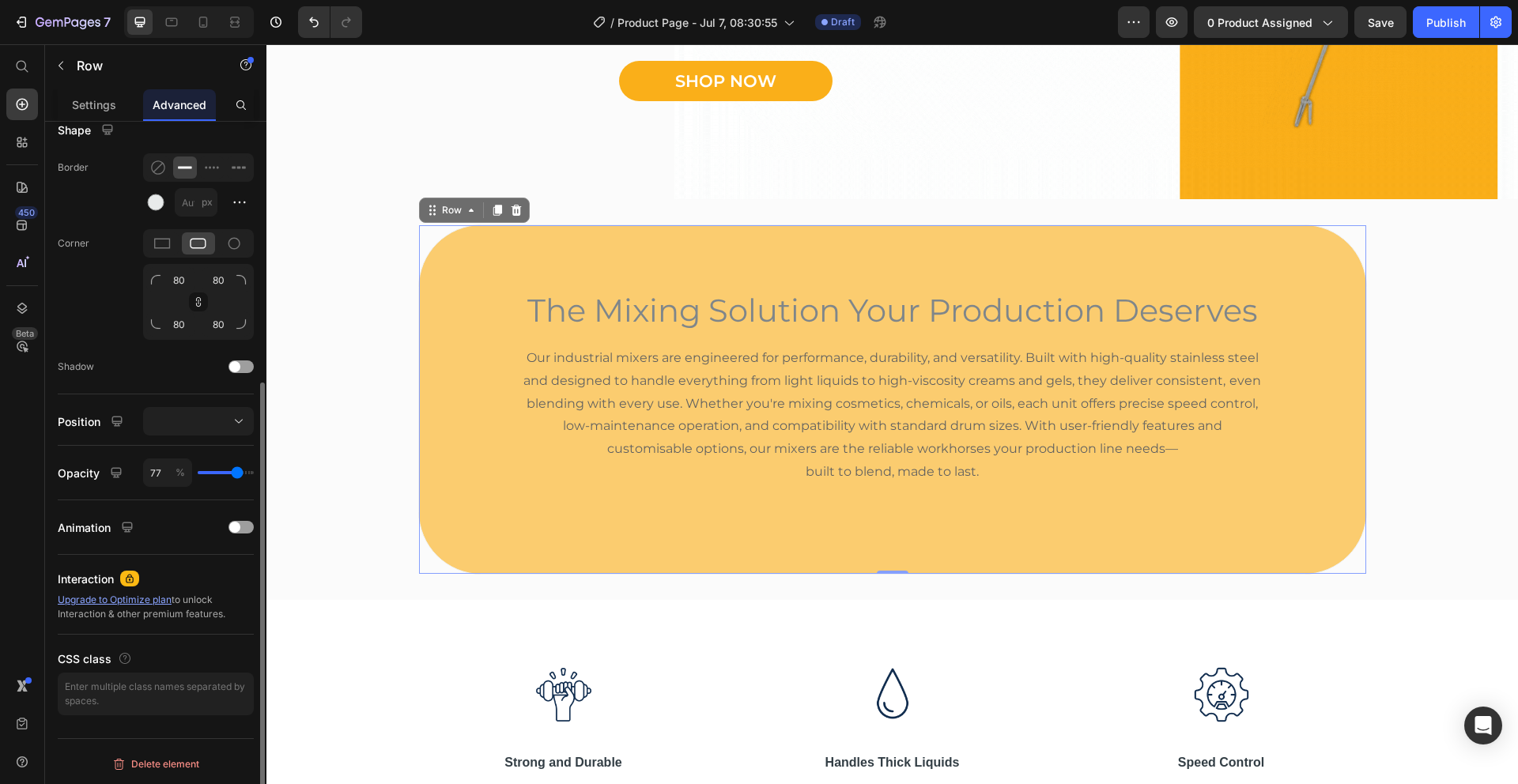 type on "79" 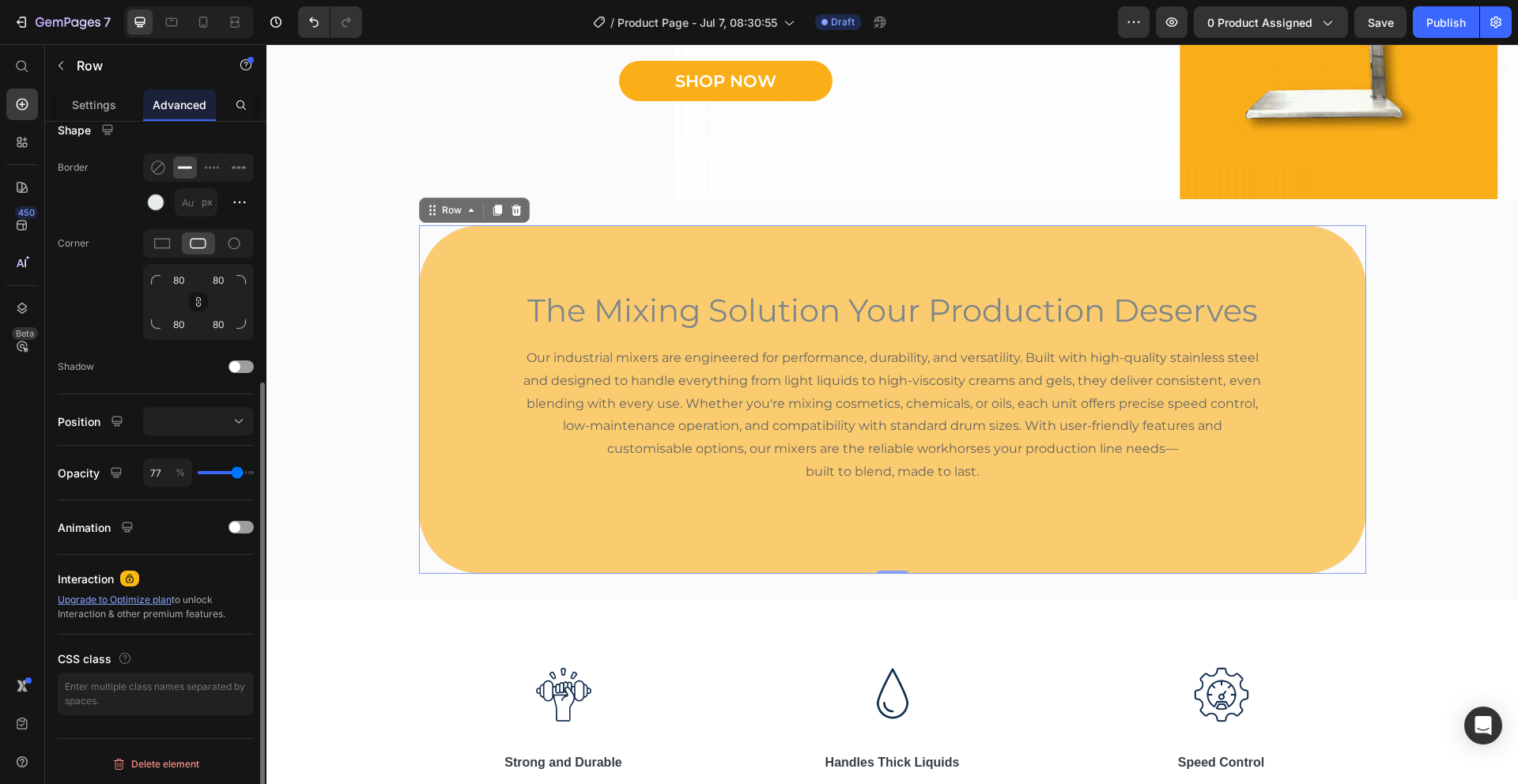 type on "79" 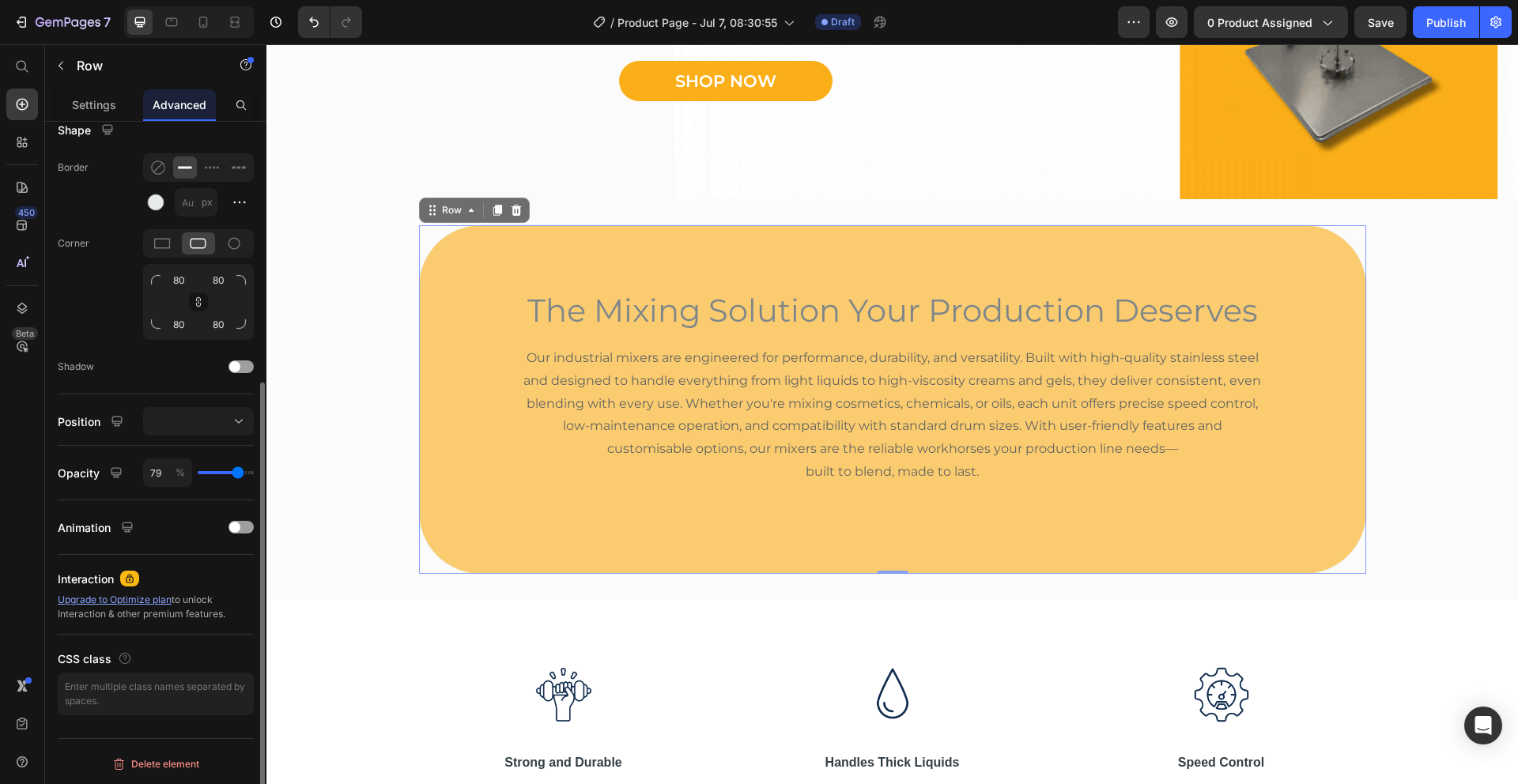type on "80" 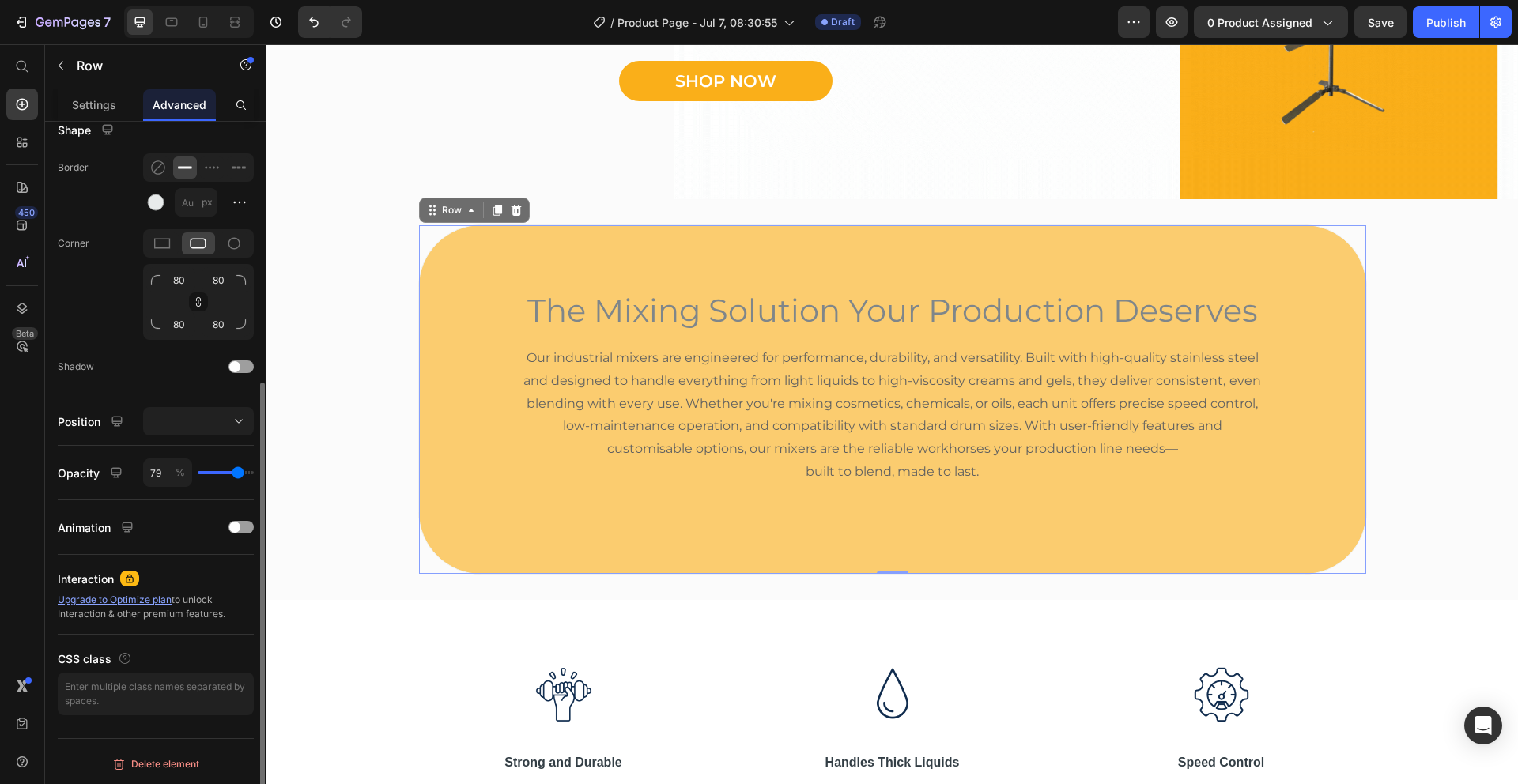 type on "80" 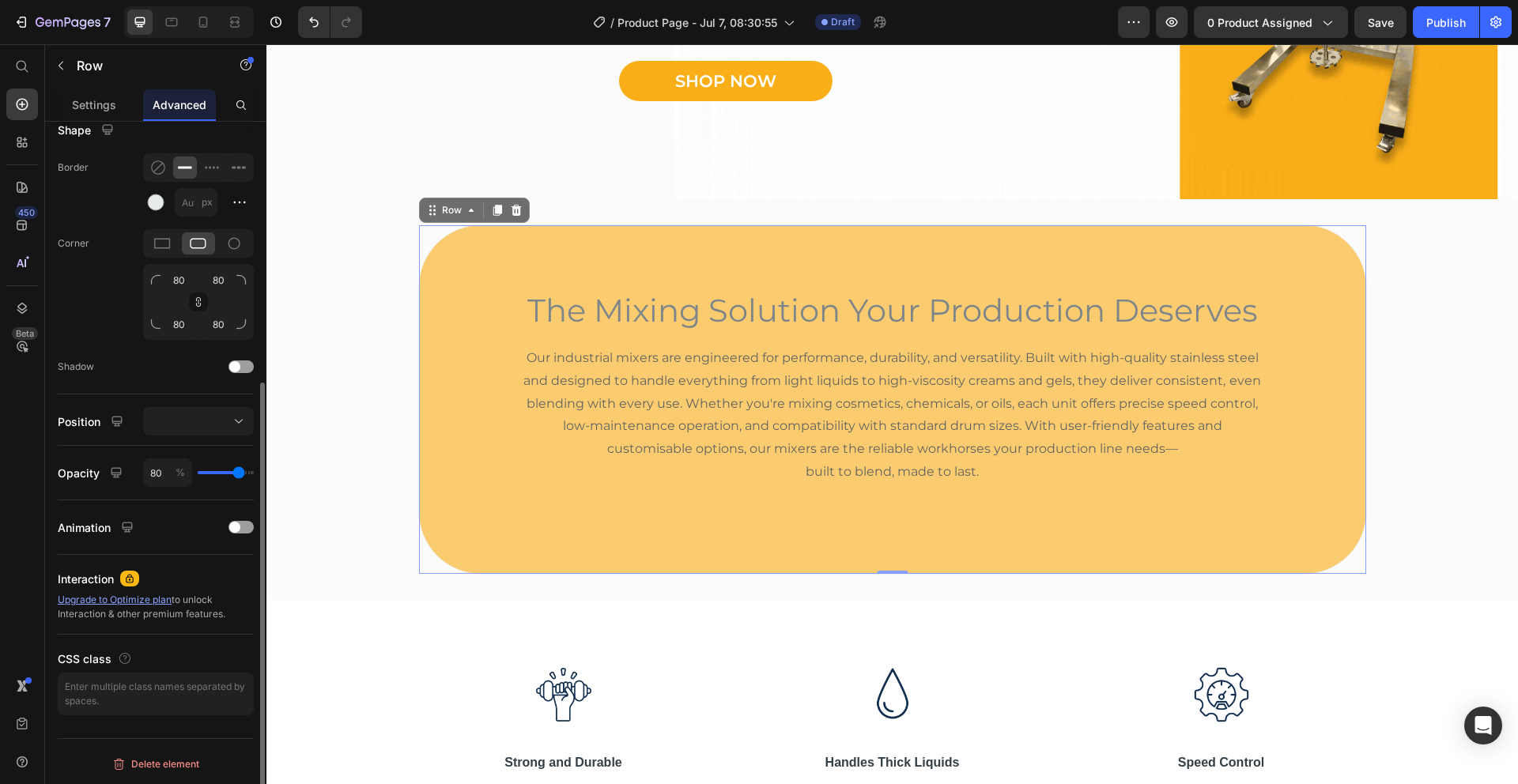 type on "81" 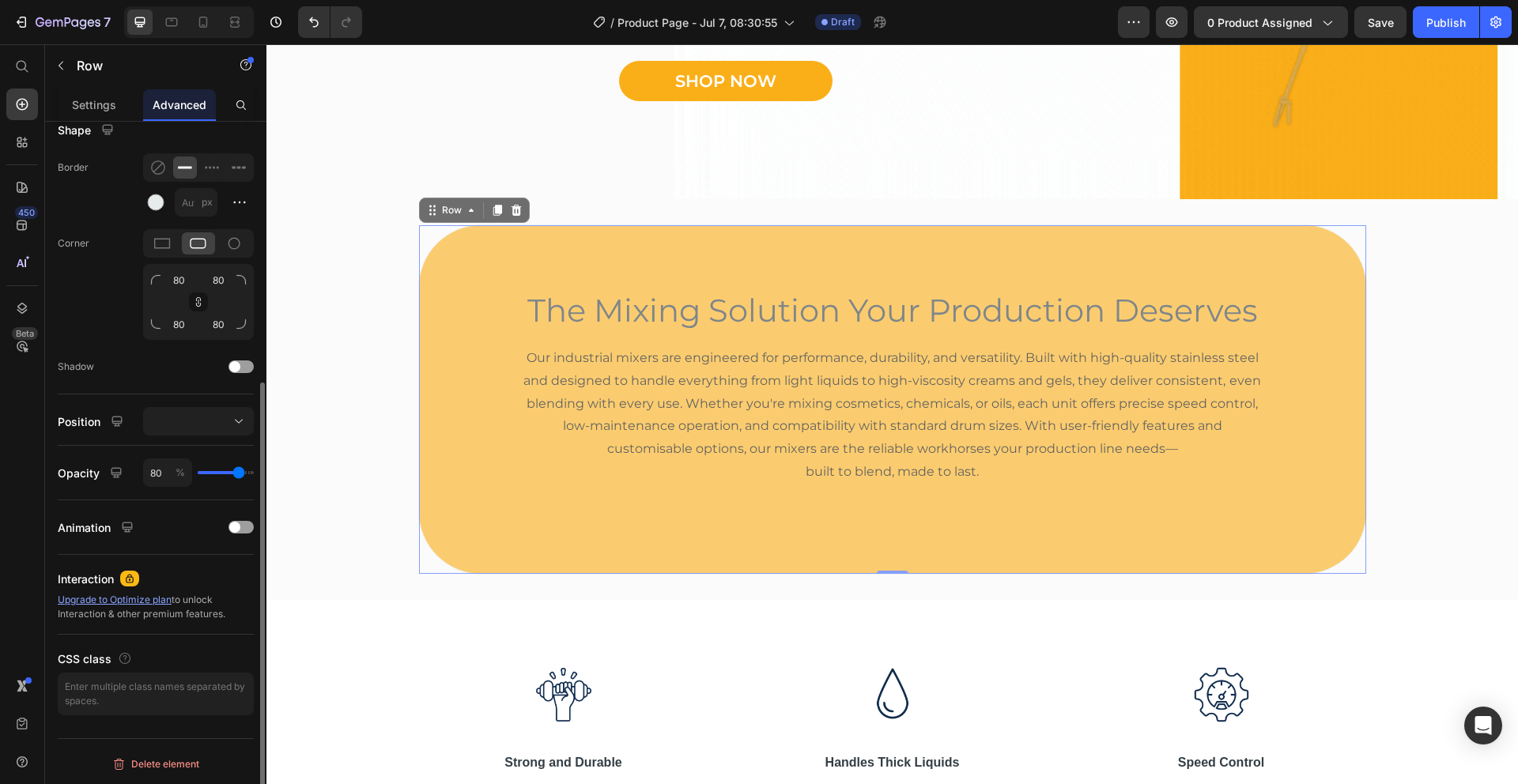 type on "81" 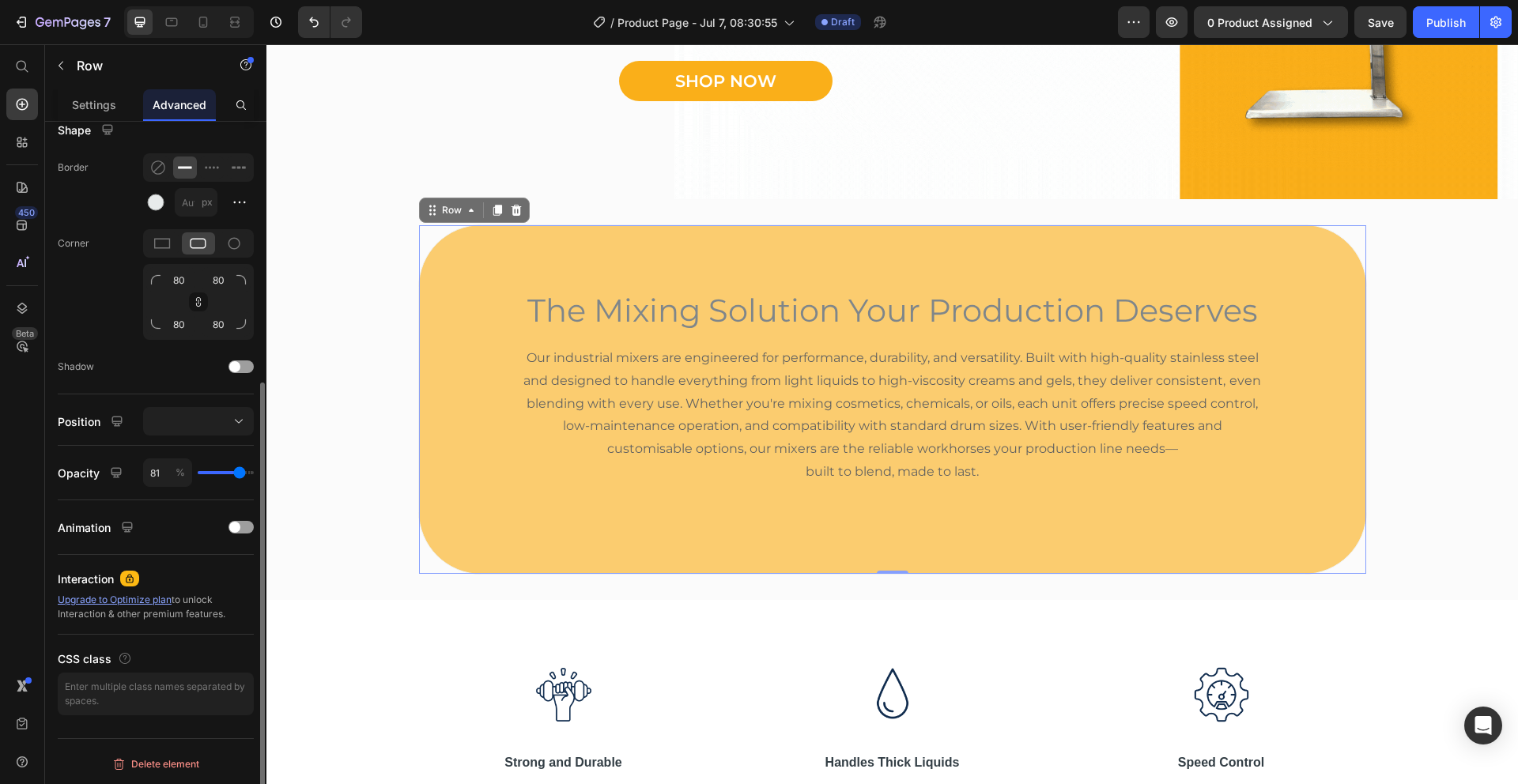 type on "82" 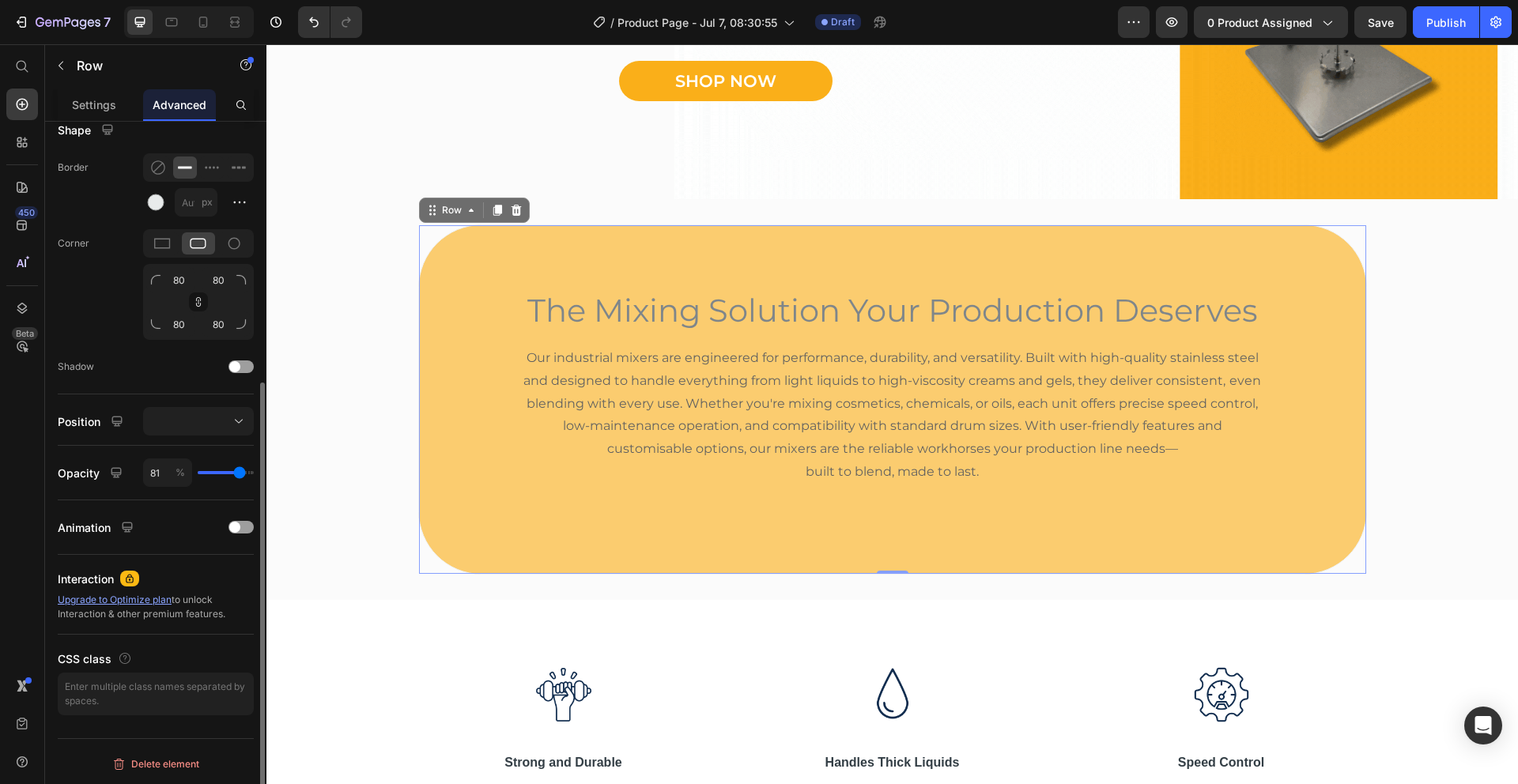 type on "82" 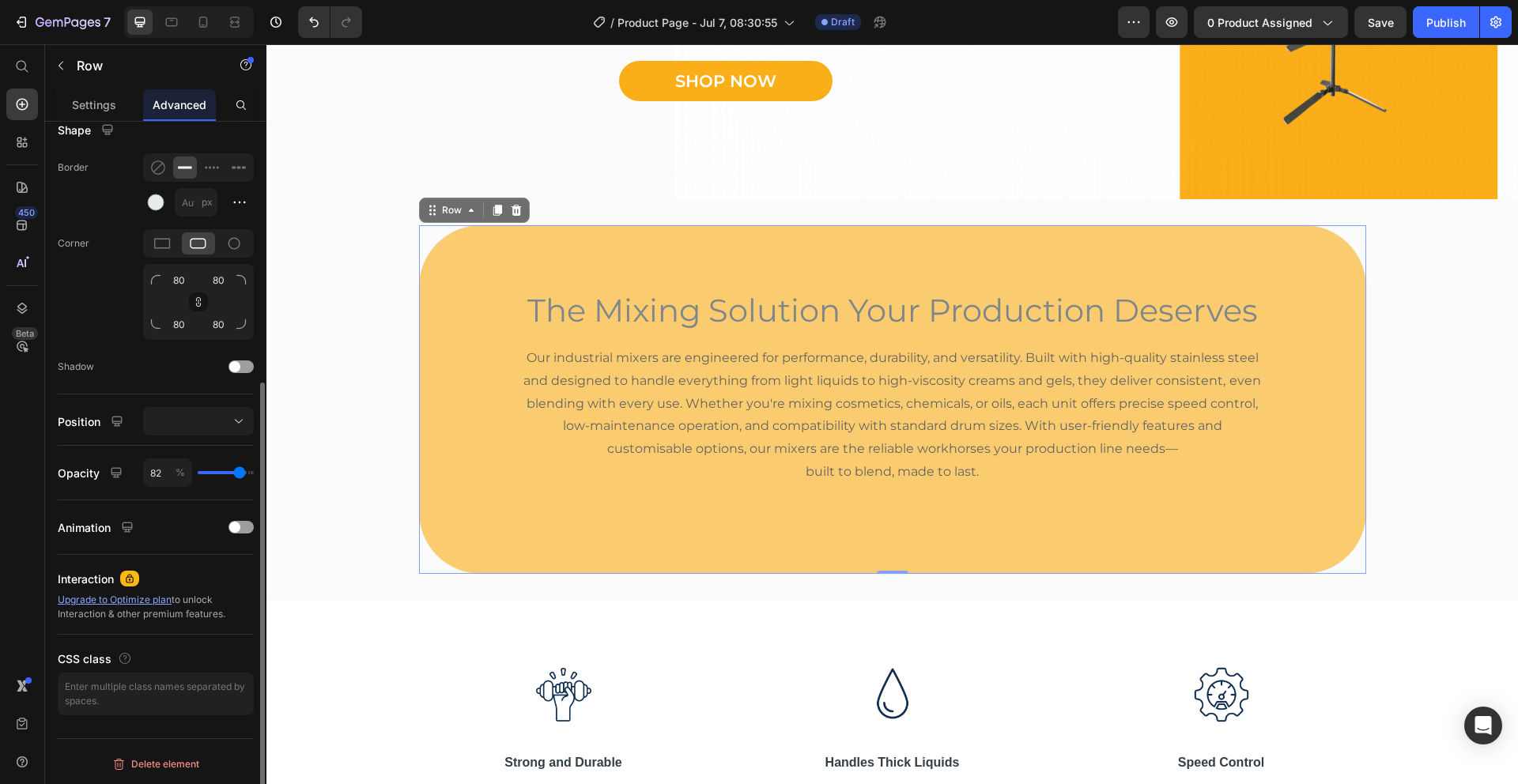 type on "83" 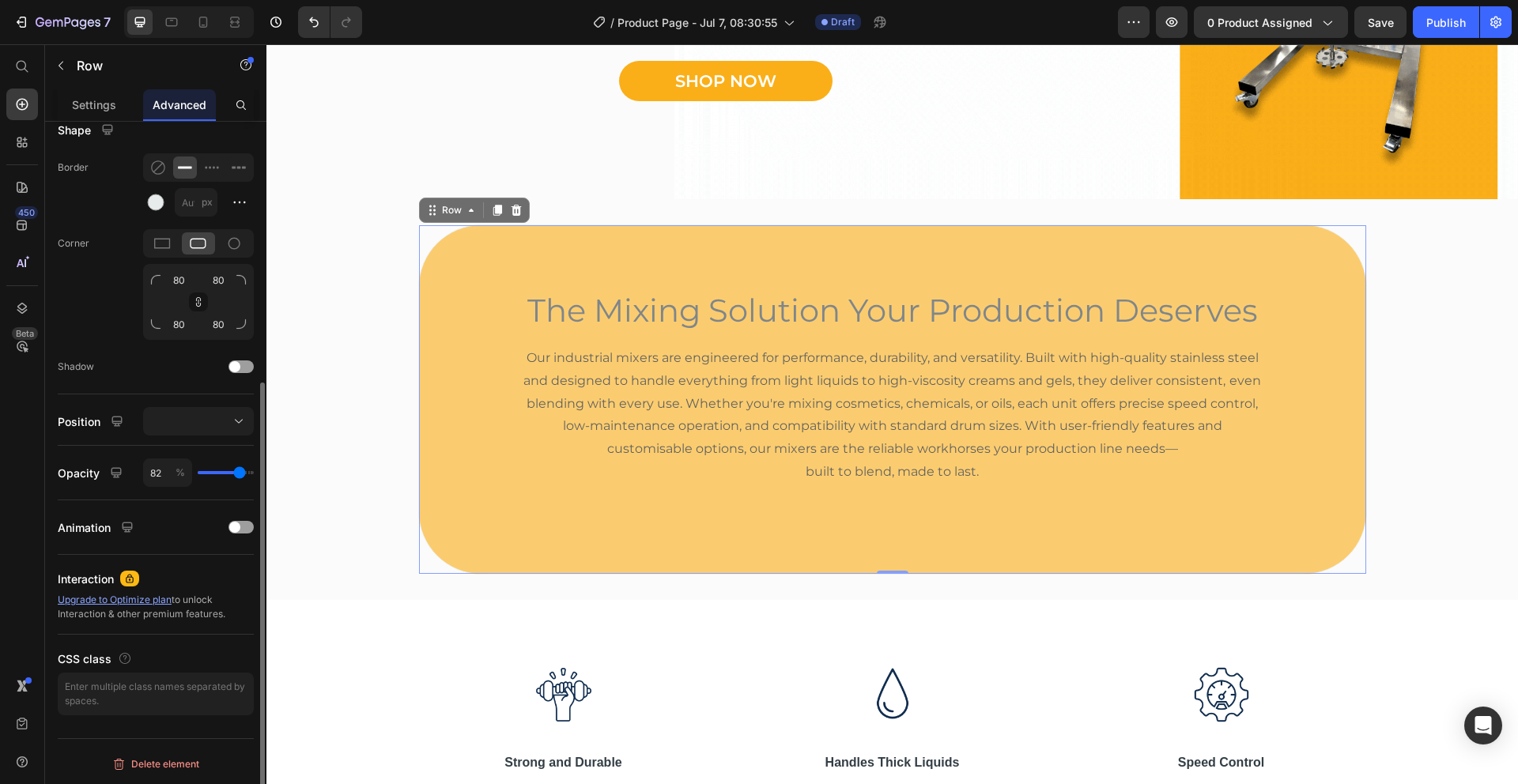 type on "83" 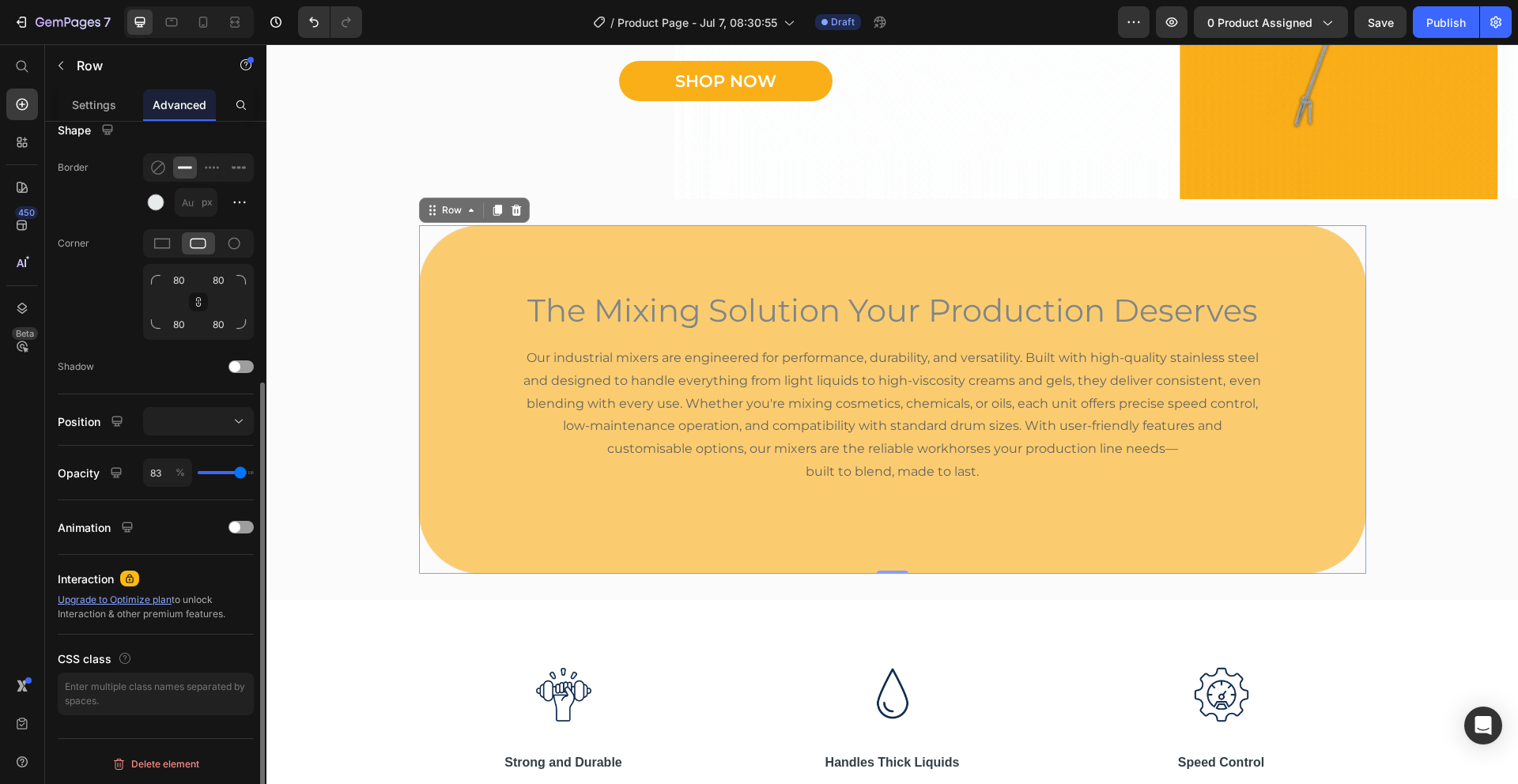 type on "84" 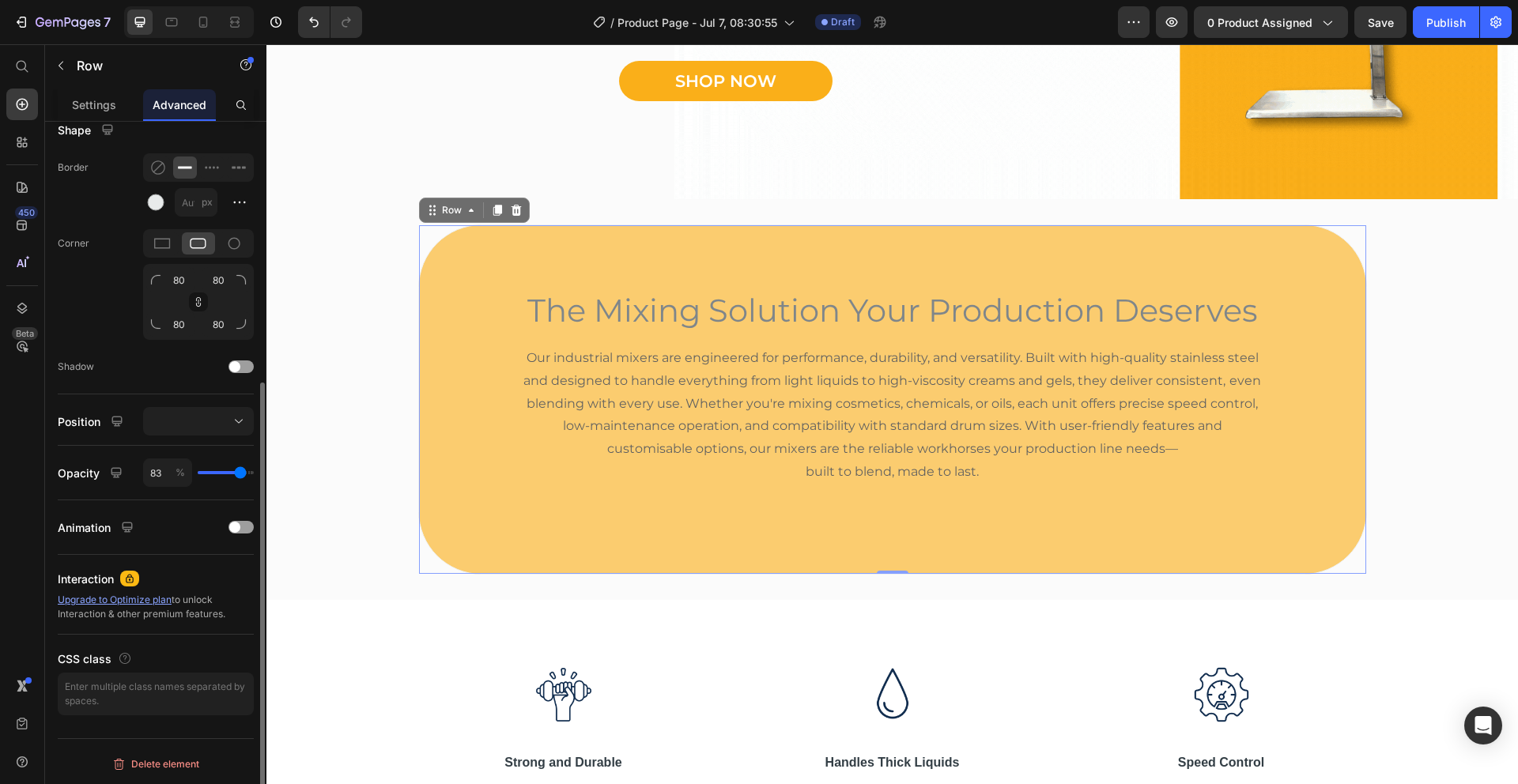 type on "84" 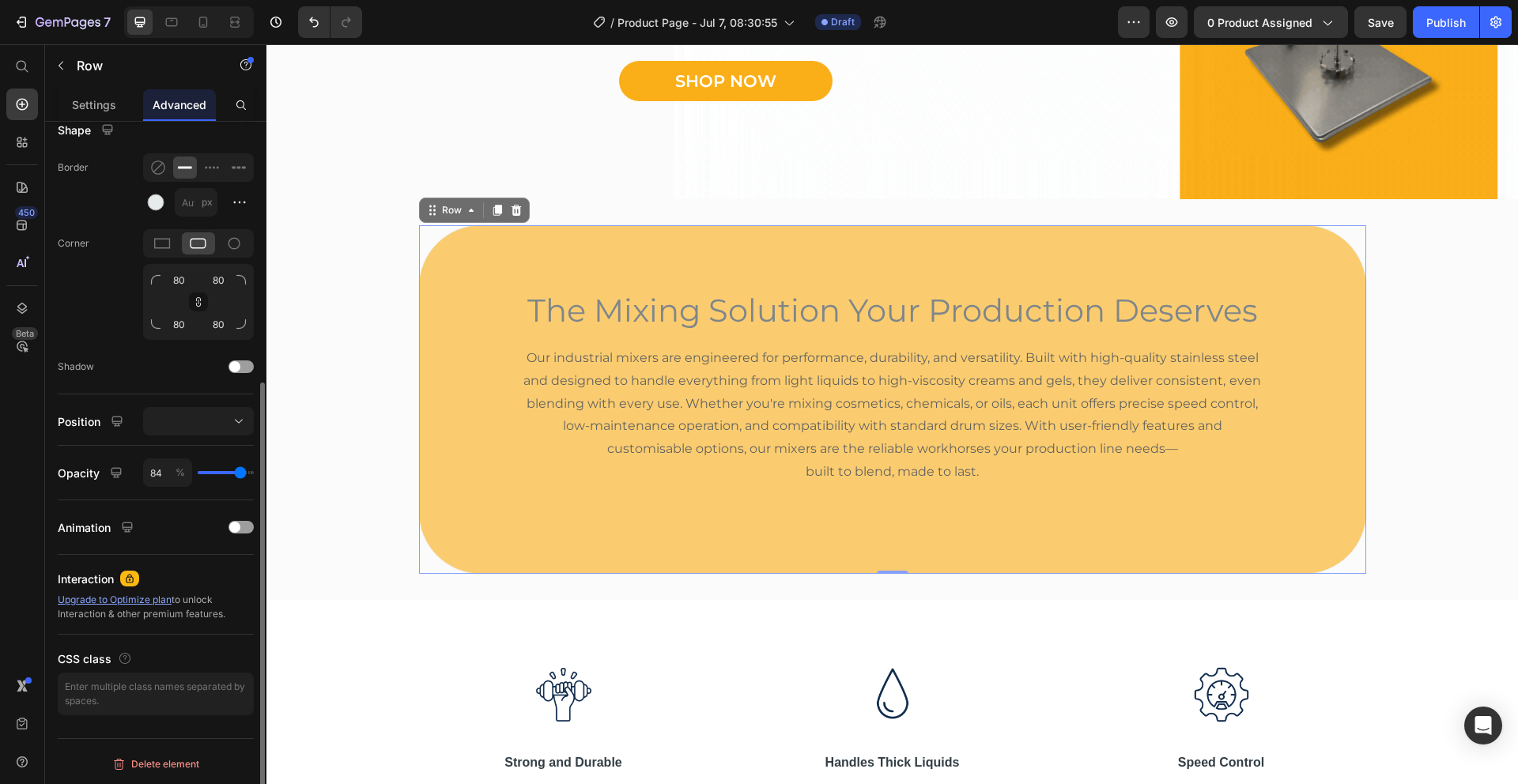 type on "85" 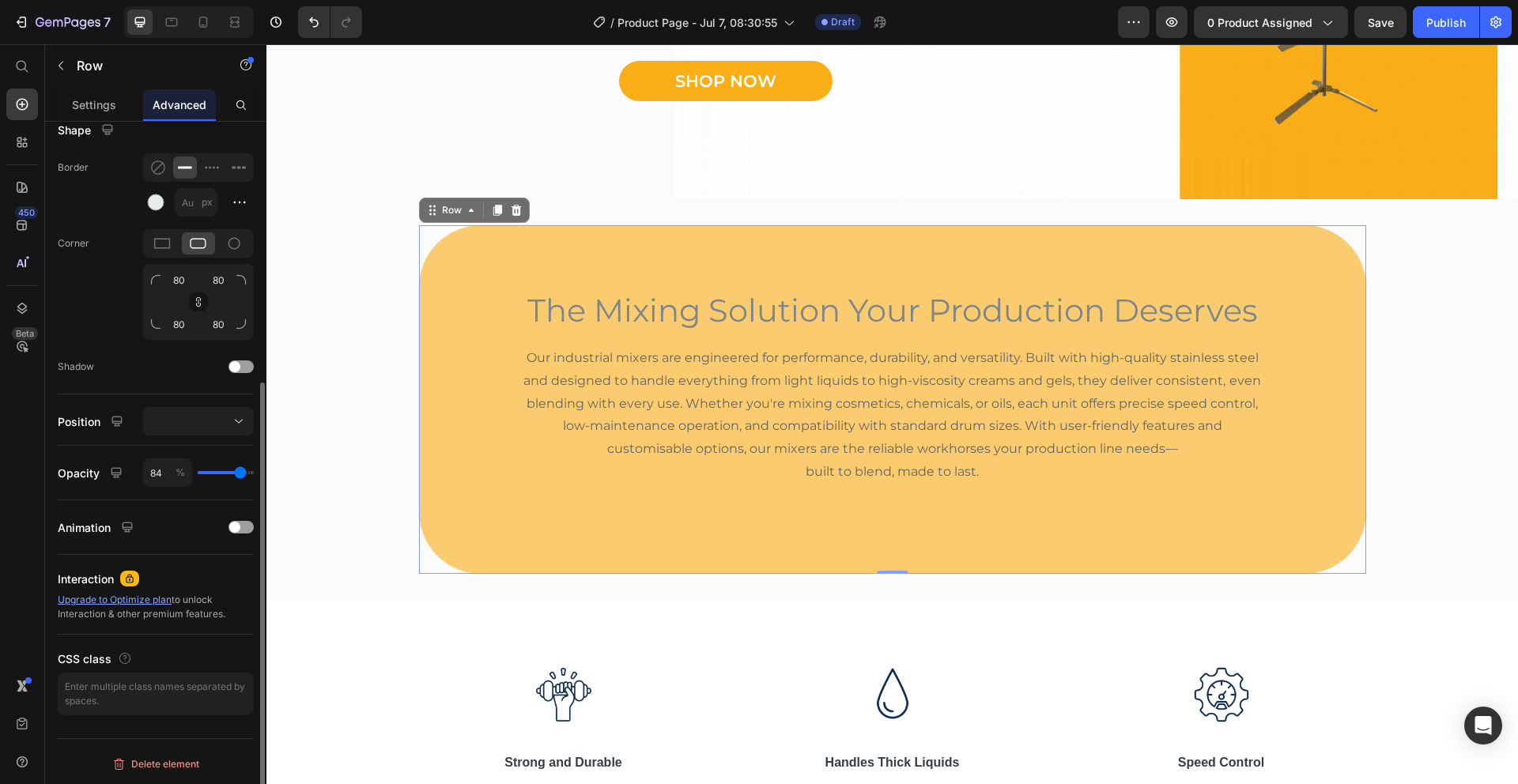 type on "85" 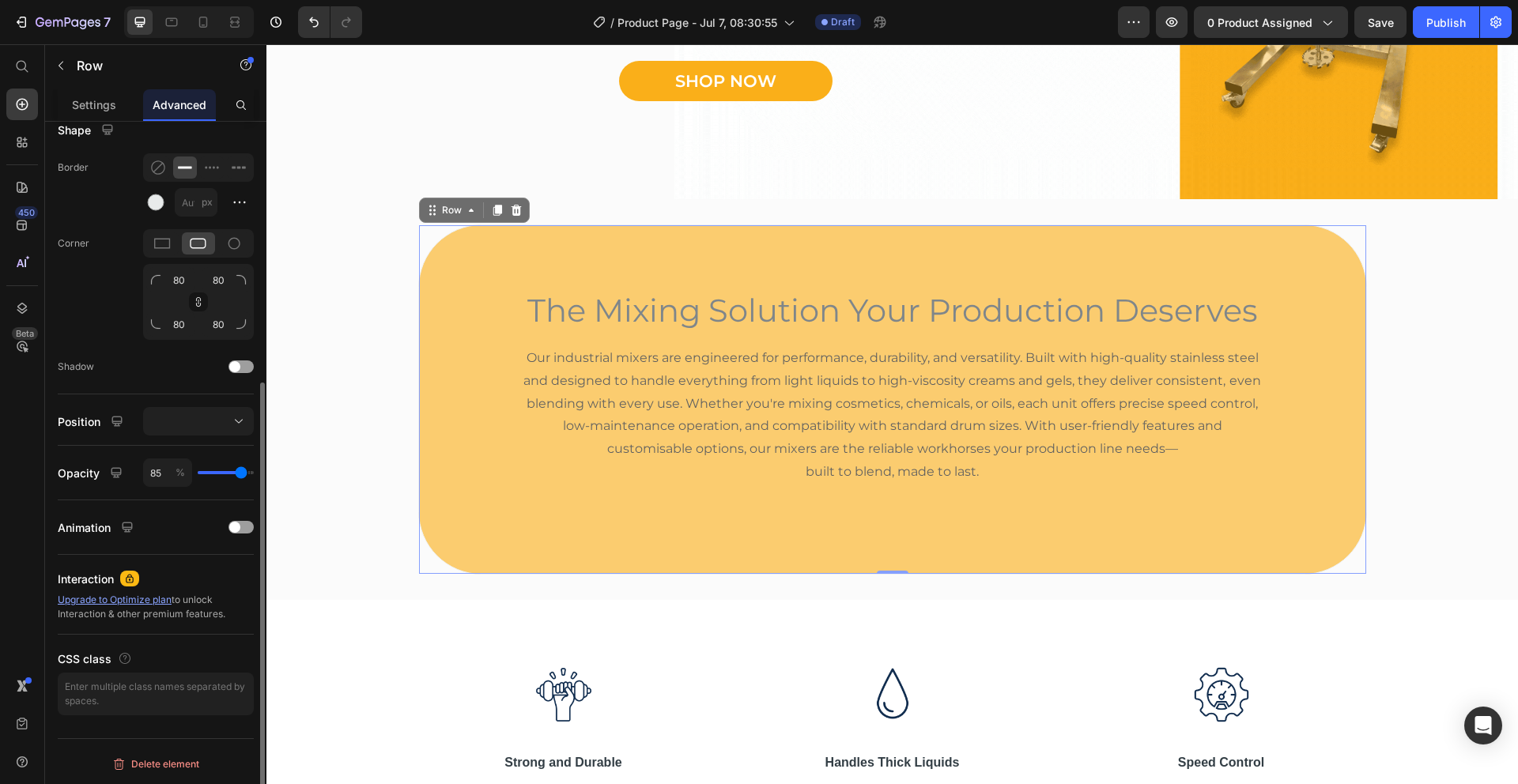 type on "86" 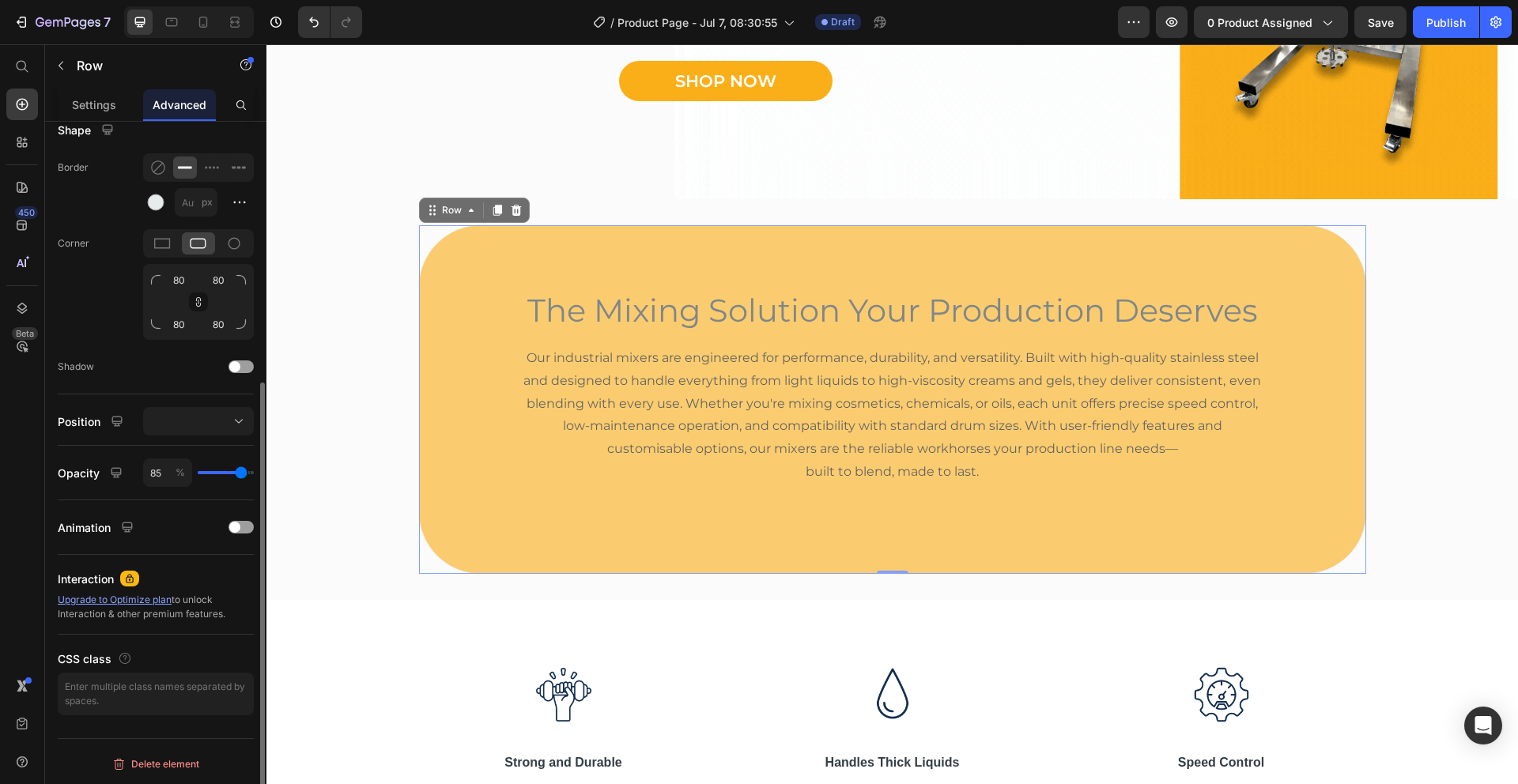 type on "86" 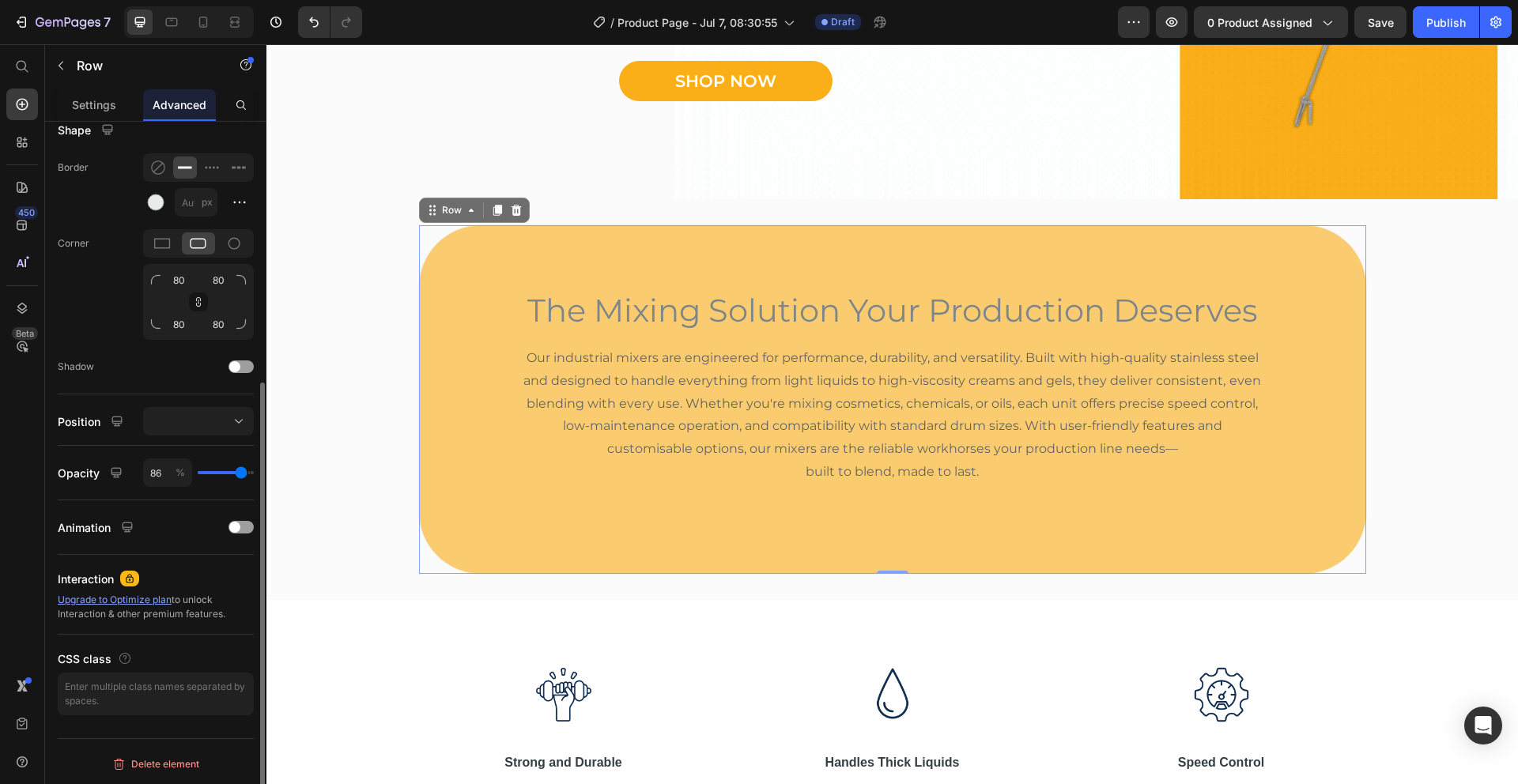 type on "87" 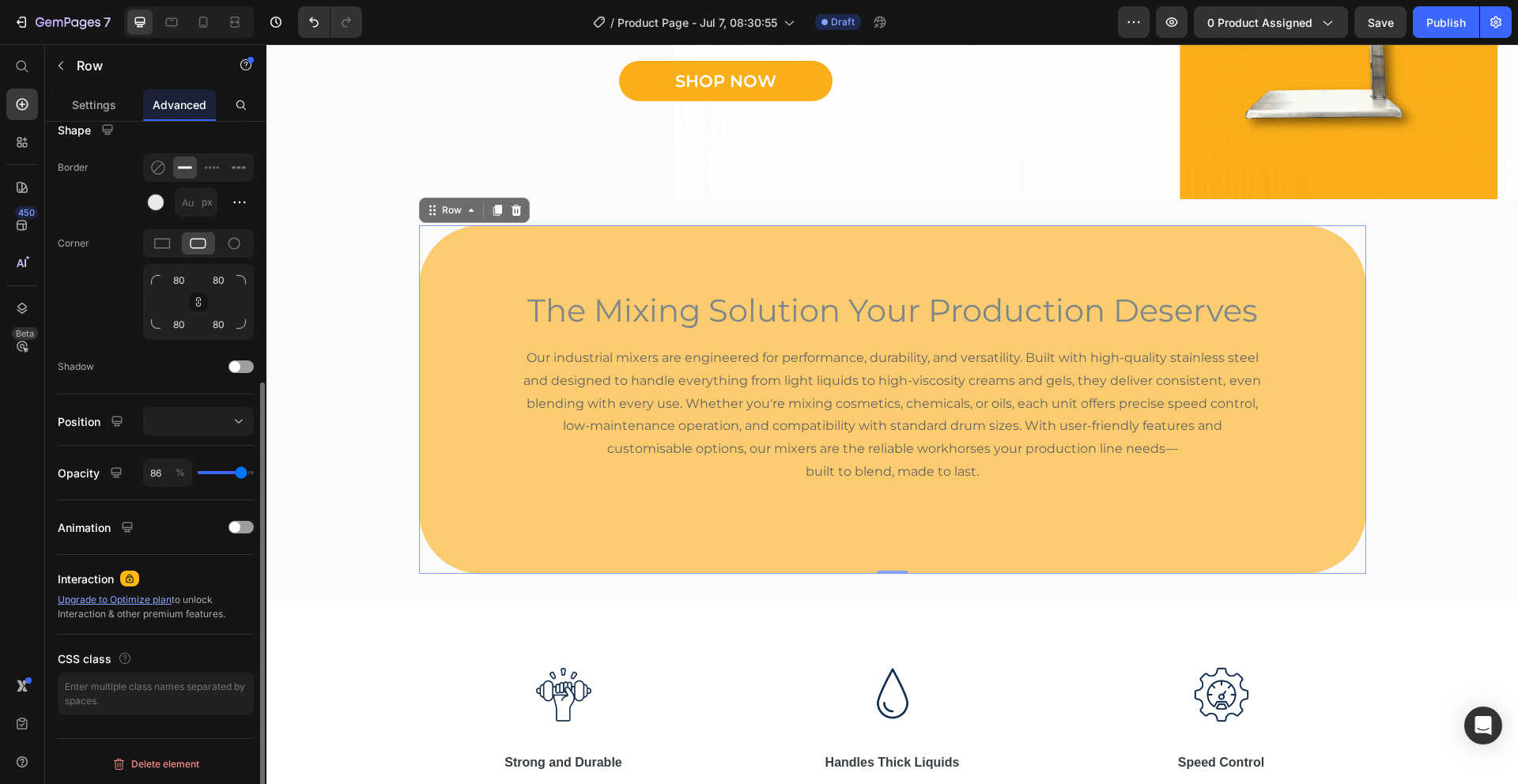 type on "87" 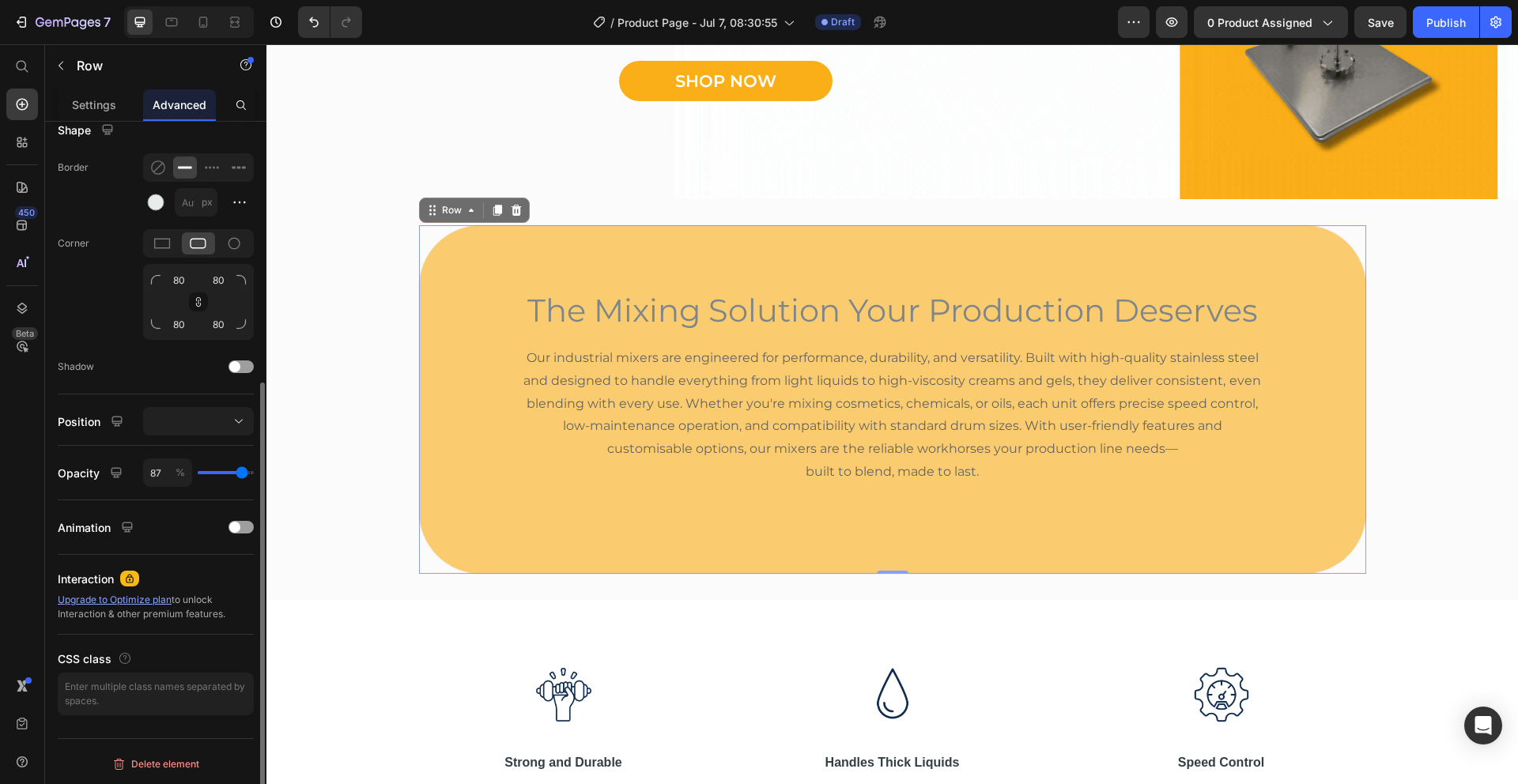 type on "88" 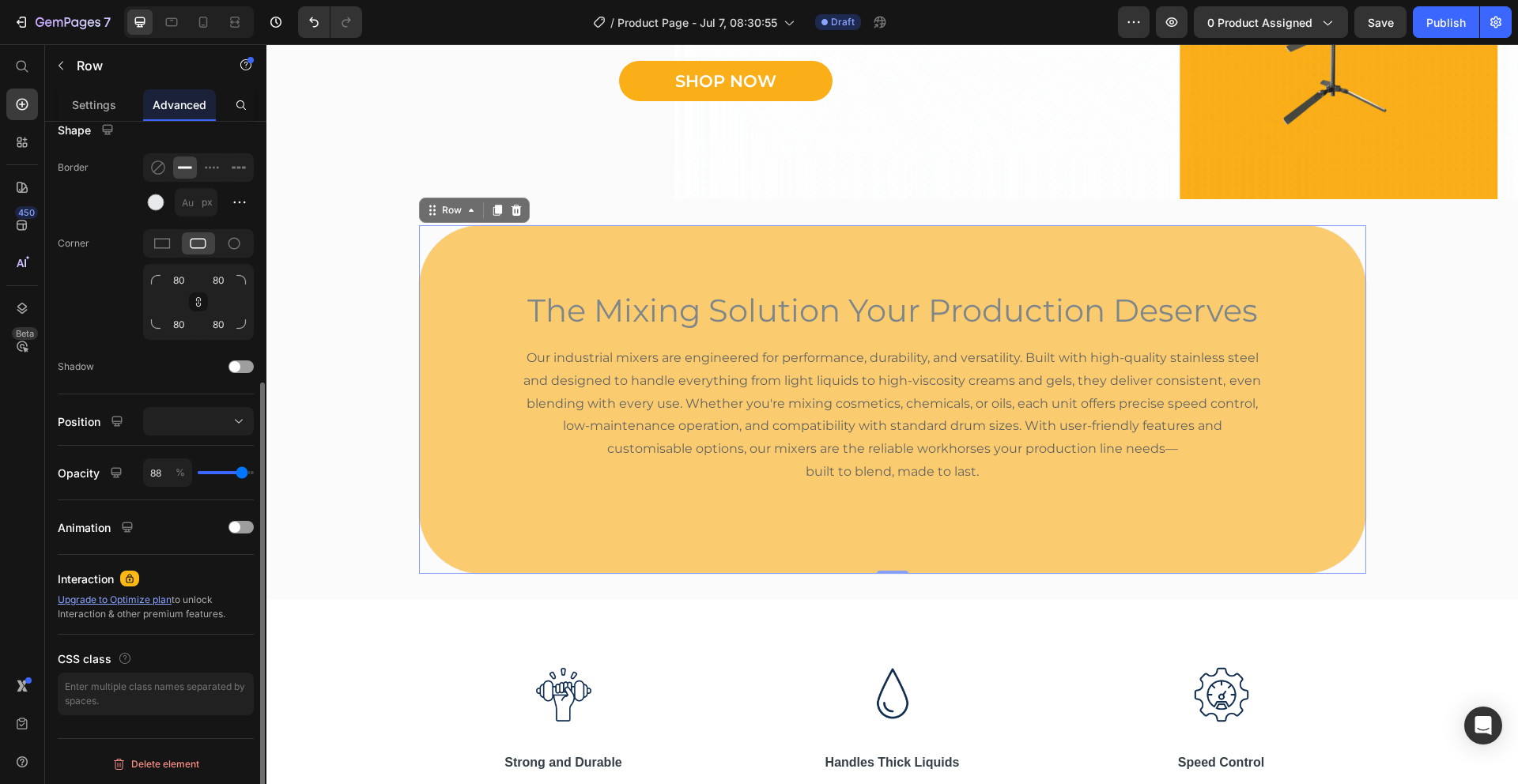 type on "88" 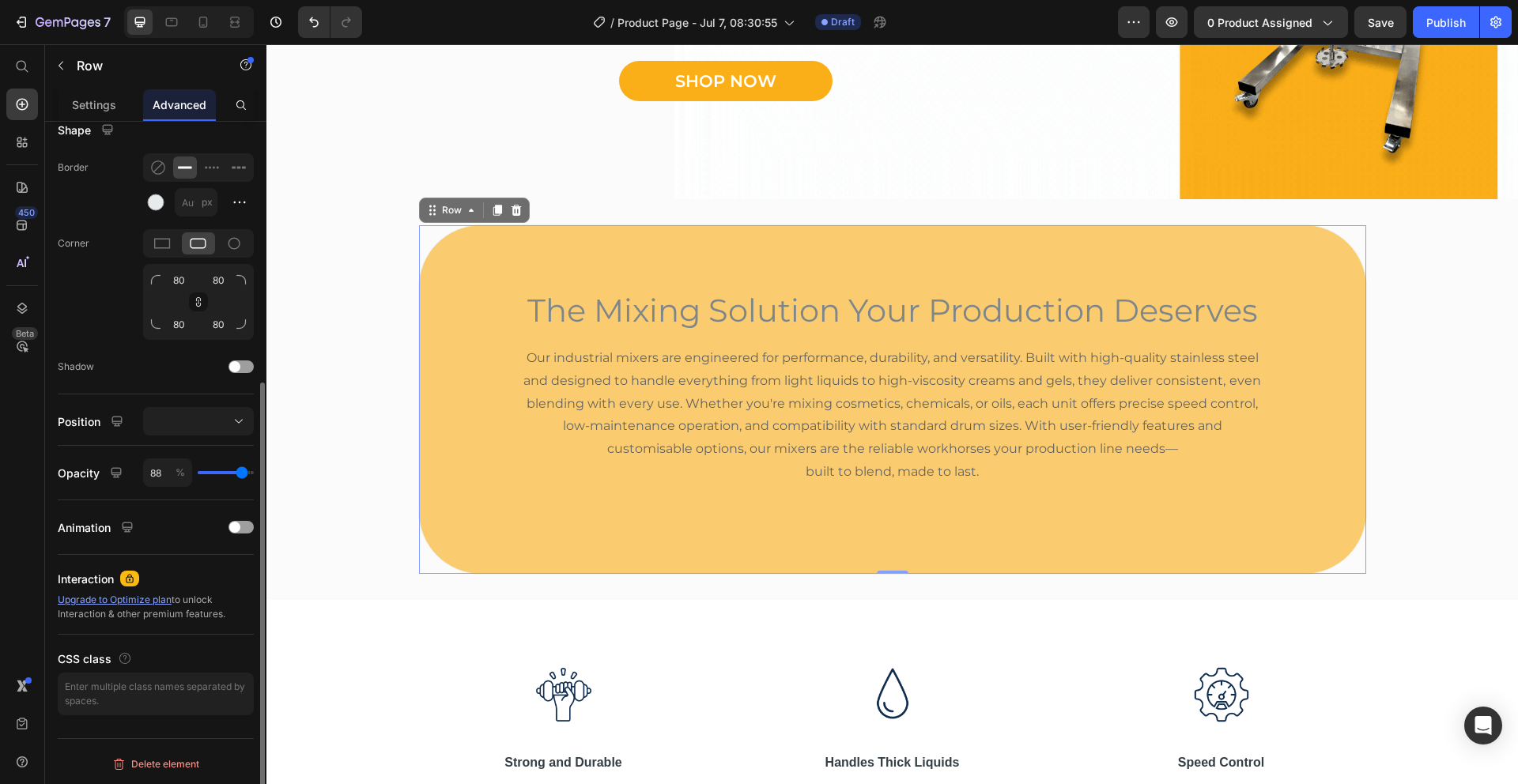 type on "89" 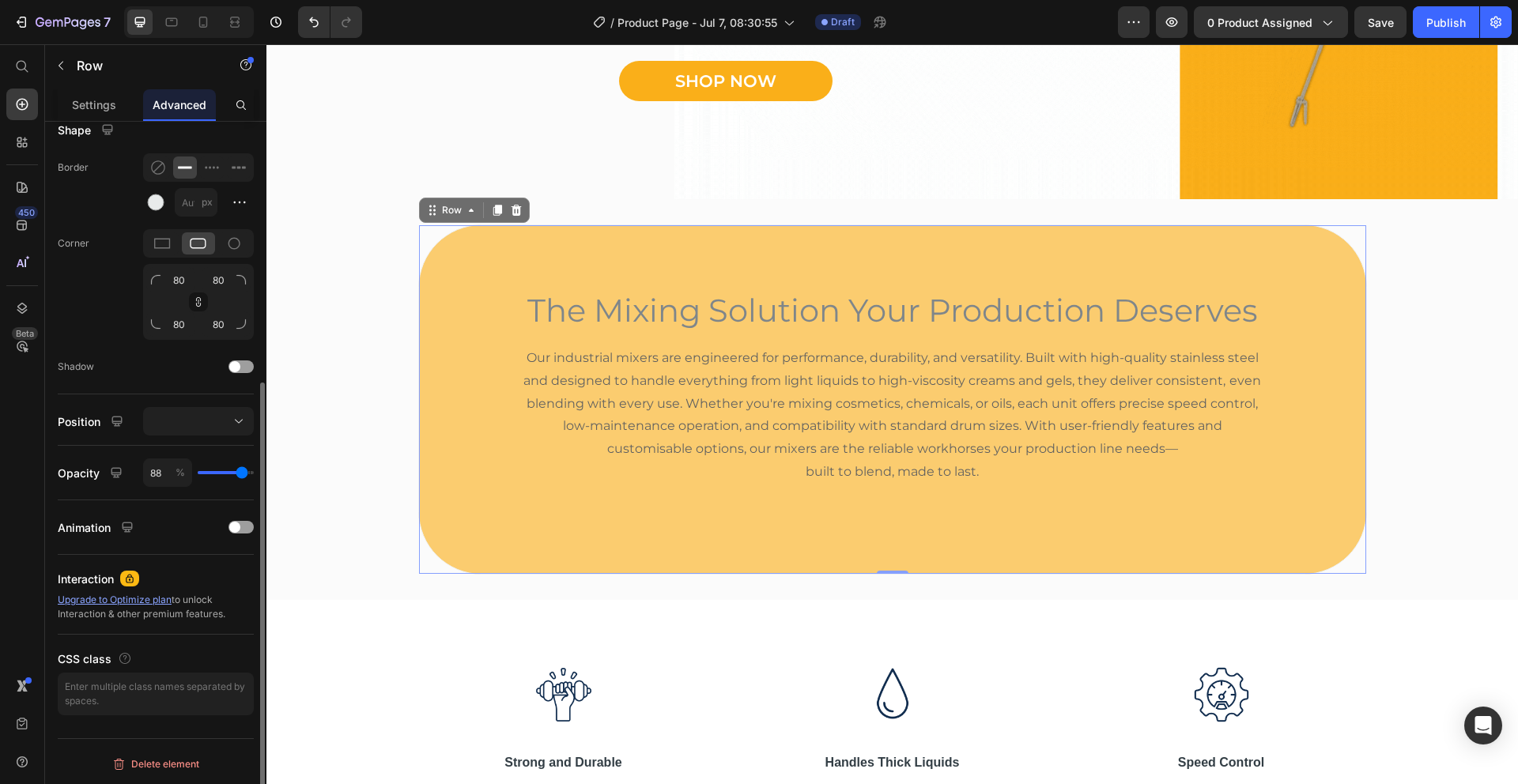 type on "89" 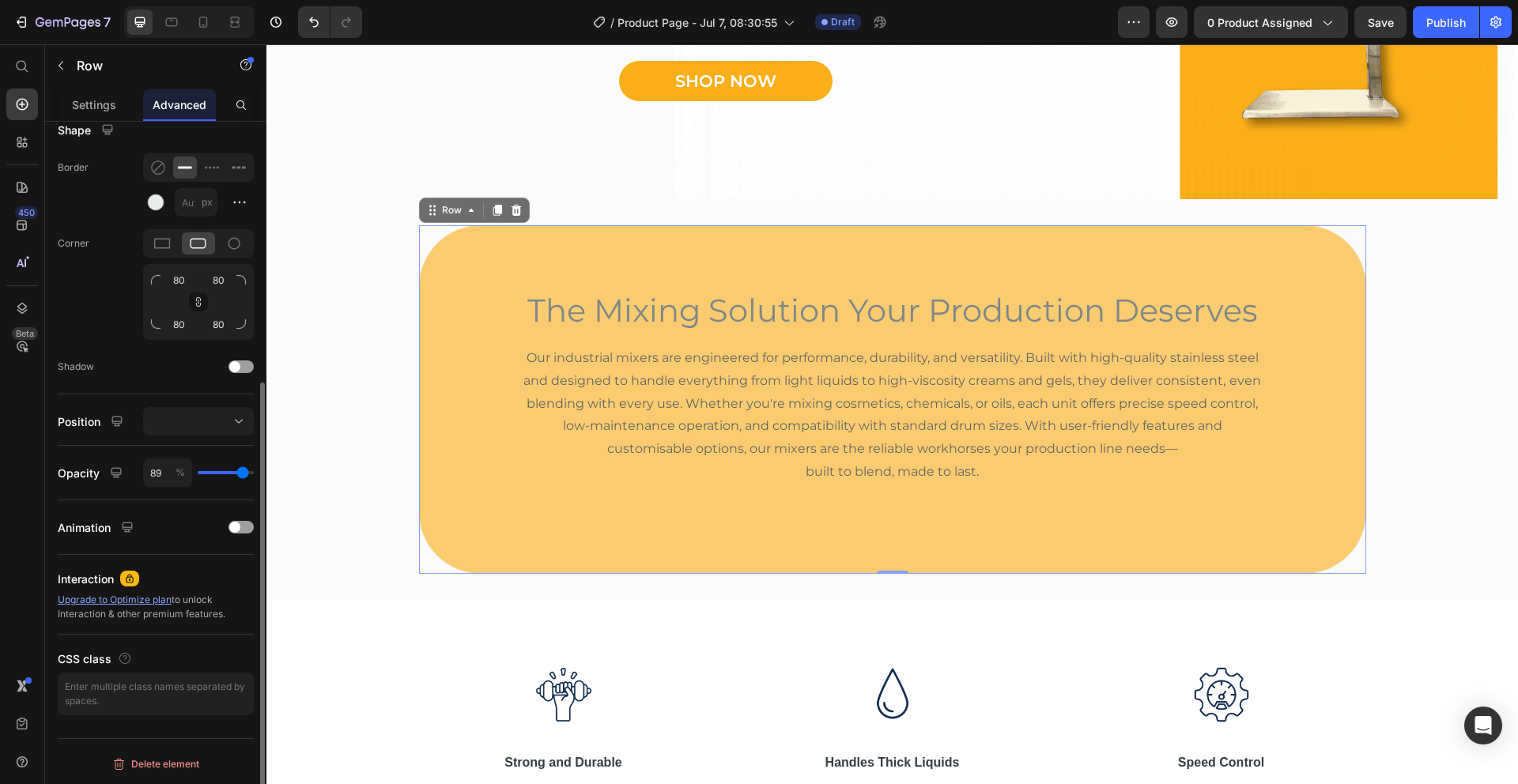 type on "90" 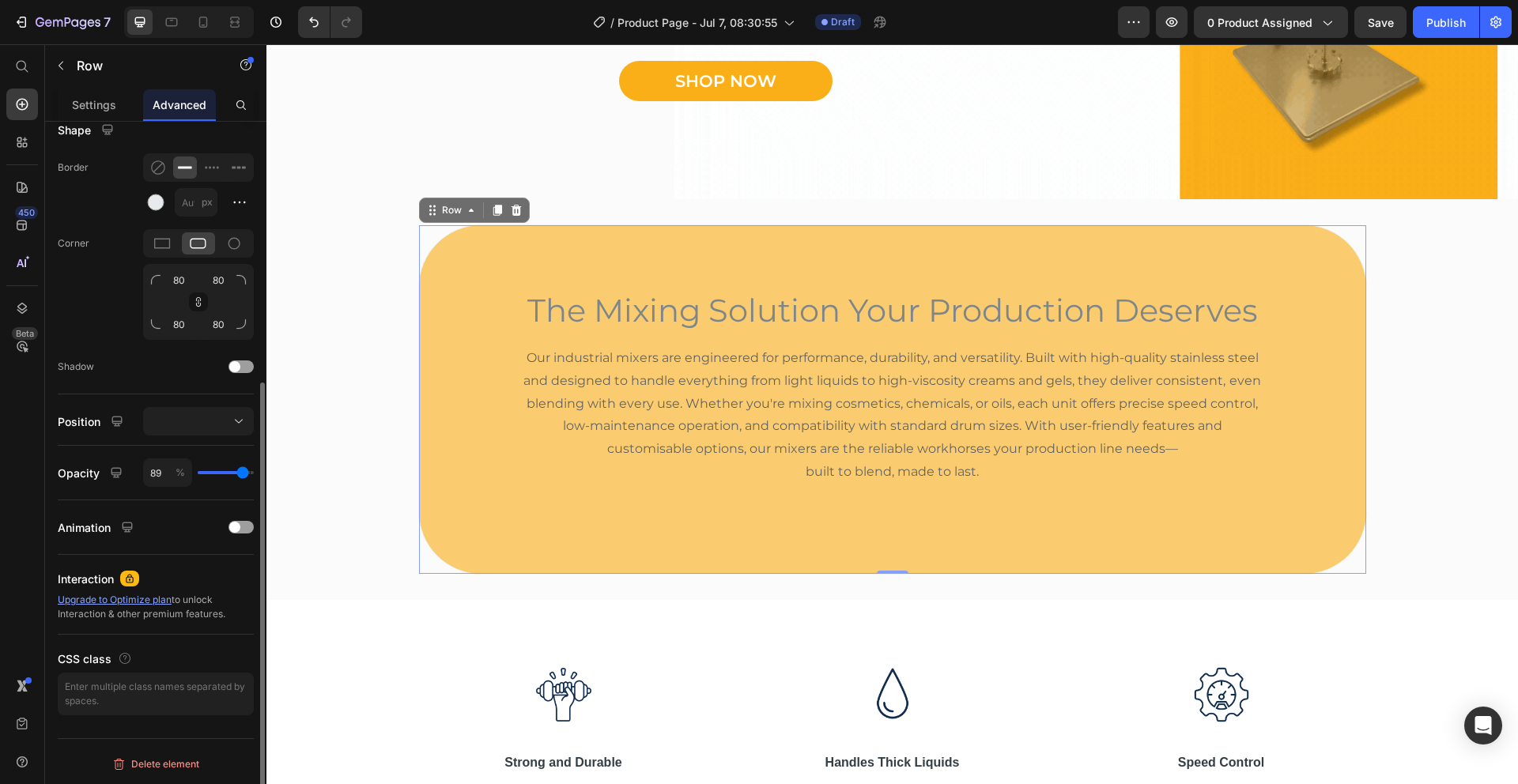type on "90" 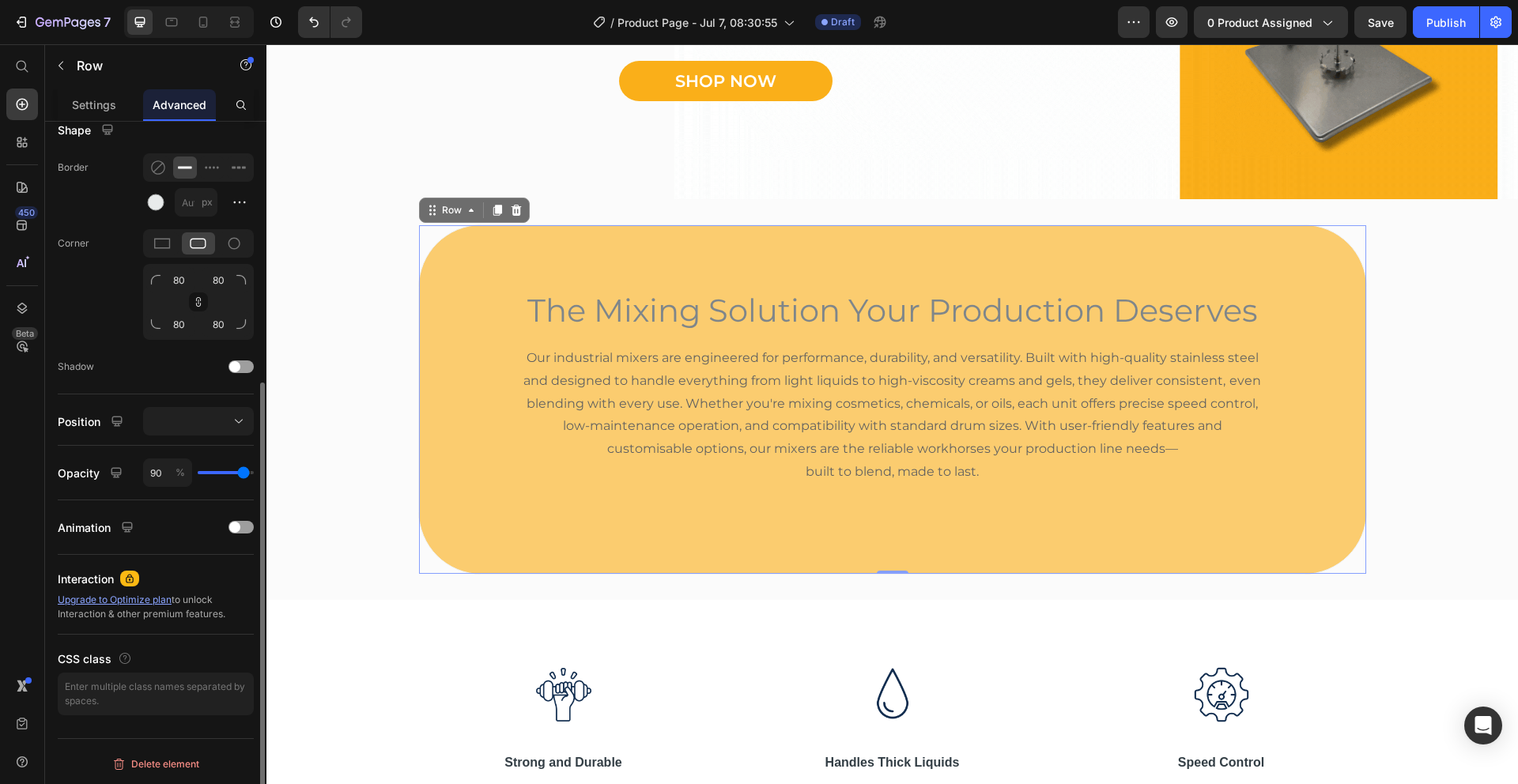 type on "91" 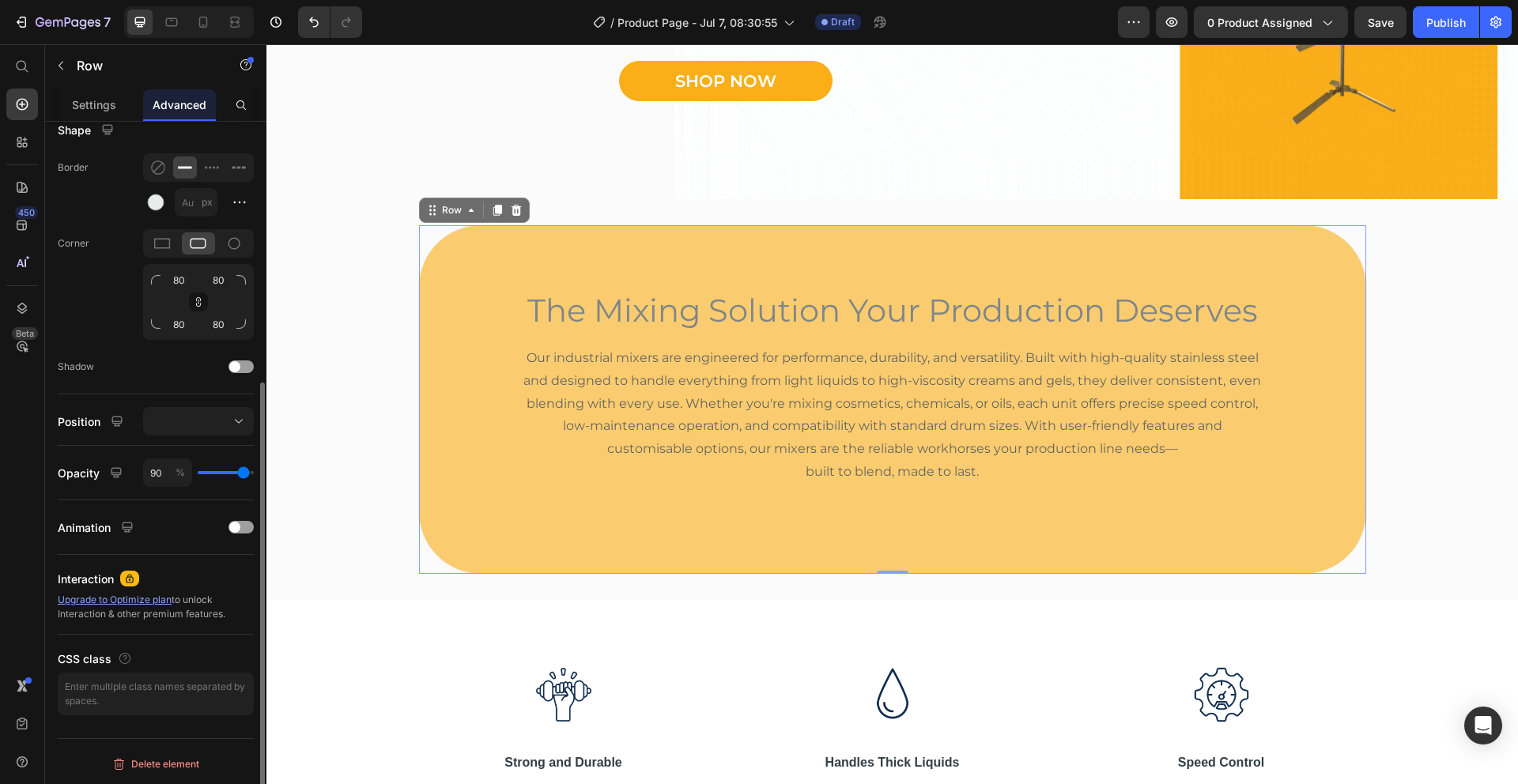 type on "91" 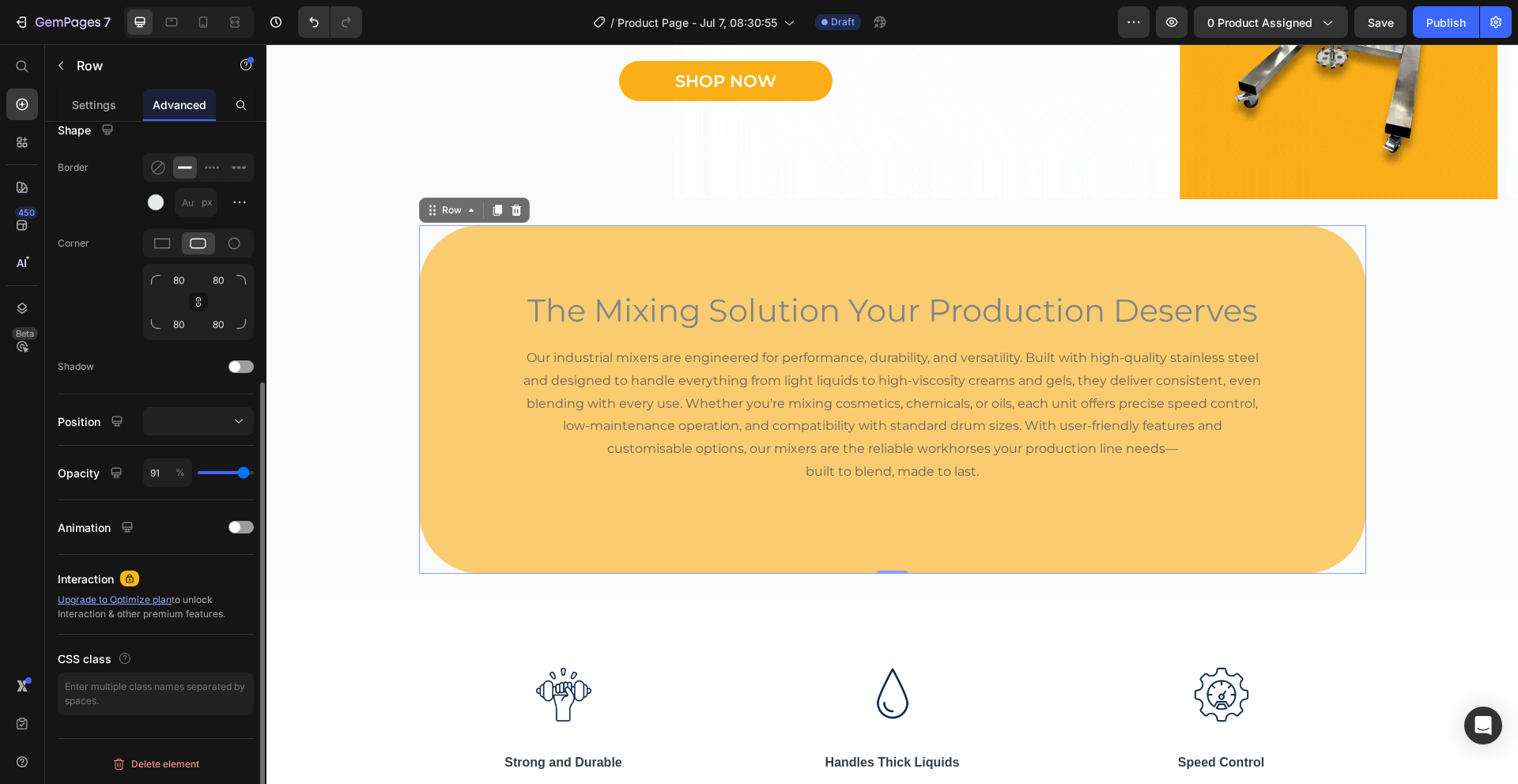 type on "93" 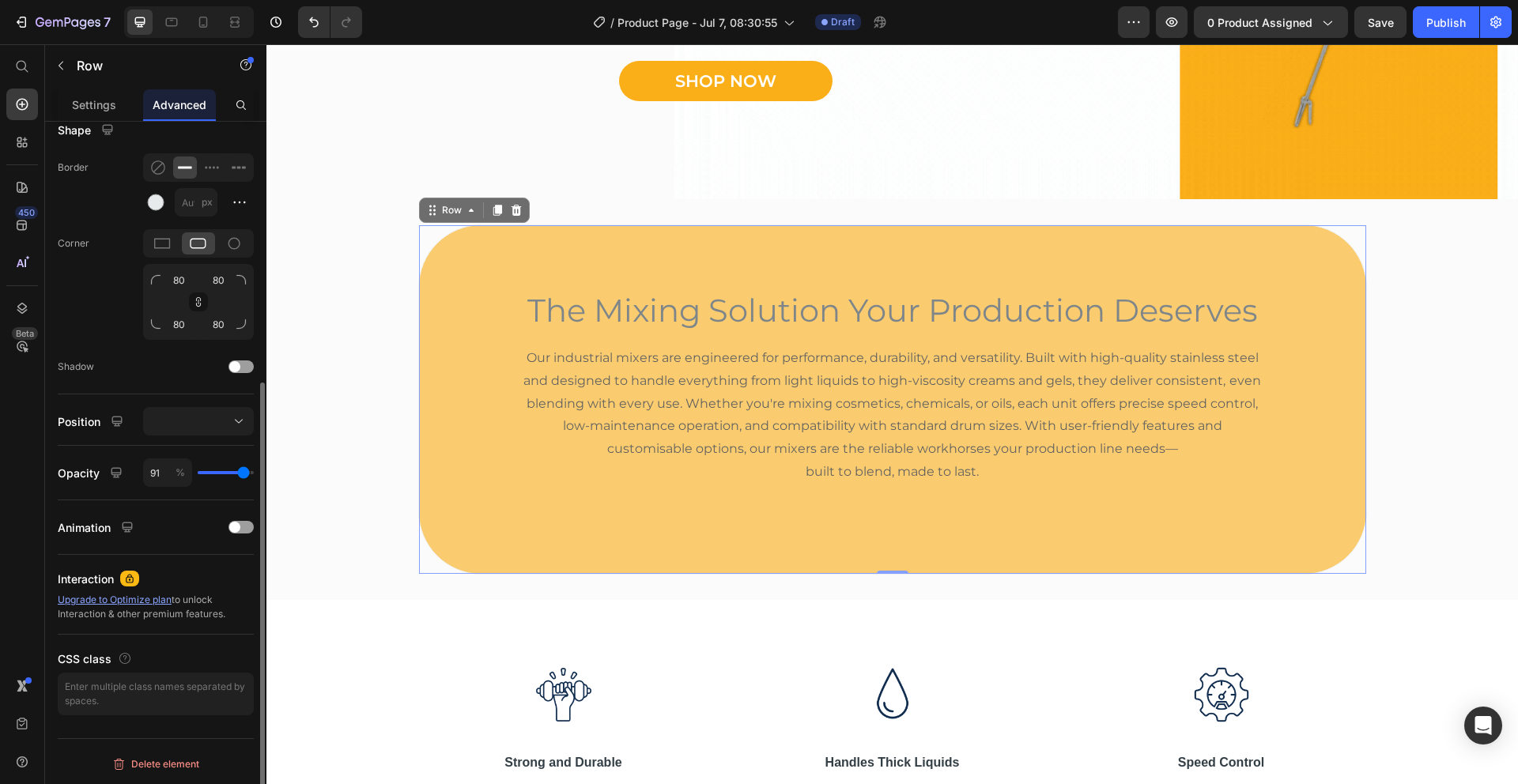 type on "93" 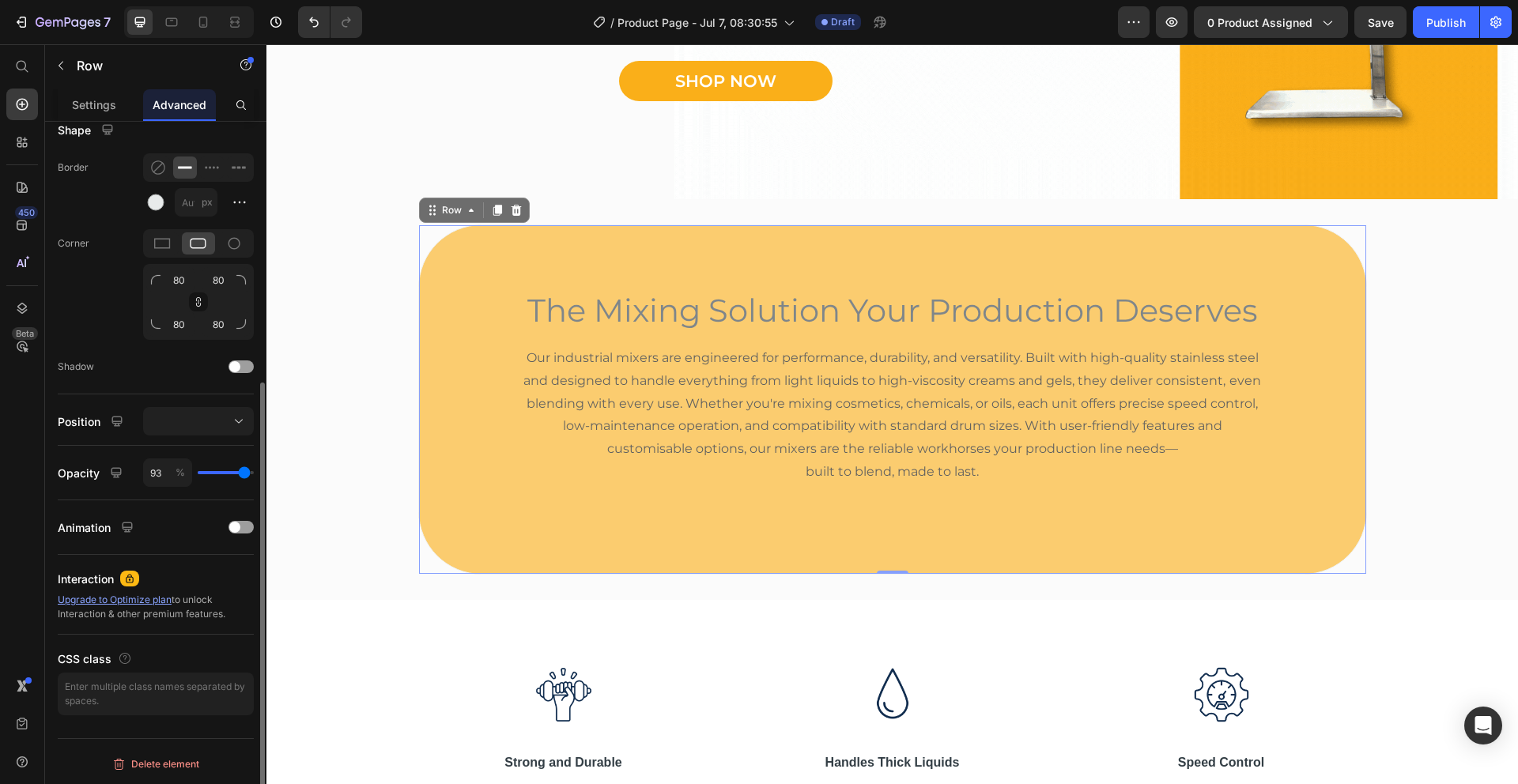type on "94" 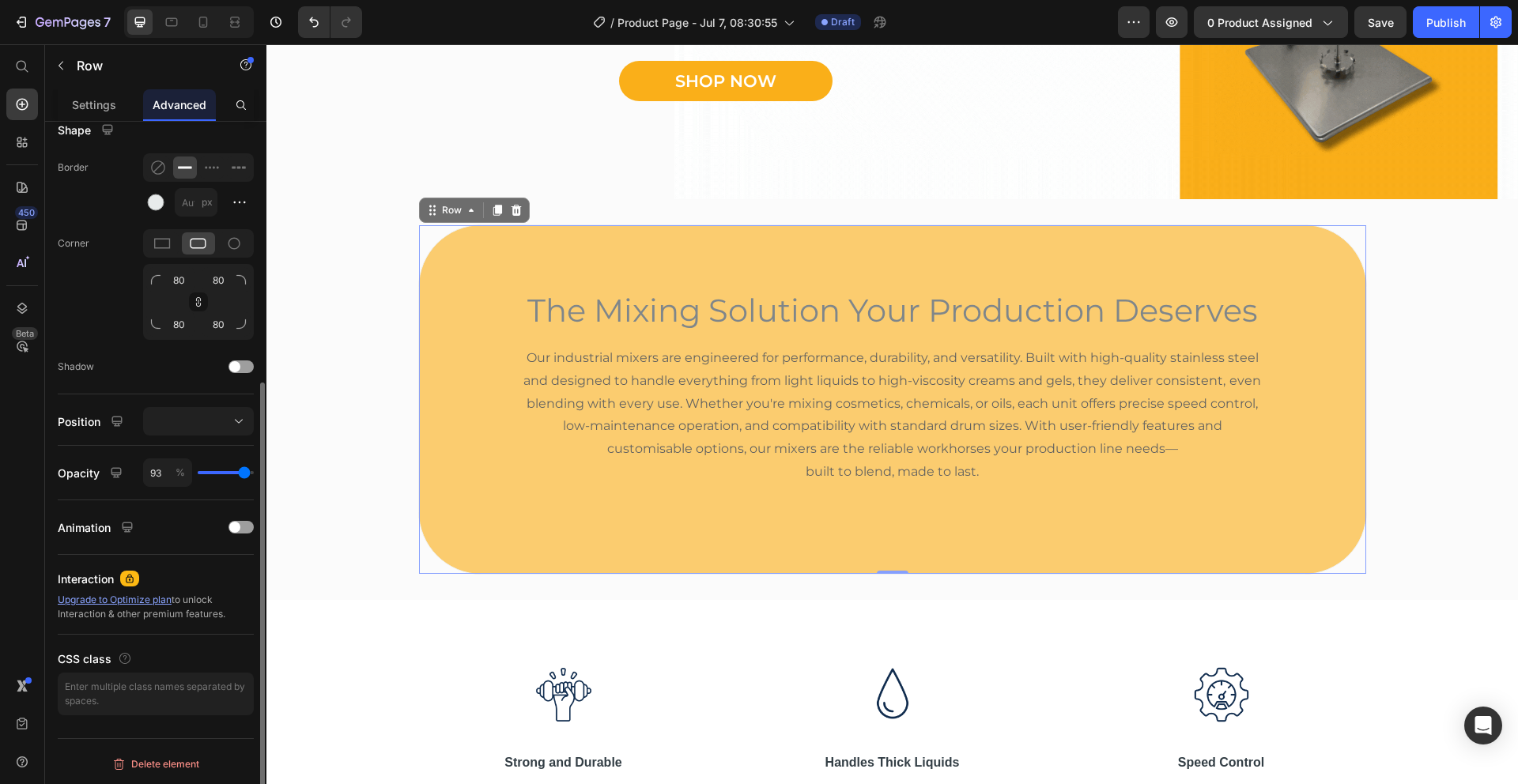 type on "94" 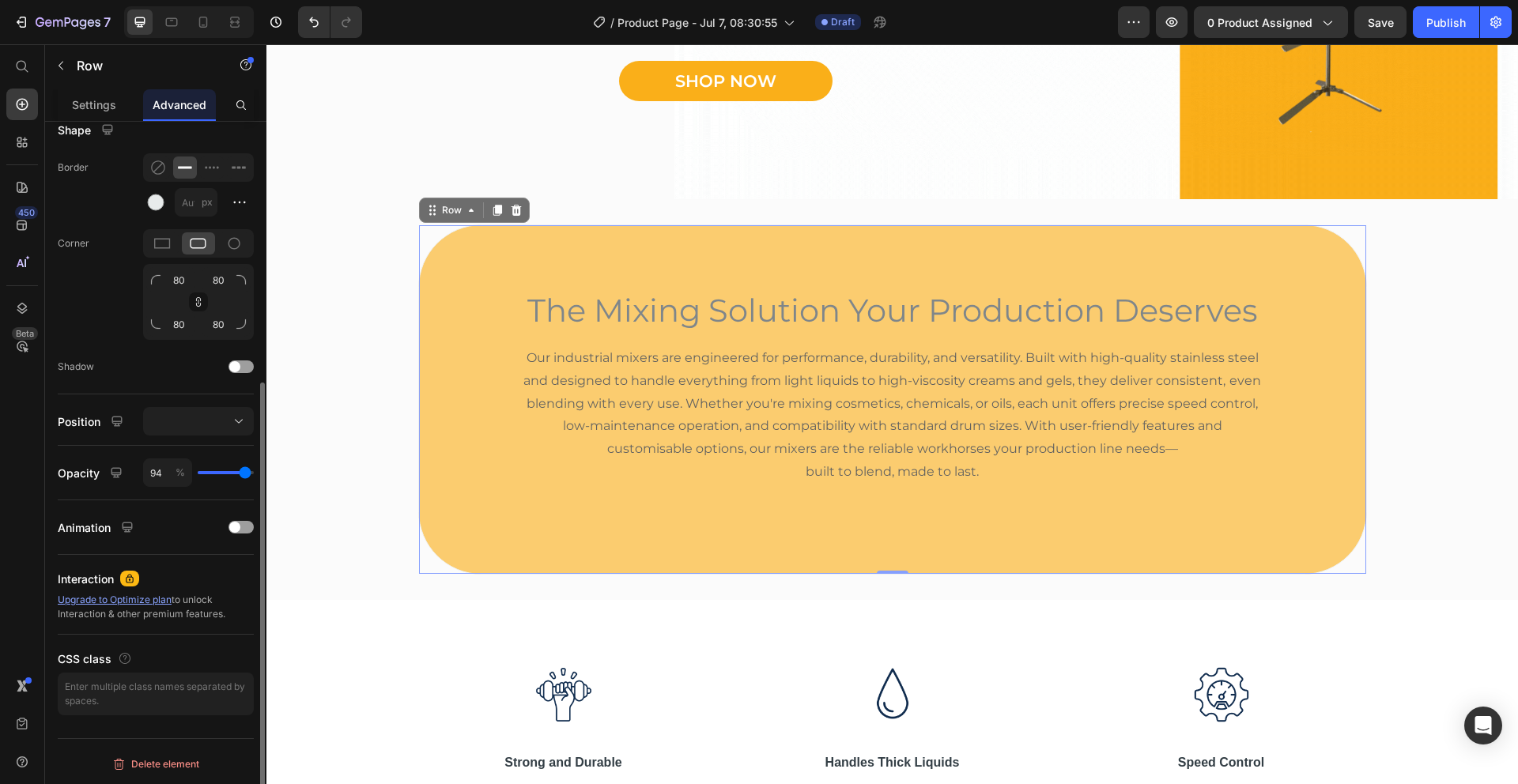 type on "95" 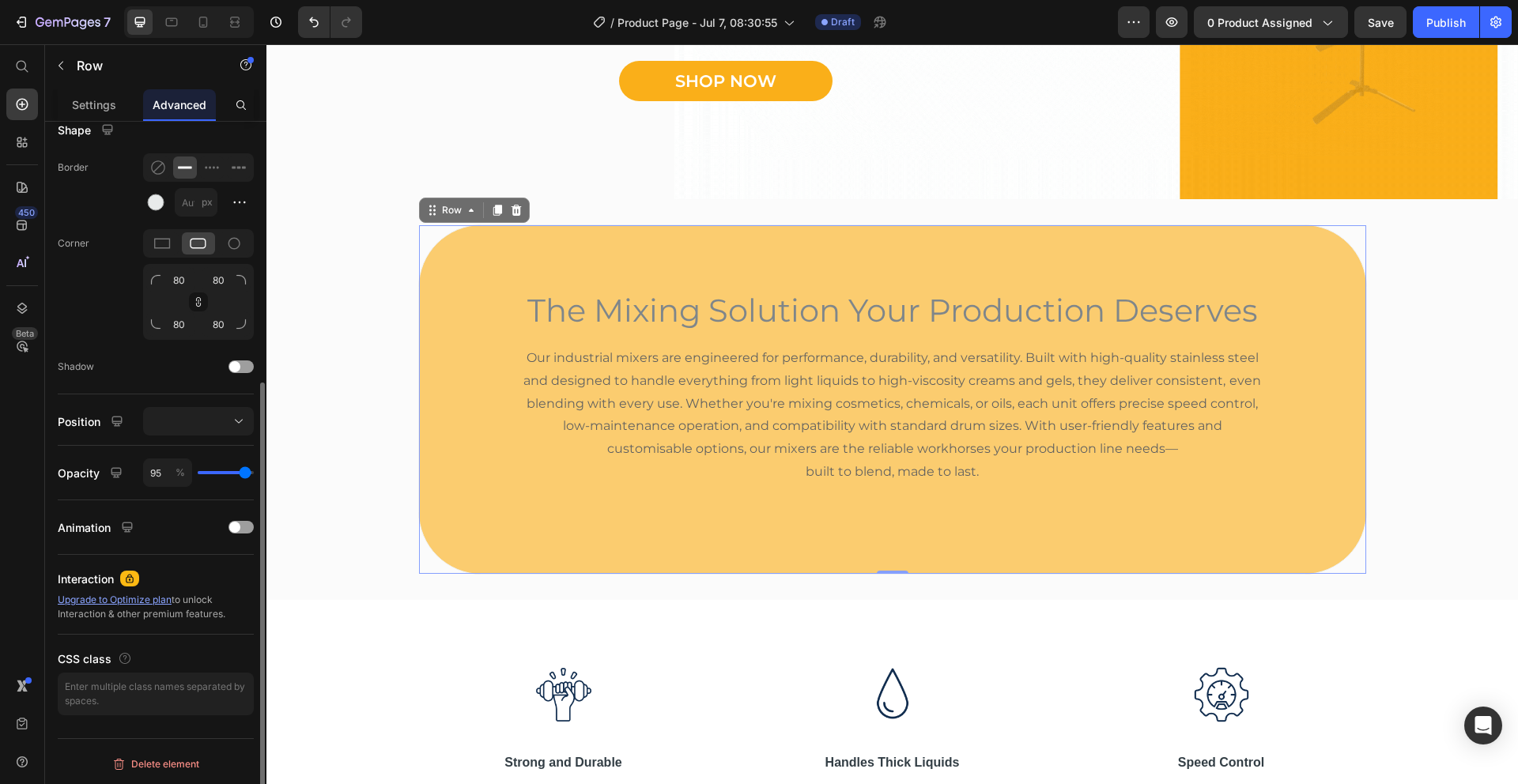 drag, startPoint x: 230, startPoint y: 473, endPoint x: 244, endPoint y: 475, distance: 14.142136 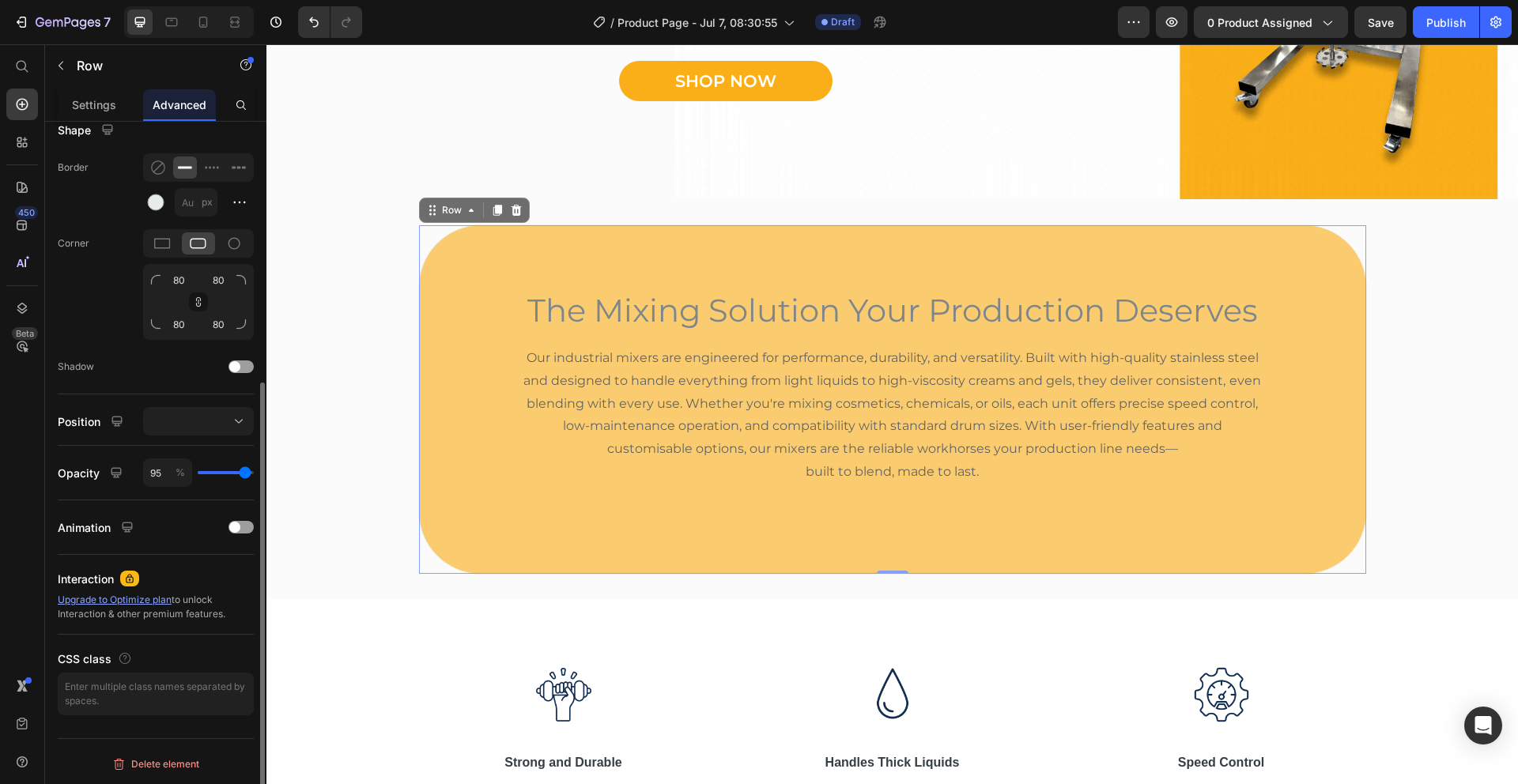 type on "95" 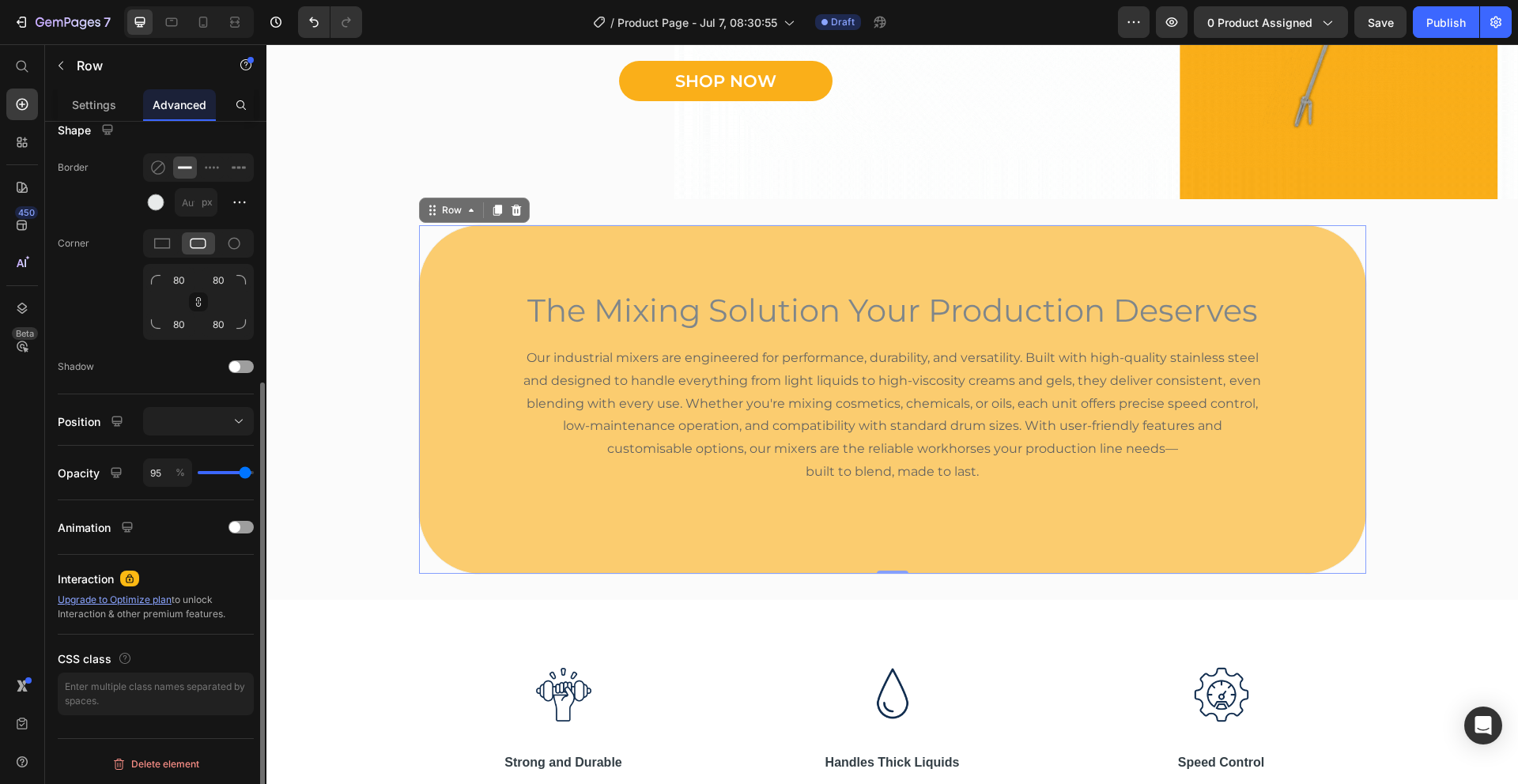 click at bounding box center [225, 473] 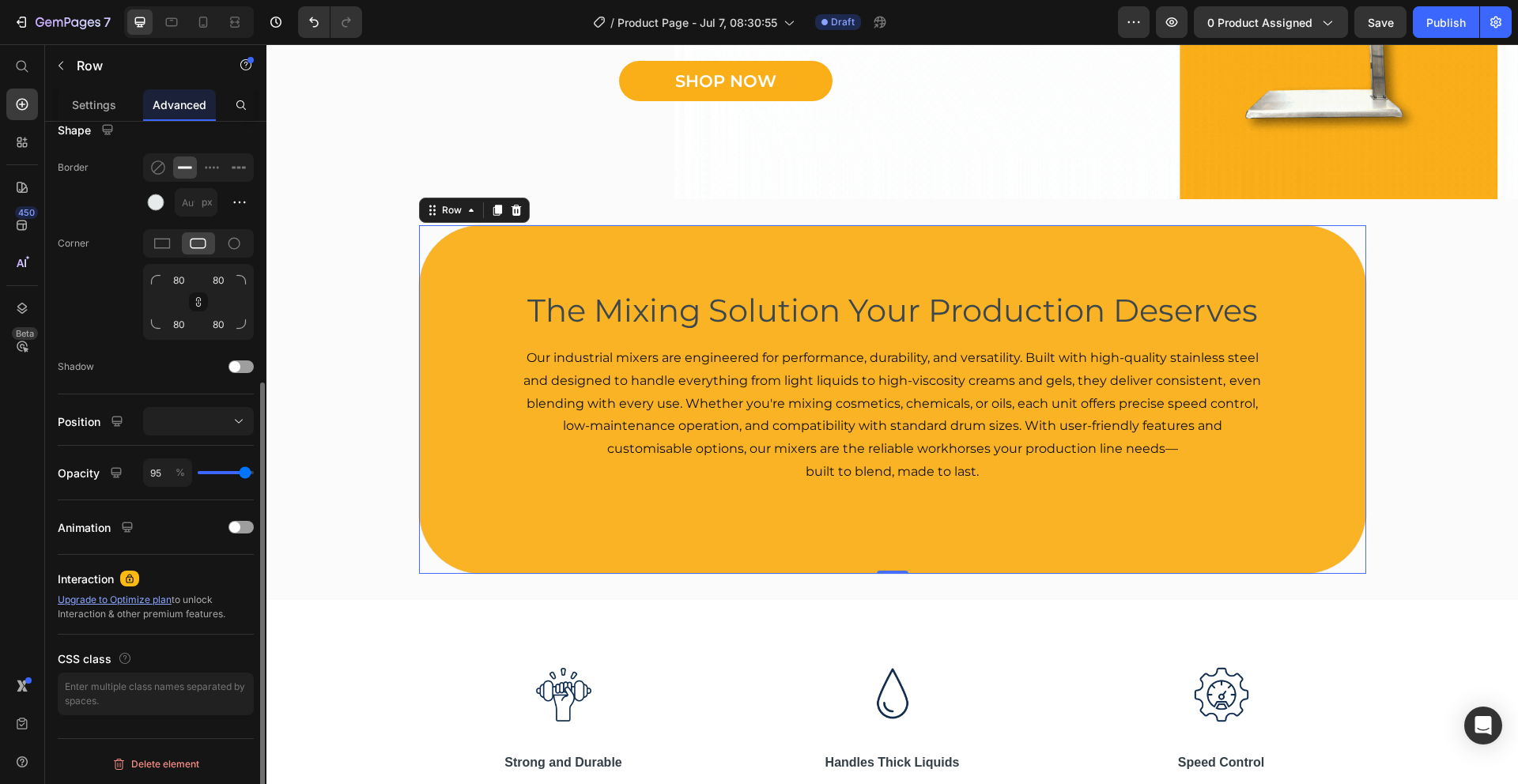 type on "100" 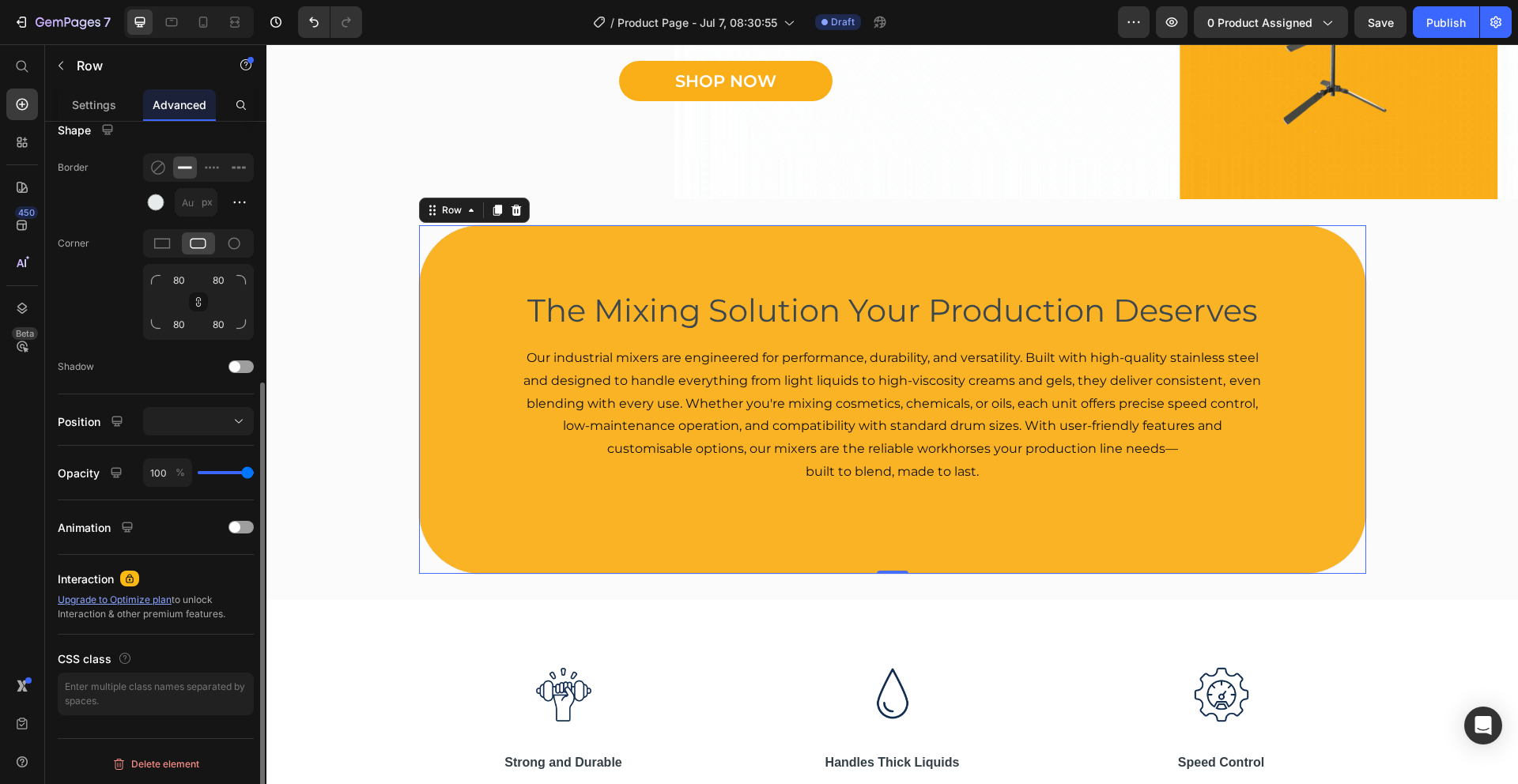type on "100" 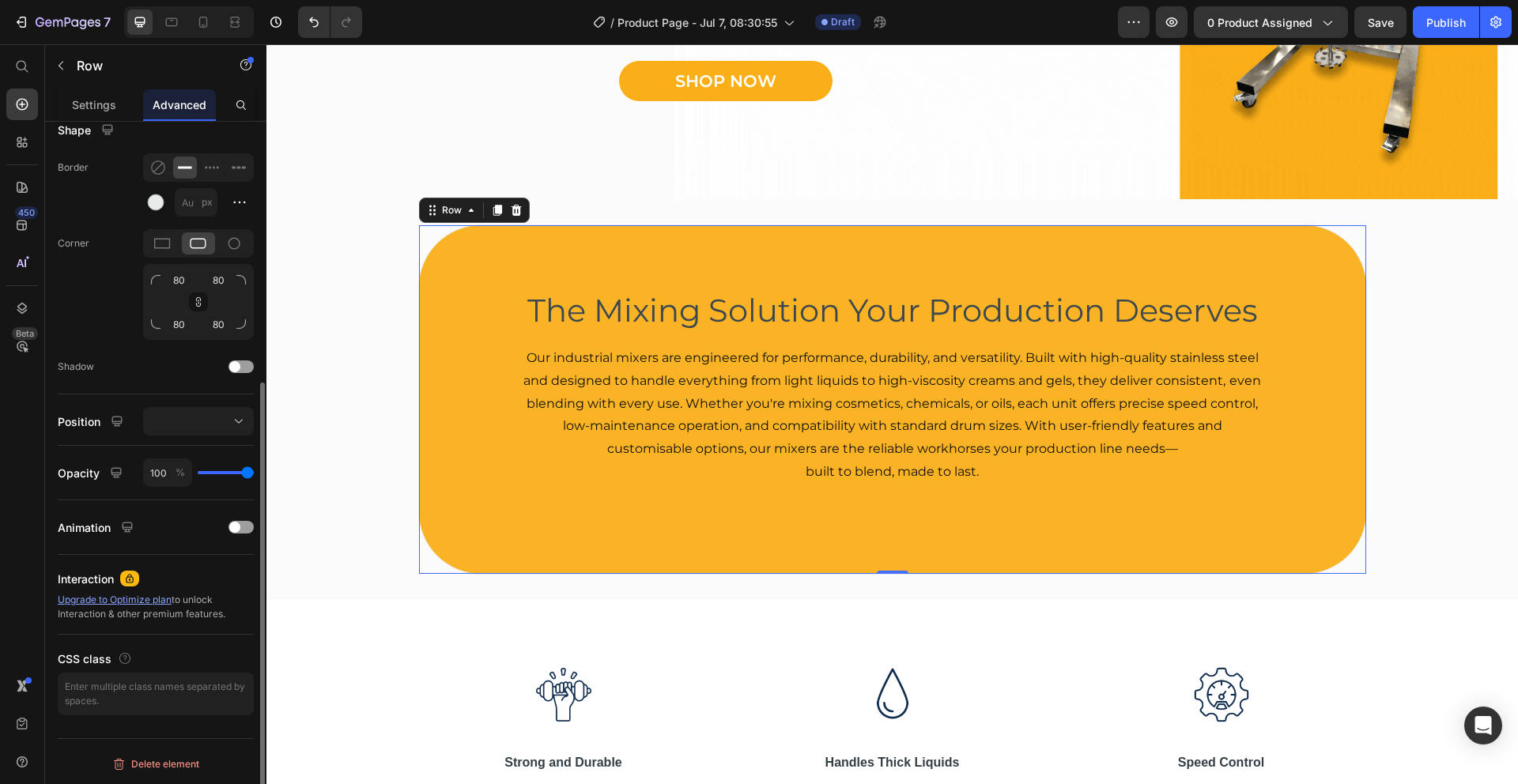 click at bounding box center (225, 473) 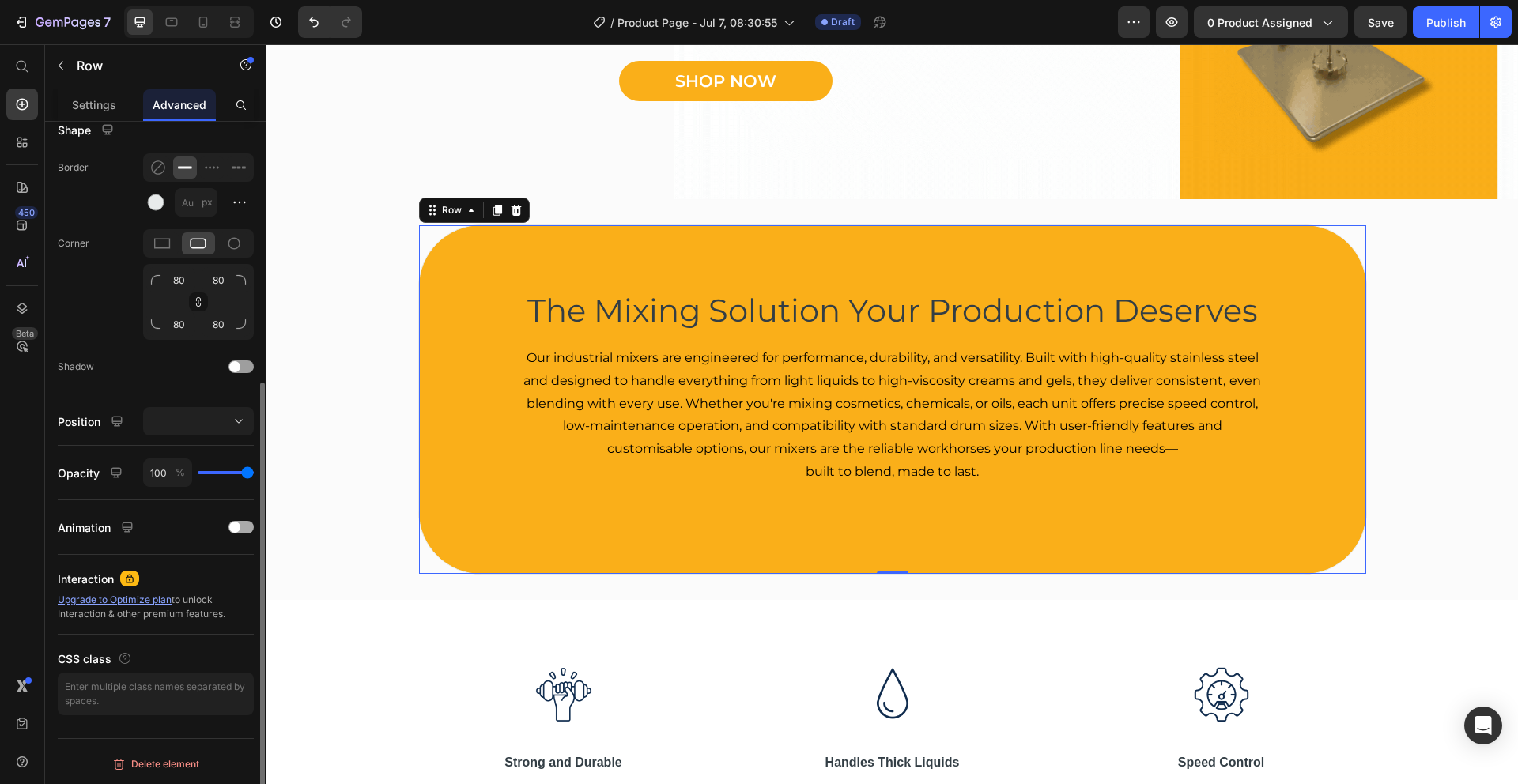 click at bounding box center [241, 527] 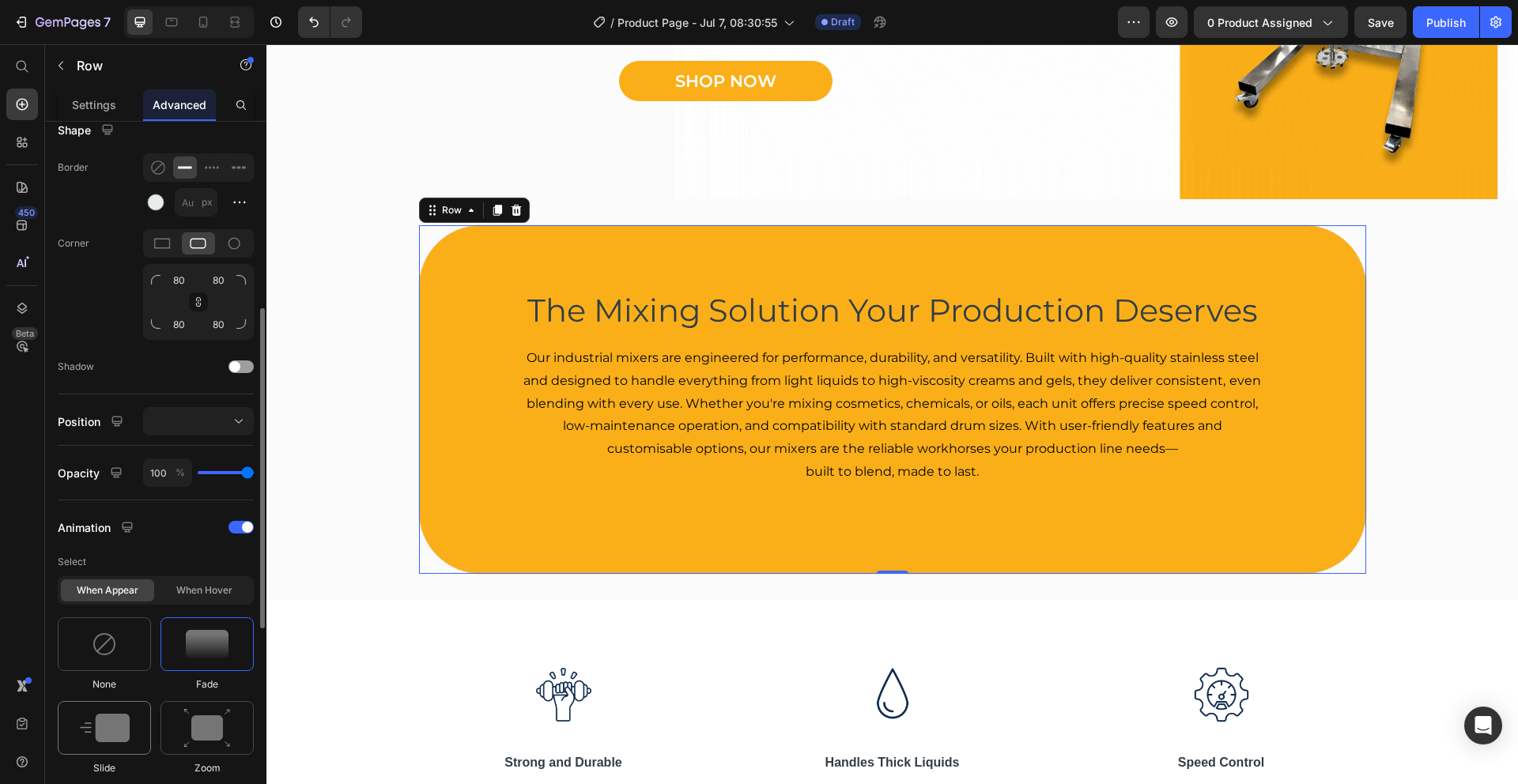 click at bounding box center [104, 728] 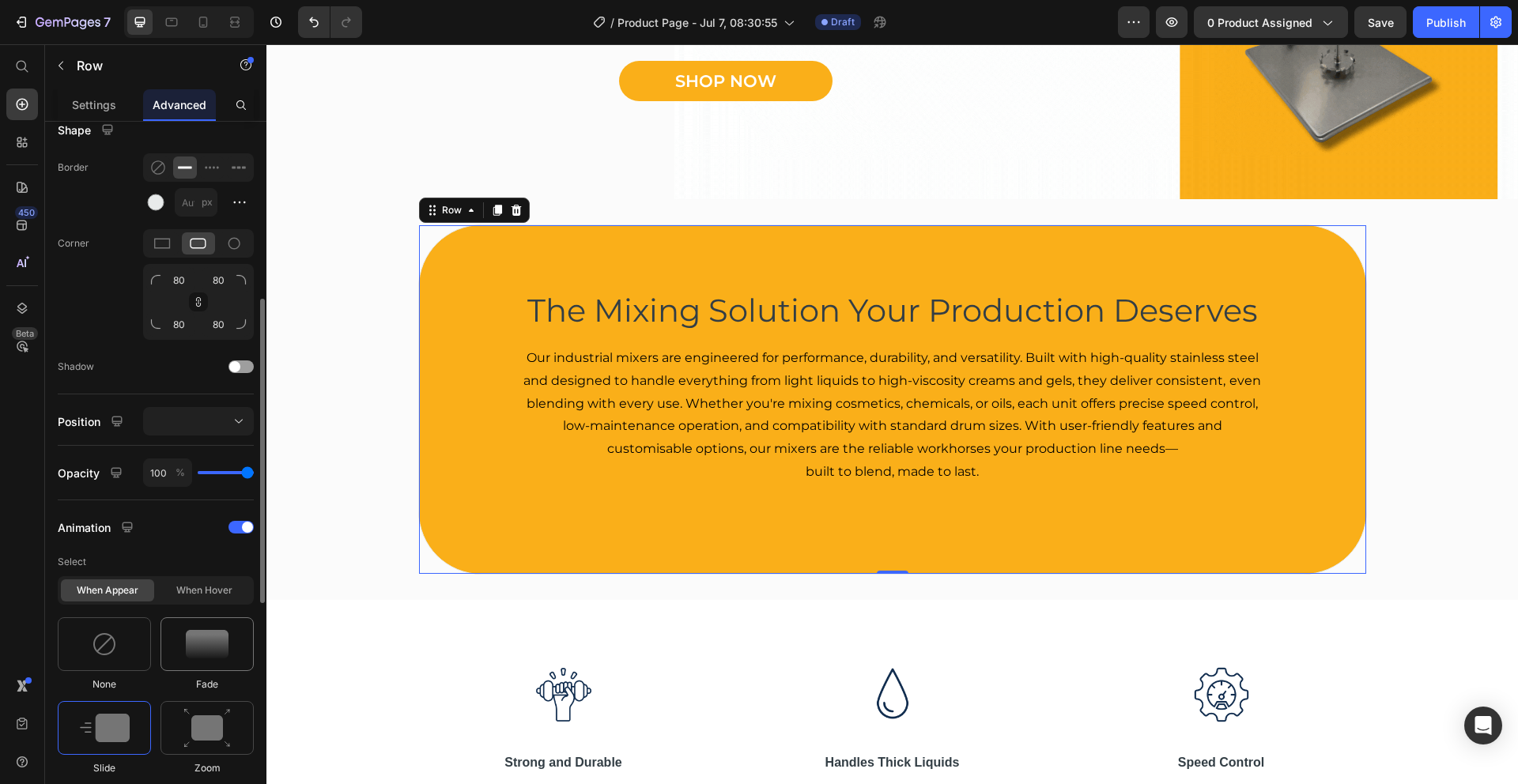 click at bounding box center (207, 644) 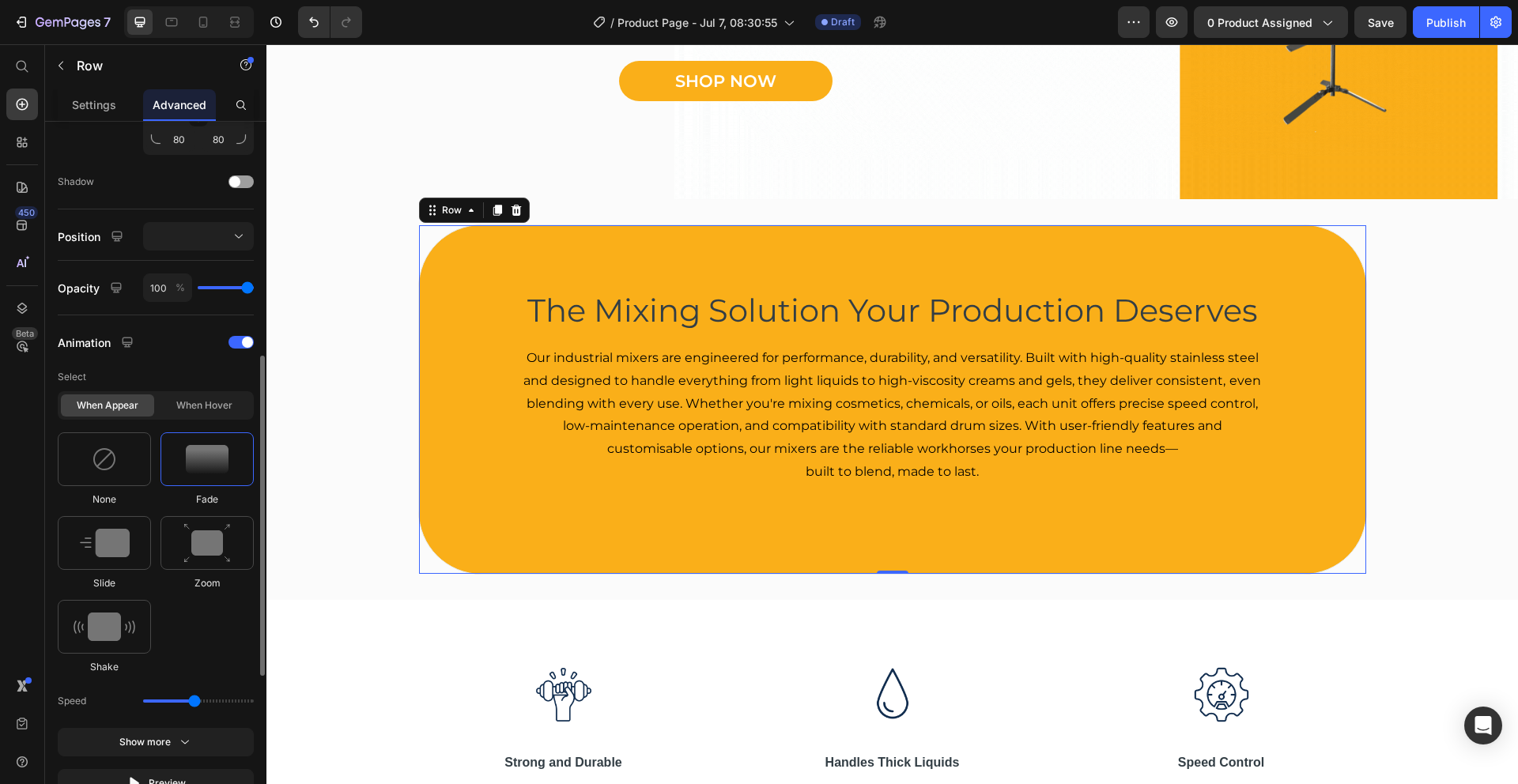 scroll, scrollTop: 601, scrollLeft: 0, axis: vertical 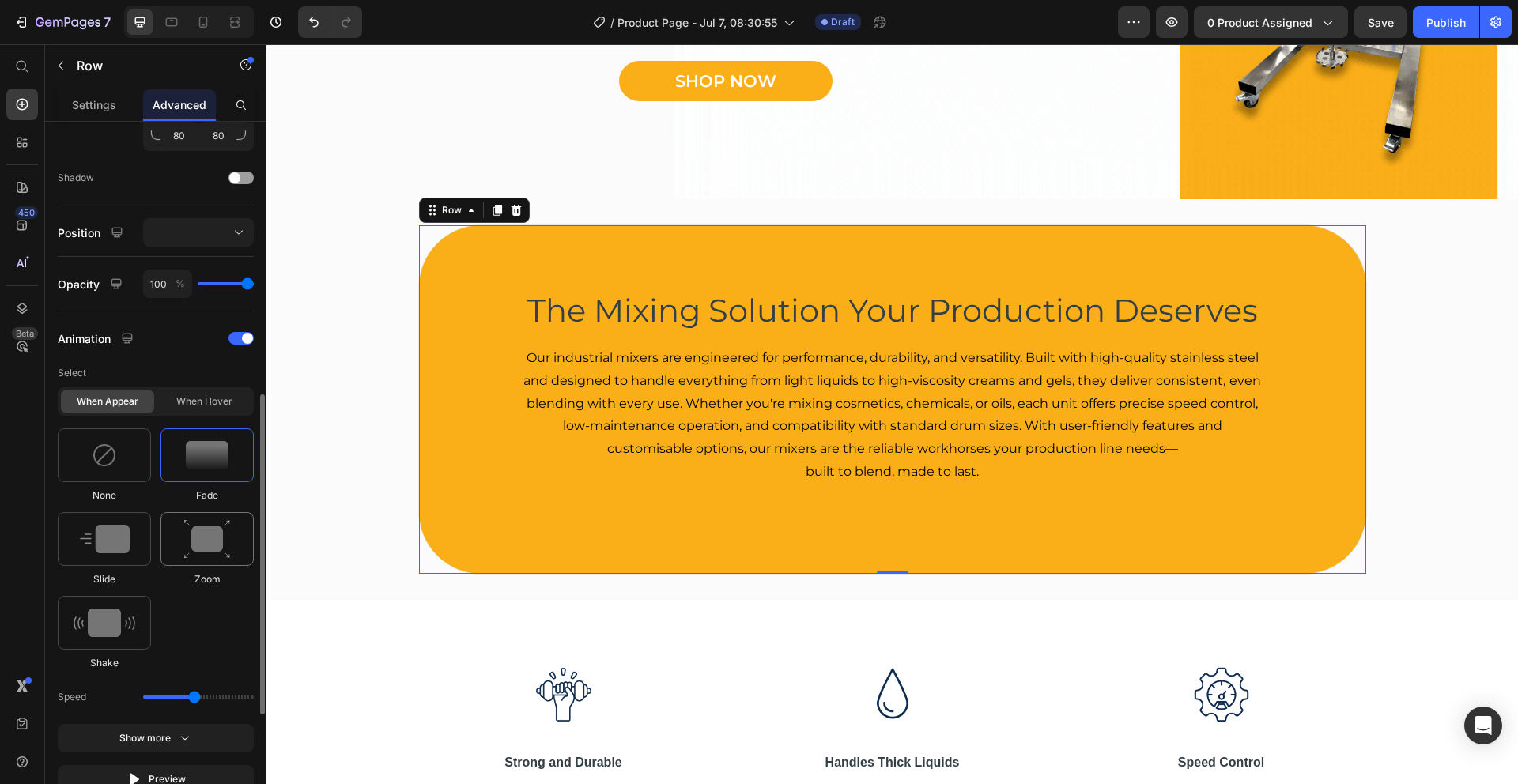 click at bounding box center [207, 539] 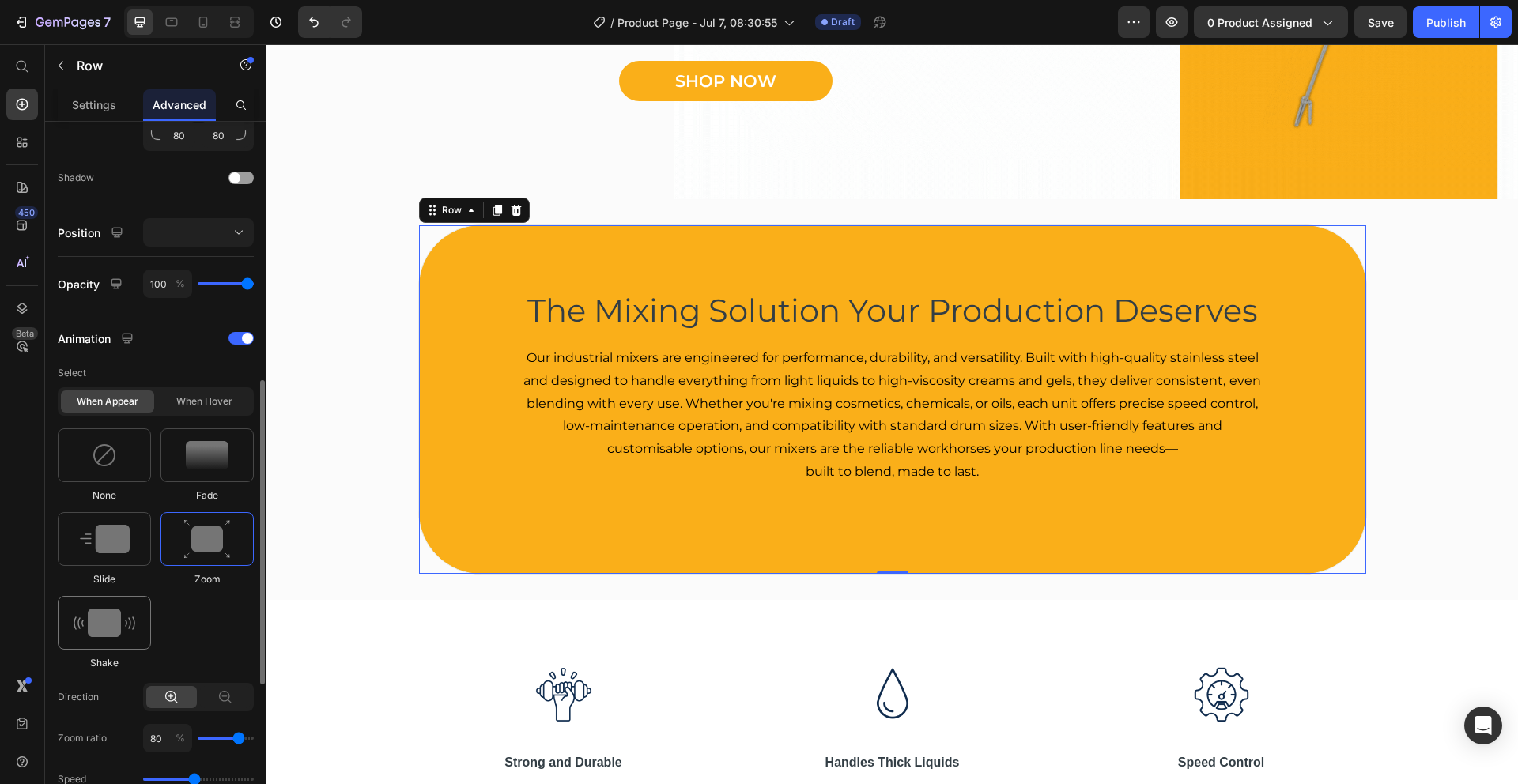 click at bounding box center [104, 623] 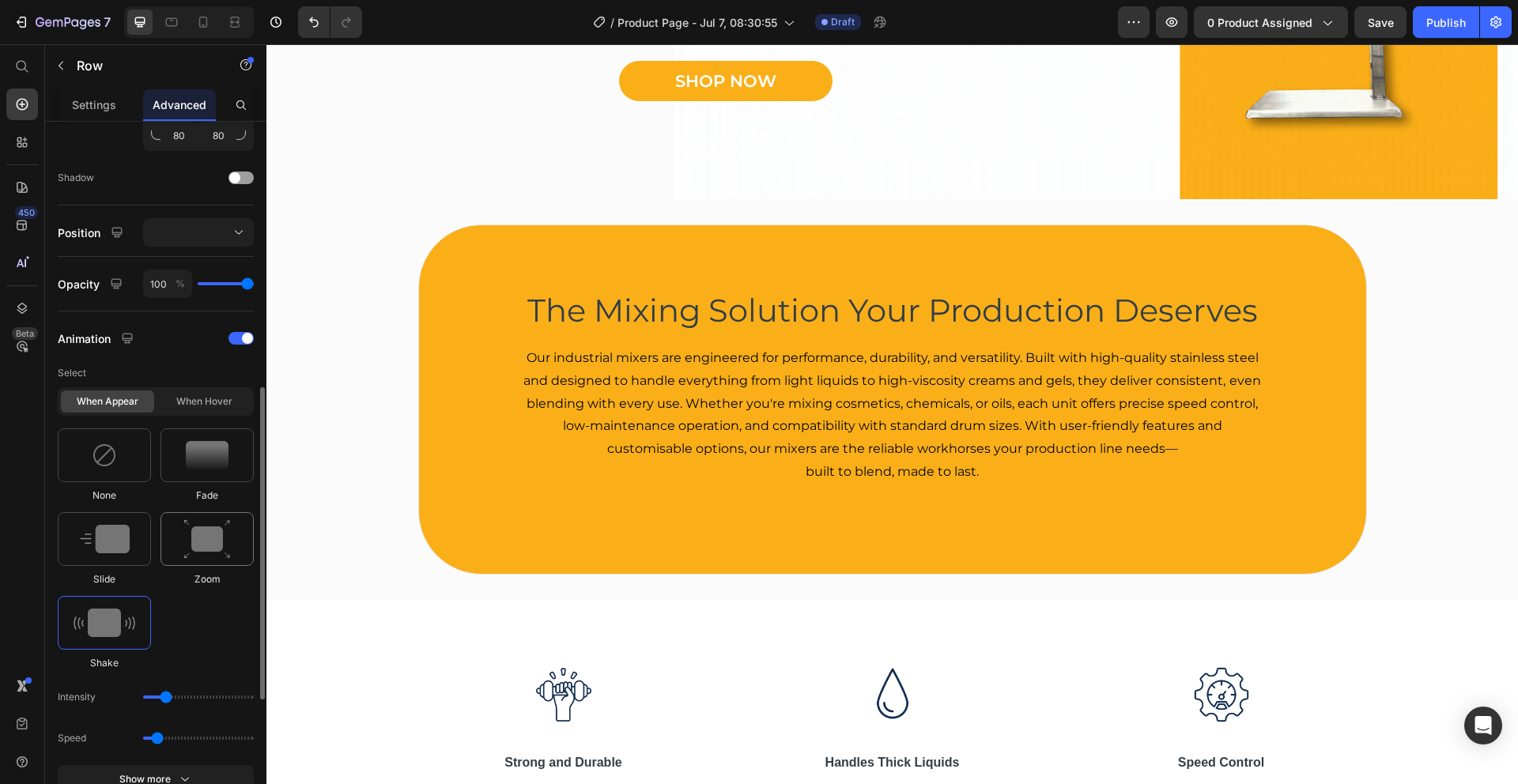 click at bounding box center (207, 539) 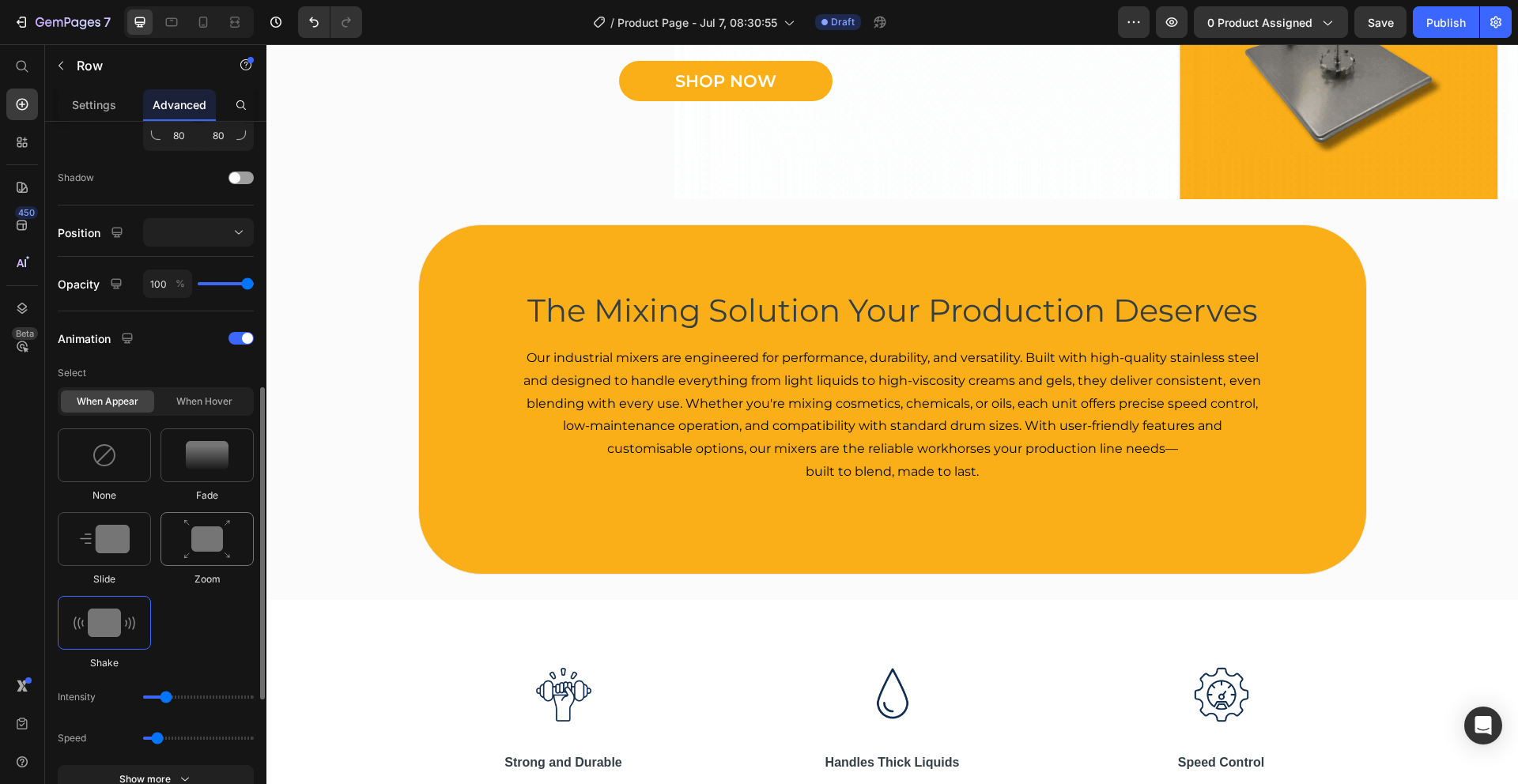 type on "1.7" 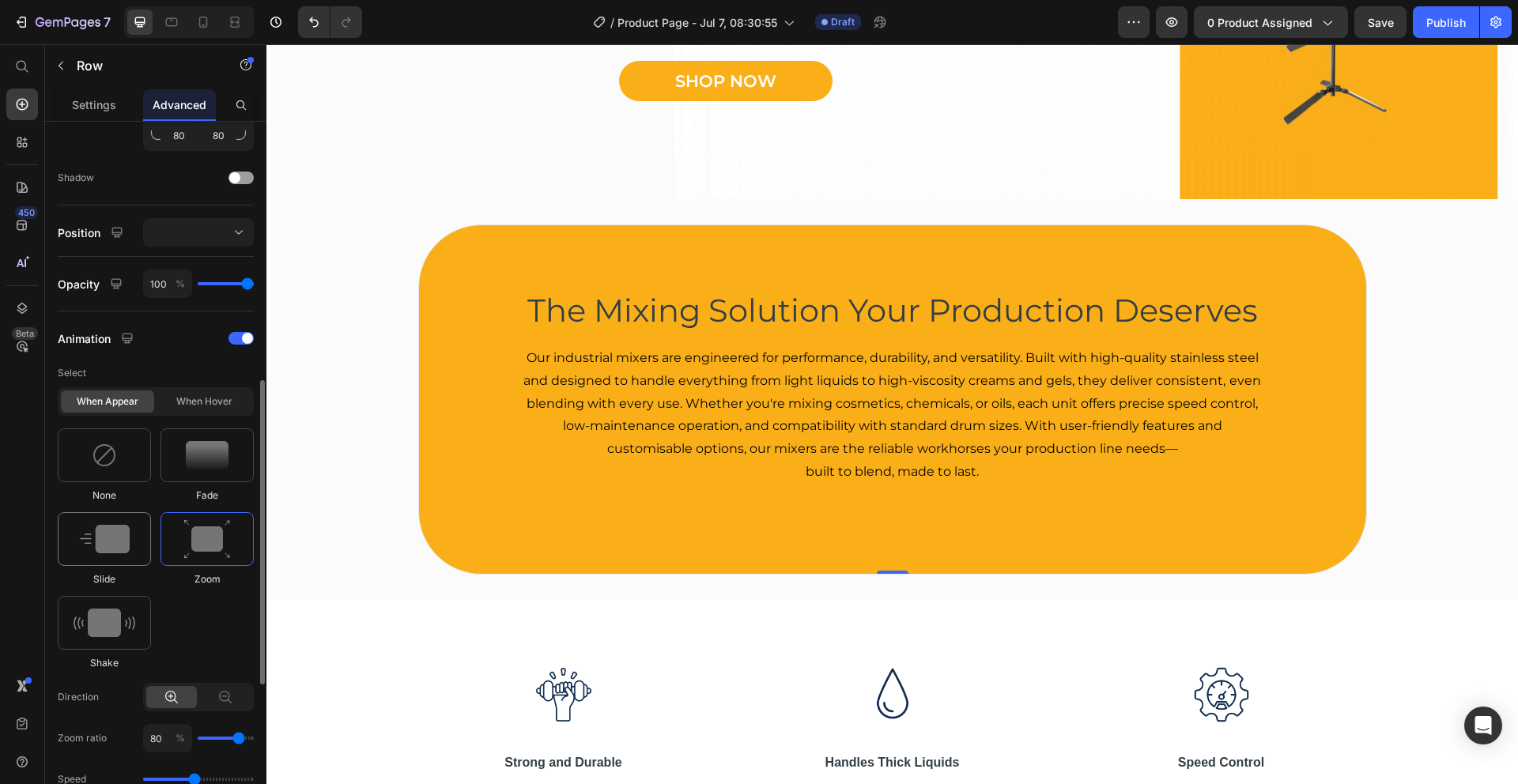 click at bounding box center (104, 539) 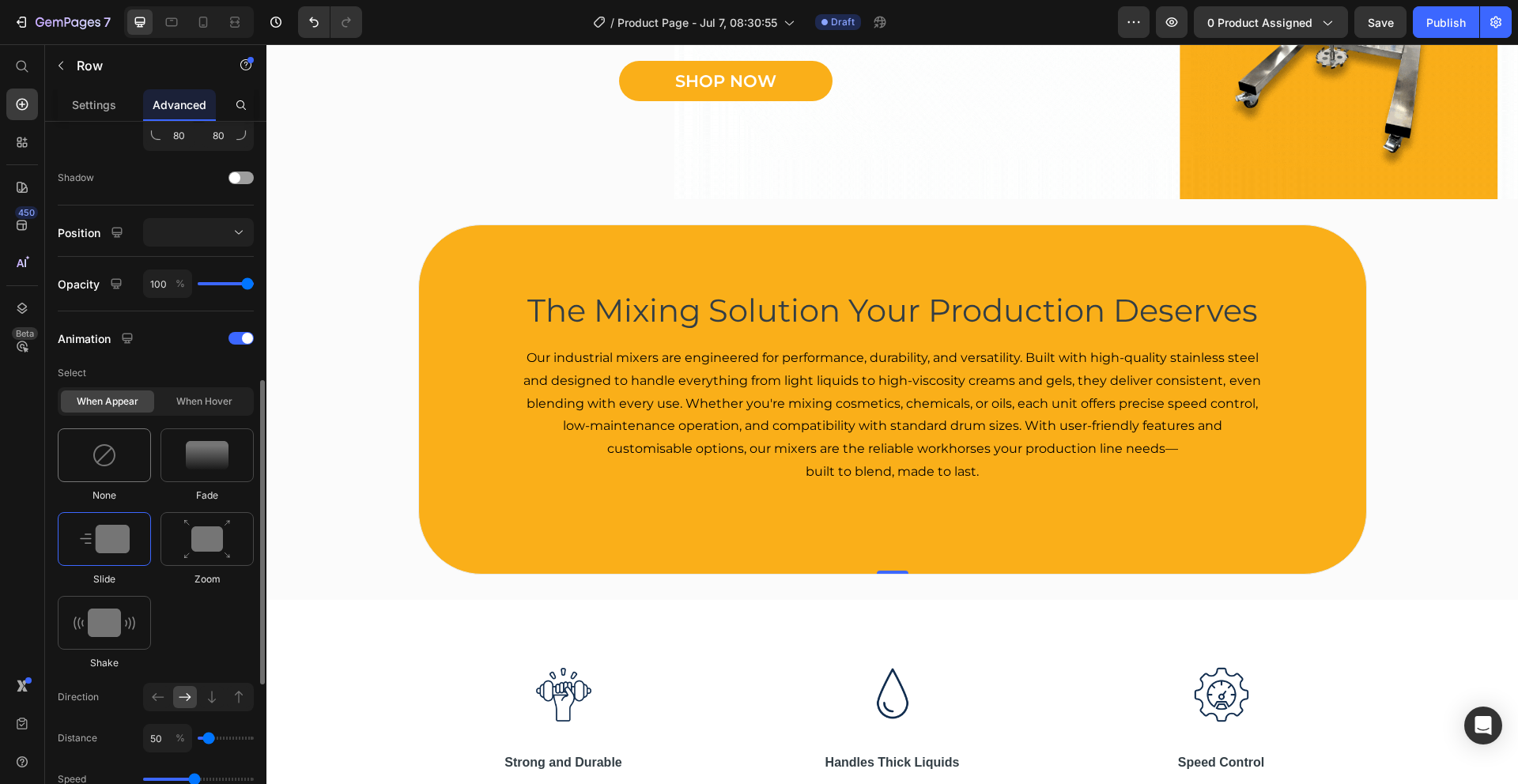 click at bounding box center [104, 455] 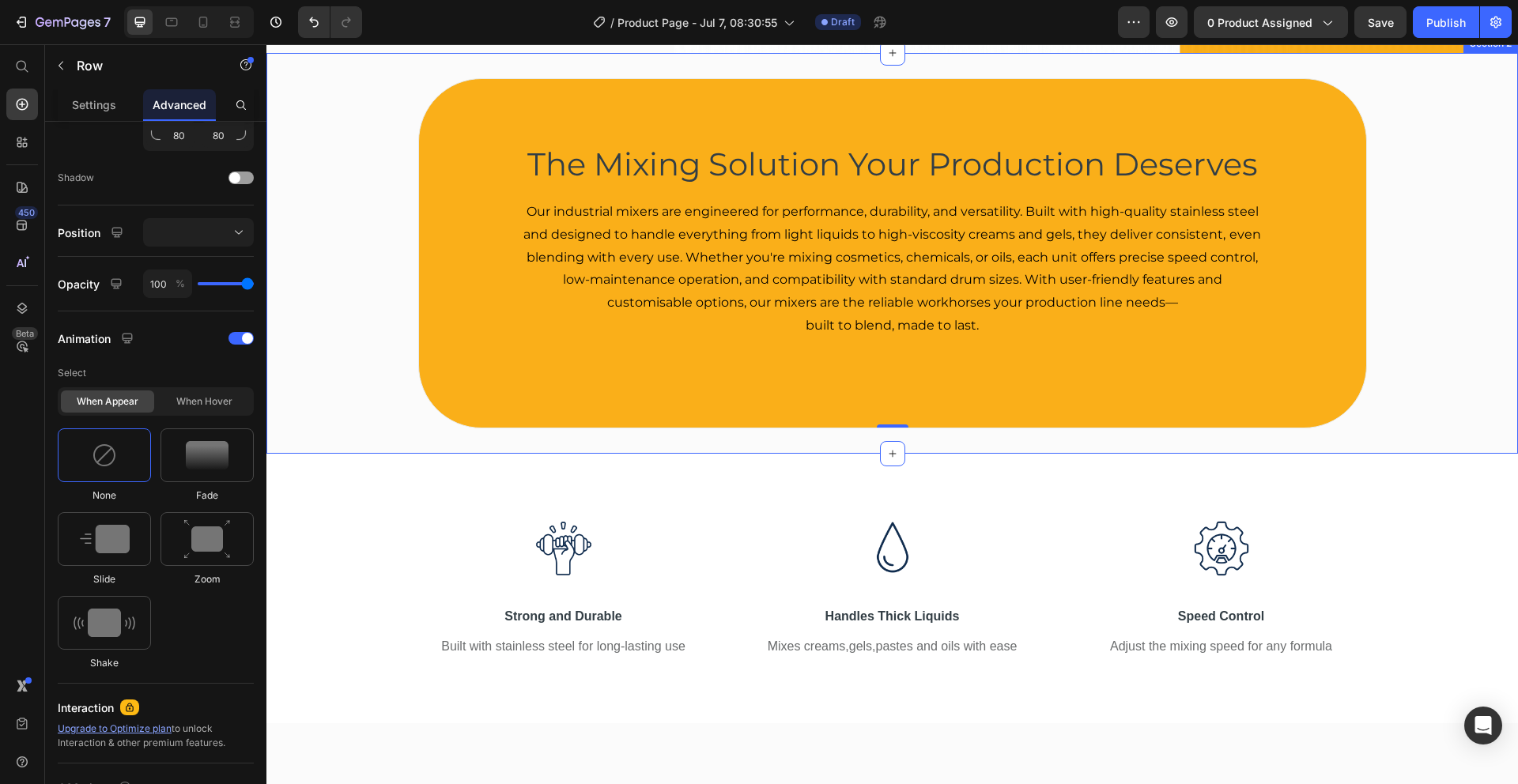 scroll, scrollTop: 525, scrollLeft: 0, axis: vertical 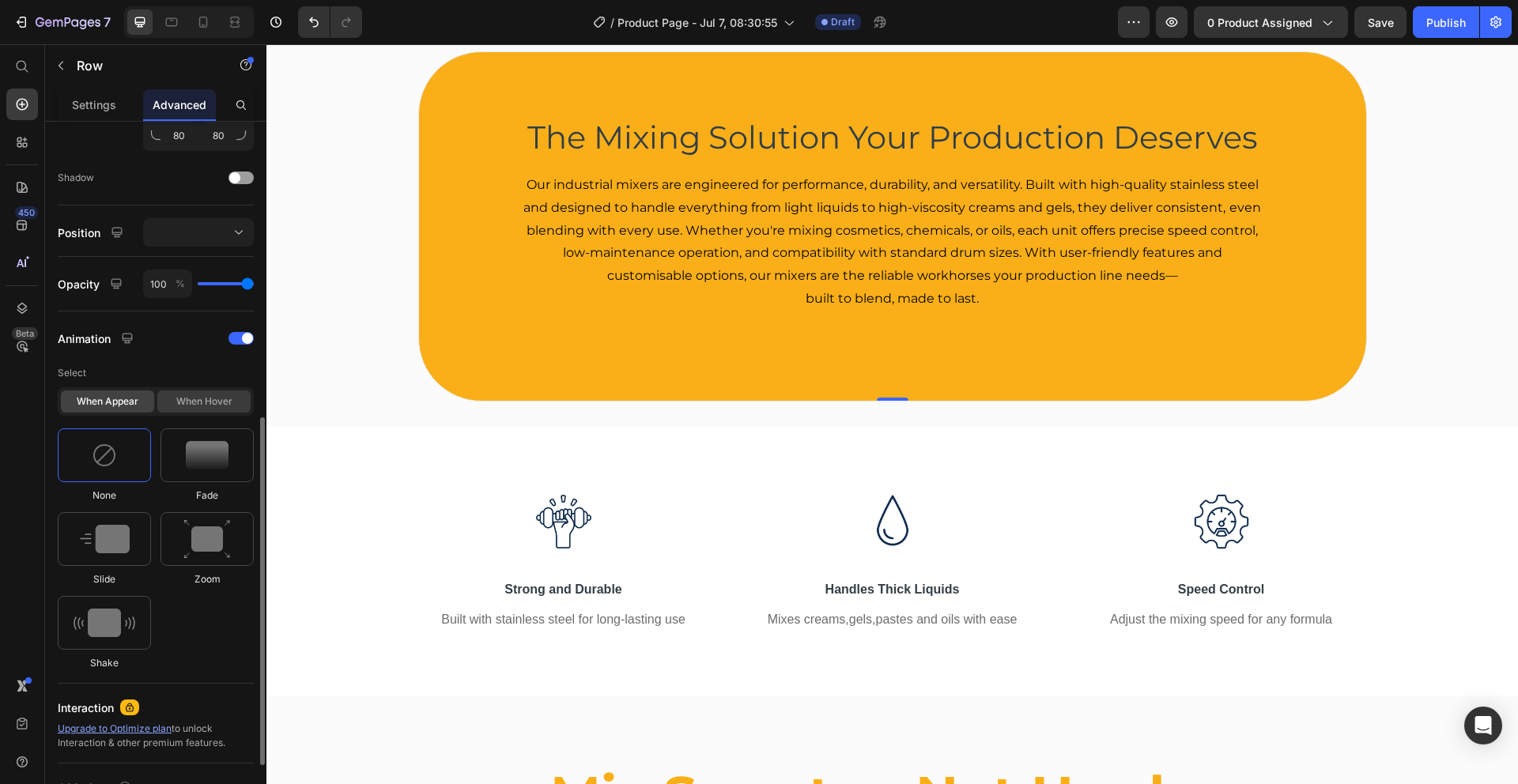 click on "When hover" 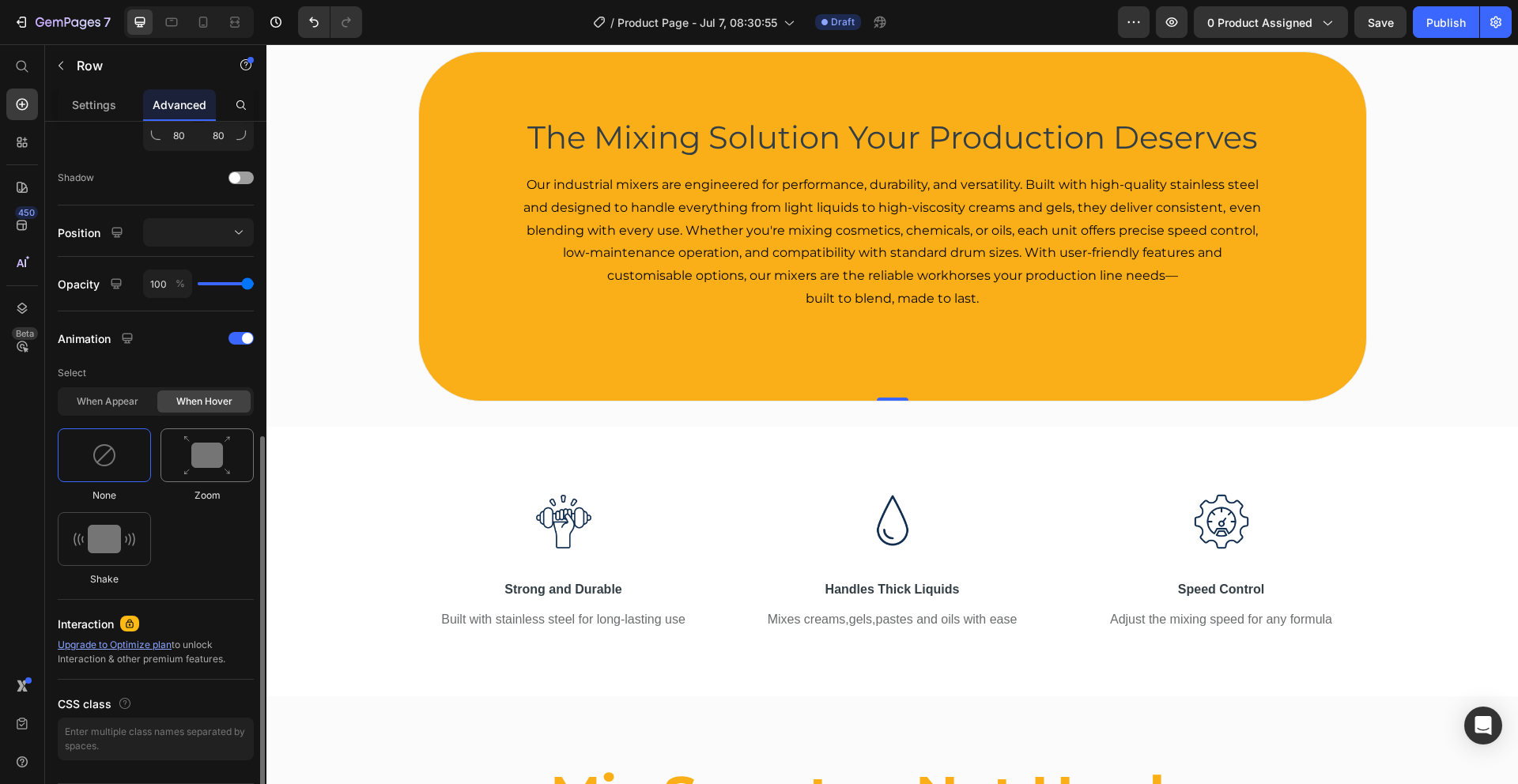 click at bounding box center [207, 455] 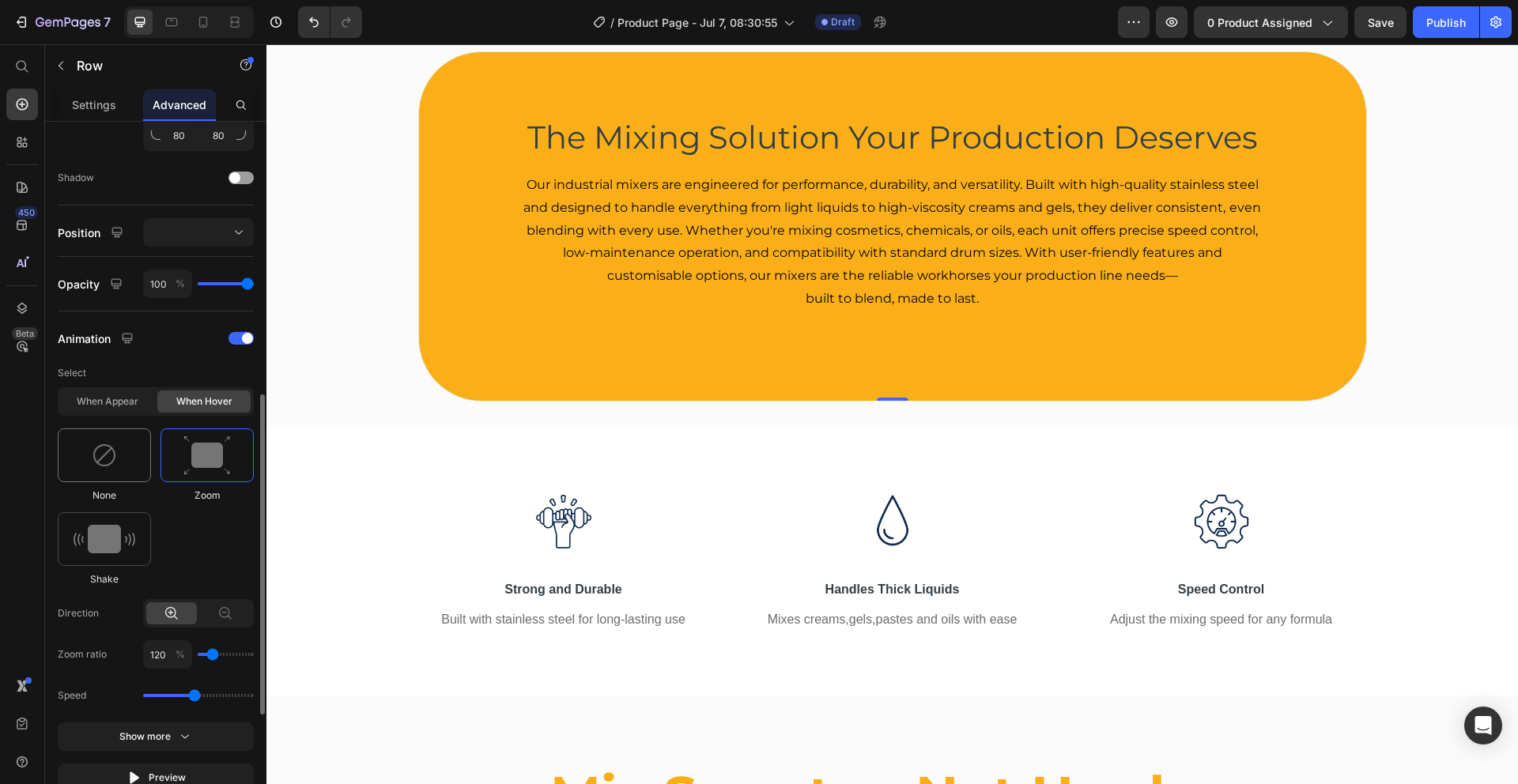 click at bounding box center (104, 455) 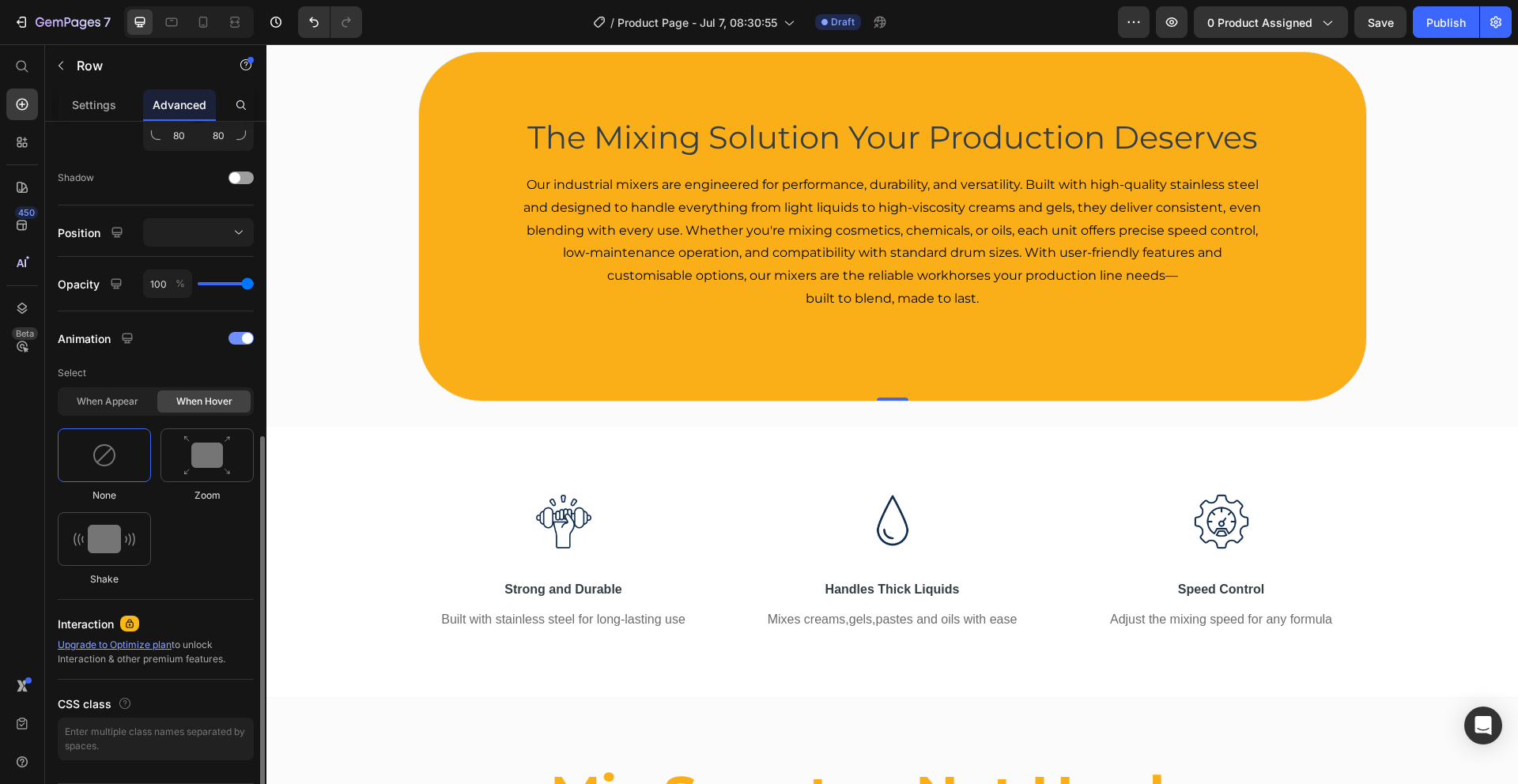 click at bounding box center (247, 338) 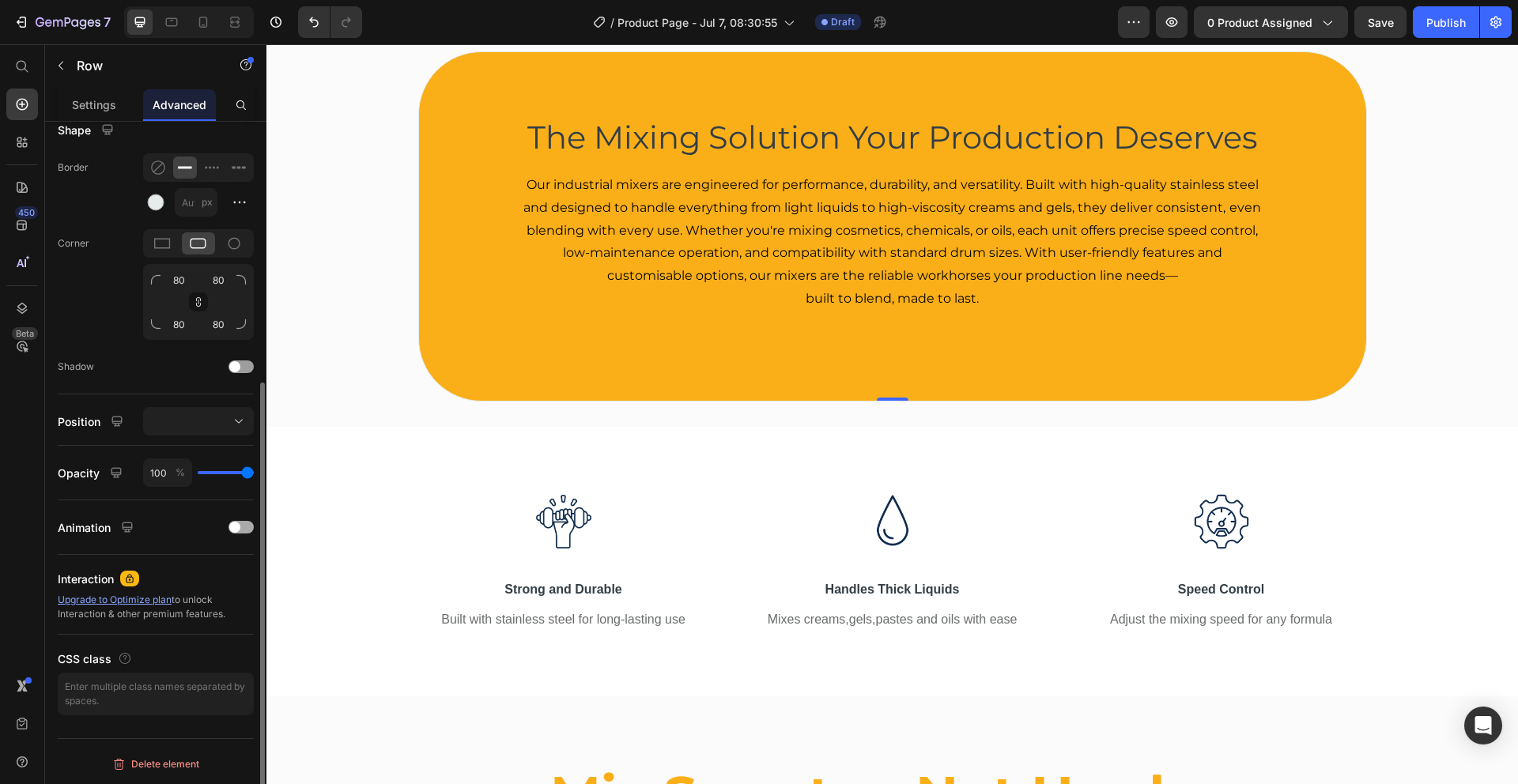 scroll, scrollTop: 413, scrollLeft: 0, axis: vertical 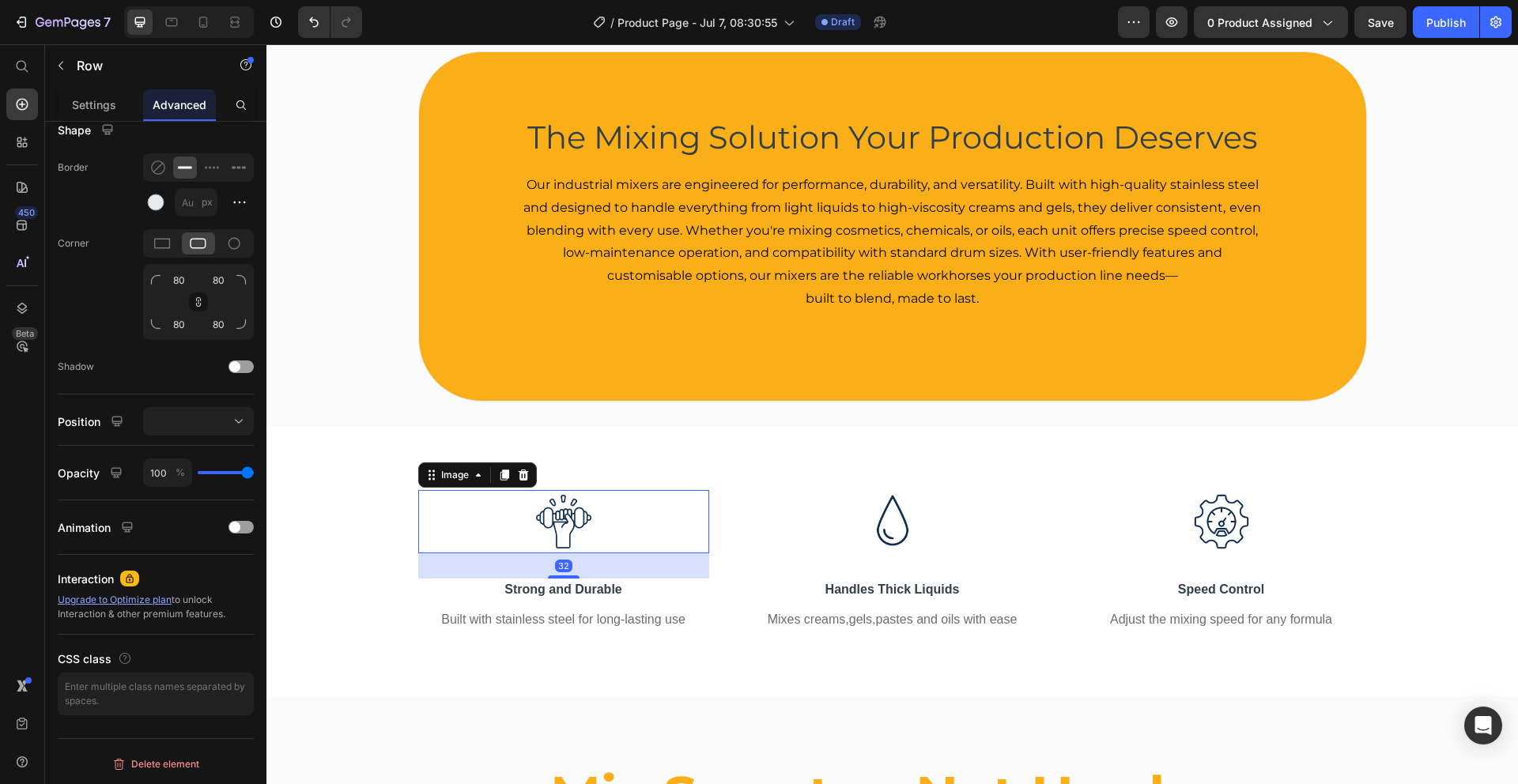 click at bounding box center [564, 522] 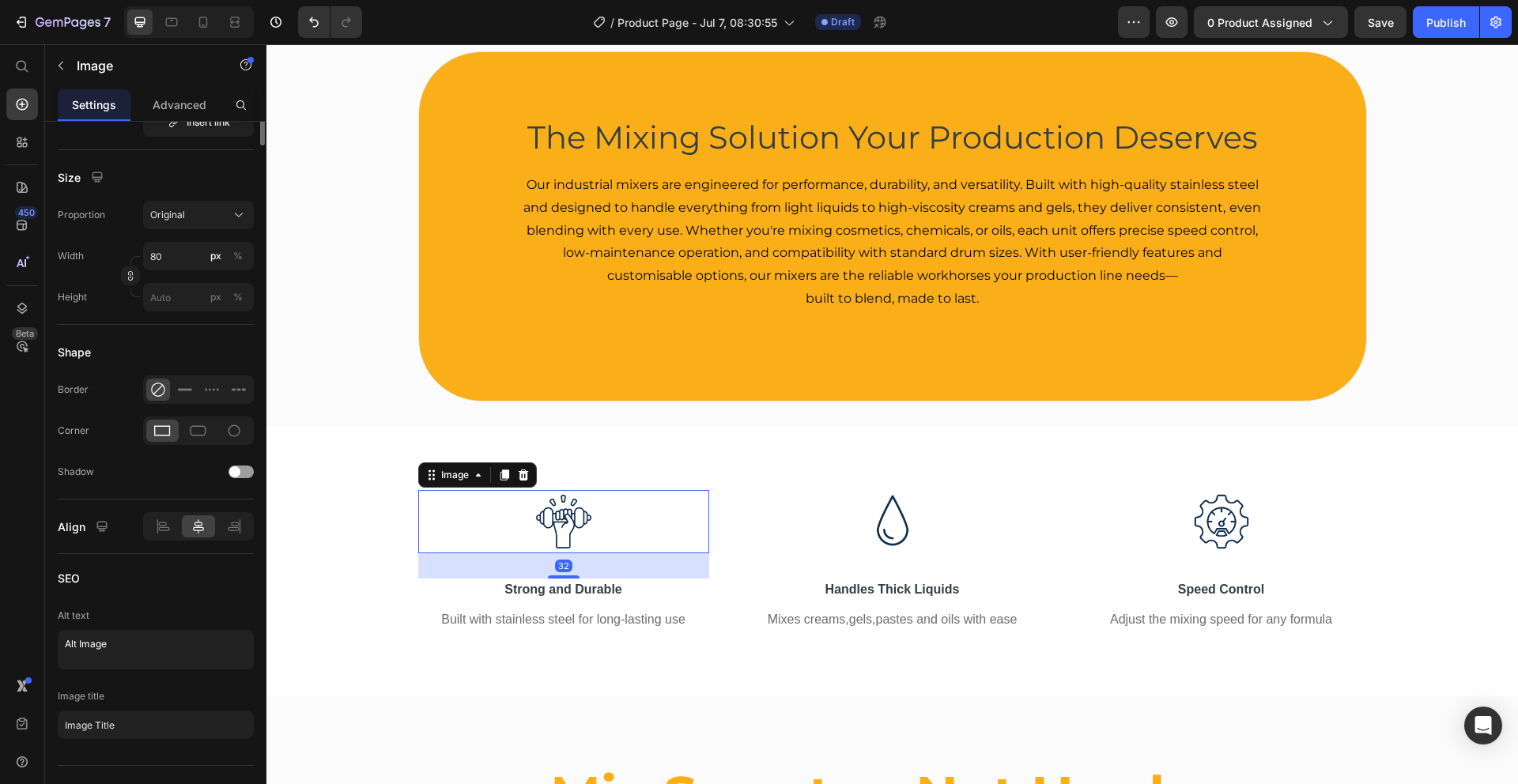 scroll, scrollTop: 0, scrollLeft: 0, axis: both 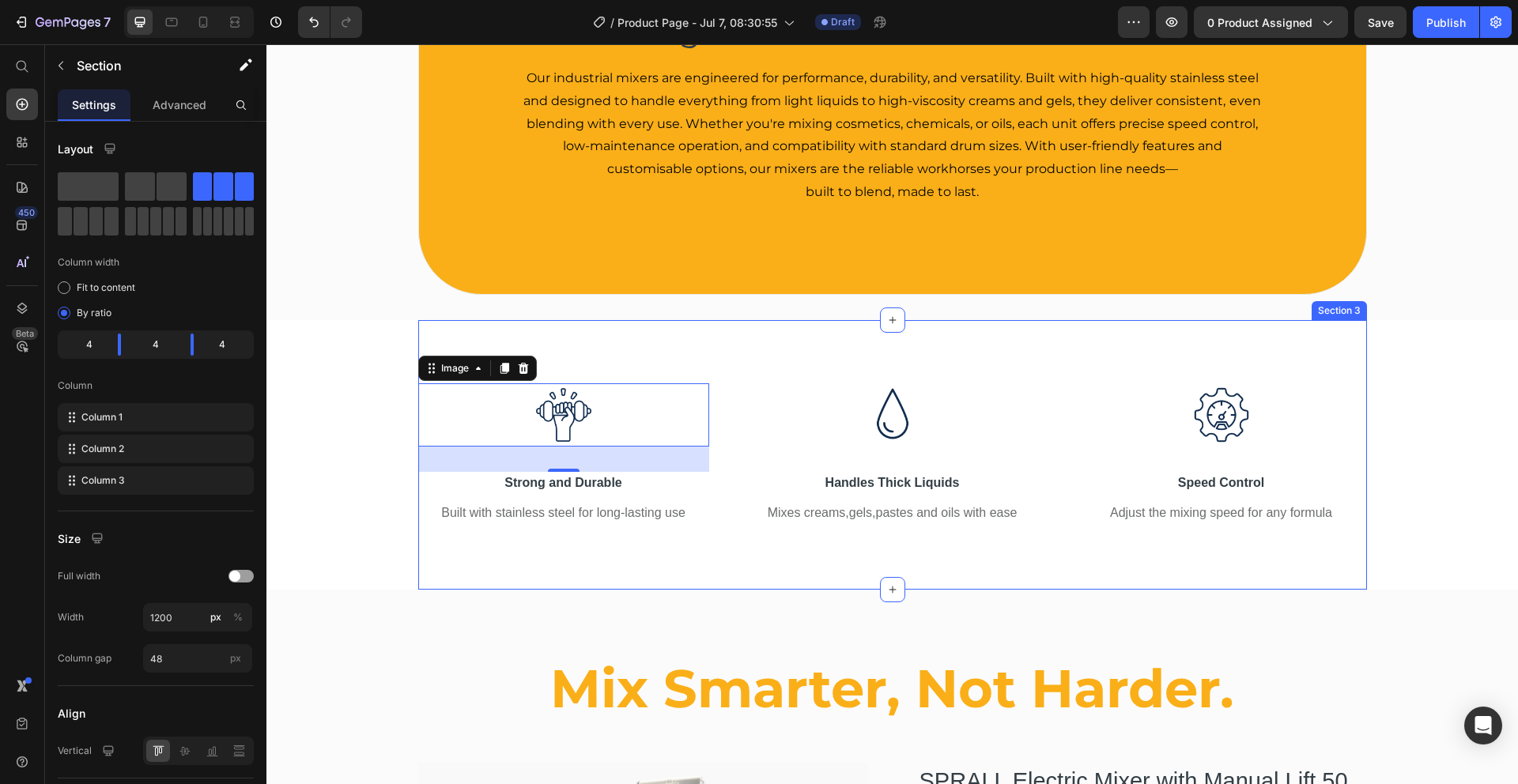 click on "Image   32 Strong and Durable Text block Built with stainless steel for long-lasting use Text block Image Handles Thick Liquids Text block Mixes creams,gels,pastes and oils with ease Text block Image Speed Control Text block Adjust the mixing speed for any formula Text block Section 3" at bounding box center [893, 454] 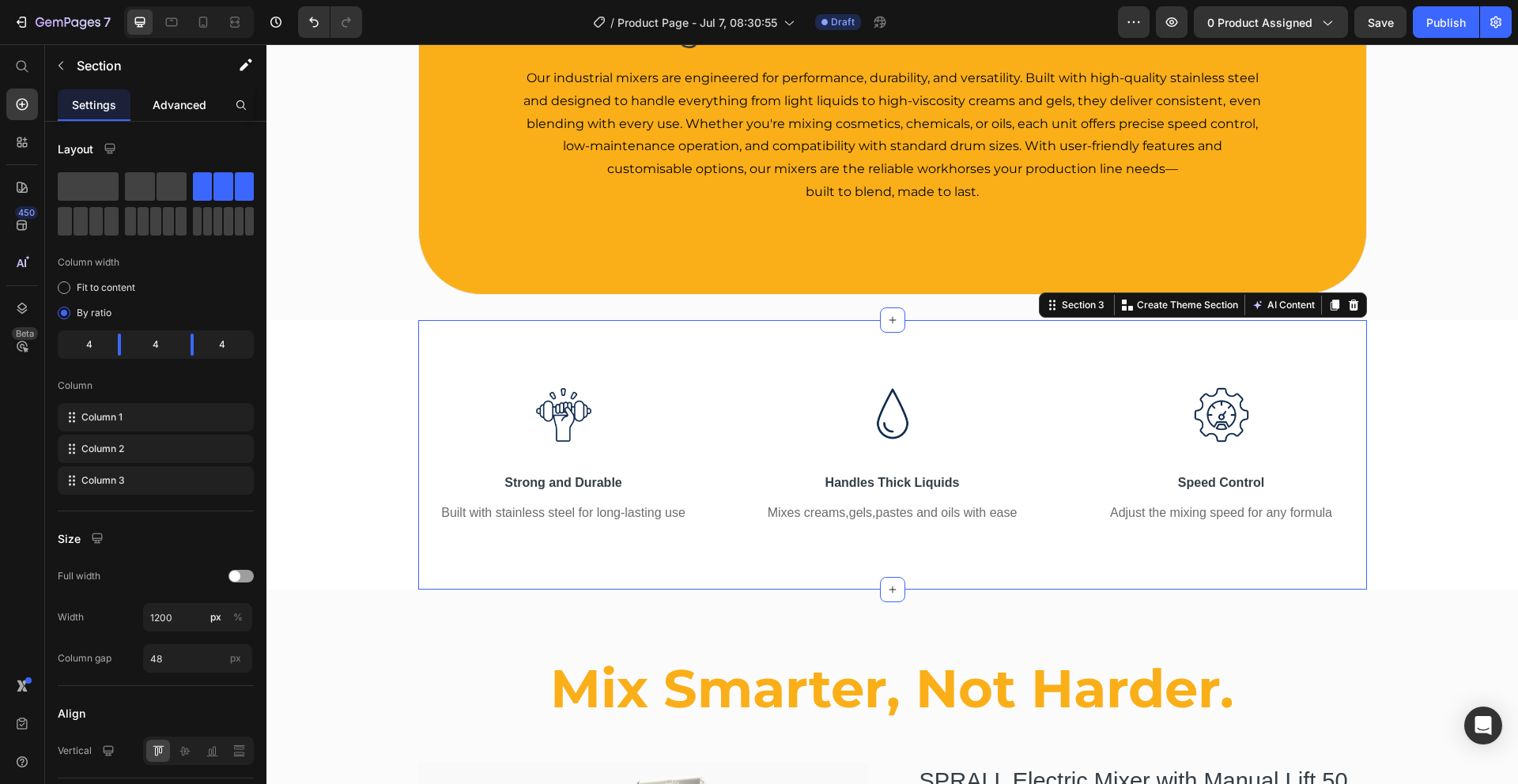 click on "Advanced" 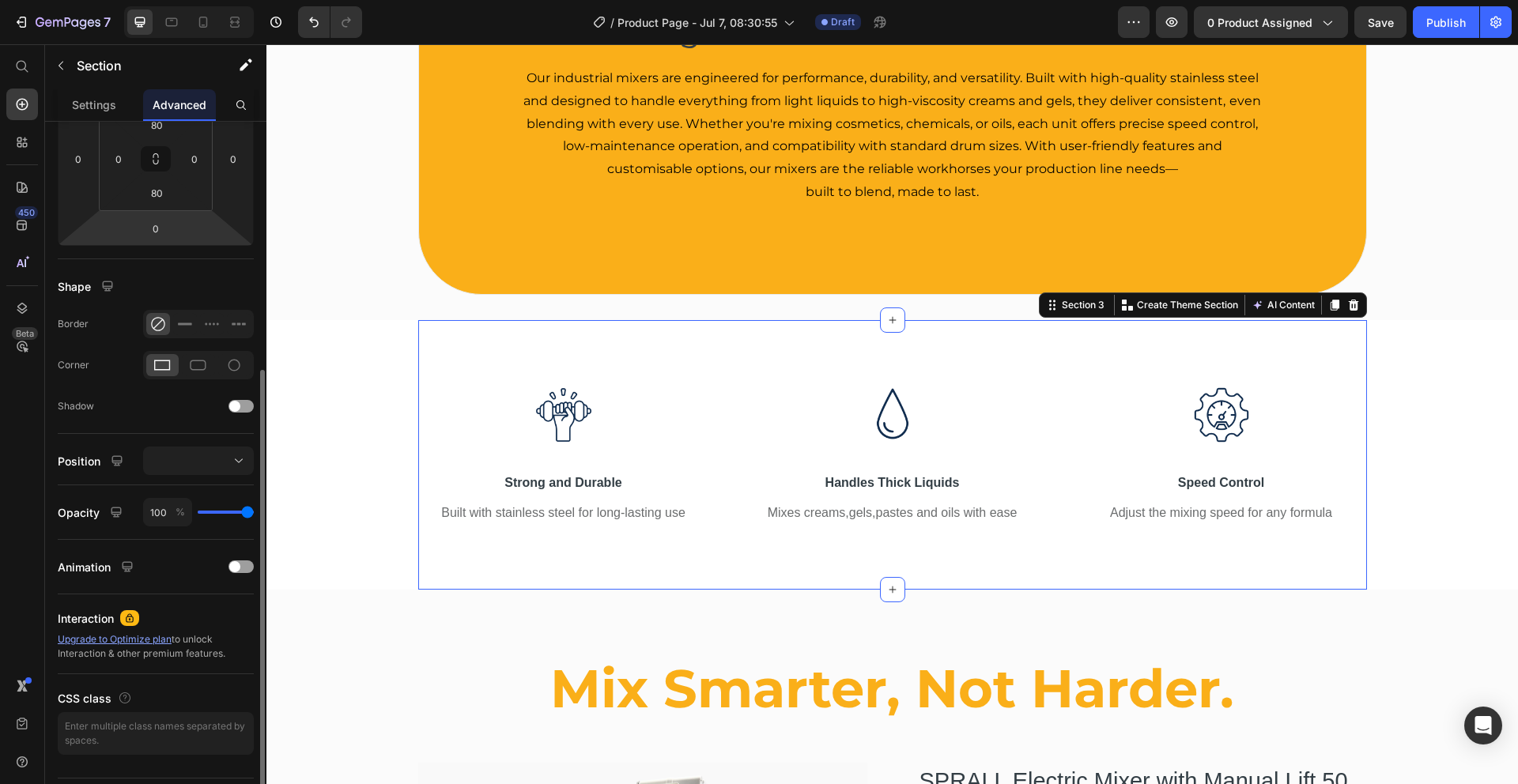 scroll, scrollTop: 296, scrollLeft: 0, axis: vertical 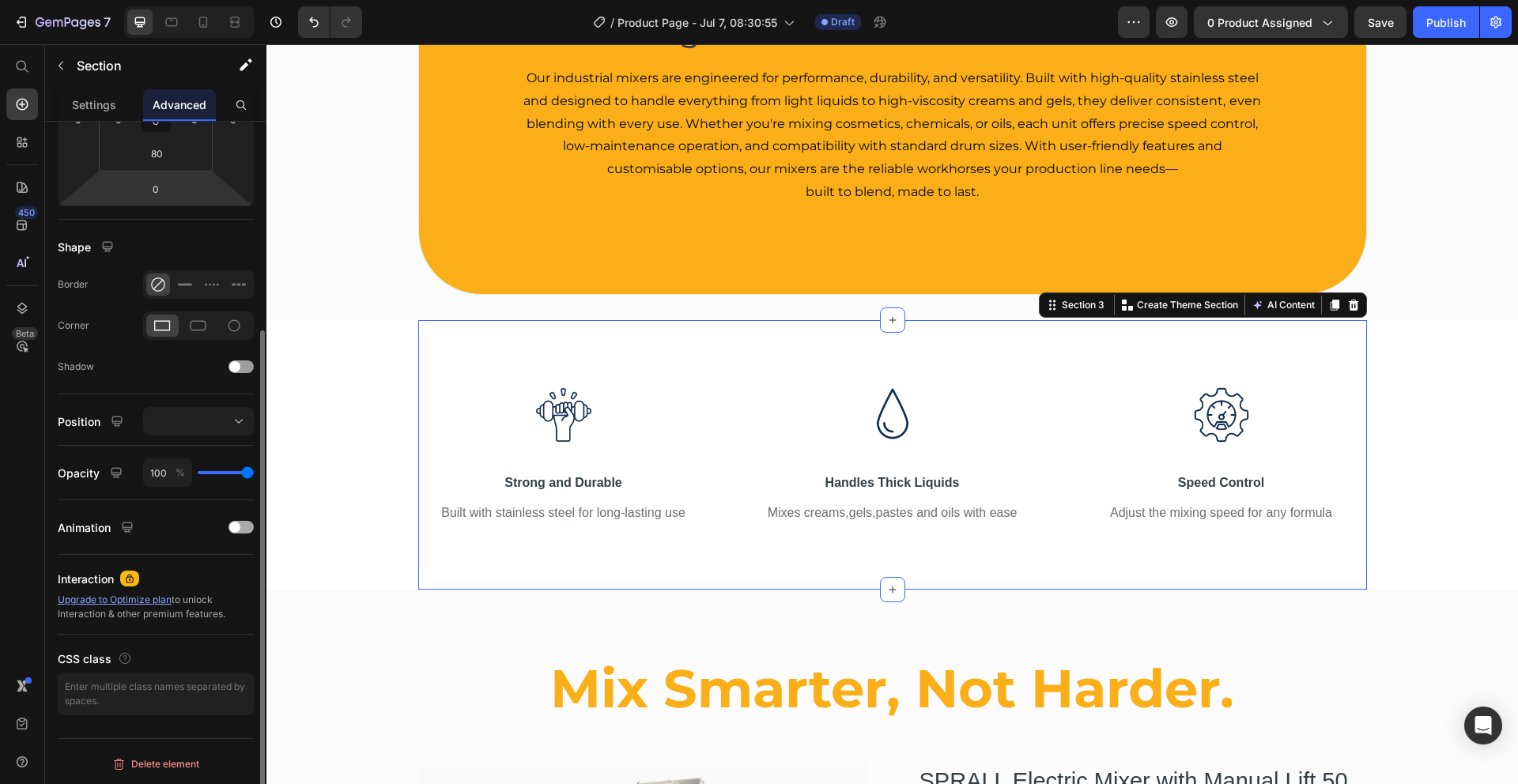 click at bounding box center (235, 527) 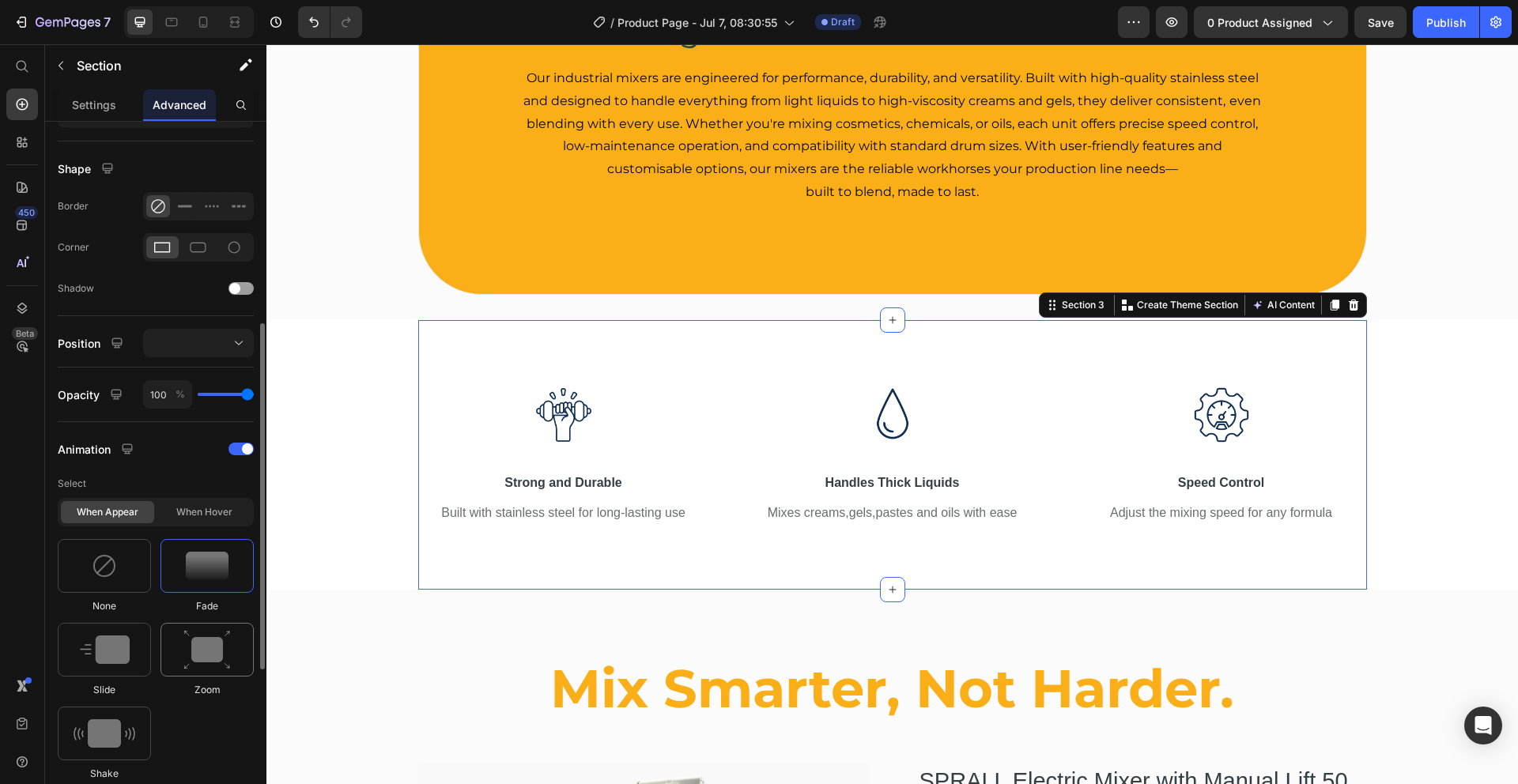 scroll, scrollTop: 406, scrollLeft: 0, axis: vertical 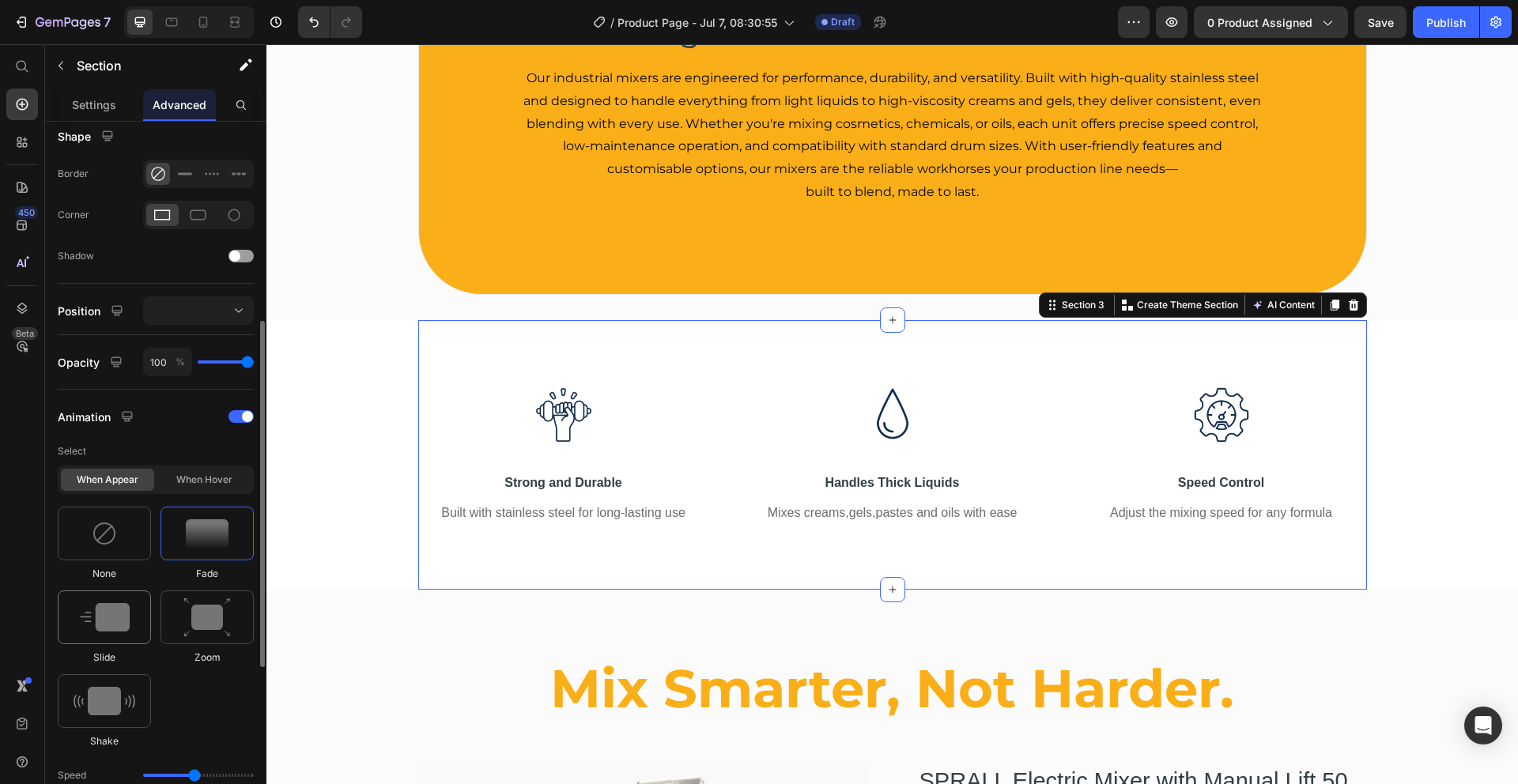 click at bounding box center (104, 617) 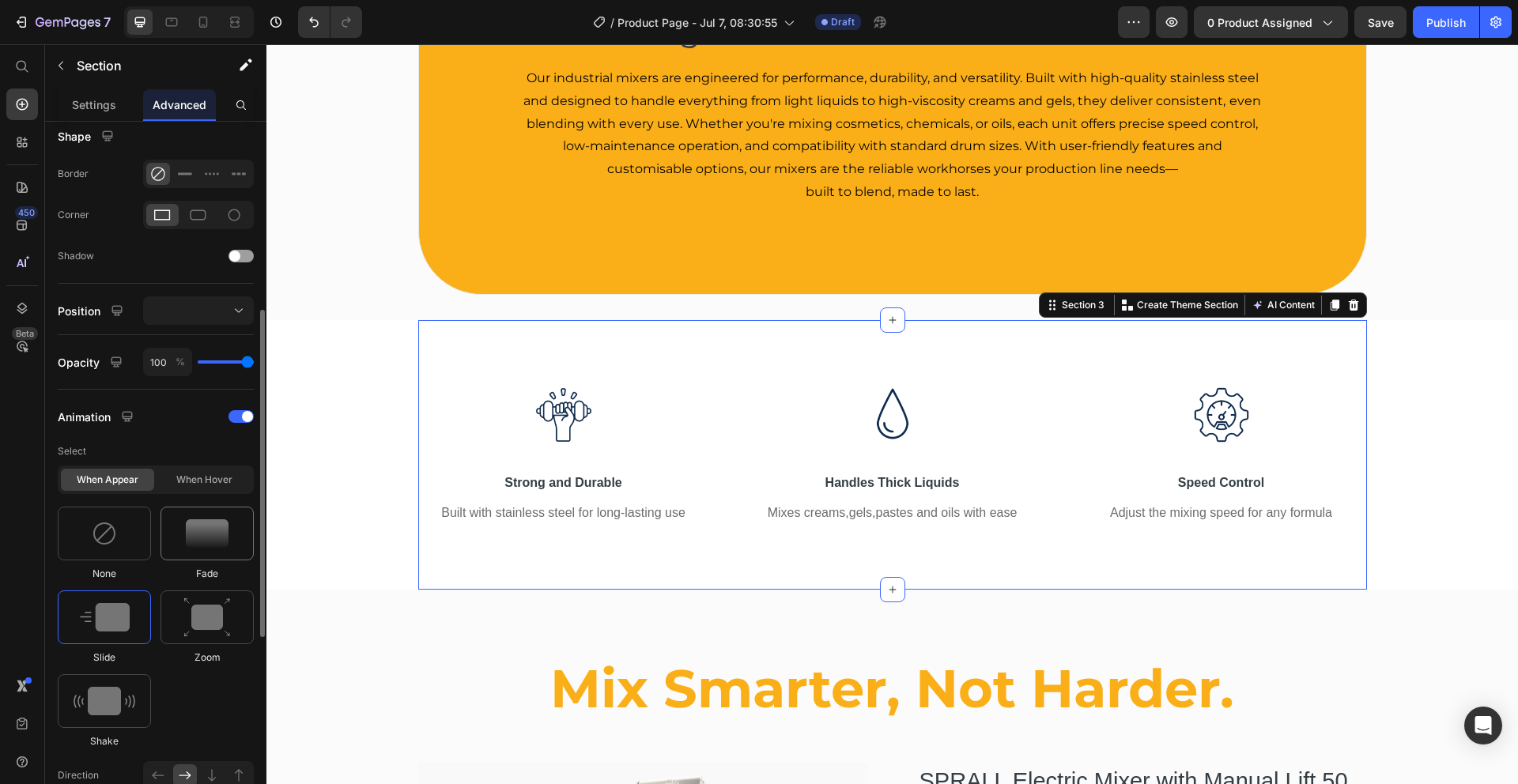 click at bounding box center [207, 533] 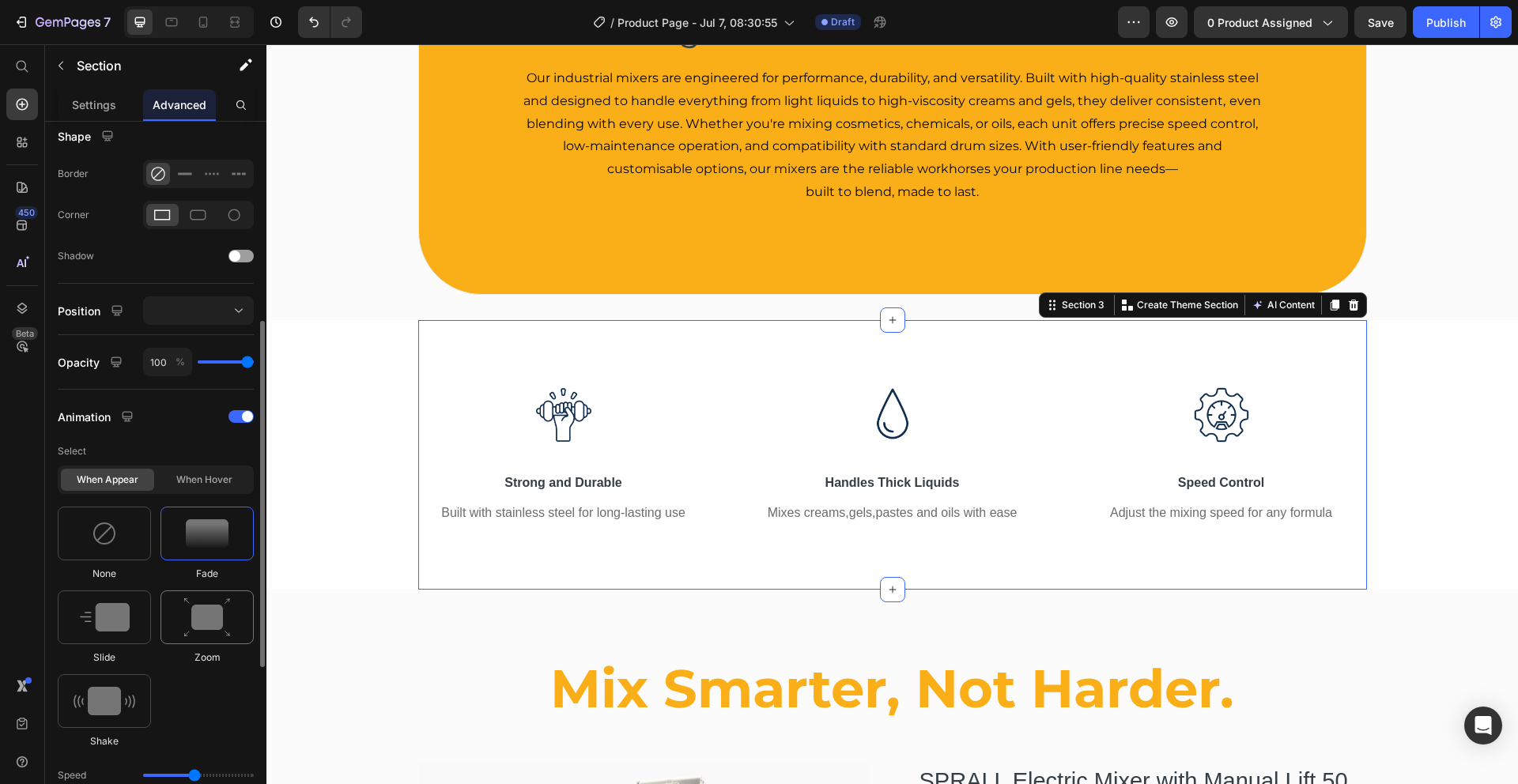 click at bounding box center [207, 617] 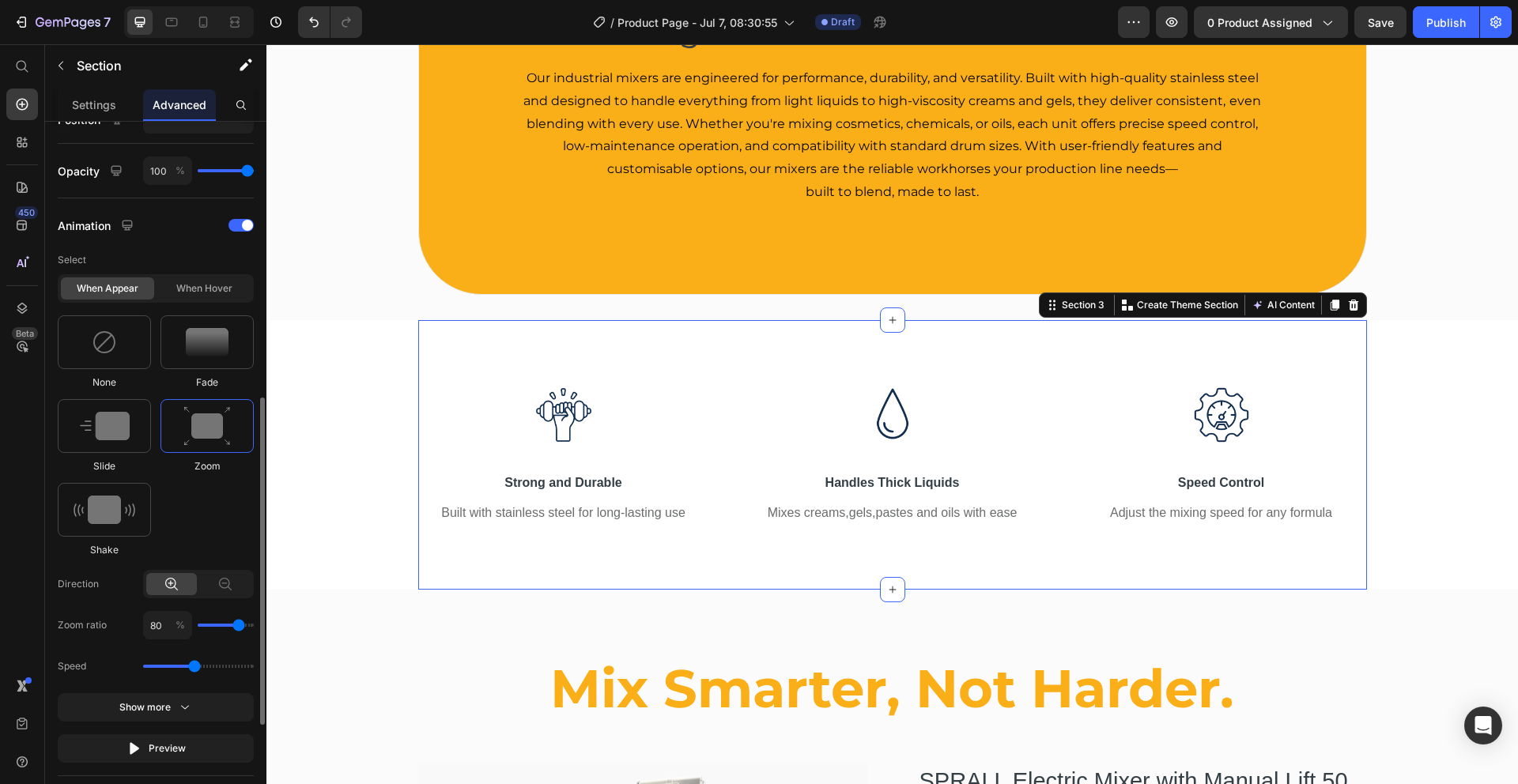 scroll, scrollTop: 598, scrollLeft: 0, axis: vertical 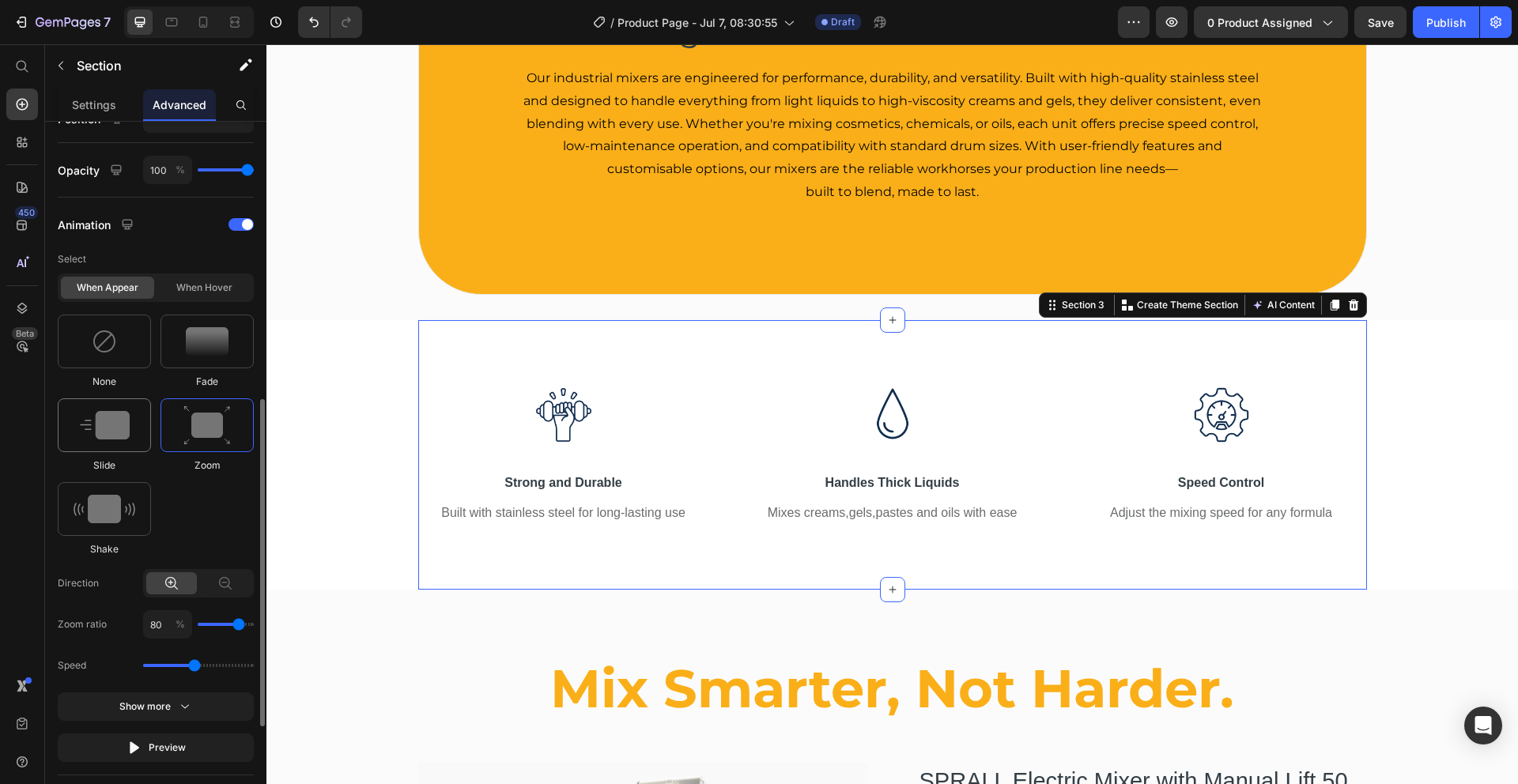 click at bounding box center [104, 425] 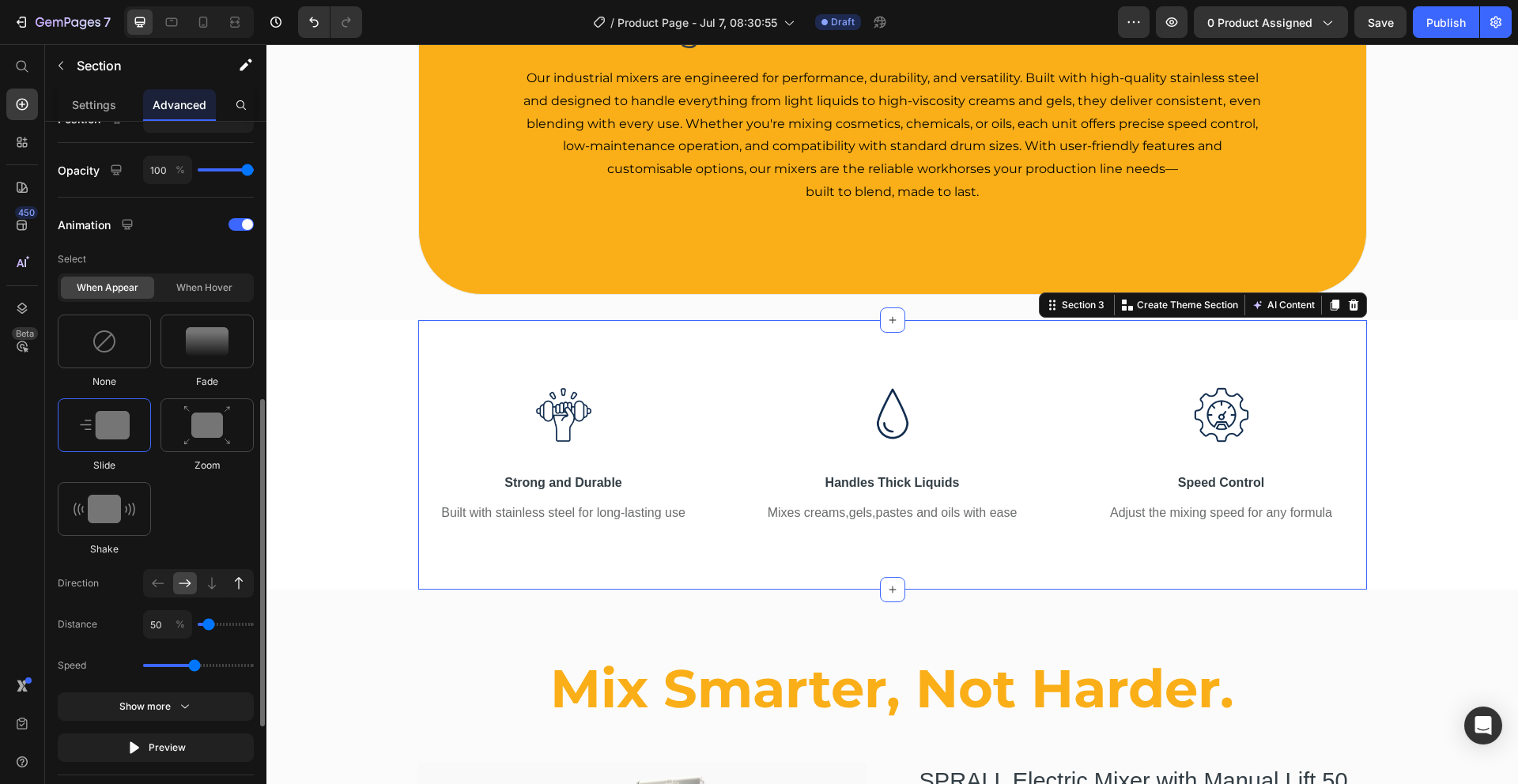 click 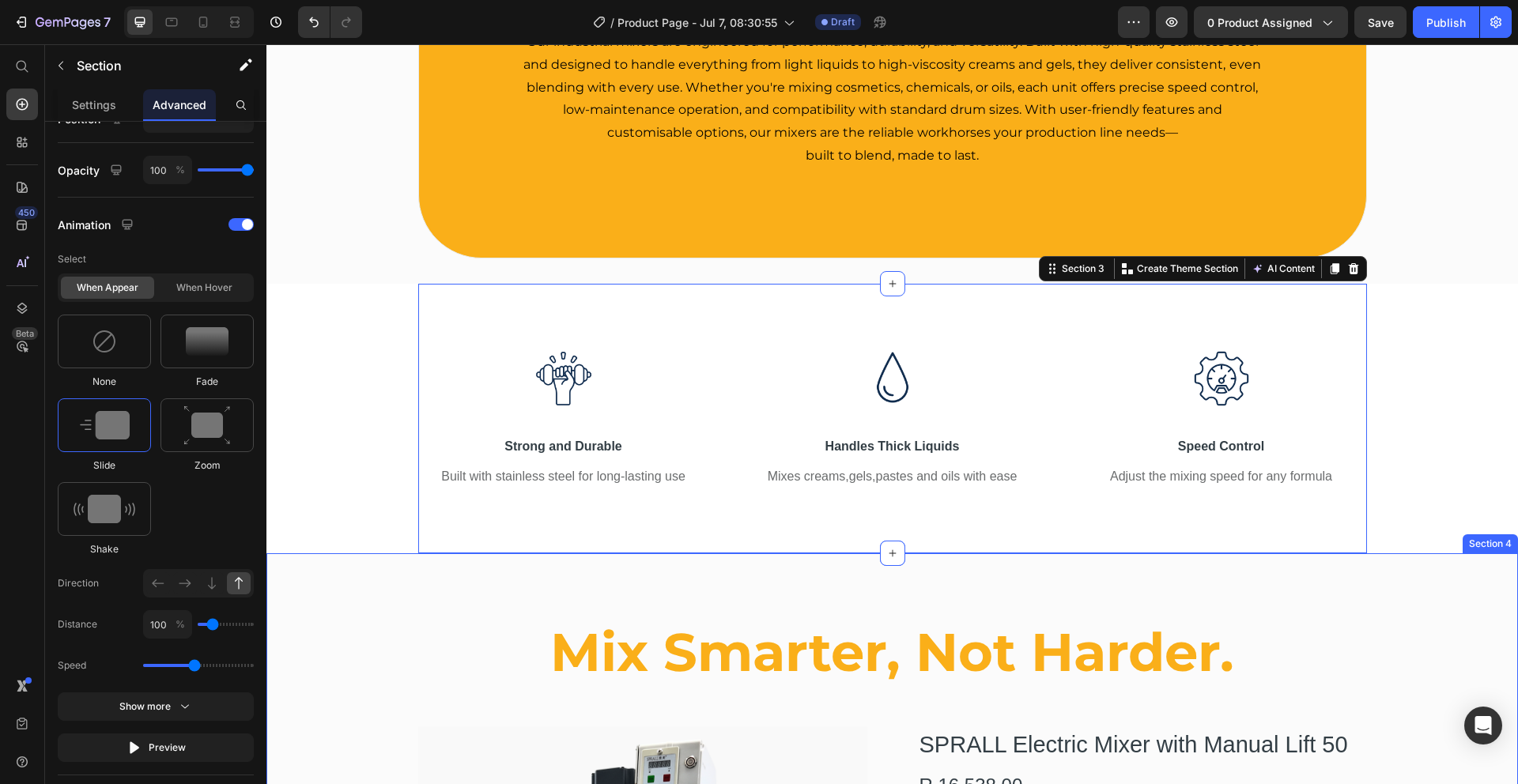scroll, scrollTop: 670, scrollLeft: 0, axis: vertical 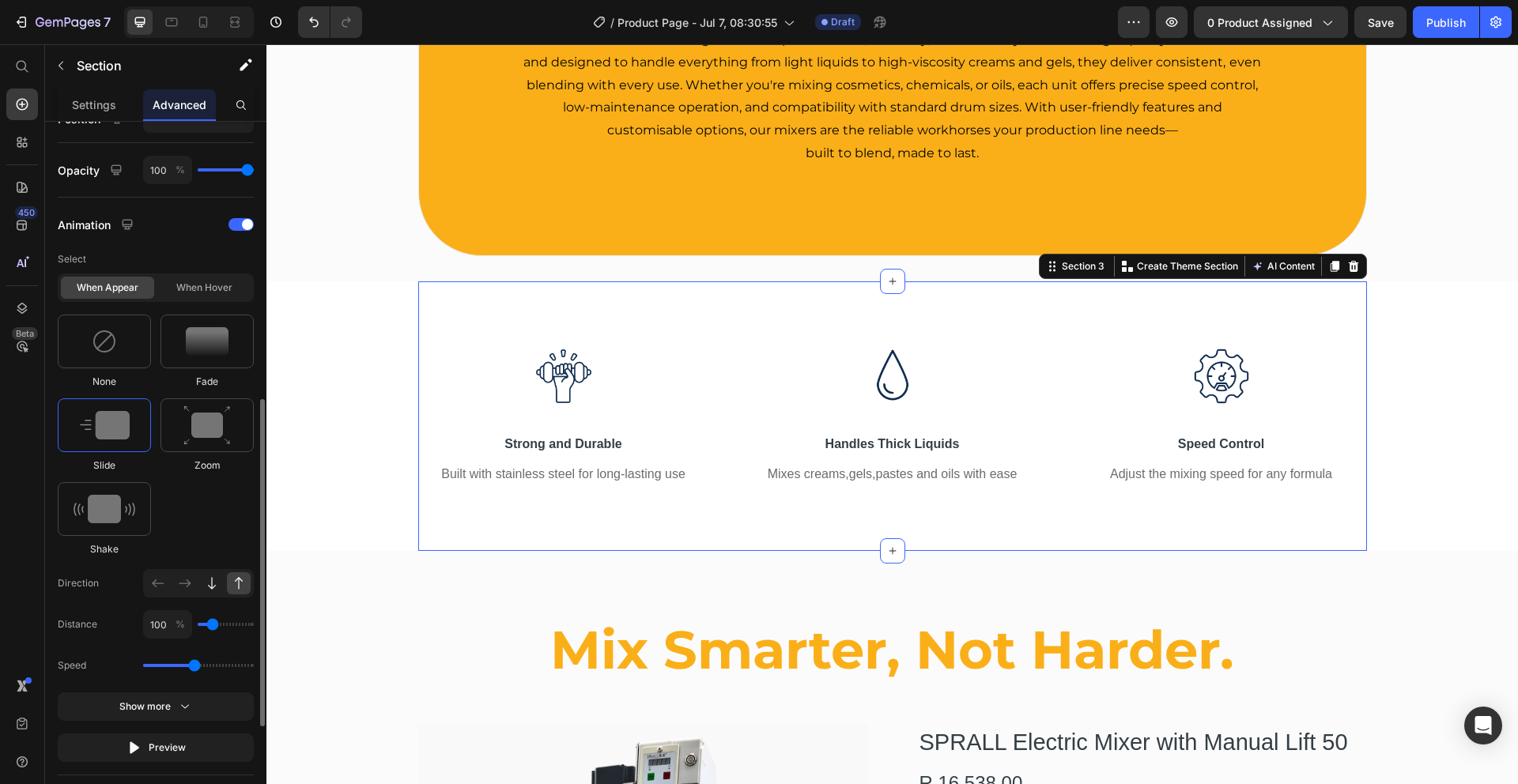 click 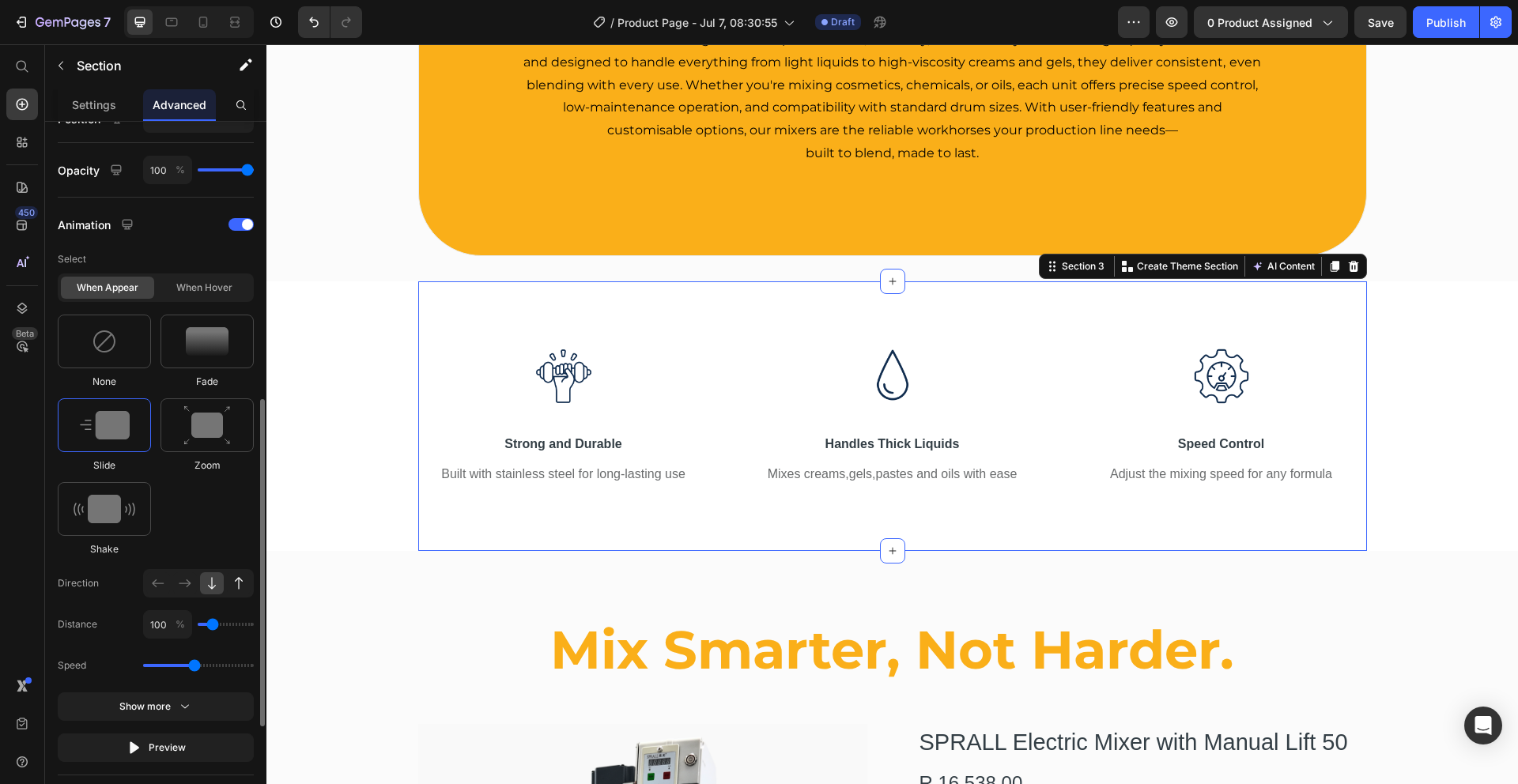 click 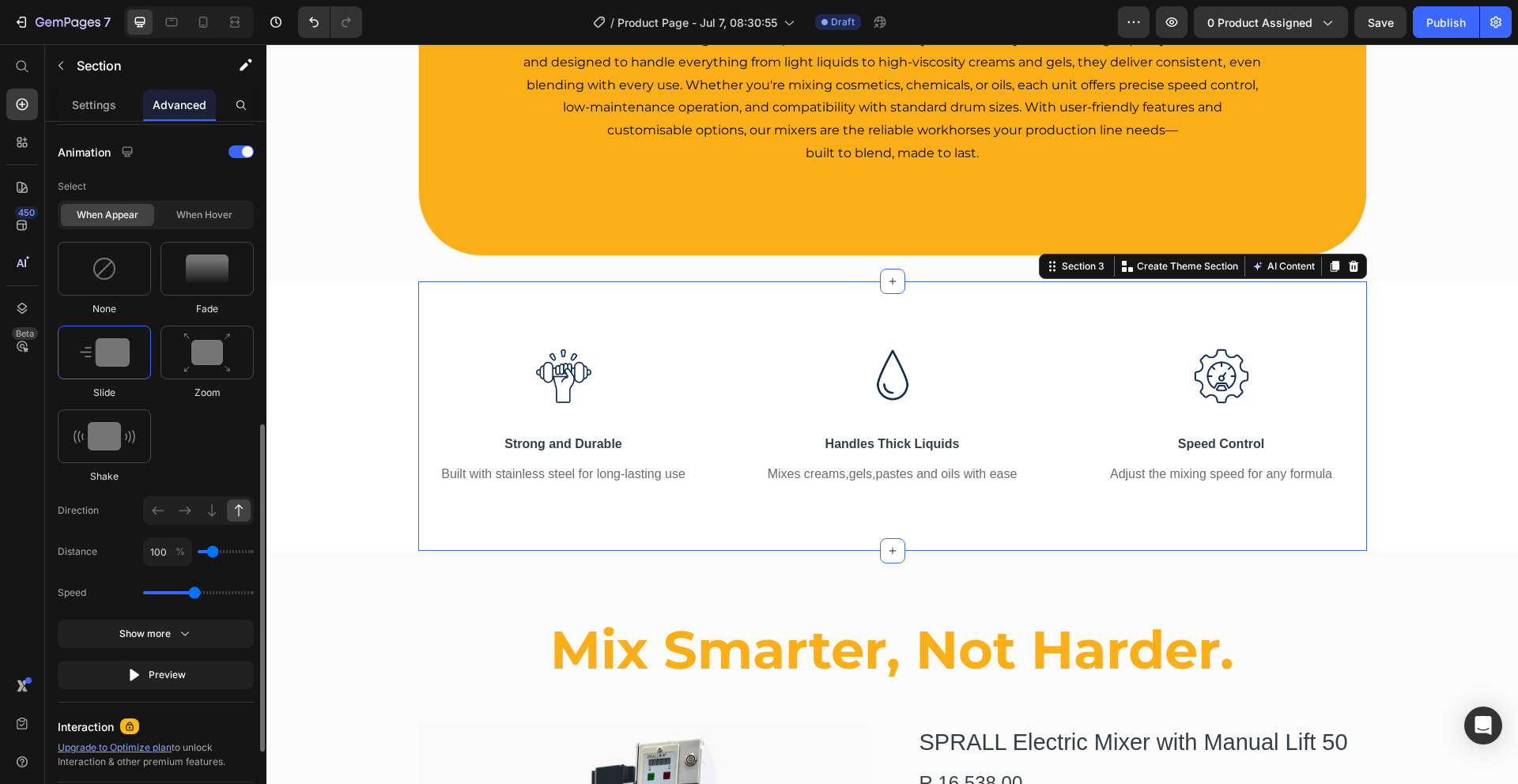 scroll, scrollTop: 673, scrollLeft: 0, axis: vertical 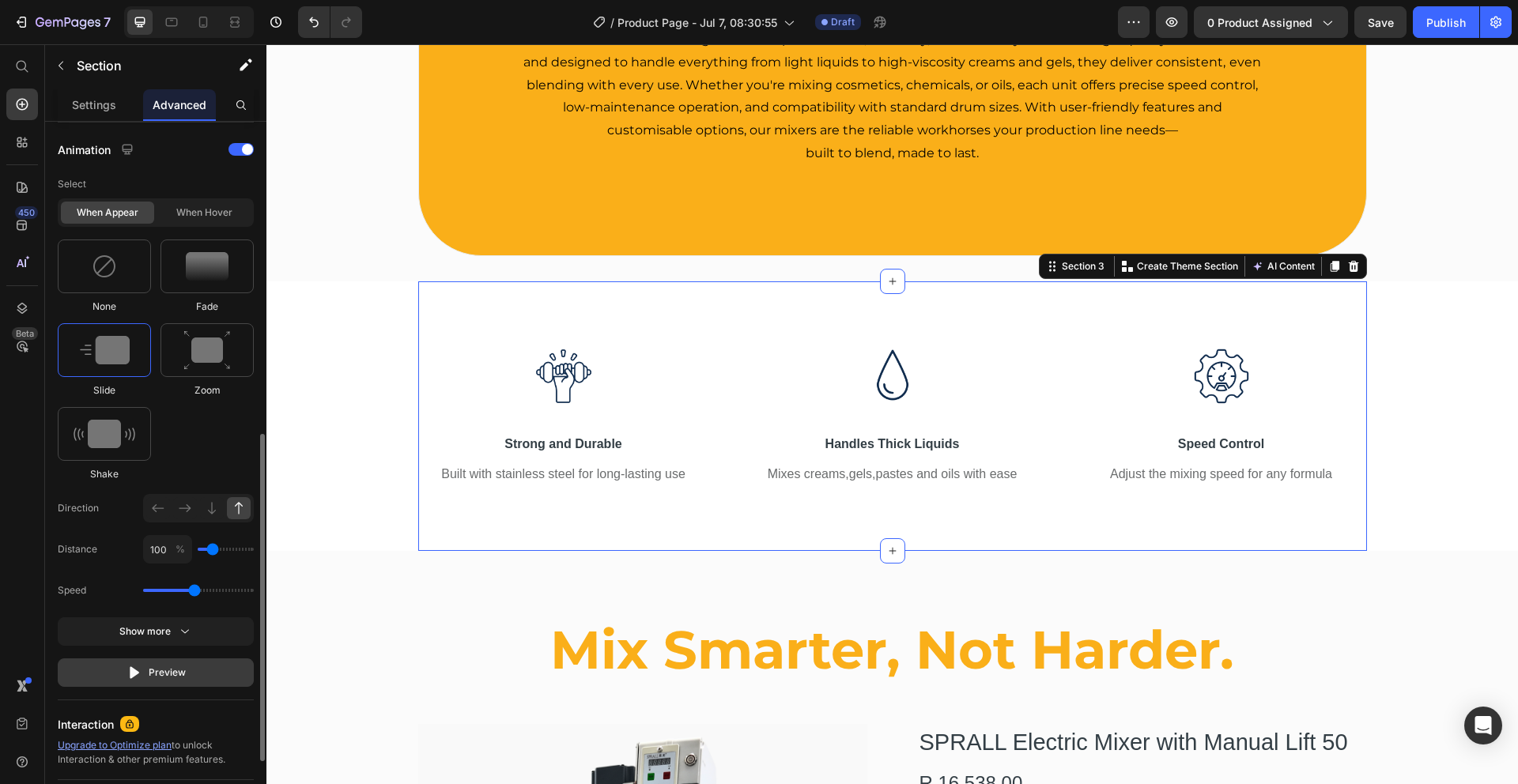 click on "Preview" at bounding box center [156, 673] 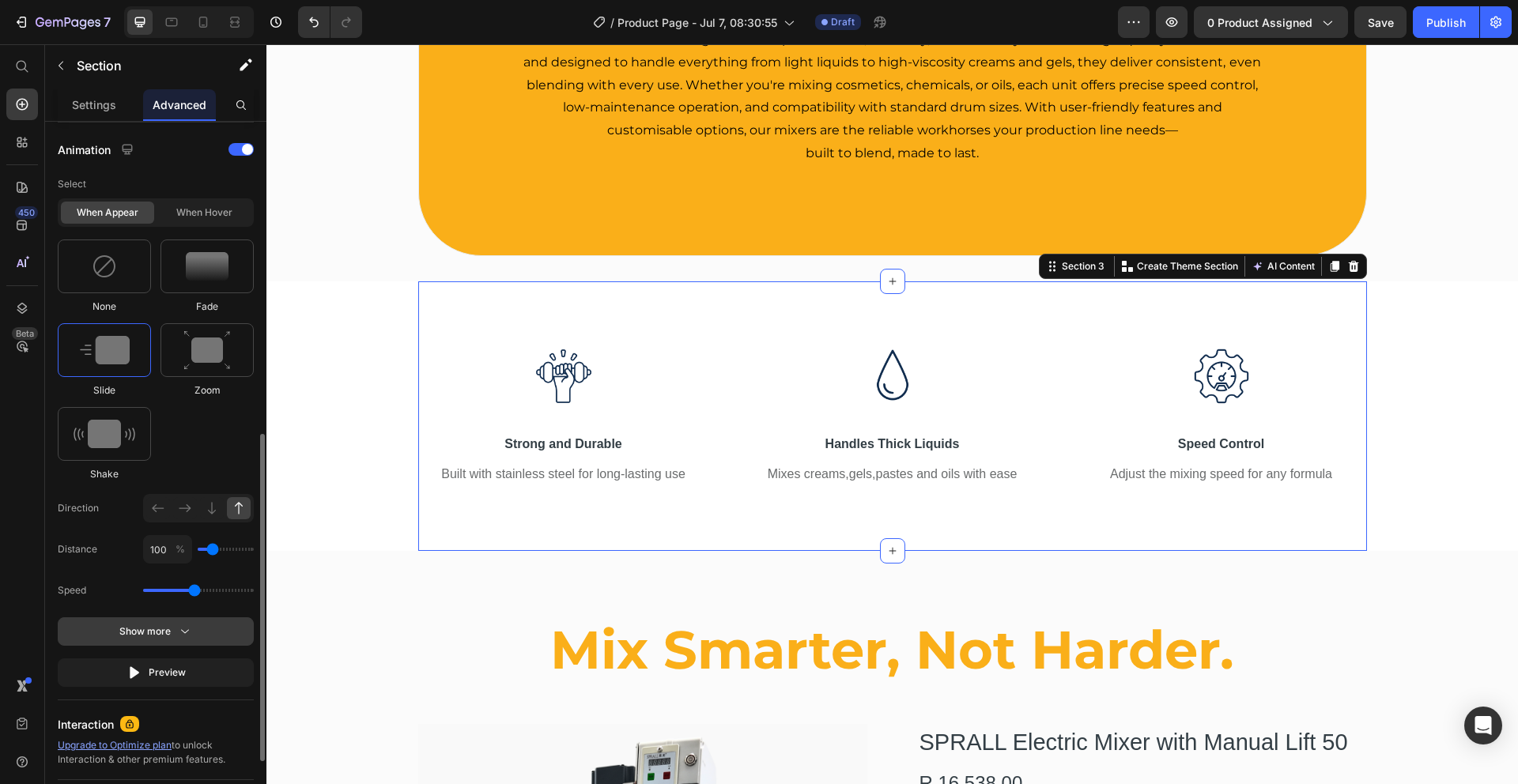 click on "Show more" at bounding box center (156, 631) 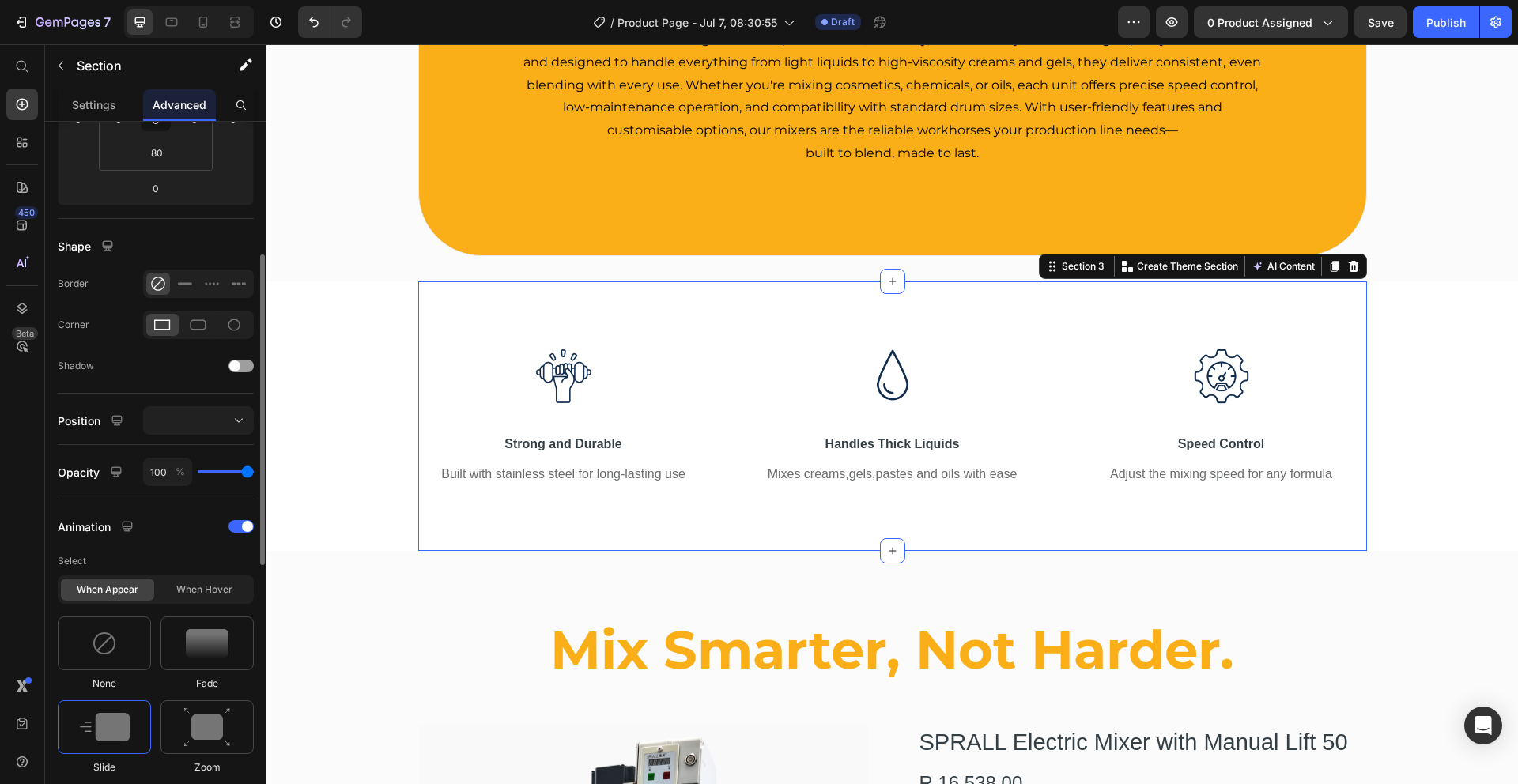 scroll, scrollTop: 297, scrollLeft: 0, axis: vertical 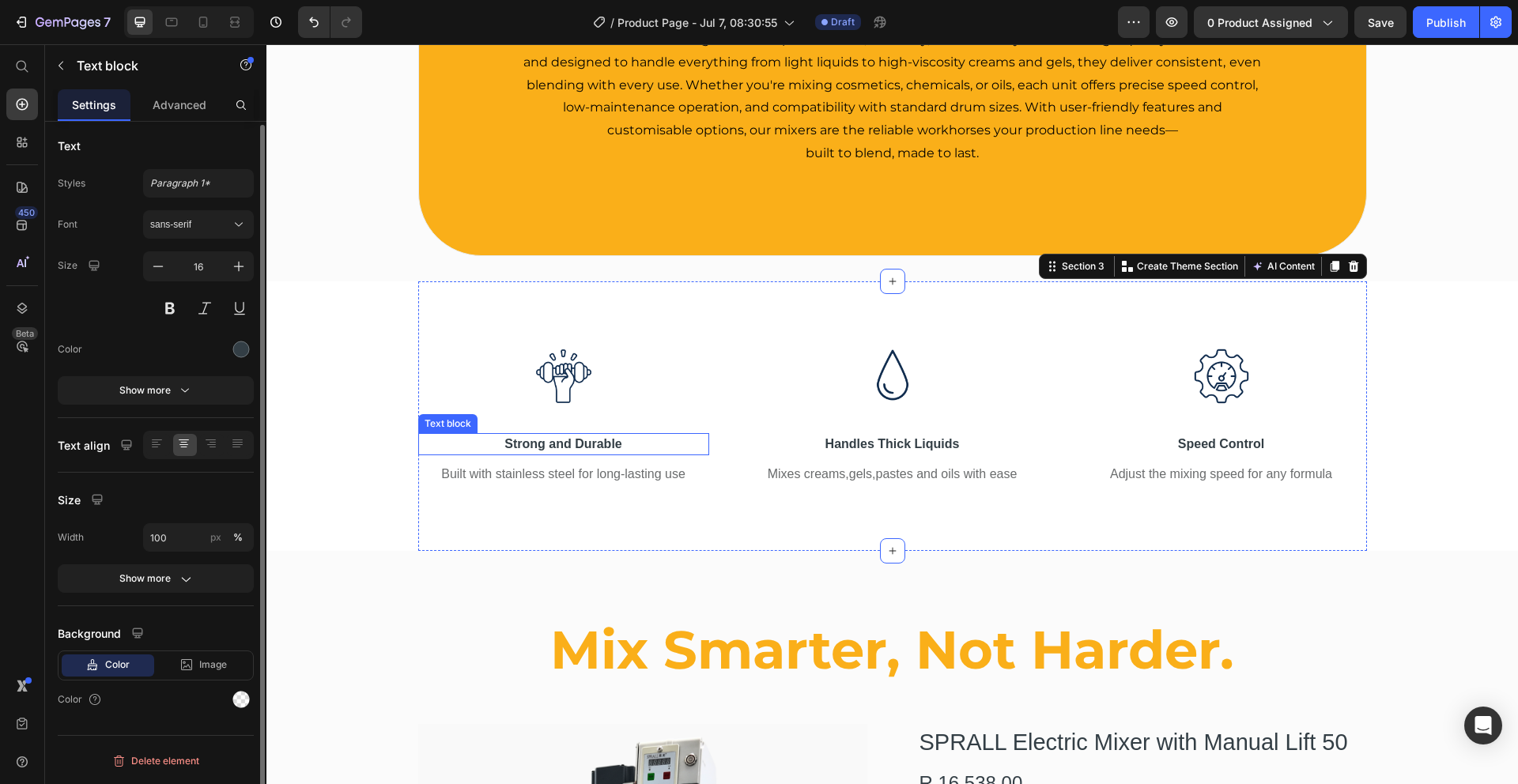 click on "Strong and Durable" at bounding box center (564, 444) 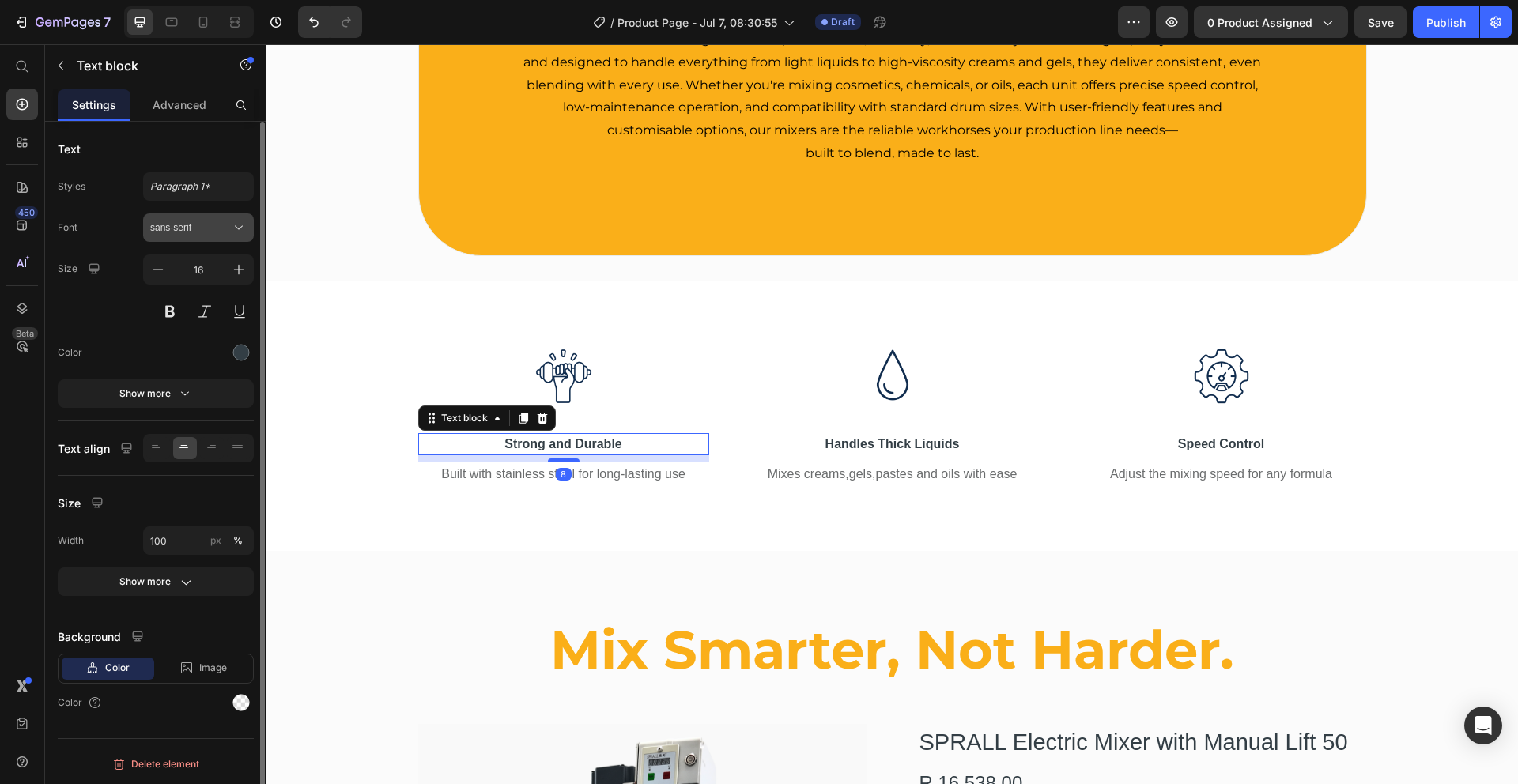 click 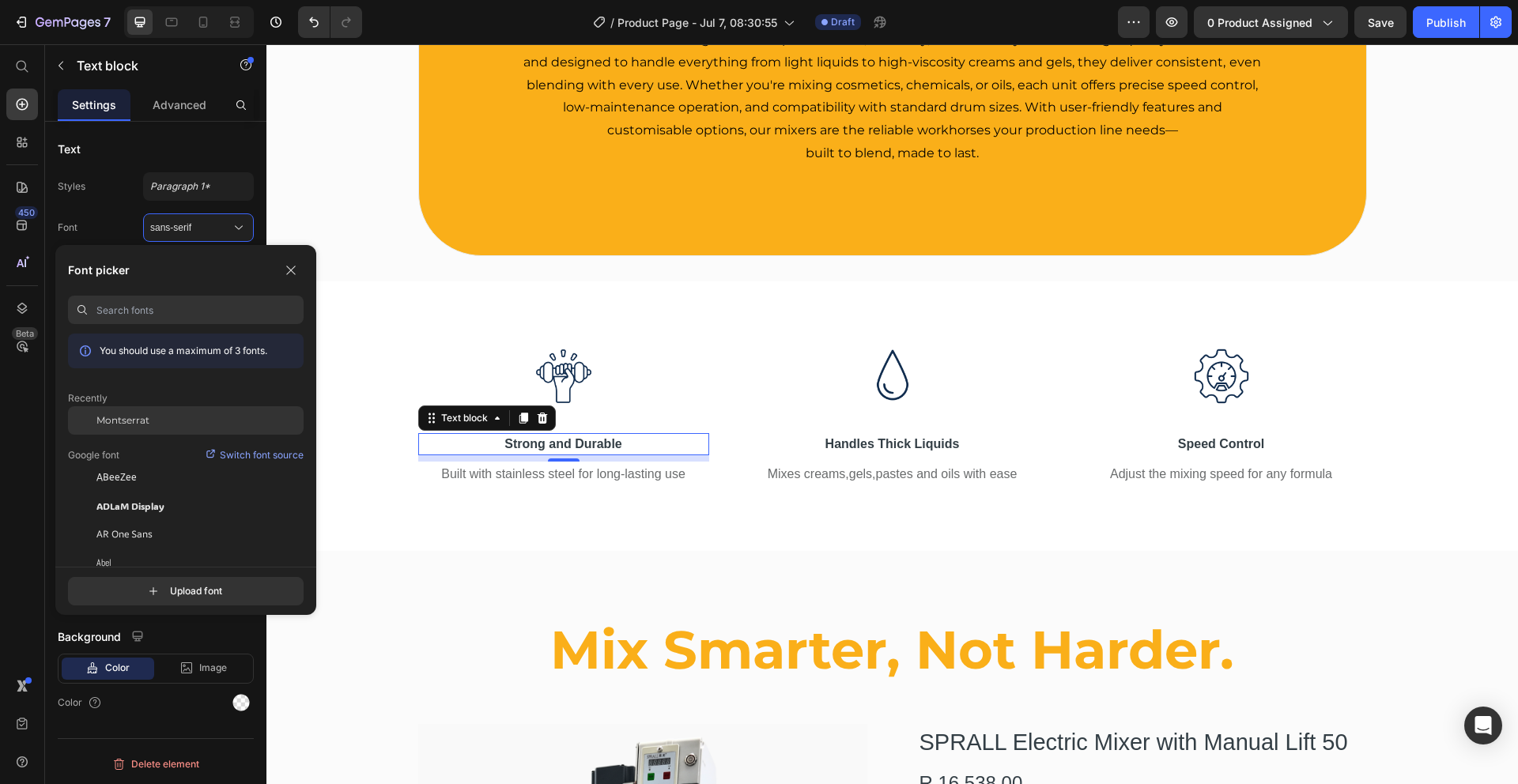 click on "Montserrat" 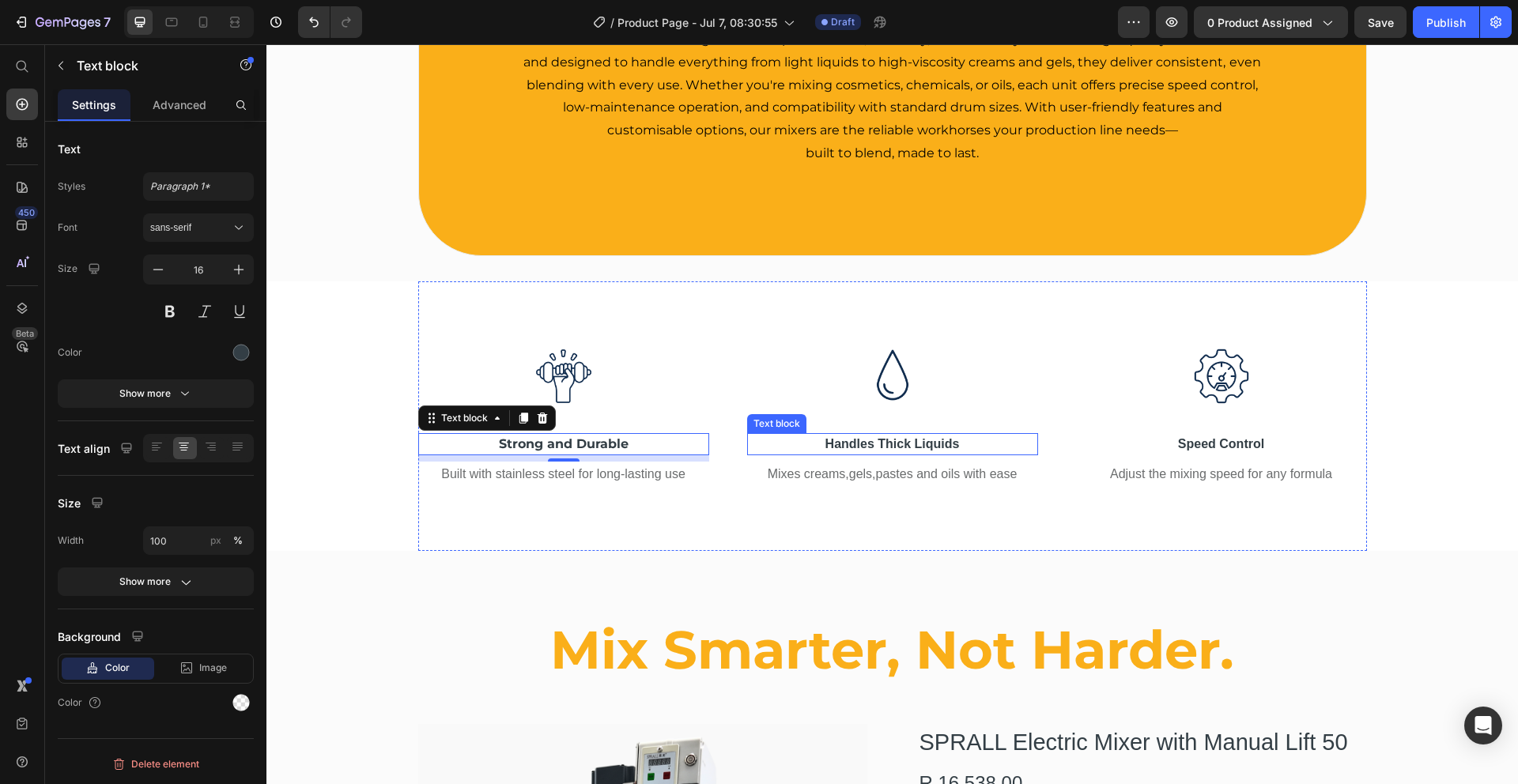 click on "Handles Thick Liquids" at bounding box center [893, 444] 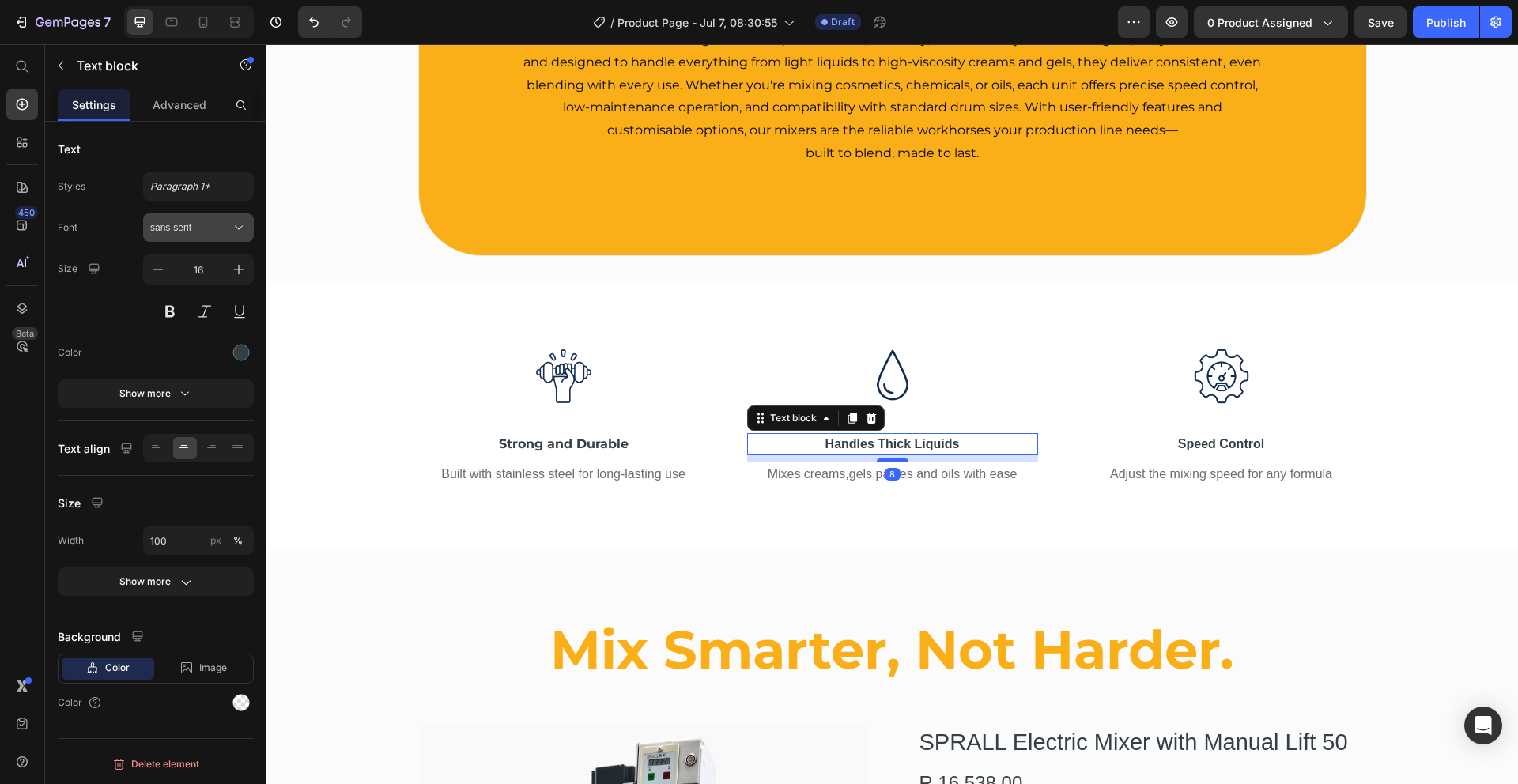 click 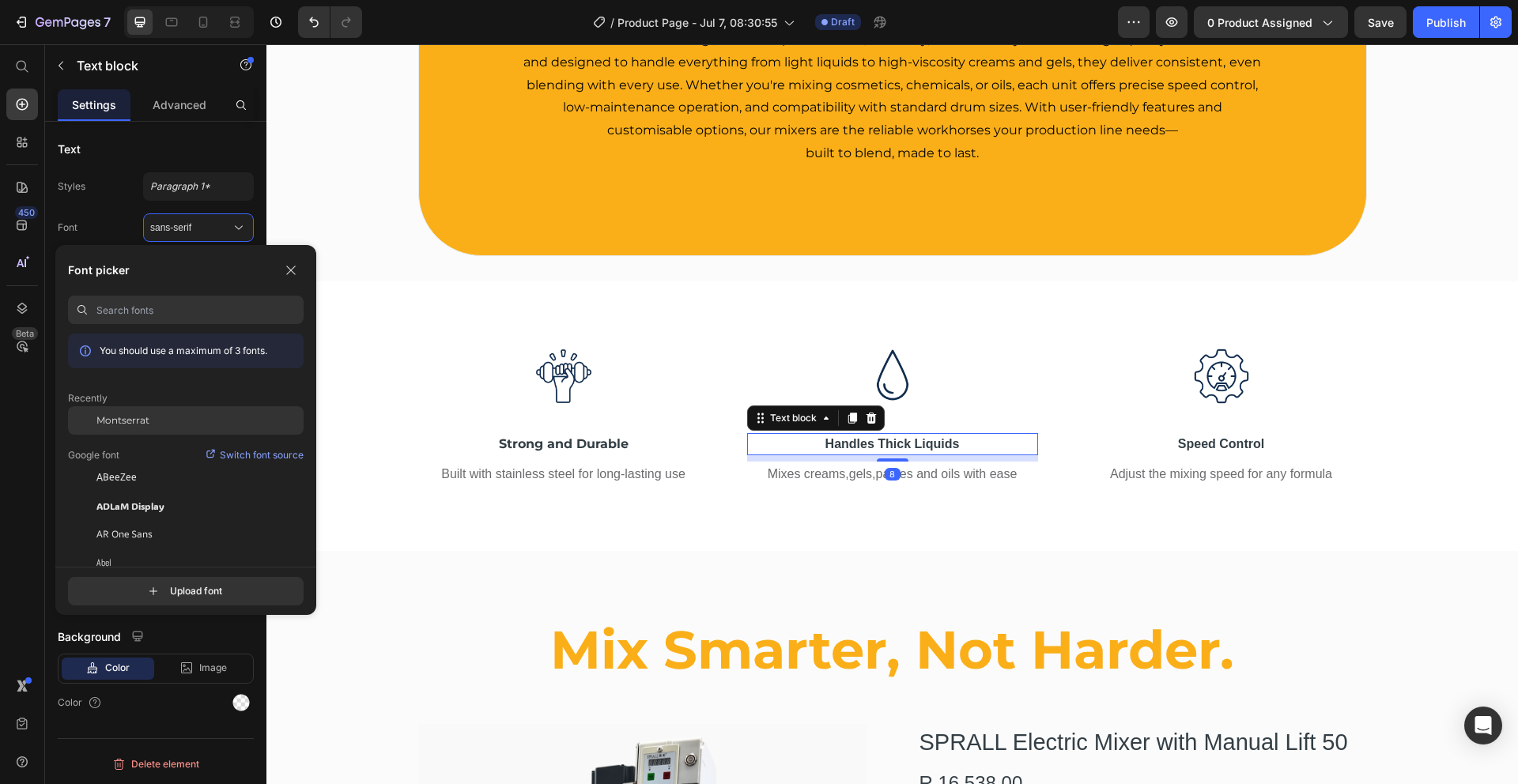 click on "Montserrat" 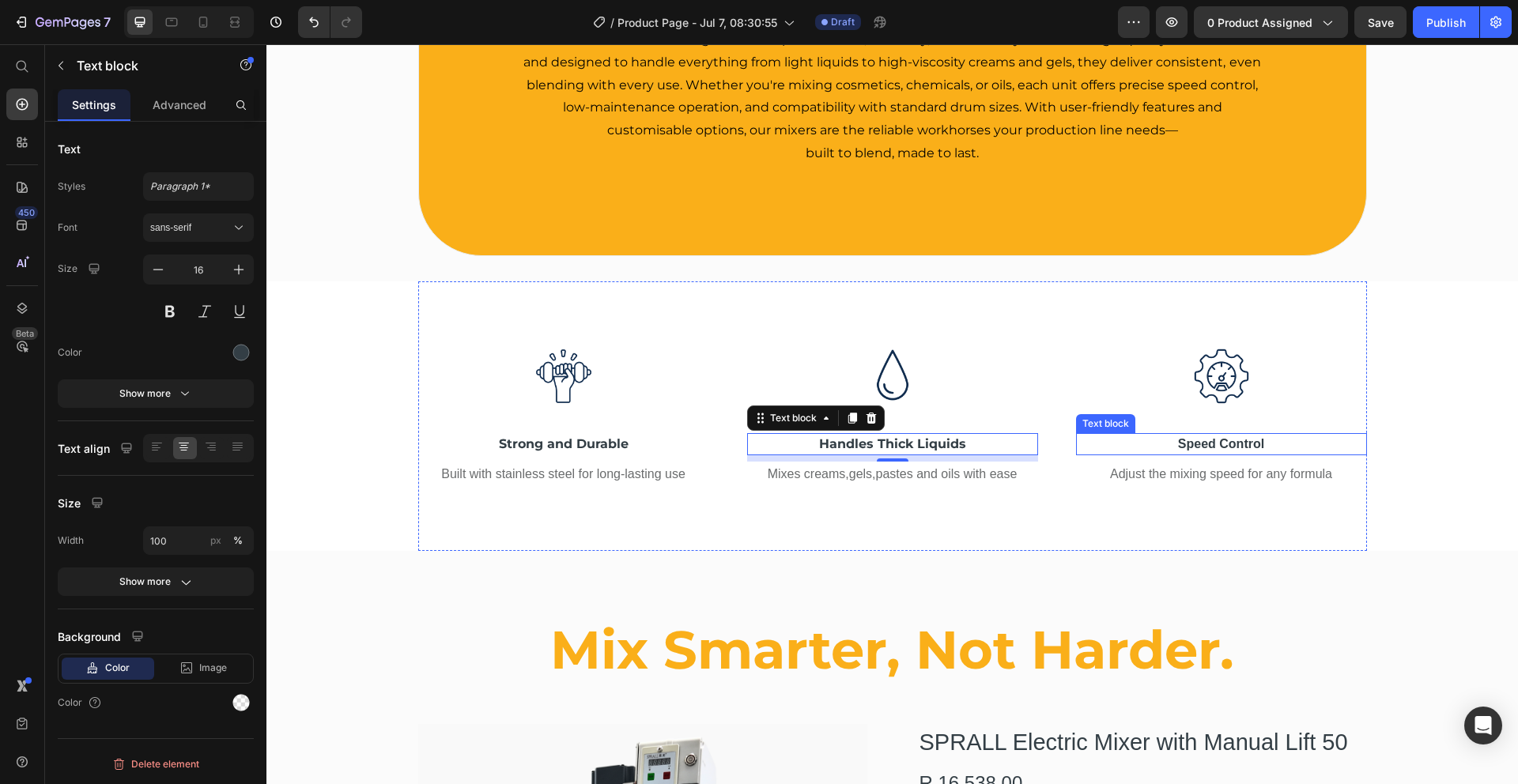 click on "Speed Control" at bounding box center [1222, 444] 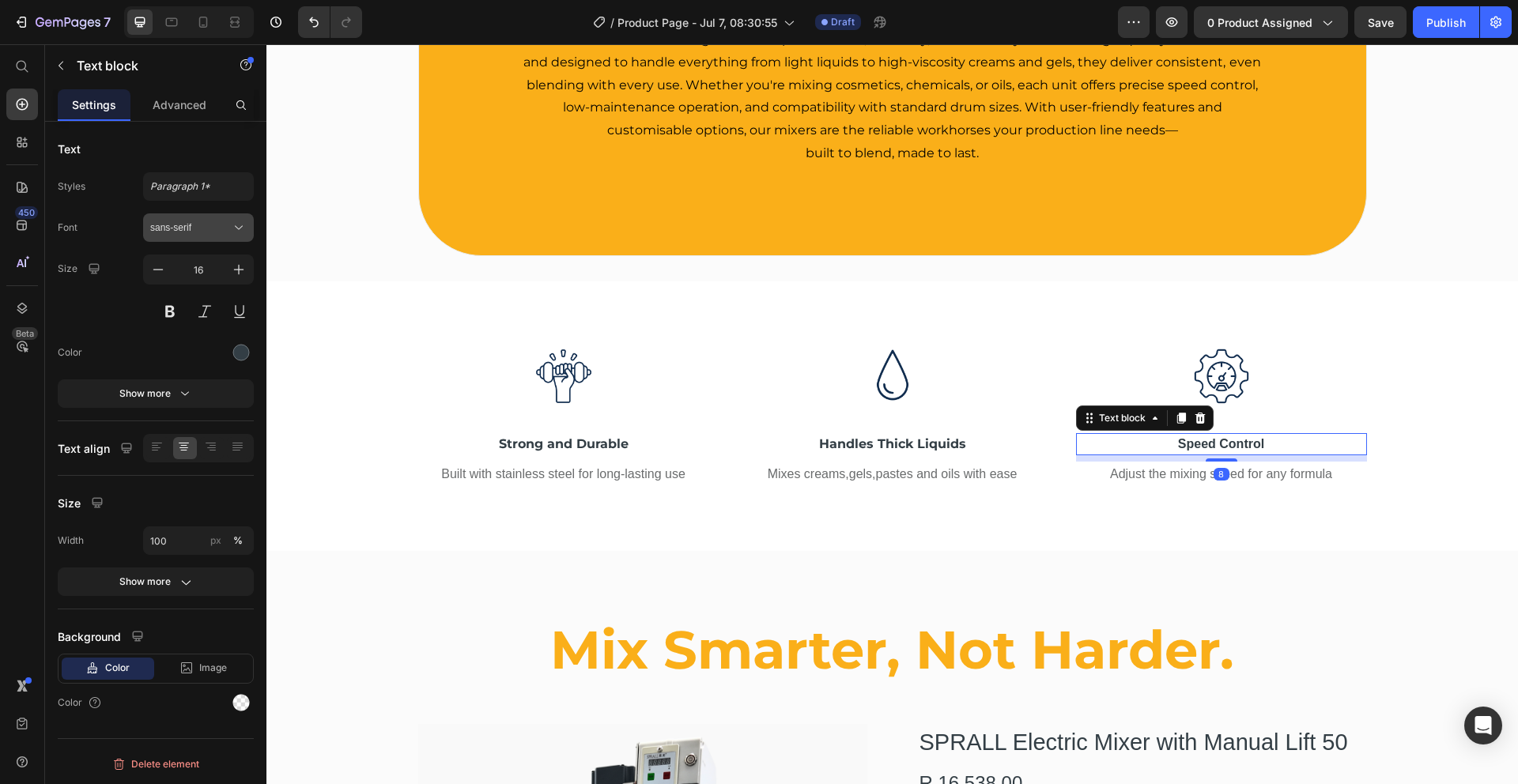 drag, startPoint x: 238, startPoint y: 230, endPoint x: 232, endPoint y: 221, distance: 10.816654 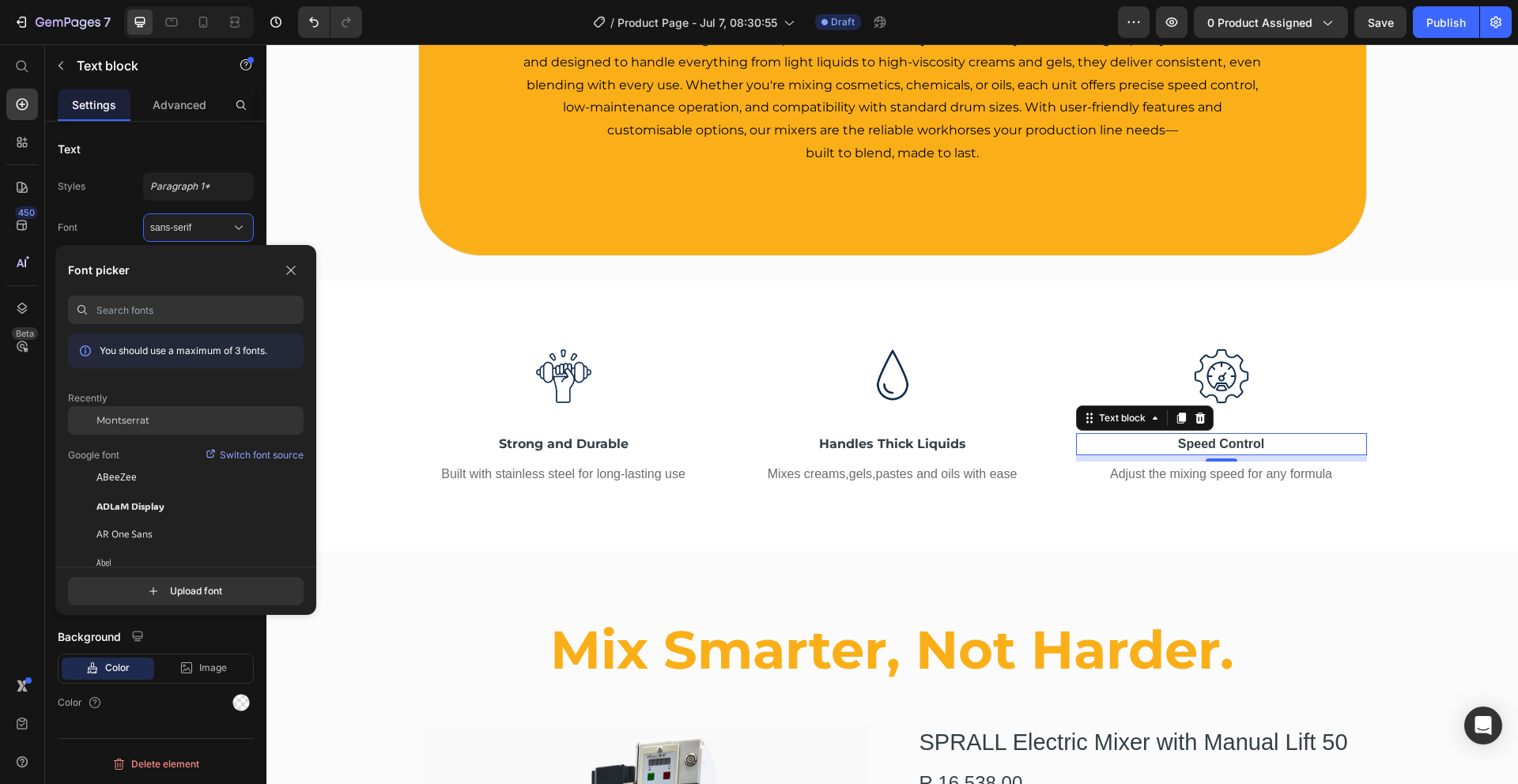 click on "Montserrat" 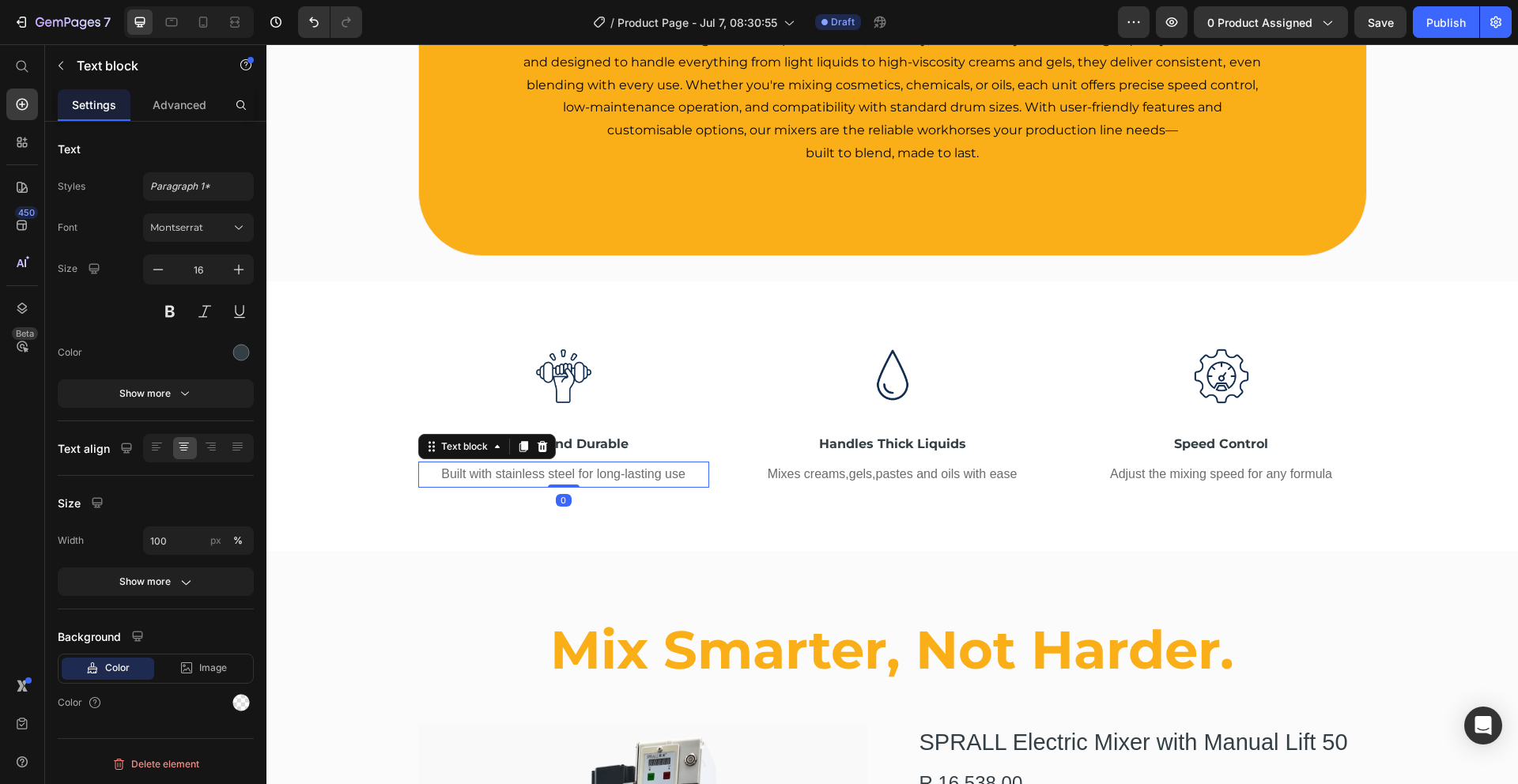 click on "Built with stainless steel for long-lasting use" at bounding box center [564, 474] 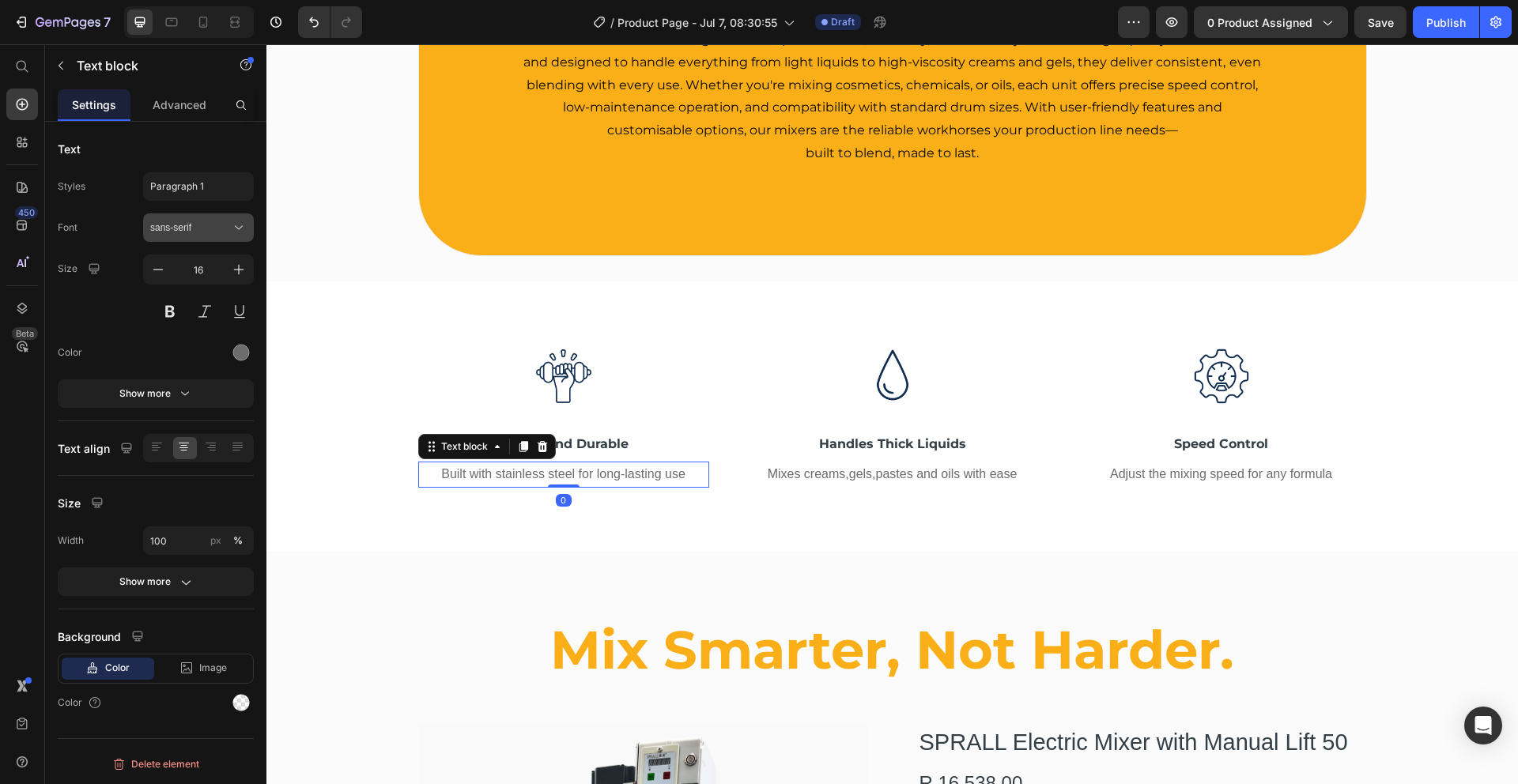 click 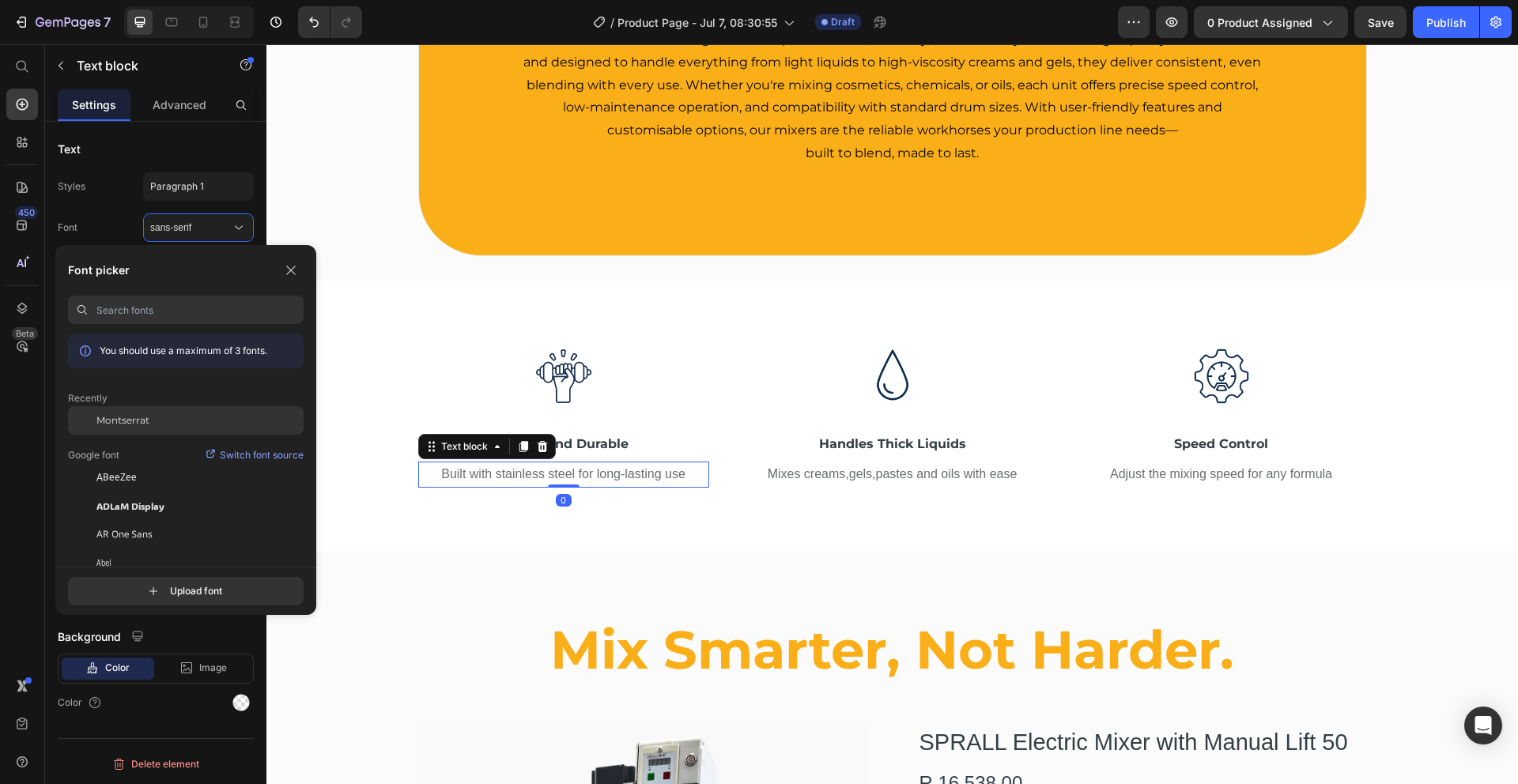 click on "Montserrat" 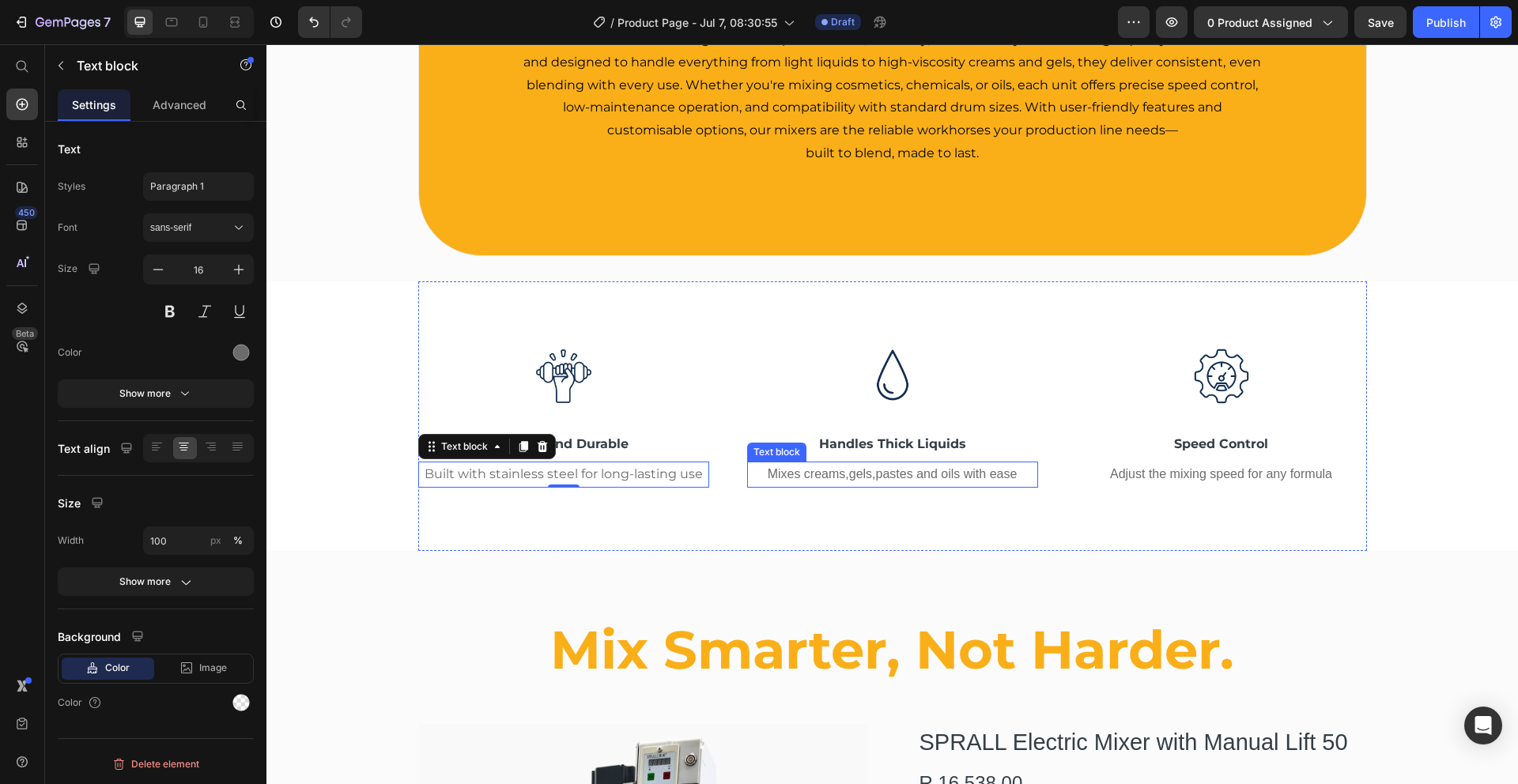 click on "Mixes creams,gels,pastes and oils with ease" at bounding box center (893, 474) 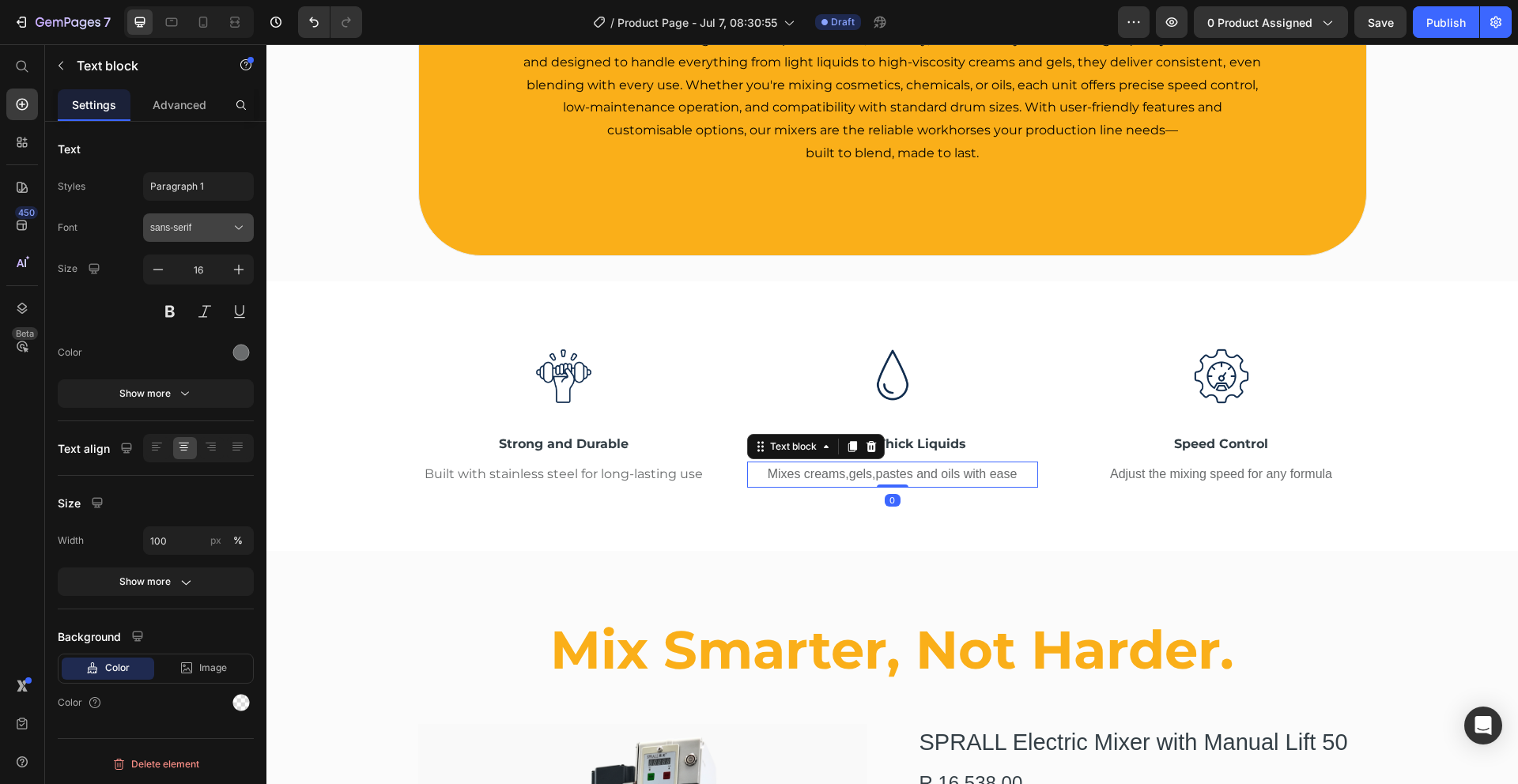 click 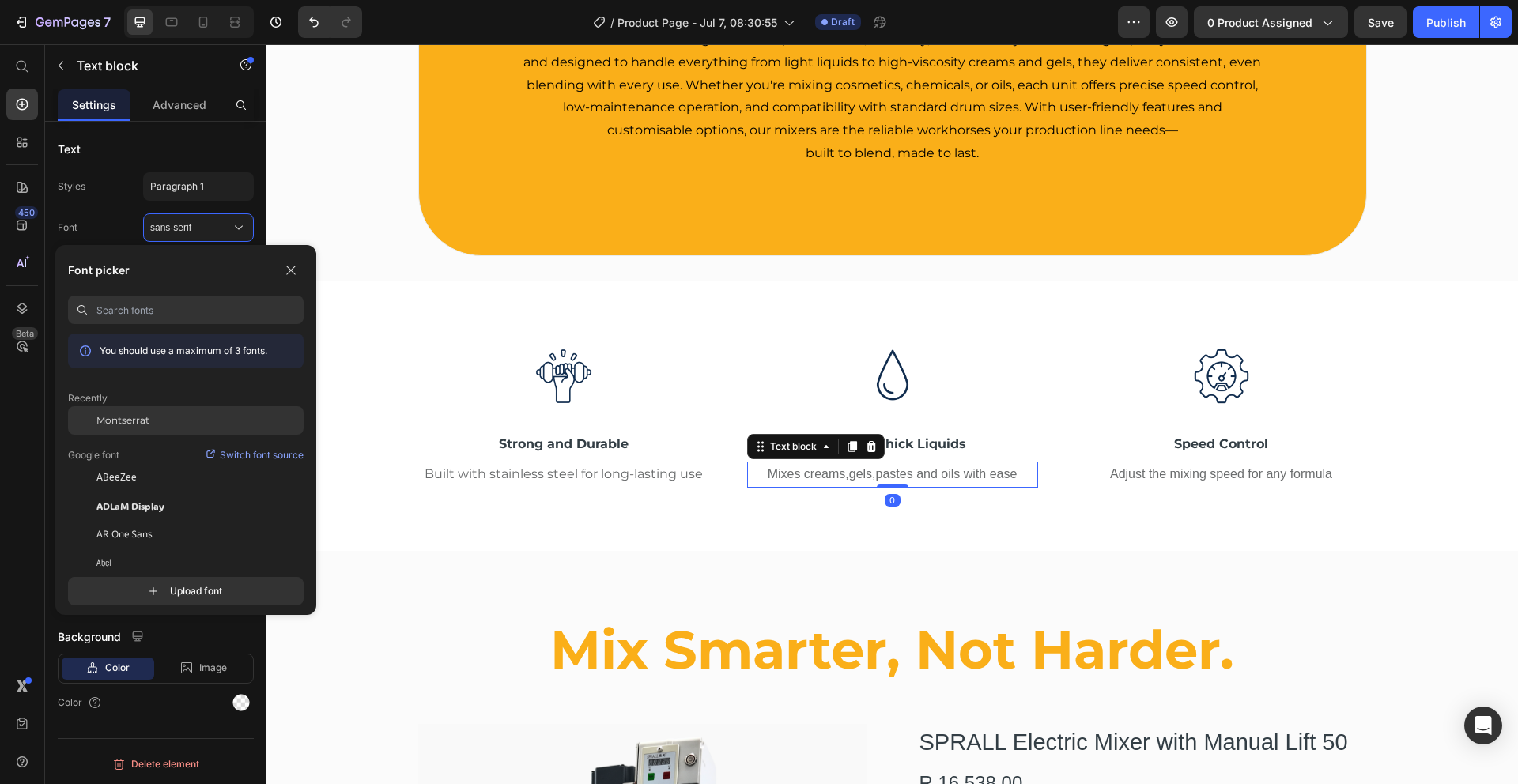 click on "Montserrat" 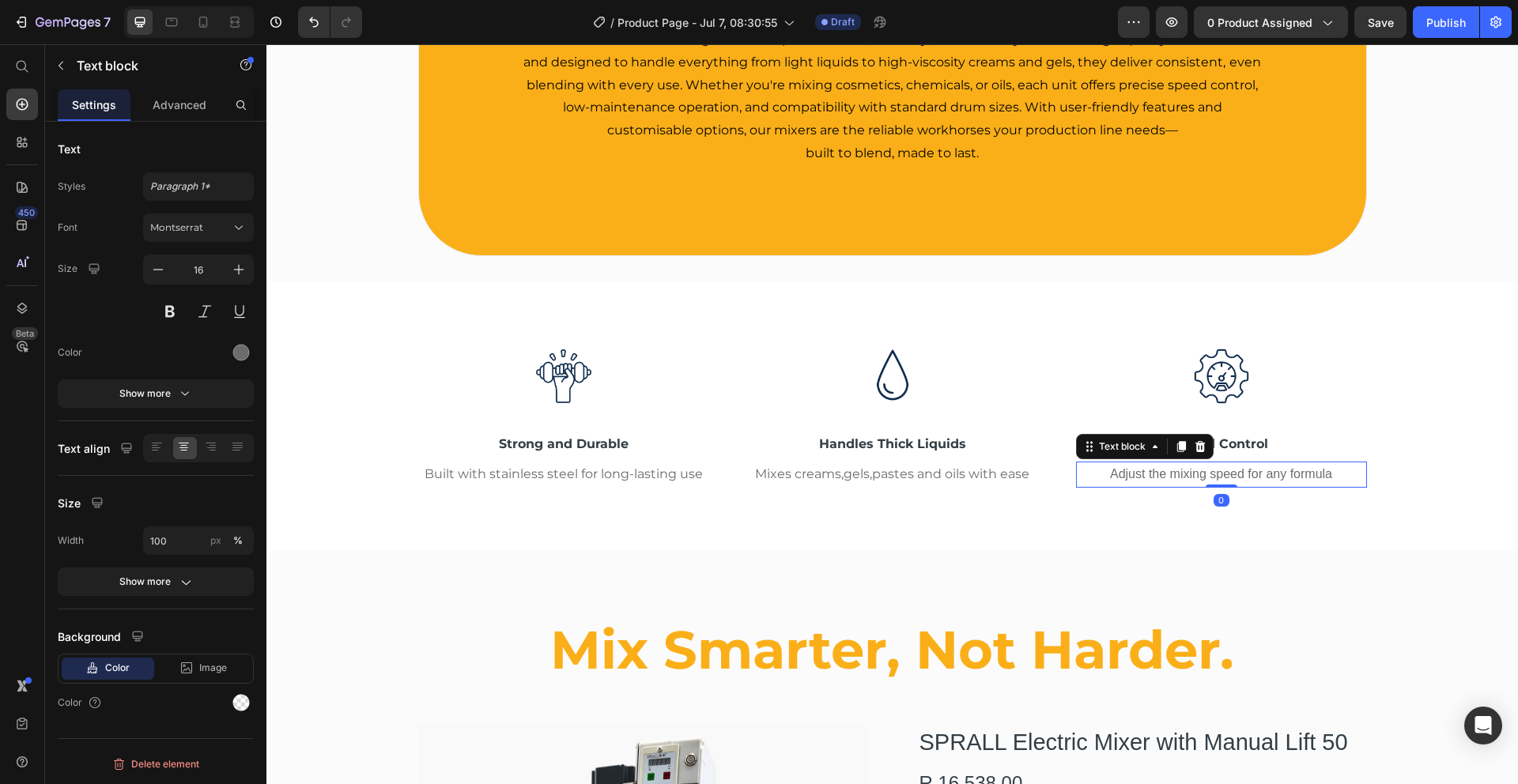 drag, startPoint x: 1281, startPoint y: 478, endPoint x: 1228, endPoint y: 470, distance: 53.60037 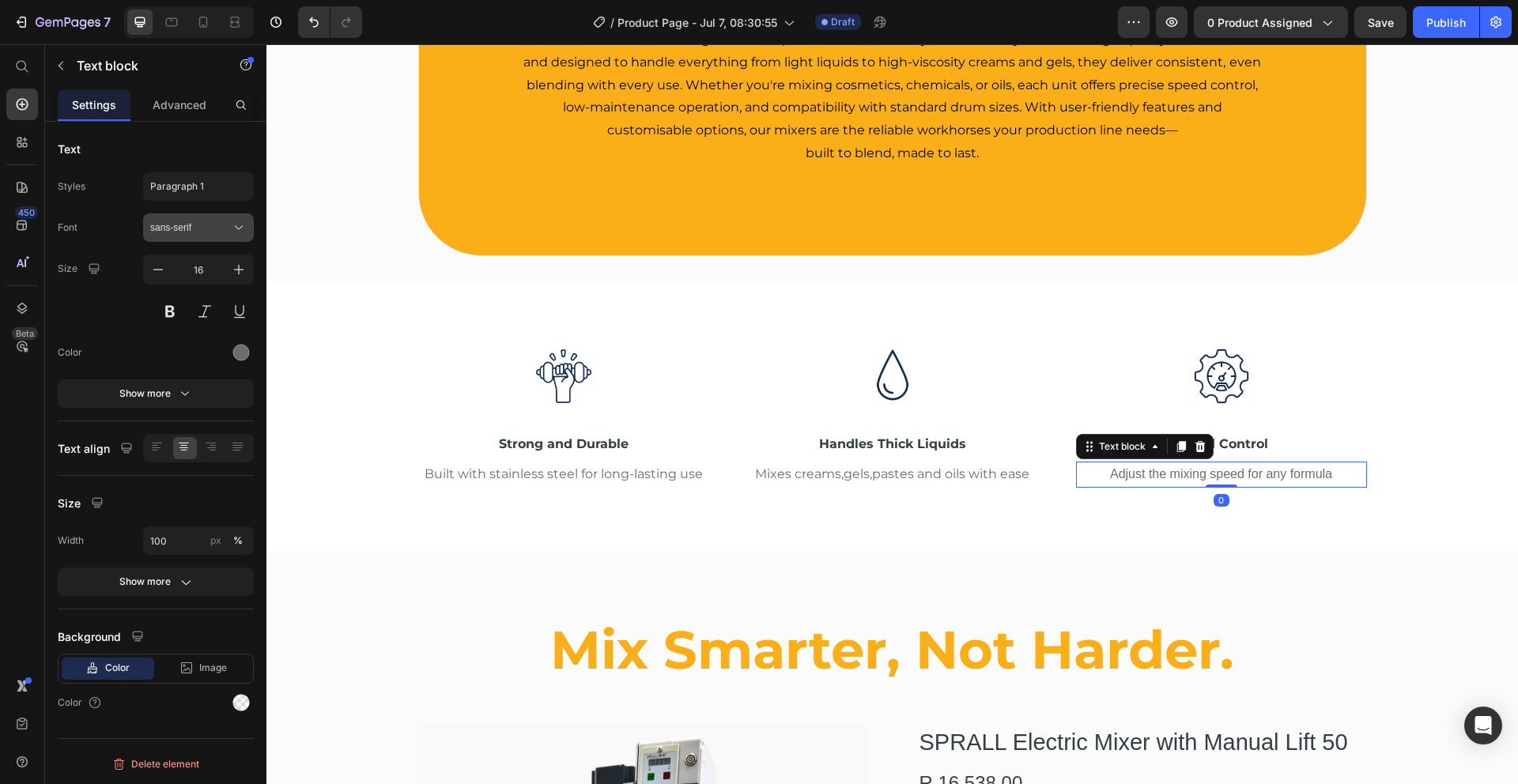 click 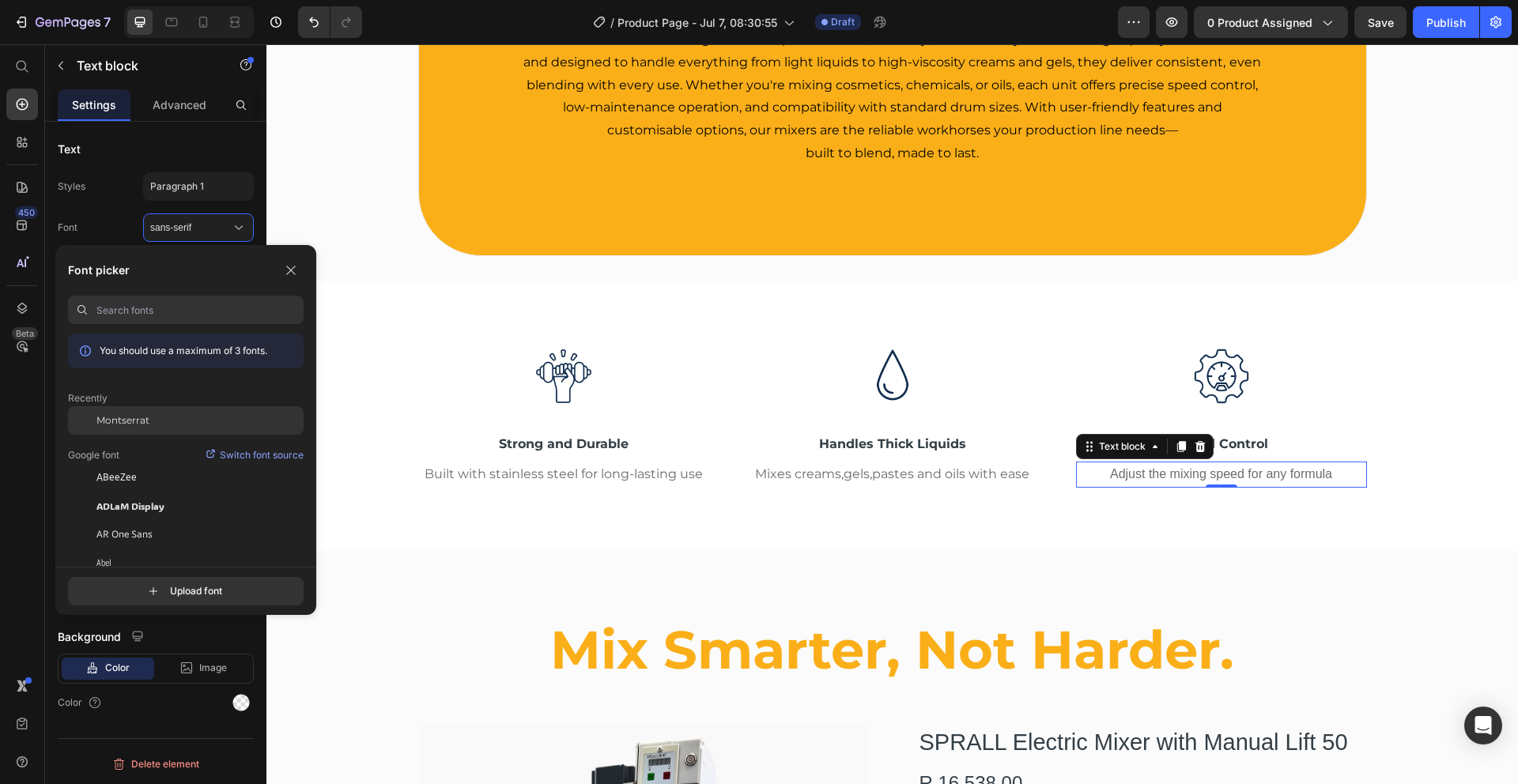 click on "Montserrat" 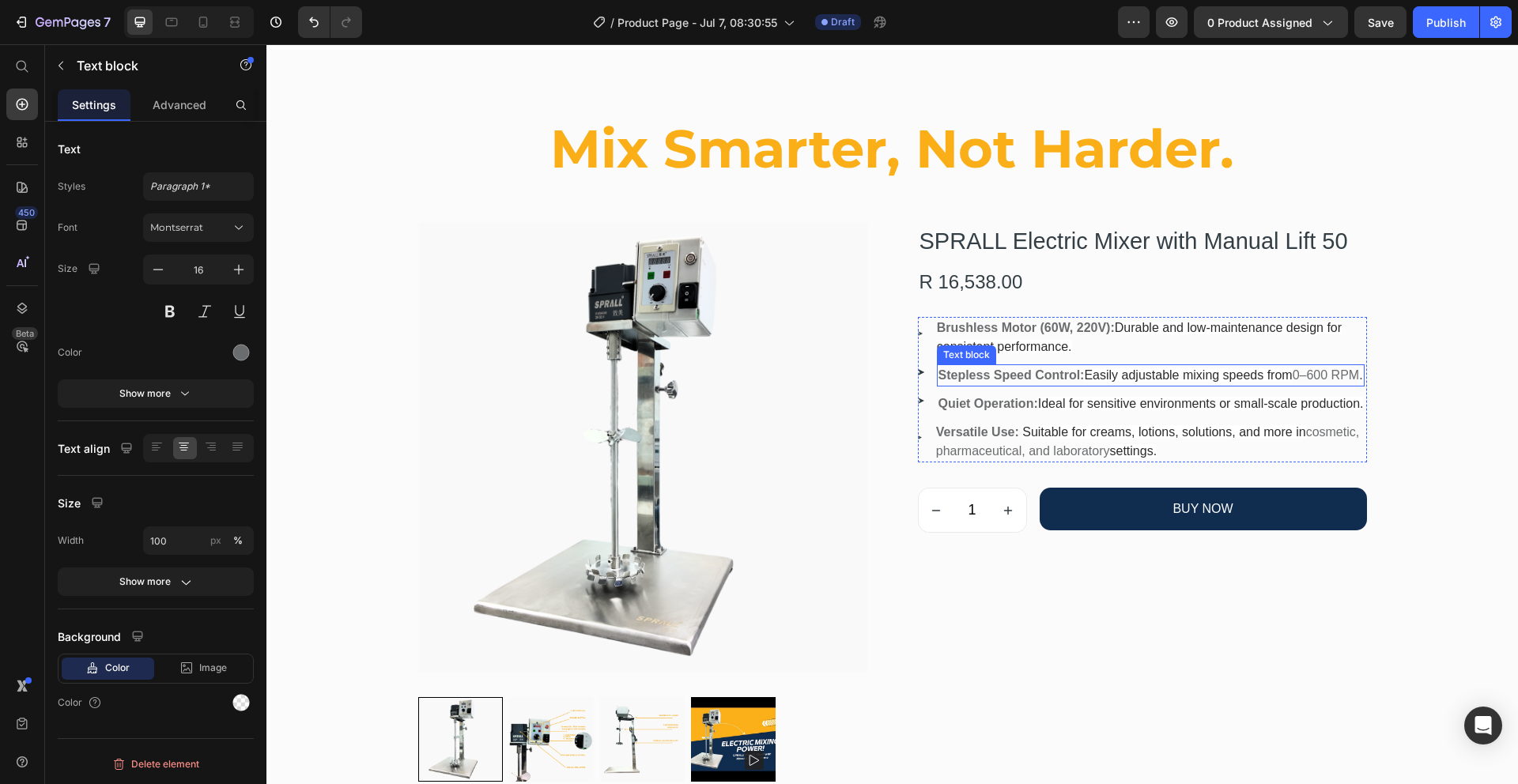 scroll, scrollTop: 1172, scrollLeft: 0, axis: vertical 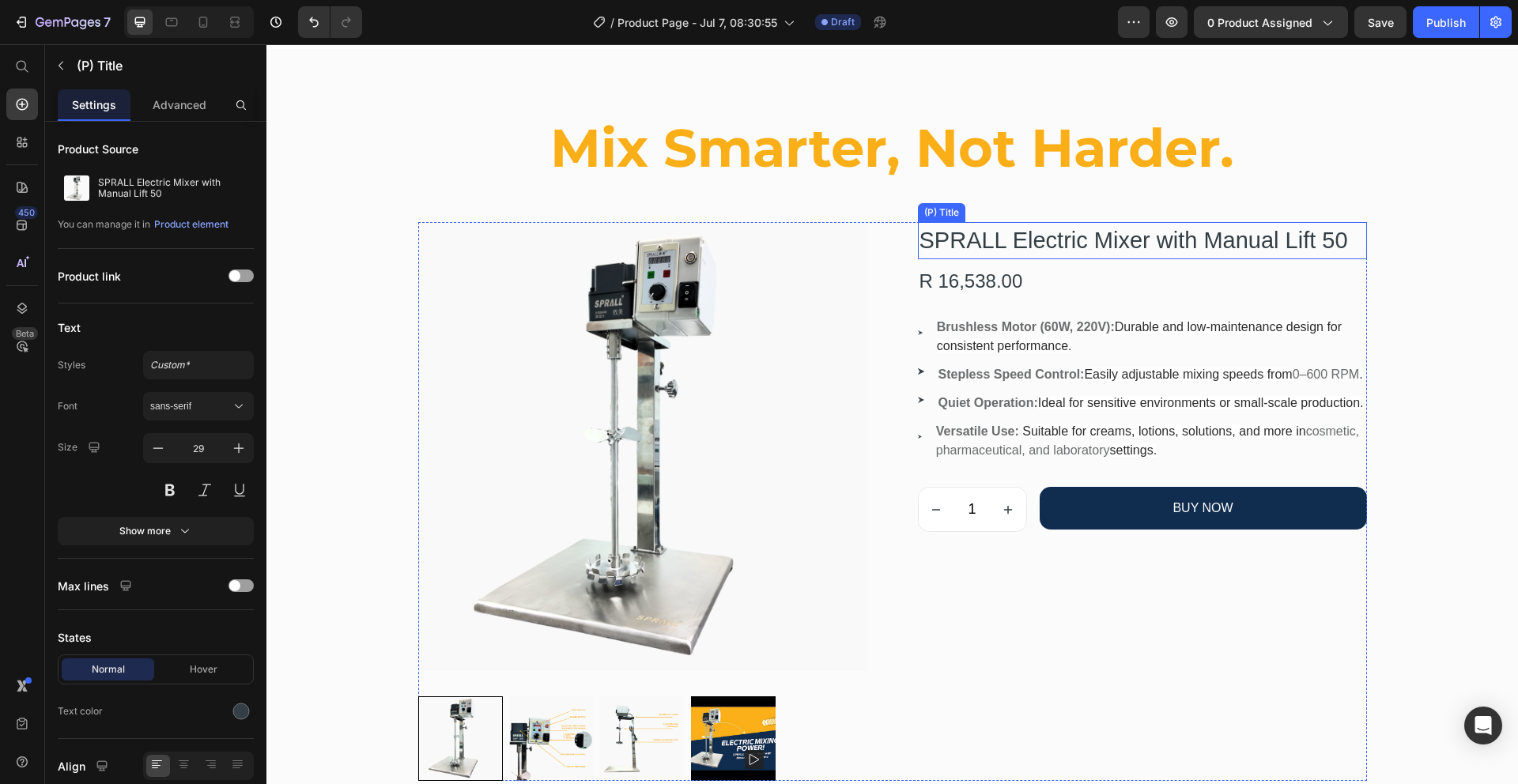 click on "SPRALL Electric Mixer with Manual Lift 50" at bounding box center (1142, 241) 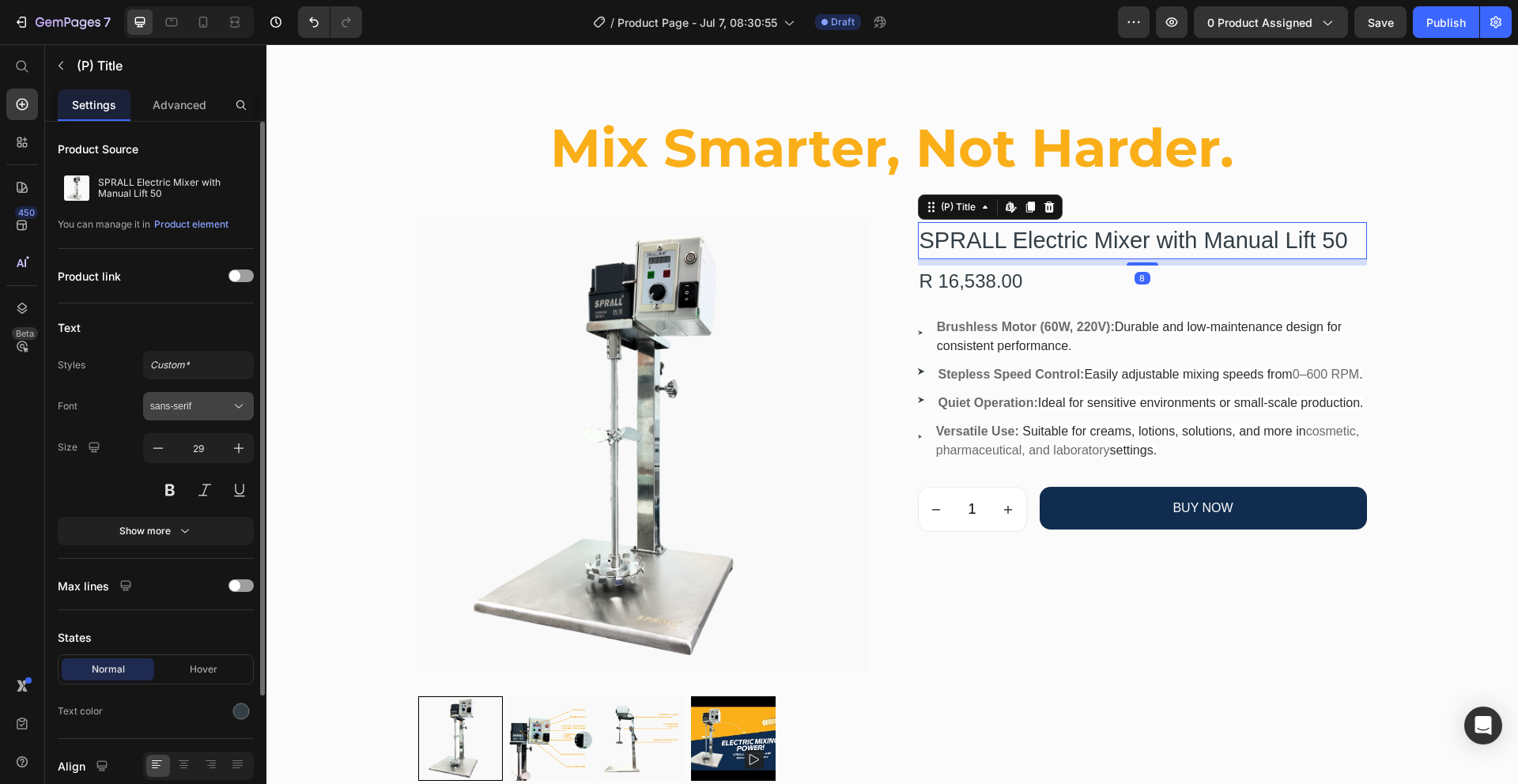 click on "sans-serif" at bounding box center (198, 406) 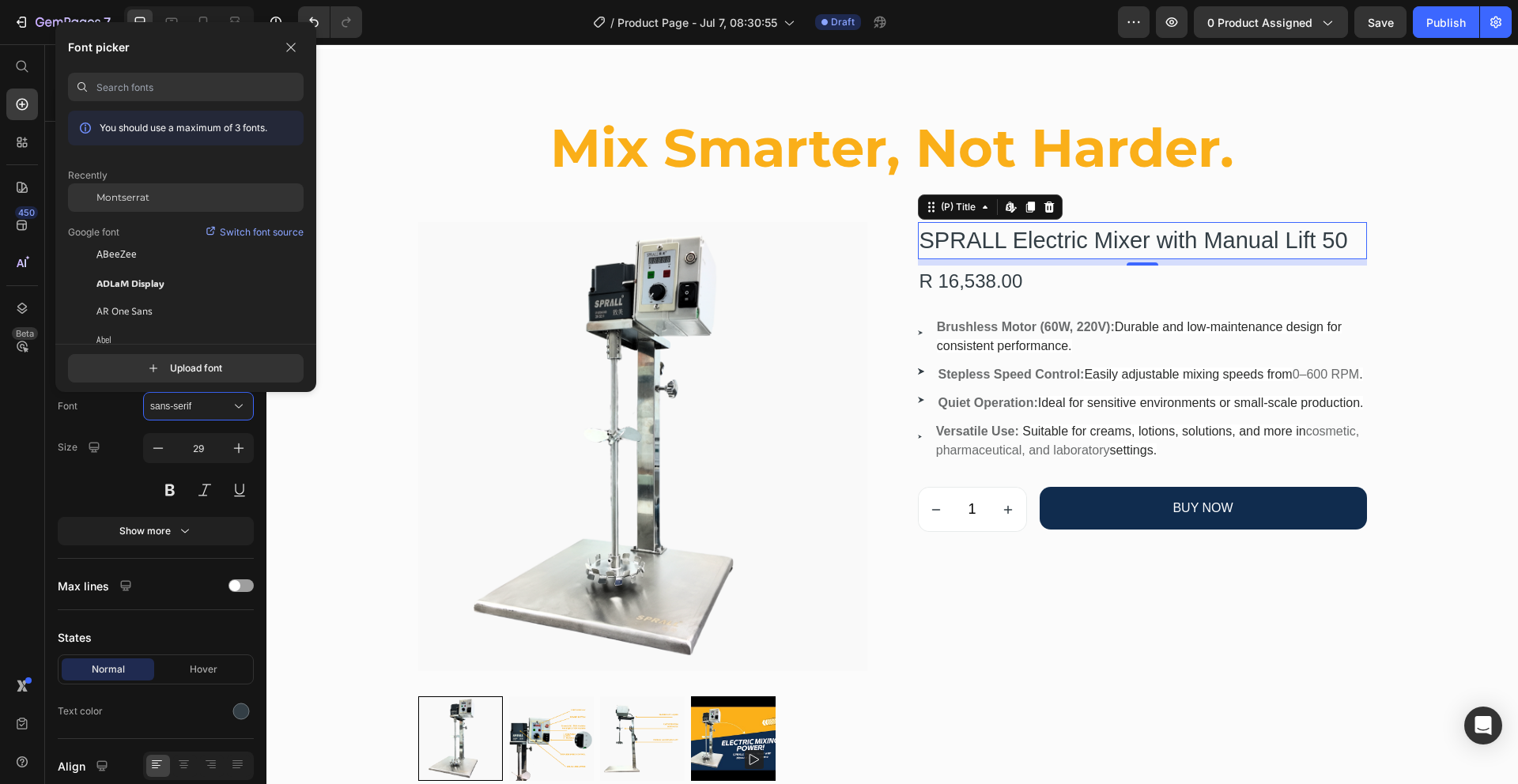 click on "Montserrat" 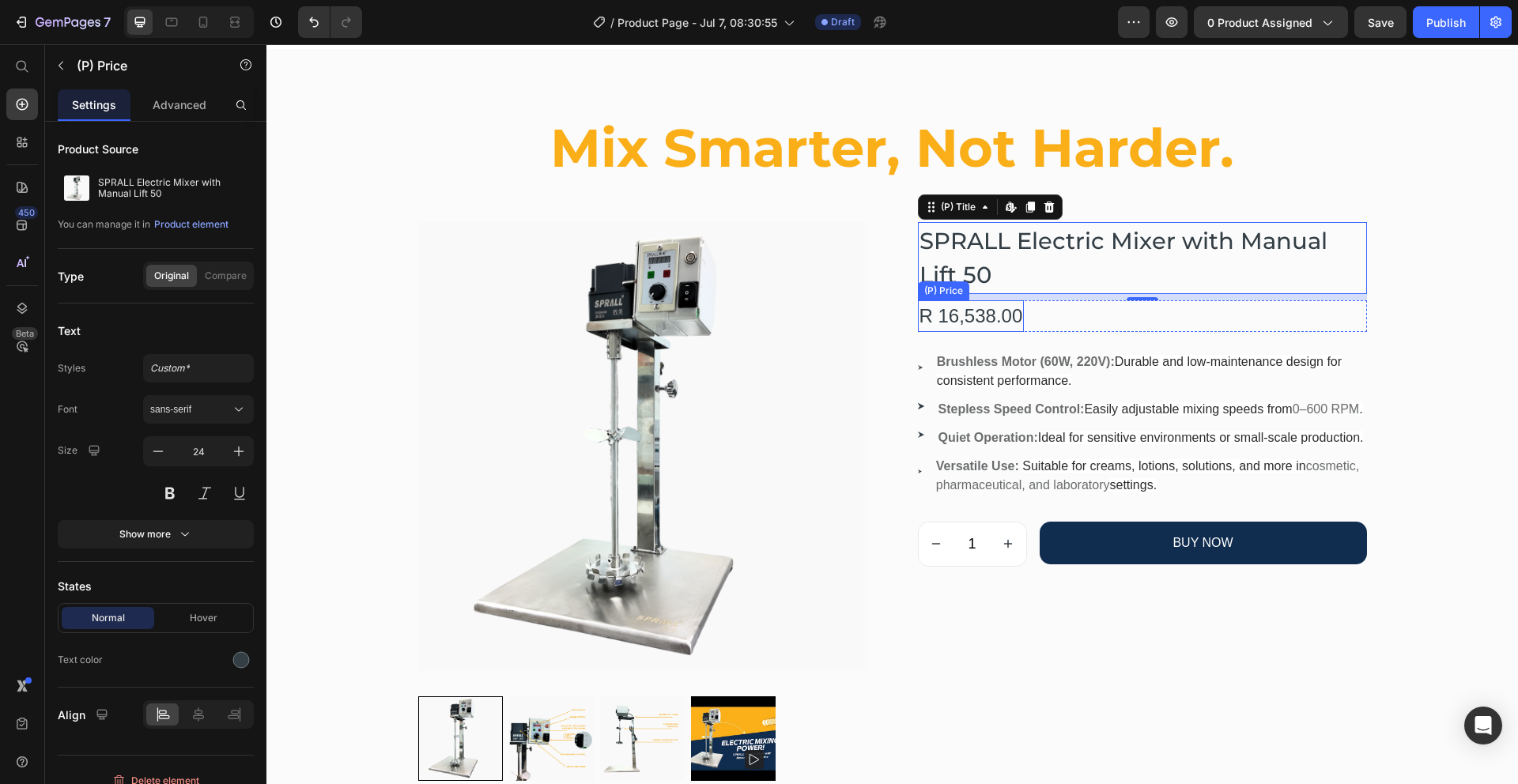 click on "R 16,538.00" at bounding box center [971, 316] 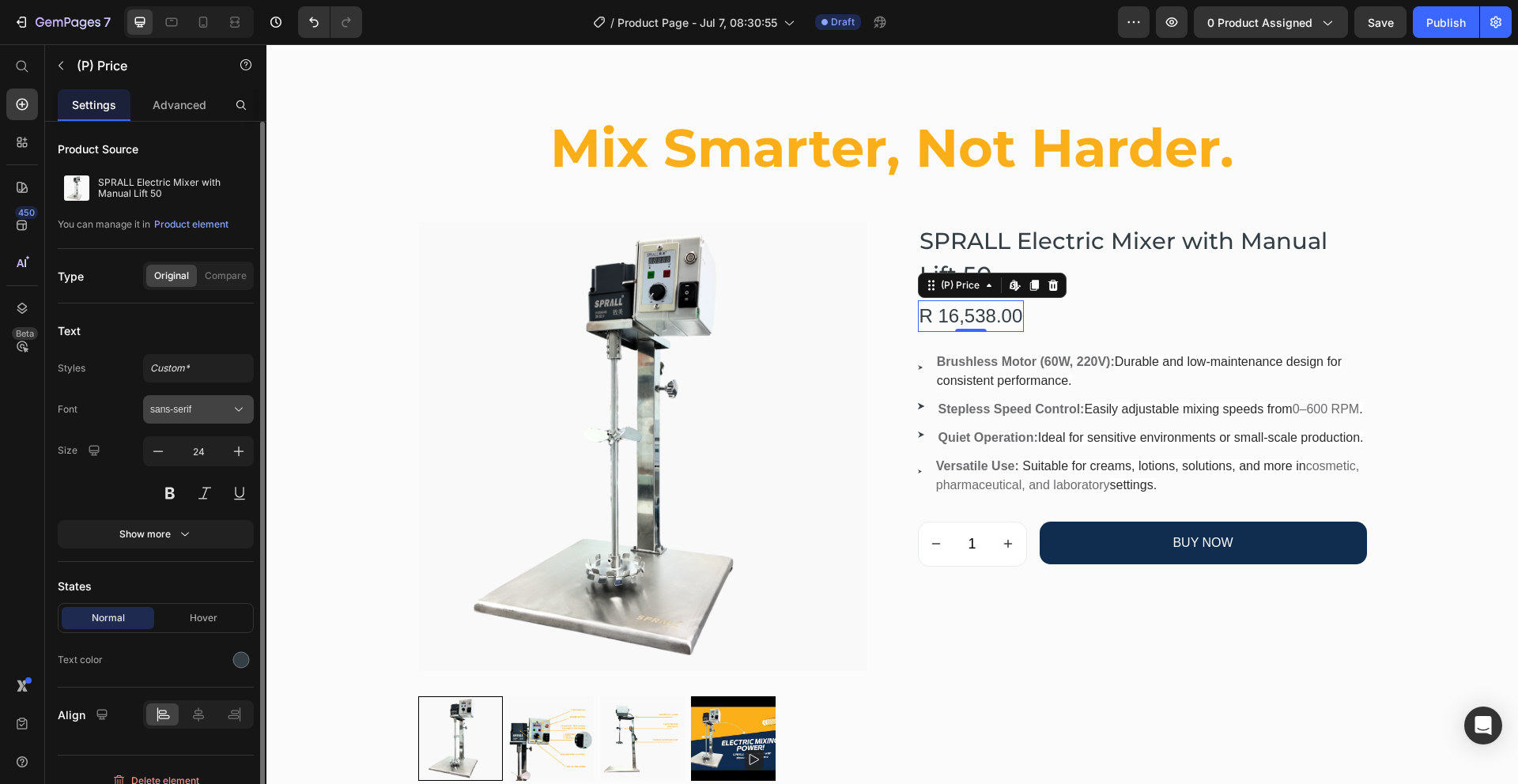 click on "sans-serif" at bounding box center [198, 409] 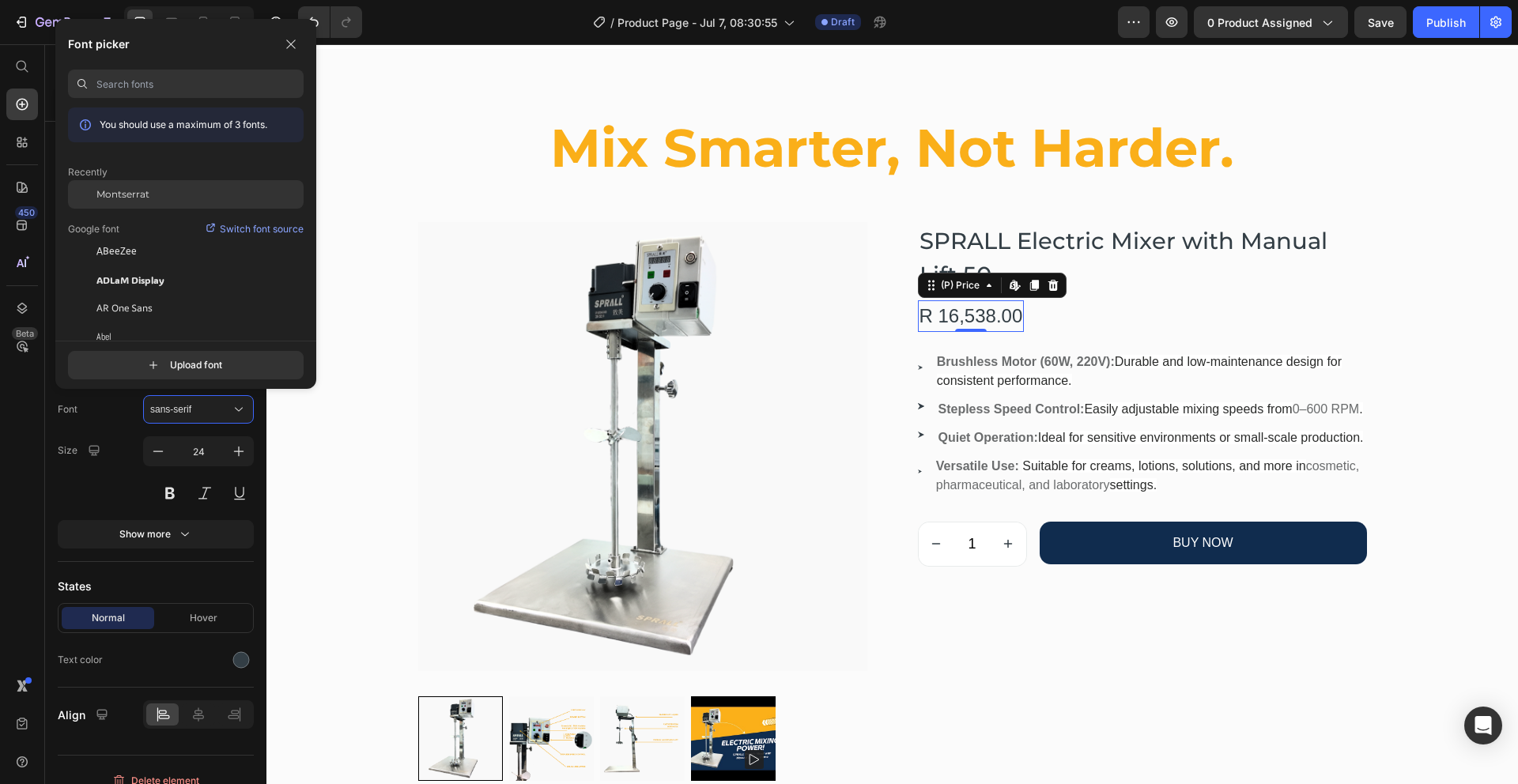 click on "Montserrat" 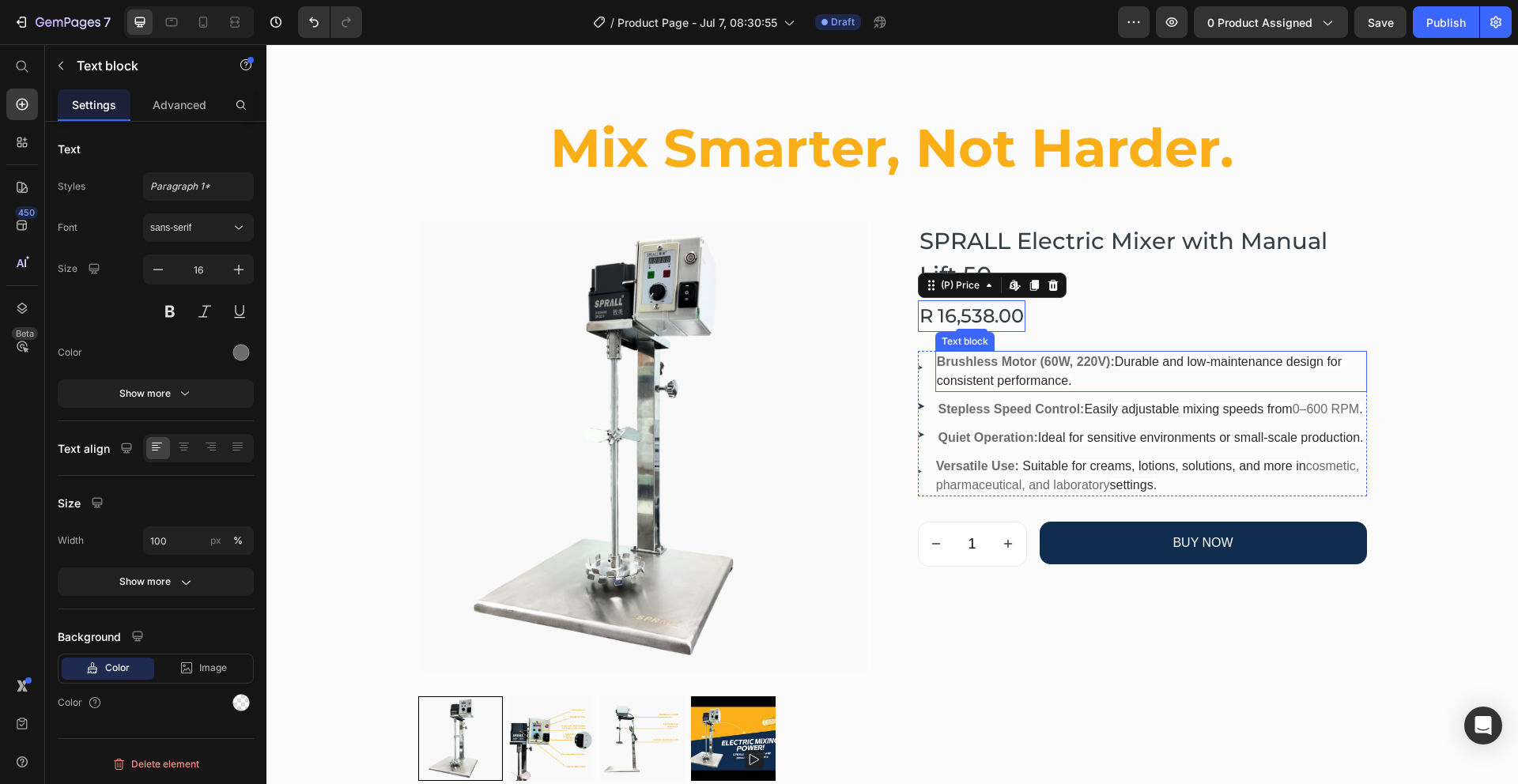 click on "Brushless Motor (60W, 220V):  Durable and low-maintenance design for consistent performance." at bounding box center [1151, 371] 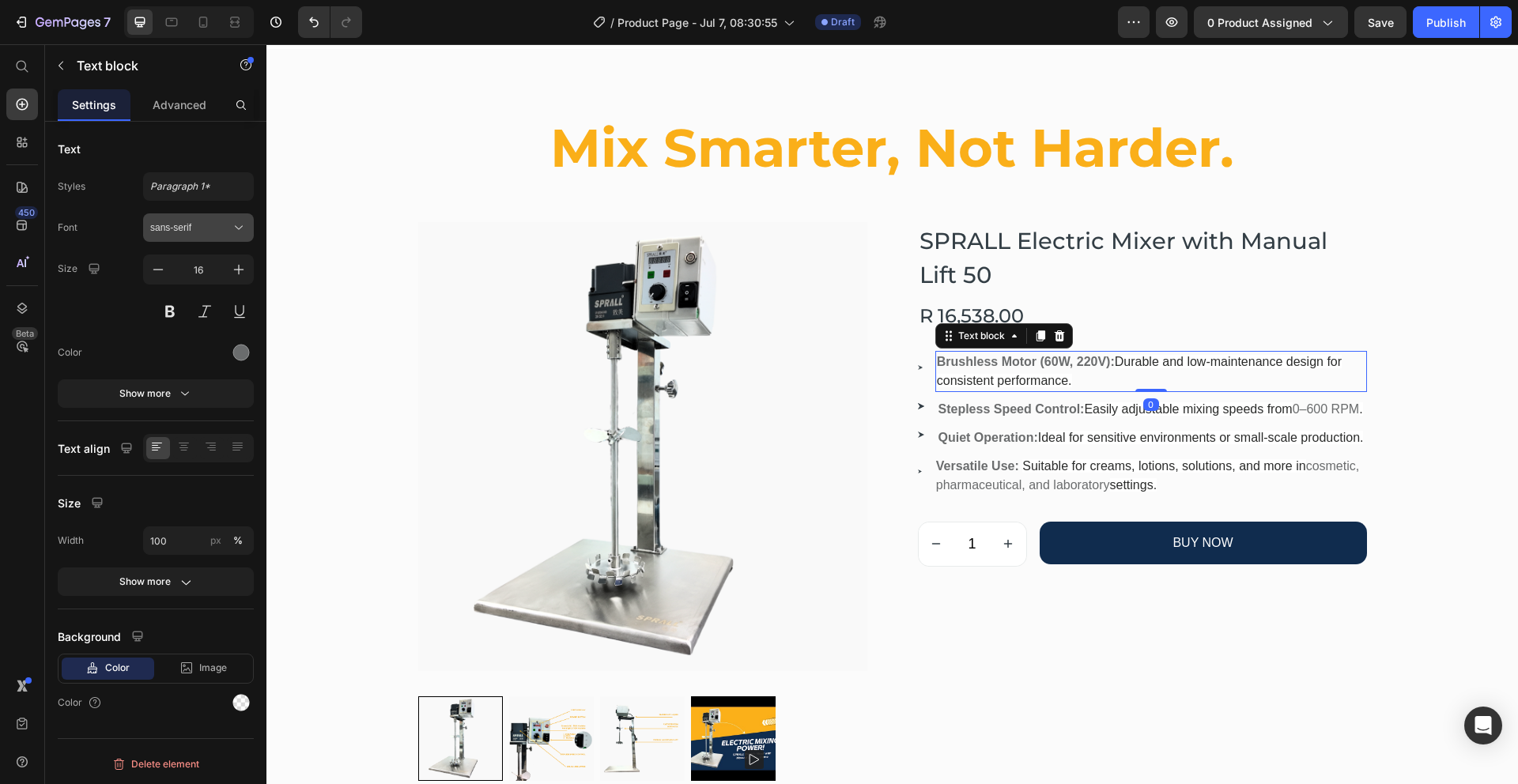 click on "sans-serif" at bounding box center (191, 228) 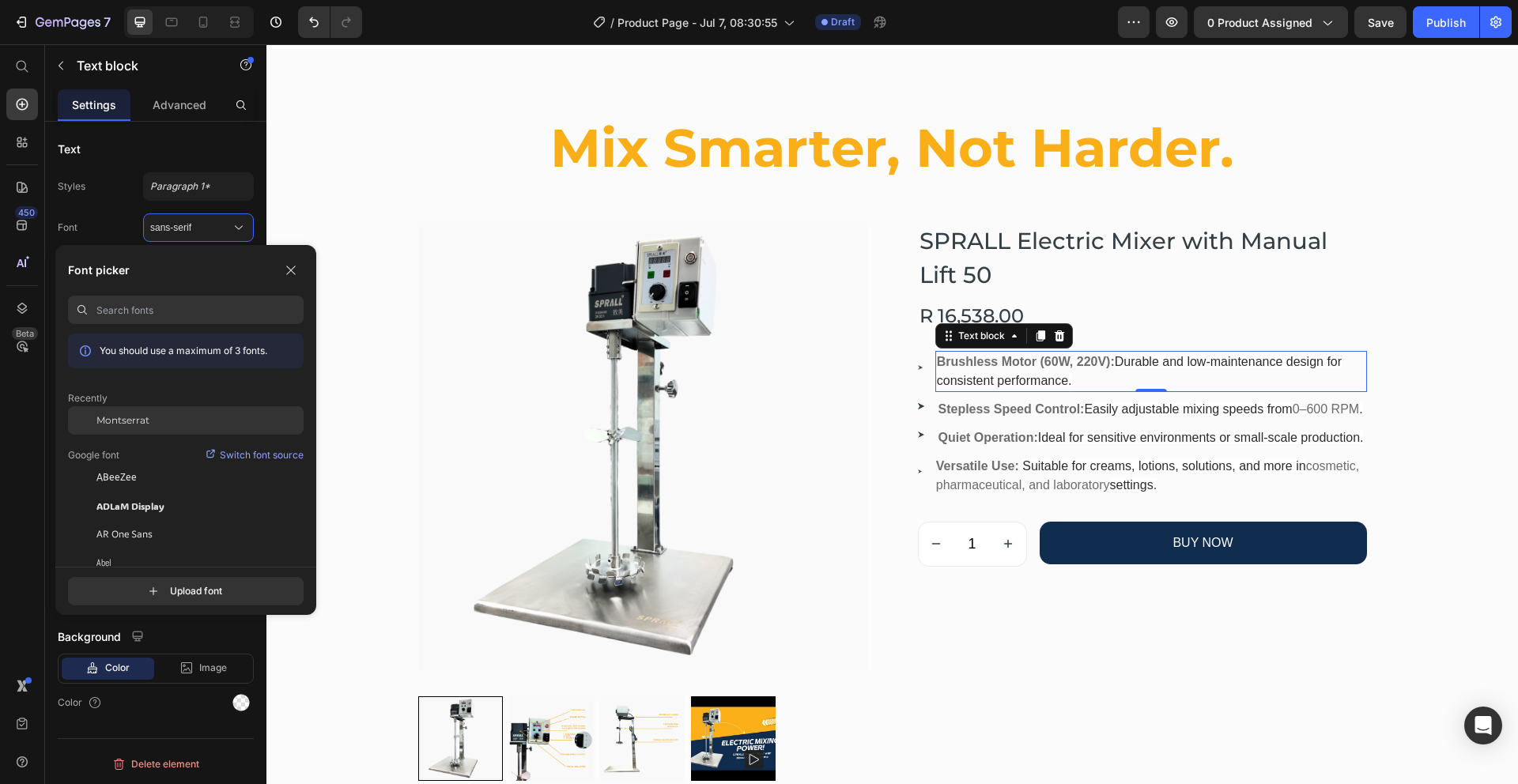 click on "Montserrat" 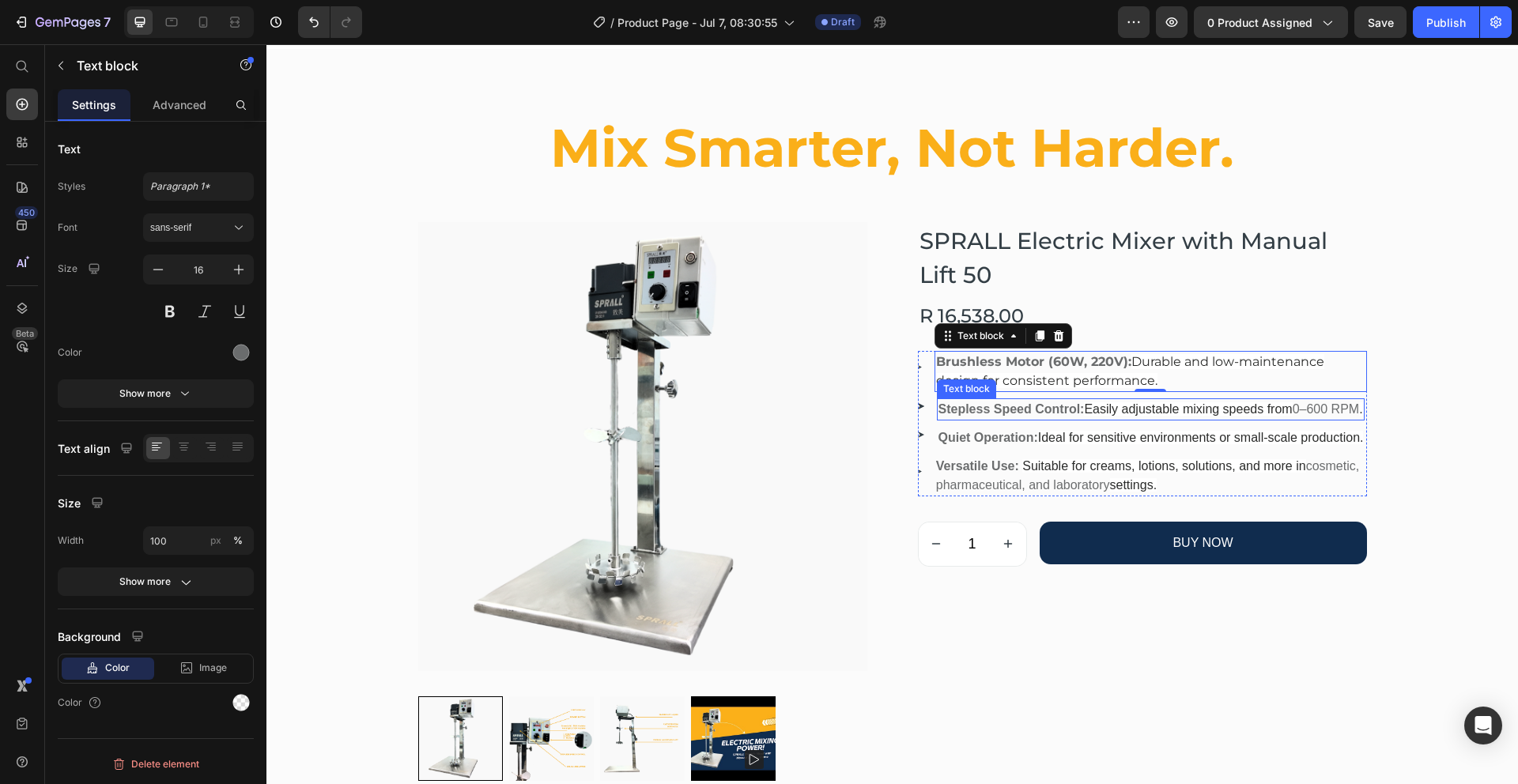 click on "Stepless Speed Control:  Easily adjustable mixing speeds from  0–600 RPM ." at bounding box center [1150, 409] 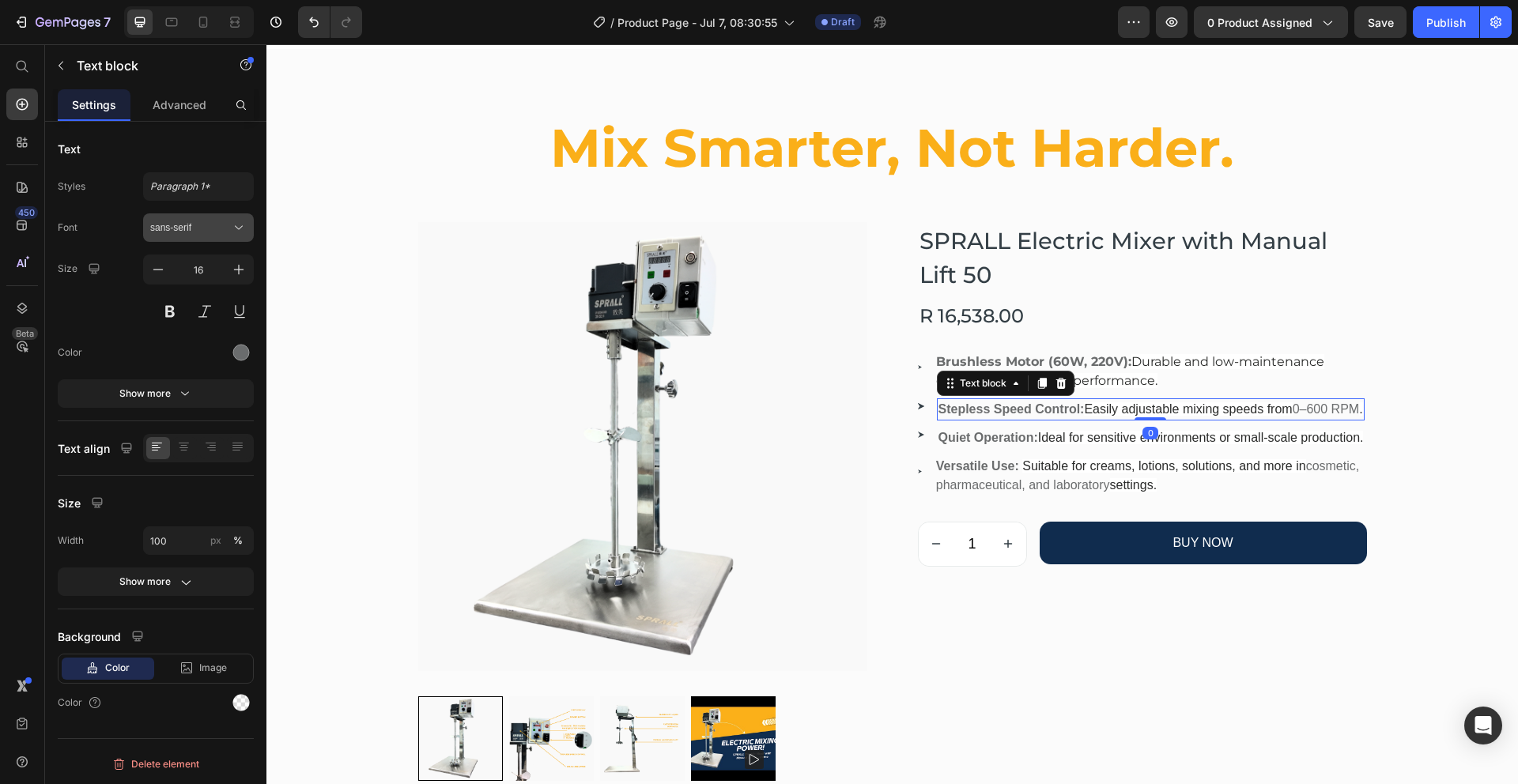 click on "sans-serif" at bounding box center [191, 228] 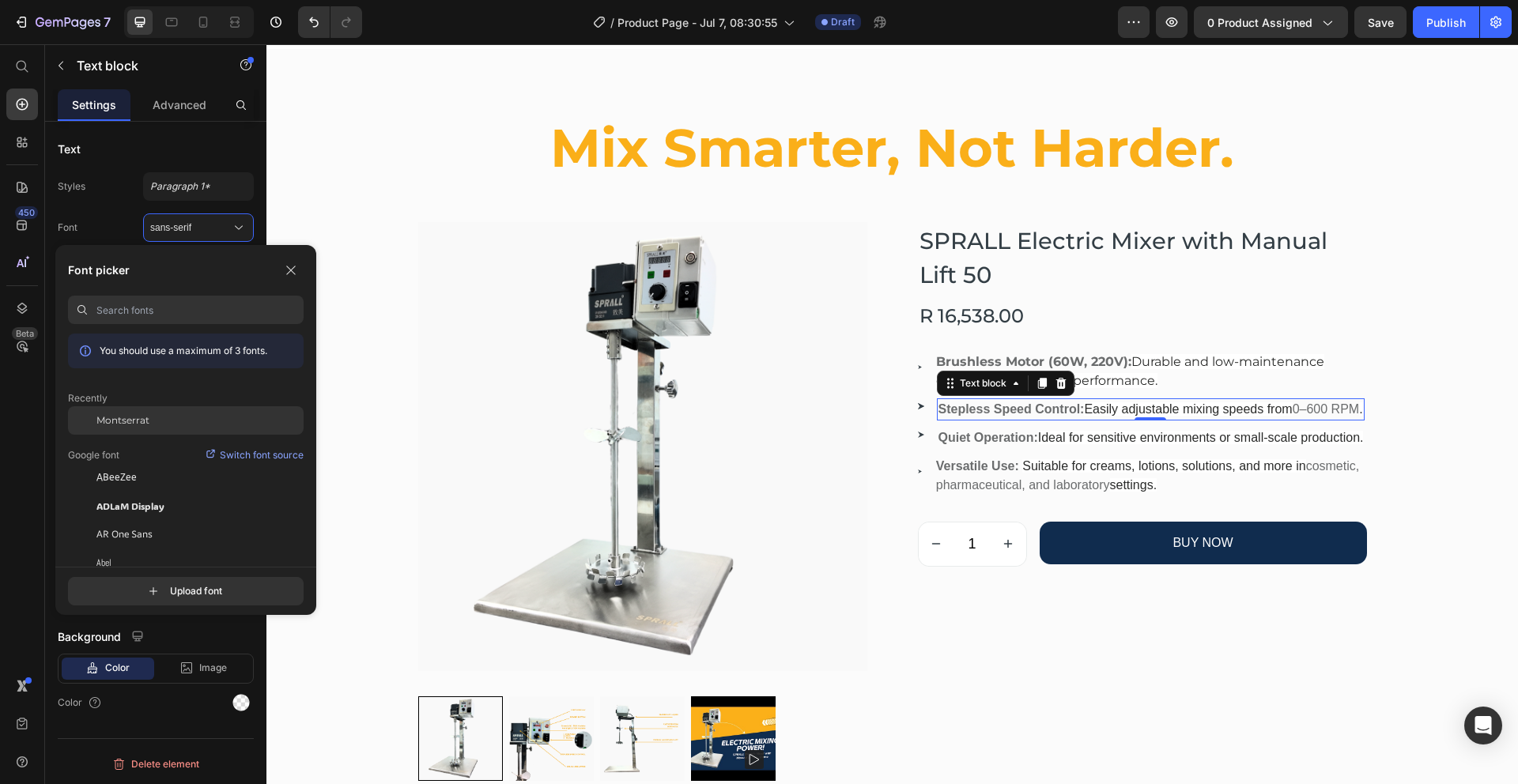 click on "Montserrat" 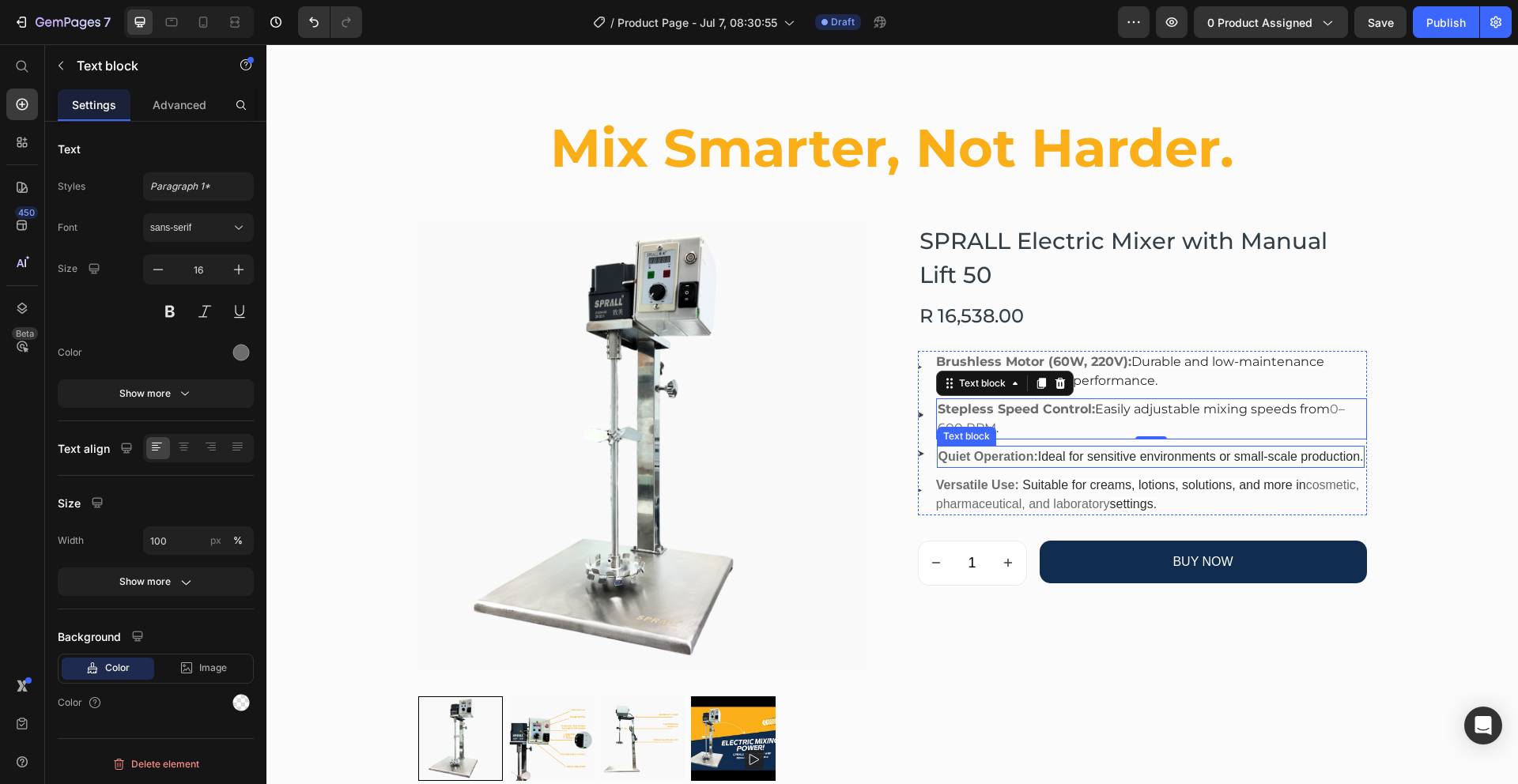 click on "Ideal for sensitive environments or small-scale production." at bounding box center (1201, 456) 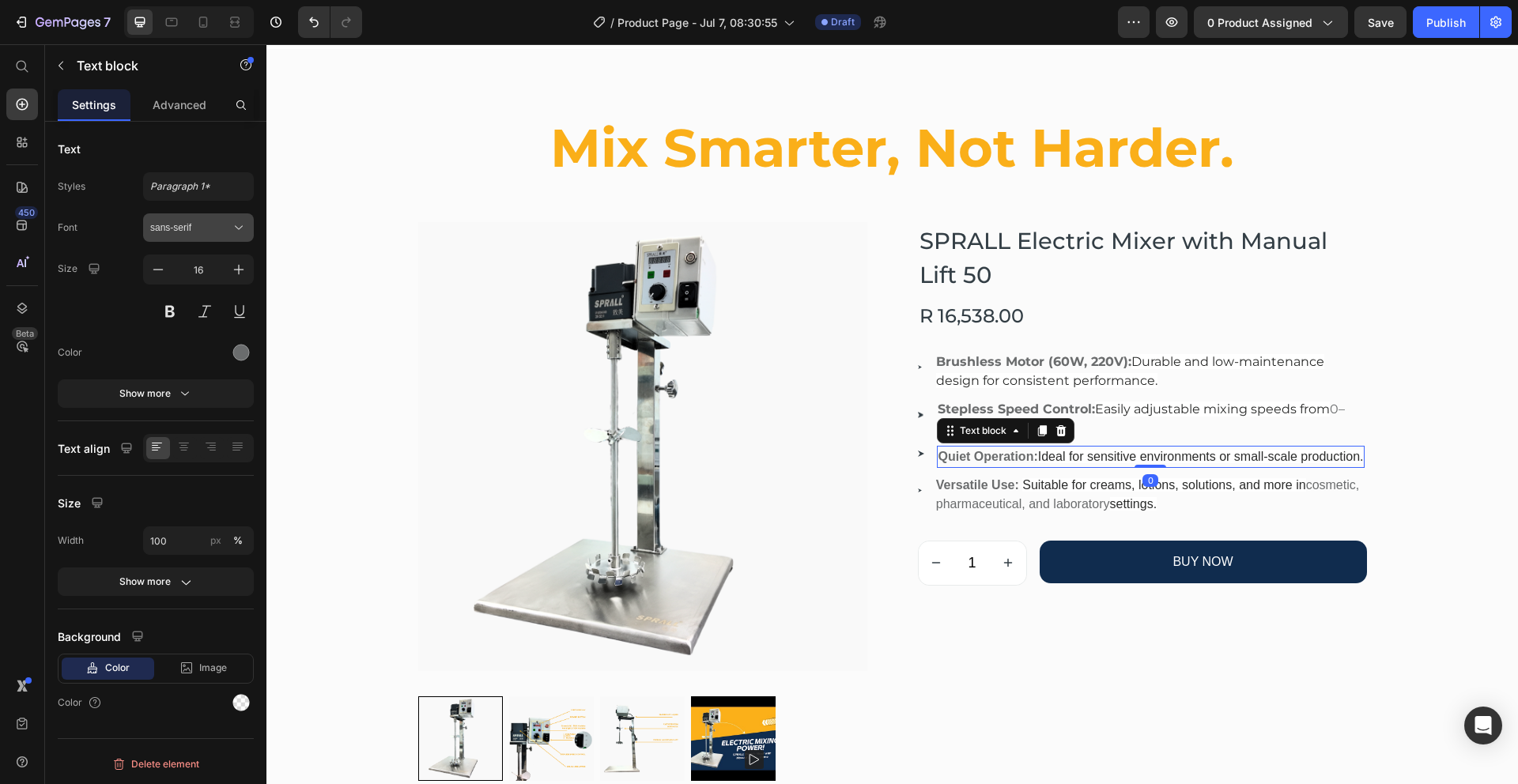 click on "sans-serif" at bounding box center [198, 228] 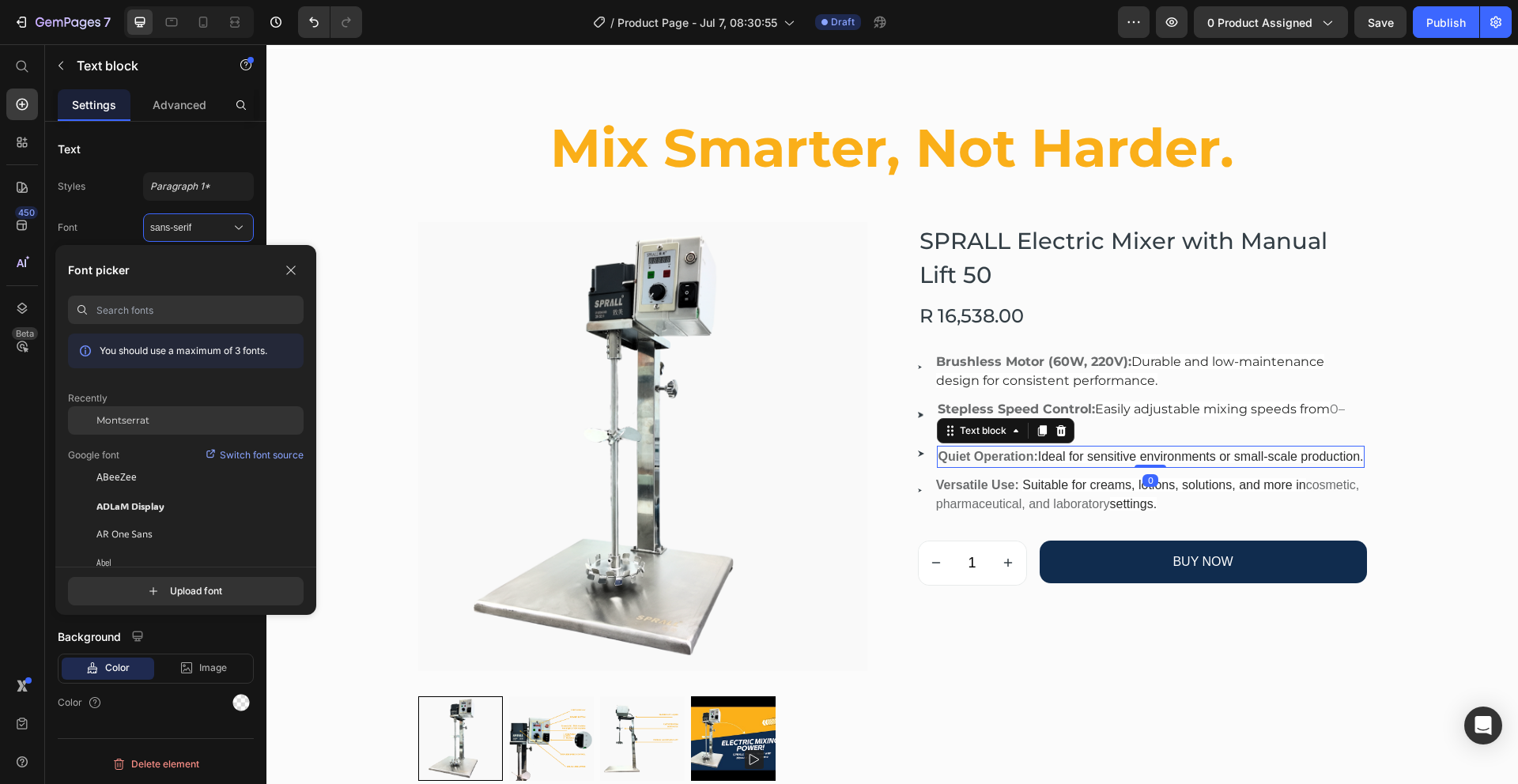 click on "Montserrat" 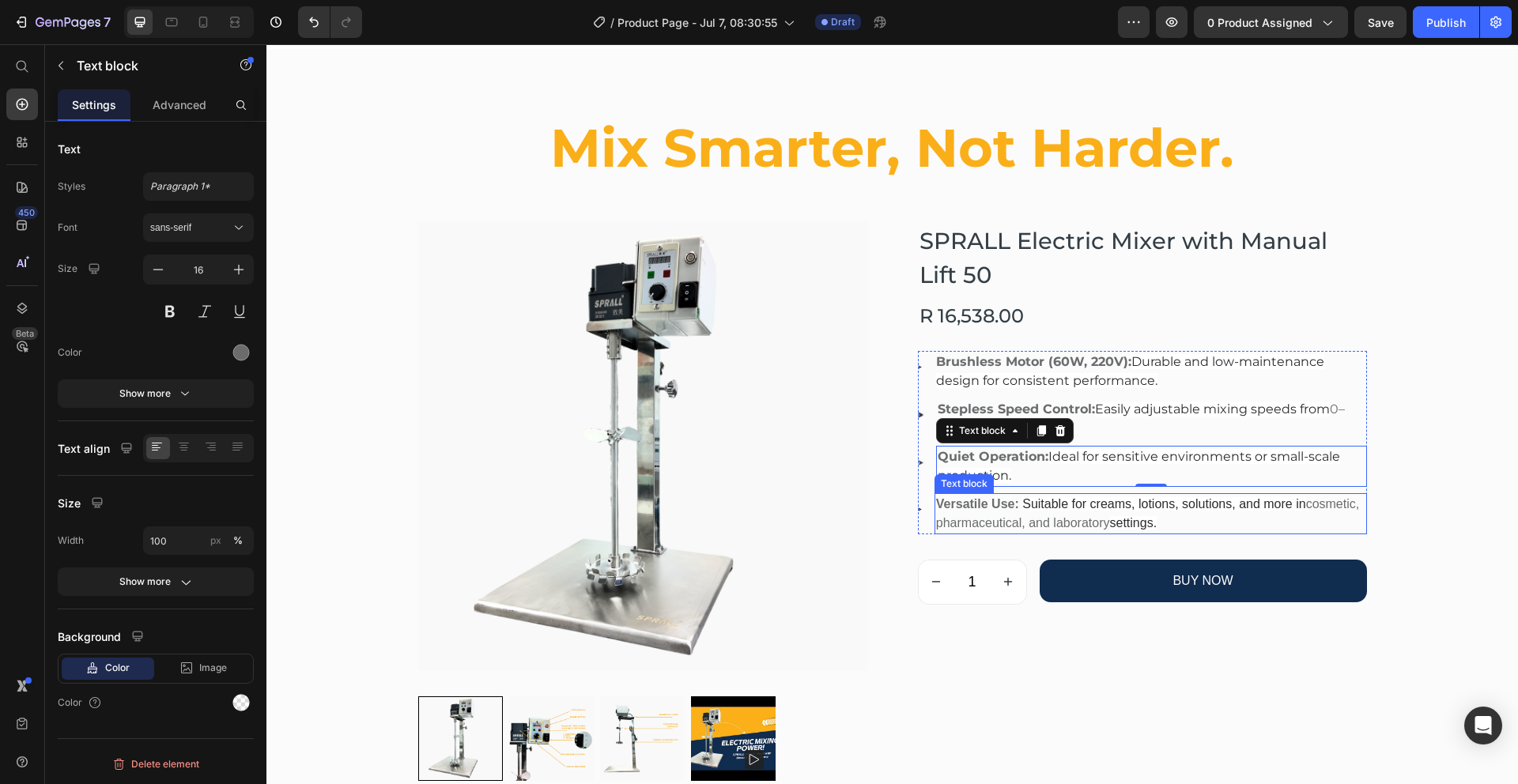 click on "Versatile Use:   Suitable for creams, lotions, solutions, and more in  cosmetic, pharmaceutical, and laboratory  settings." at bounding box center [1150, 514] 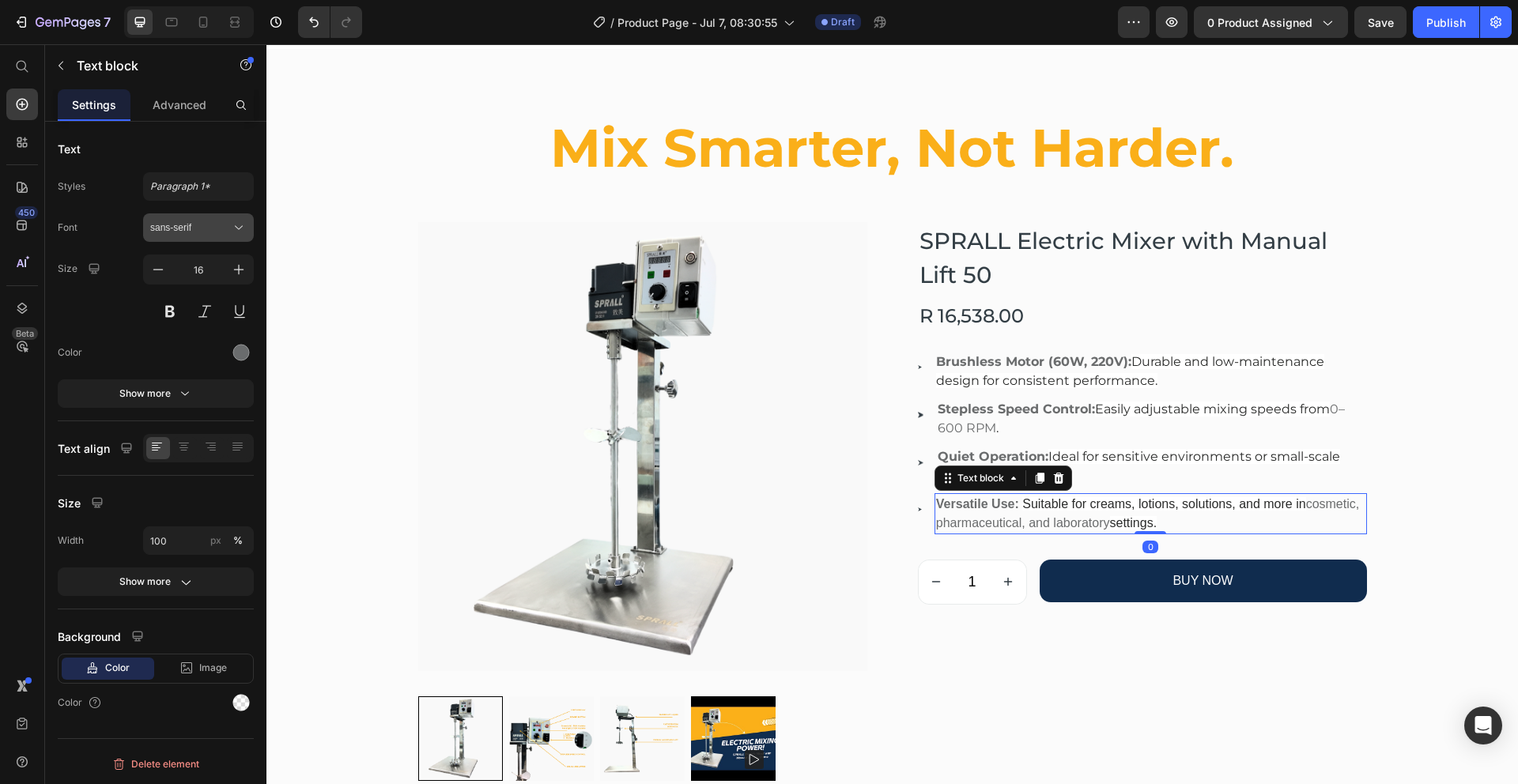 click on "sans-serif" at bounding box center [198, 228] 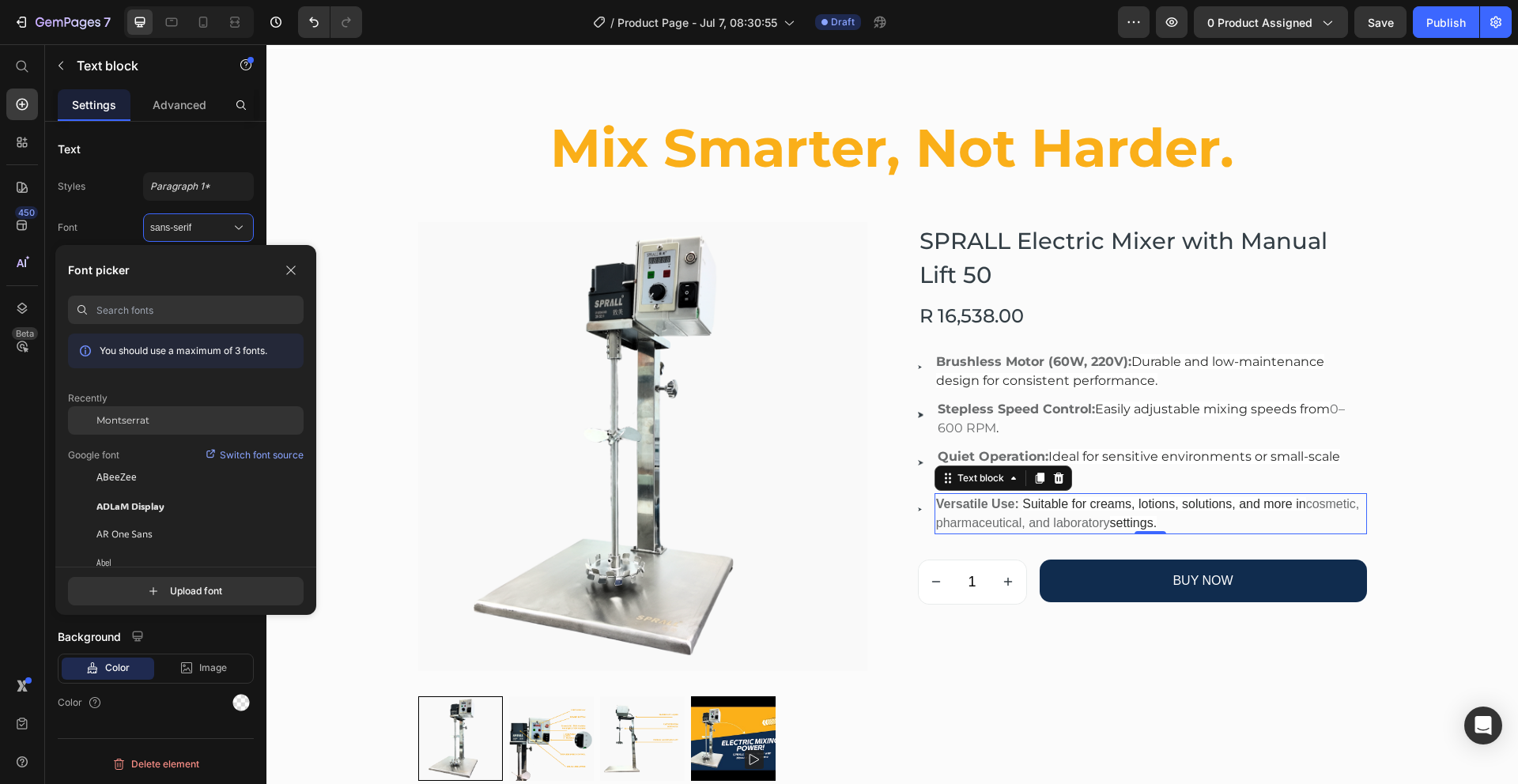 click on "Montserrat" 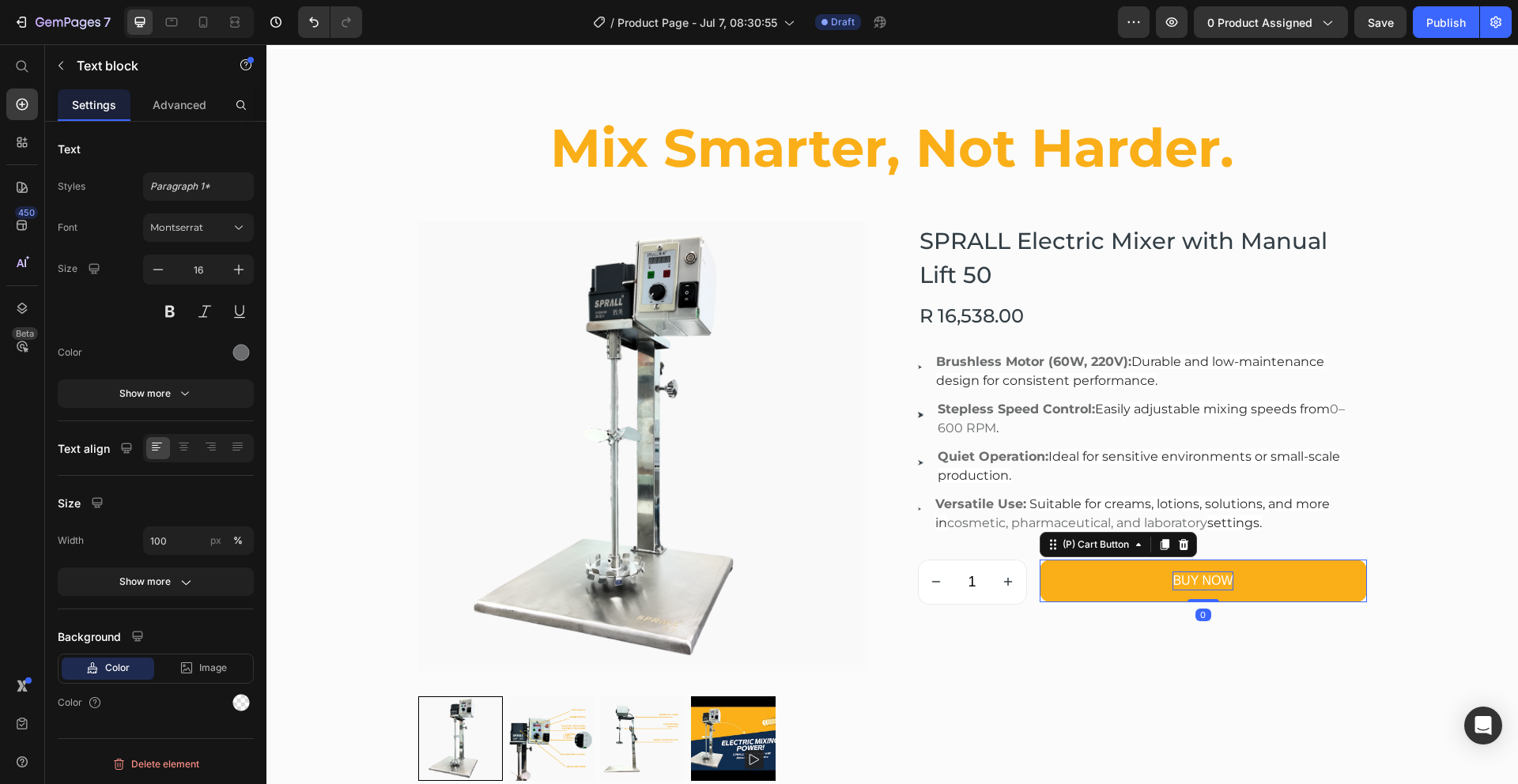 click on "BUY NOW" at bounding box center (1203, 581) 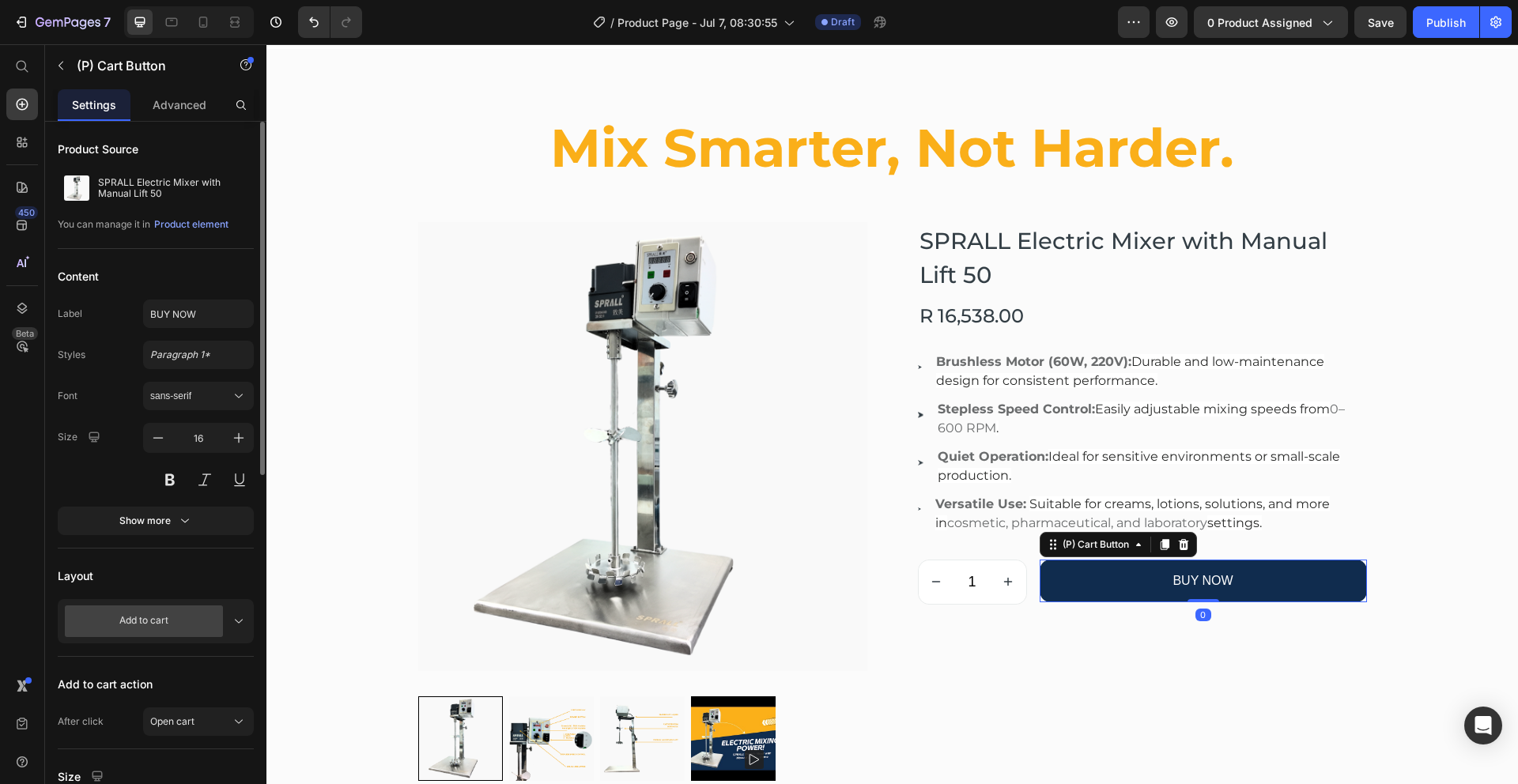 click on "Styles Paragraph 1* Font sans-serif Size 16 Show more" 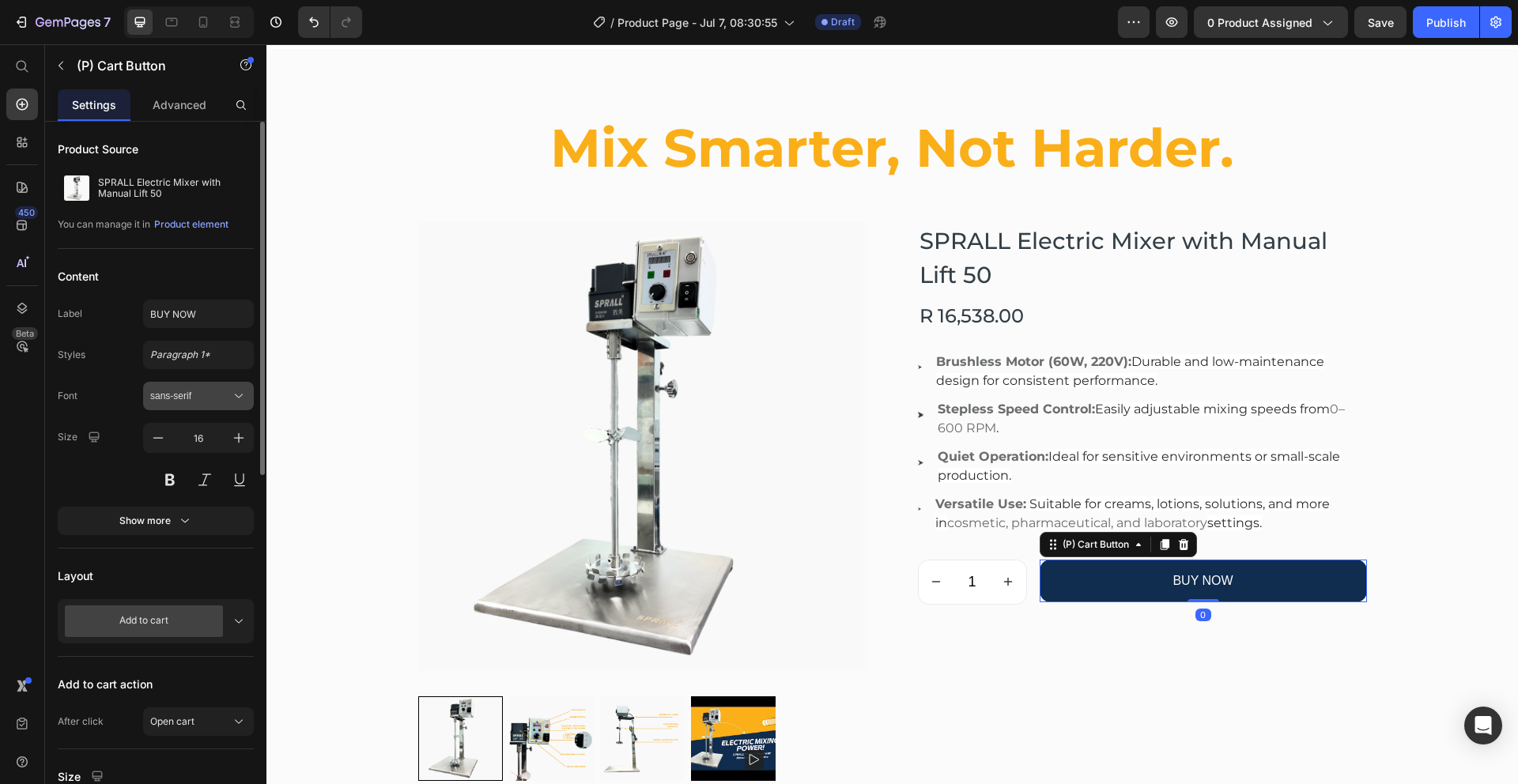 click on "sans-serif" at bounding box center (191, 396) 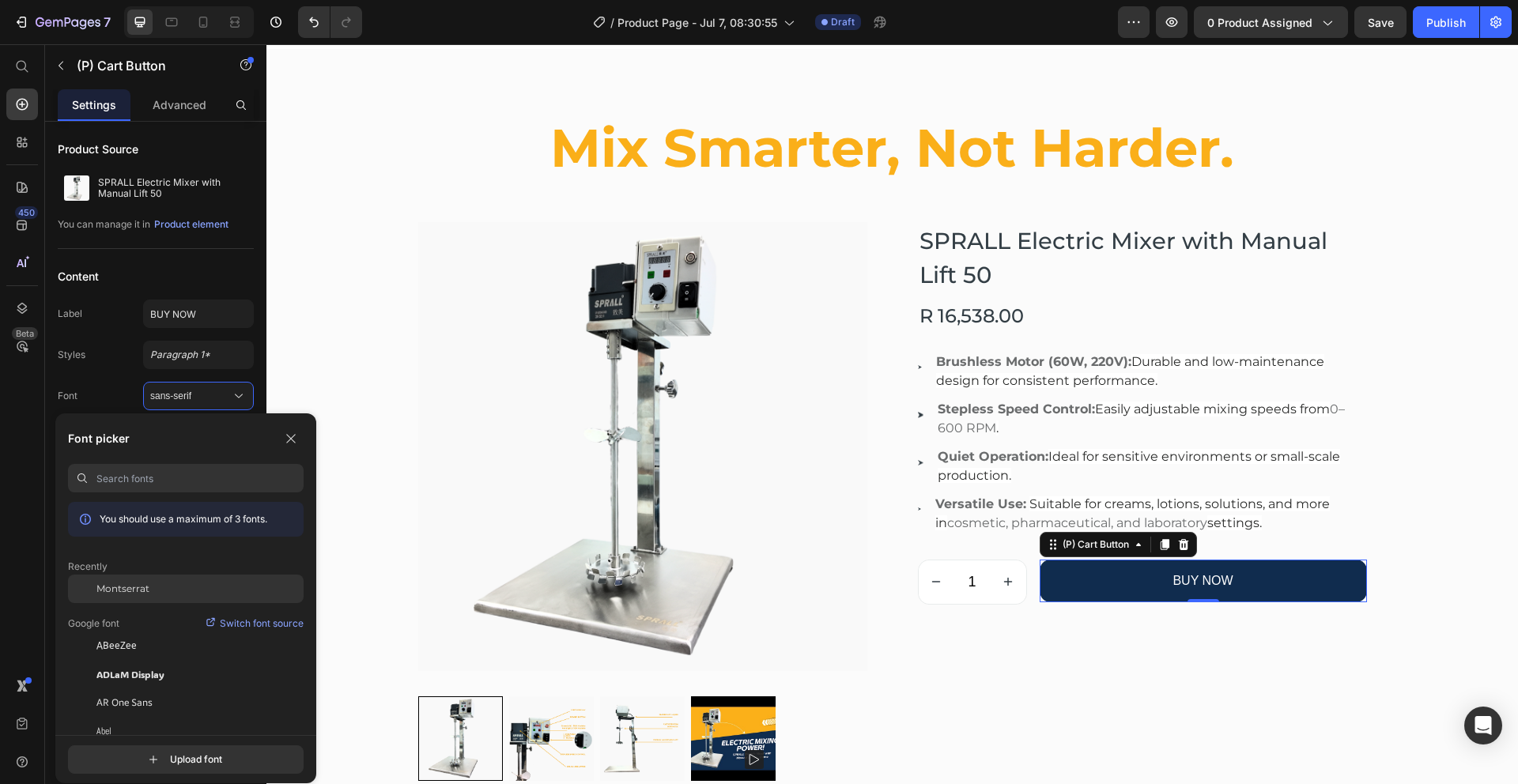 drag, startPoint x: 179, startPoint y: 593, endPoint x: 284, endPoint y: 601, distance: 105.30432 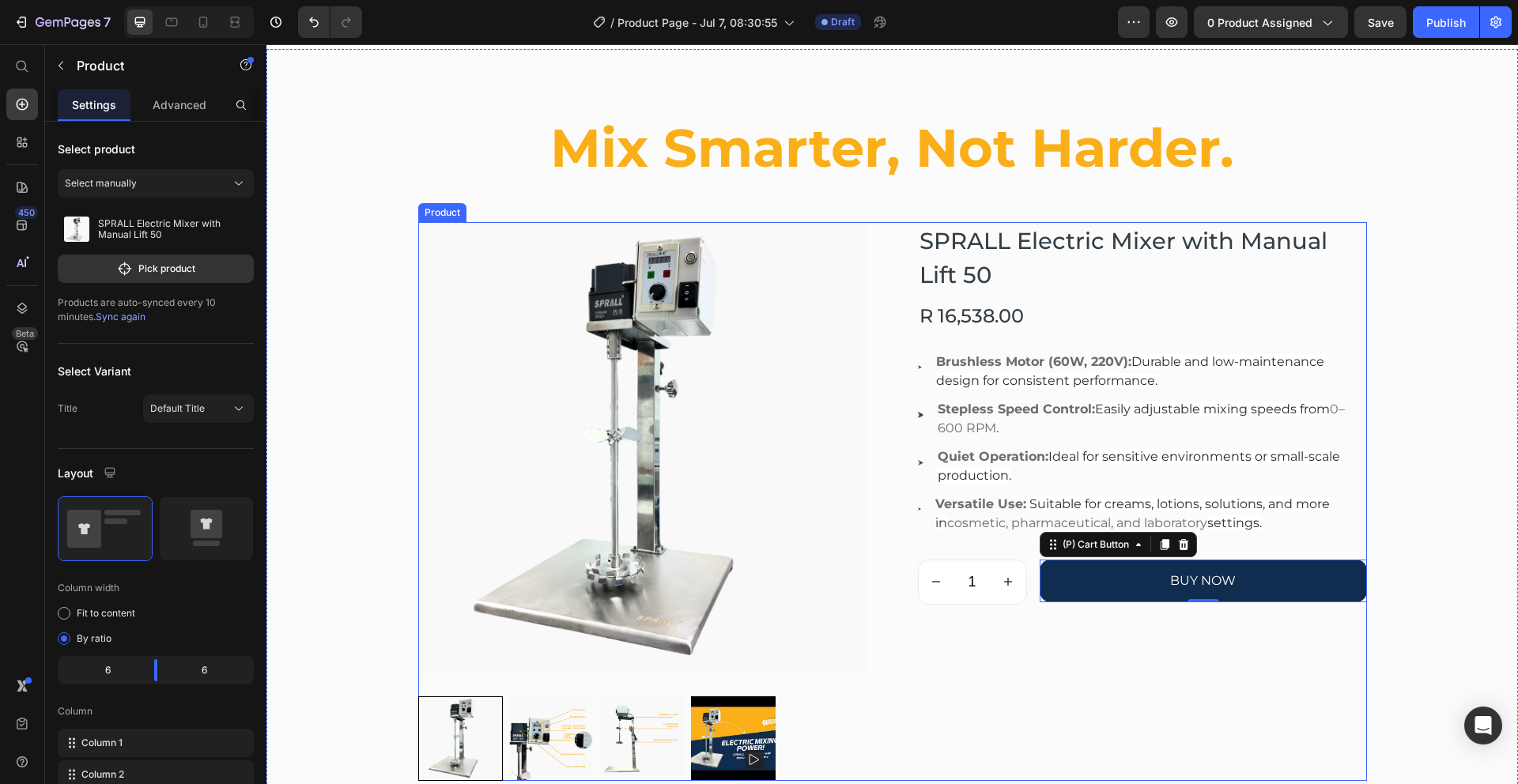 click on "SPRALL Electric Mixer with Manual Lift 50 (P) Title R 16,538.00 (P) Price Row Image Brushless Motor (60W, 220V):  Durable and low-maintenance design for consistent performance. Text block Image Image Stepless Speed Control:  Easily adjustable mixing speeds from  0–600 RPM . Text block Image Quiet Operation:  Ideal for sensitive environments or small-scale production. Text block Image Versatile Use:   Suitable for creams, lotions, solutions, and more in  cosmetic, pharmaceutical, and laboratory  settings. Text block Icon List 1 (P) Quantity BUY NOW (P) Cart Button   0 Row" at bounding box center [1142, 501] 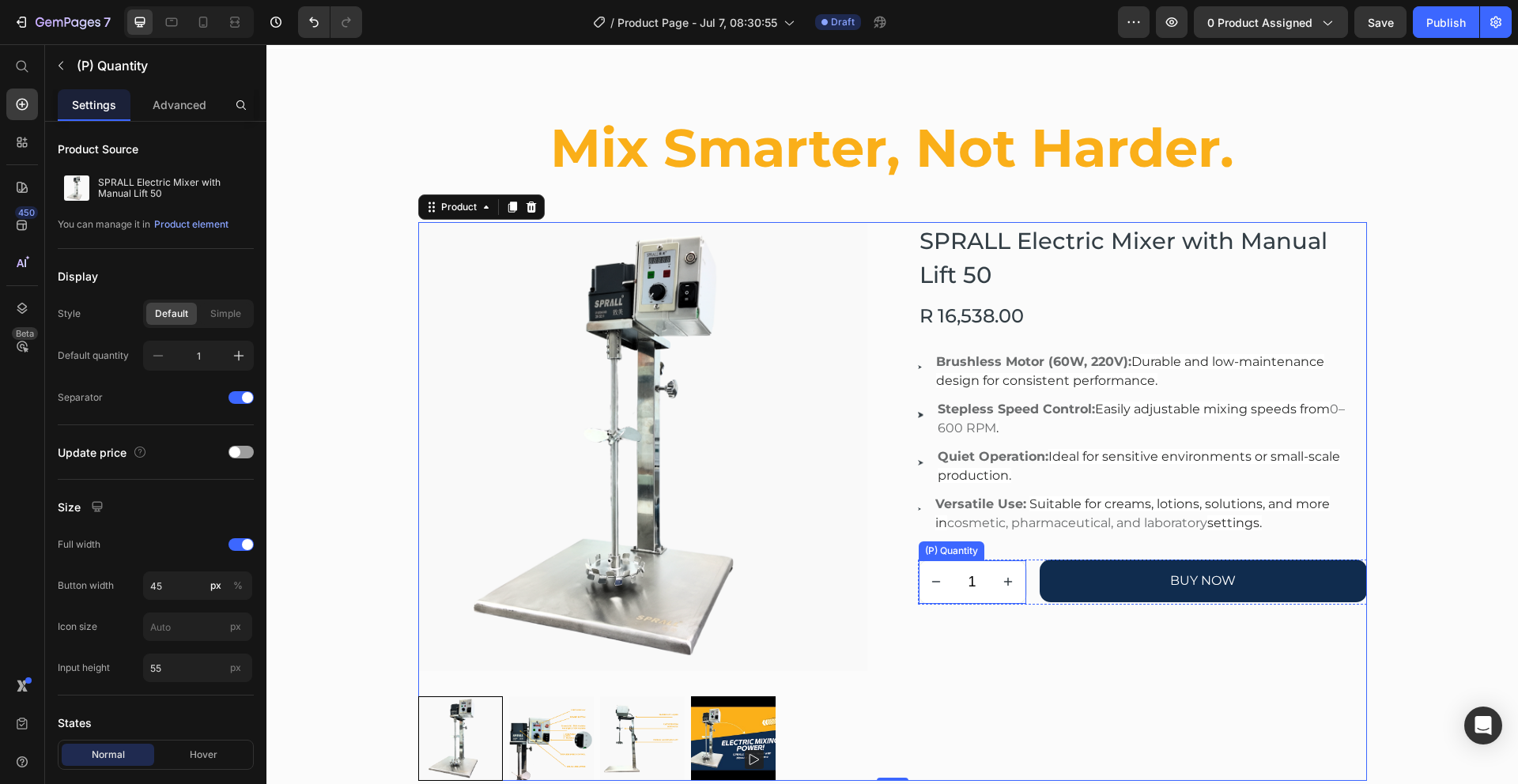 click on "1" at bounding box center (972, 582) 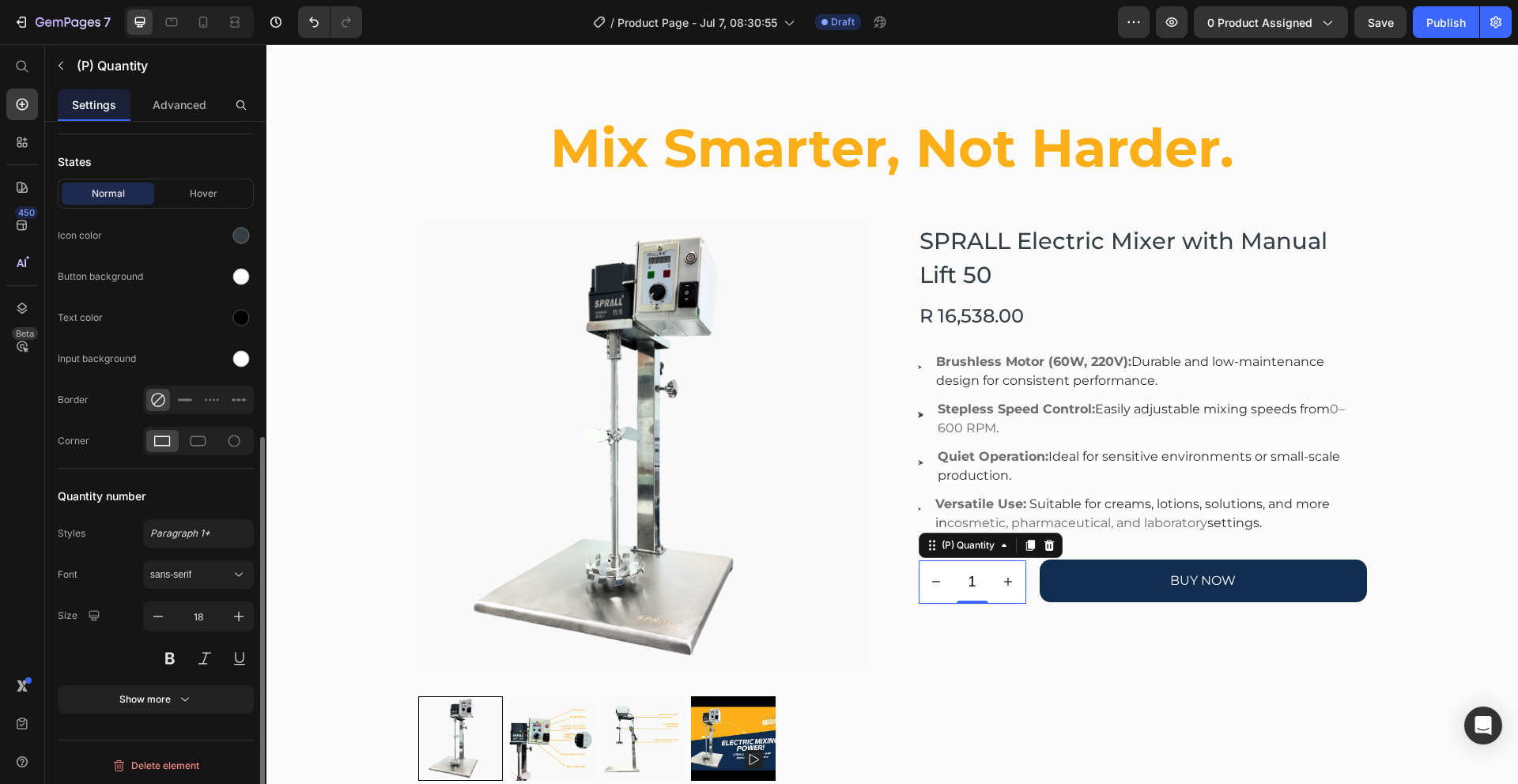 scroll, scrollTop: 563, scrollLeft: 0, axis: vertical 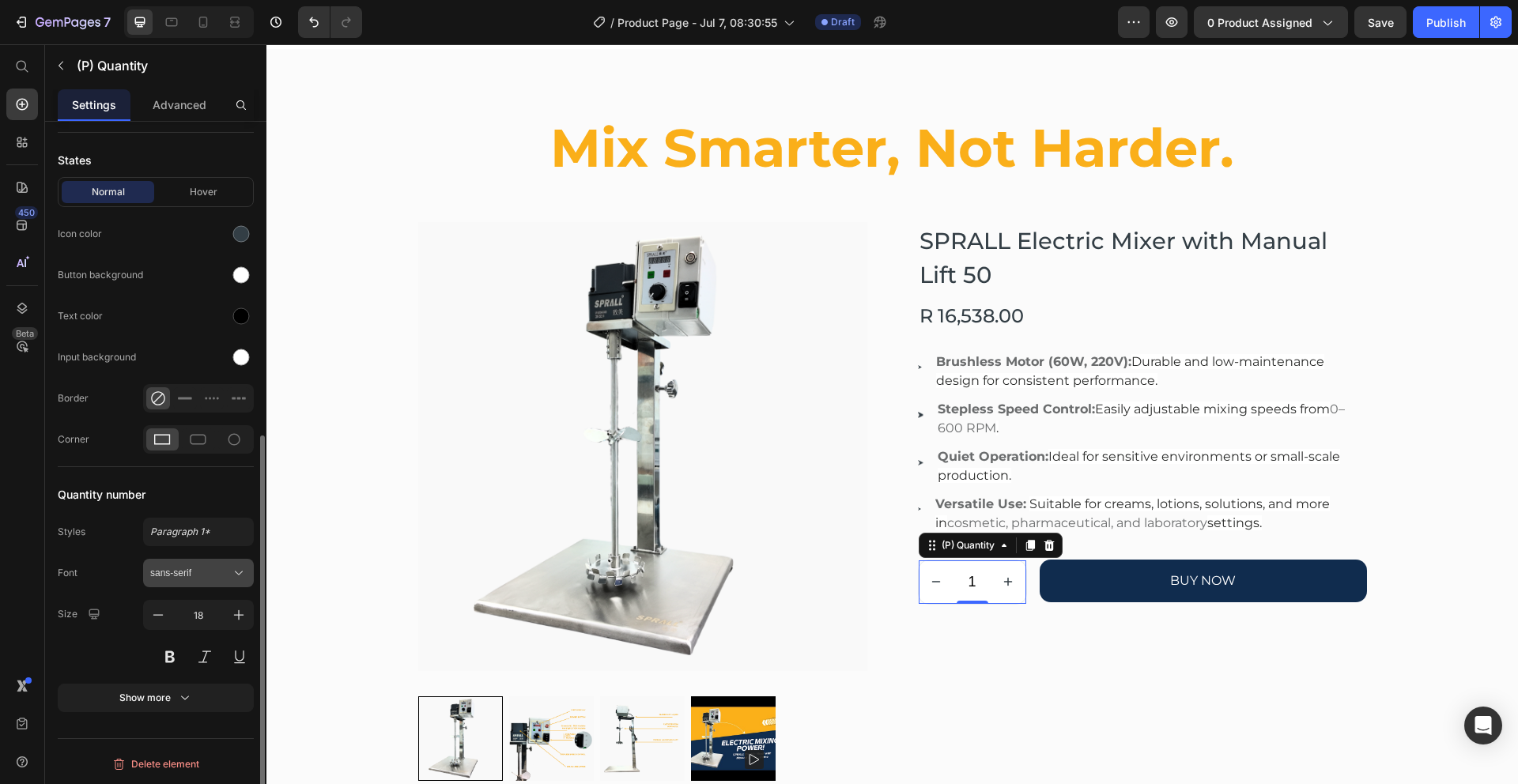click on "sans-serif" at bounding box center (198, 573) 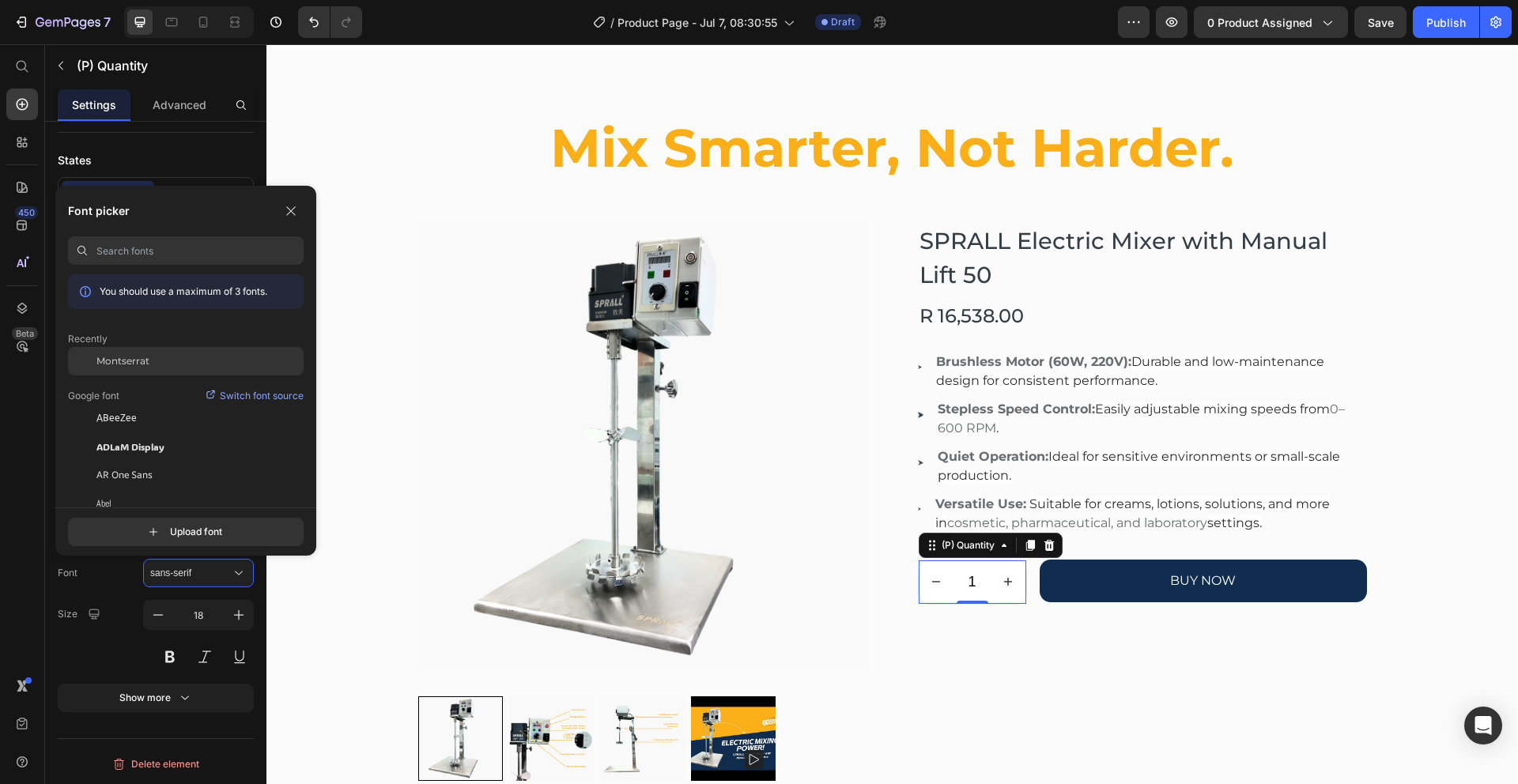 click on "Montserrat" 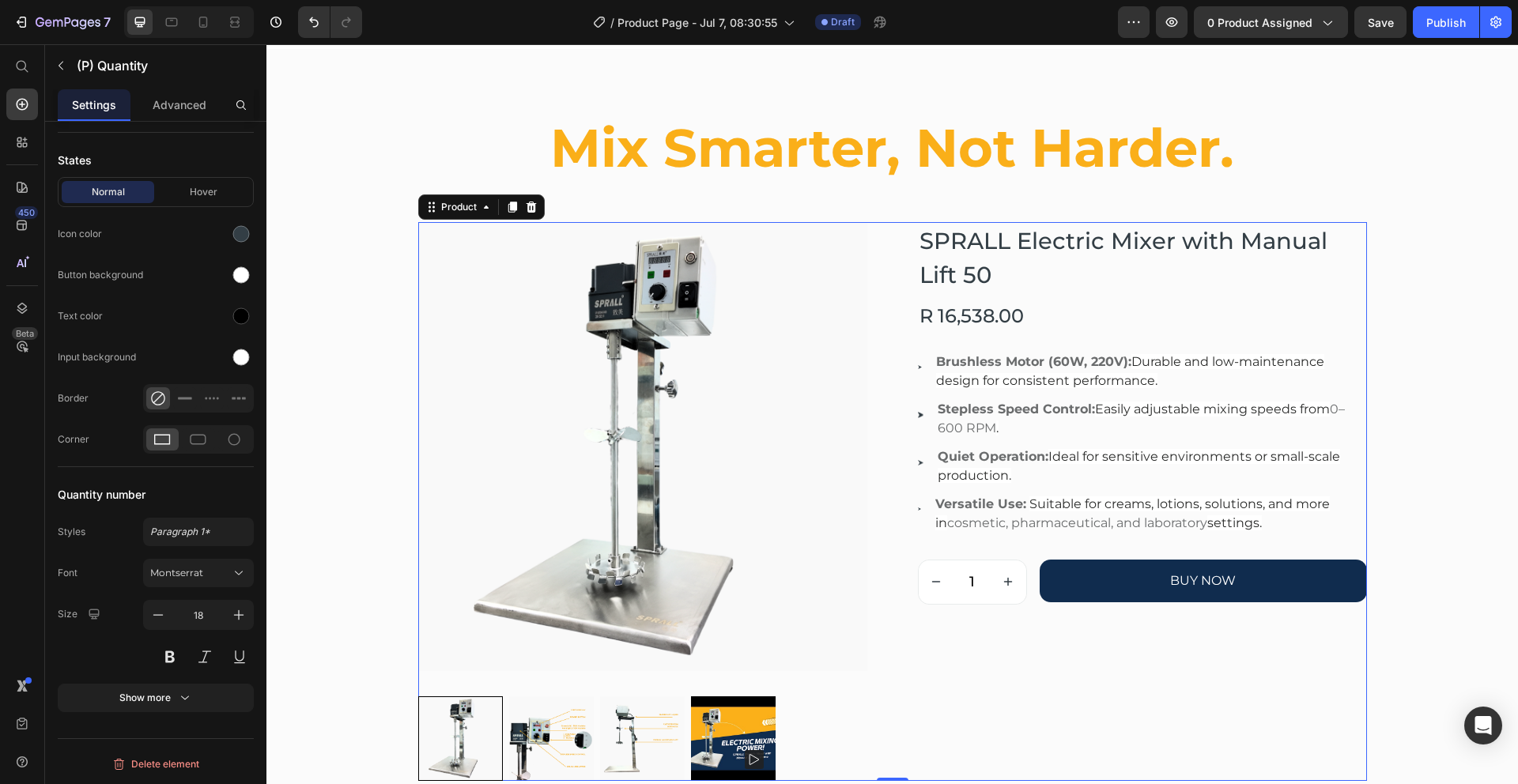 click on "SPRALL Electric Mixer with Manual Lift 50 (P) Title R 16,538.00 (P) Price Row Image Brushless Motor (60W, 220V):  Durable and low-maintenance design for consistent performance. Text block Image Image Stepless Speed Control:  Easily adjustable mixing speeds from  0–600 RPM . Text block Image Quiet Operation:  Ideal for sensitive environments or small-scale production. Text block Image Versatile Use:   Suitable for creams, lotions, solutions, and more in  cosmetic, pharmaceutical, and laboratory  settings. Text block Icon List 1 (P) Quantity BUY NOW (P) Cart Button Row" at bounding box center [1142, 501] 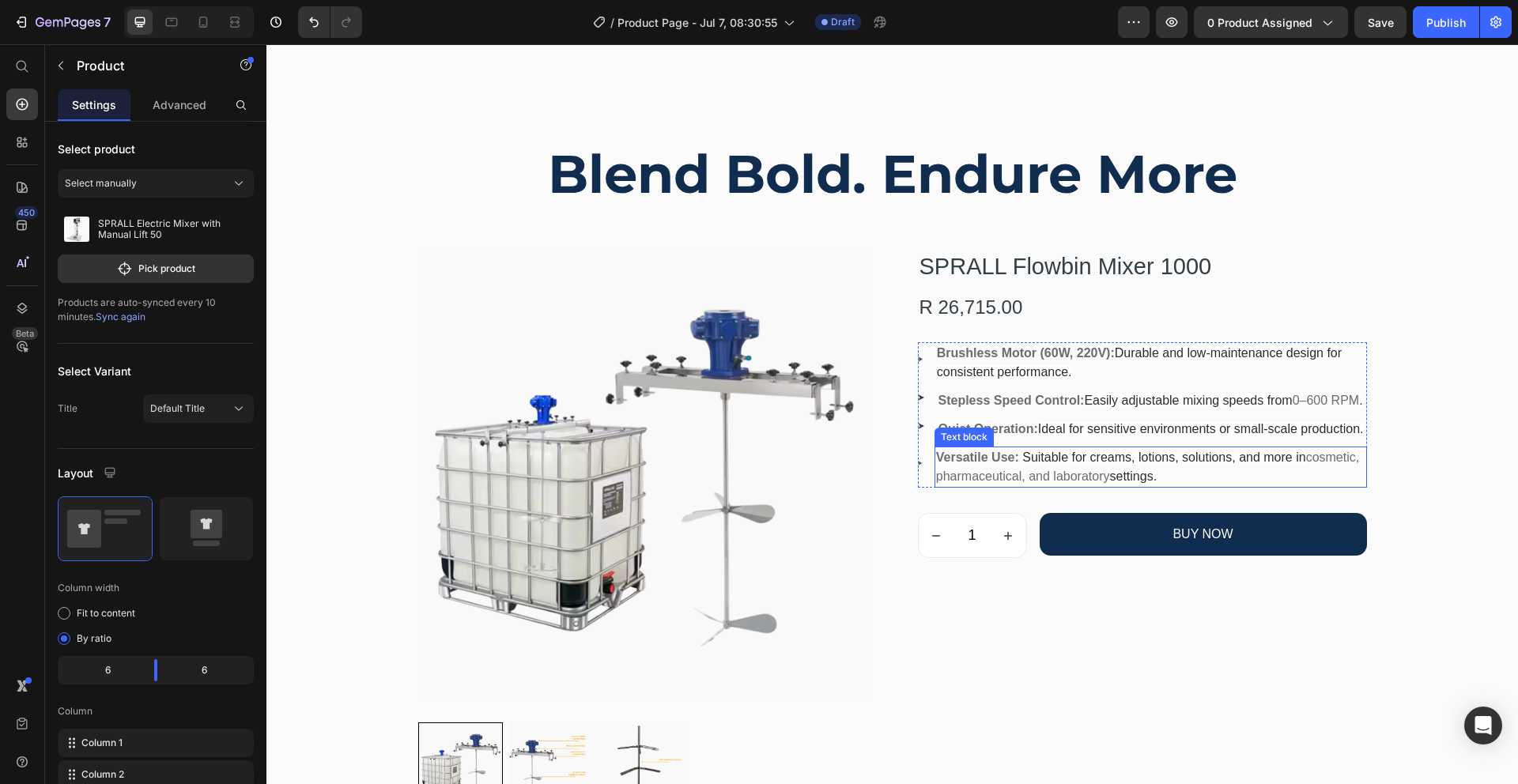 scroll, scrollTop: 1938, scrollLeft: 0, axis: vertical 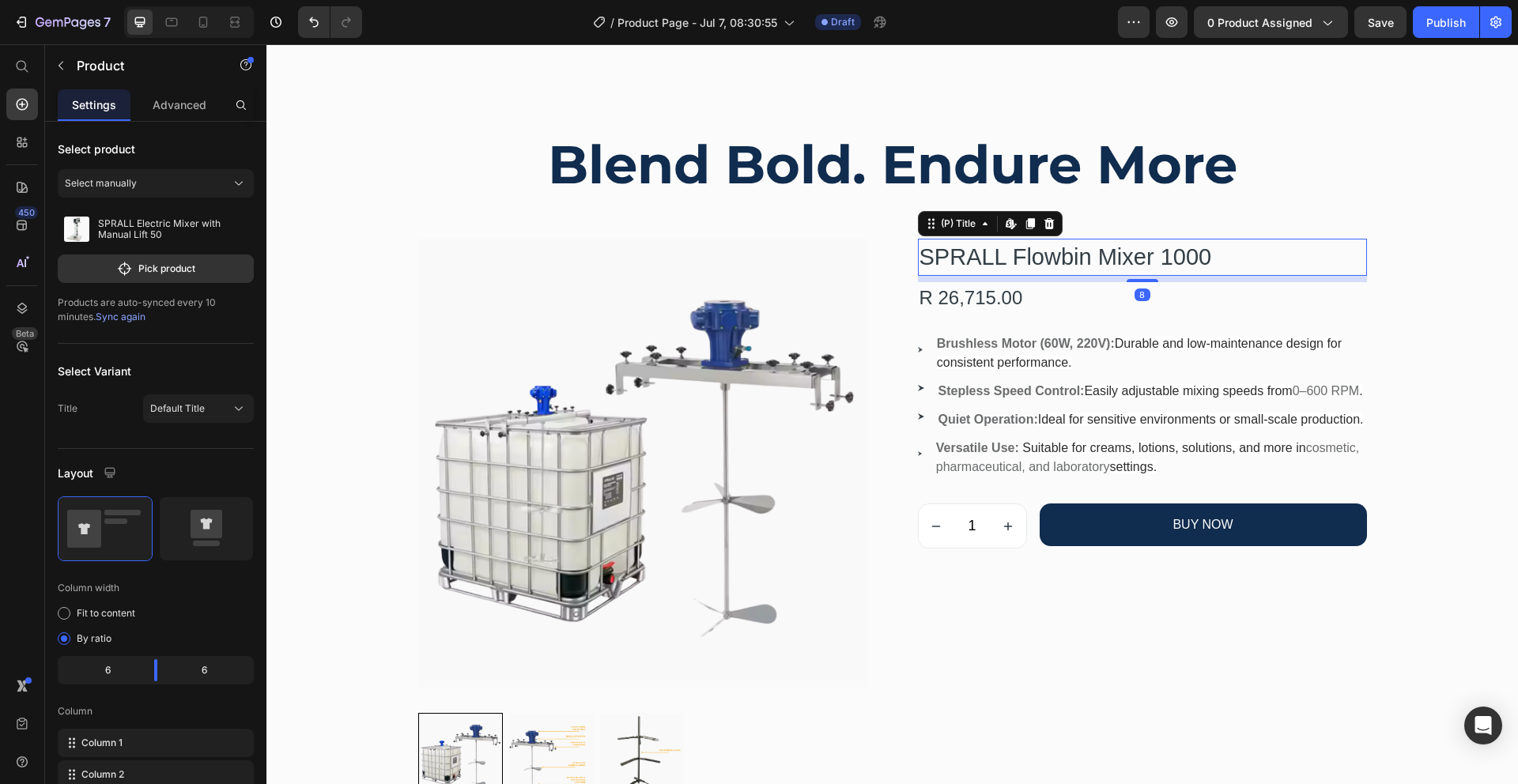 click on "SPRALL Flowbin Mixer 1000" at bounding box center [1142, 258] 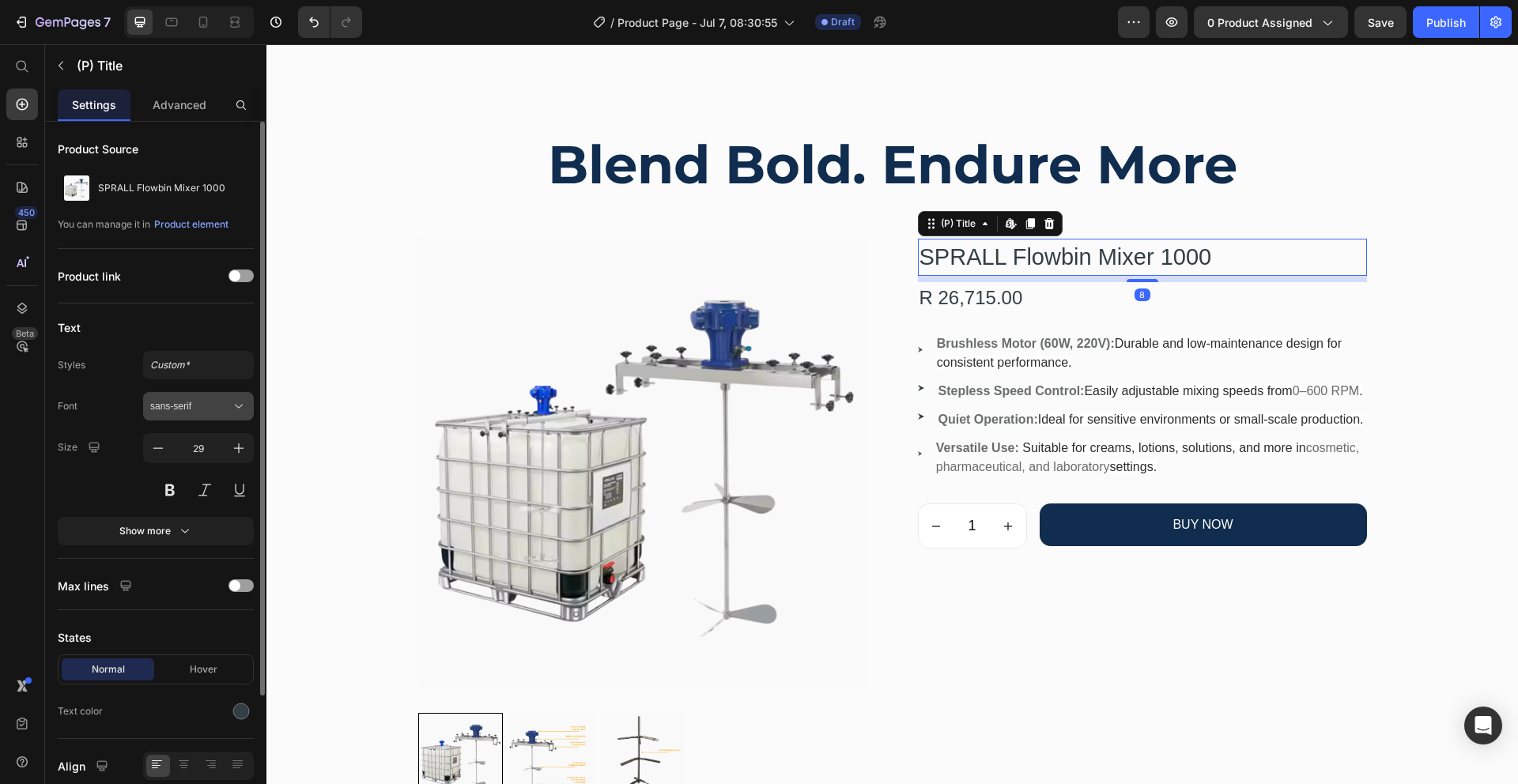 click on "sans-serif" at bounding box center (198, 406) 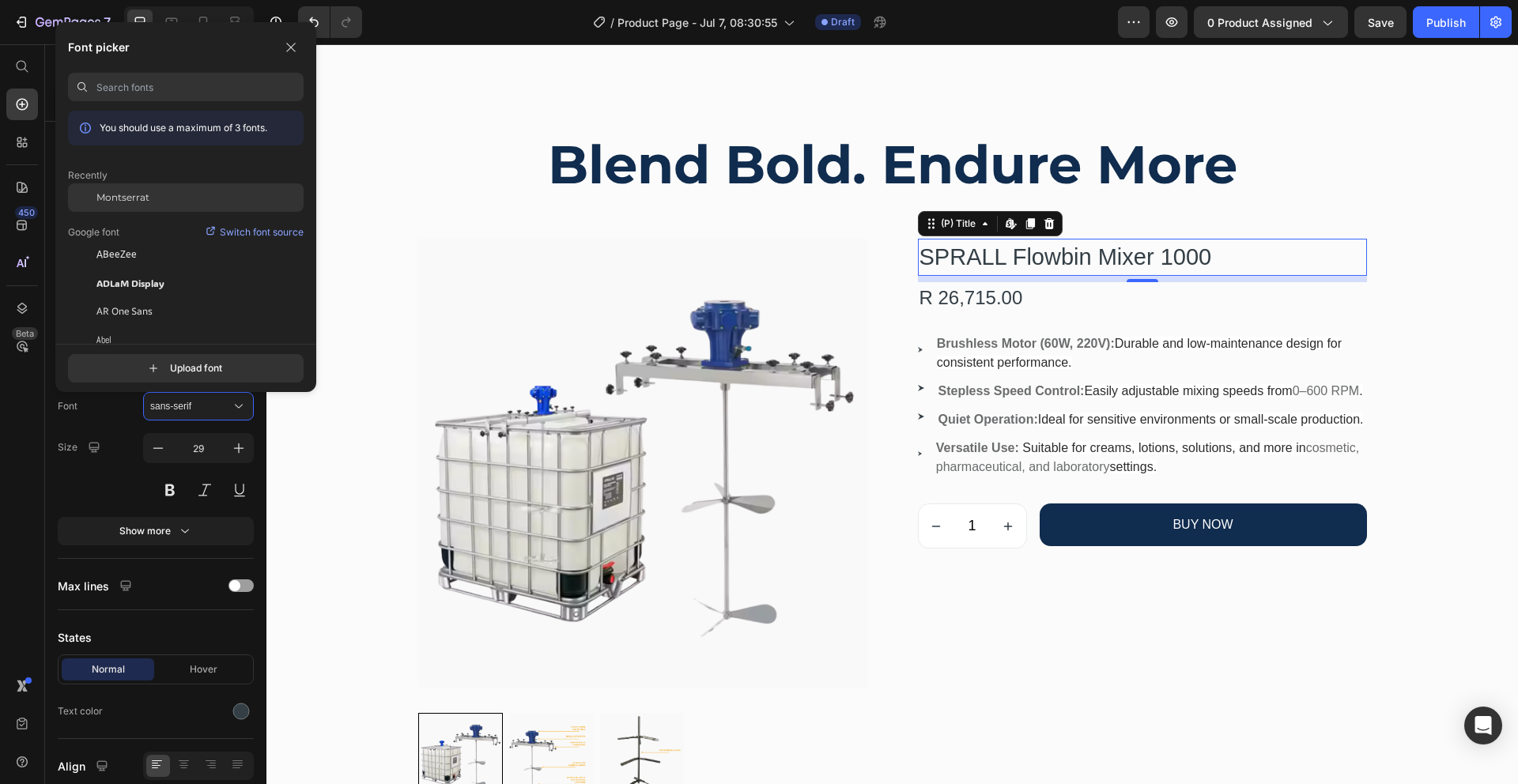 click on "Montserrat" 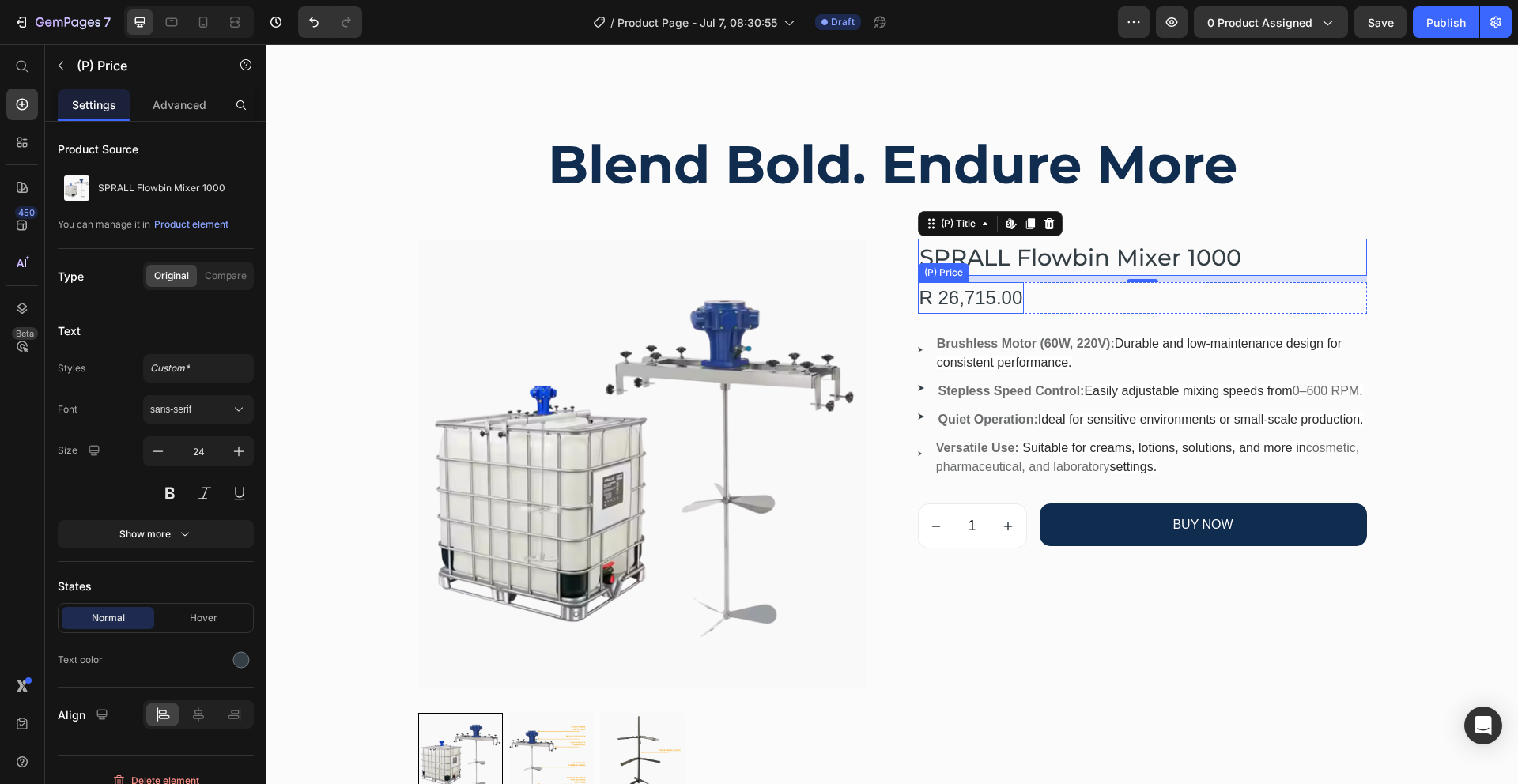 click on "R 26,715.00" at bounding box center [971, 298] 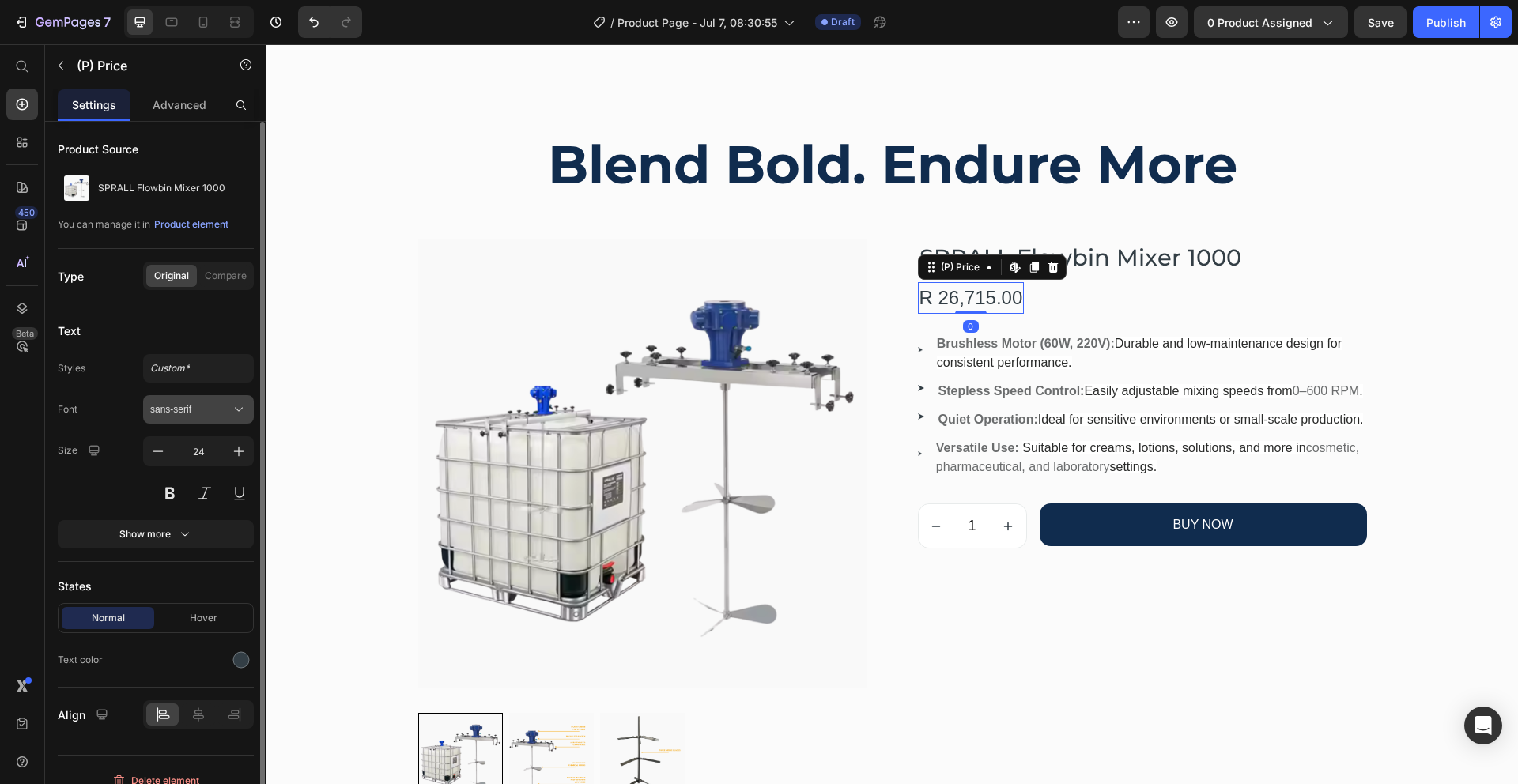 click on "sans-serif" at bounding box center (198, 409) 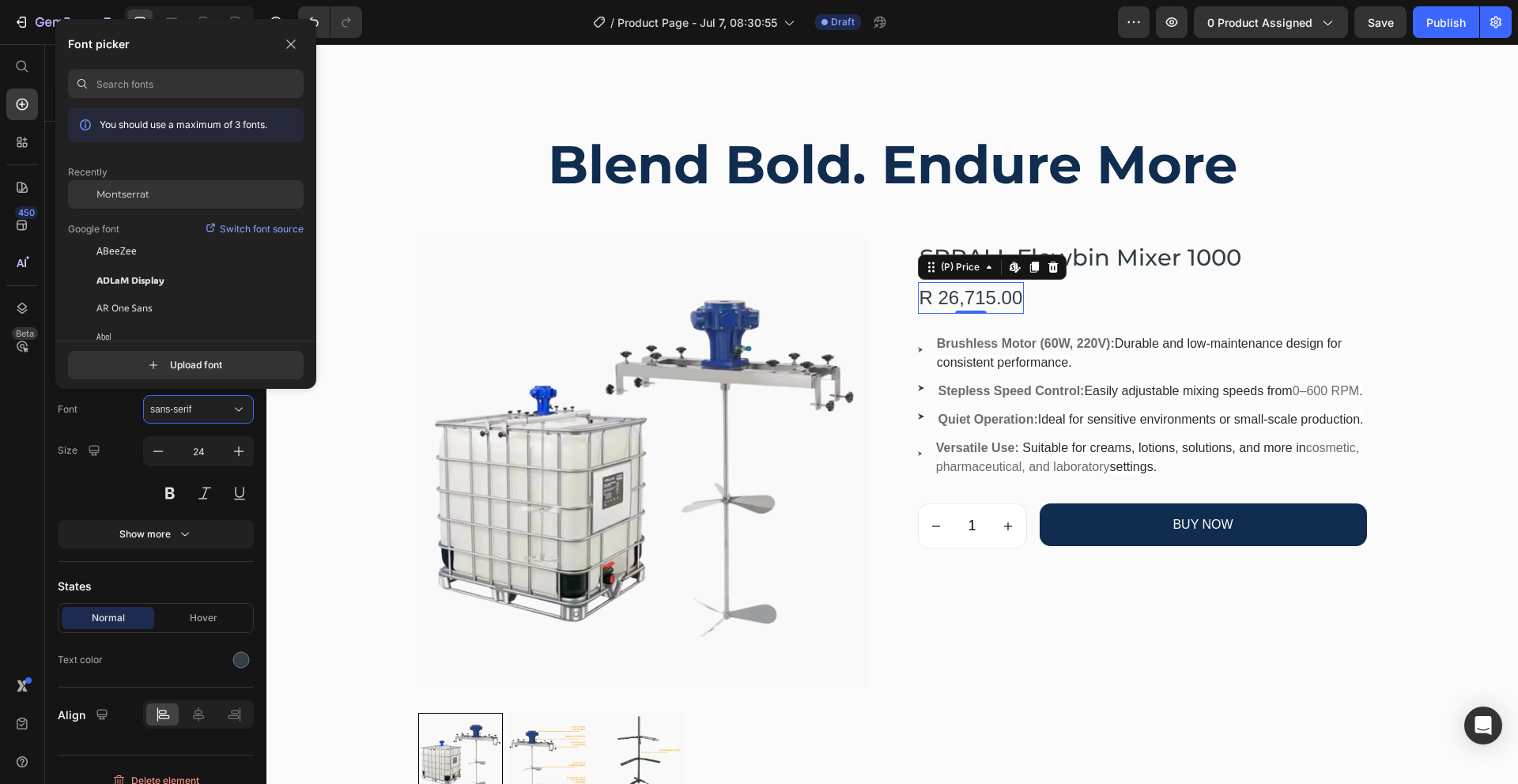 click on "Montserrat" 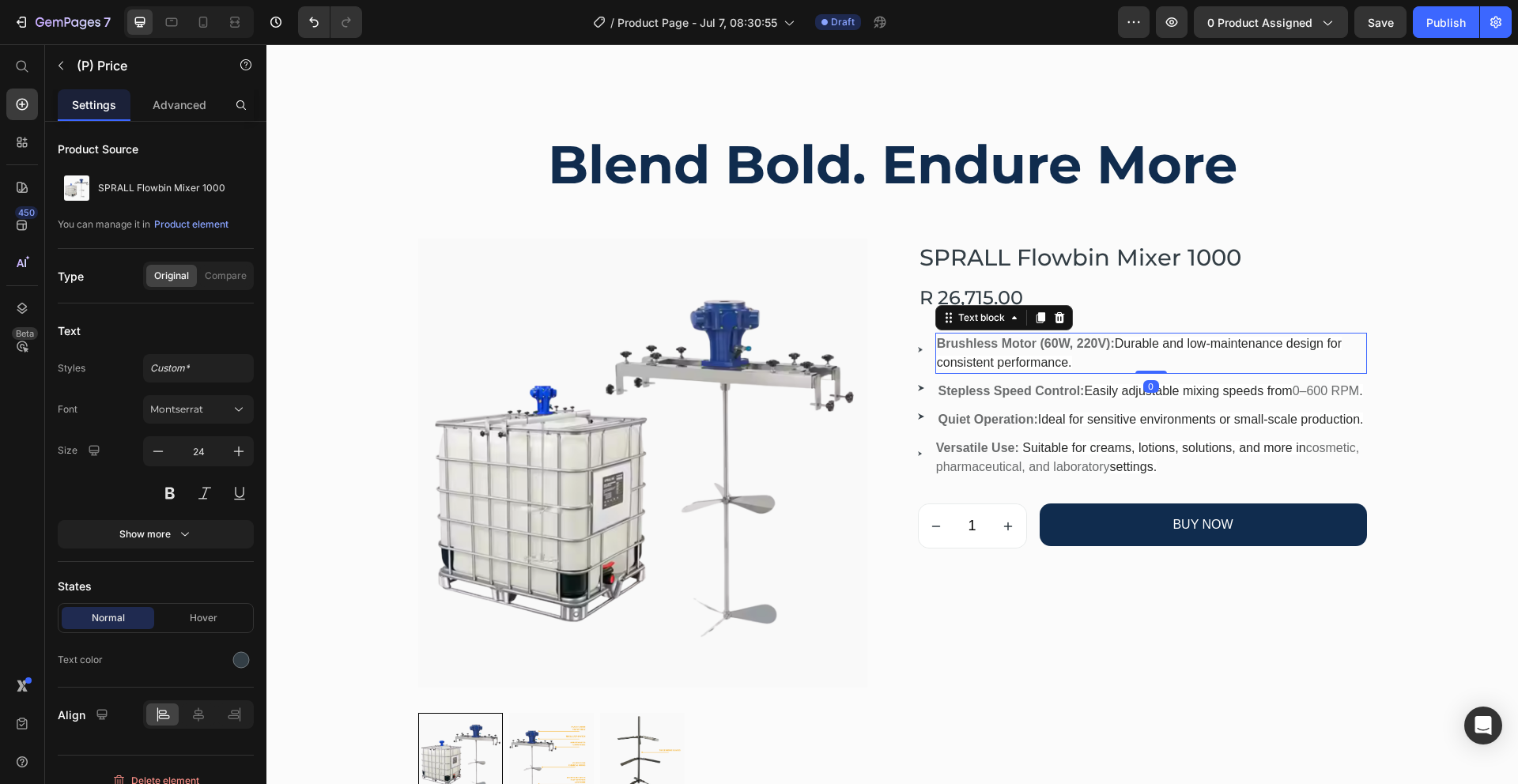 click on "Brushless Motor (60W, 220V):  Durable and low-maintenance design for consistent performance." at bounding box center [1151, 353] 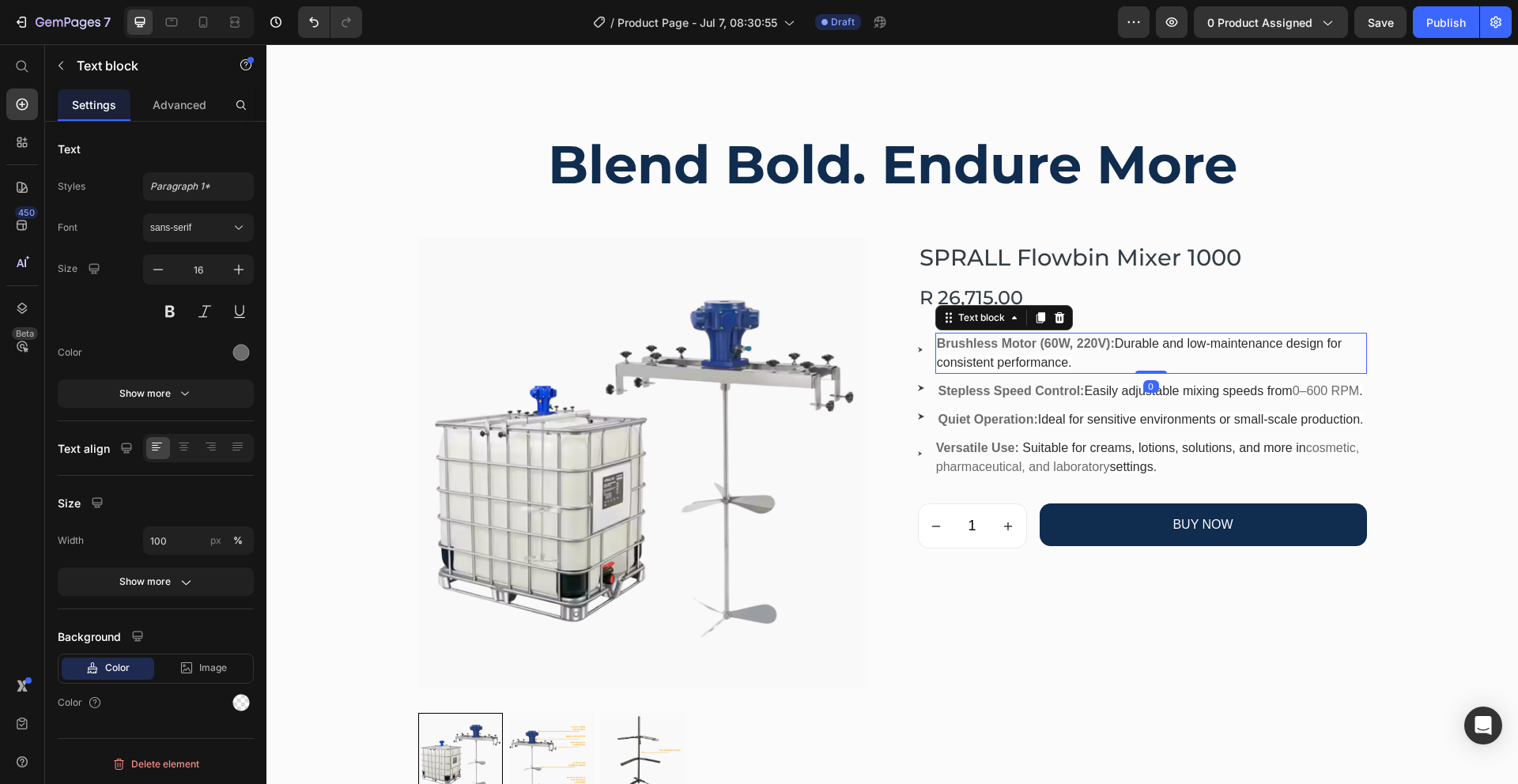 drag, startPoint x: 210, startPoint y: 232, endPoint x: 211, endPoint y: 245, distance: 13.038405 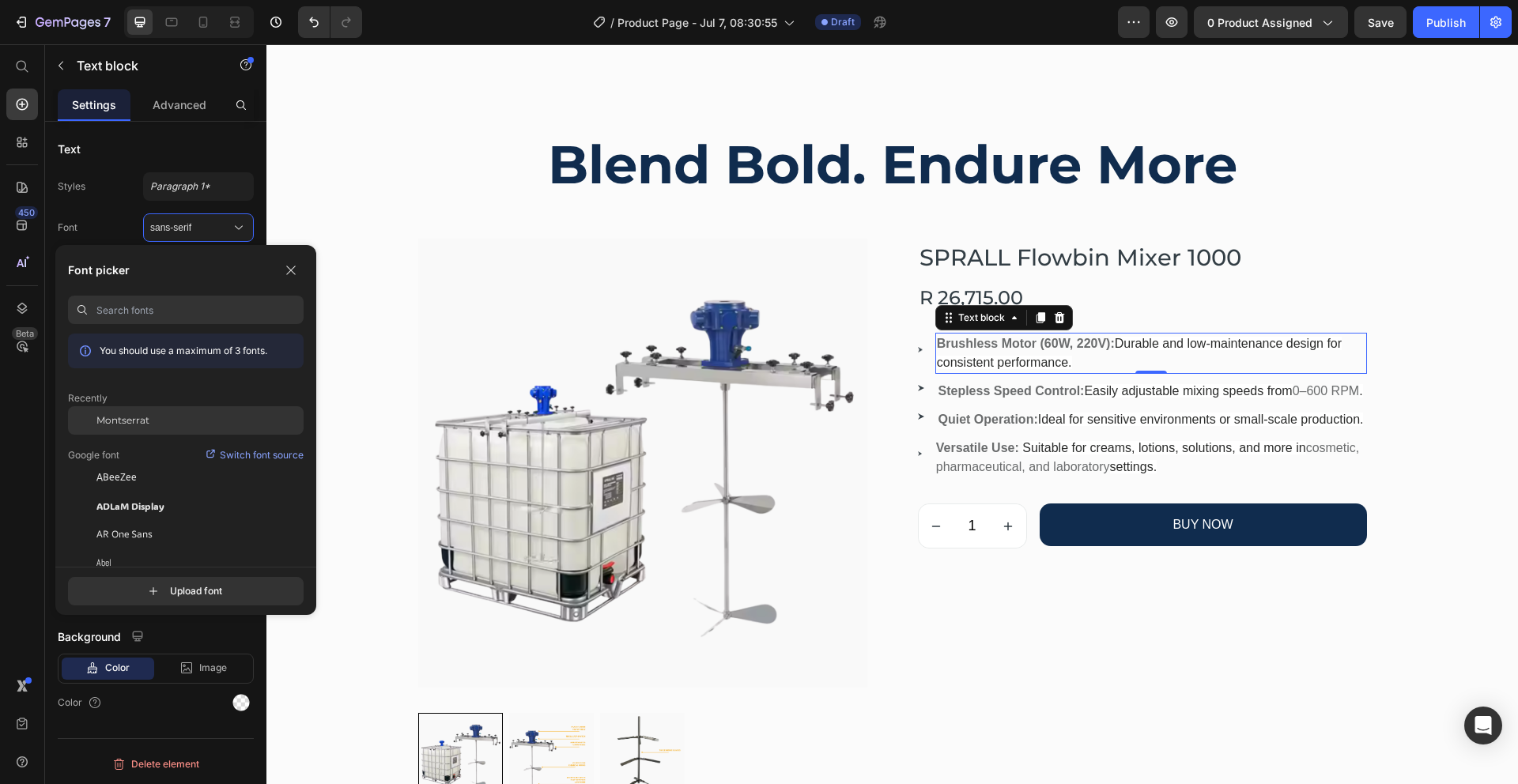 drag, startPoint x: 179, startPoint y: 421, endPoint x: 204, endPoint y: 420, distance: 25.019992 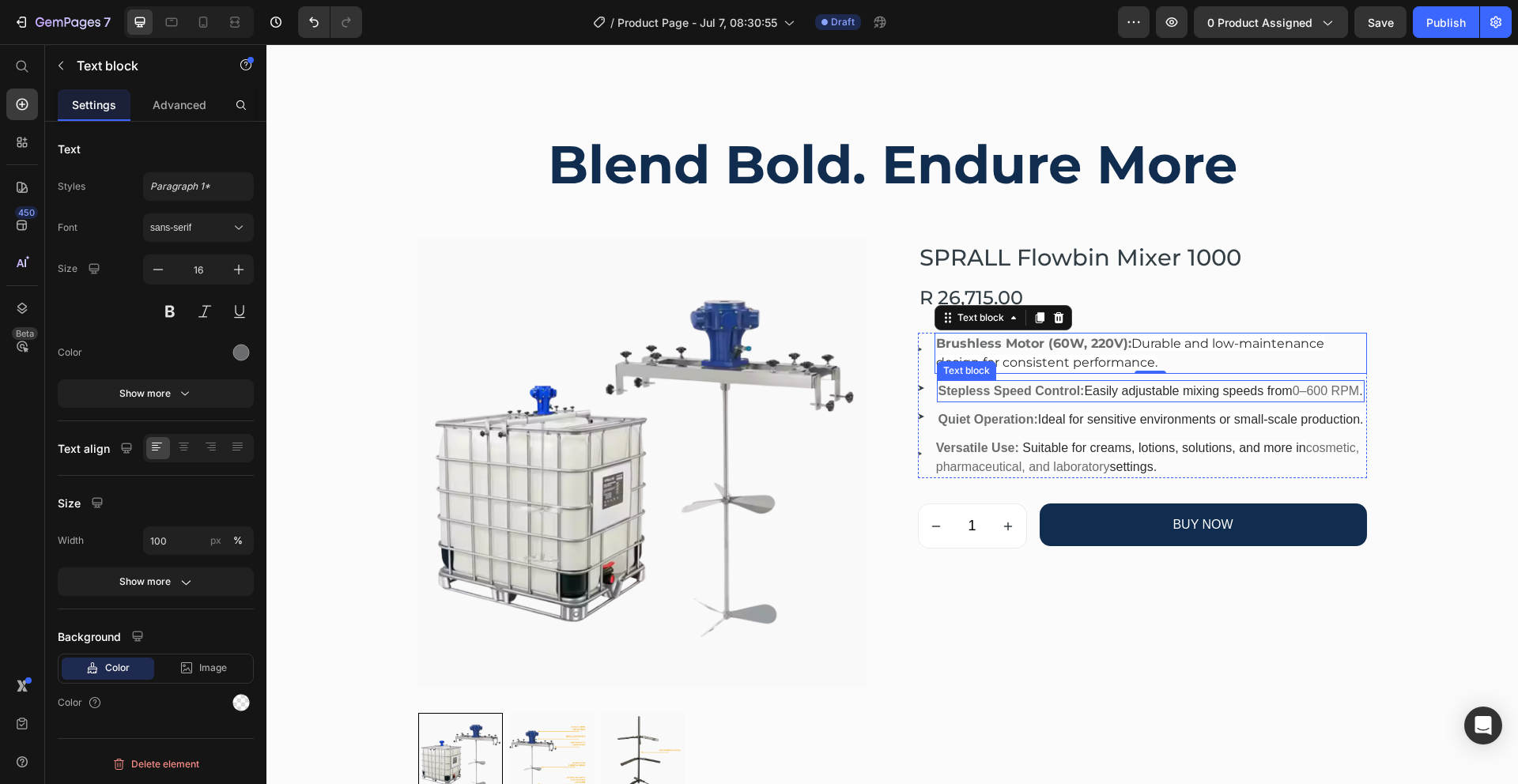 drag, startPoint x: 1092, startPoint y: 396, endPoint x: 1072, endPoint y: 399, distance: 20.223748 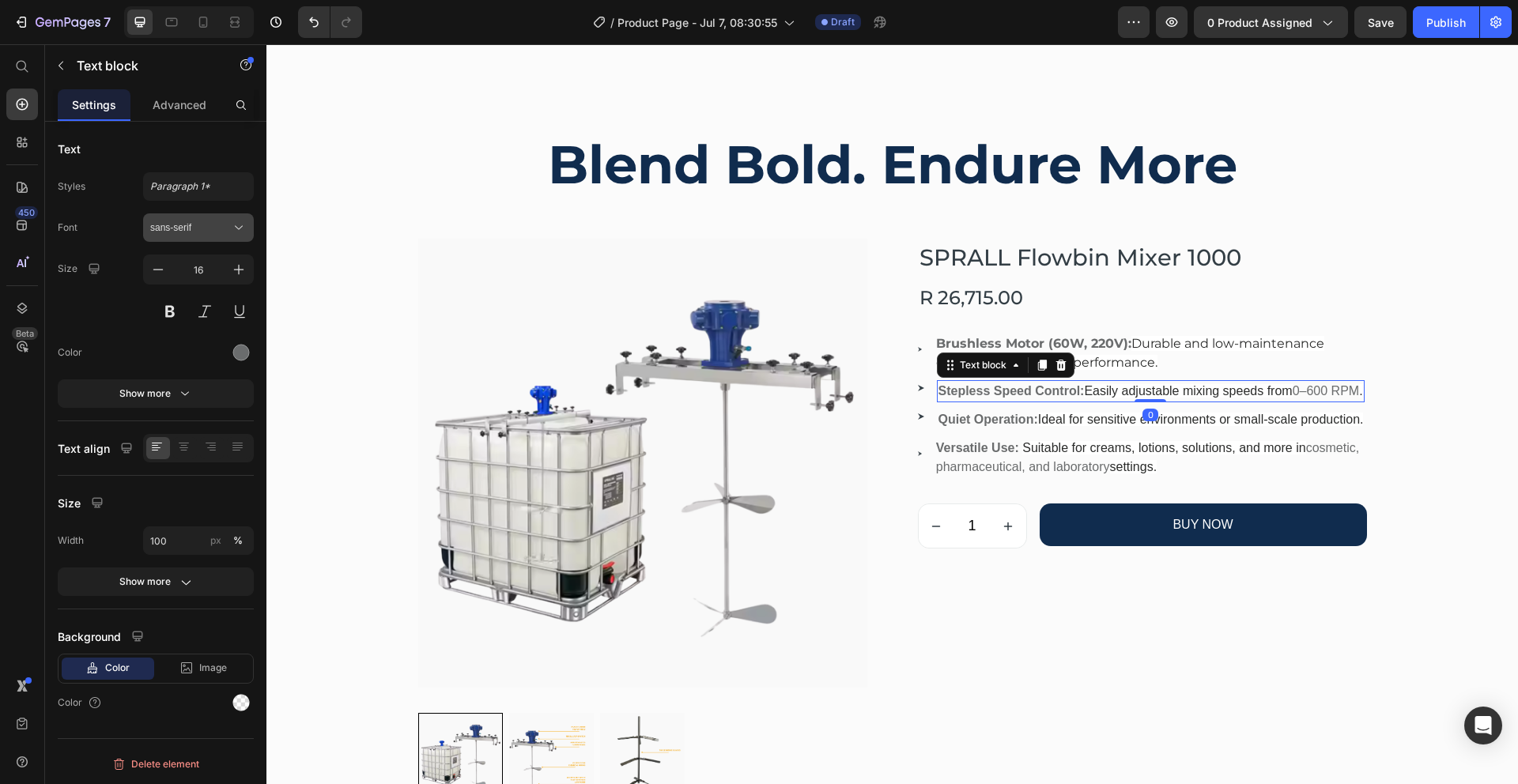 click on "sans-serif" at bounding box center [198, 228] 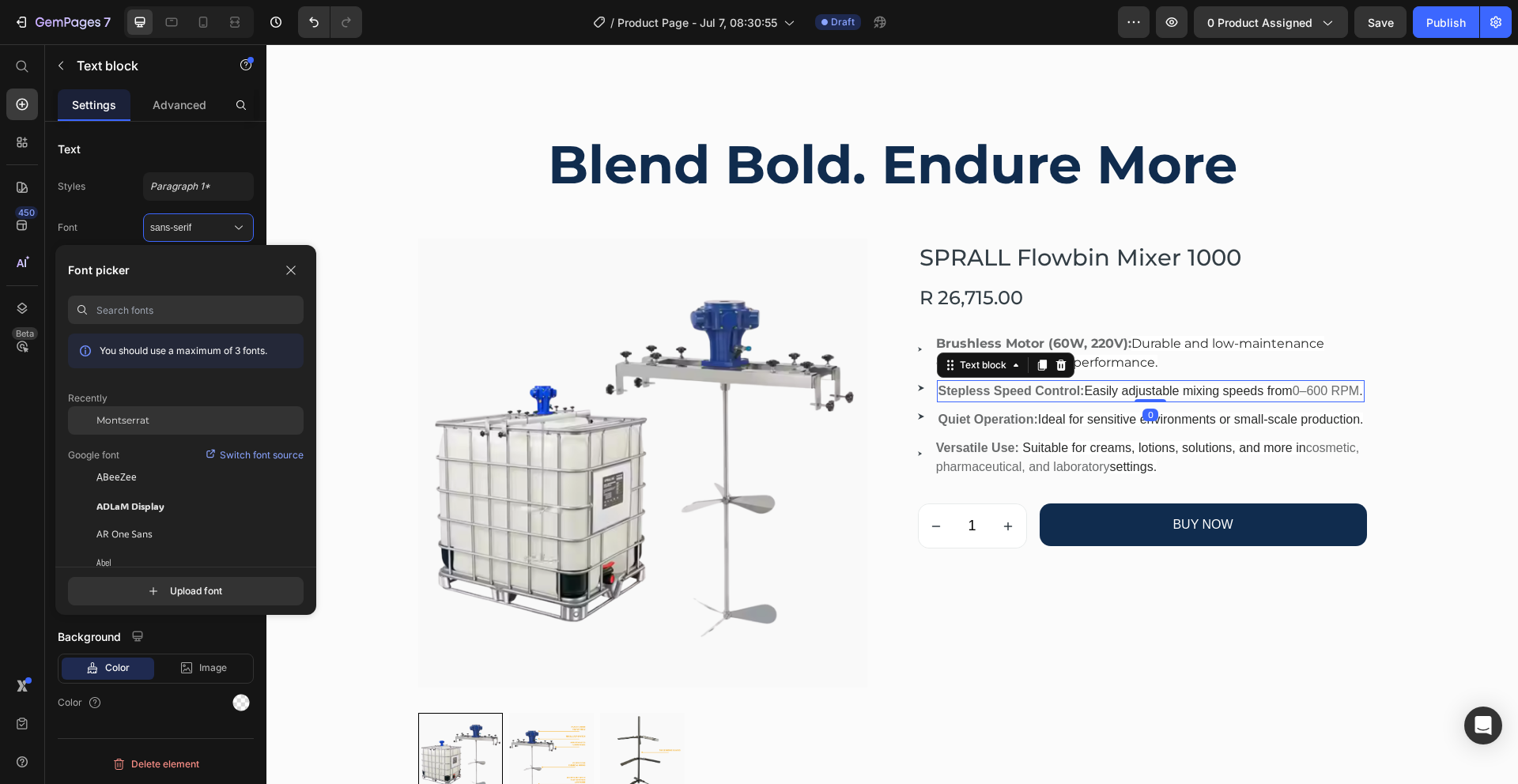 drag, startPoint x: 159, startPoint y: 423, endPoint x: 205, endPoint y: 432, distance: 46.87217 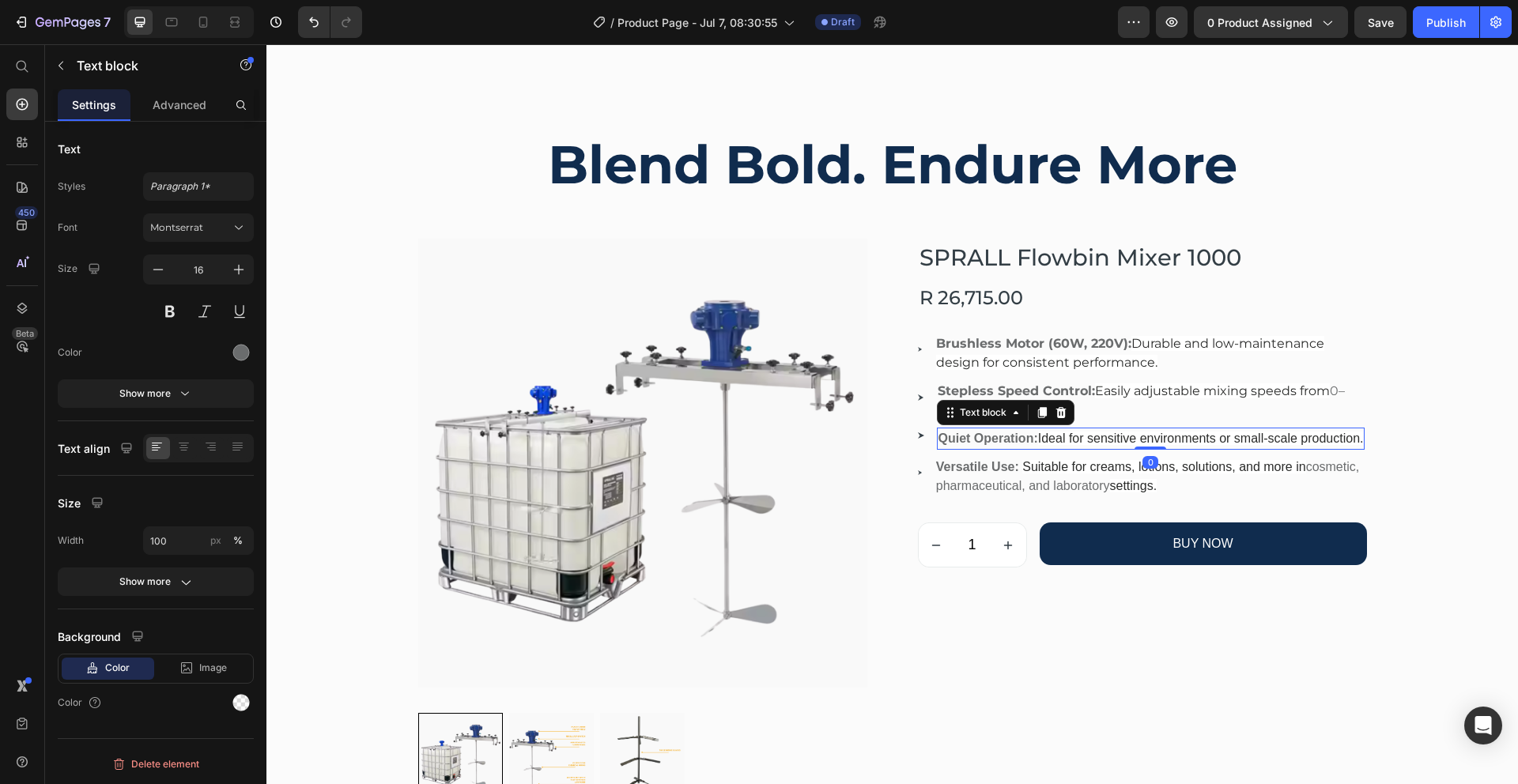 click on "Quiet Operation:  Ideal for sensitive environments or small-scale production." at bounding box center (1151, 439) 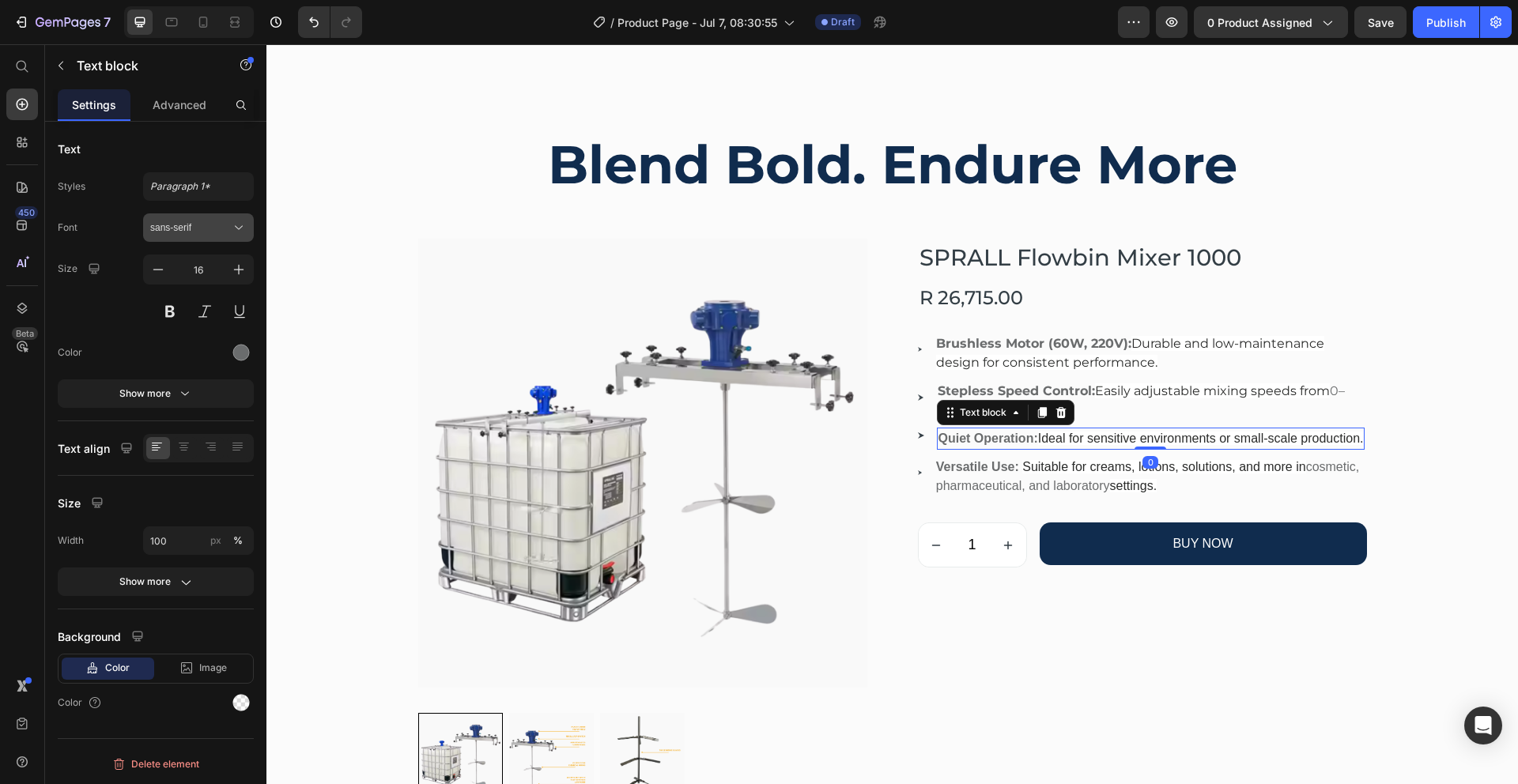 click on "sans-serif" at bounding box center (198, 228) 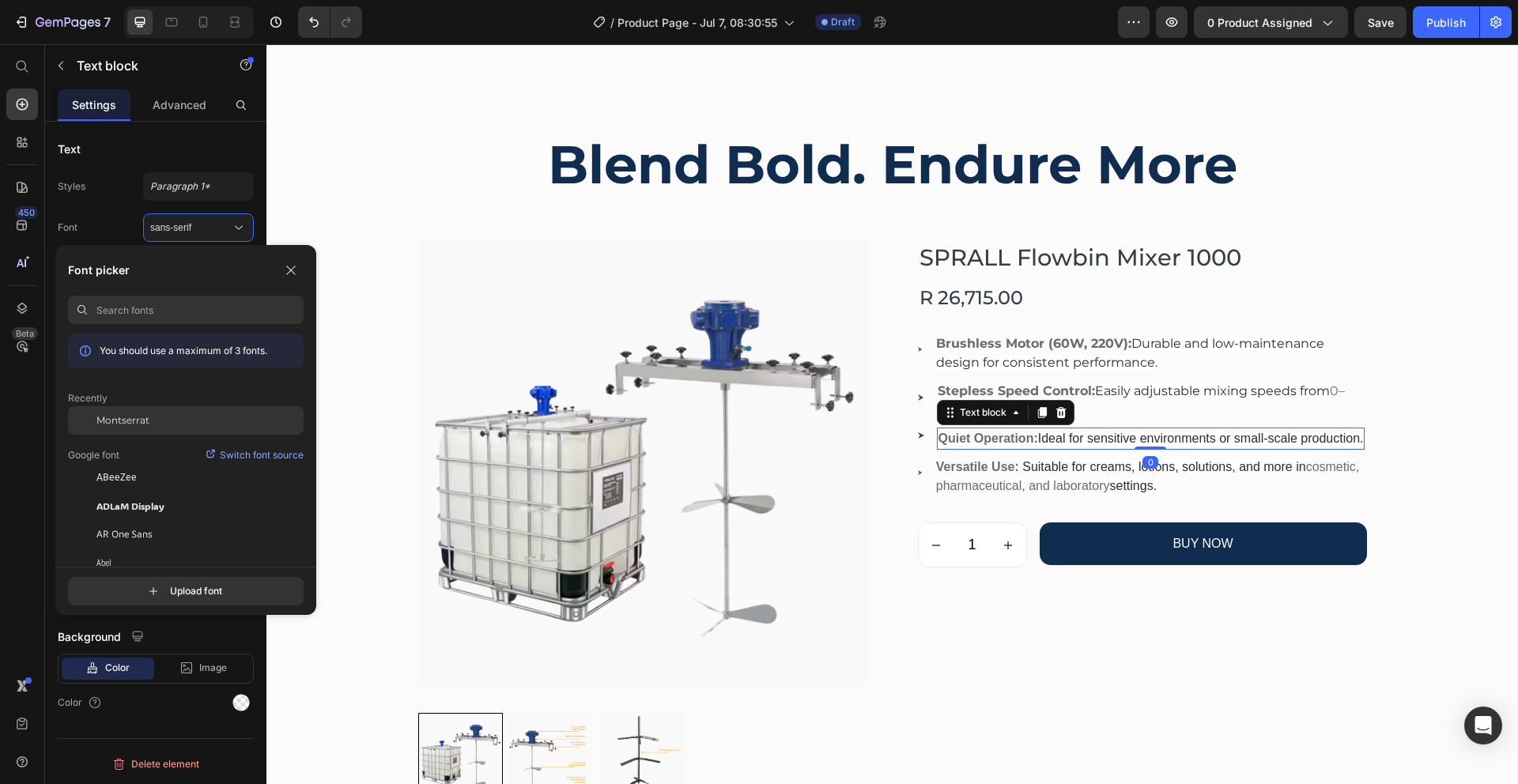 click on "Montserrat" 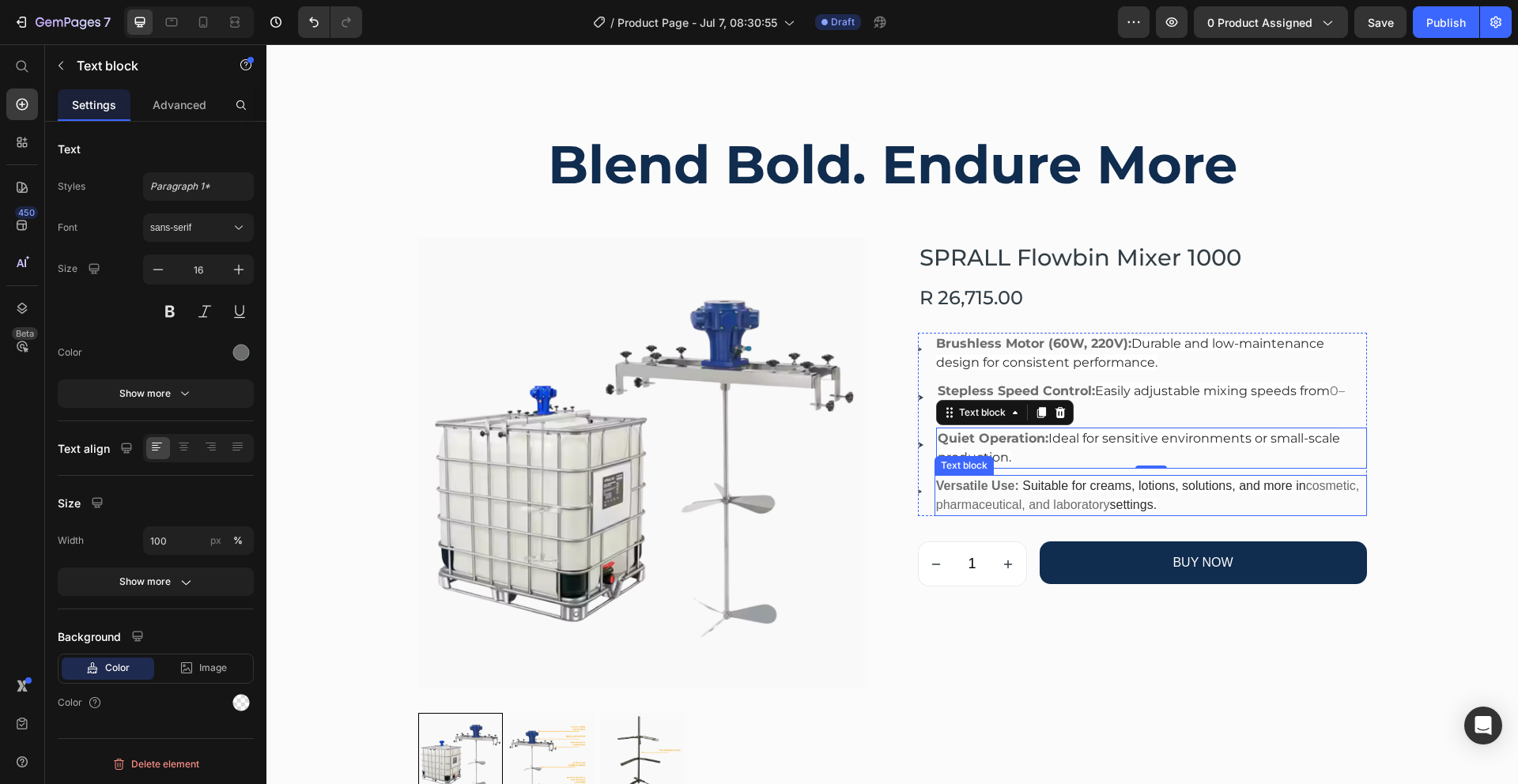 click on "Suitable for creams, lotions, solutions, and more in" at bounding box center [1164, 485] 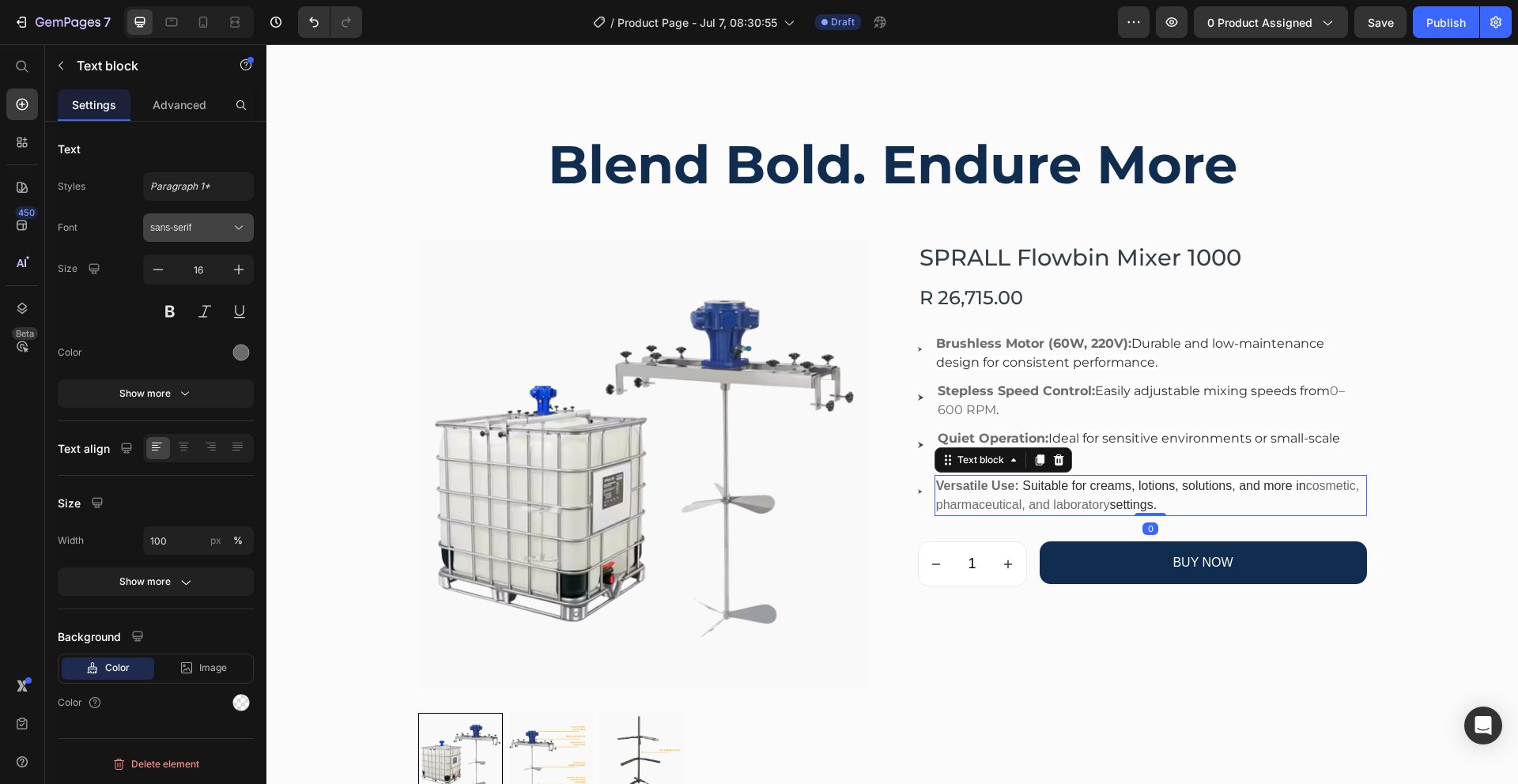 click on "sans-serif" at bounding box center (198, 228) 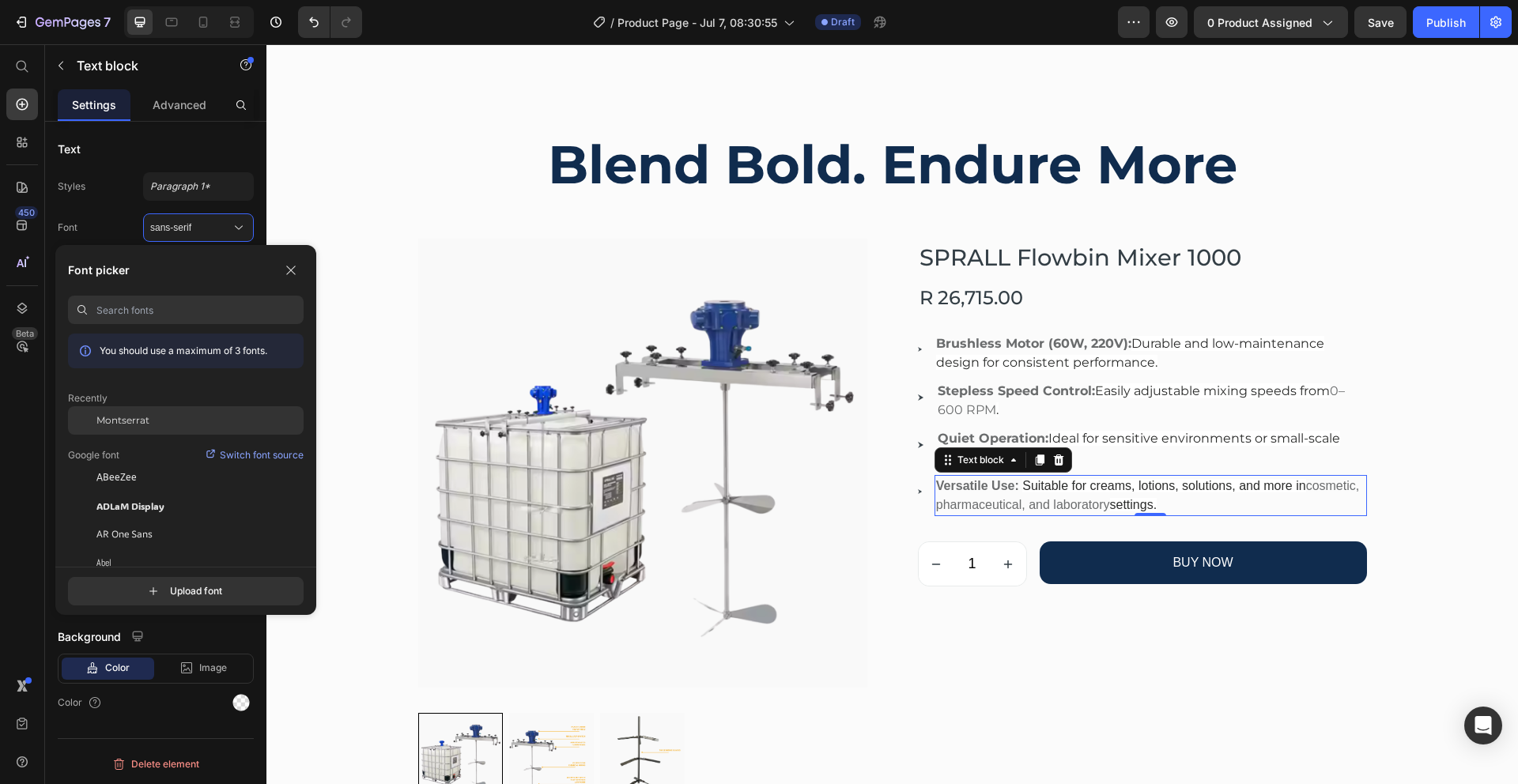 click on "Montserrat" 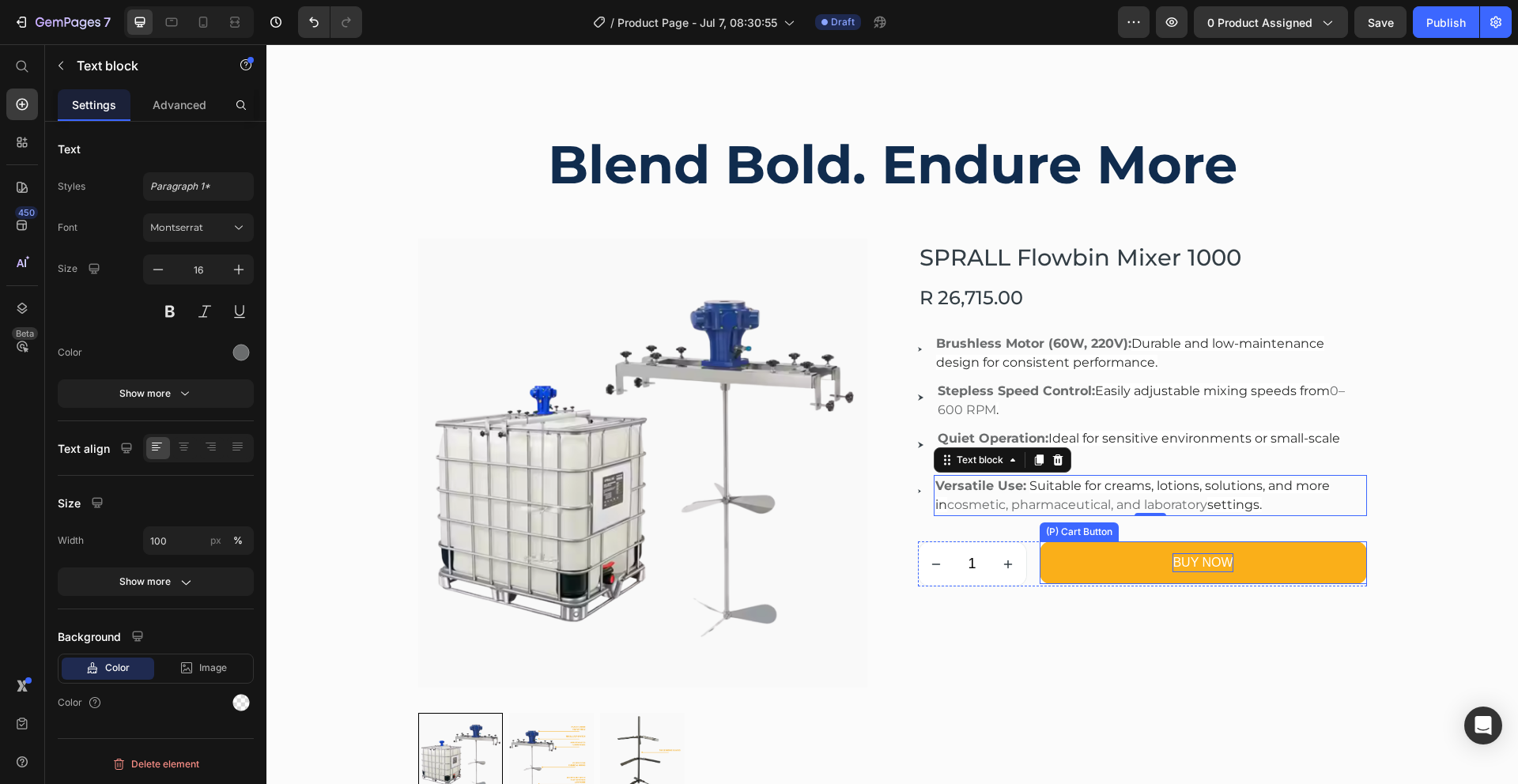 click on "BUY NOW" at bounding box center [1203, 563] 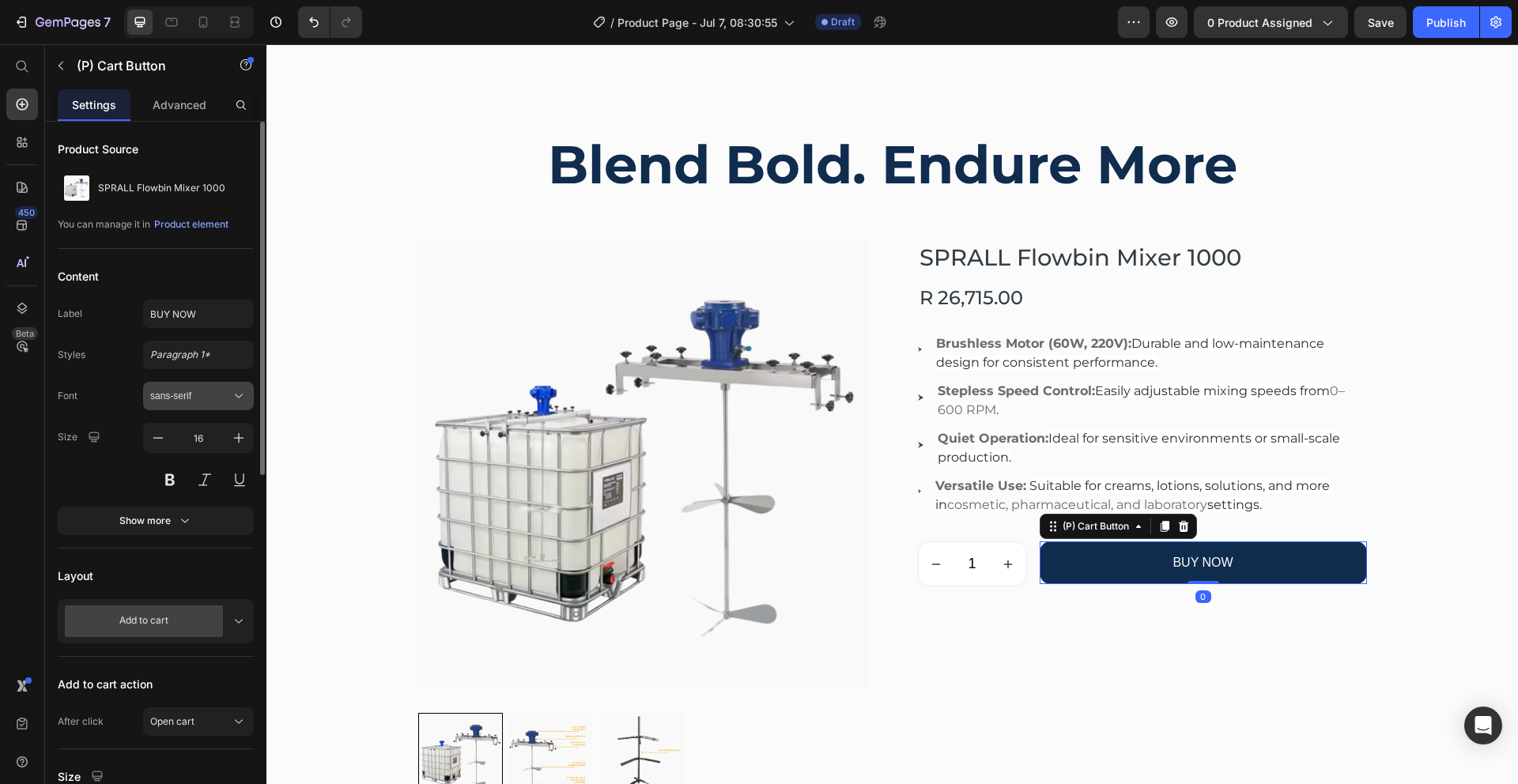 click on "sans-serif" at bounding box center (191, 396) 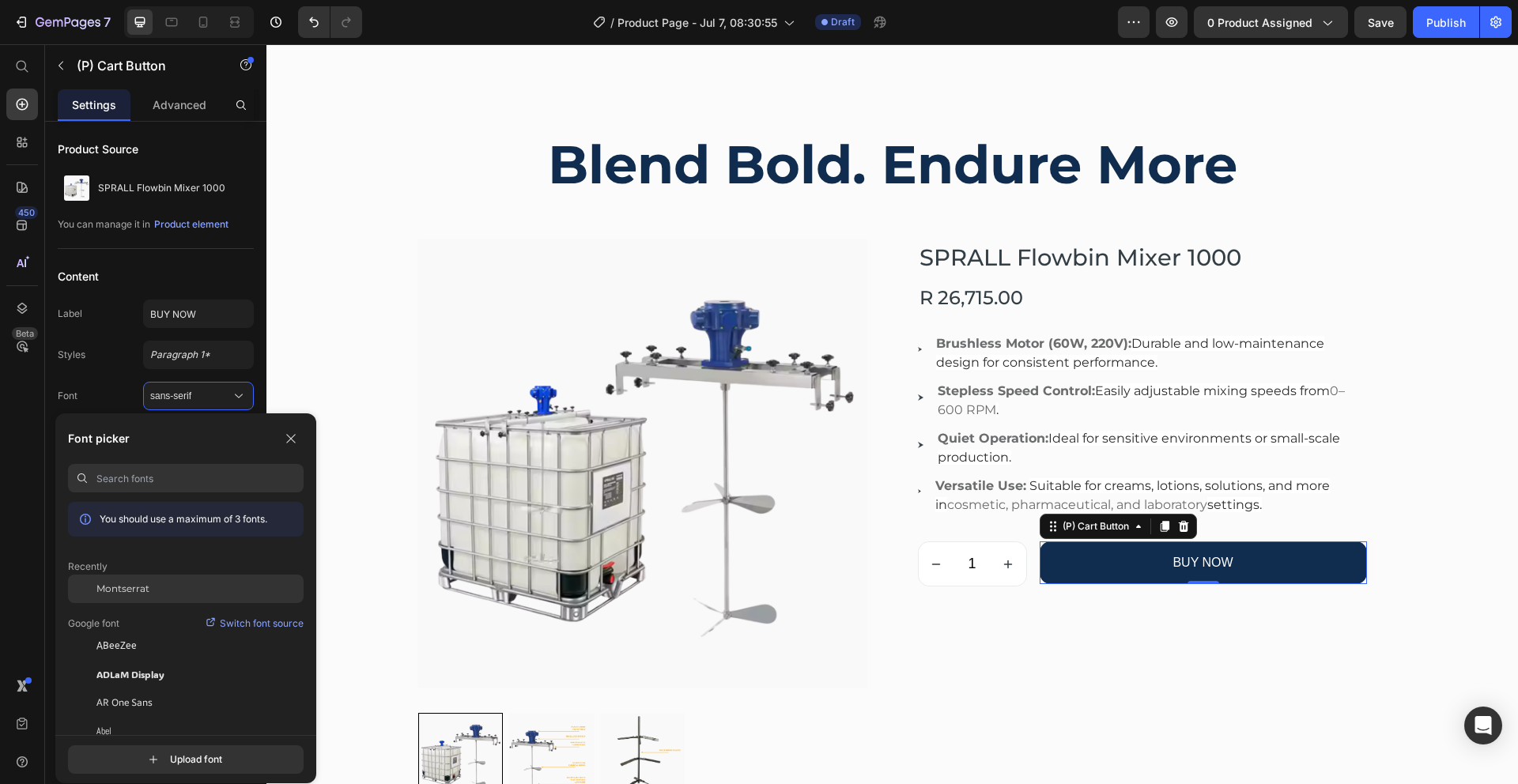 click on "Montserrat" 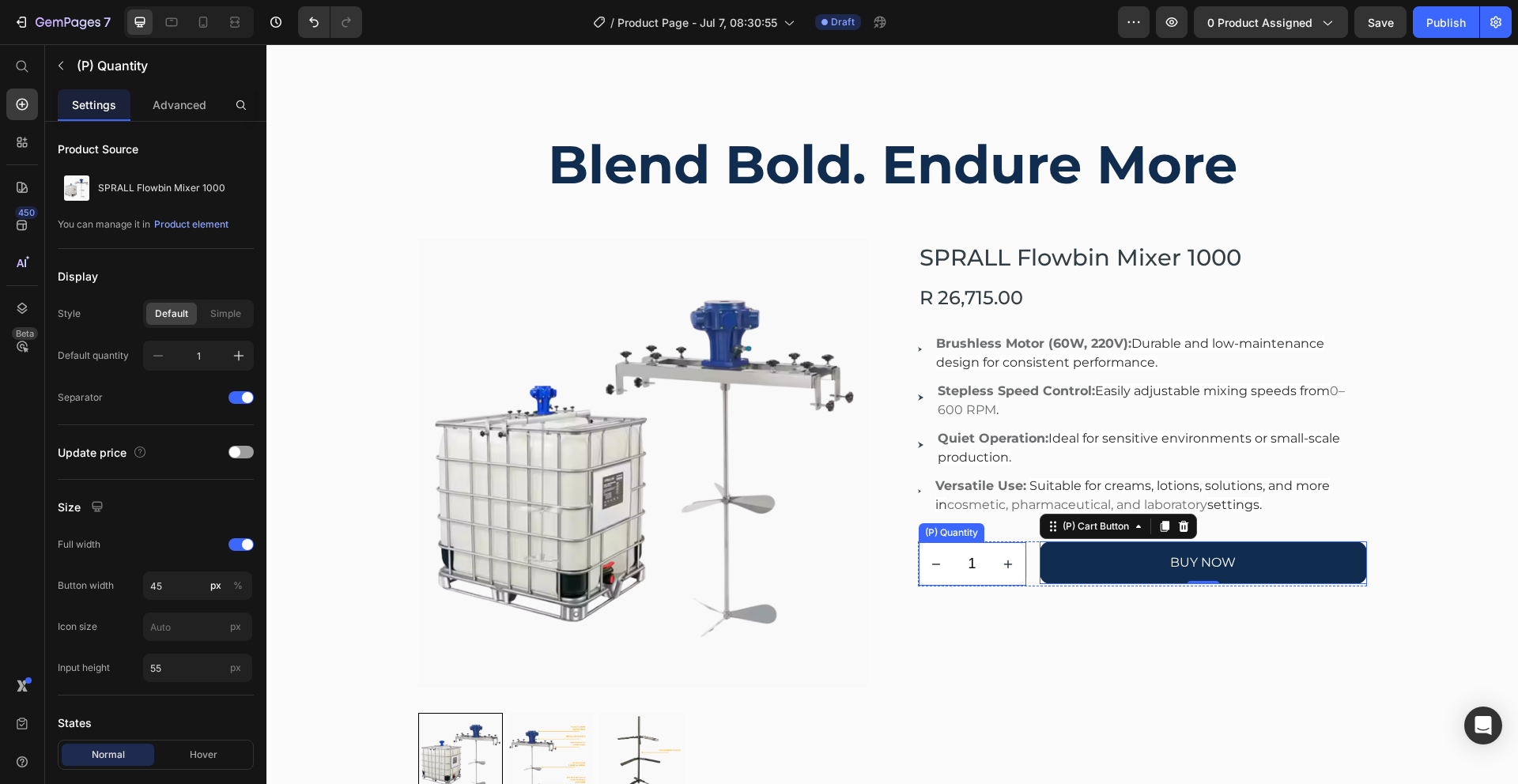 click on "1" at bounding box center (972, 564) 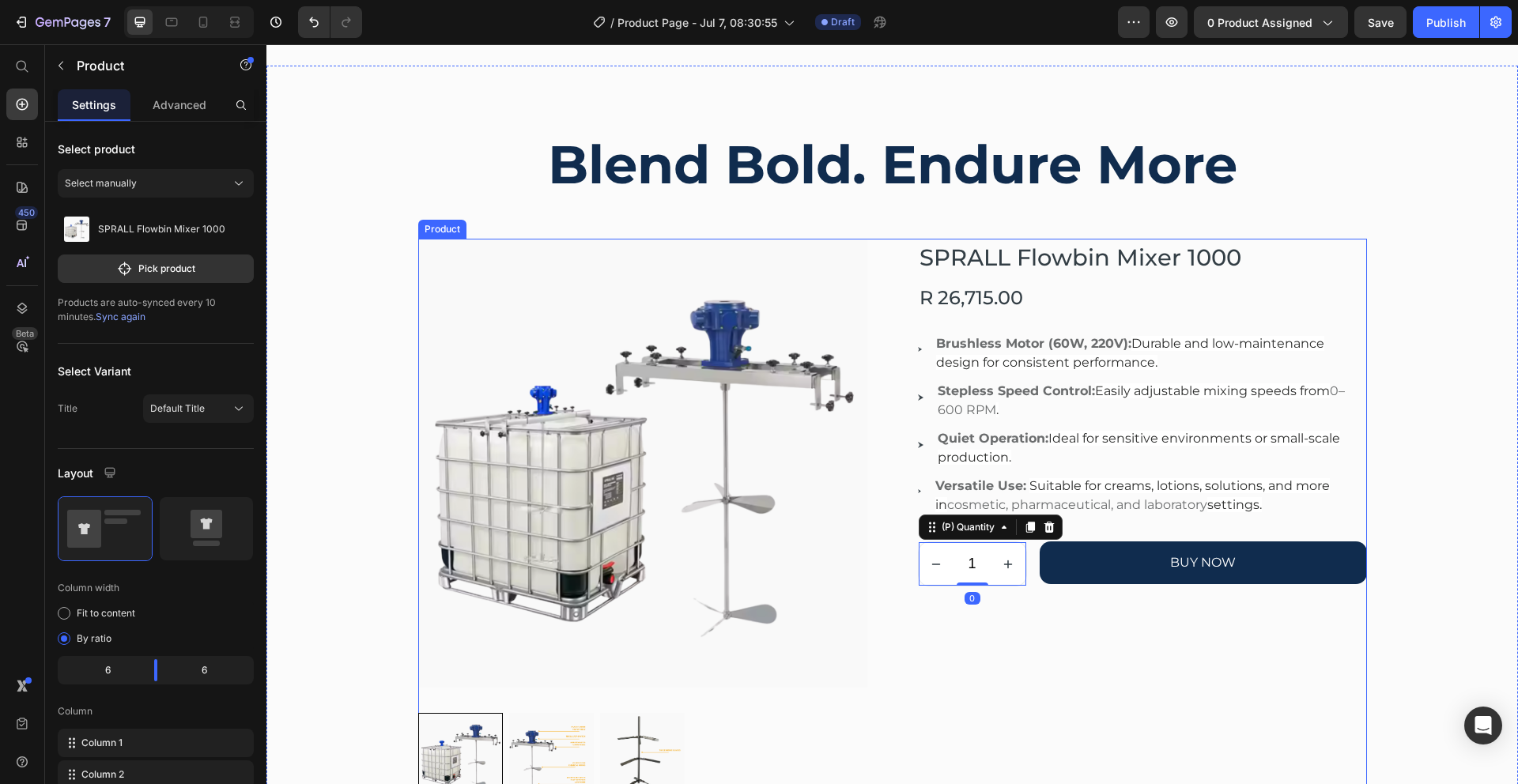 click on "SPRALL Flowbin Mixer 1000 (P) Title R 26,715.00 (P) Price Row Image Brushless Motor (60W, 220V):  Durable and low-maintenance design for consistent performance. Text block Image Stepless Speed Control:  Easily adjustable mixing speeds from  0–600 RPM . Text block Image Quiet Operation:  Ideal for sensitive environments or small-scale production. Text block Image Versatile Use:   Suitable for creams, lotions, solutions, and more in  cosmetic, pharmaceutical, and laboratory  settings. Text block Icon List 1 (P) Quantity   0 BUY NOW (P) Cart Button Row" at bounding box center [1142, 518] 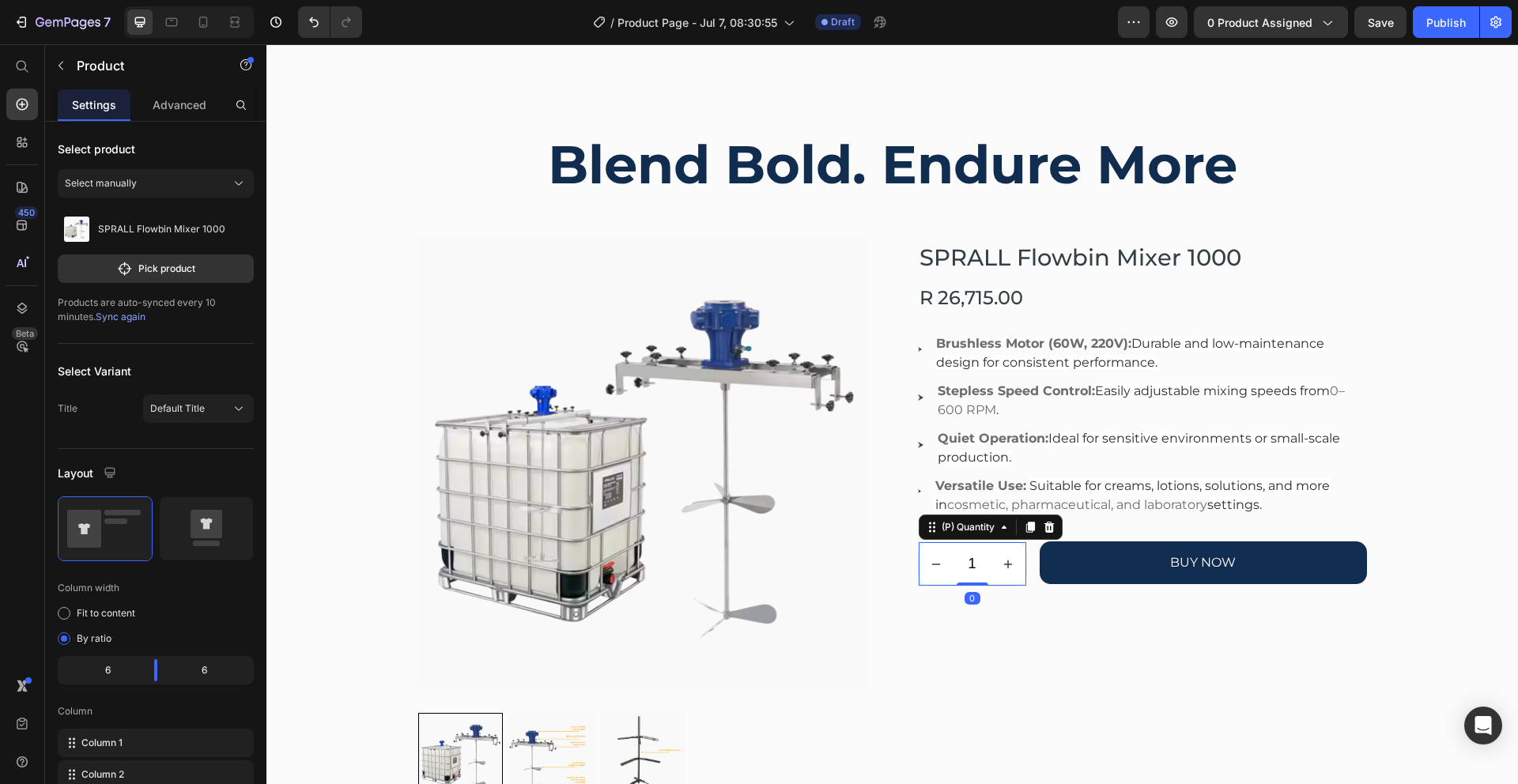 click on "1" at bounding box center [972, 564] 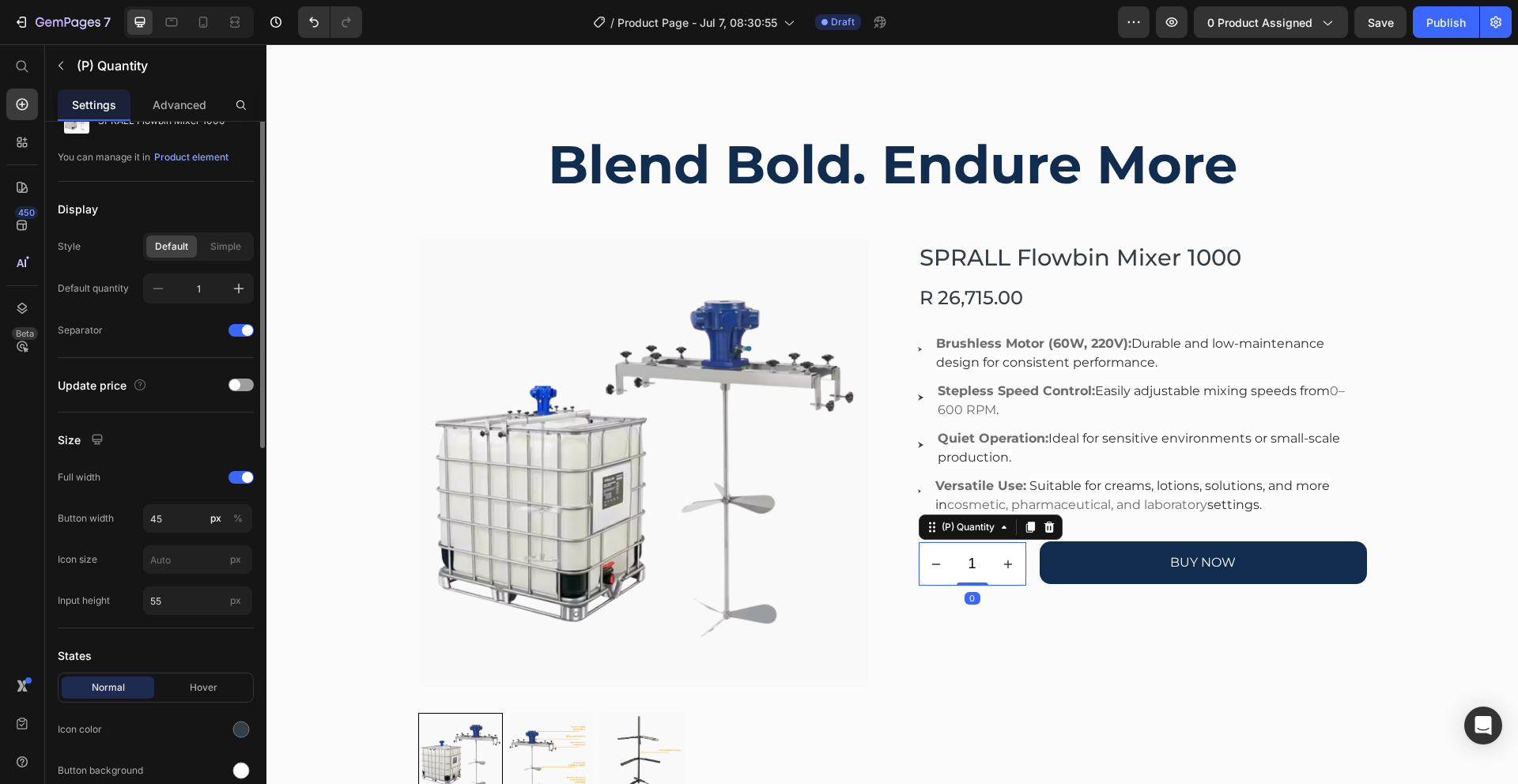 scroll, scrollTop: 91, scrollLeft: 0, axis: vertical 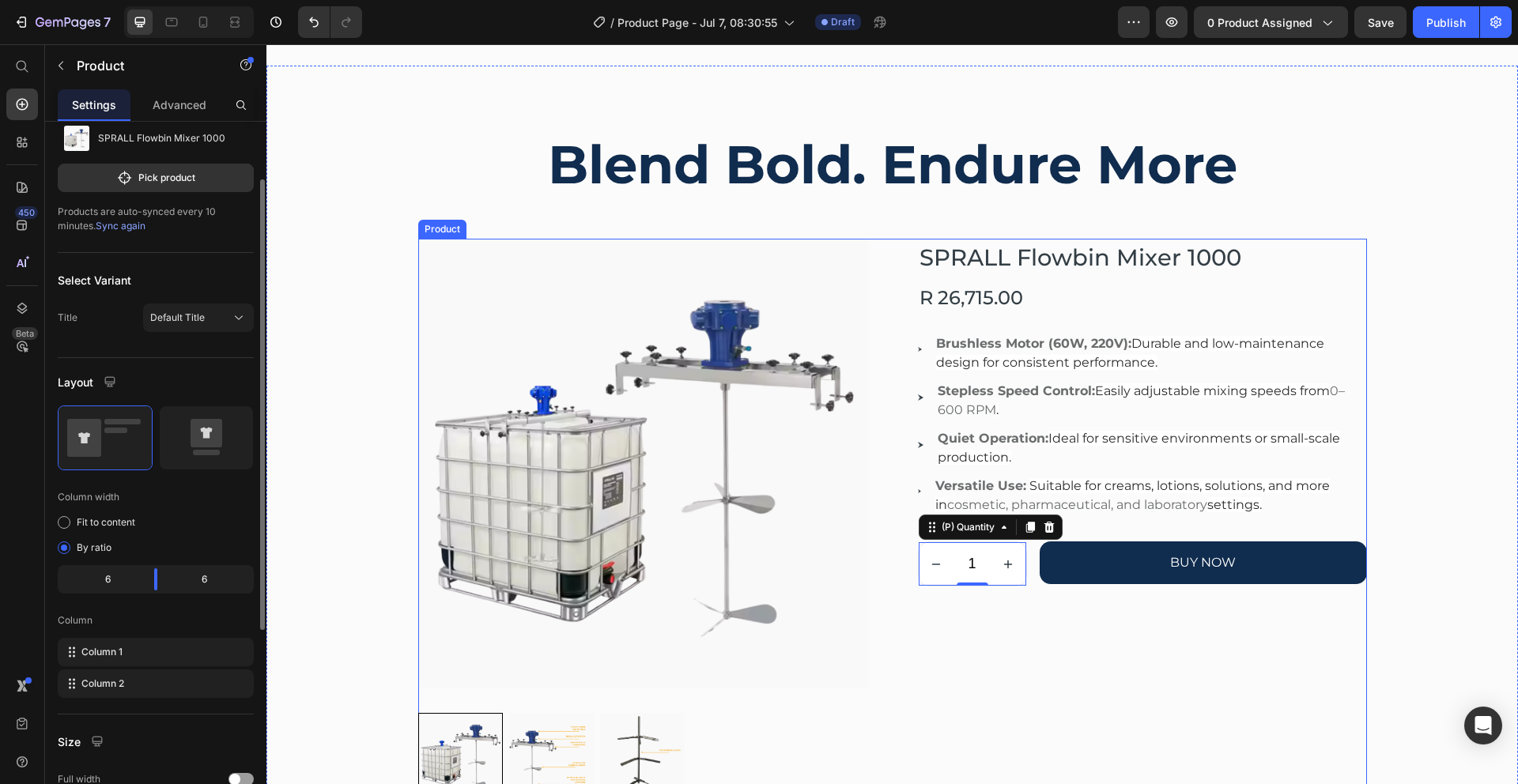 click on "SPRALL Flowbin Mixer 1000 (P) Title R 26,715.00 (P) Price Row Image Brushless Motor (60W, 220V):  Durable and low-maintenance design for consistent performance. Text block Image Stepless Speed Control:  Easily adjustable mixing speeds from  0–600 RPM . Text block Image Quiet Operation:  Ideal for sensitive environments or small-scale production. Text block Image Versatile Use:   Suitable for creams, lotions, solutions, and more in  cosmetic, pharmaceutical, and laboratory  settings. Text block Icon List 1 (P) Quantity   0 BUY NOW (P) Cart Button Row" at bounding box center (1142, 518) 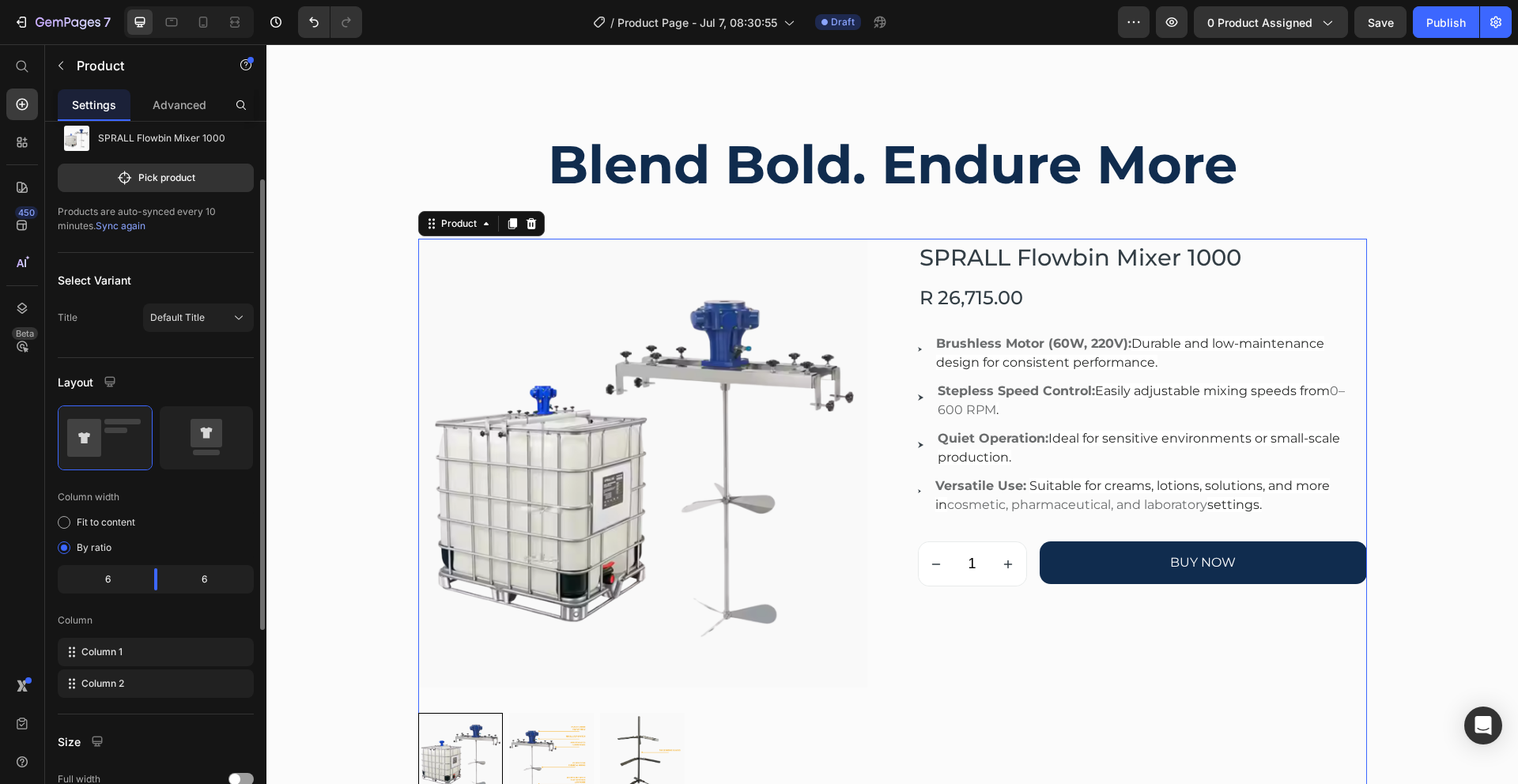 scroll, scrollTop: 0, scrollLeft: 0, axis: both 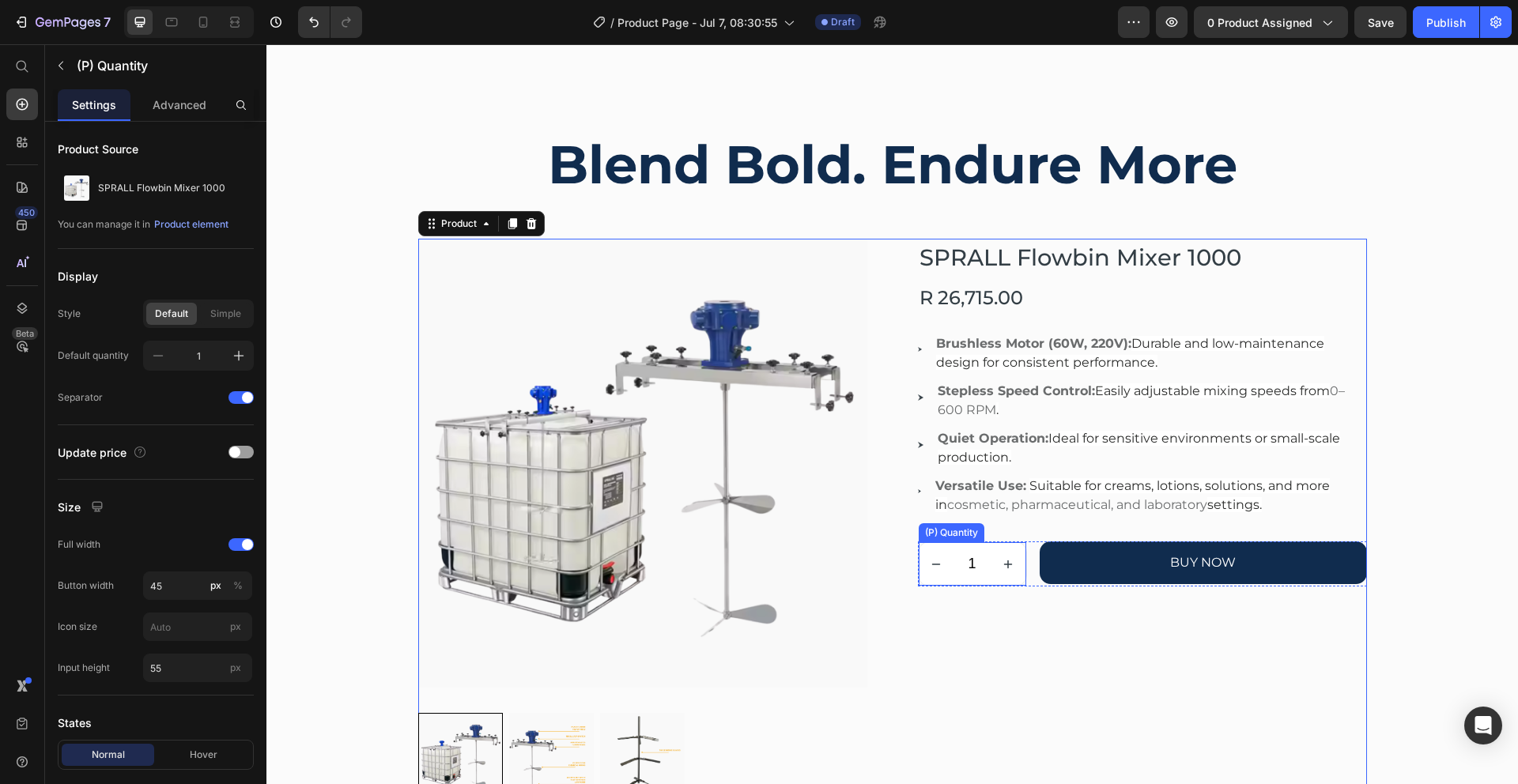 click at bounding box center [936, 564] 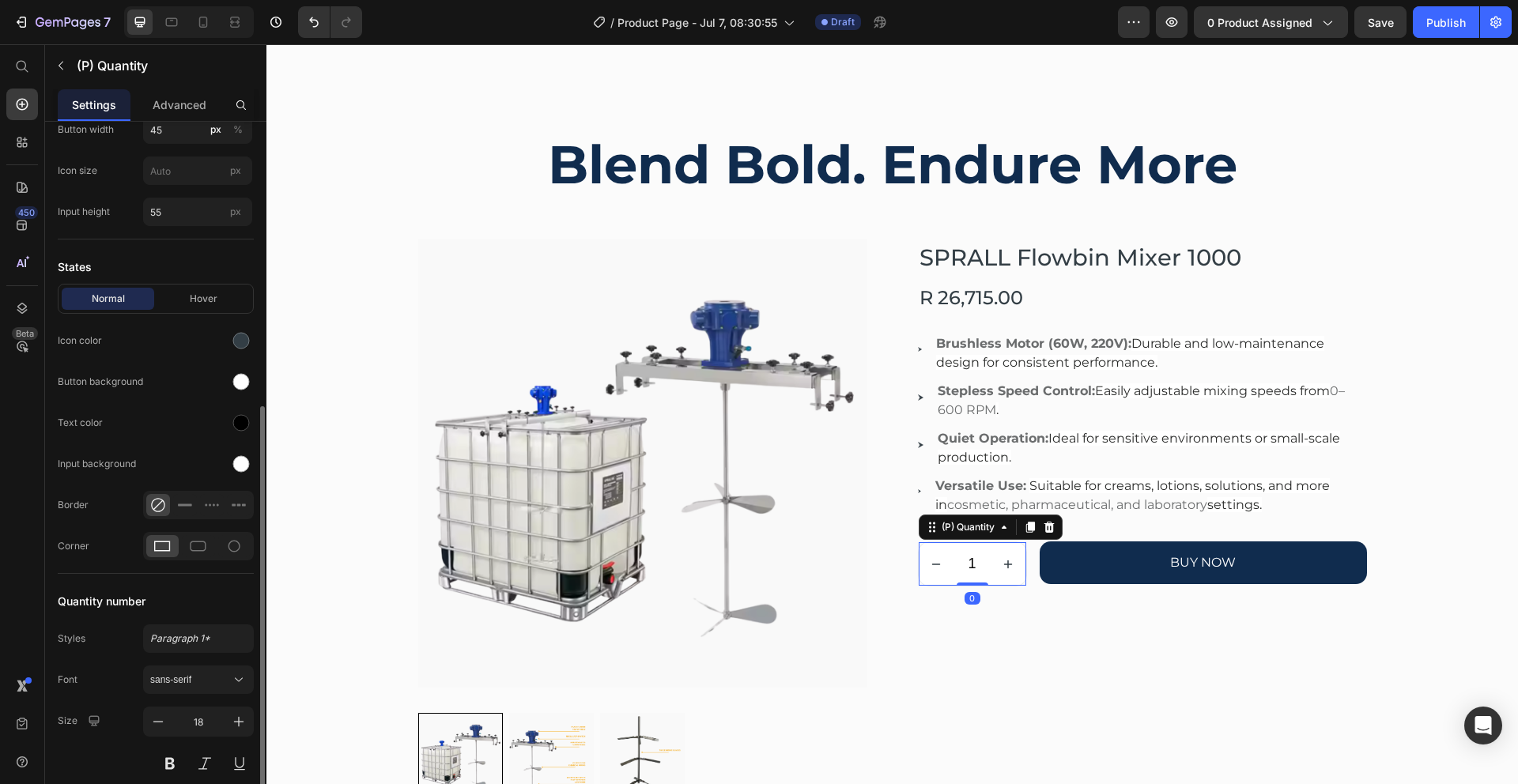 scroll, scrollTop: 563, scrollLeft: 0, axis: vertical 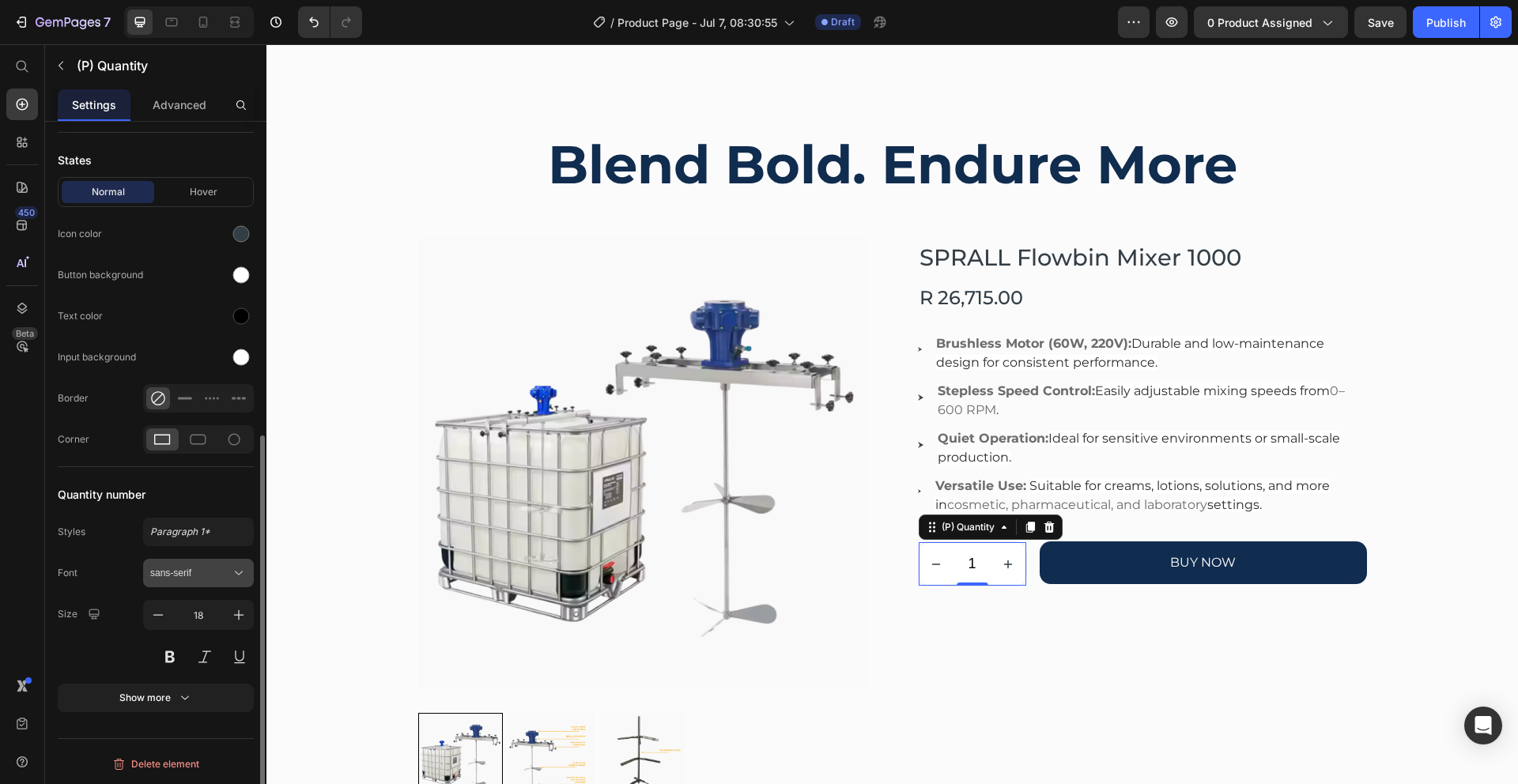 click on "sans-serif" at bounding box center (198, 573) 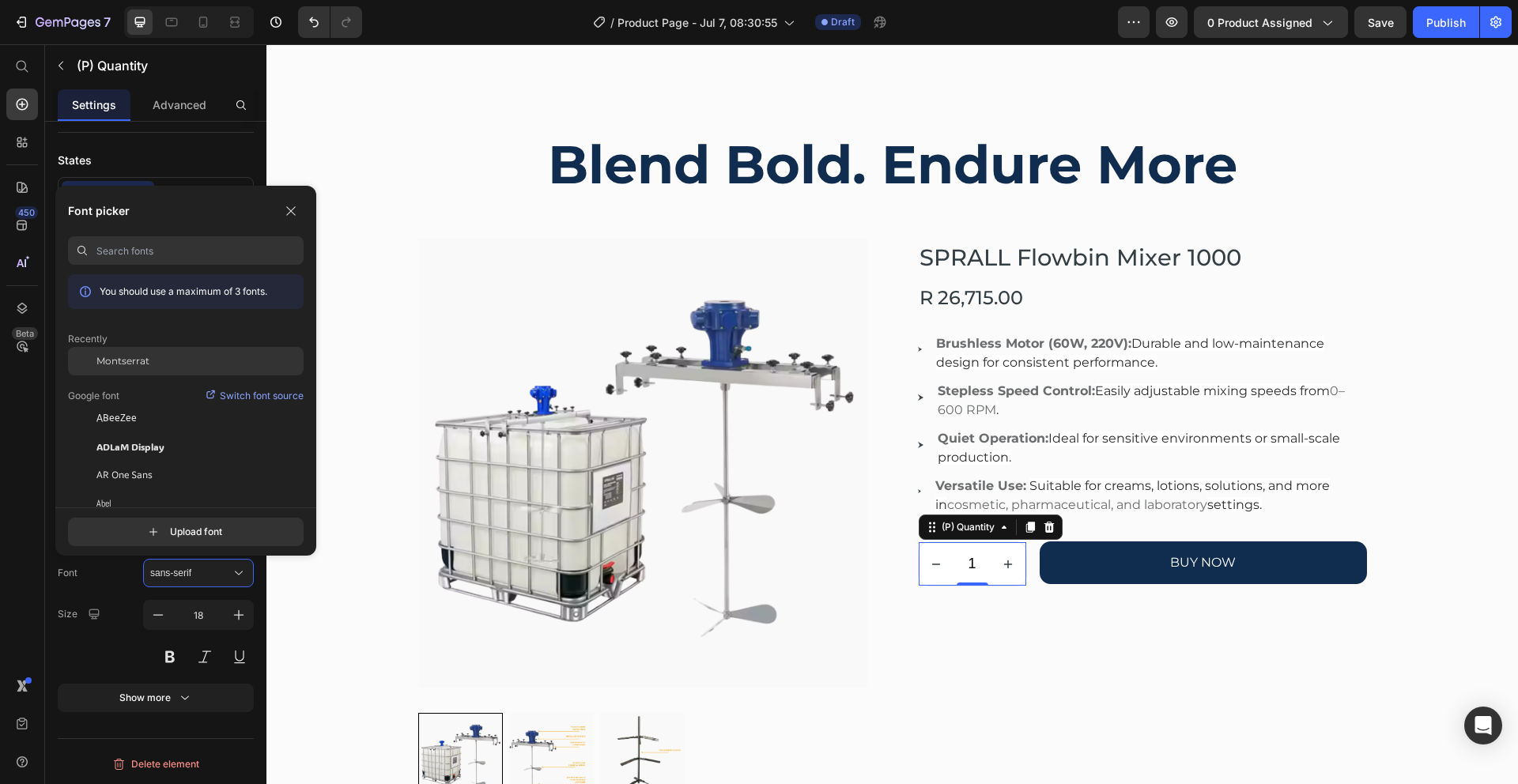 click on "Montserrat" 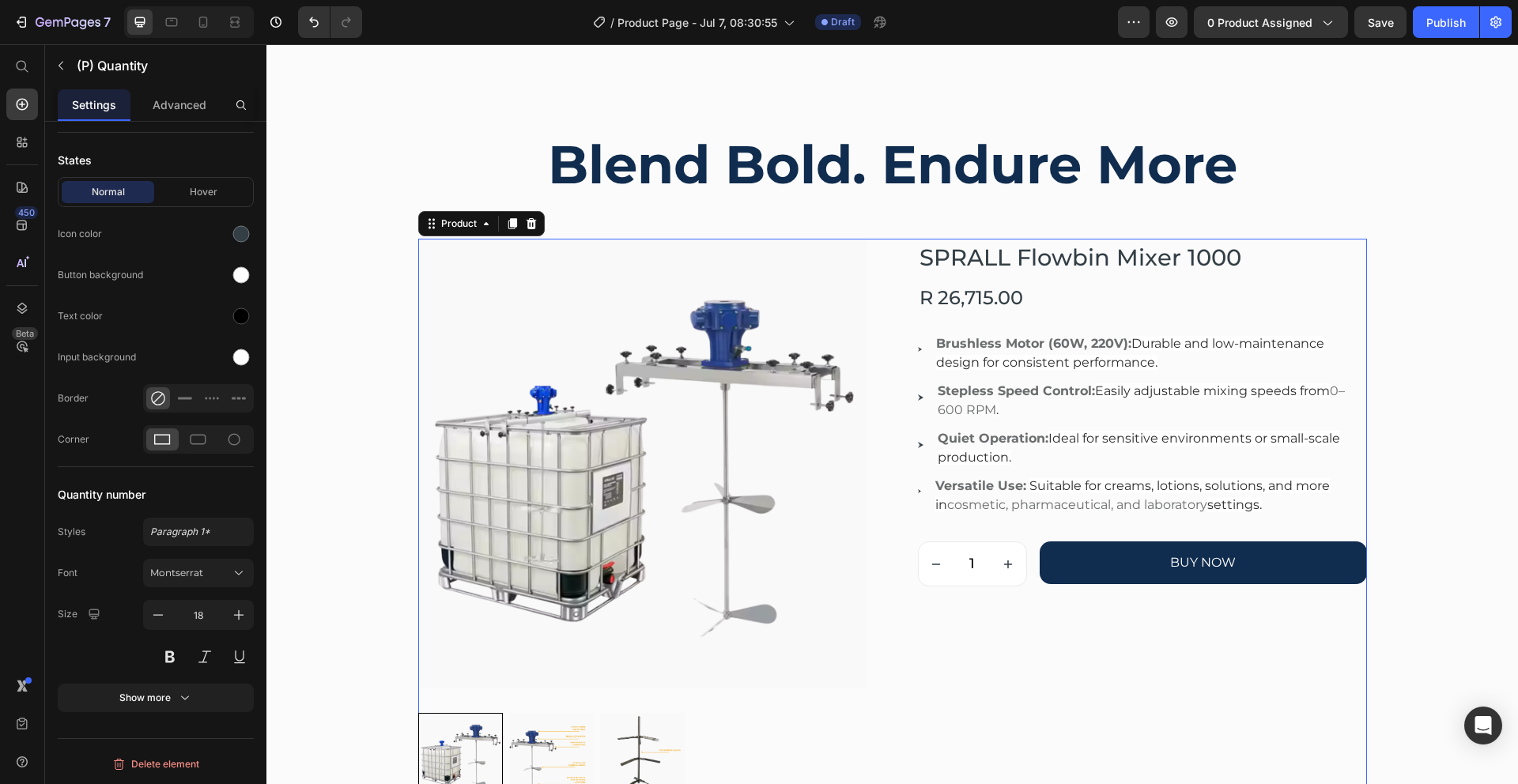 click on "SPRALL Flowbin Mixer 1000 (P) Title R 26,715.00 (P) Price Row Image Brushless Motor (60W, 220V):  Durable and low-maintenance design for consistent performance. Text block Image Stepless Speed Control:  Easily adjustable mixing speeds from  0–600 RPM . Text block Image Quiet Operation:  Ideal for sensitive environments or small-scale production. Text block Image Versatile Use:   Suitable for creams, lotions, solutions, and more in  cosmetic, pharmaceutical, and laboratory  settings. Text block Icon List 1 (P) Quantity BUY NOW (P) Cart Button Row" at bounding box center (1142, 518) 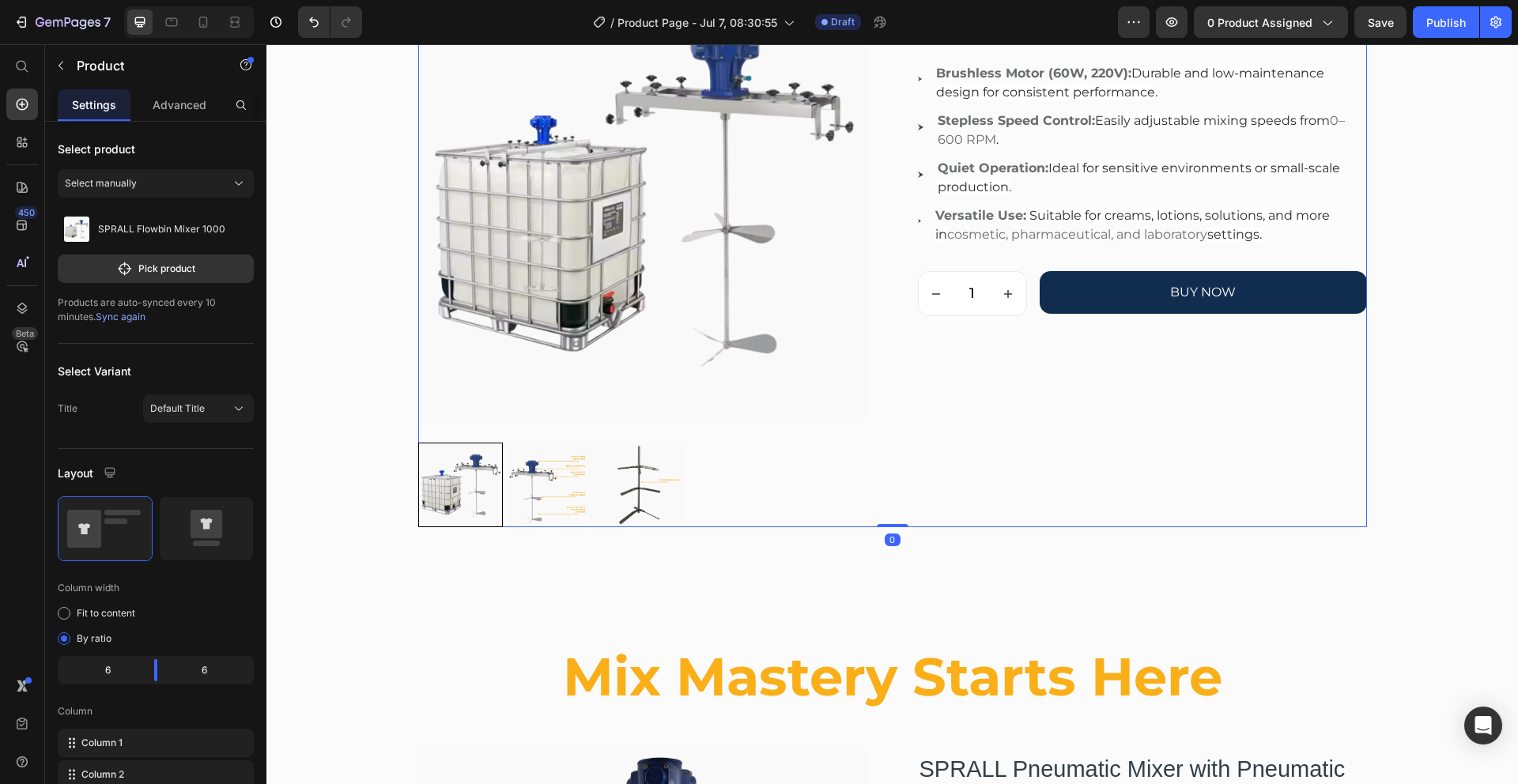 scroll, scrollTop: 2211, scrollLeft: 0, axis: vertical 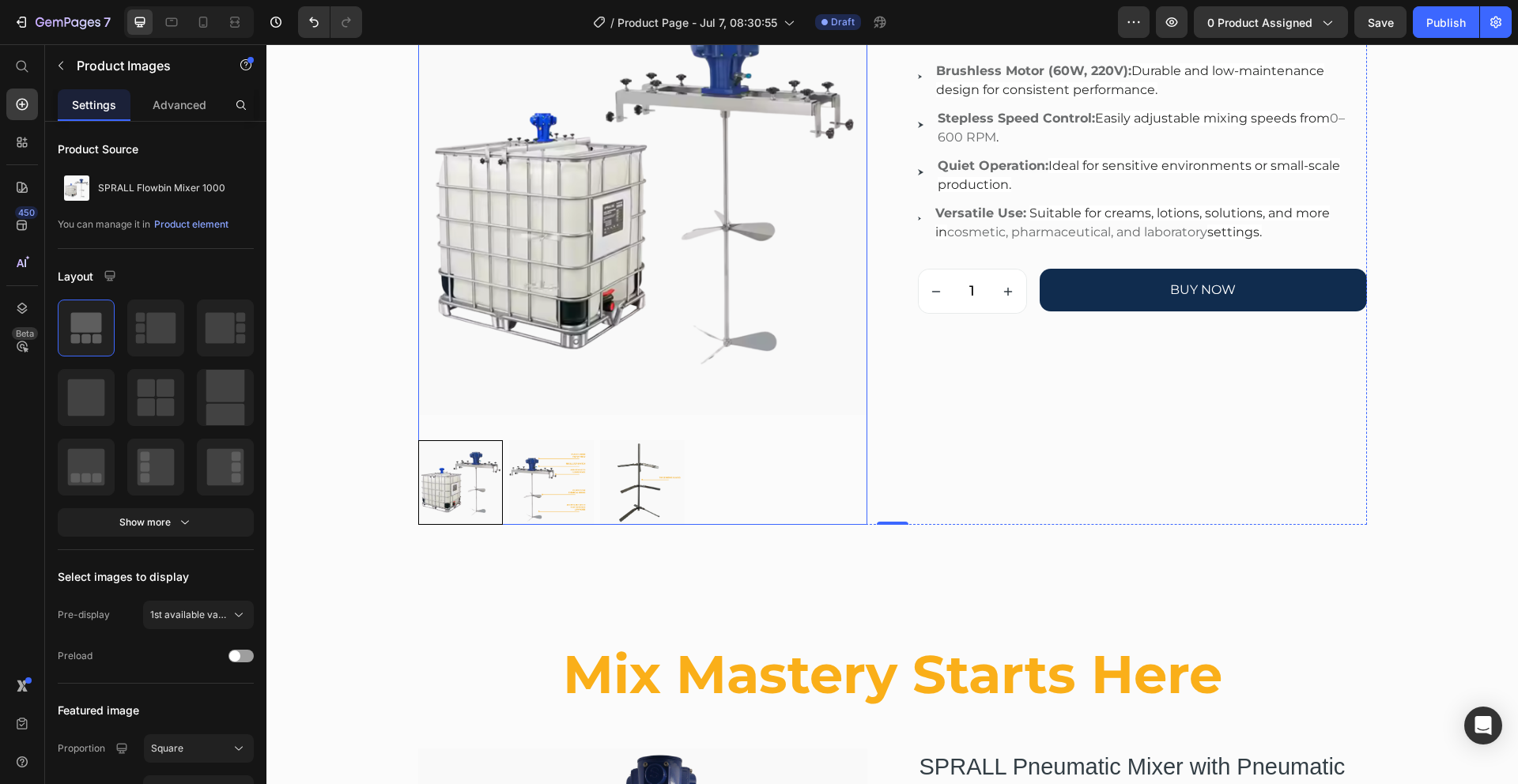 click at bounding box center (643, 482) 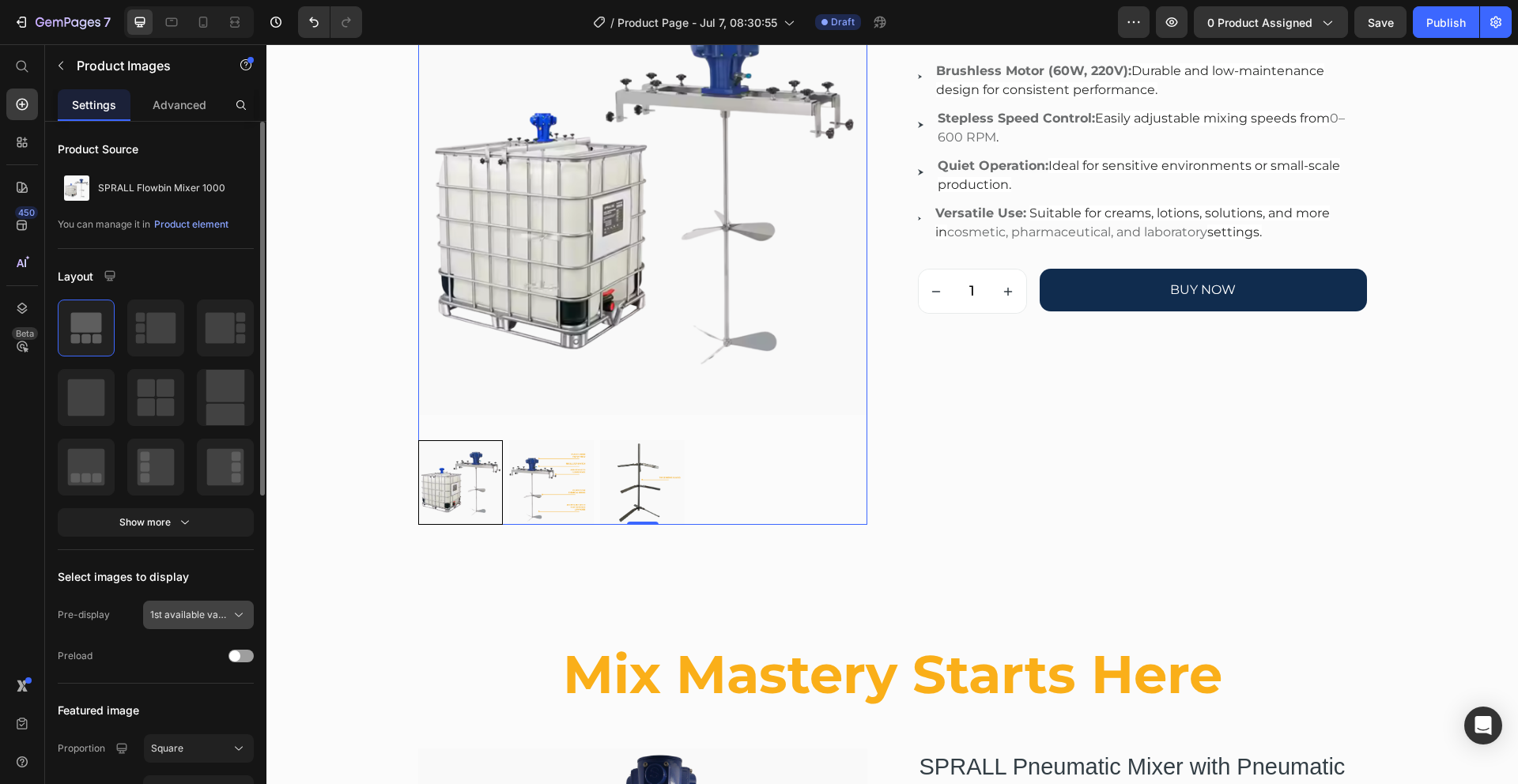 click on "1st available variant" at bounding box center (189, 615) 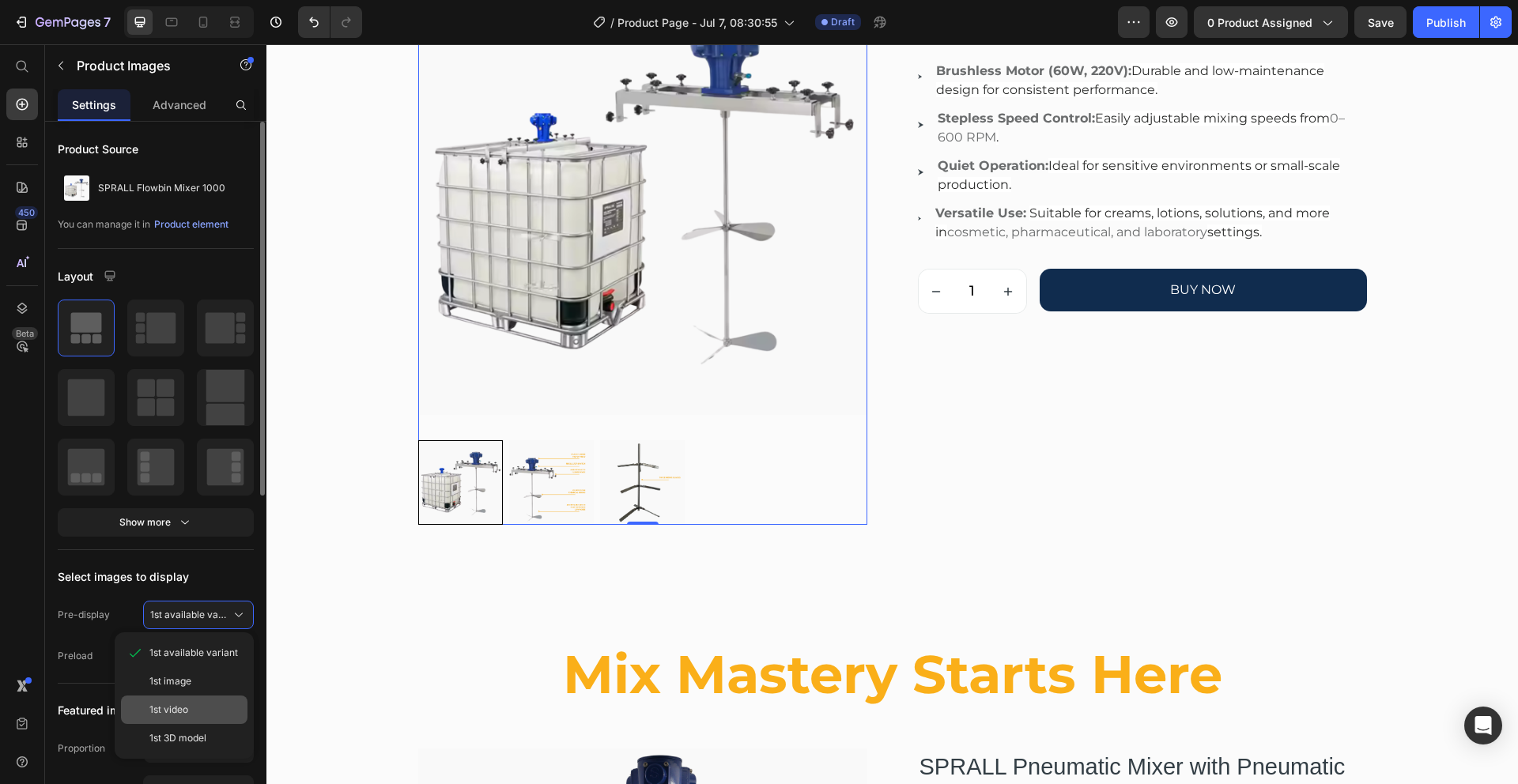 click on "1st video" 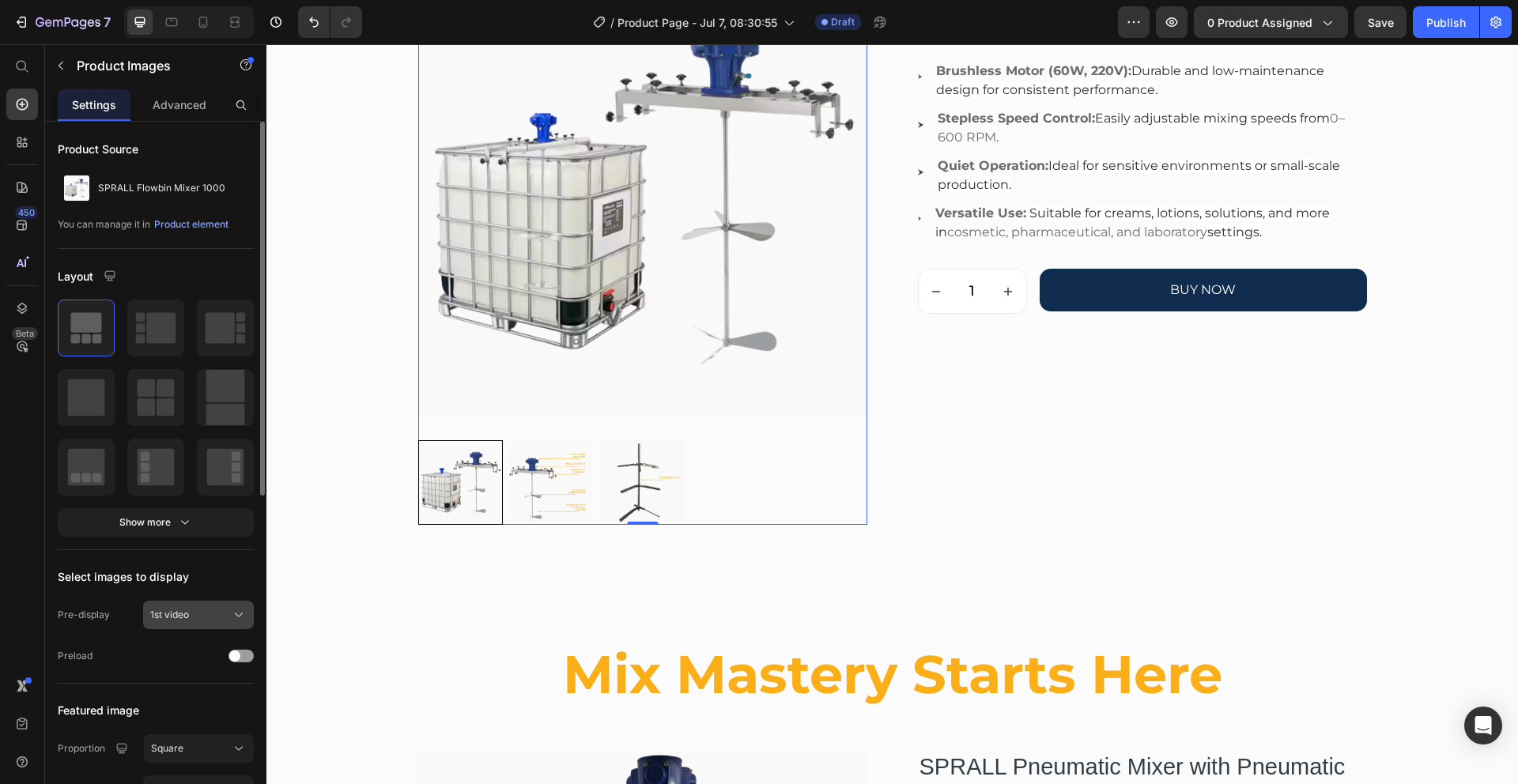 click on "1st video" at bounding box center [169, 615] 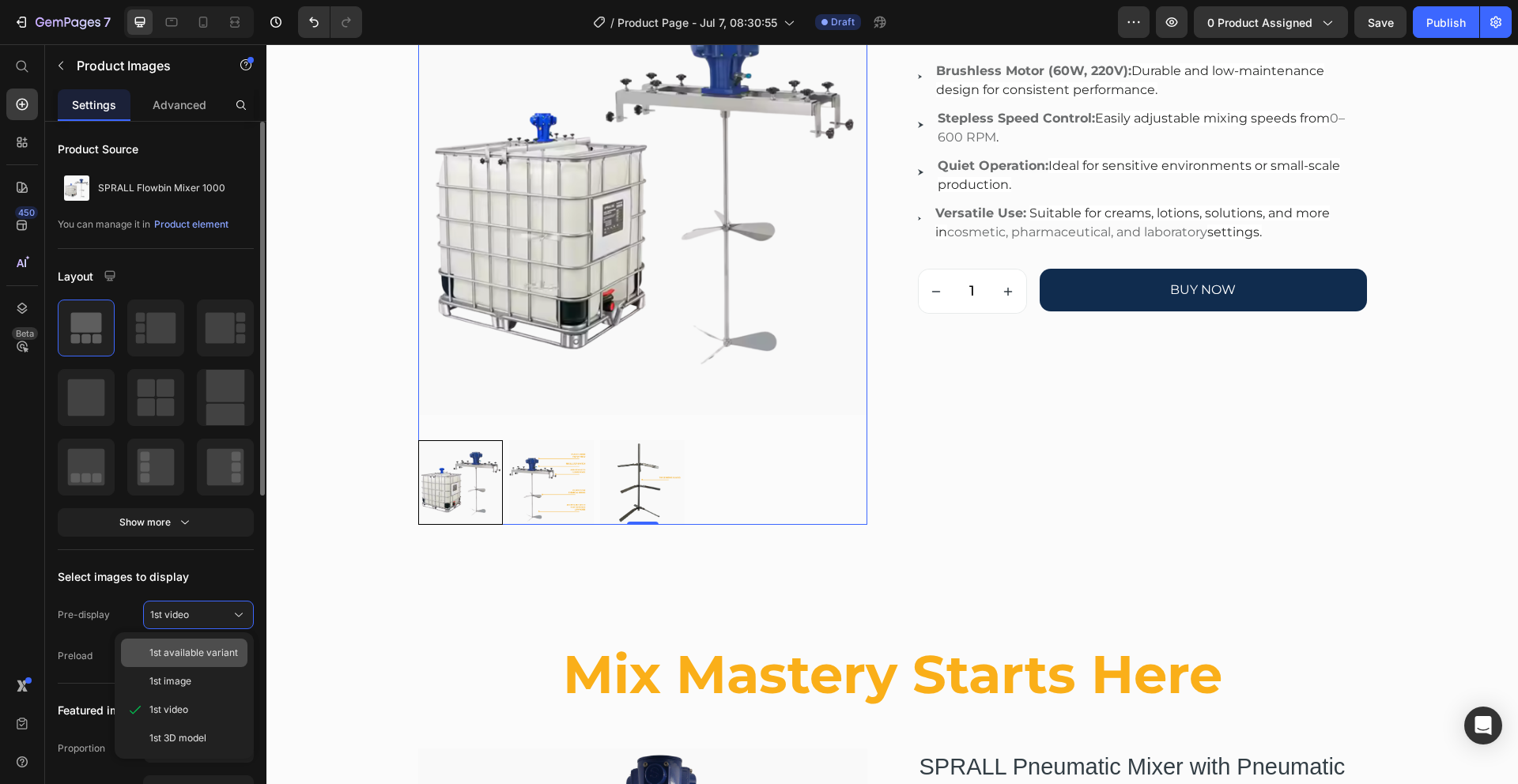 click on "1st available variant" at bounding box center (194, 653) 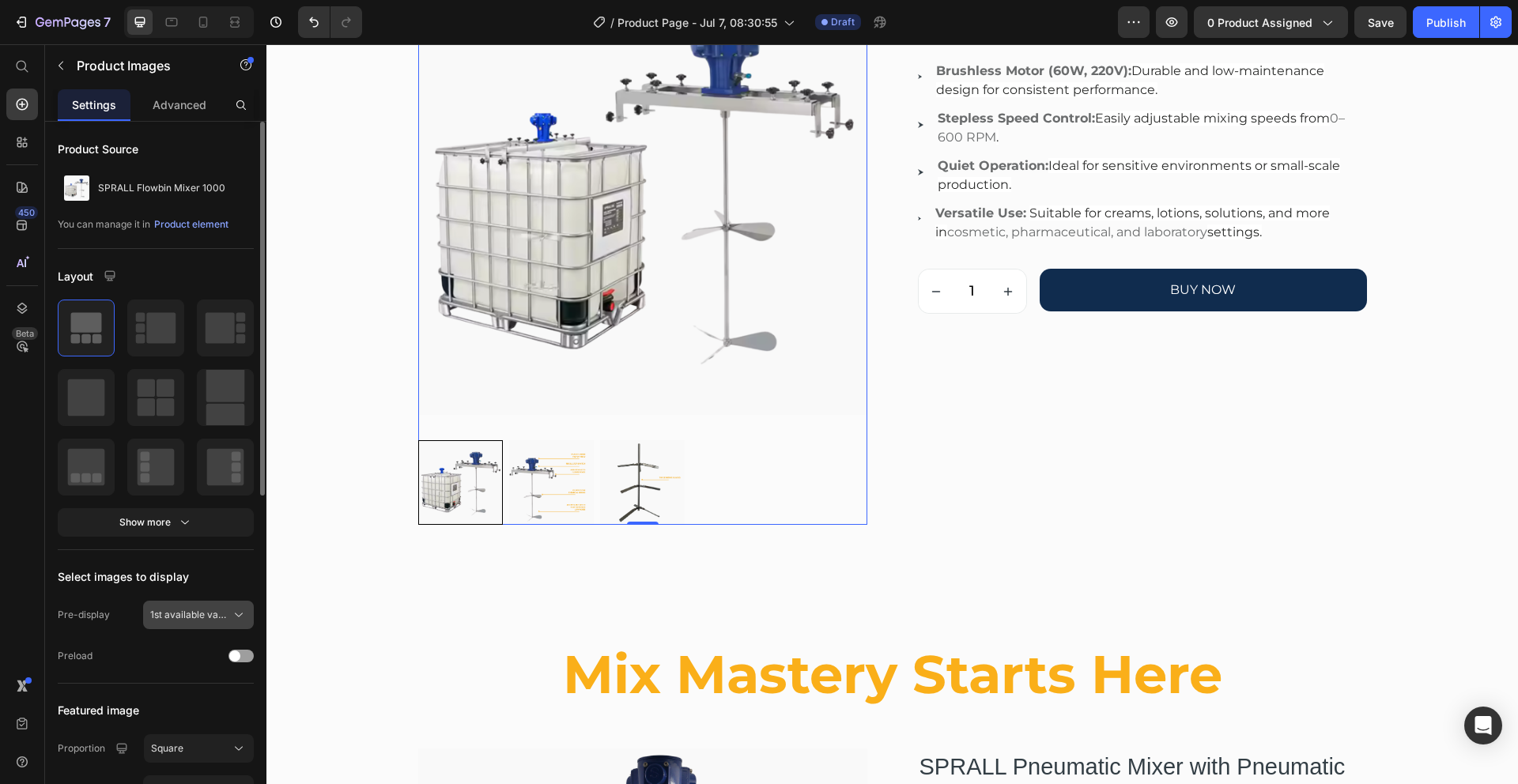click on "1st available variant" at bounding box center [189, 615] 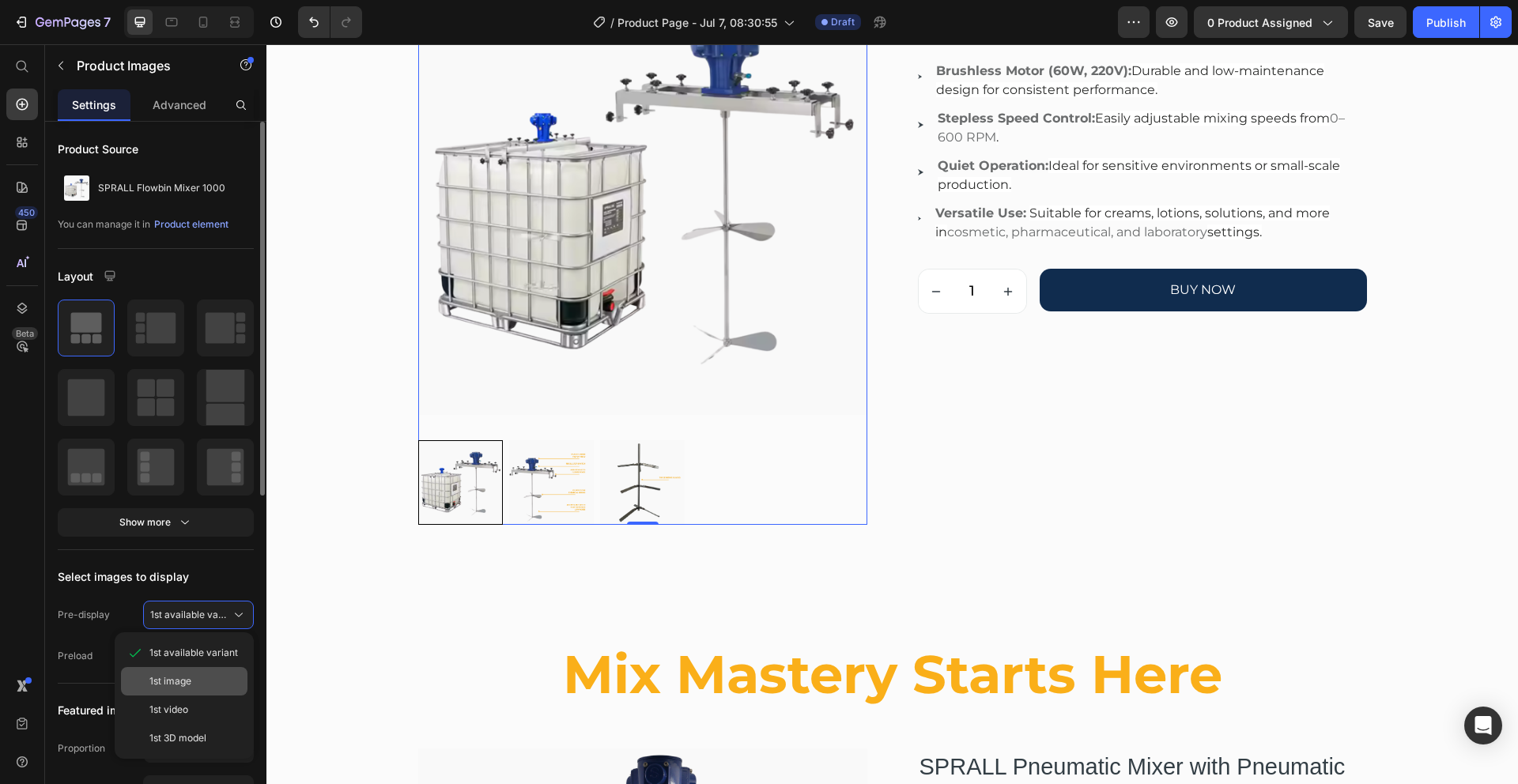 click on "1st image" at bounding box center (195, 681) 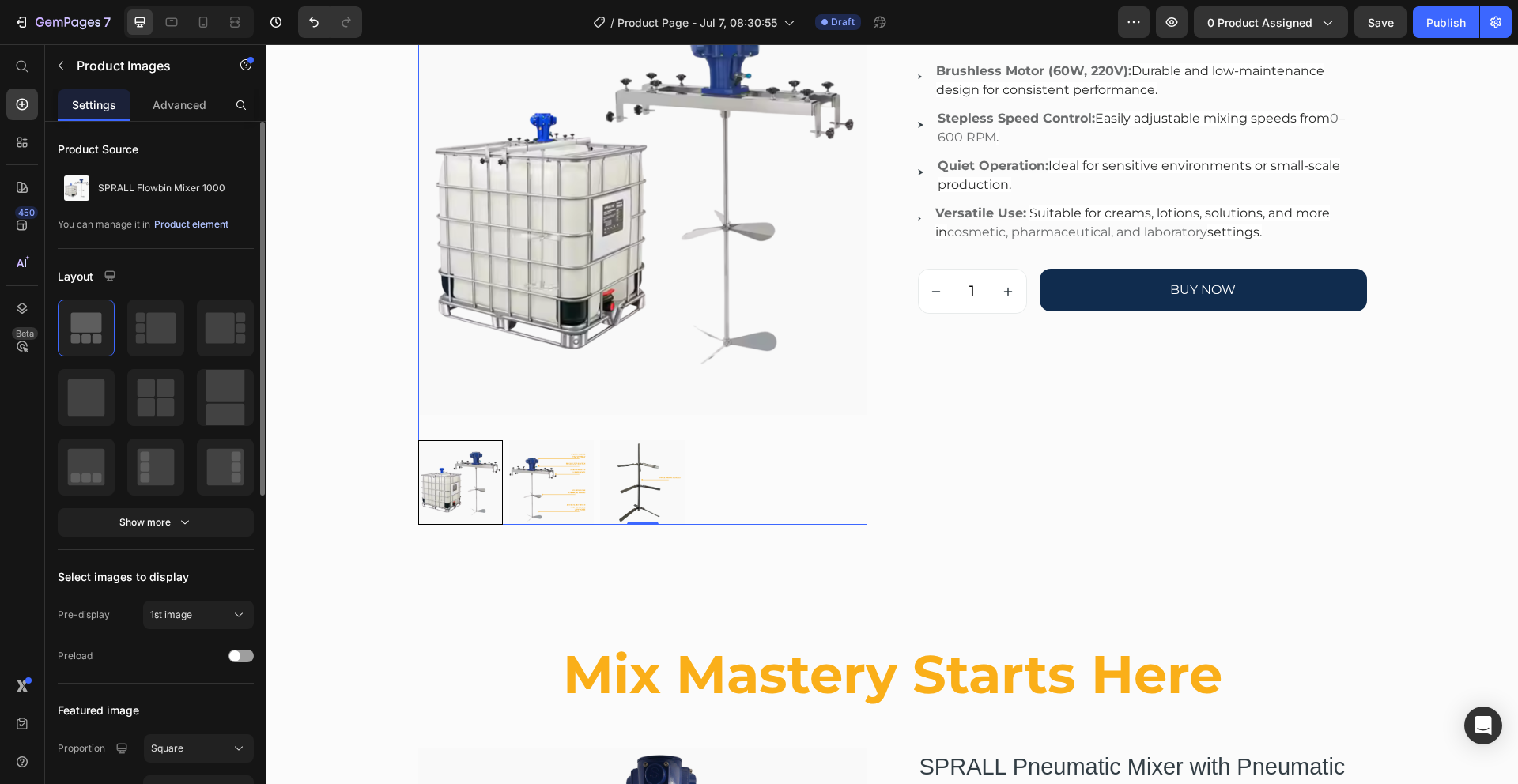 click on "Product element" at bounding box center (191, 224) 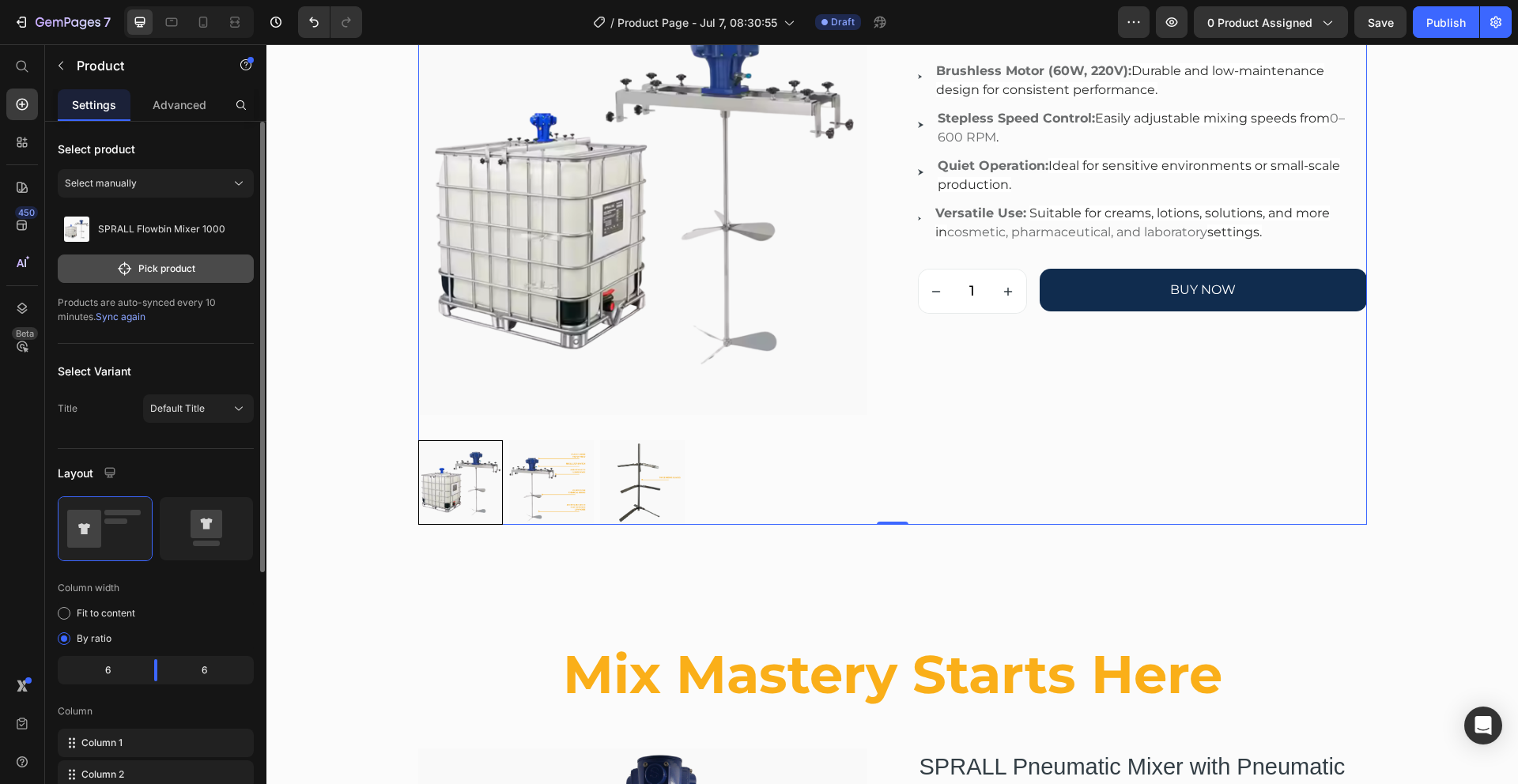 click on "Pick product" at bounding box center [156, 269] 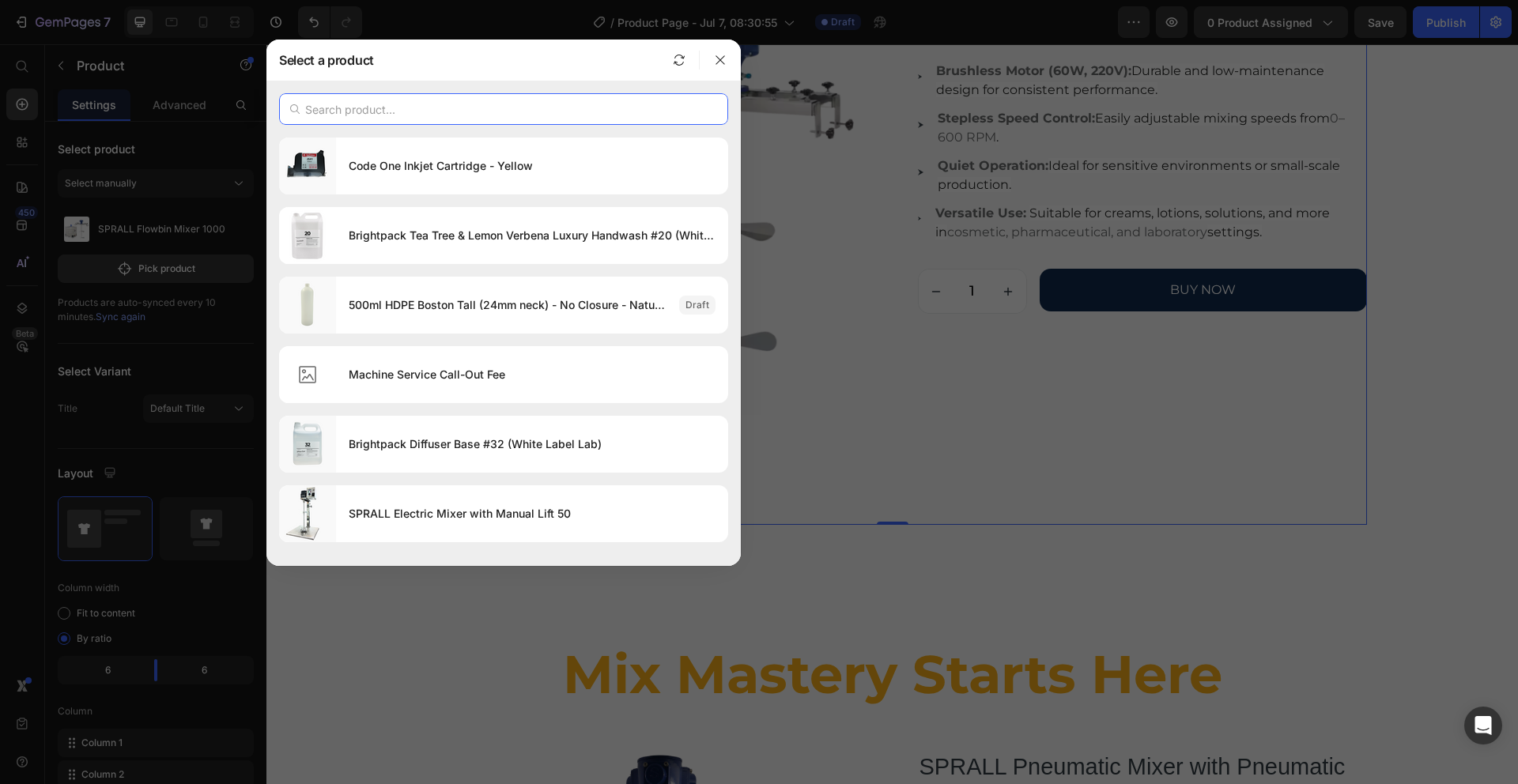 click at bounding box center [504, 109] 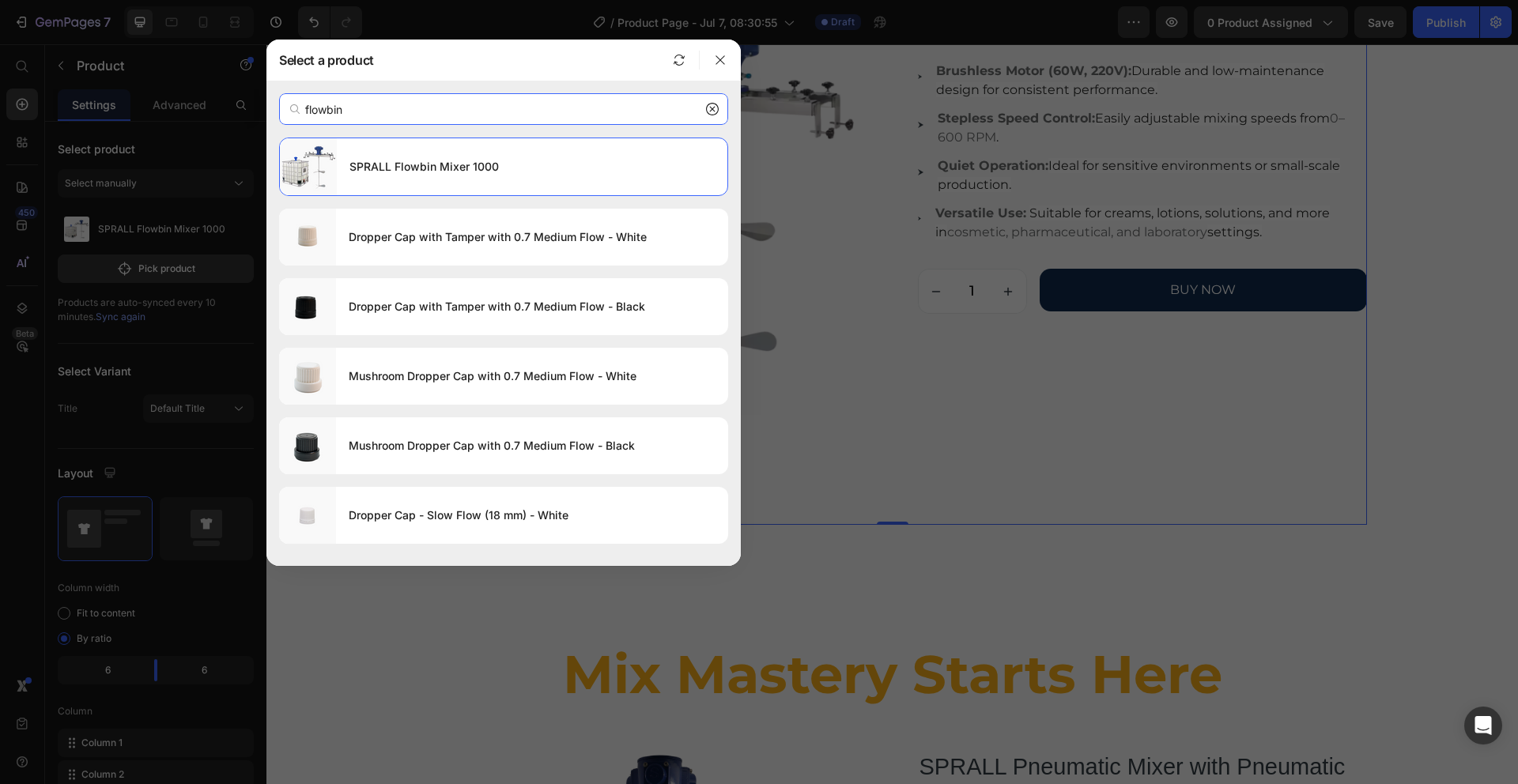 type on "flowbin" 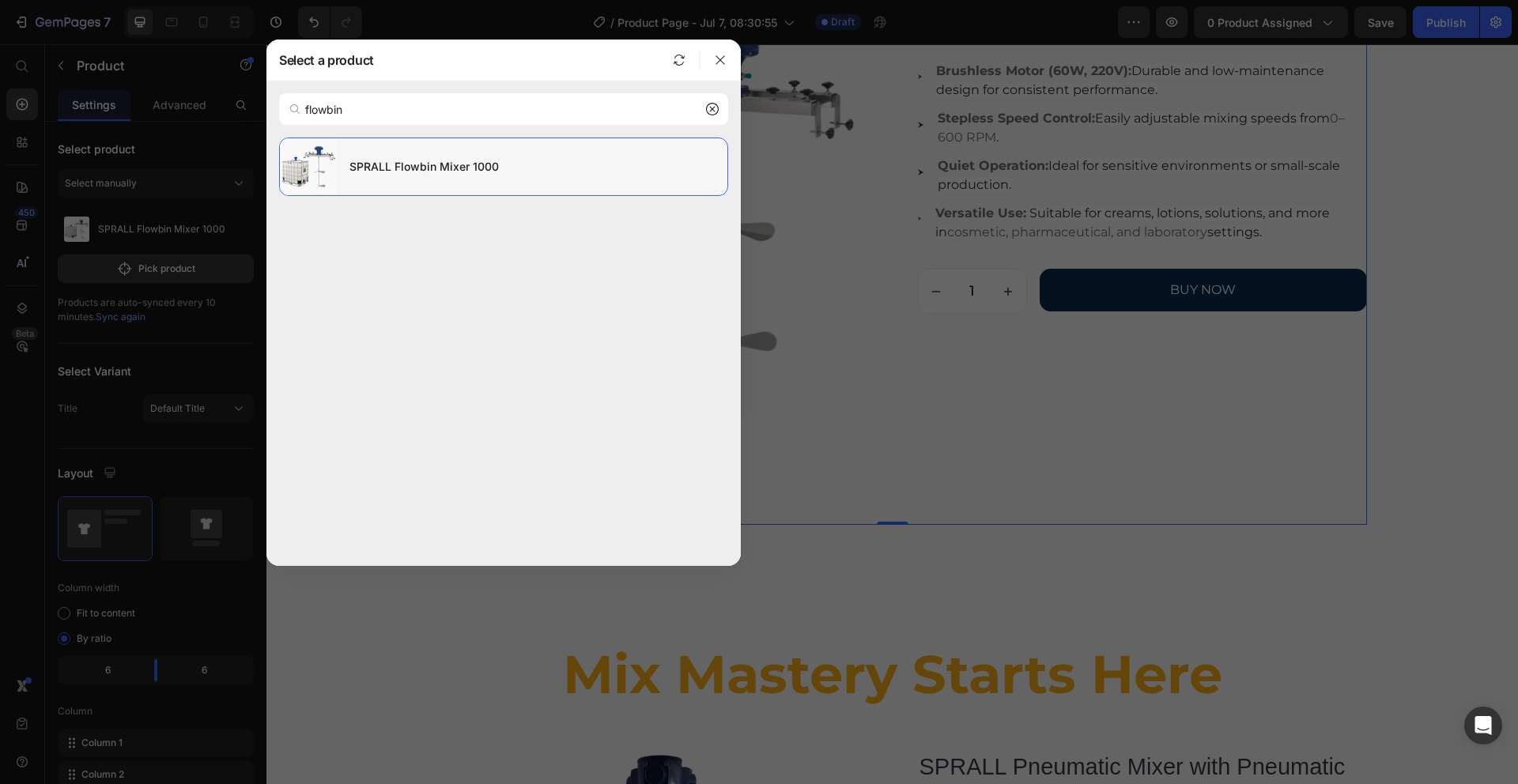 click on "SPRALL Flowbin Mixer 1000" at bounding box center (532, 167) 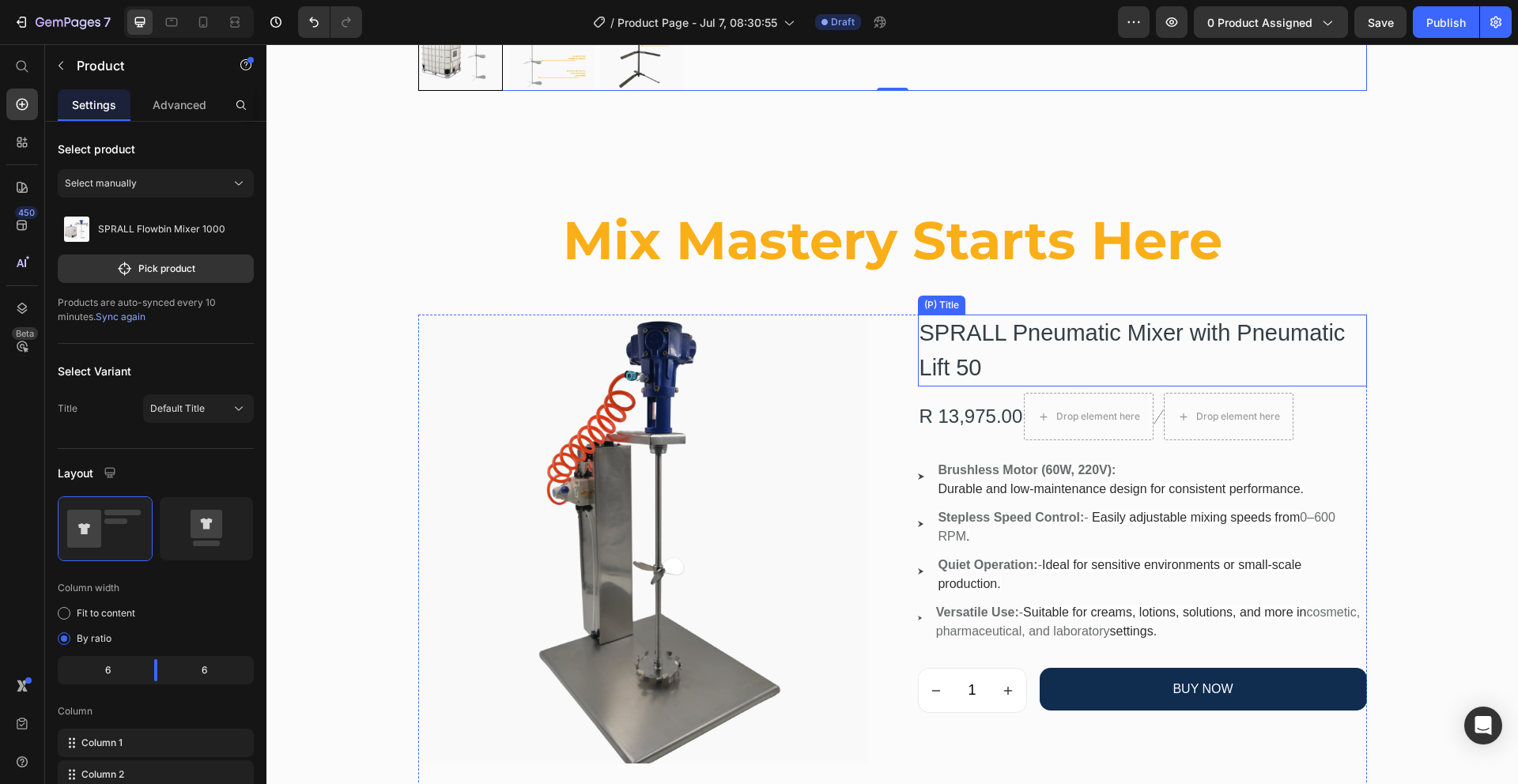 scroll, scrollTop: 2645, scrollLeft: 0, axis: vertical 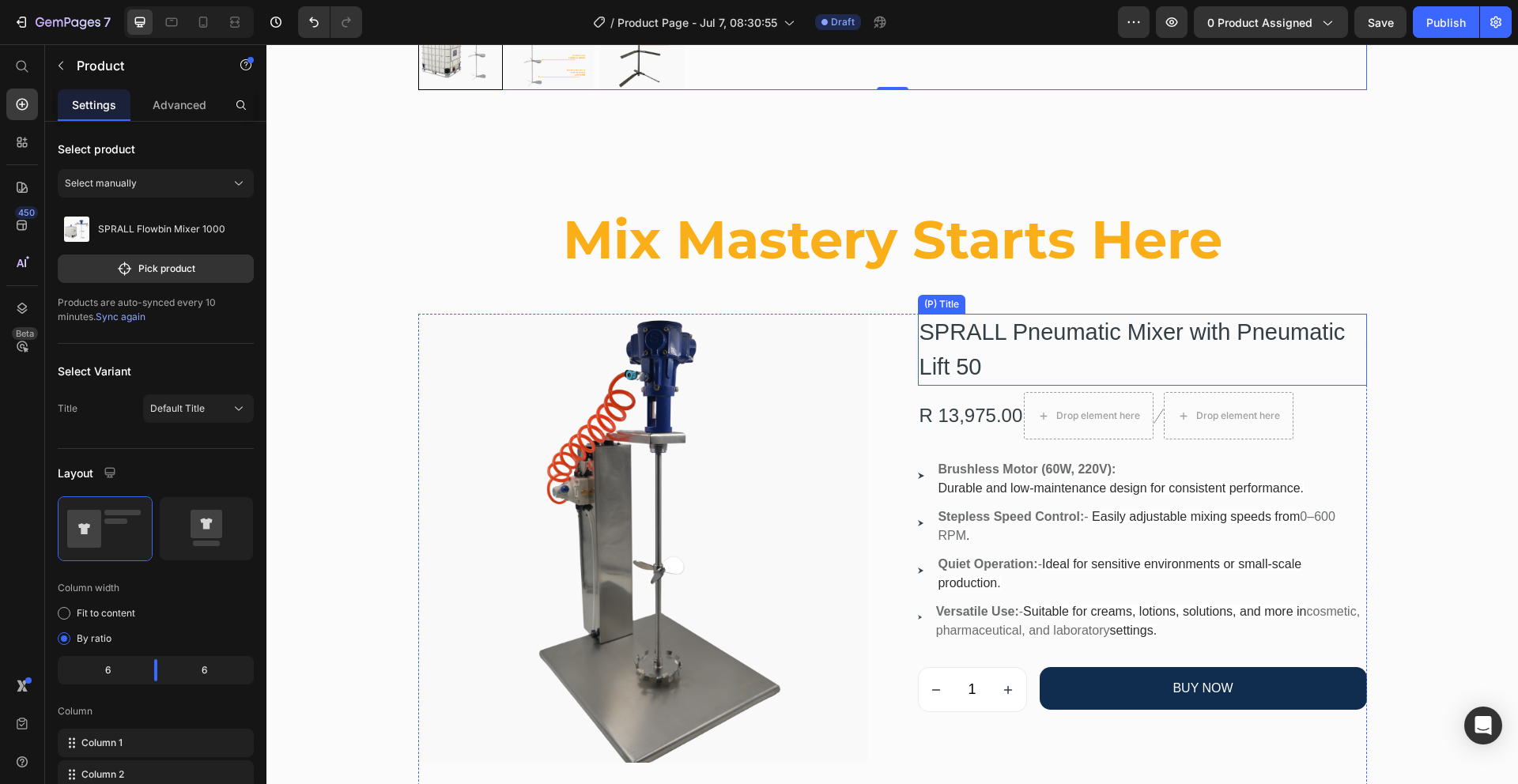 click on "SPRALL Pneumatic Mixer with Pneumatic Lift 50" at bounding box center [1142, 349] 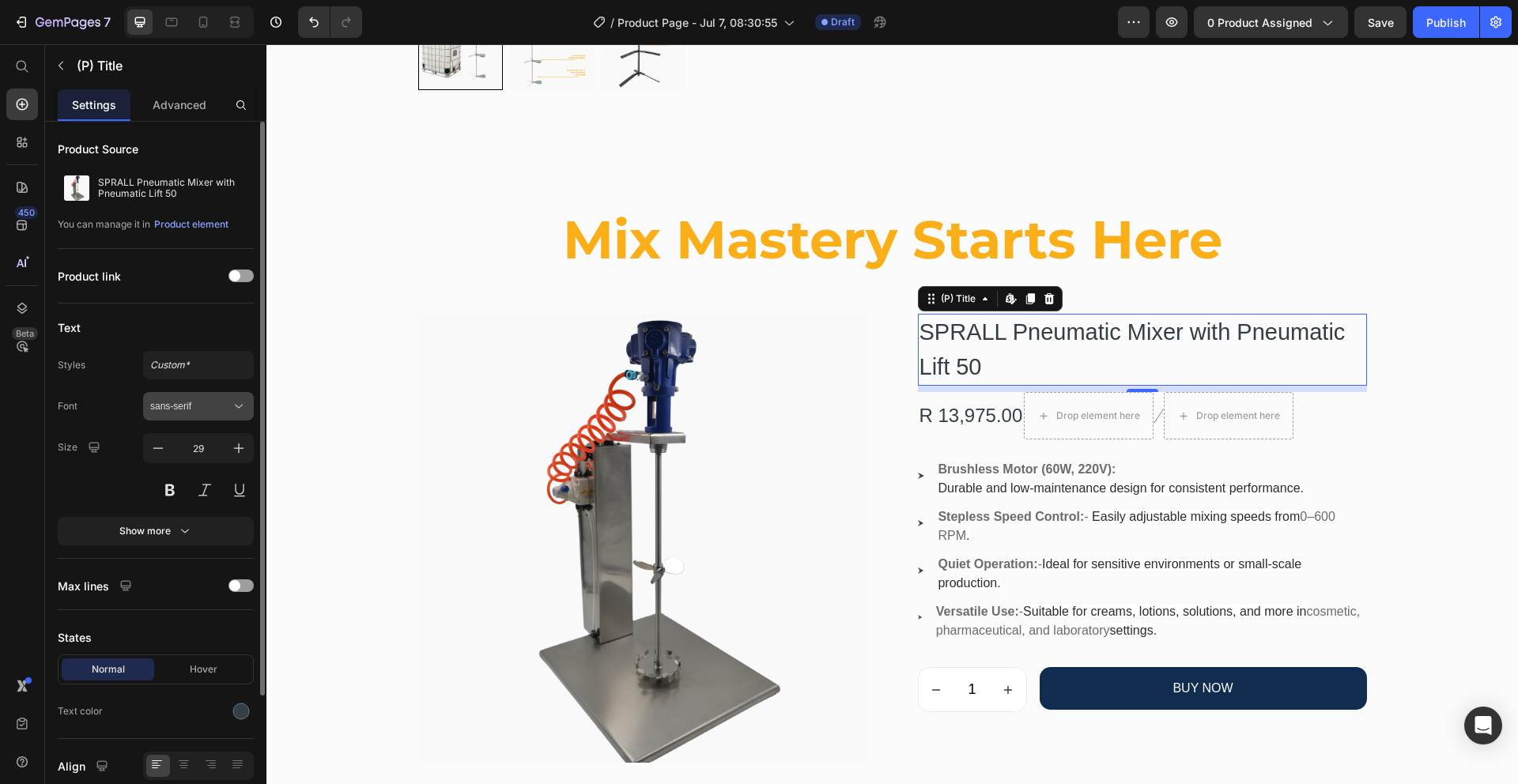click on "sans-serif" at bounding box center (198, 406) 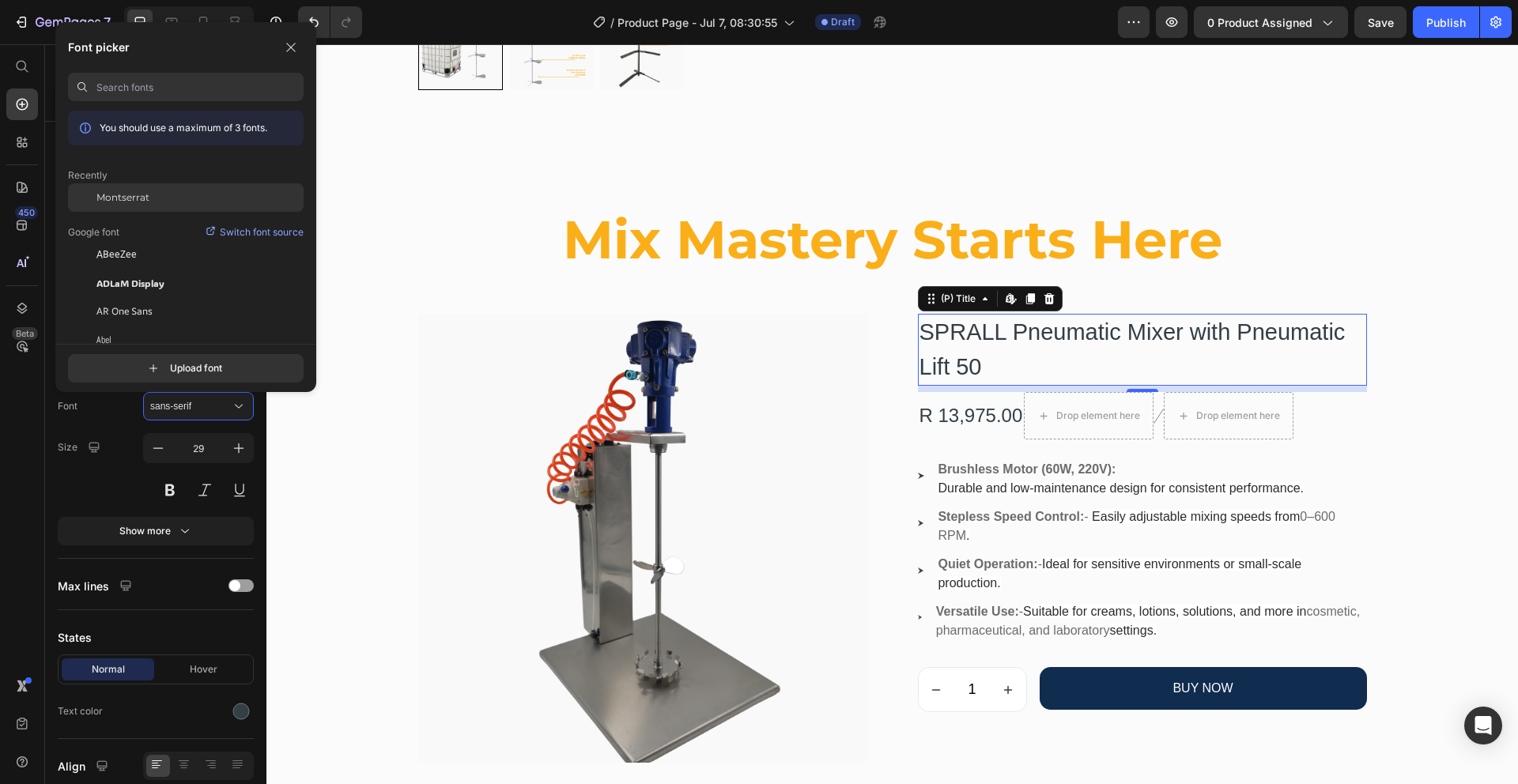 click on "Montserrat" 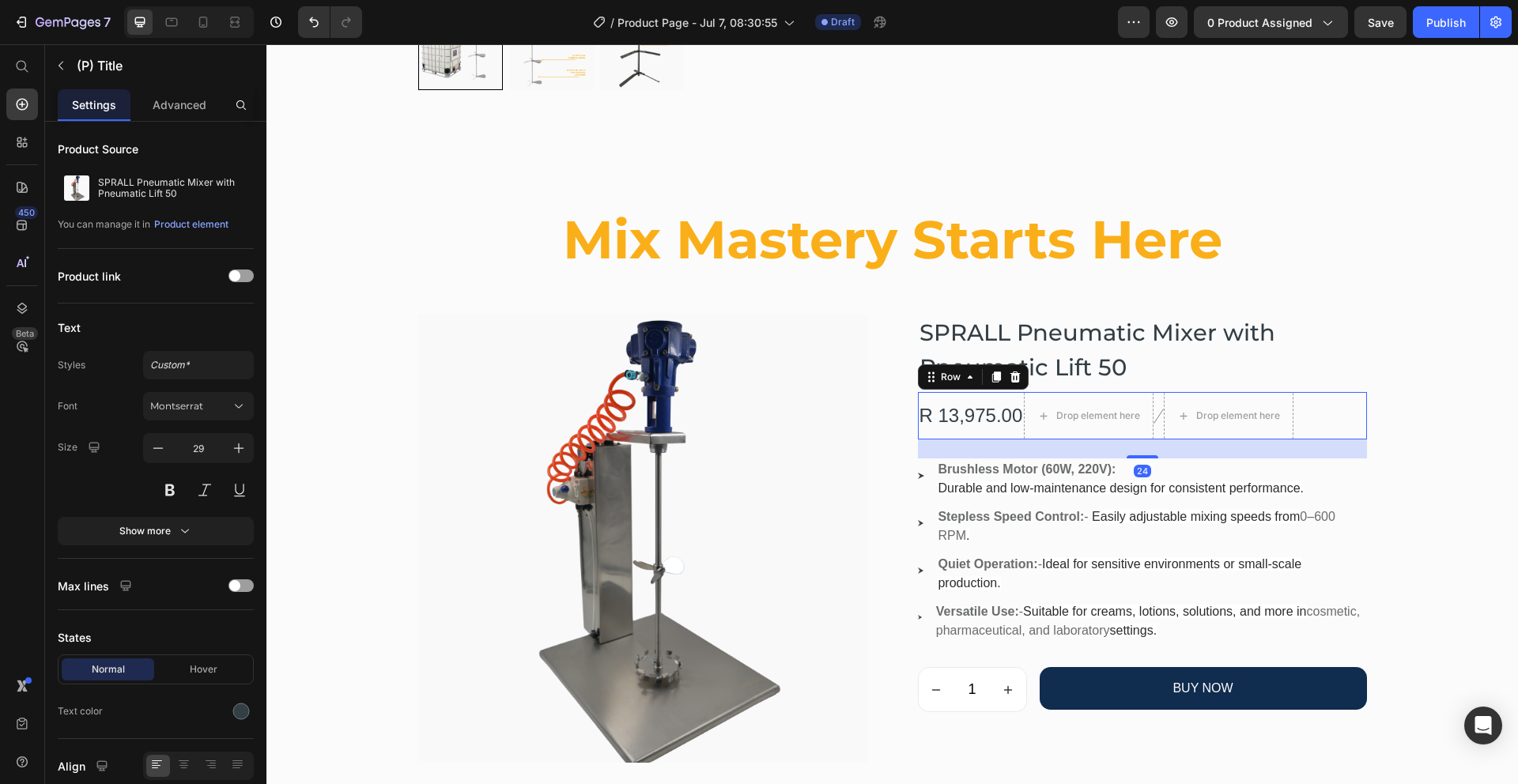 click on "R 13,975.00 (P) Price
Drop element here Image
Drop element here Row   24" at bounding box center [1142, 416] 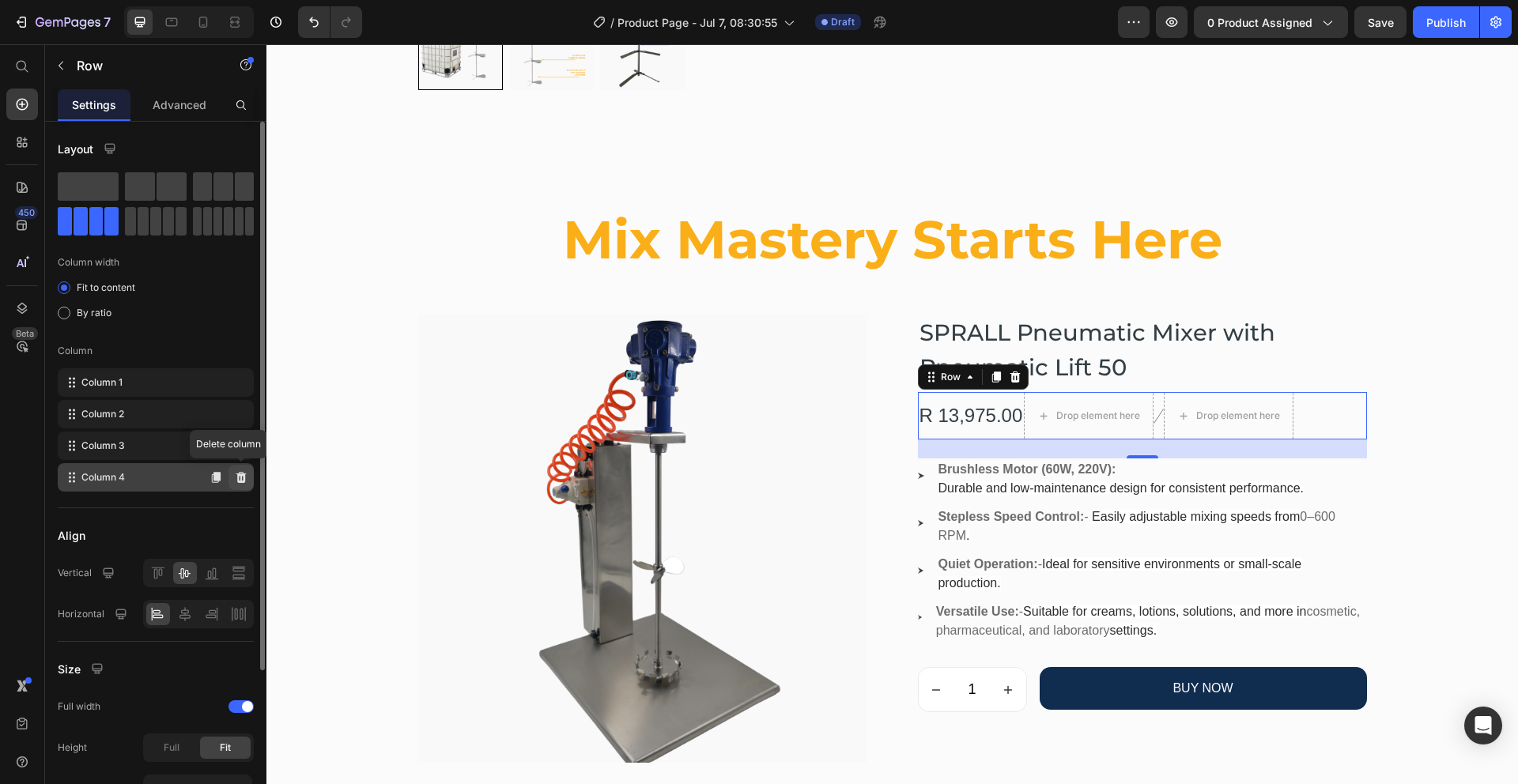 click 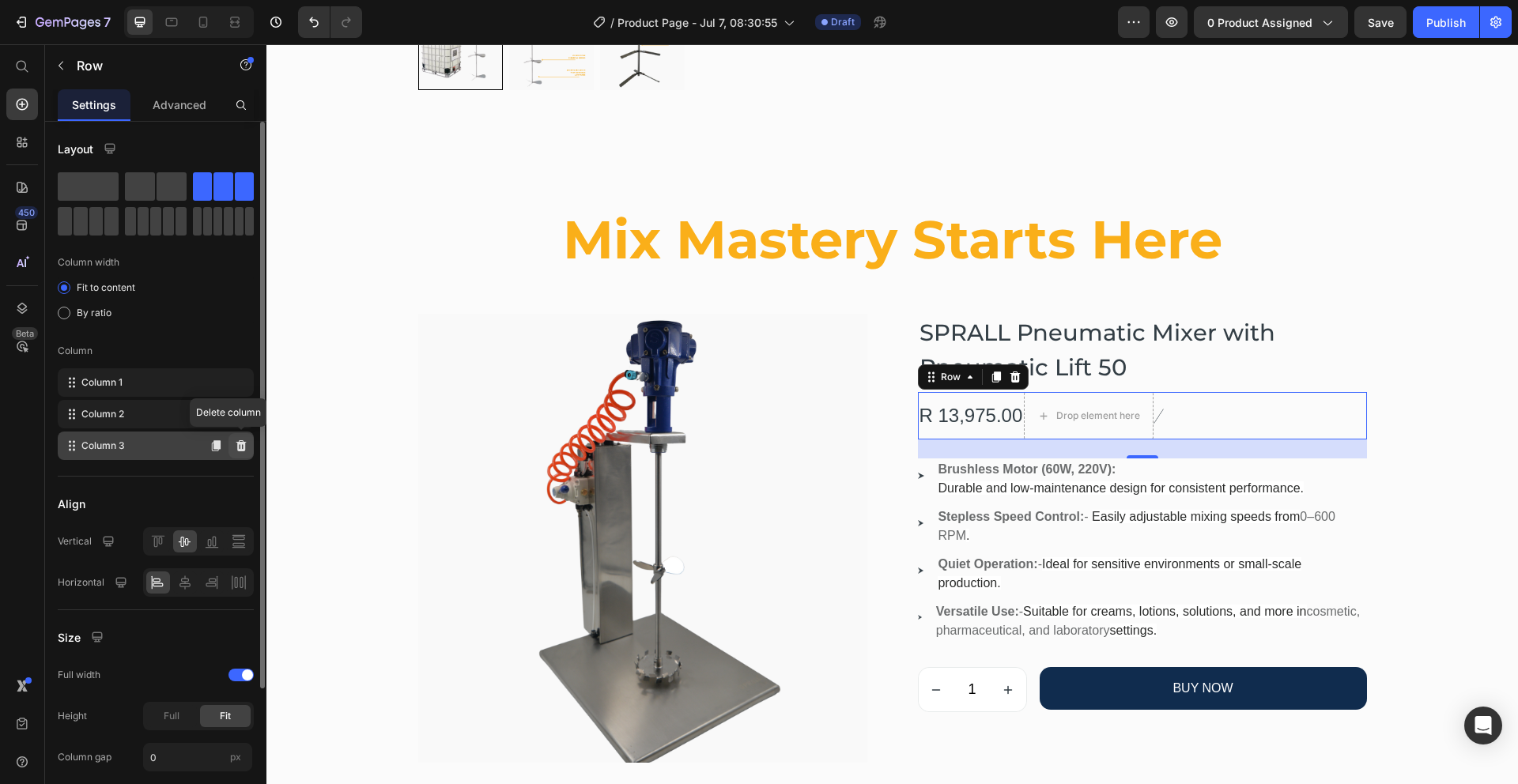 click 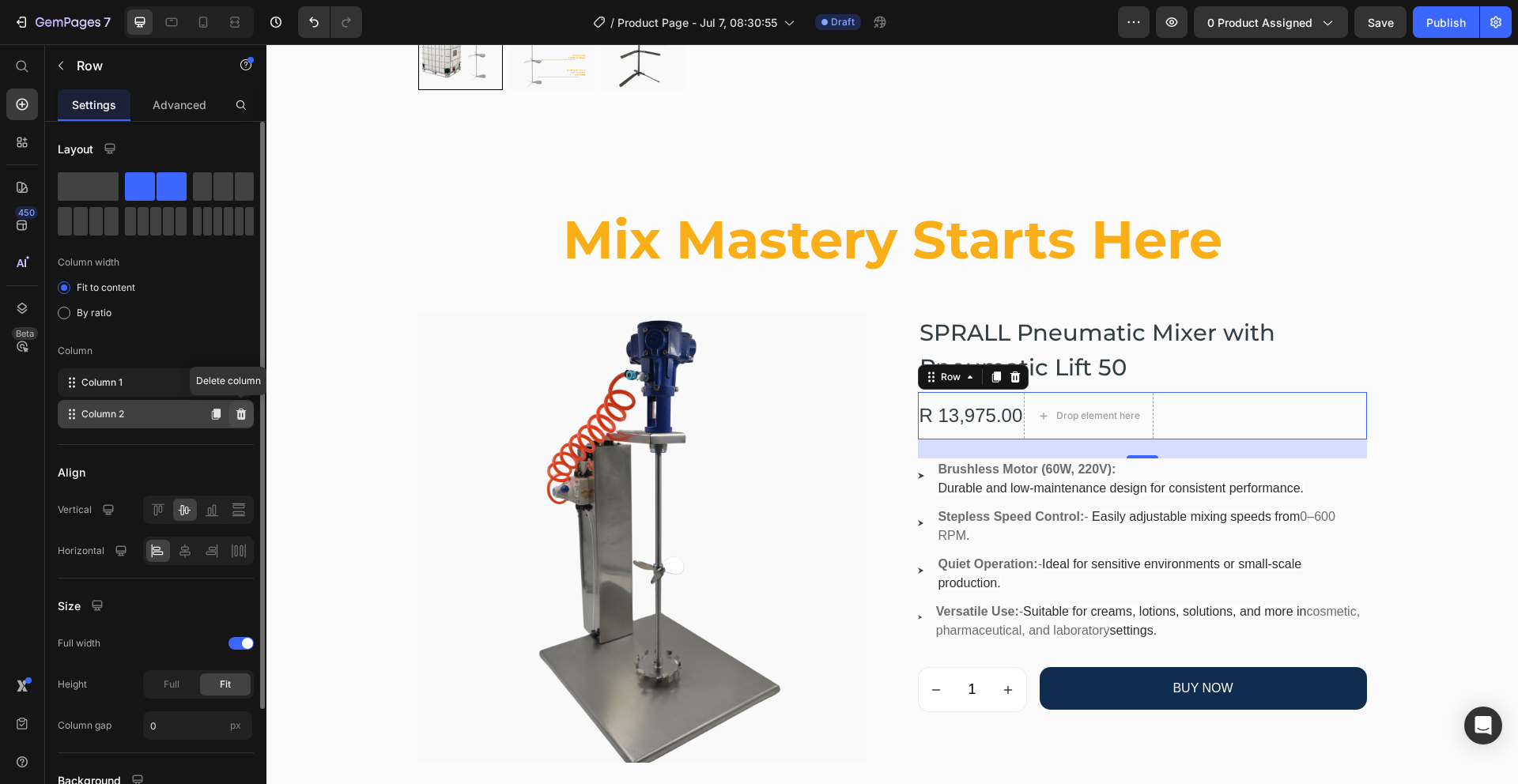 click 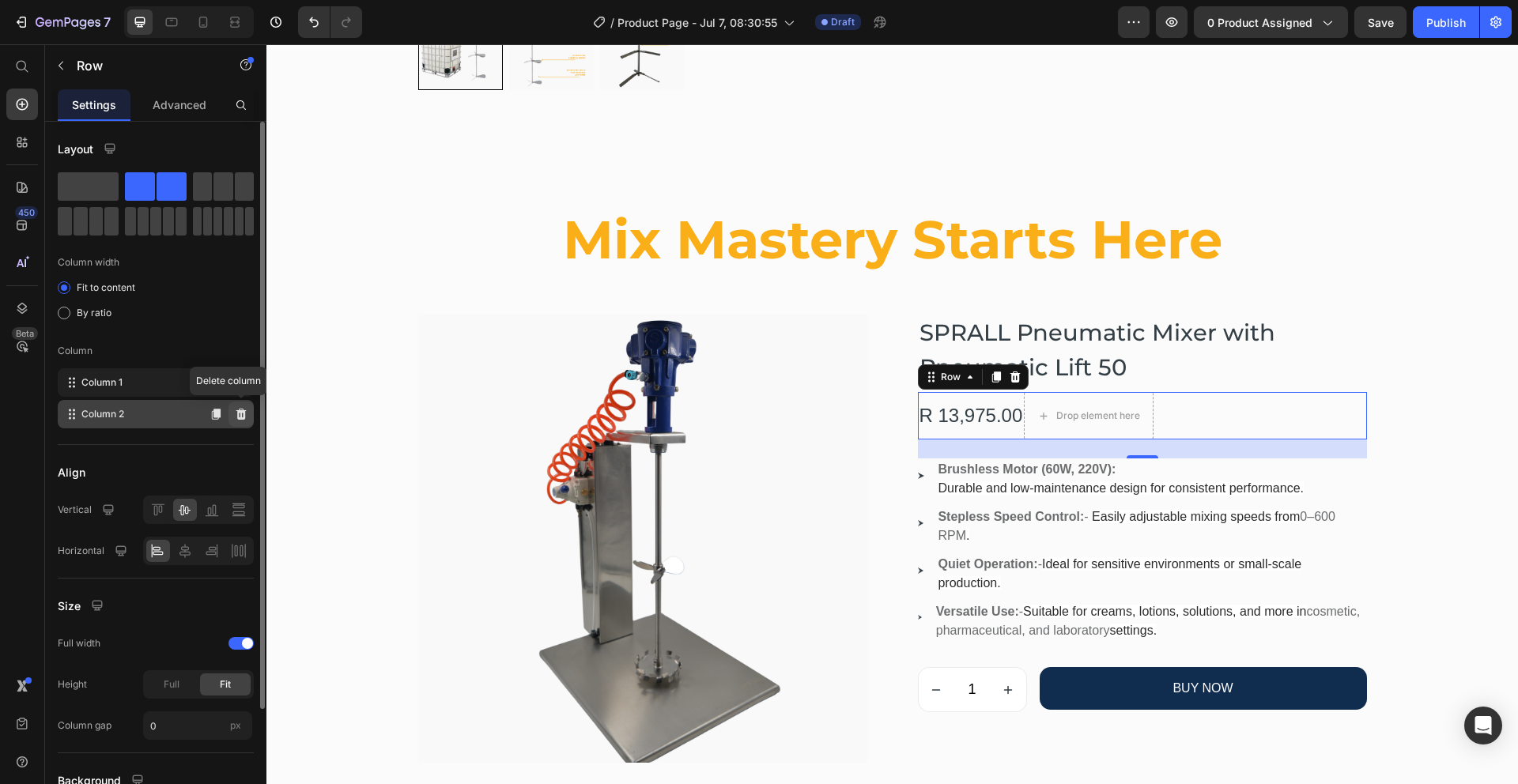 click 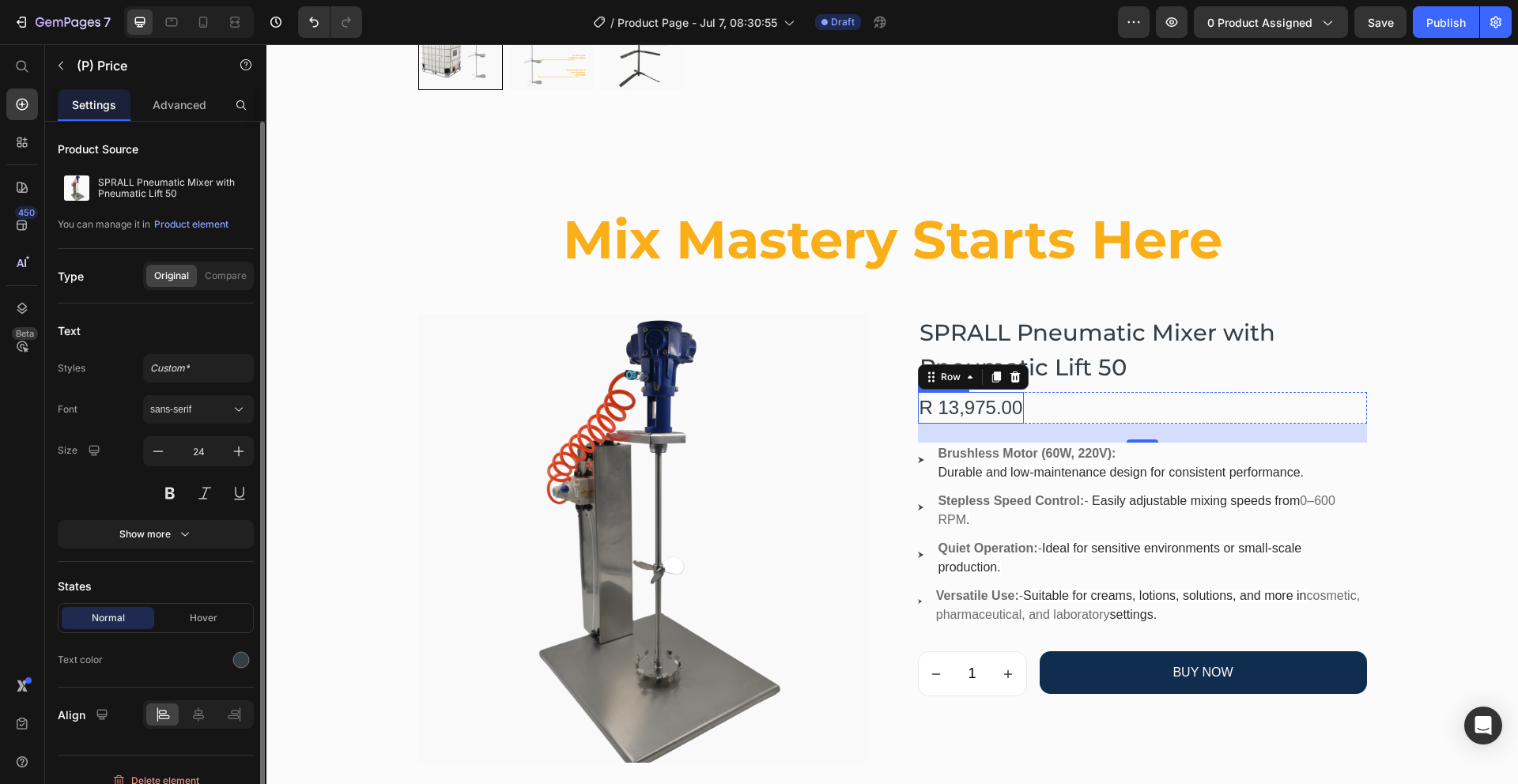 click on "R 13,975.00" at bounding box center [971, 408] 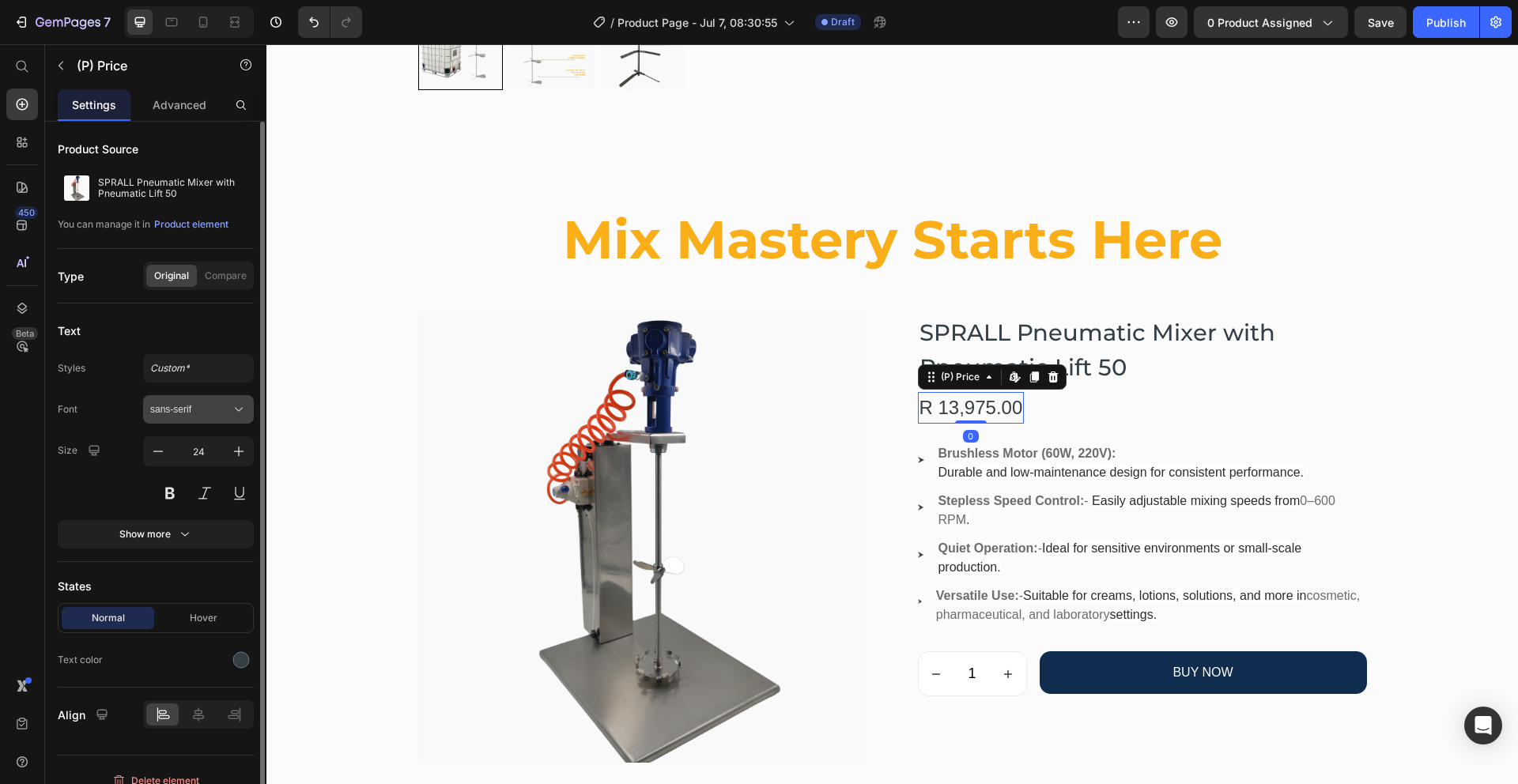 click on "sans-serif" at bounding box center (198, 409) 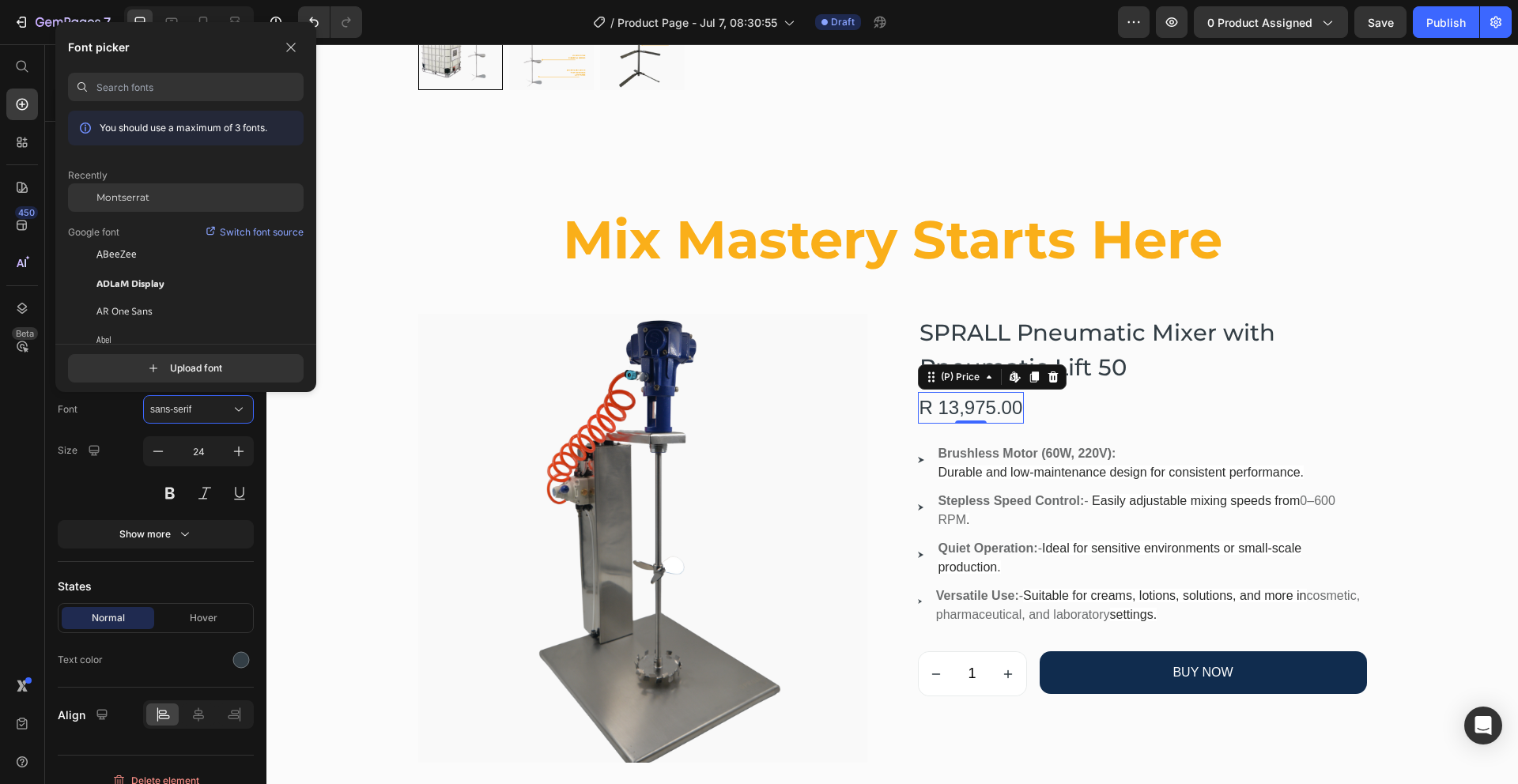 click on "Montserrat" 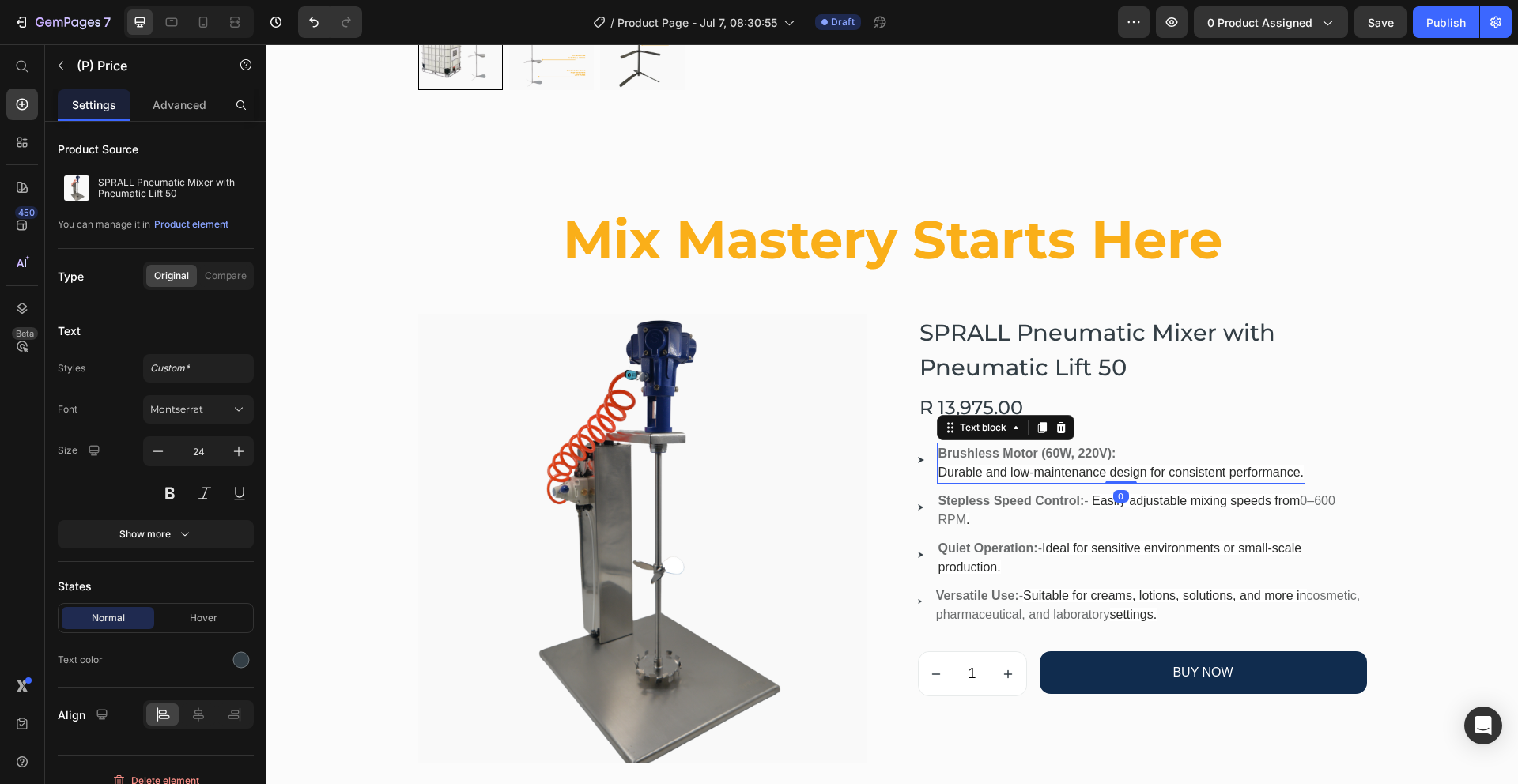 click on "Brushless Motor (60W, 220V):" at bounding box center [1121, 454] 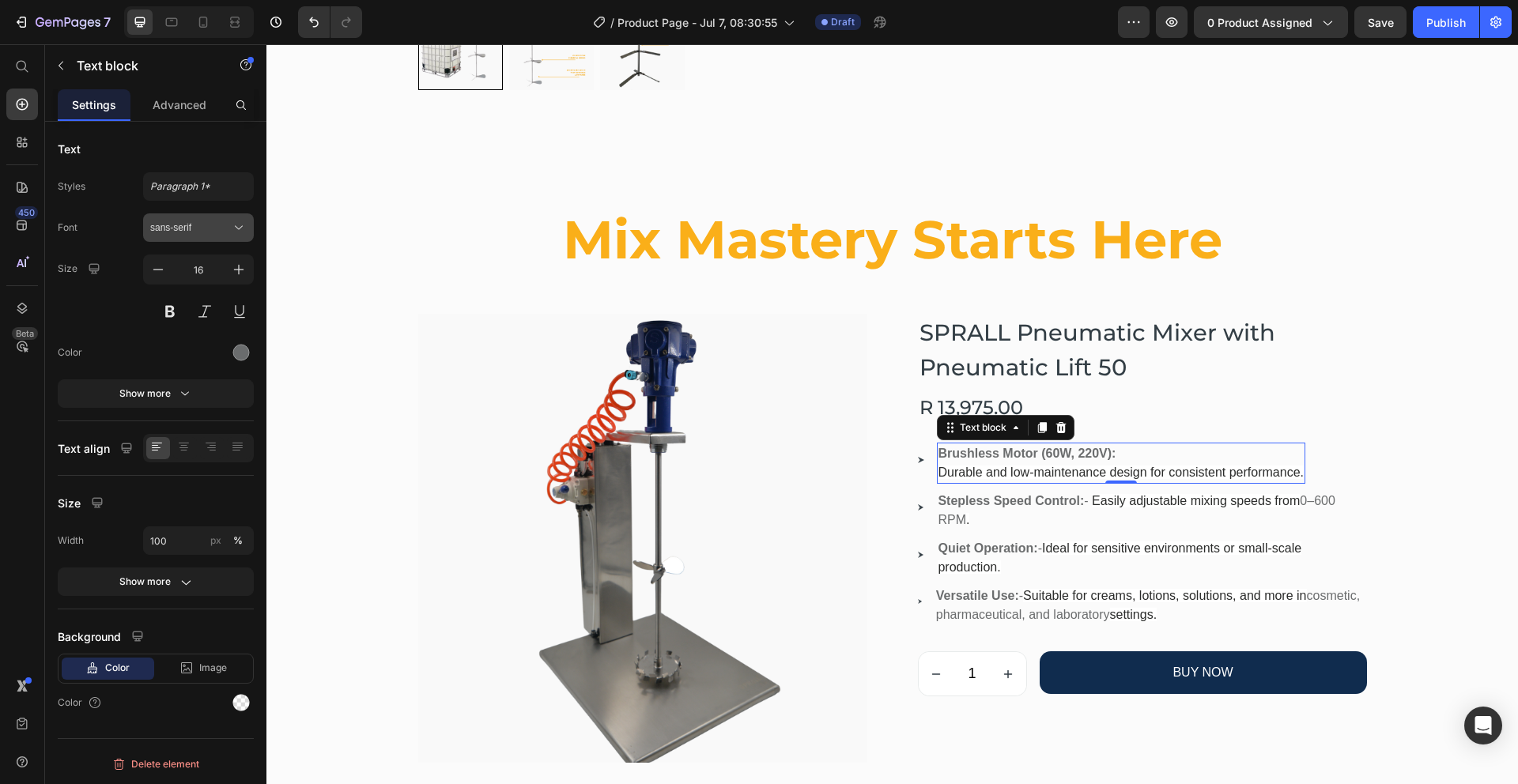click on "sans-serif" at bounding box center [198, 228] 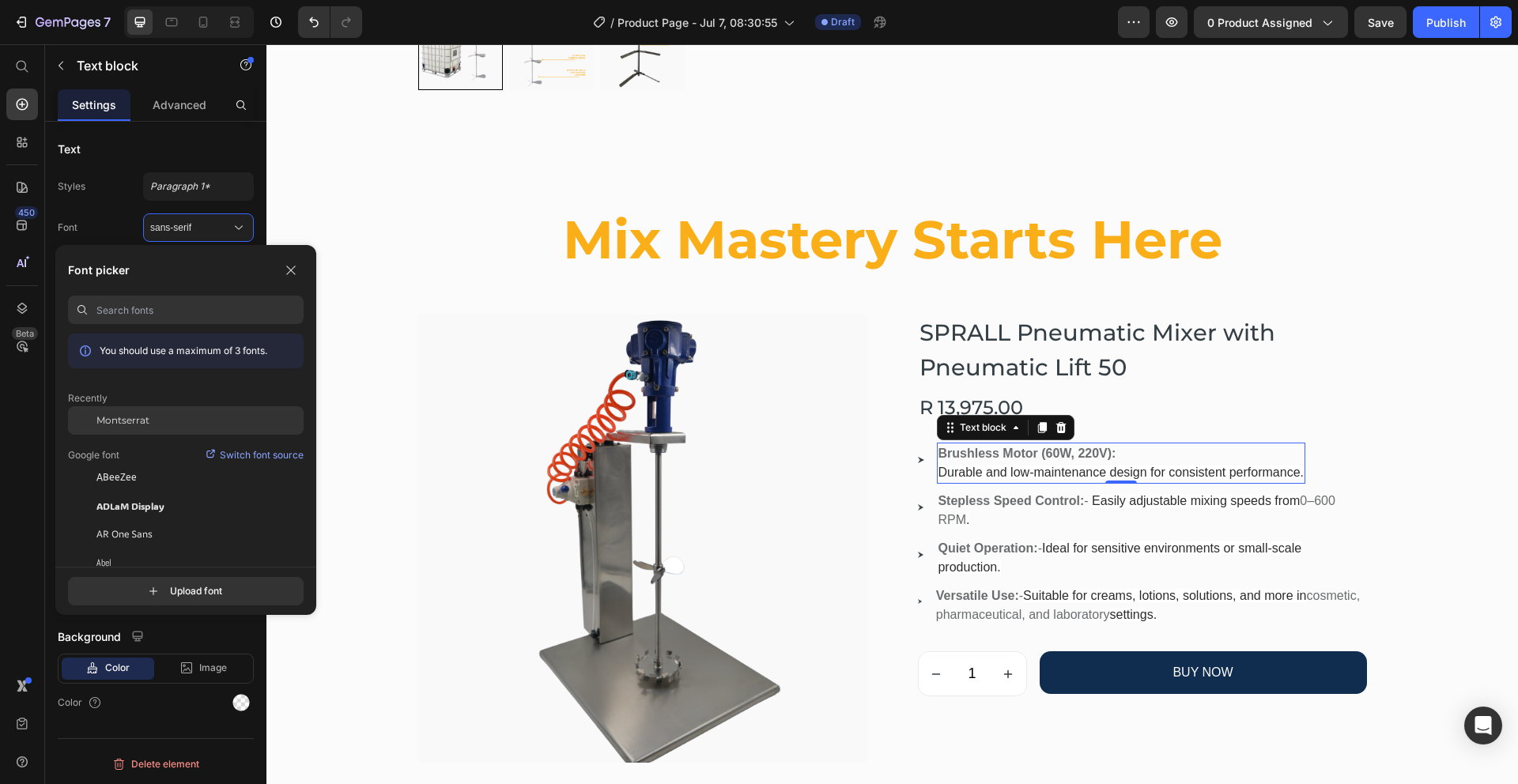 click on "Montserrat" 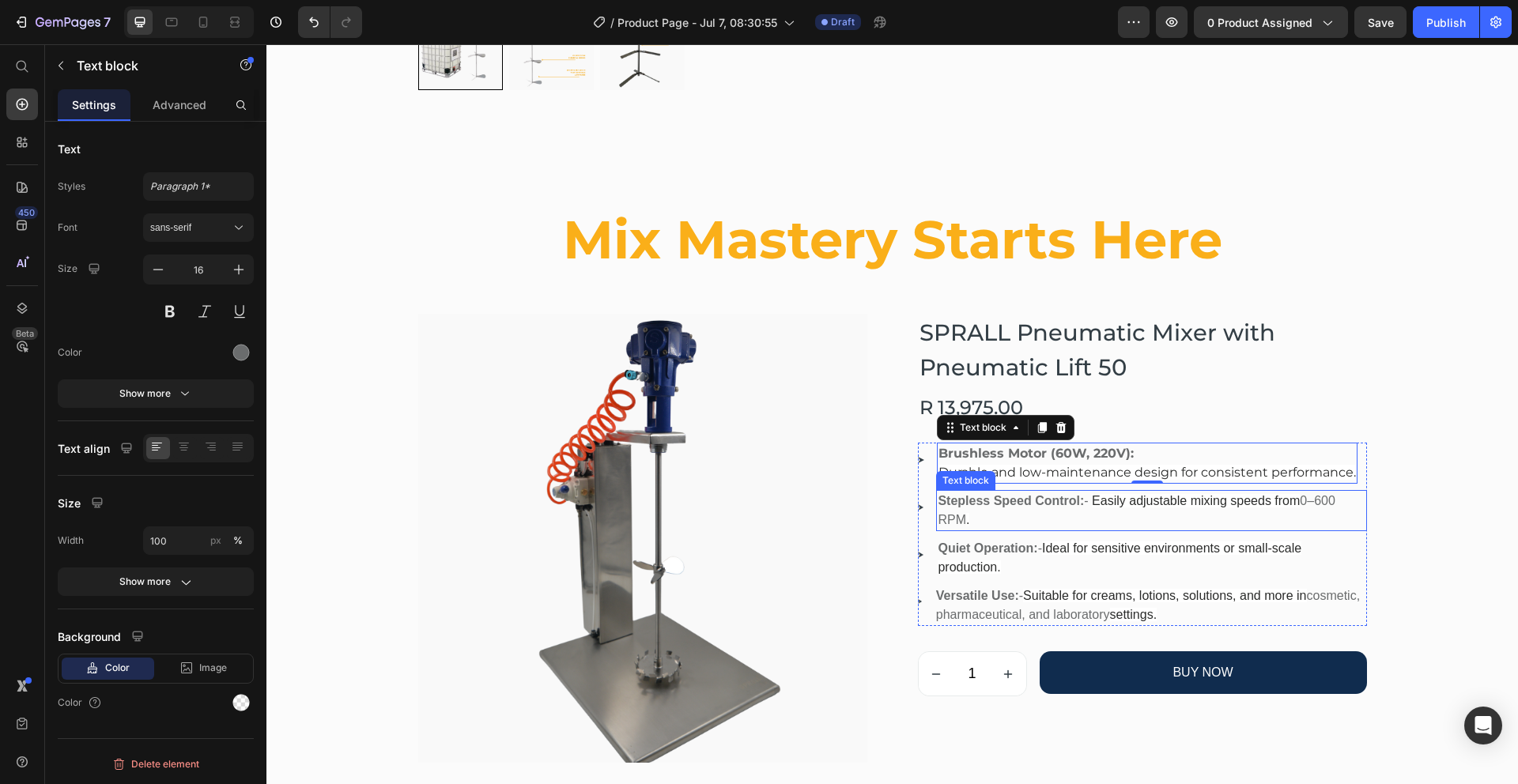 click on "Stepless Speed Control: -   Easily adjustable mixing speeds from  0–600 RPM ." at bounding box center [1151, 511] 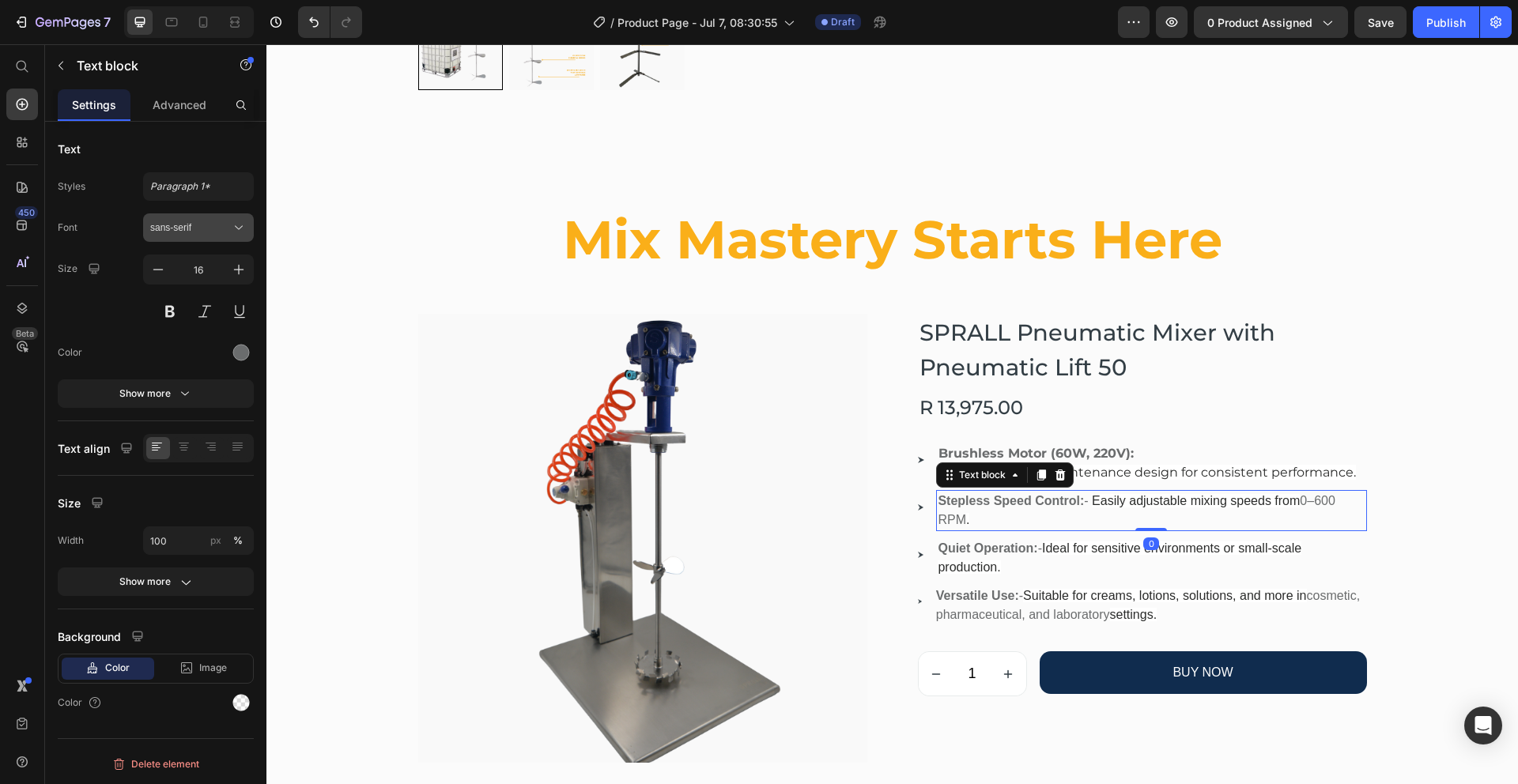 click on "sans-serif" at bounding box center [191, 228] 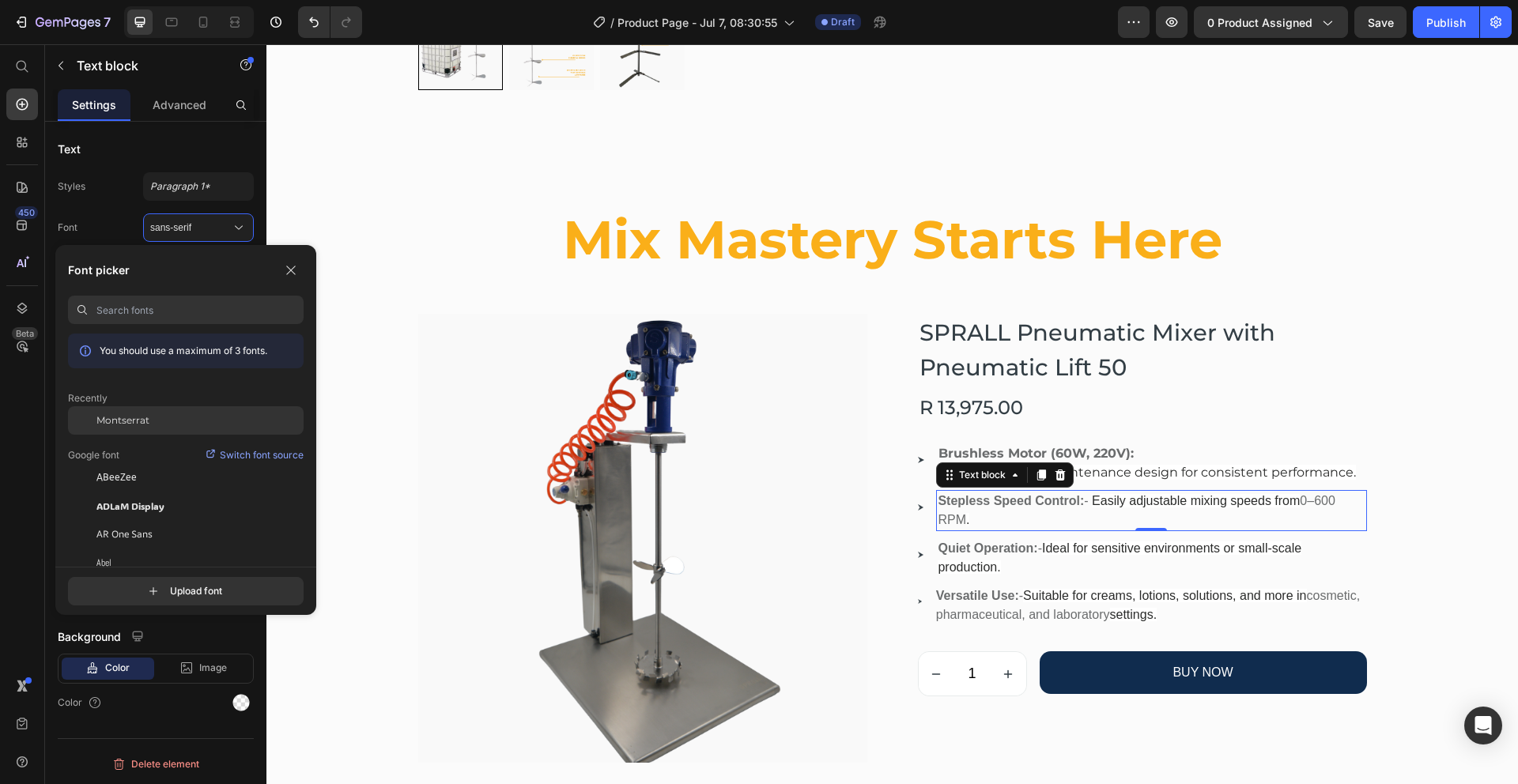 click on "Montserrat" at bounding box center [123, 420] 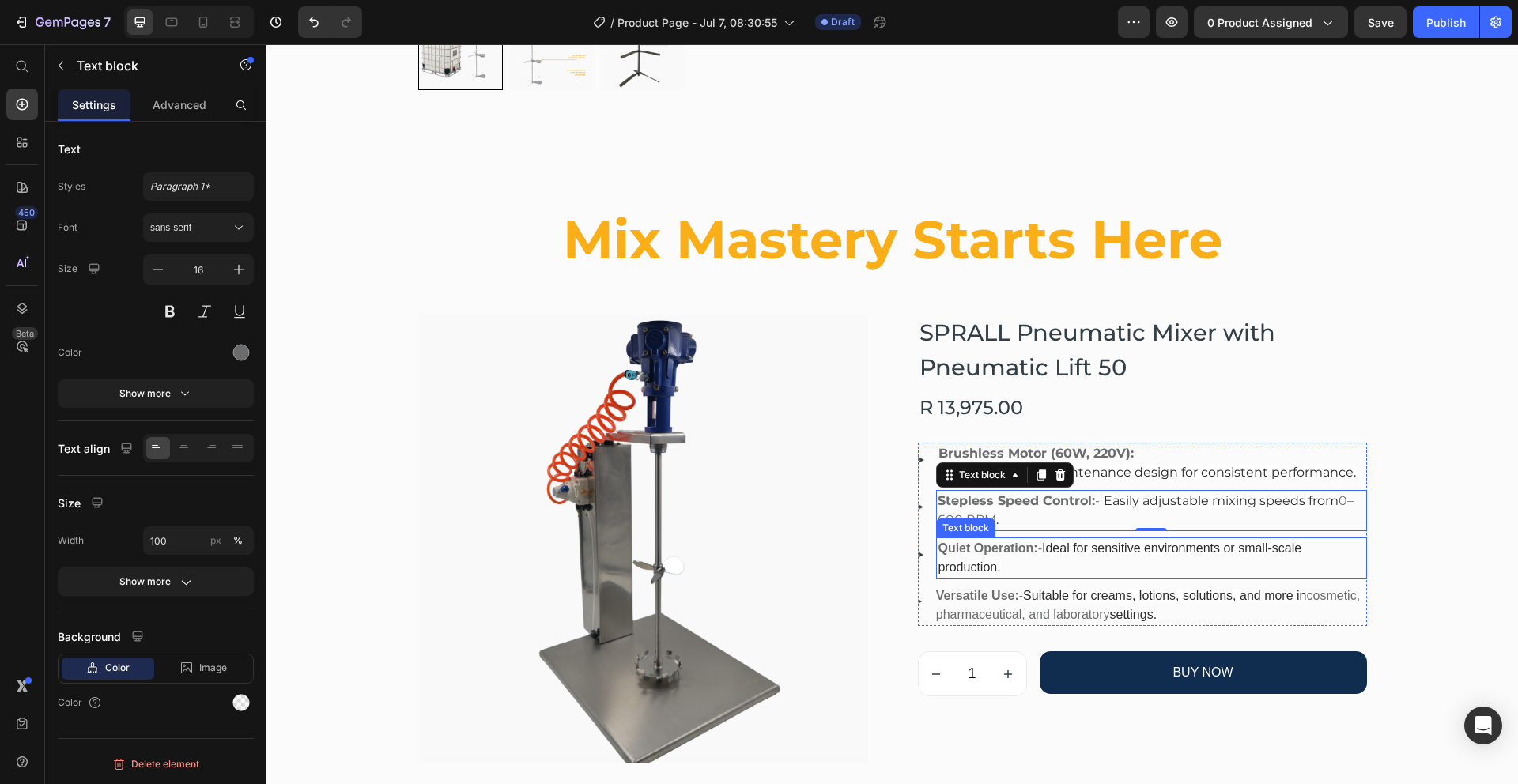 click on "Quiet Operation: -  Ideal for sensitive environments or small-scale production." at bounding box center (1151, 558) 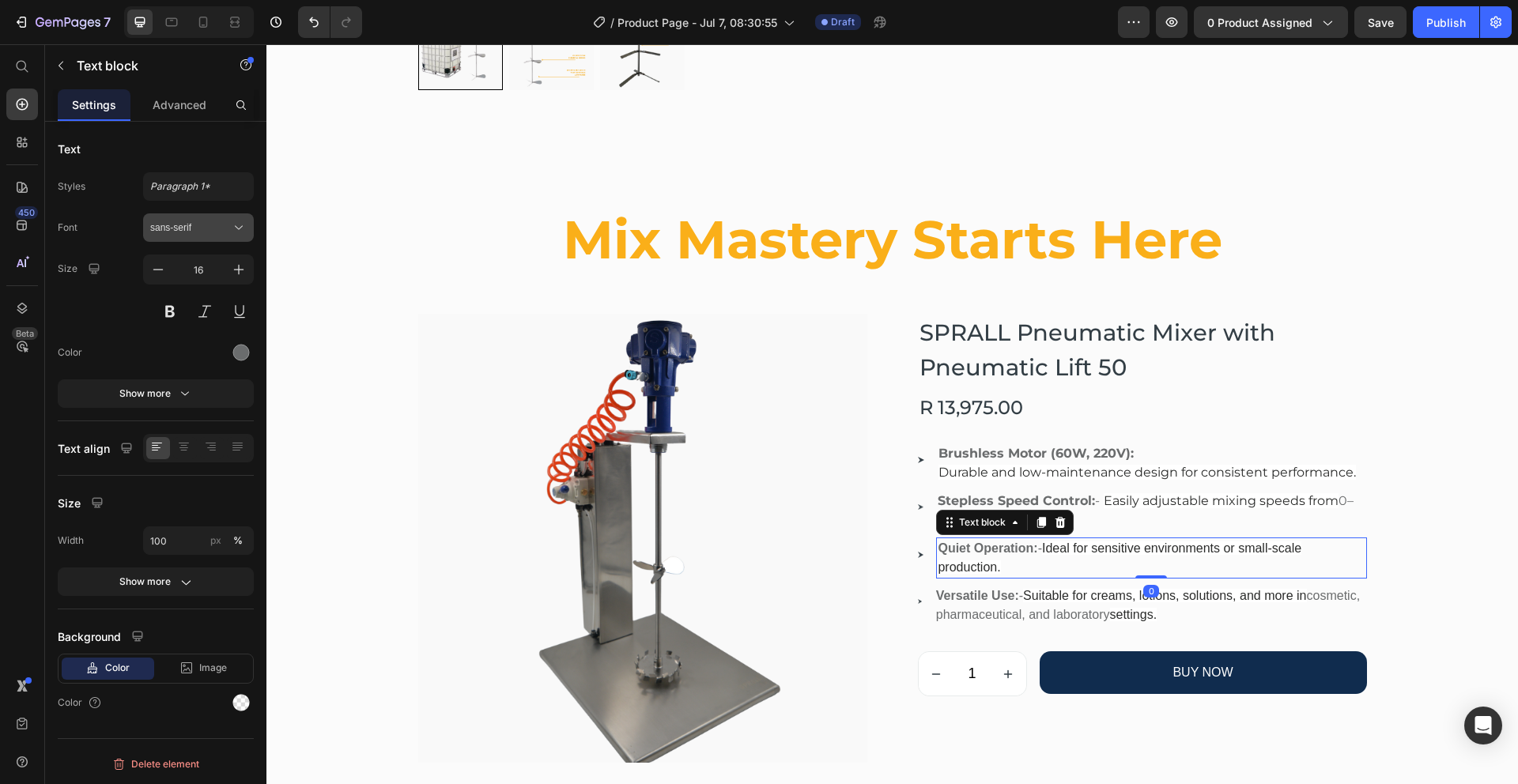 click on "sans-serif" at bounding box center [198, 228] 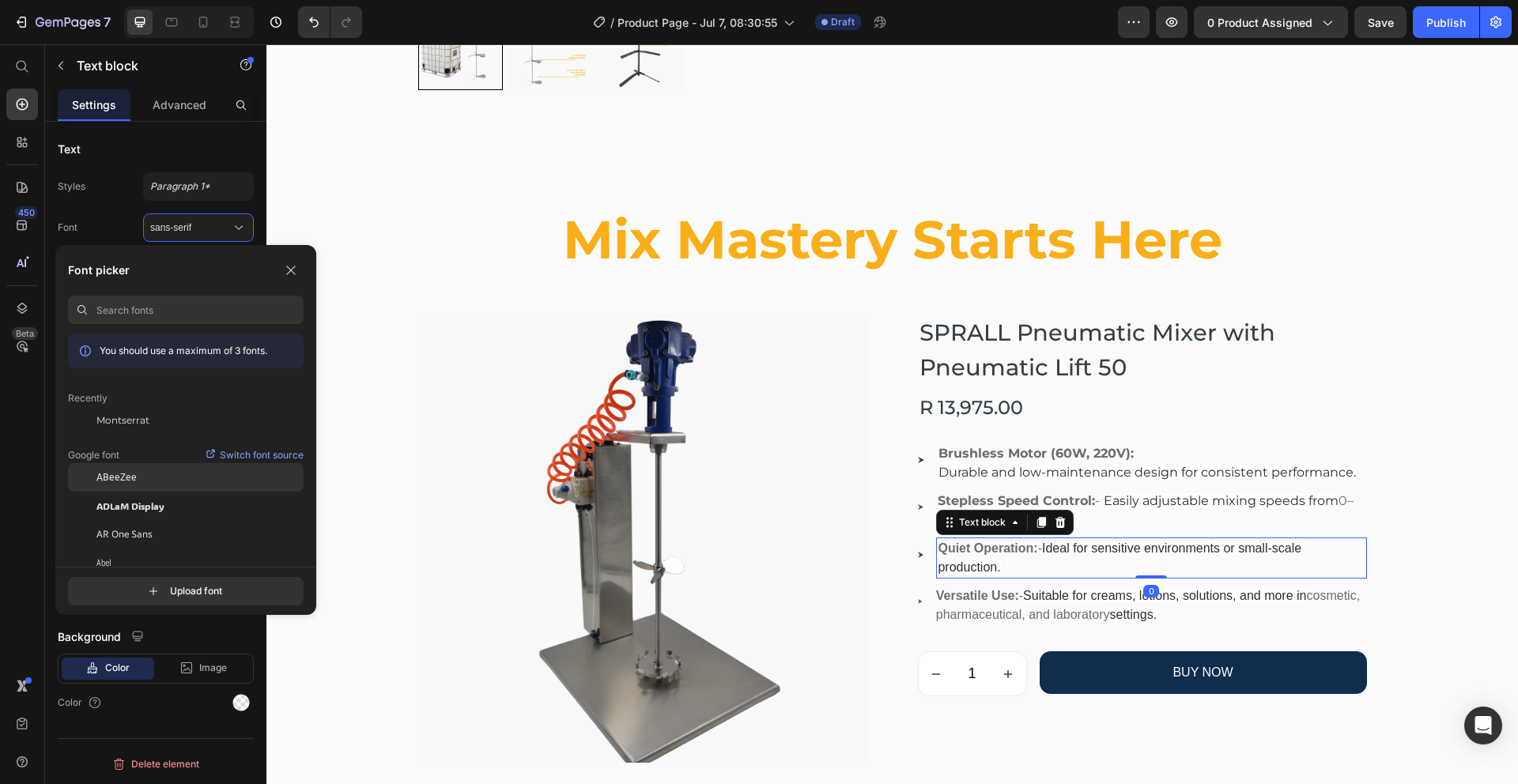 drag, startPoint x: 137, startPoint y: 416, endPoint x: 274, endPoint y: 465, distance: 145.49914 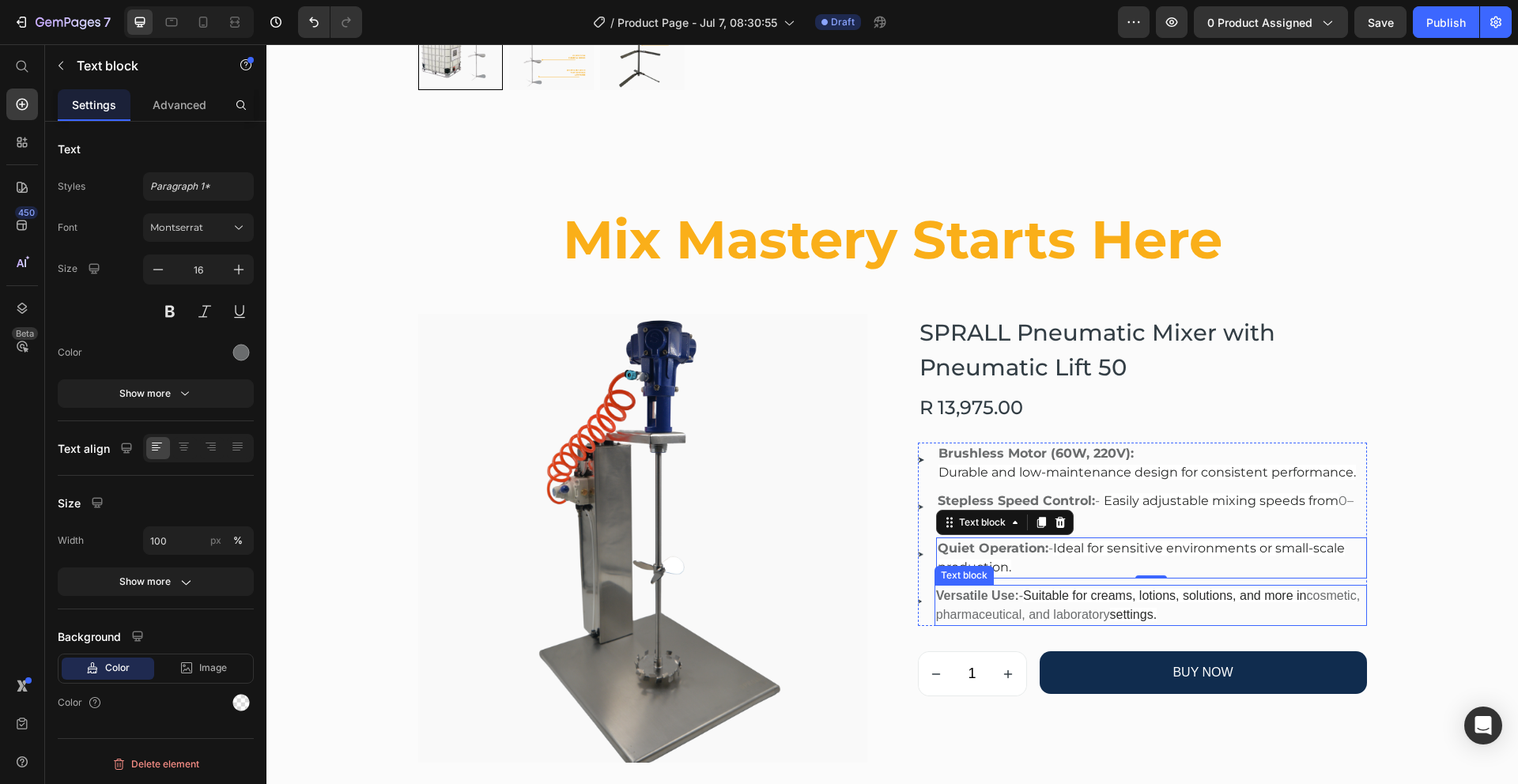click on "Versatile Use:" at bounding box center [977, 595] 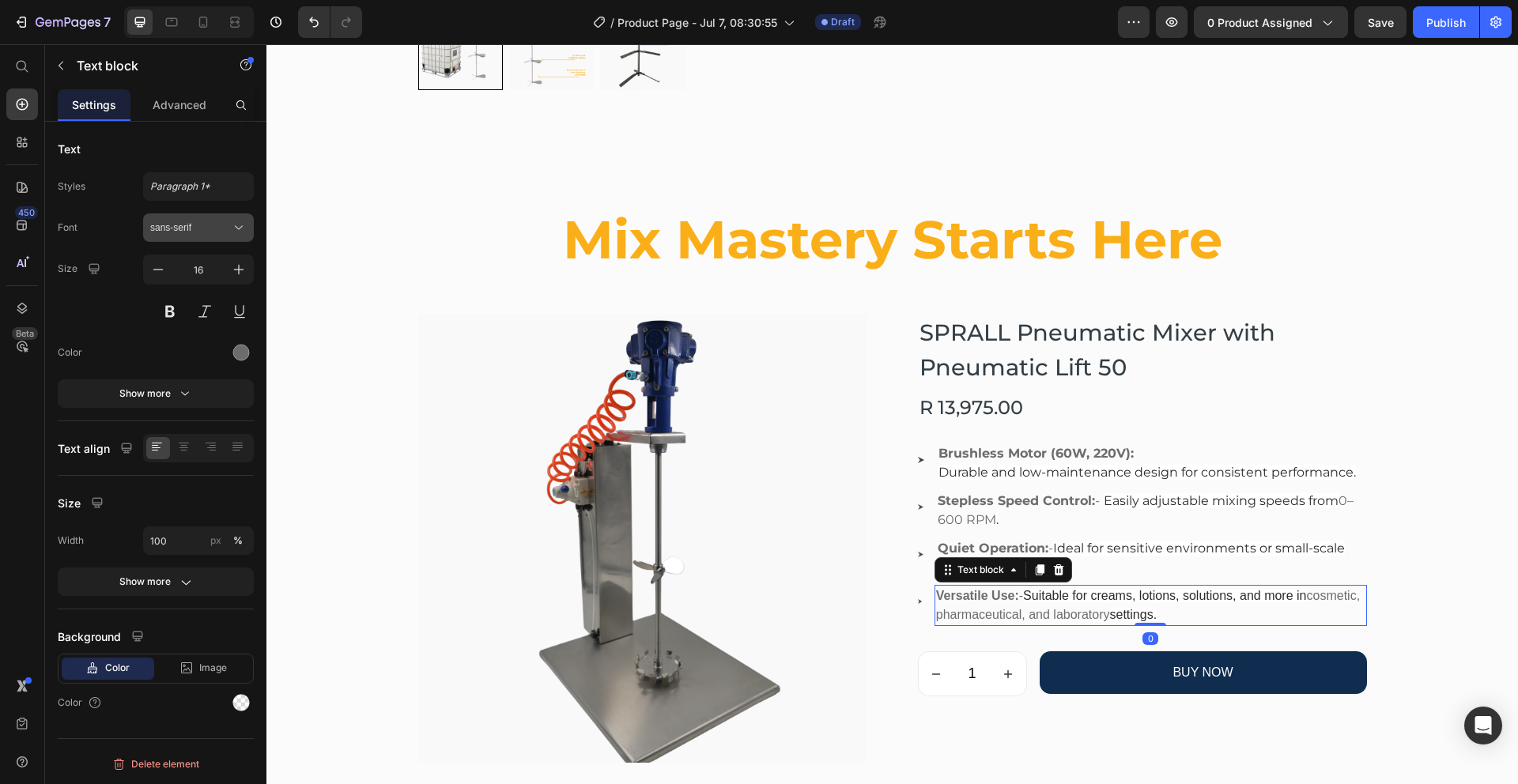 click on "sans-serif" at bounding box center (191, 228) 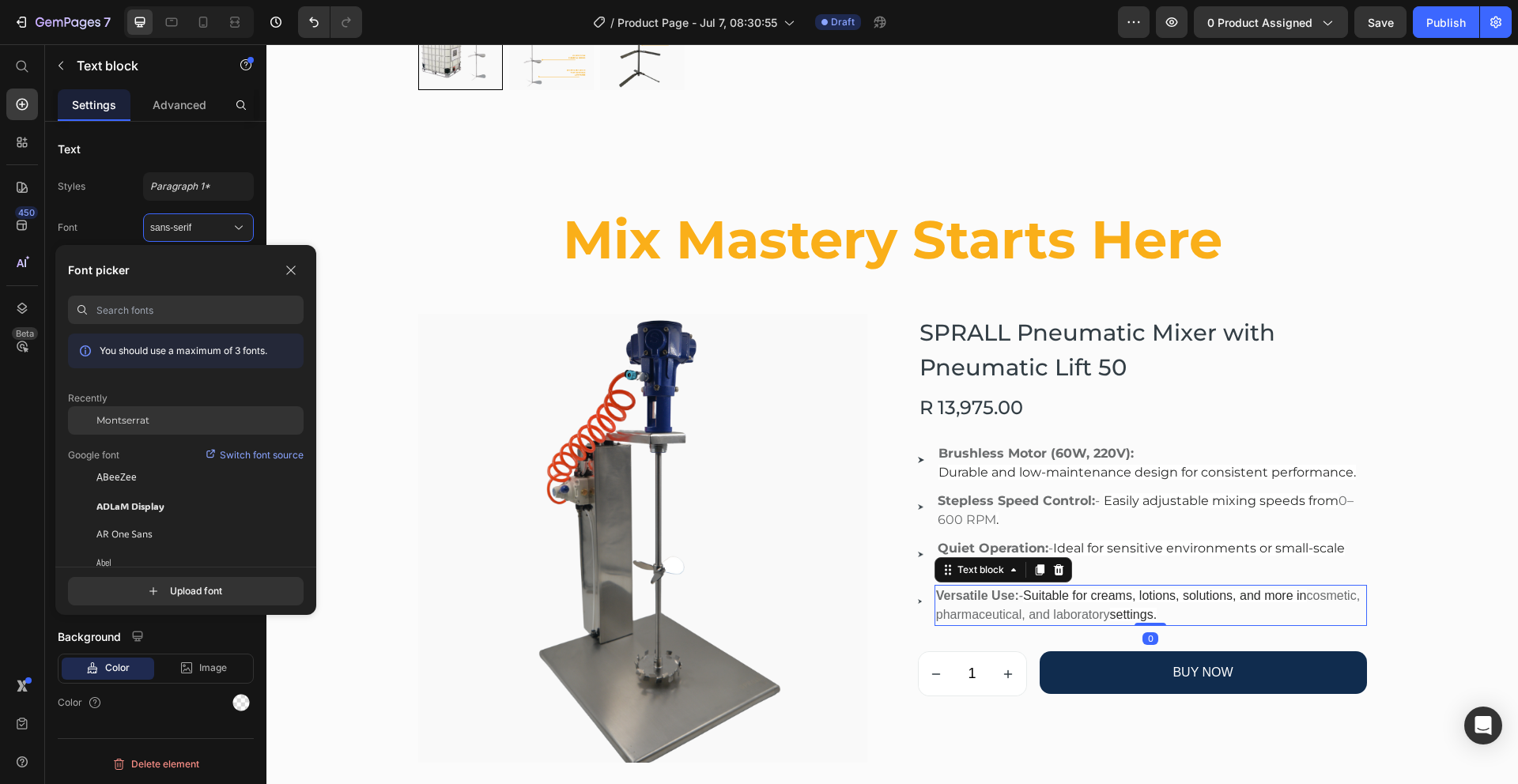 click on "Montserrat" 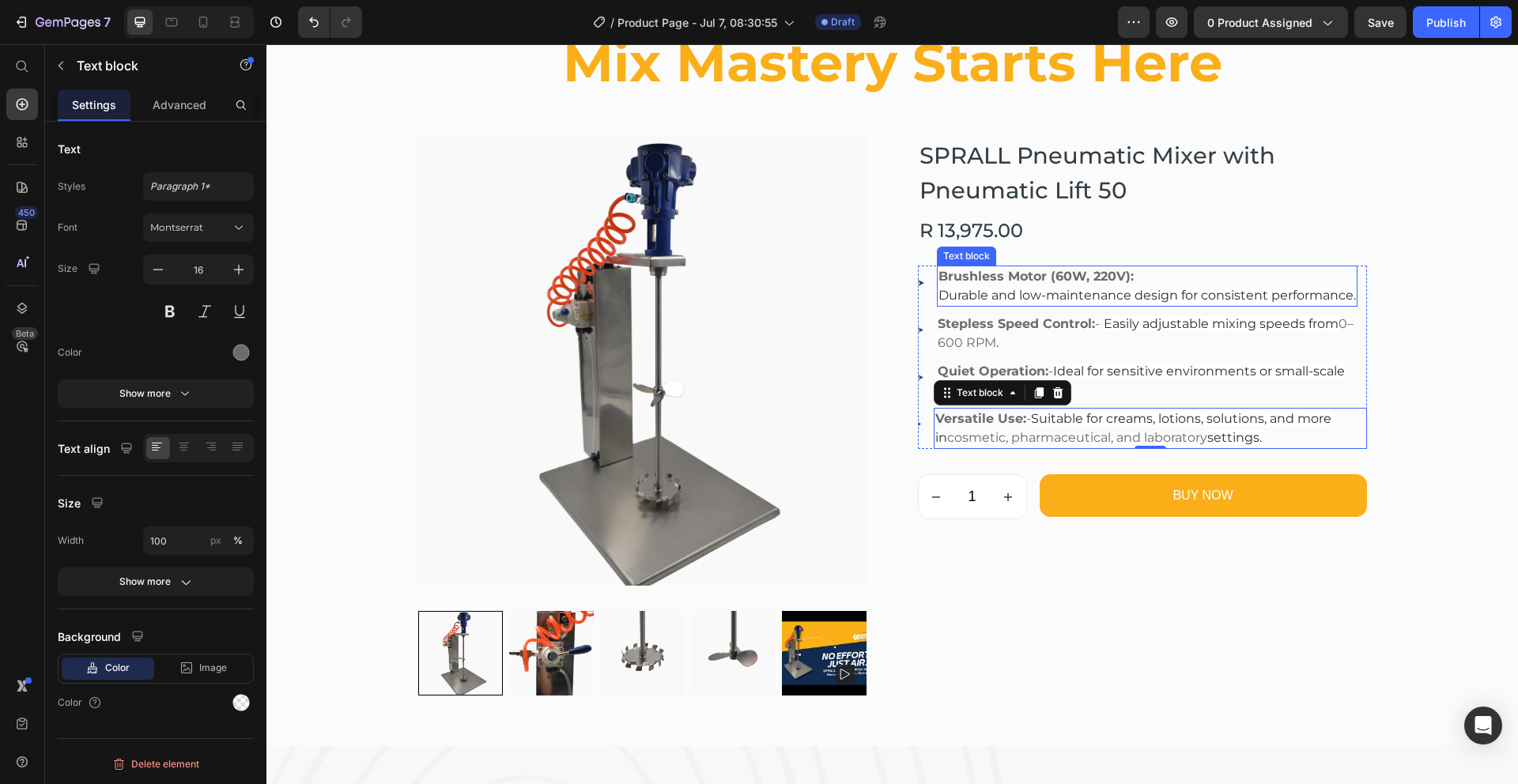 scroll, scrollTop: 2831, scrollLeft: 0, axis: vertical 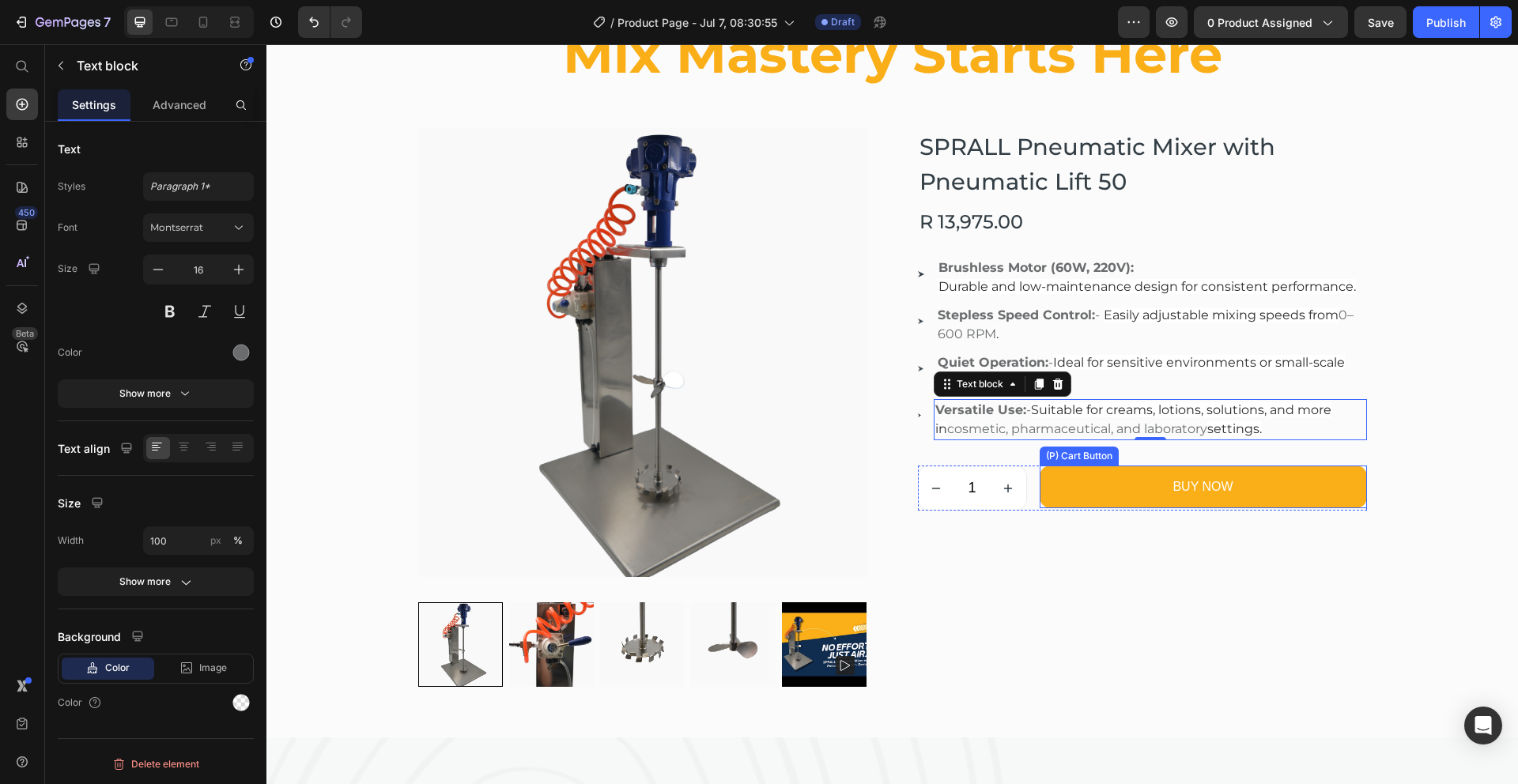 click on "BUY NOW" at bounding box center (1203, 487) 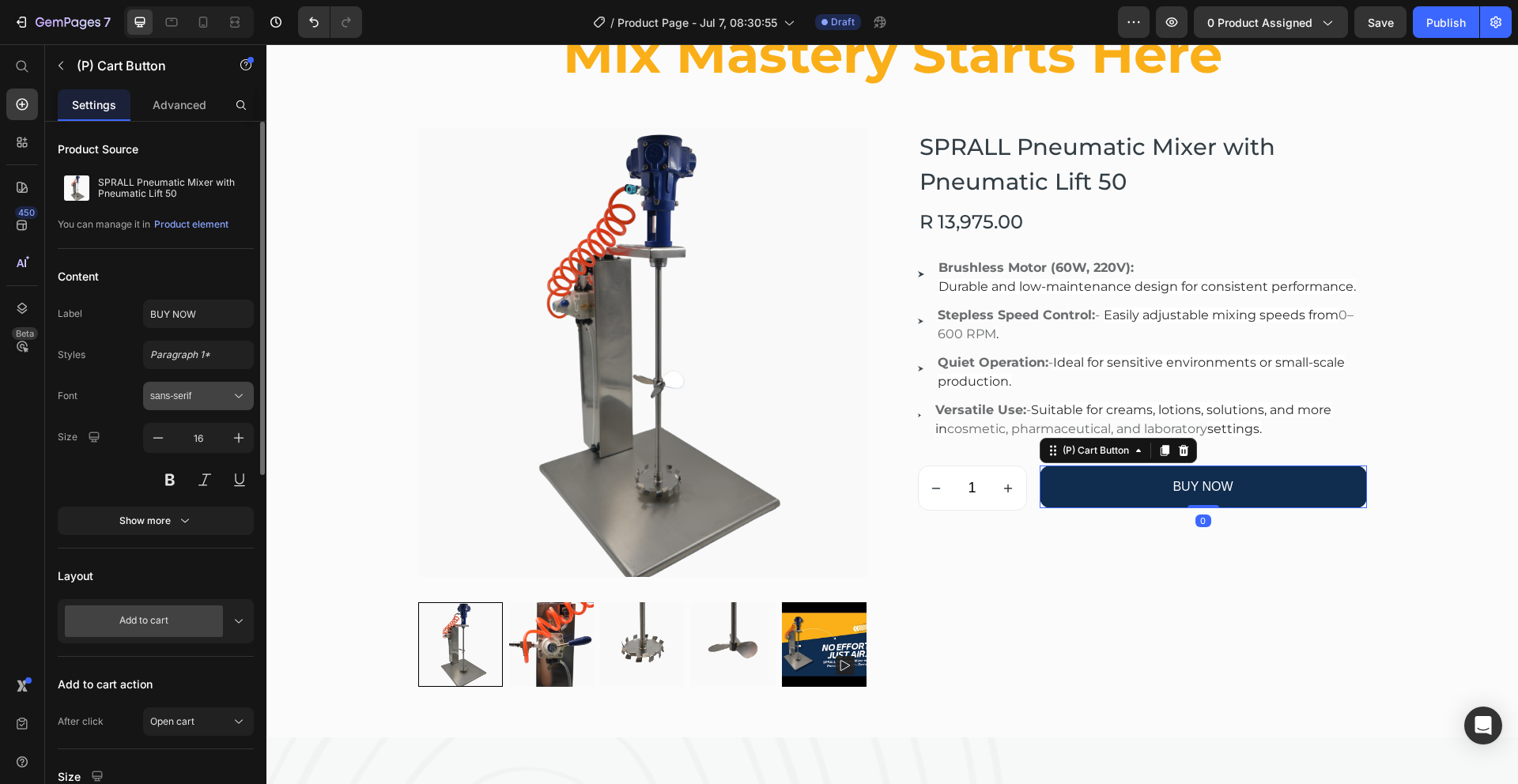 click on "sans-serif" at bounding box center (198, 396) 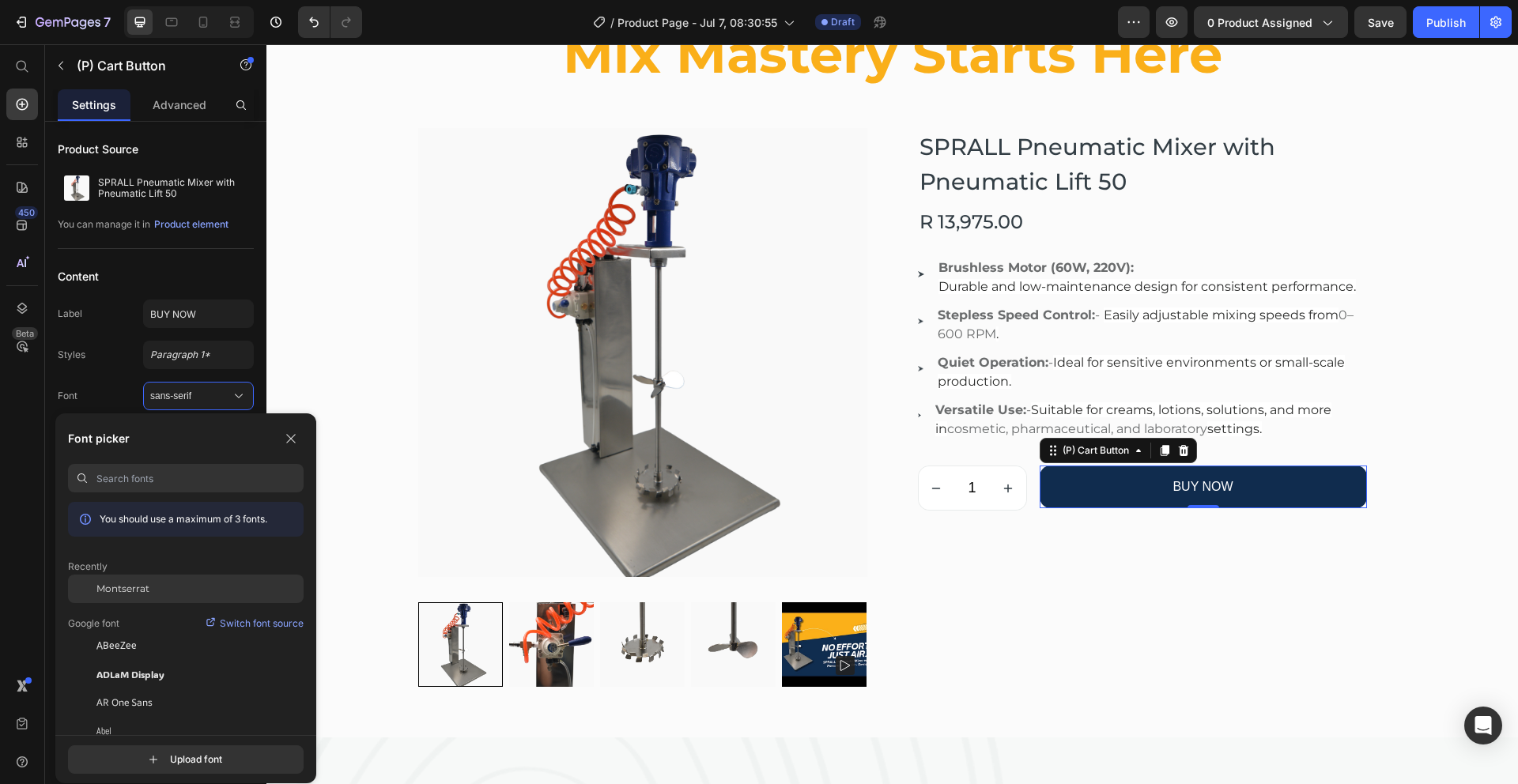 drag, startPoint x: 153, startPoint y: 586, endPoint x: 178, endPoint y: 586, distance: 25 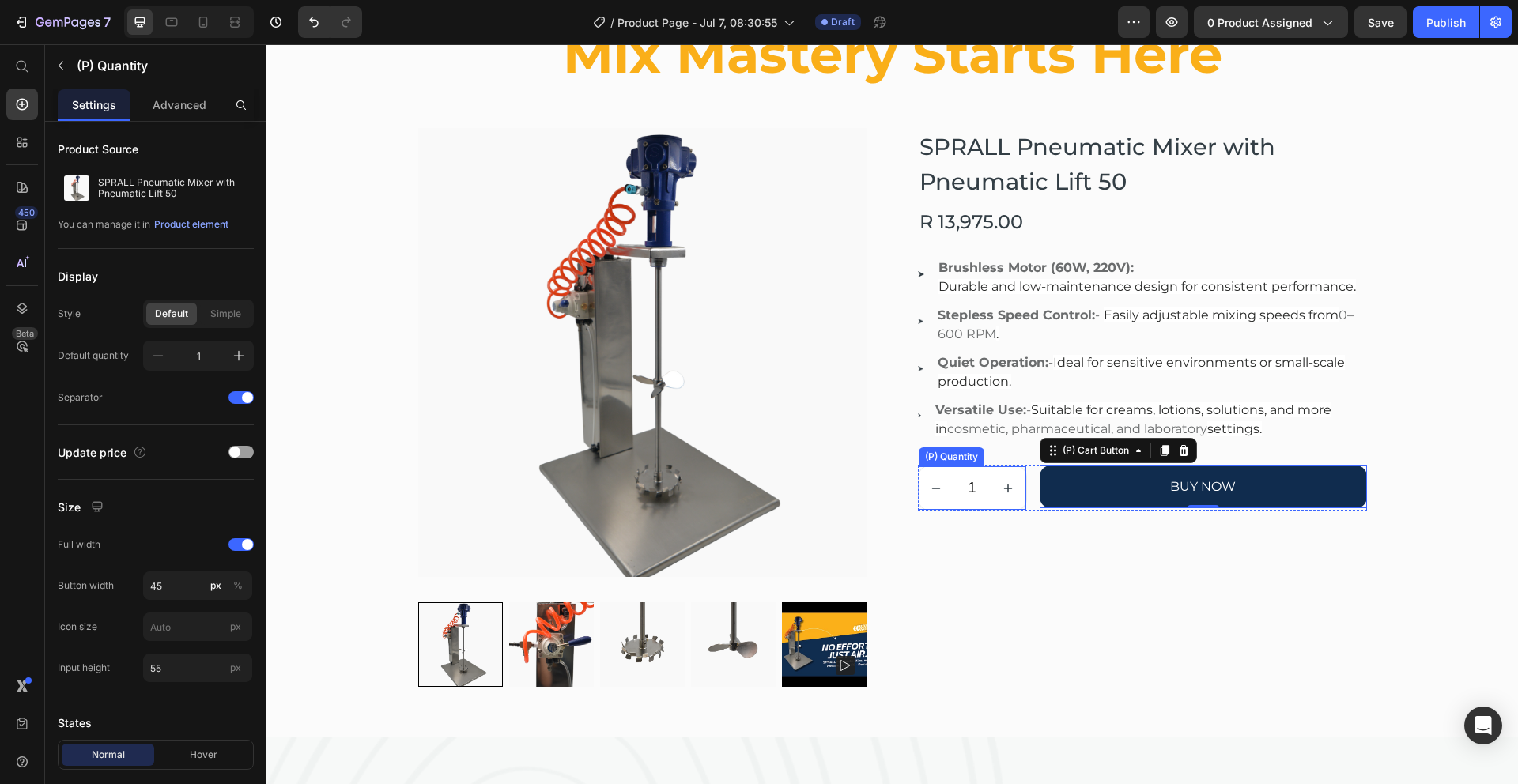 click at bounding box center [936, 488] 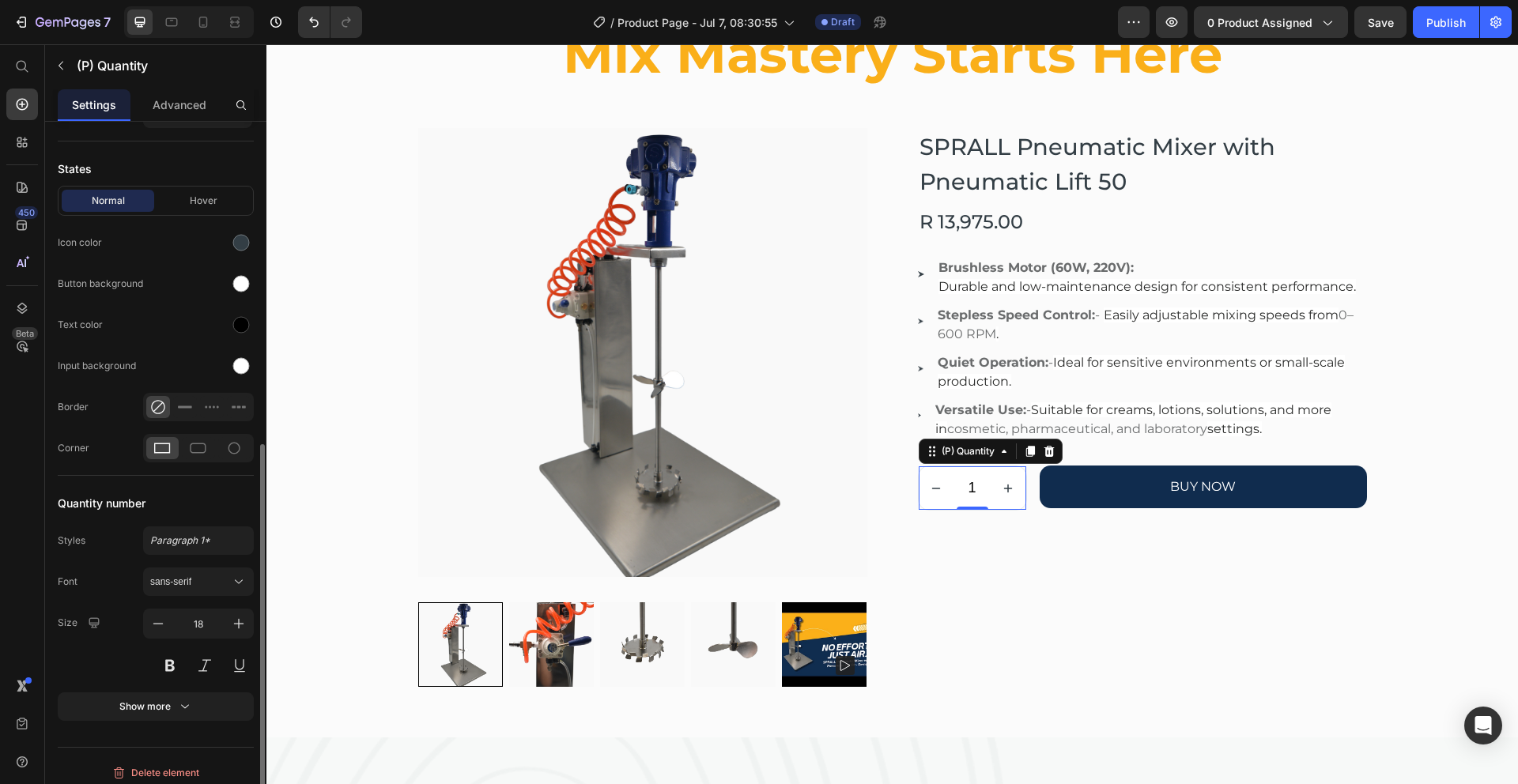 scroll, scrollTop: 563, scrollLeft: 0, axis: vertical 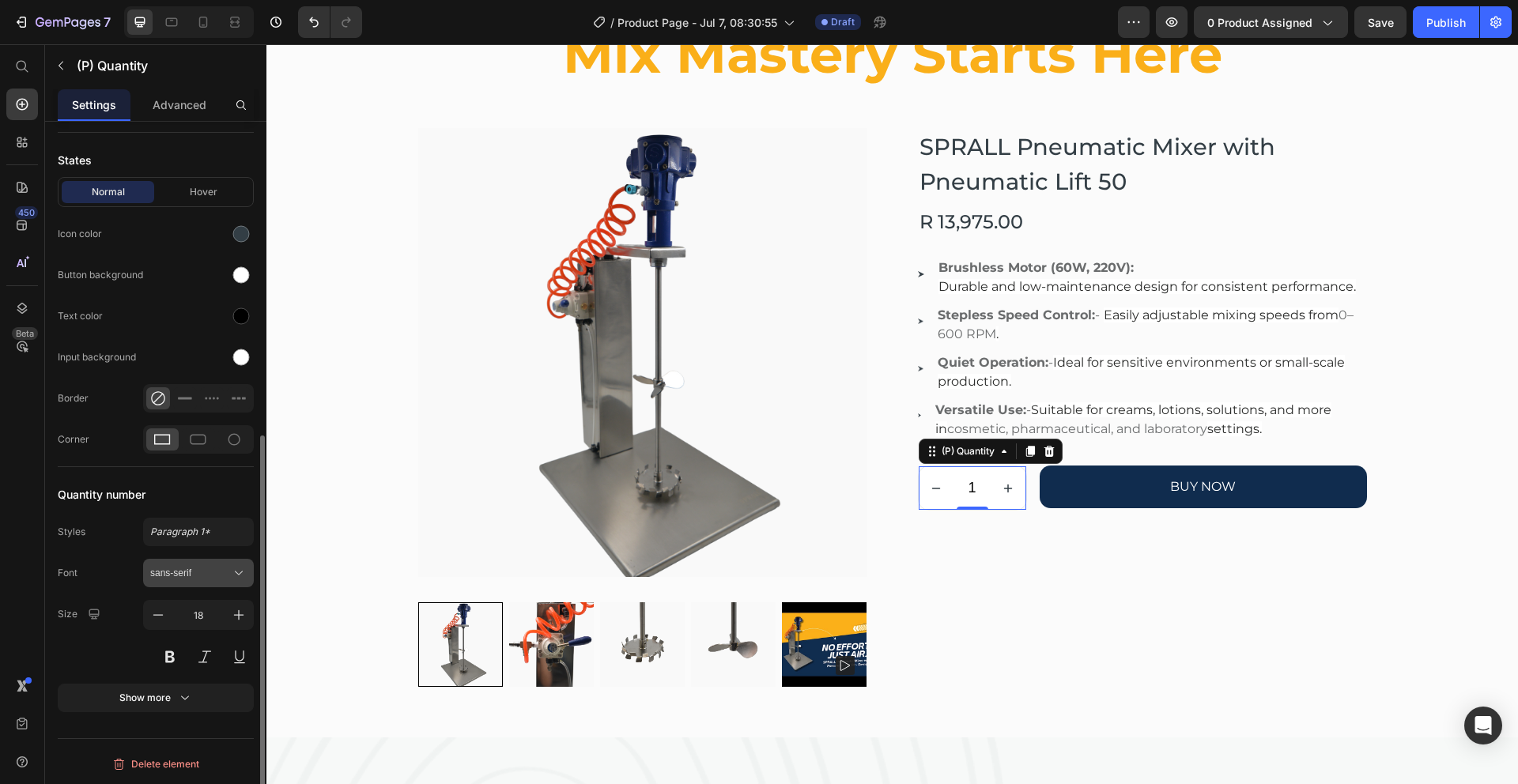 click on "sans-serif" at bounding box center [191, 573] 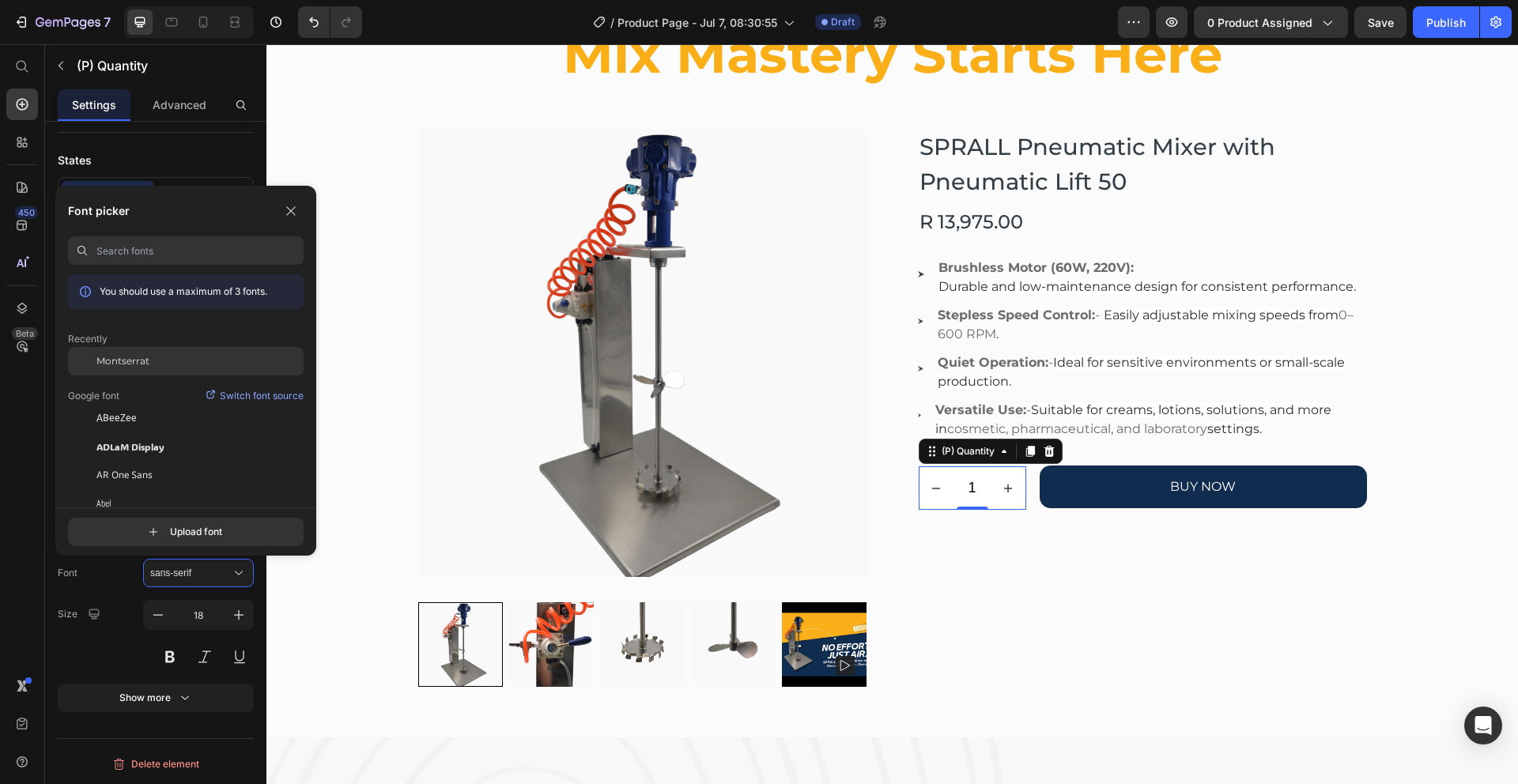 click on "Montserrat" at bounding box center (123, 361) 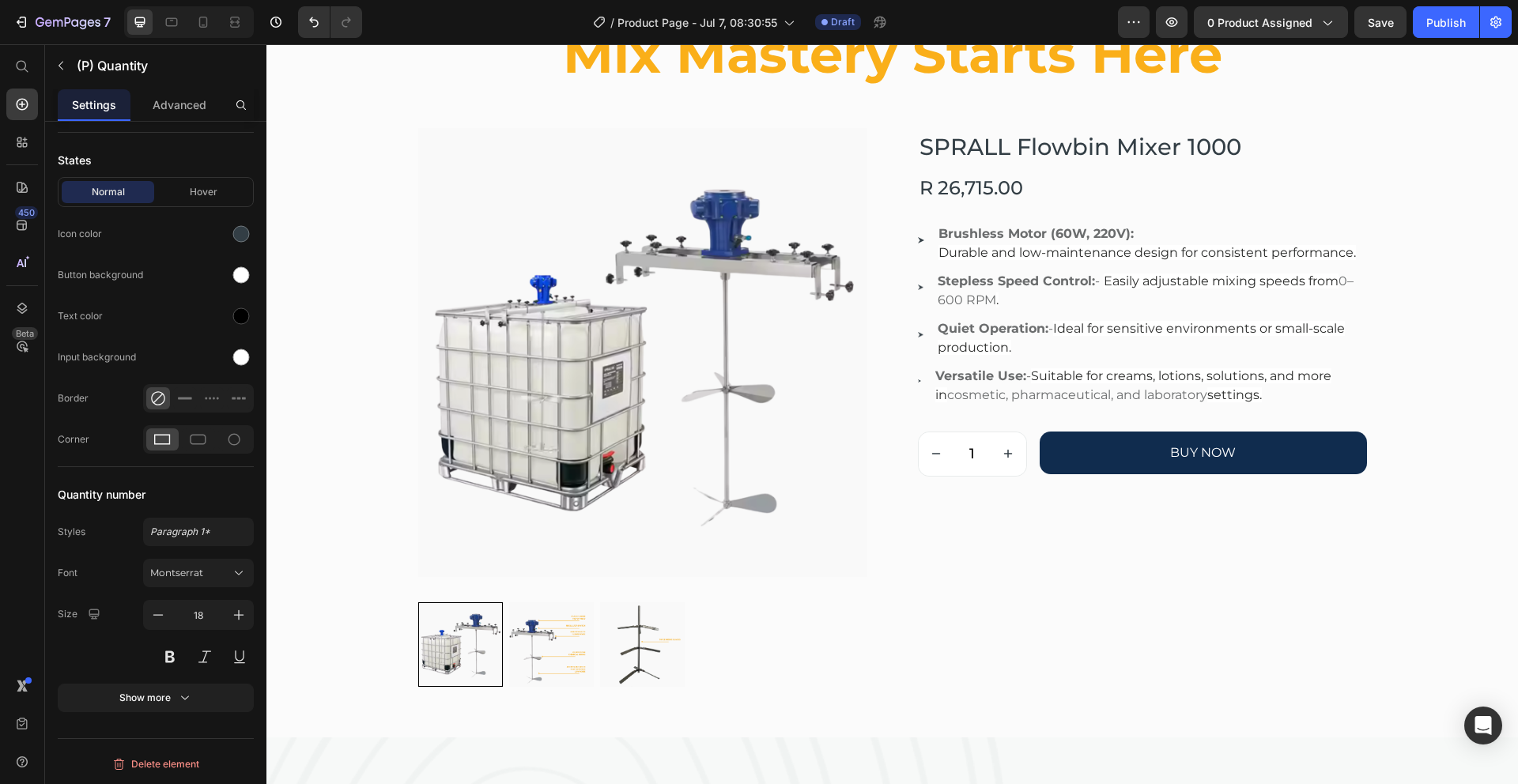 scroll, scrollTop: 0, scrollLeft: 0, axis: both 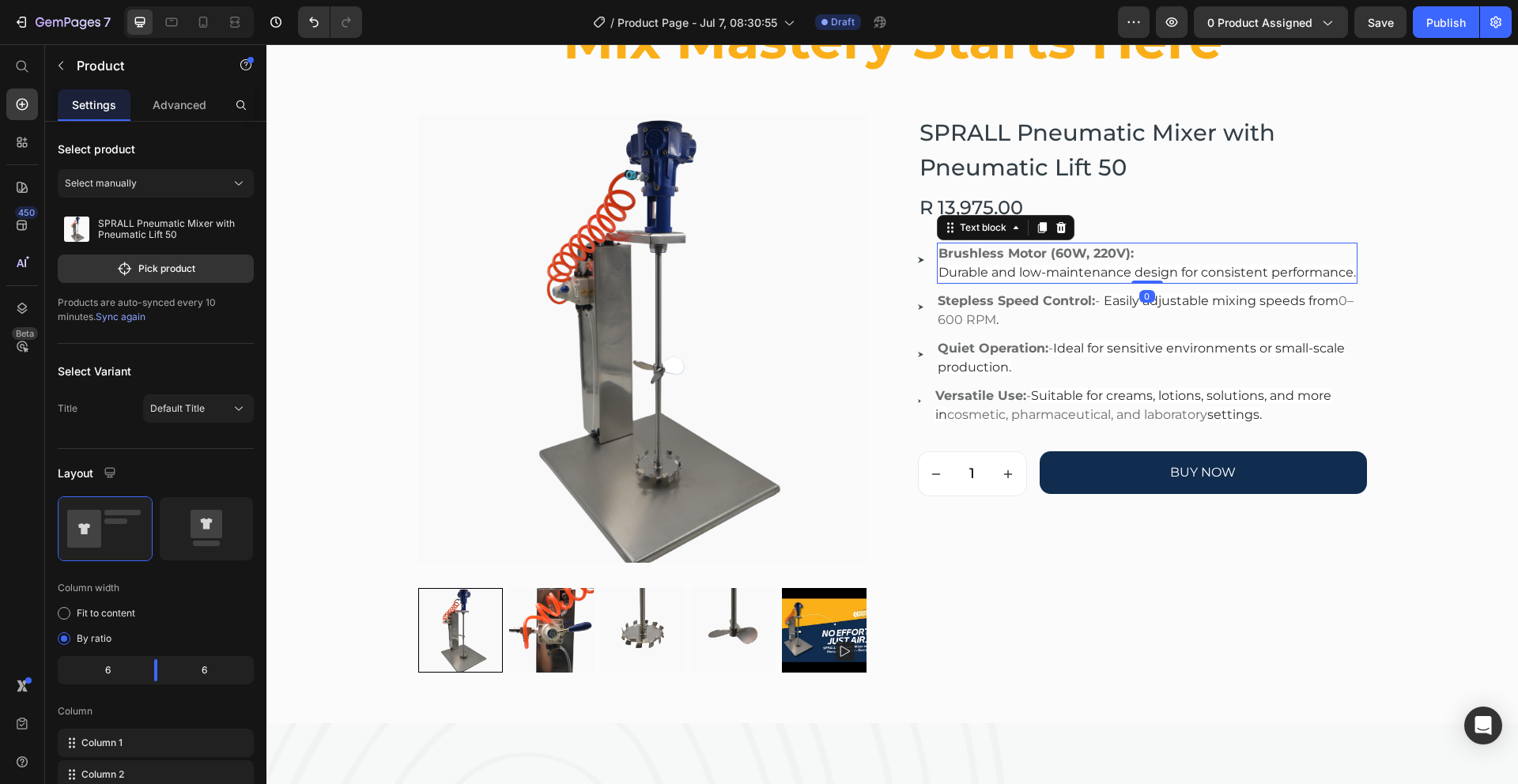 click on "Durable and low-maintenance design for consistent performance." at bounding box center [1147, 272] 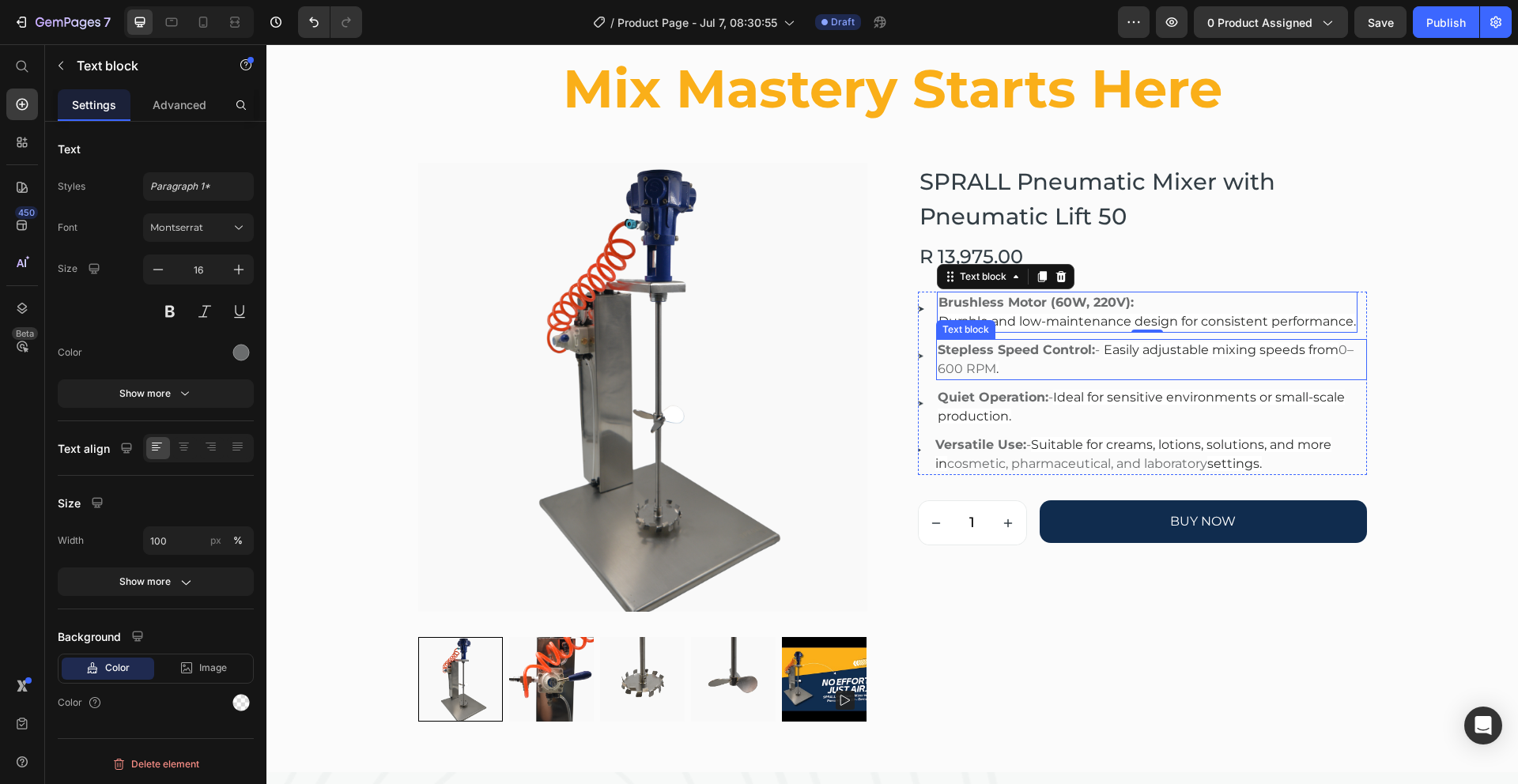 scroll, scrollTop: 2798, scrollLeft: 0, axis: vertical 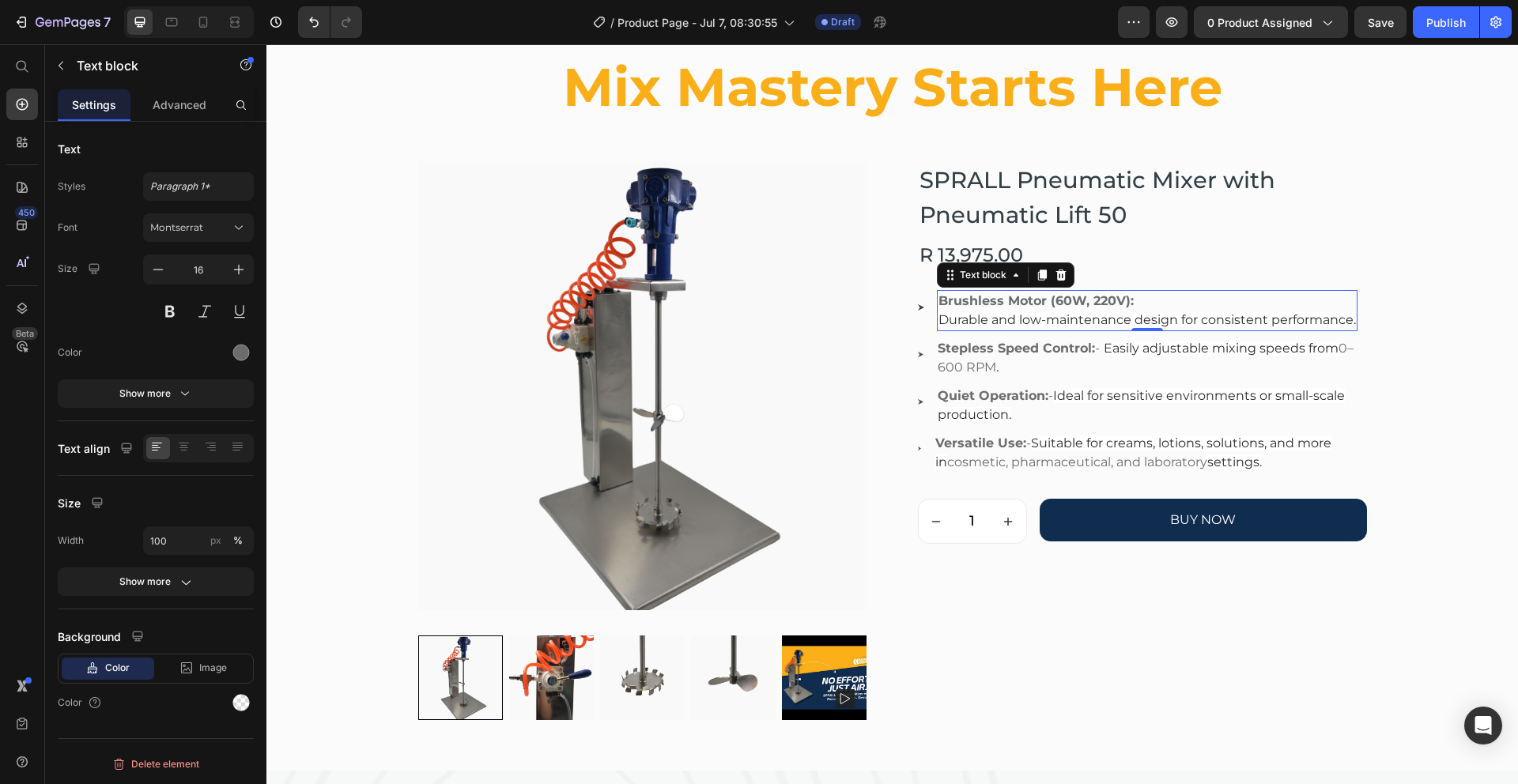 click on "Durable and low-maintenance design for consistent performance." at bounding box center [1147, 319] 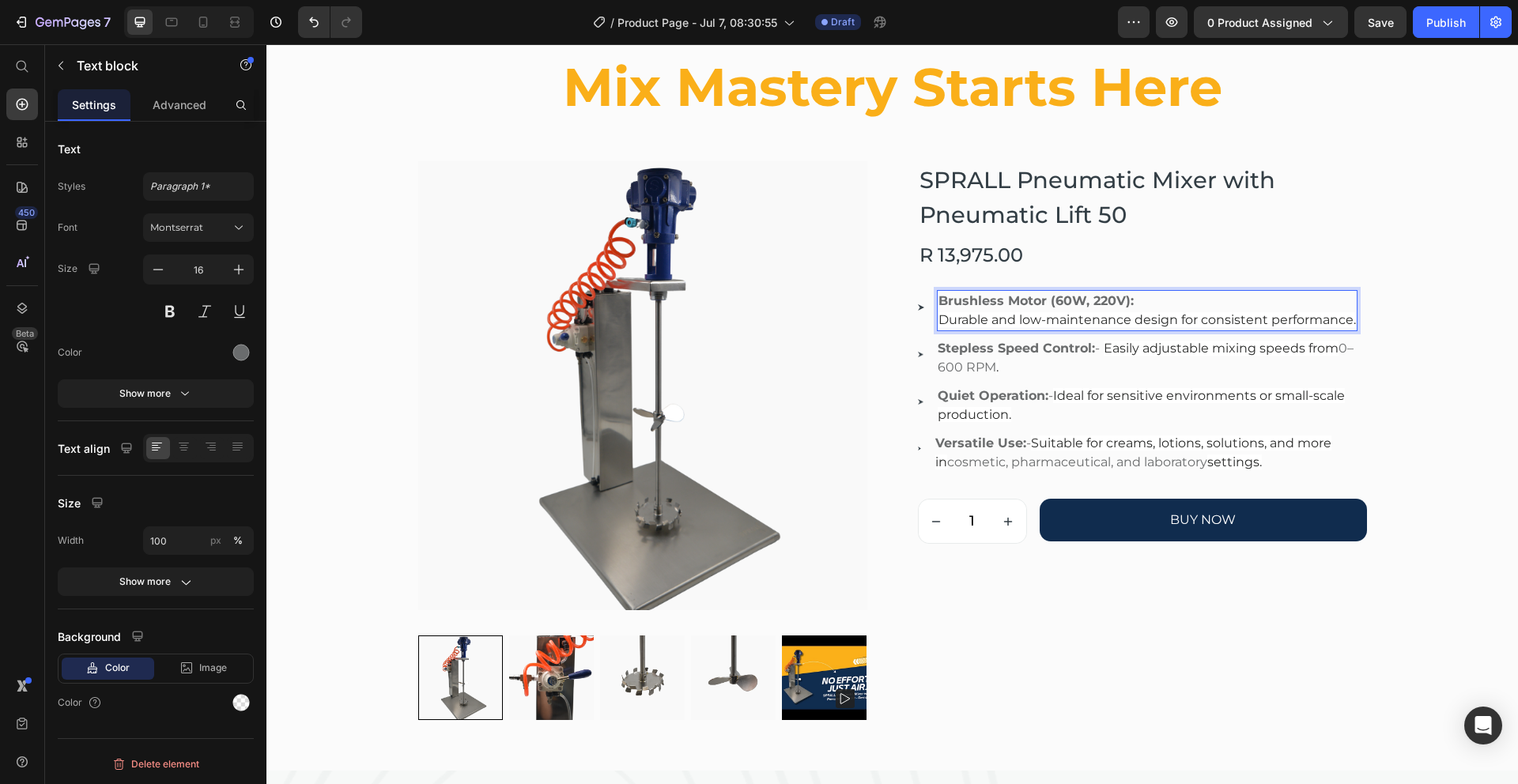 click on "Durable and low-maintenance design for consistent performance." at bounding box center (1147, 319) 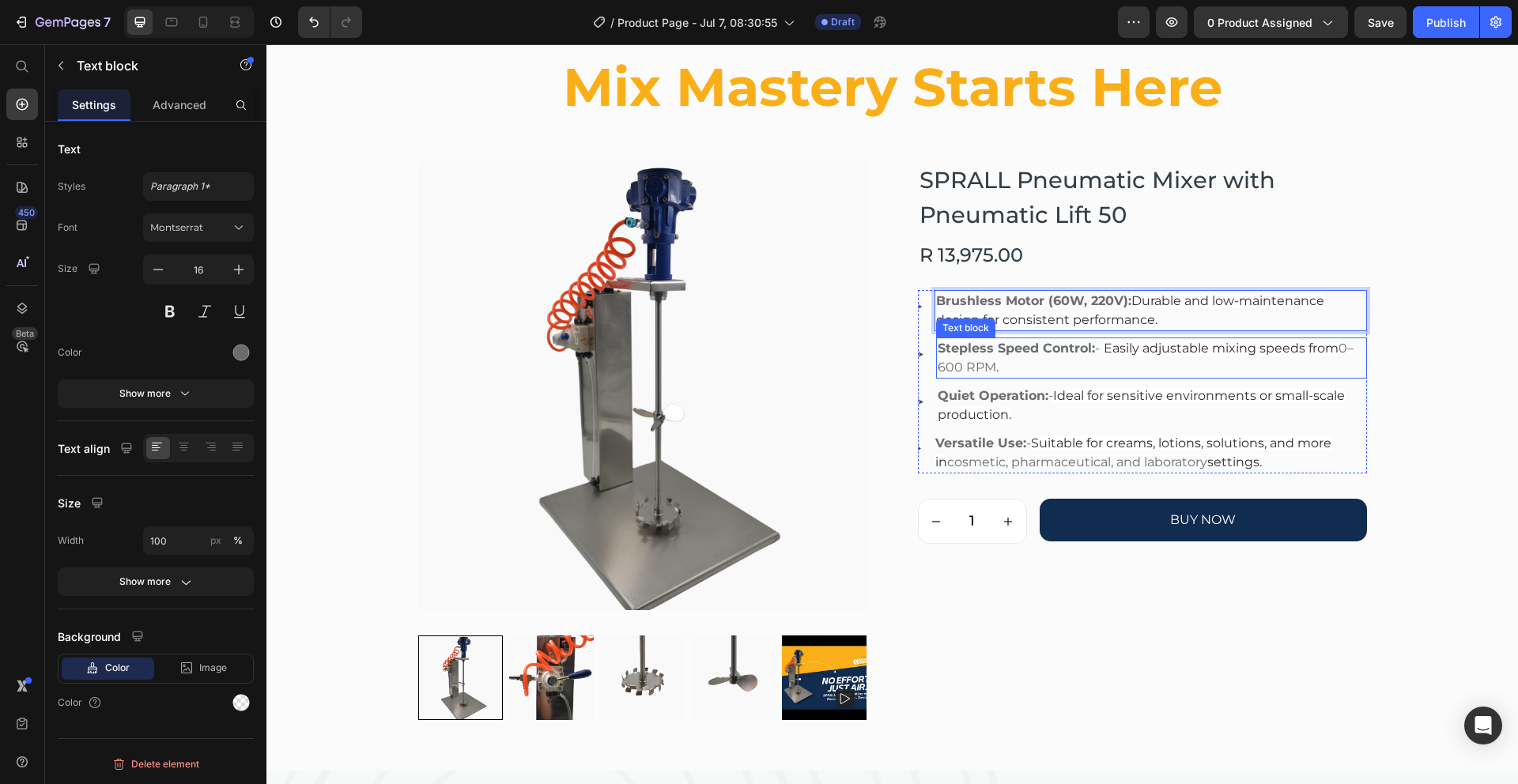 click on "Stepless Speed Control:" at bounding box center (1016, 348) 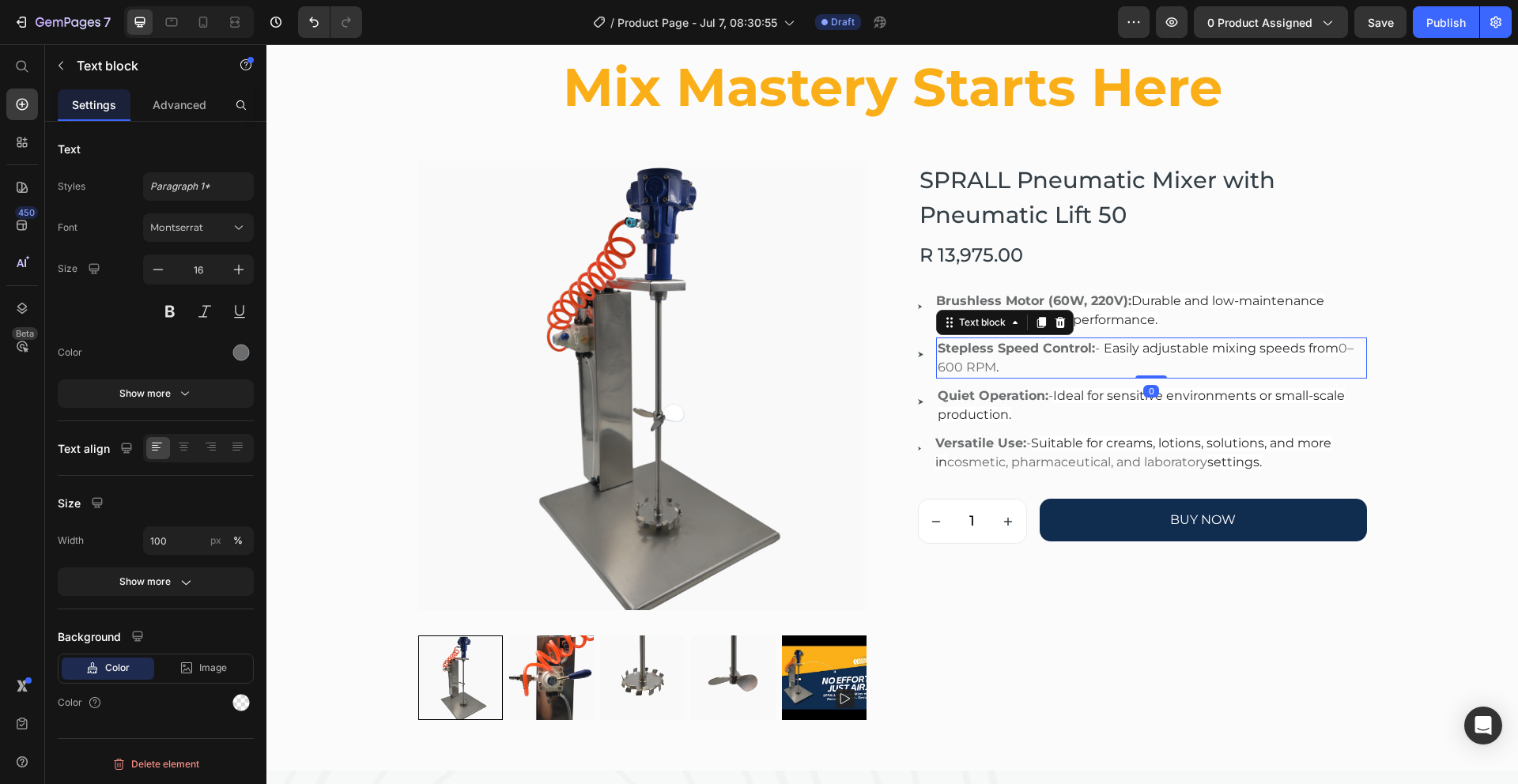 click at bounding box center (1101, 348) 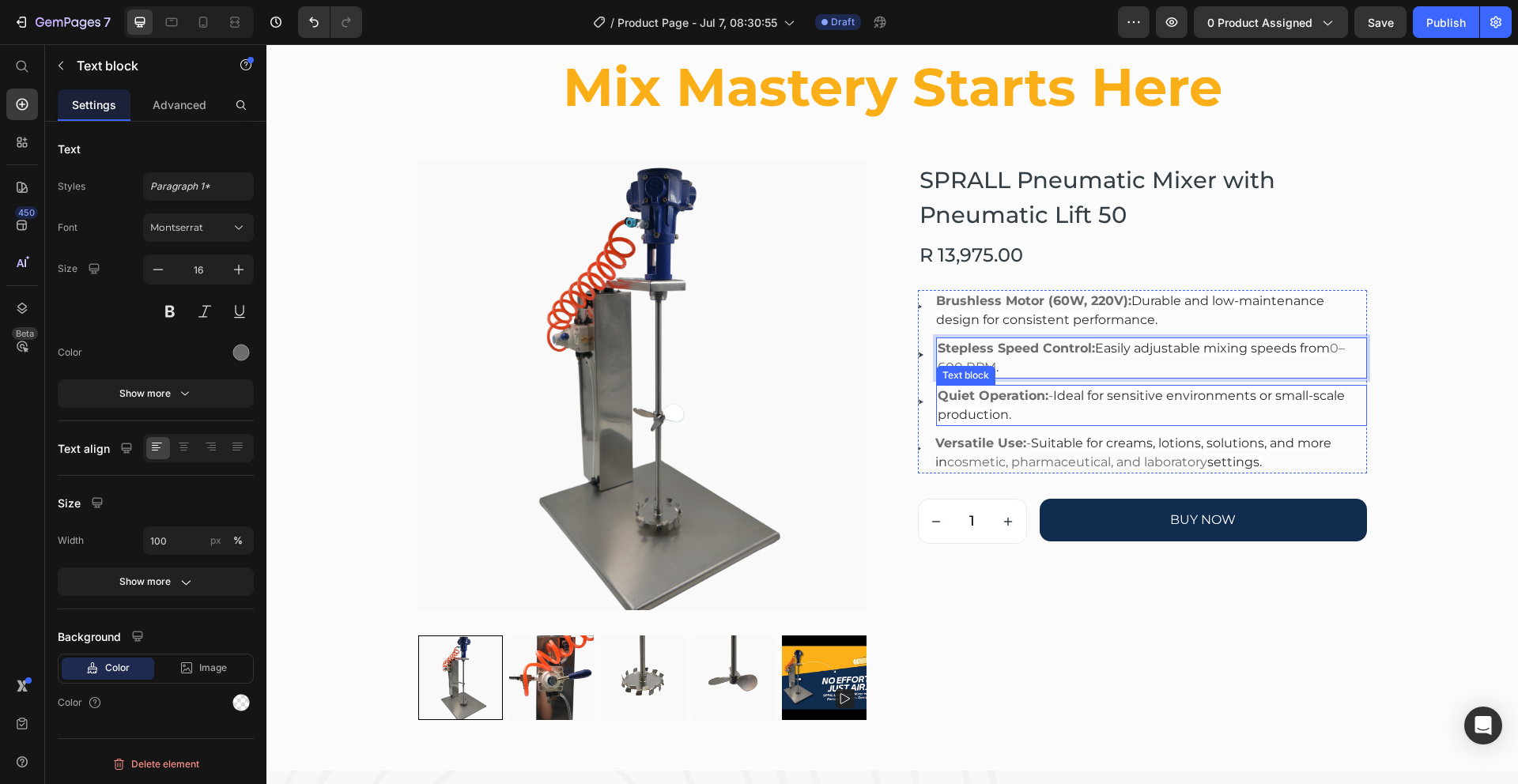 click on "Quiet Operation:" at bounding box center (993, 395) 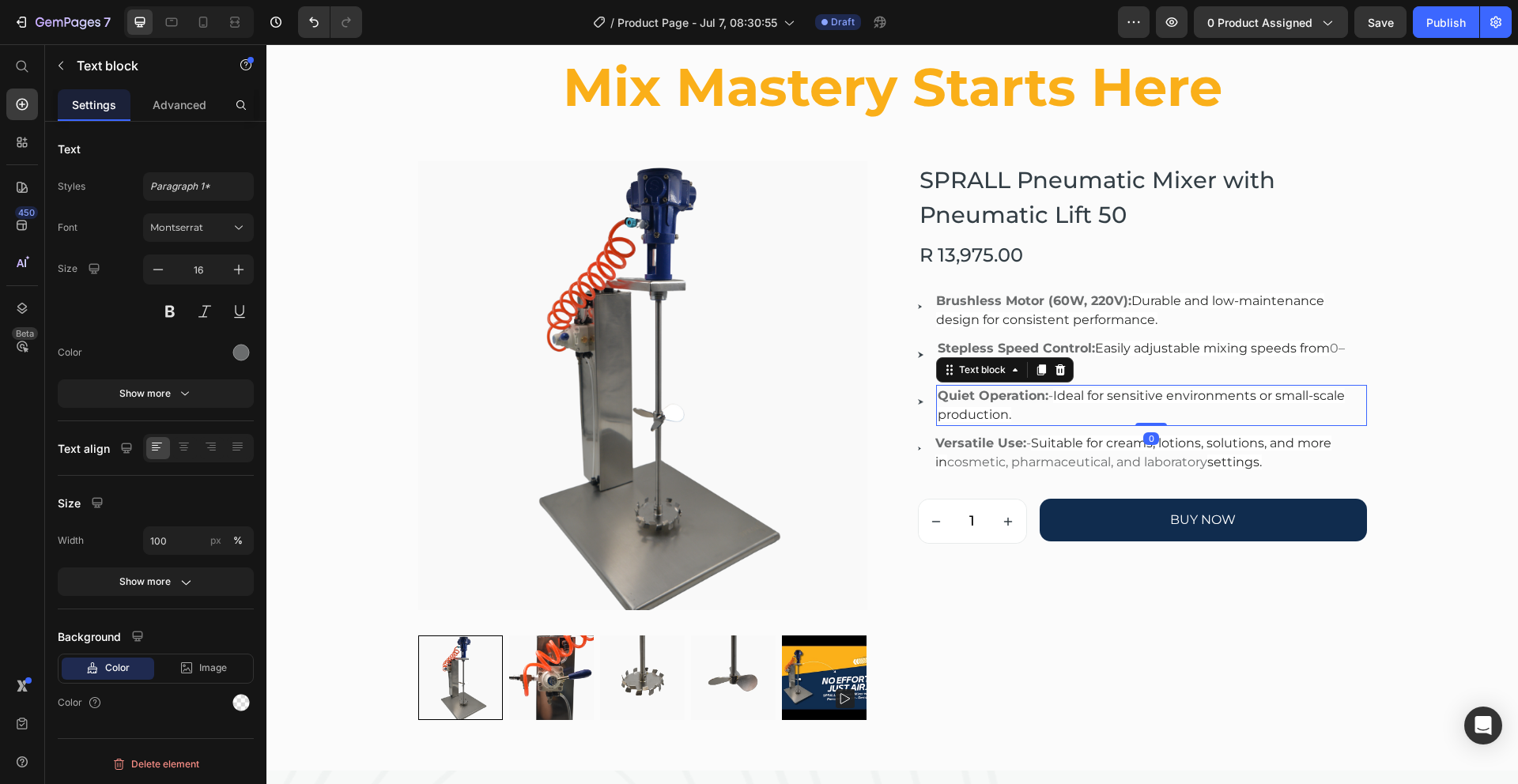 click on "Quiet Operation: -  Ideal for sensitive environments or small-scale production." at bounding box center (1151, 405) 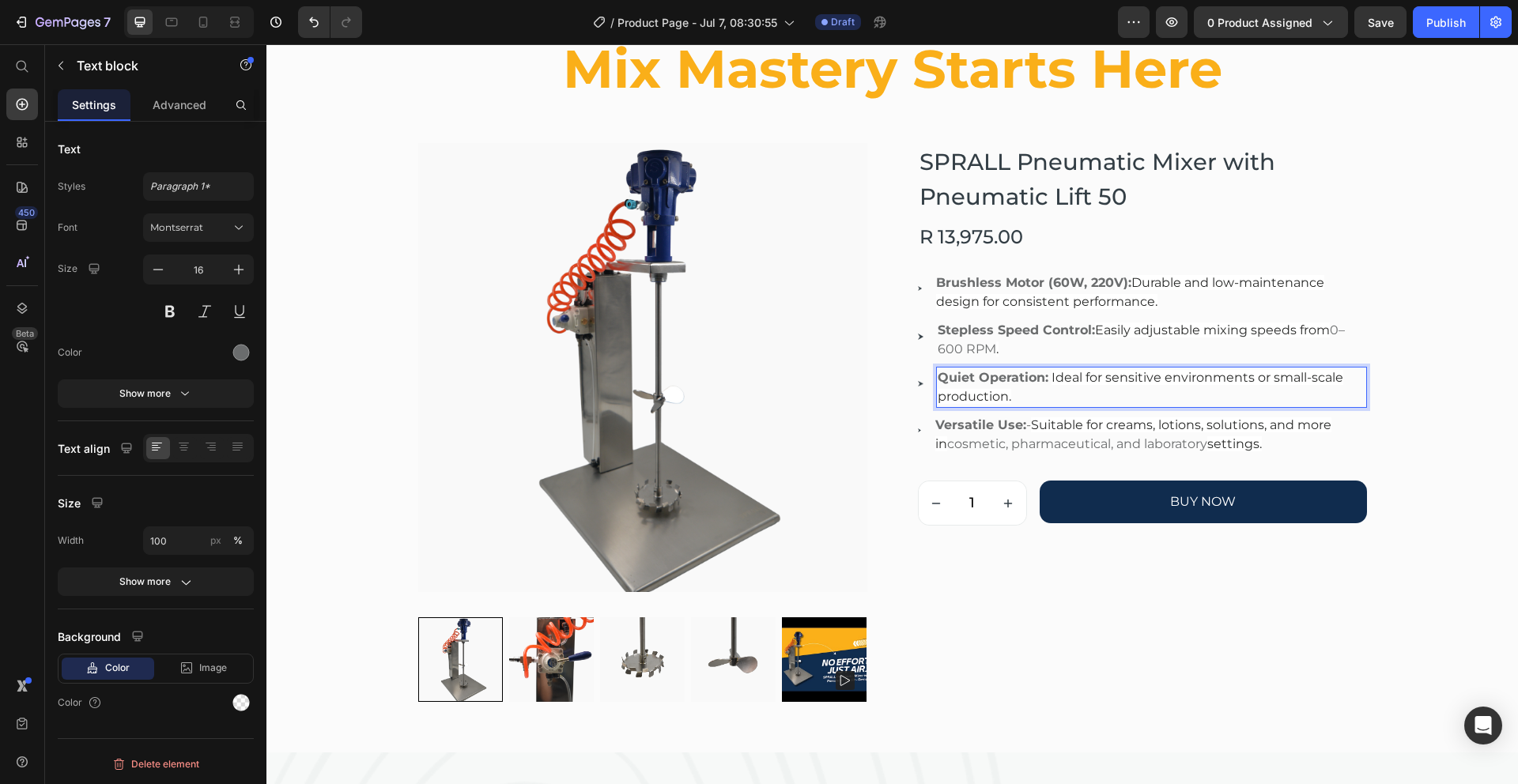scroll, scrollTop: 2820, scrollLeft: 0, axis: vertical 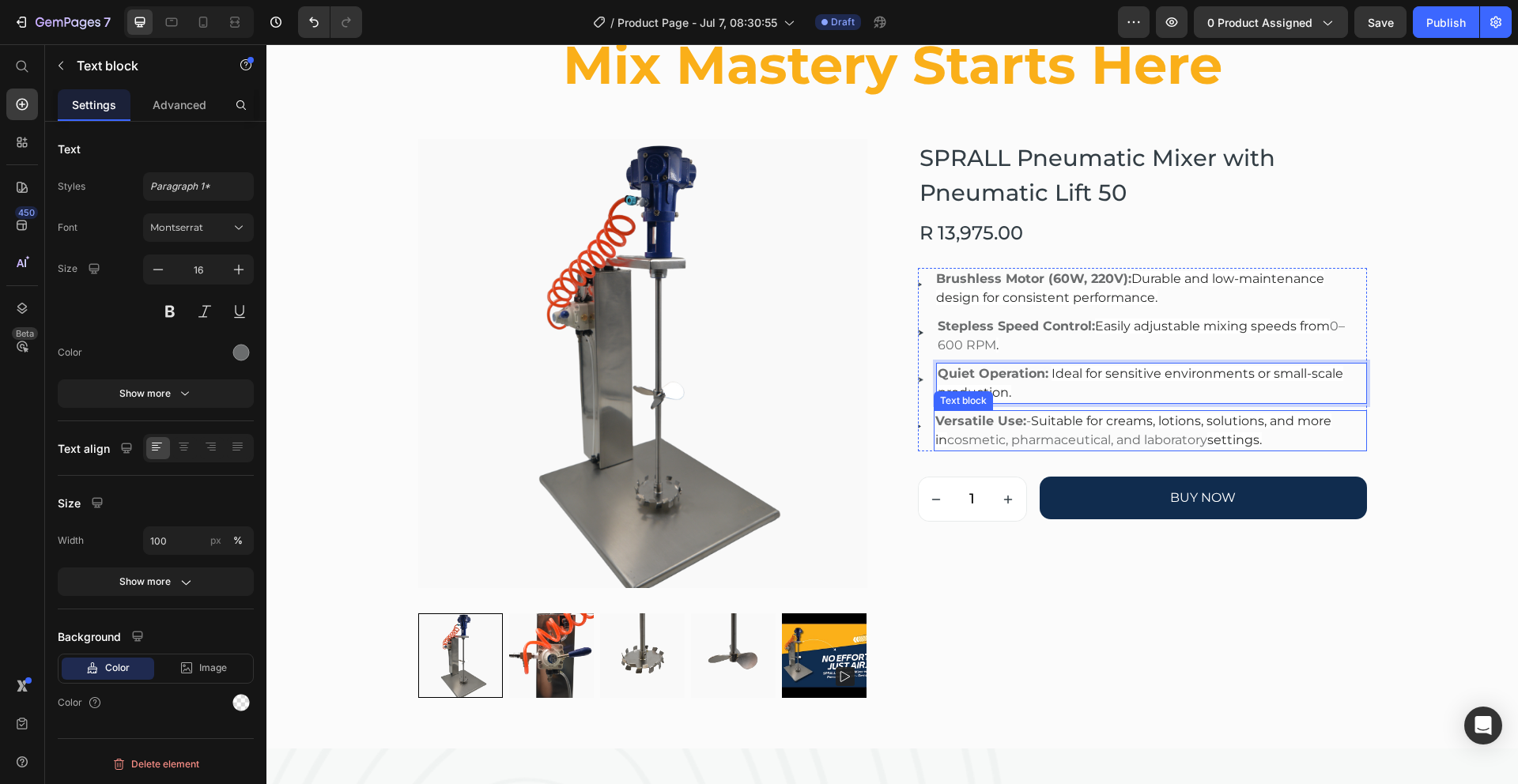 click on "Versatile Use:  -  Suitable for creams, lotions, solutions, and more in  cosmetic, pharmaceutical, and laboratory  settings." at bounding box center [1150, 431] 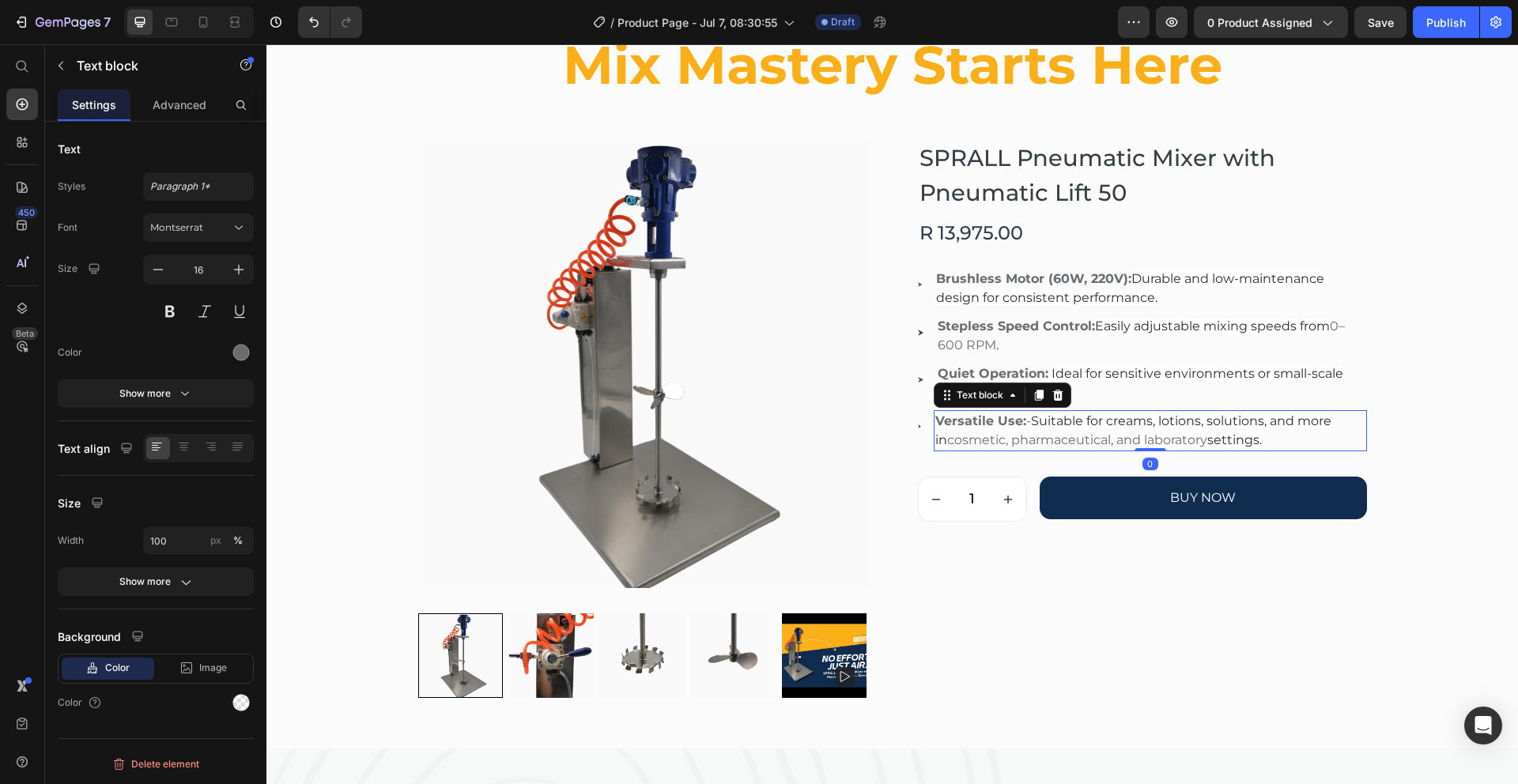 click on "Versatile Use:  -  Suitable for creams, lotions, solutions, and more in  cosmetic, pharmaceutical, and laboratory  settings." at bounding box center [1150, 431] 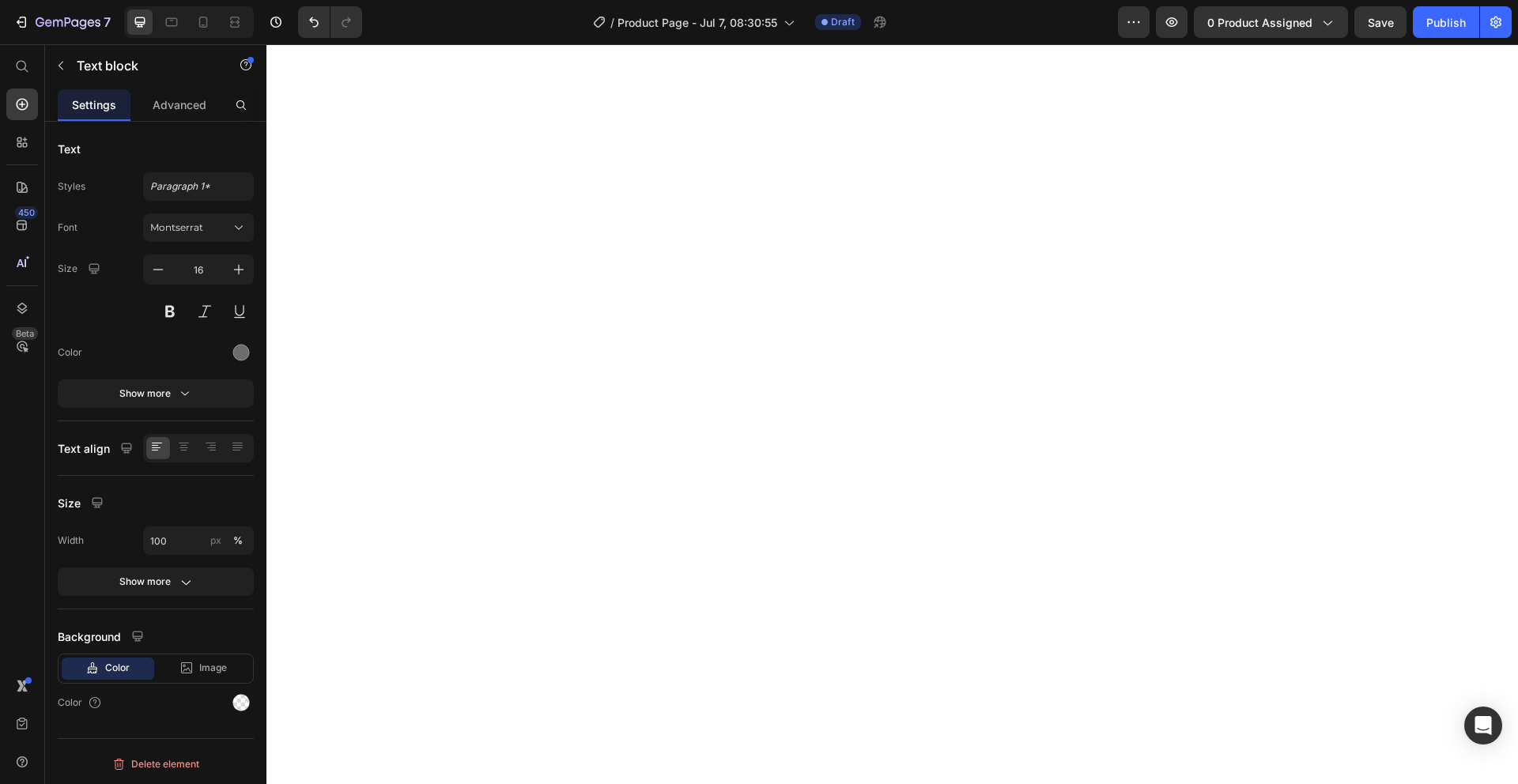scroll, scrollTop: 0, scrollLeft: 0, axis: both 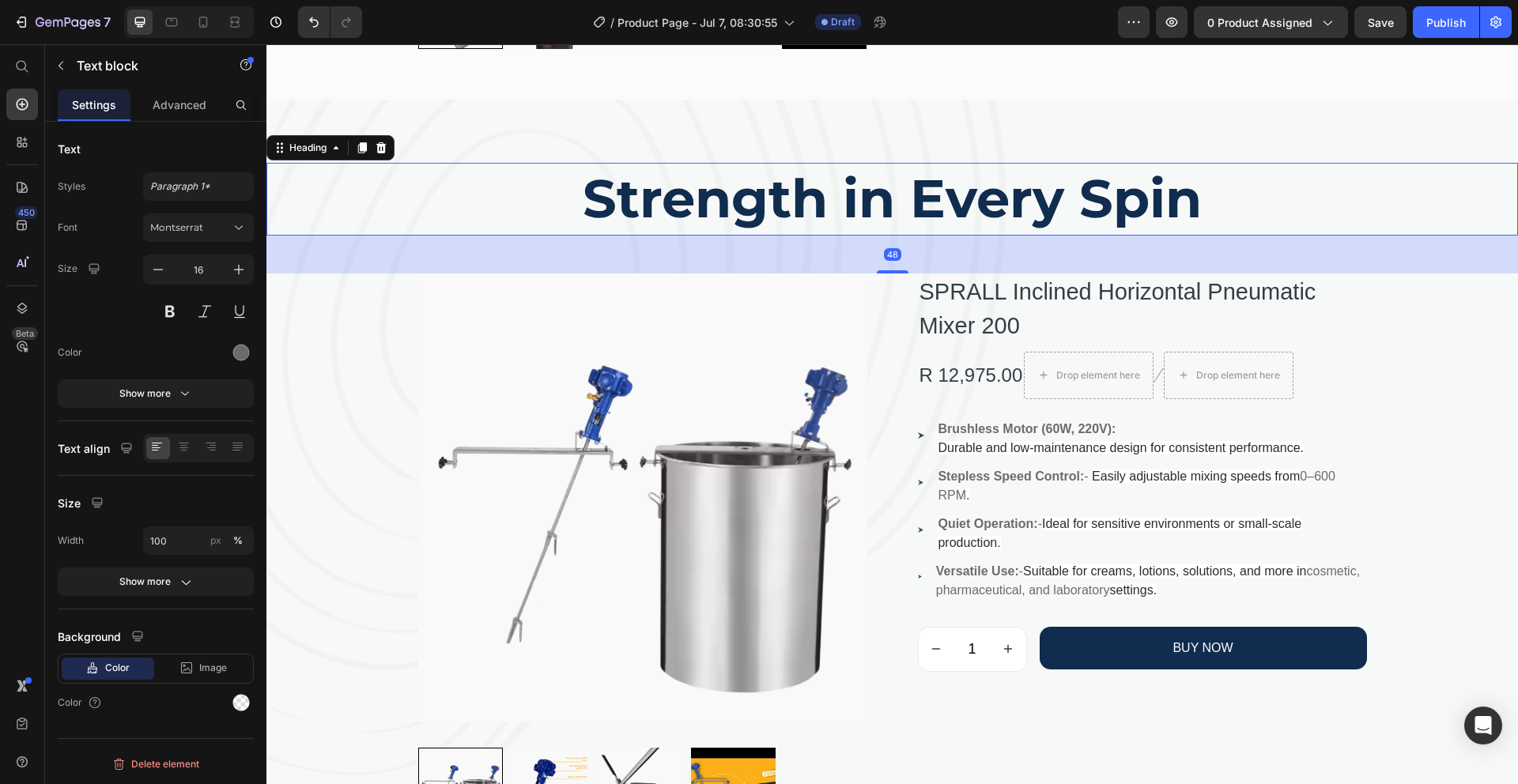 click on "Strength in Every Spin" at bounding box center (892, 198) 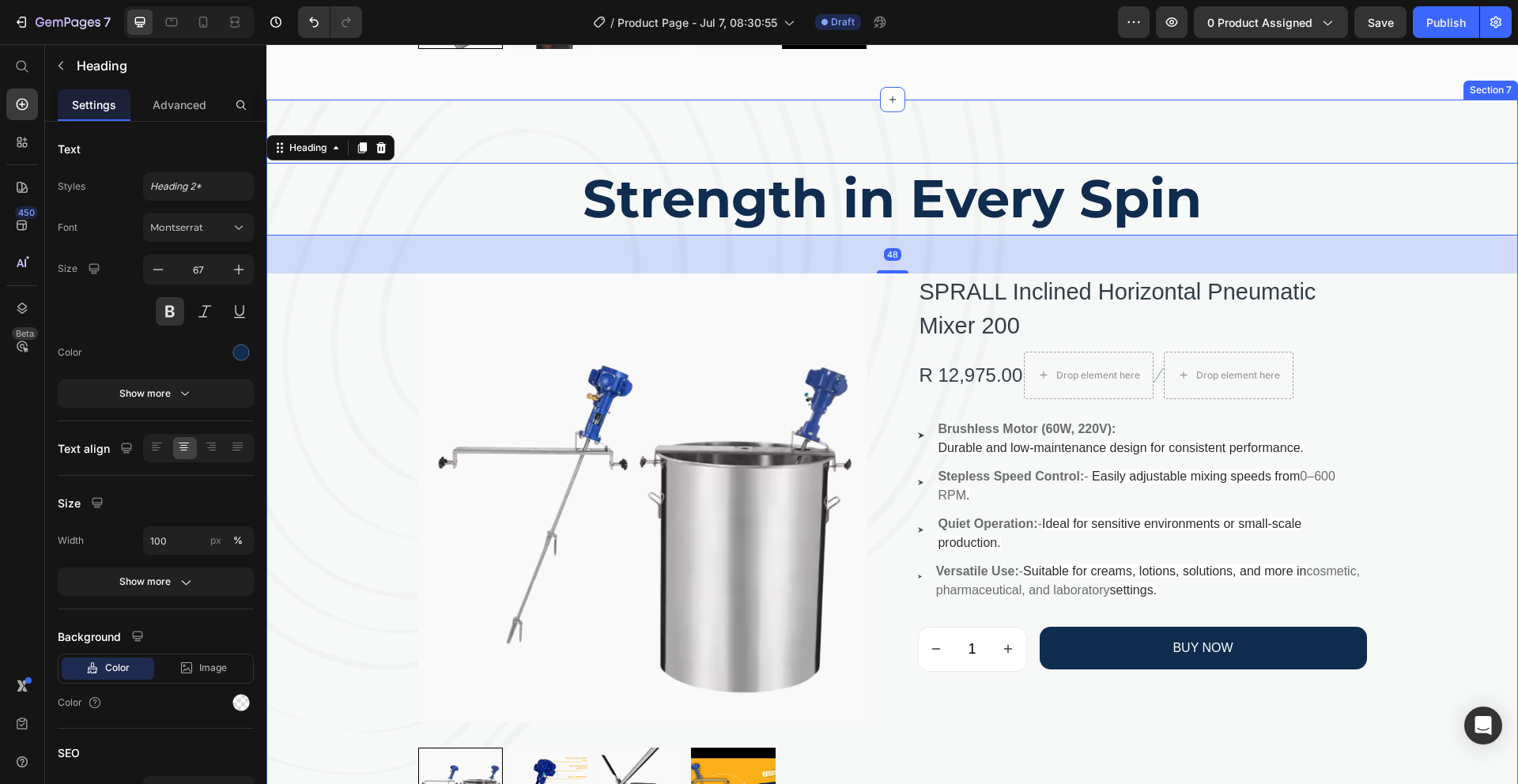 click on "Strength in Every Spin Heading   48 Product Images SPRALL Inclined Horizontal Pneumatic Mixer 200 (P) Title R 12,975.00 (P) Price
Drop element here Image
Drop element here Row Image Brushless Motor (60W, 220V): Durable and low-maintenance design for consistent performance. Text block Image Stepless Speed Control: -   Easily adjustable mixing speeds from  0–600 RPM . Text block Image Quiet Operation: -  Ideal for sensitive environments or small-scale production. Text block Image Versatile Use:  -  Suitable for creams, lotions, solutions, and more in  cosmetic, pharmaceutical, and laboratory  settings. Text block Icon List 1 (P) Quantity BUY NOW (P) Cart Button Row Product Section 7" at bounding box center (892, 491) 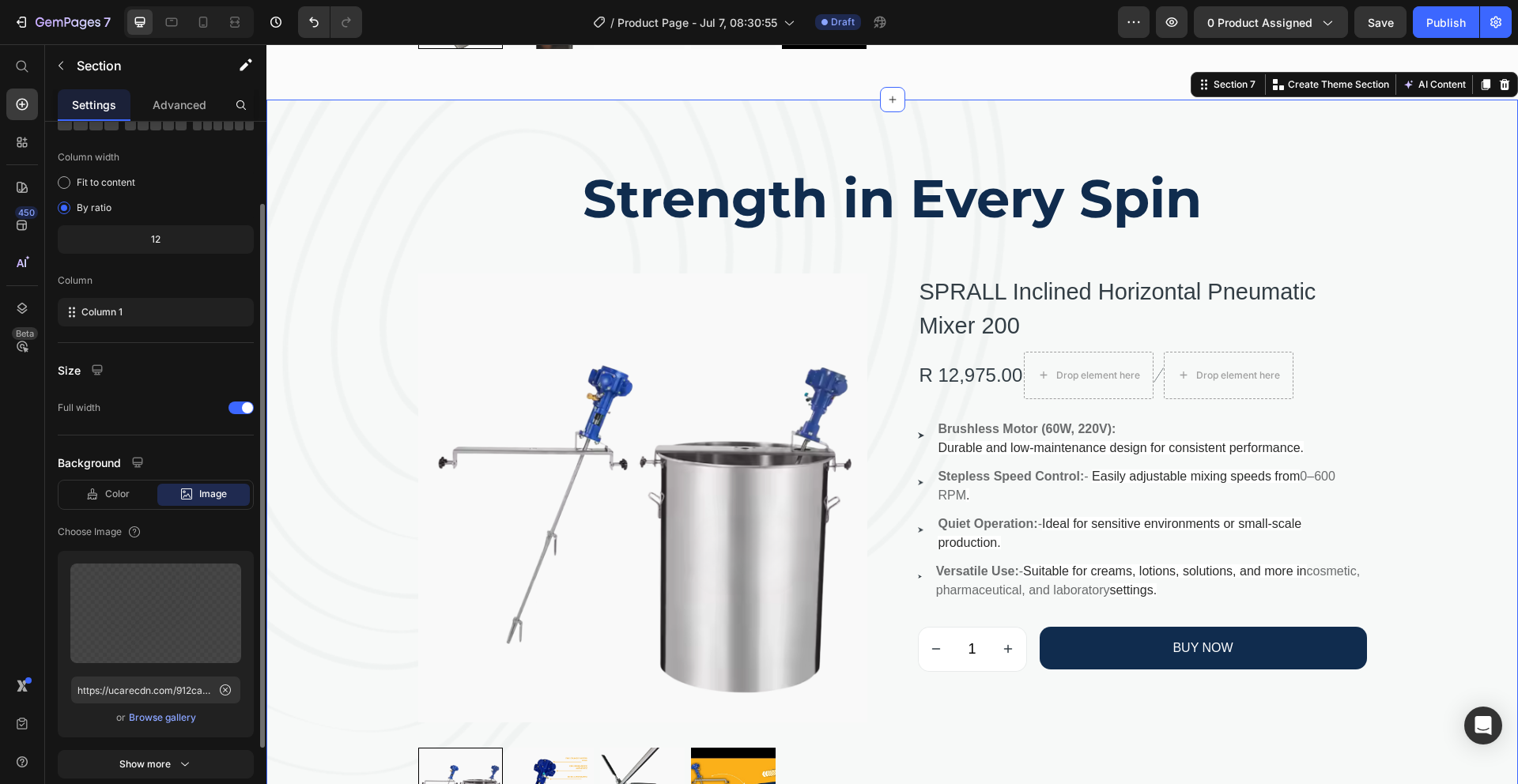 scroll, scrollTop: 106, scrollLeft: 0, axis: vertical 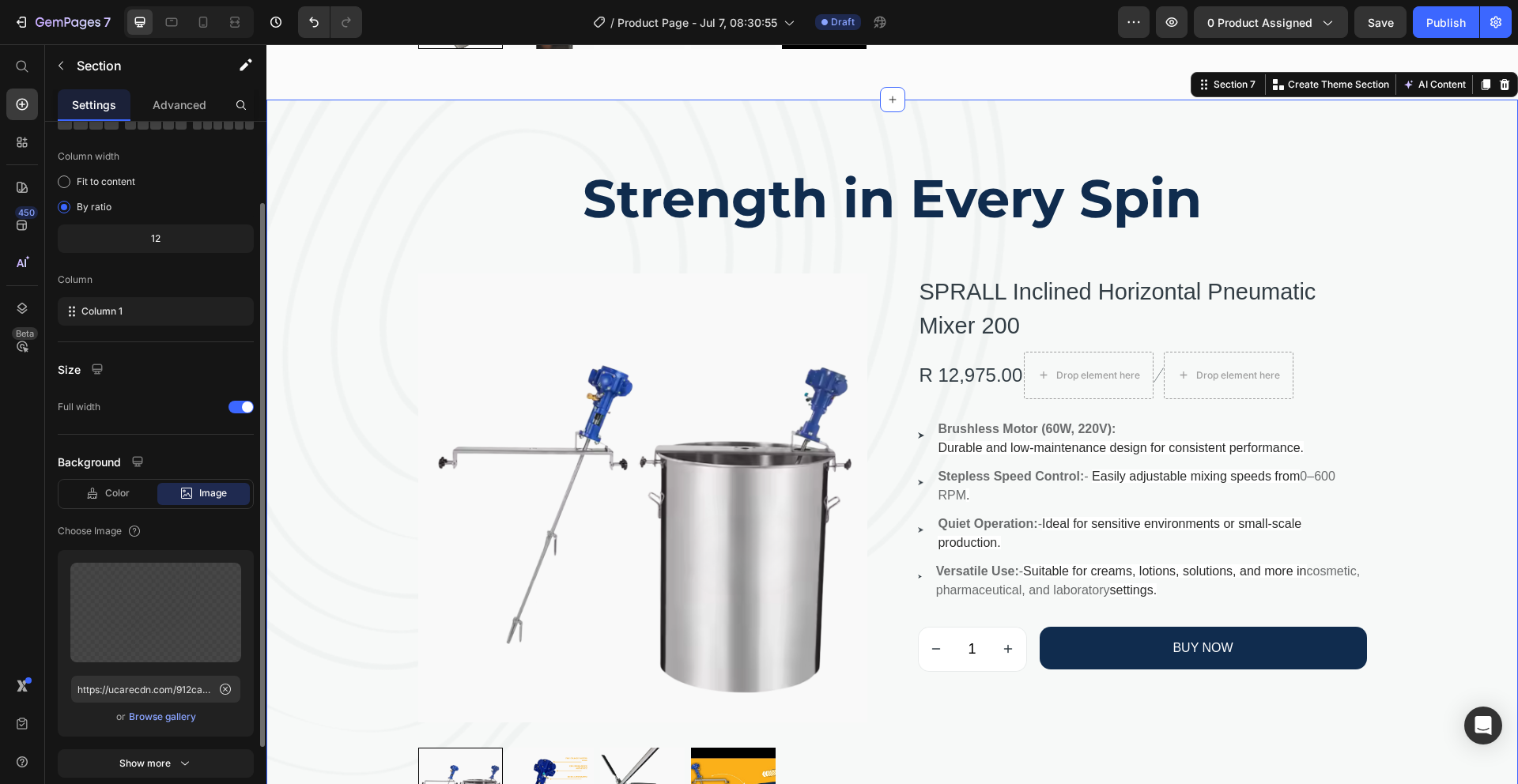 click 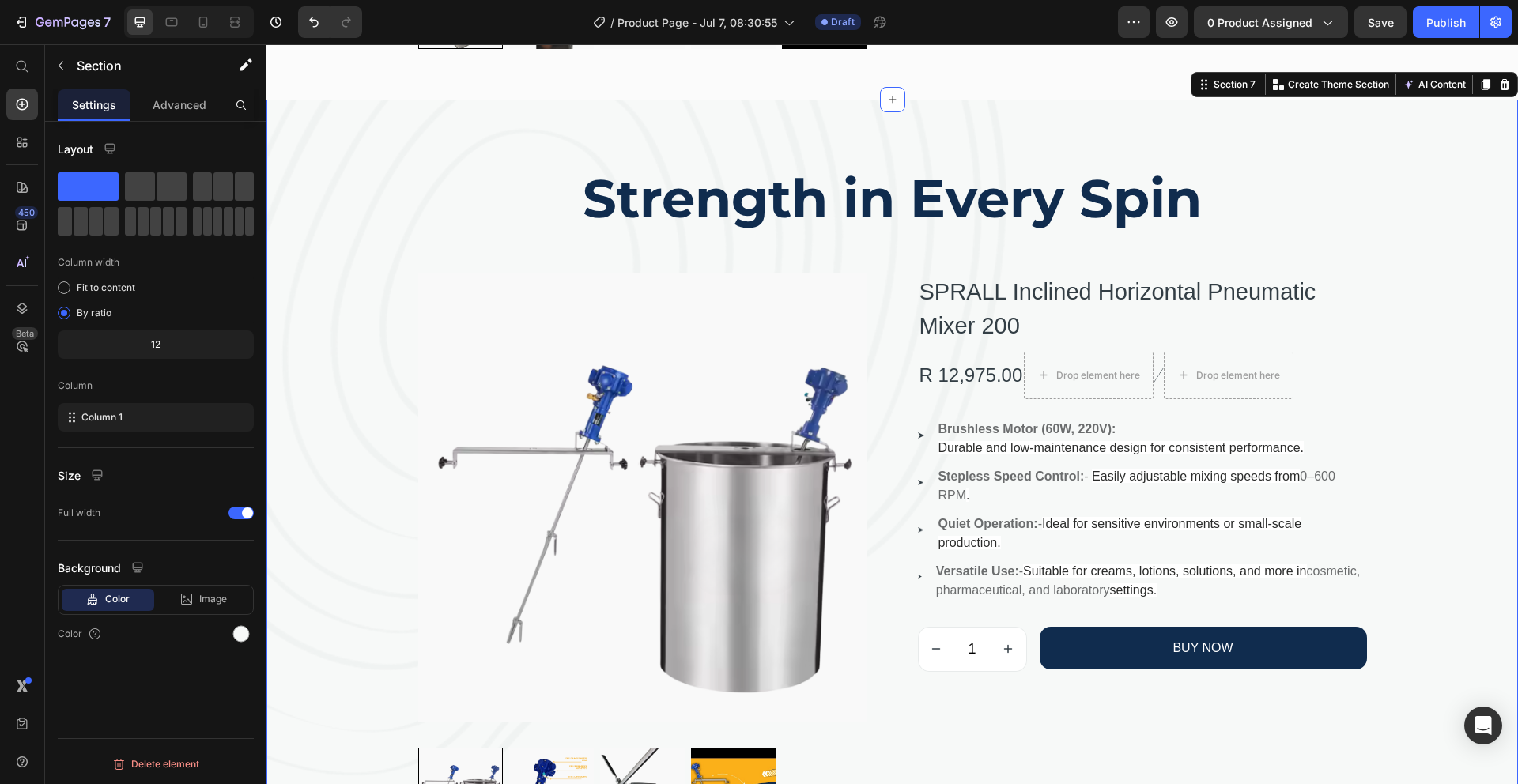 scroll, scrollTop: 0, scrollLeft: 0, axis: both 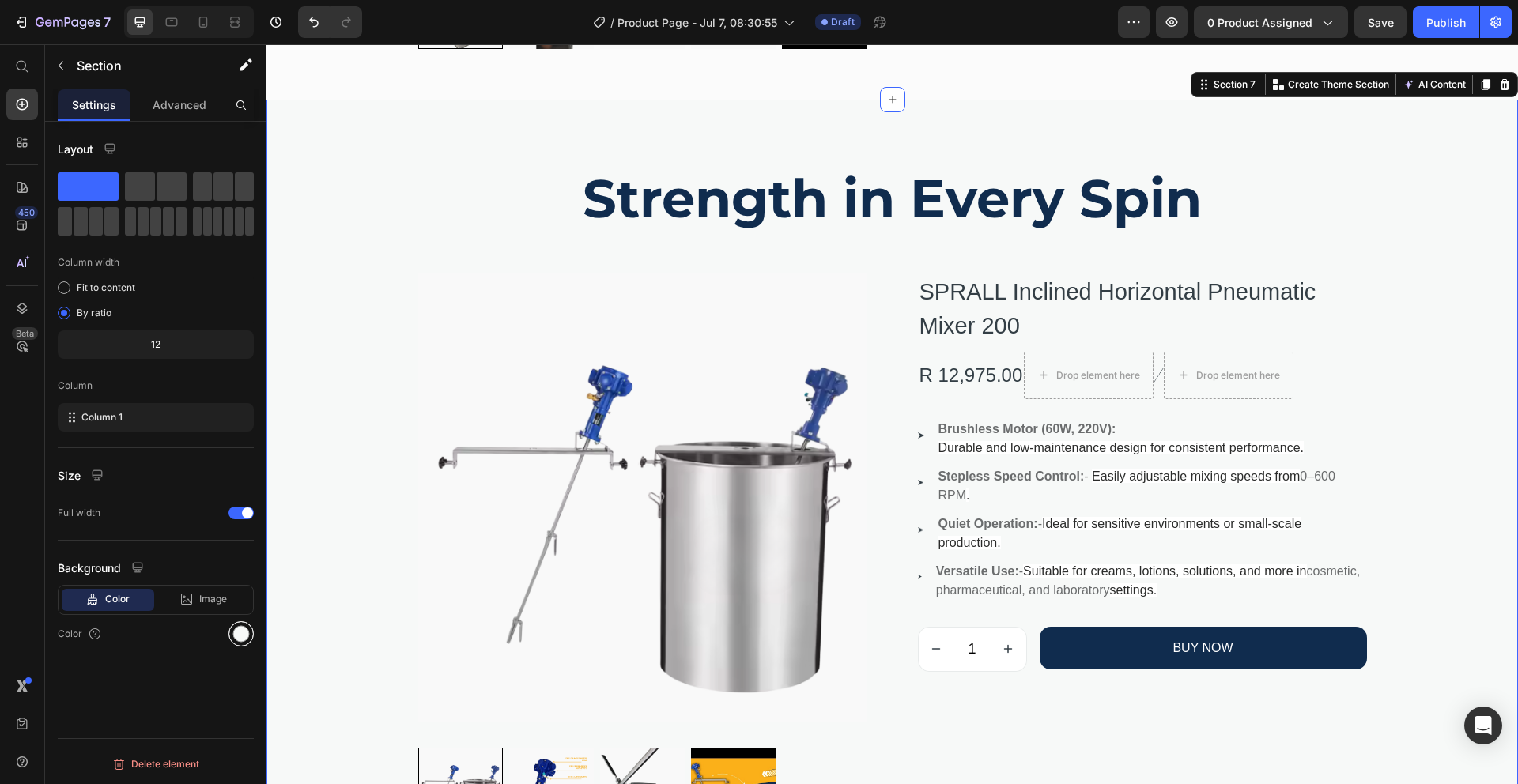 click at bounding box center (241, 634) 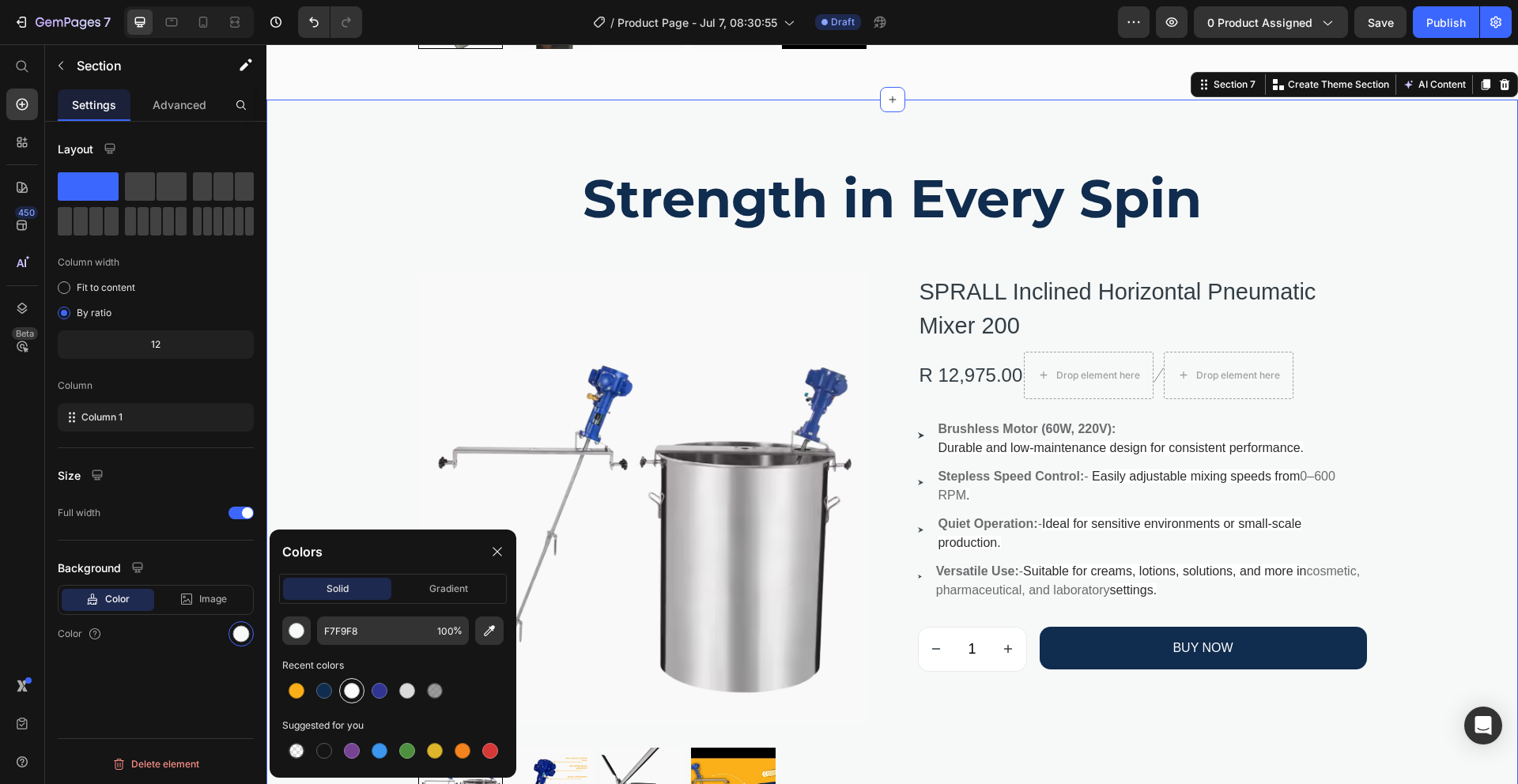click at bounding box center [352, 691] 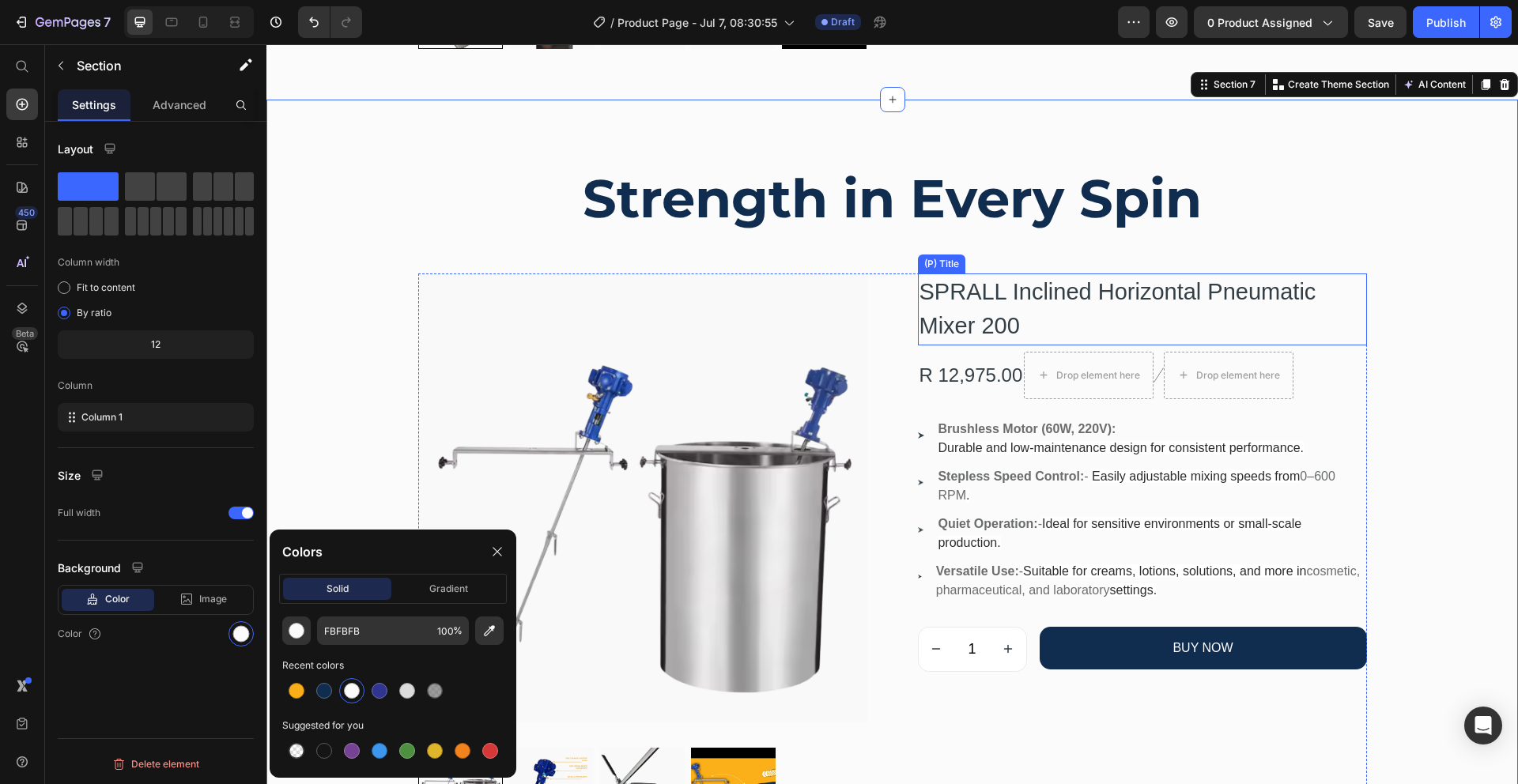 click on "SPRALL Inclined Horizontal Pneumatic Mixer 200" at bounding box center [1142, 309] 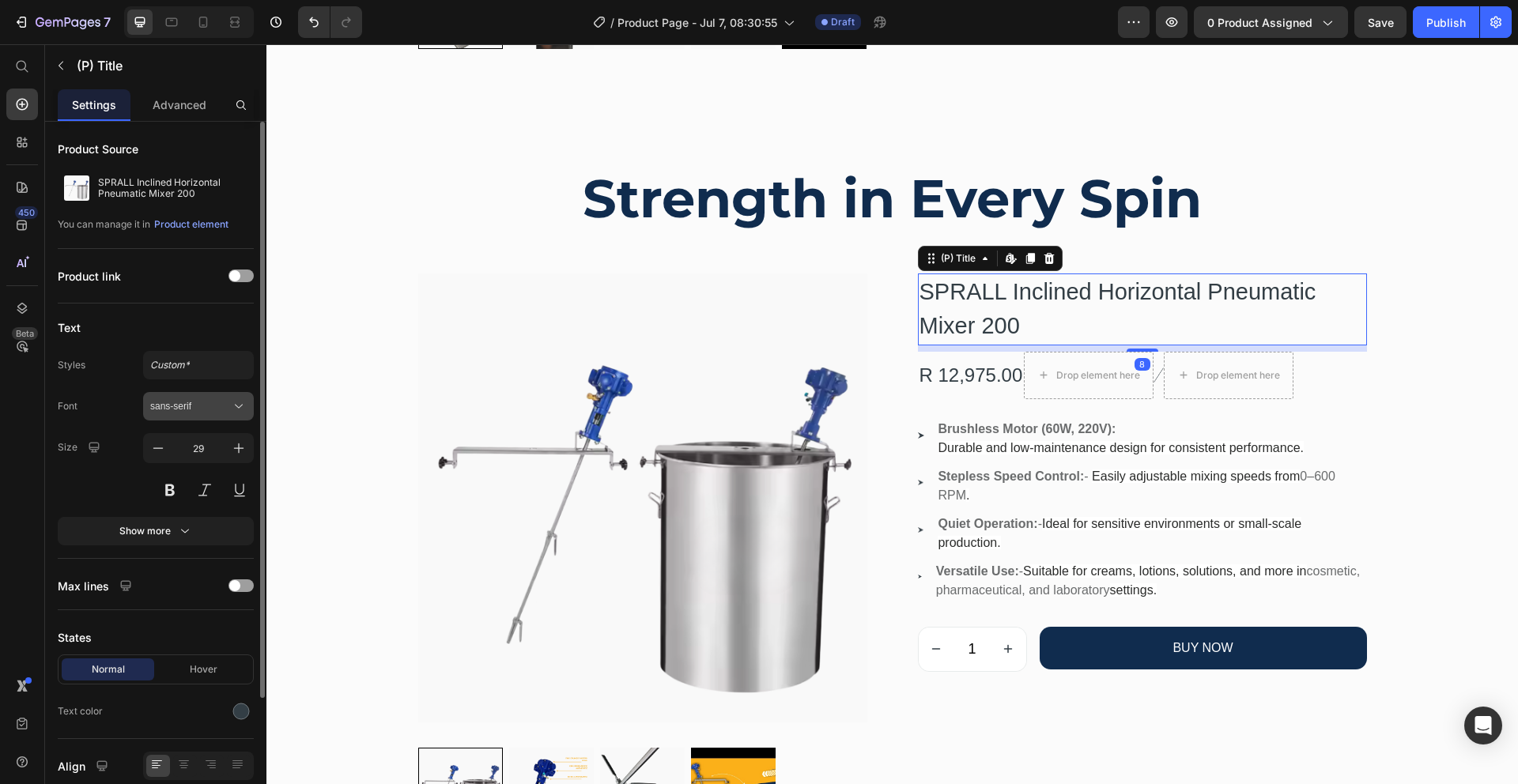 click 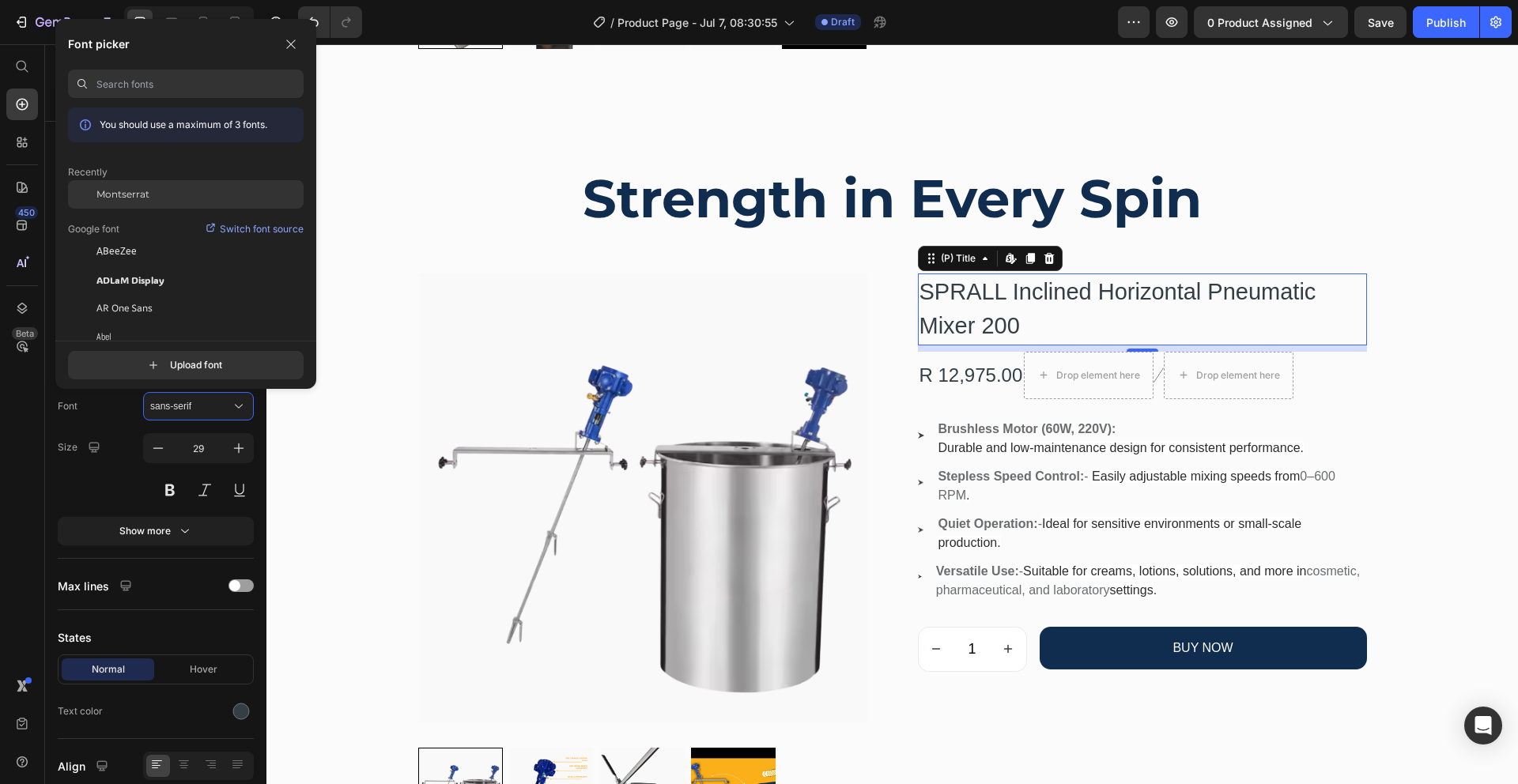 click on "Montserrat" at bounding box center (123, 194) 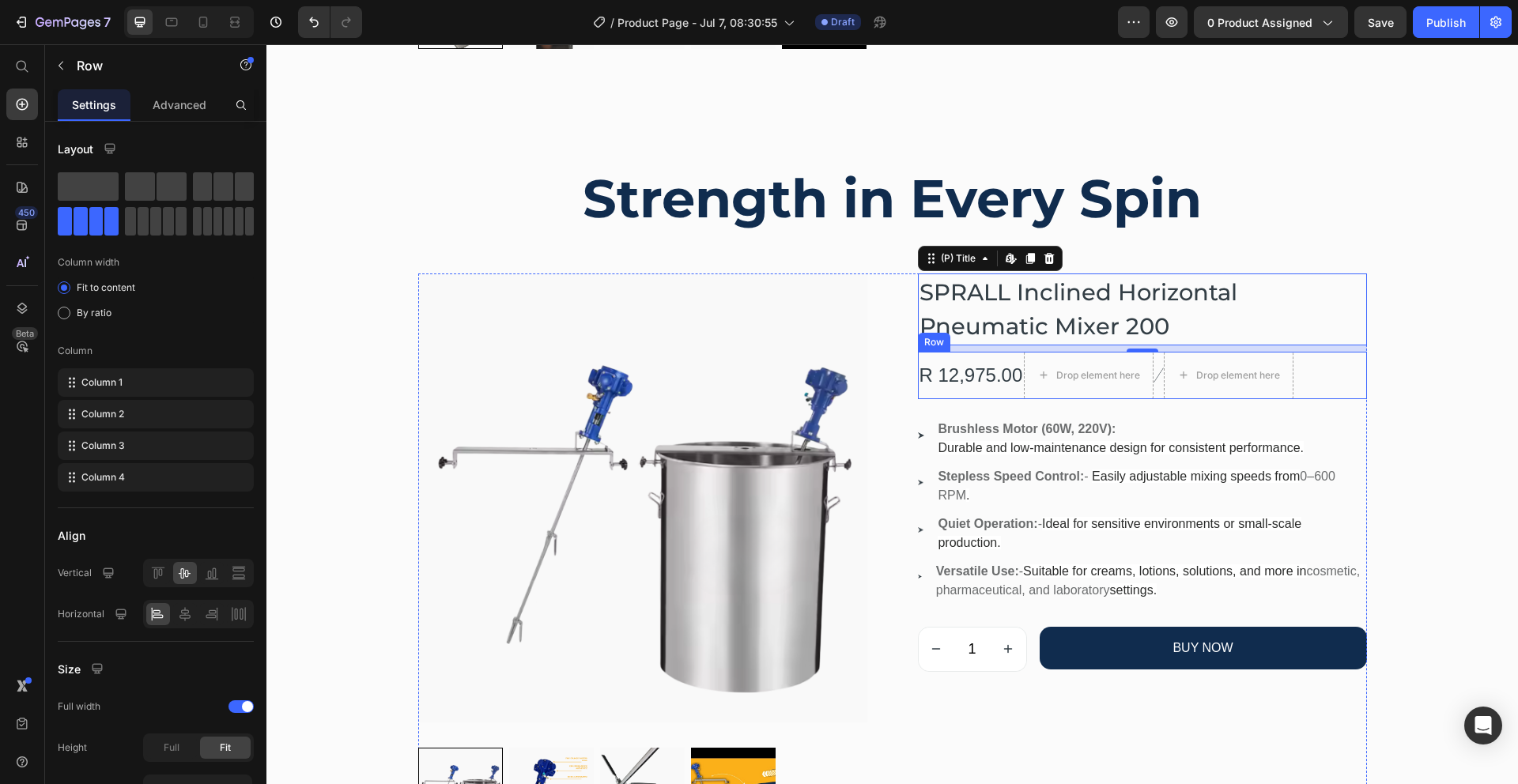 click on "R 12,975.00 (P) Price
Drop element here Image
Drop element here Row" at bounding box center (1142, 375) 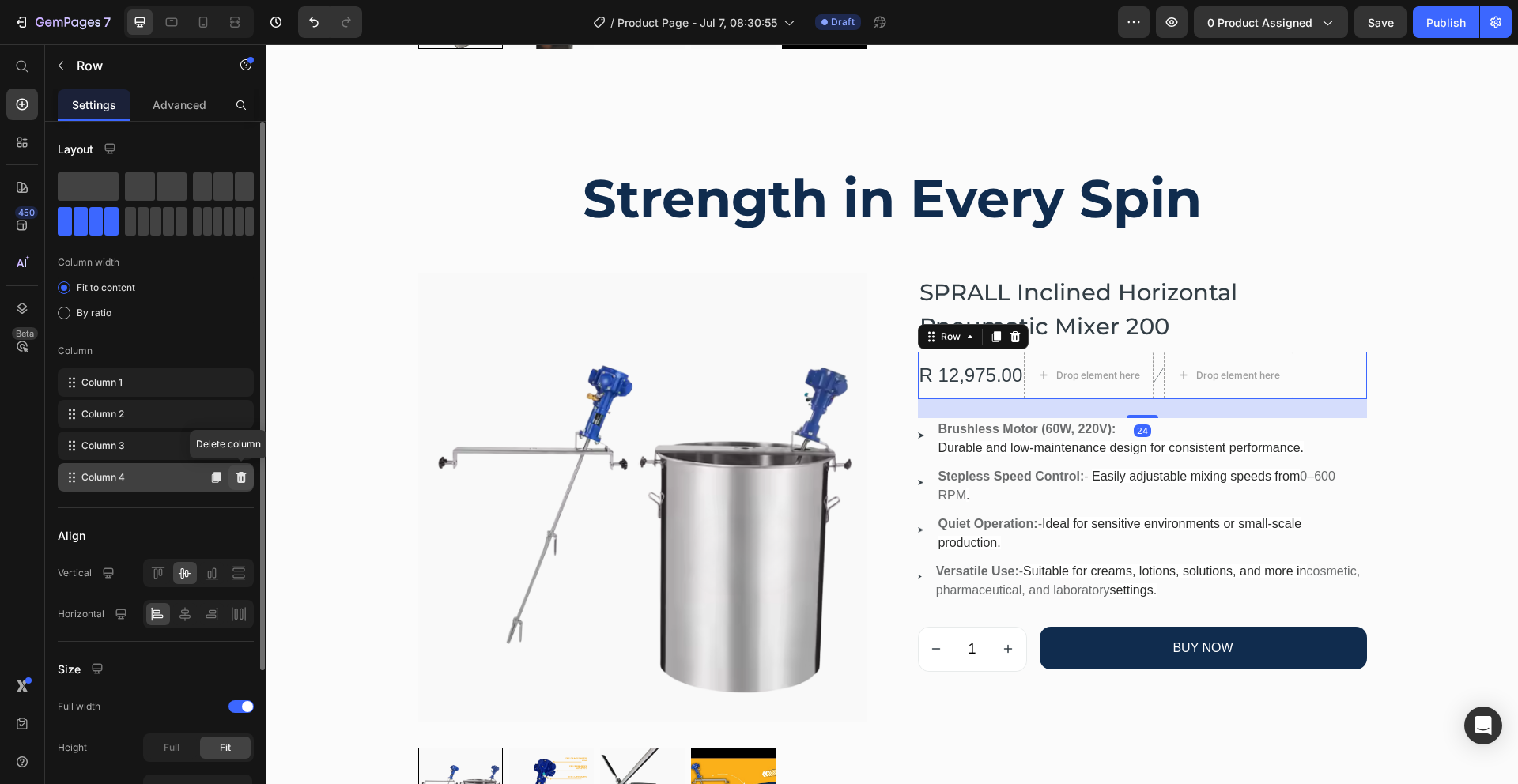 click 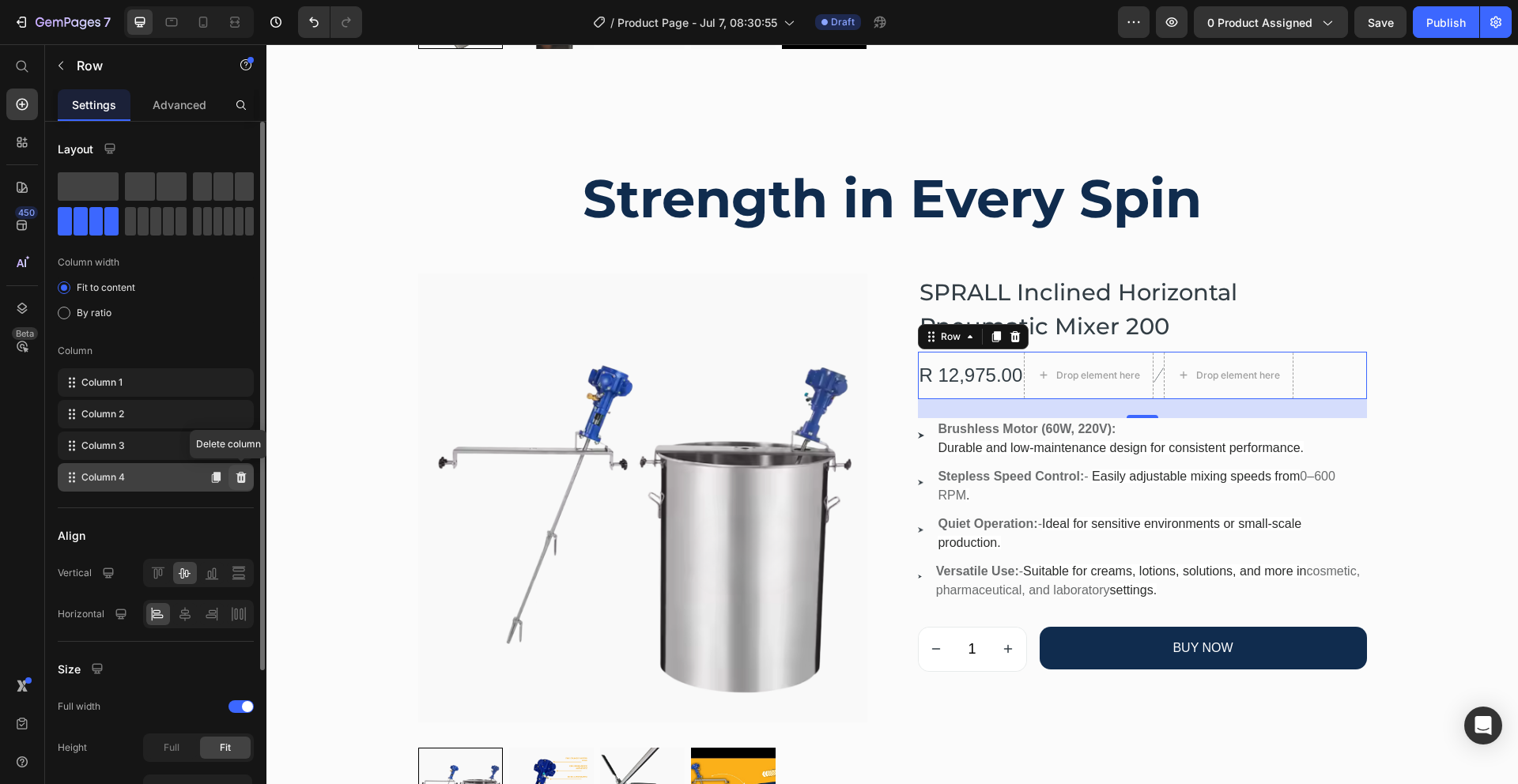 click 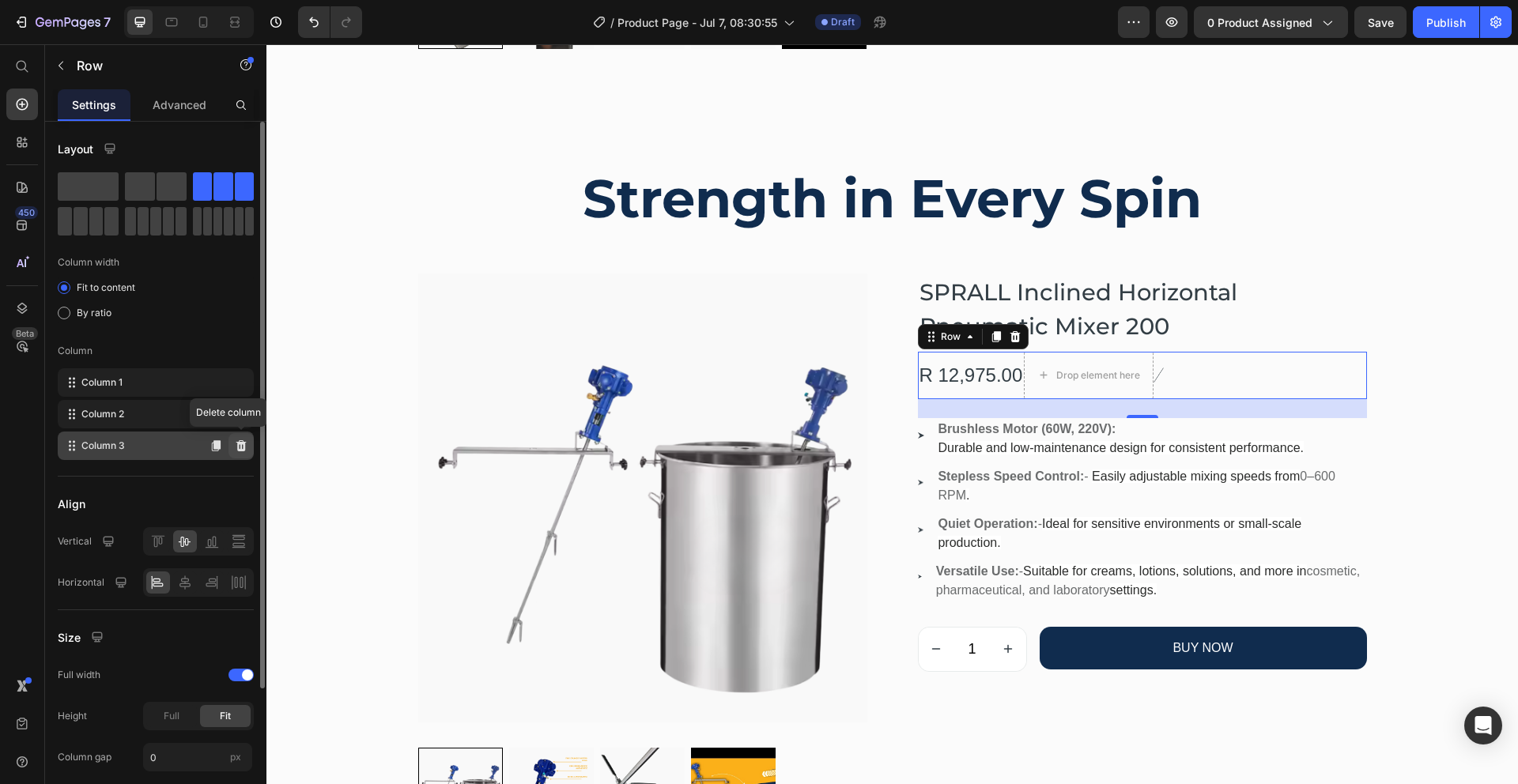 click 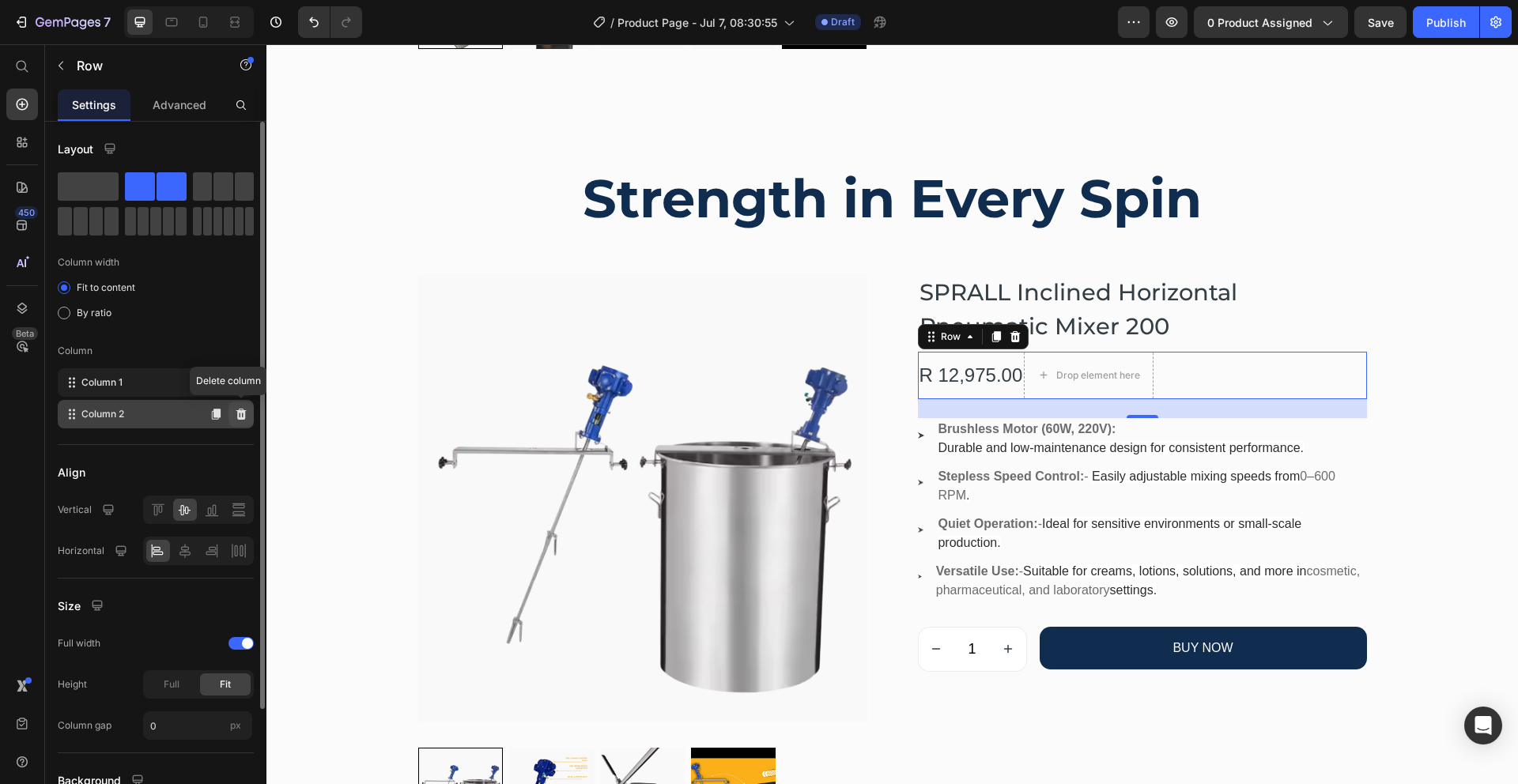 click 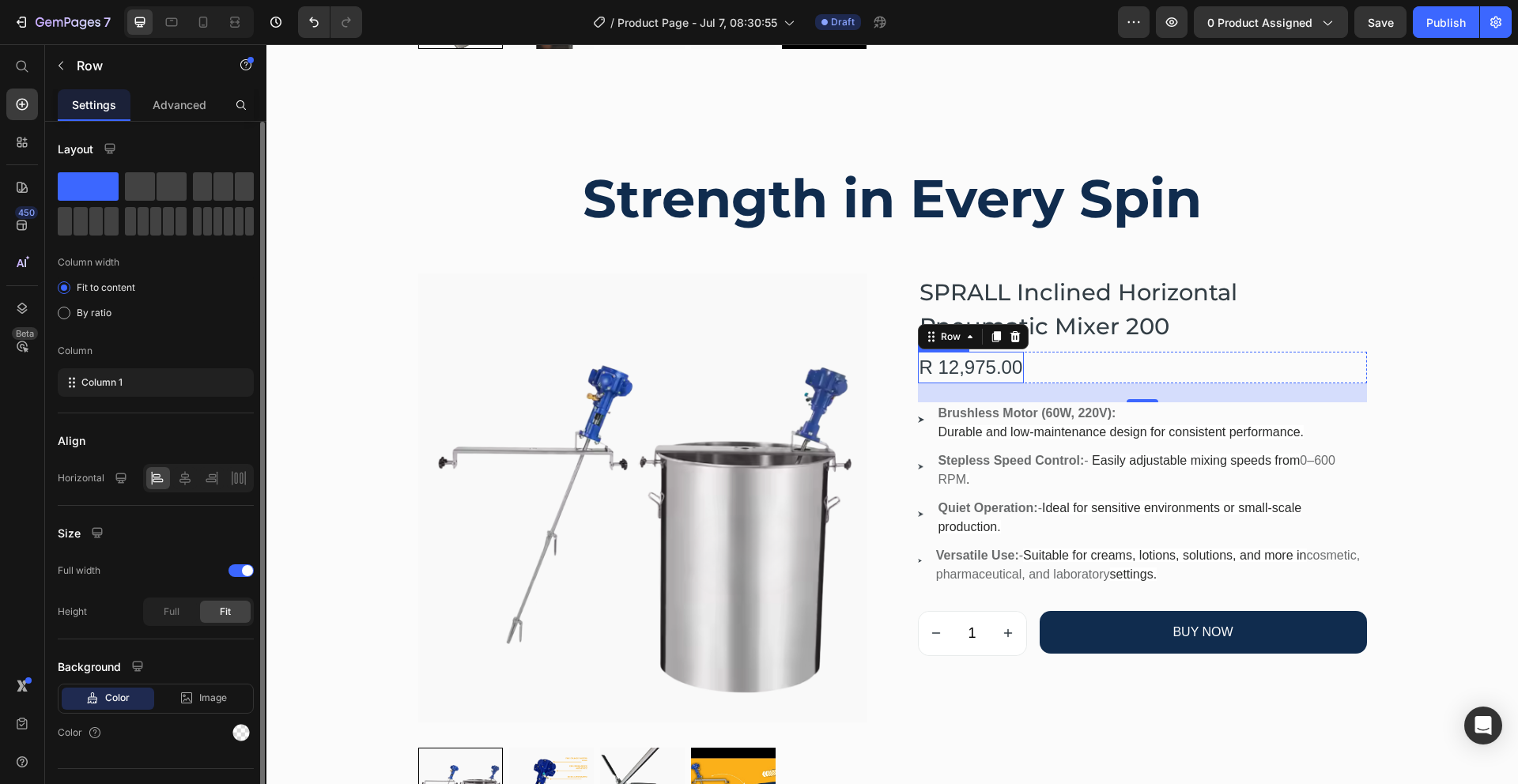 click on "R 12,975.00" at bounding box center (971, 368) 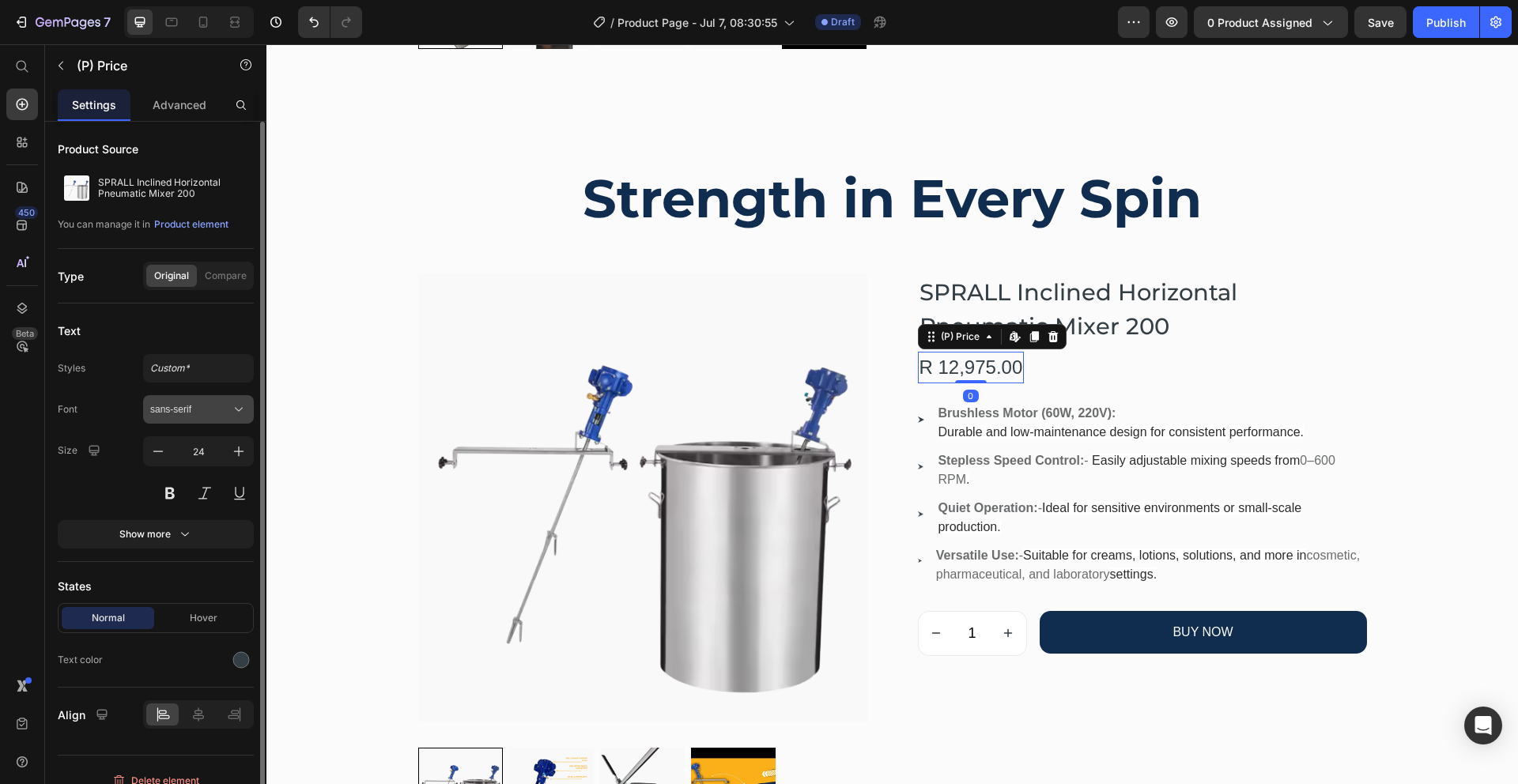 click 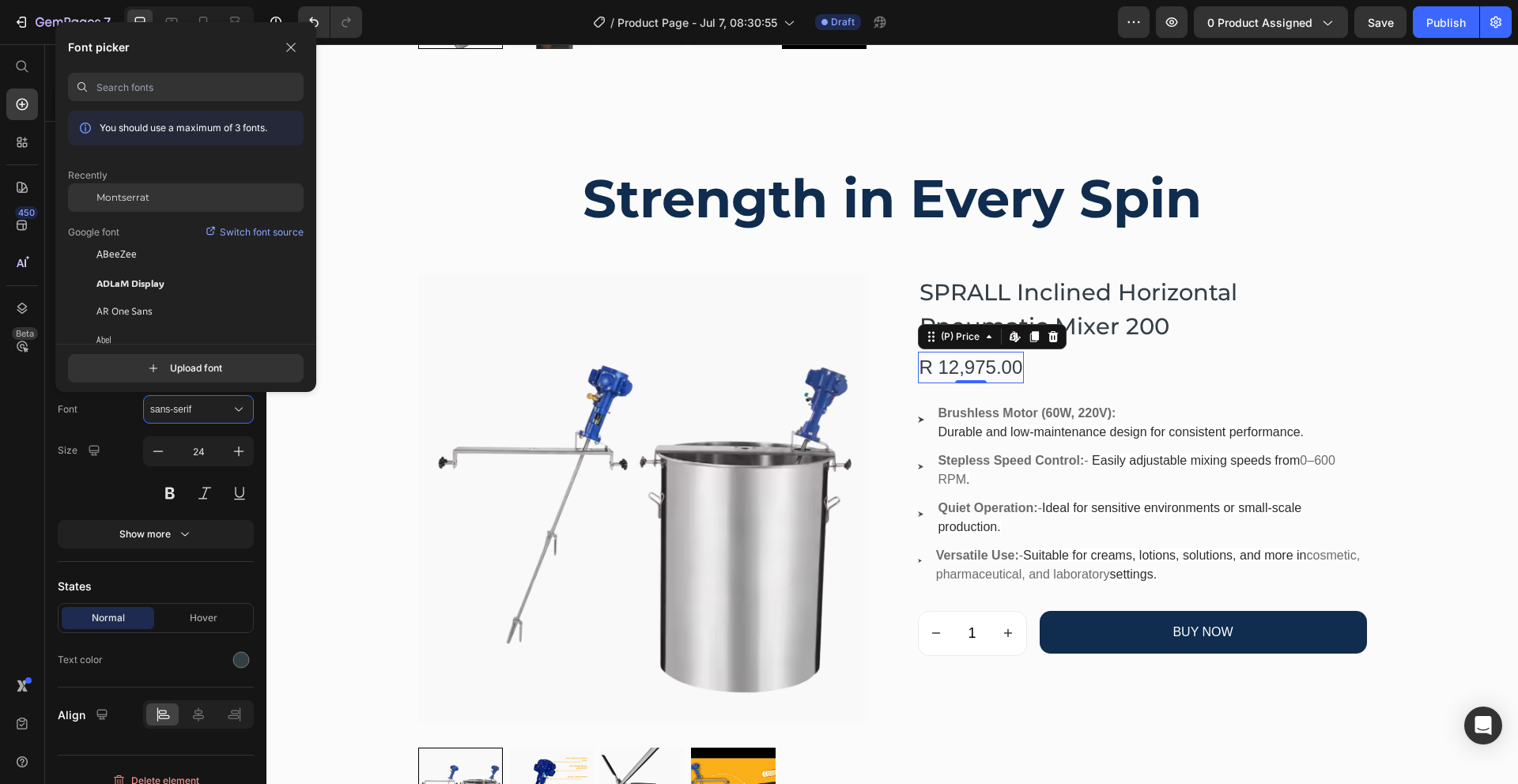 click on "Montserrat" 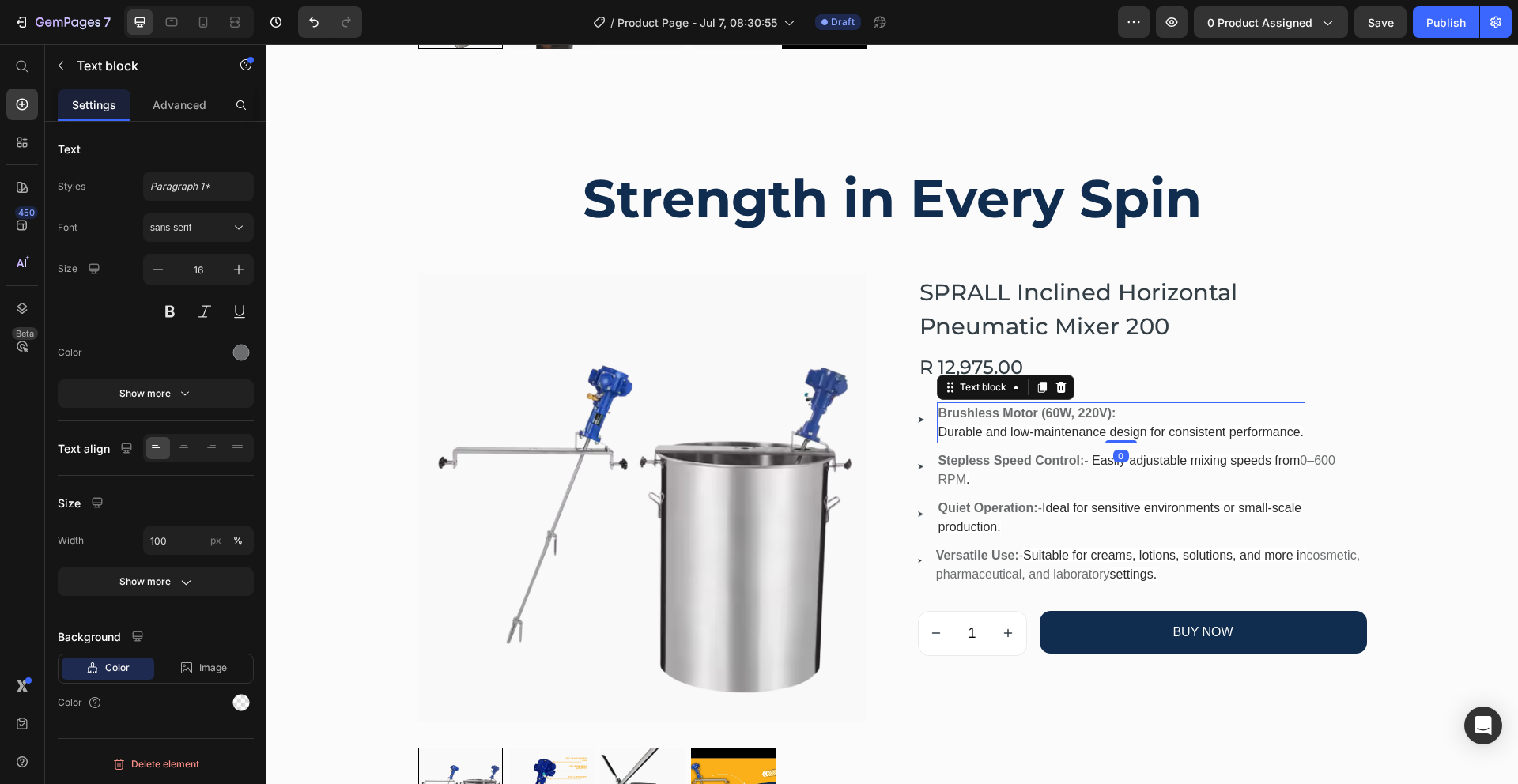 click on "Brushless Motor (60W, 220V):" at bounding box center (1121, 413) 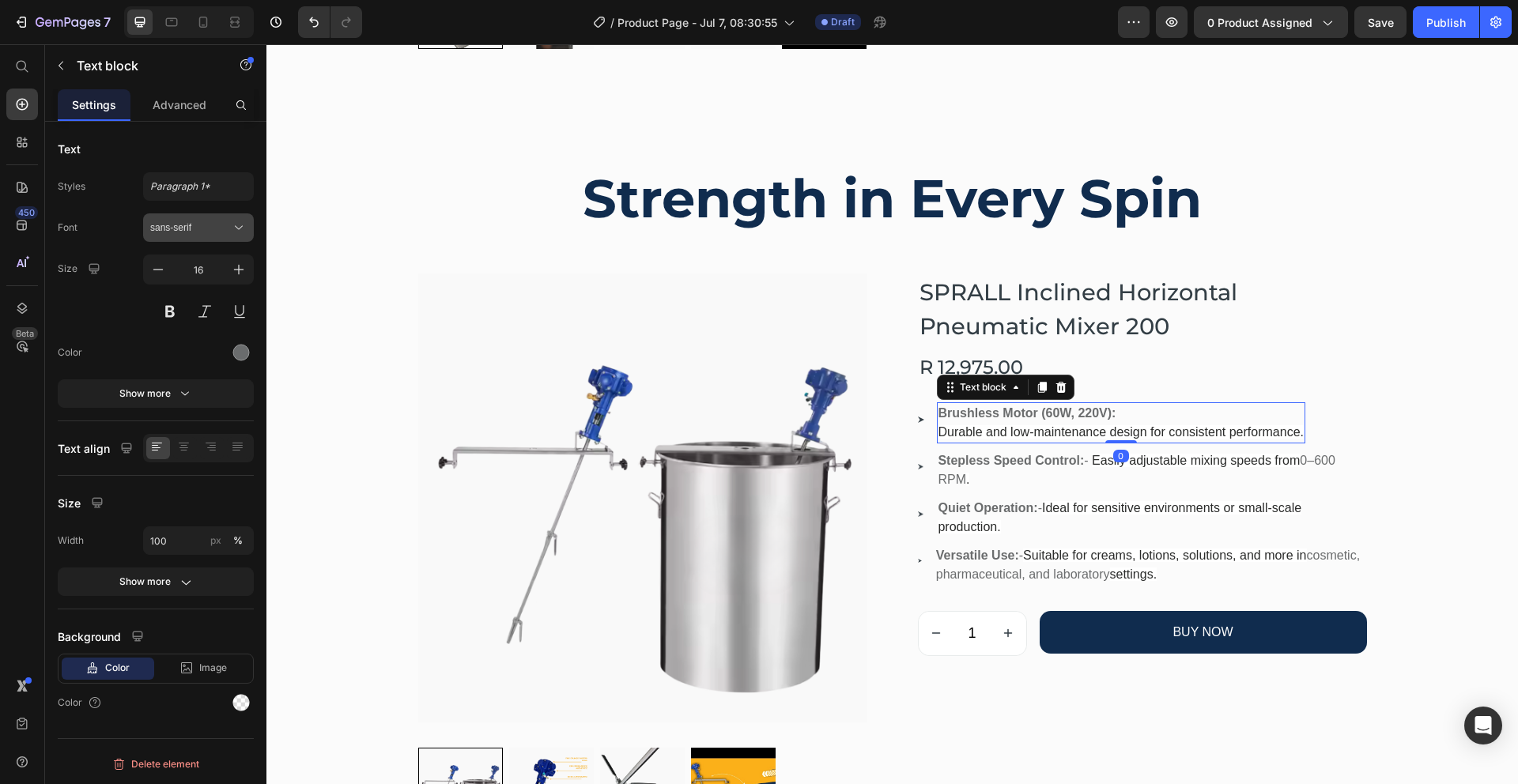 click 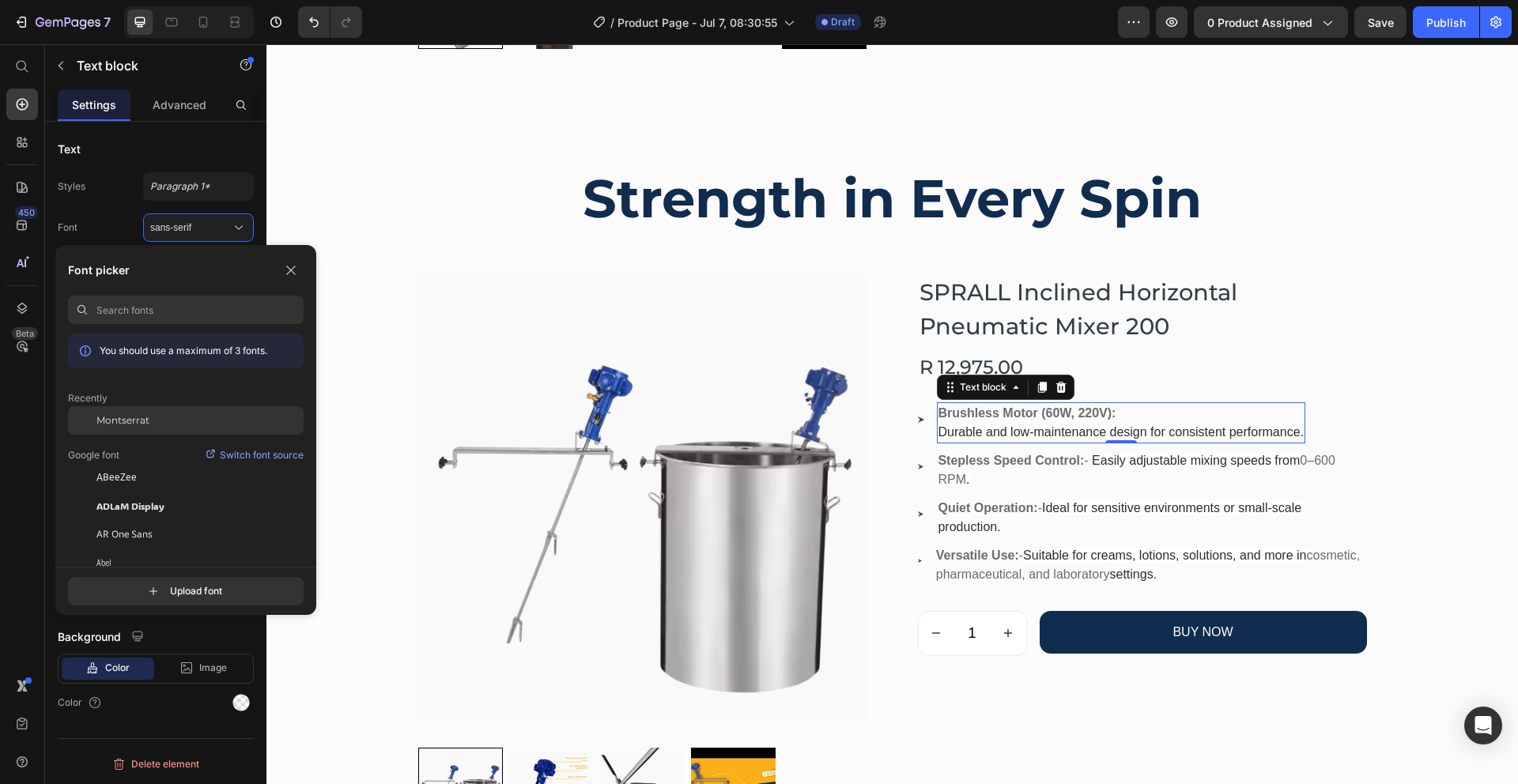 drag, startPoint x: 142, startPoint y: 425, endPoint x: 234, endPoint y: 433, distance: 92.34717 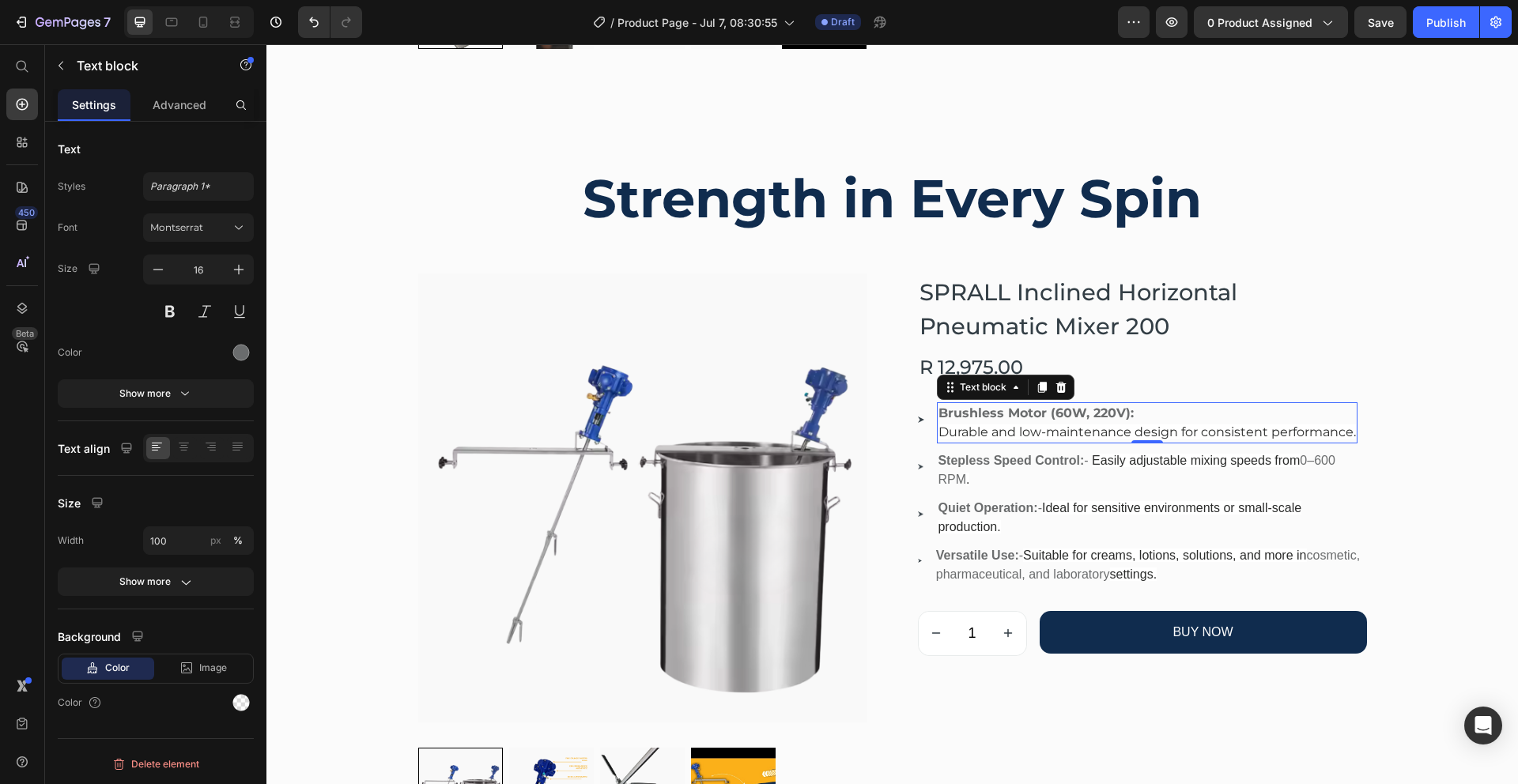 click on "Durable and low-maintenance design for consistent performance." at bounding box center [1147, 432] 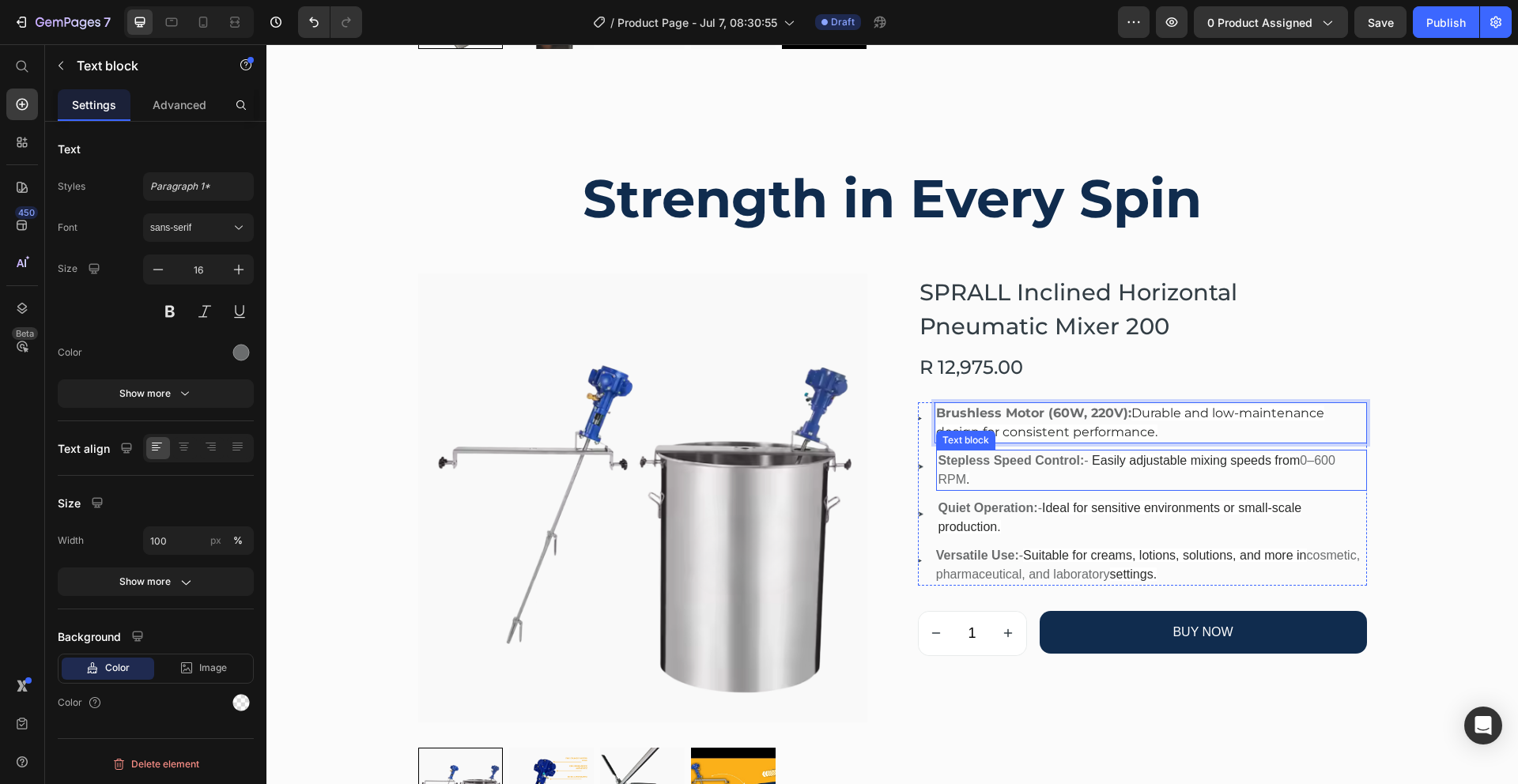 click on "Stepless Speed Control: -   Easily adjustable mixing speeds from  0–600 RPM ." at bounding box center (1151, 470) 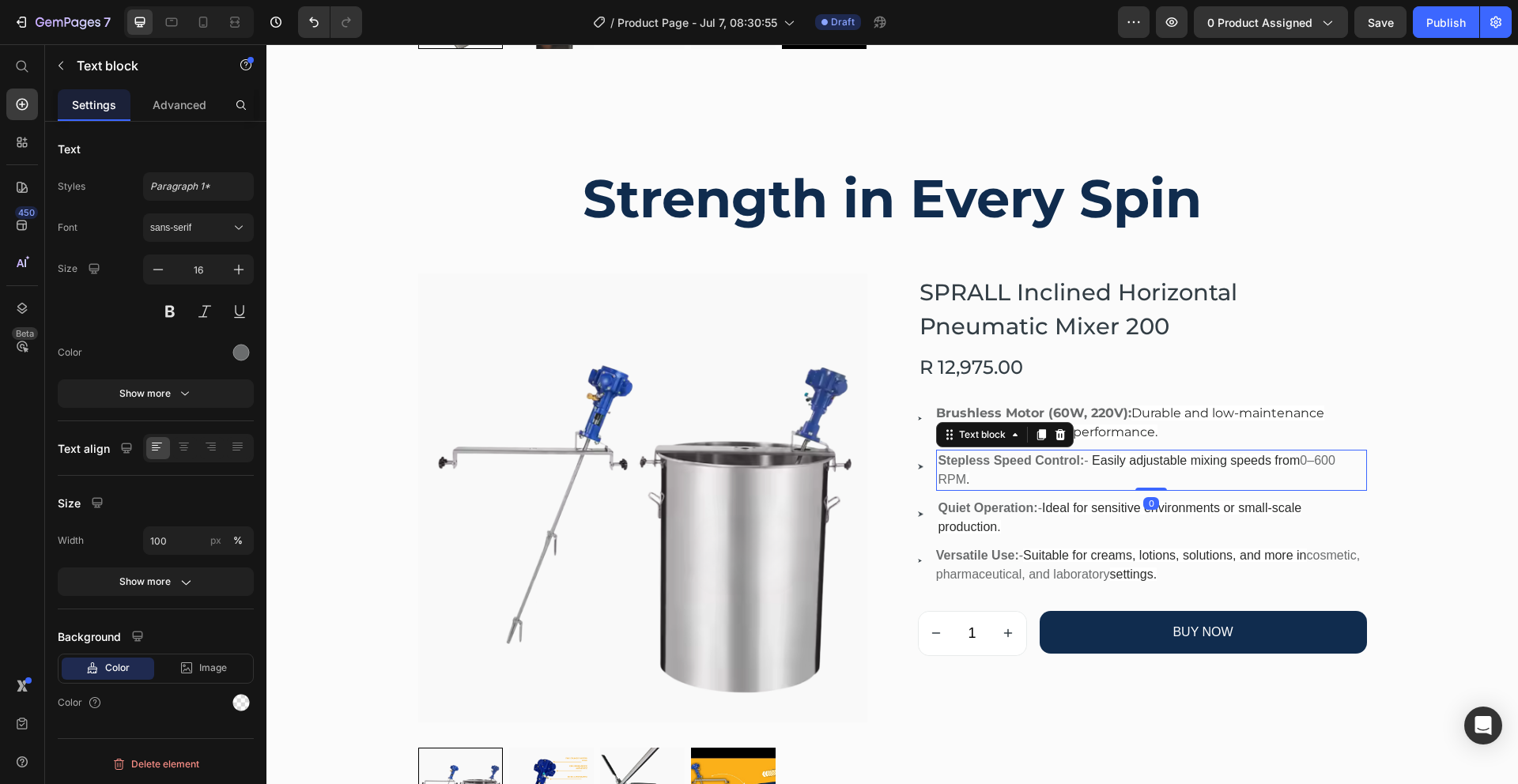 click on "Stepless Speed Control: -   Easily adjustable mixing speeds from  0–600 RPM ." at bounding box center [1151, 470] 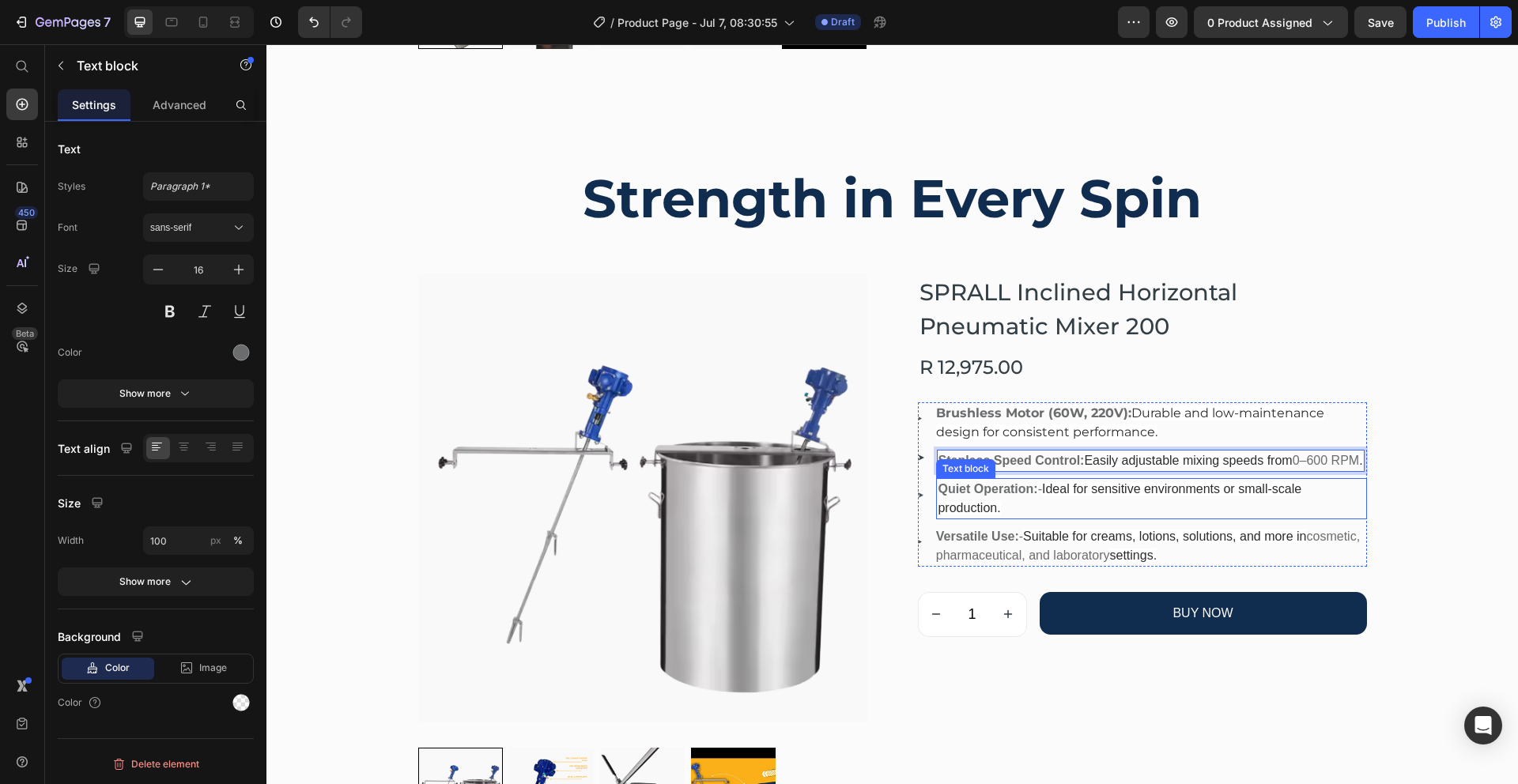 click on "Quiet Operation: -  Ideal for sensitive environments or small-scale production." at bounding box center [1151, 499] 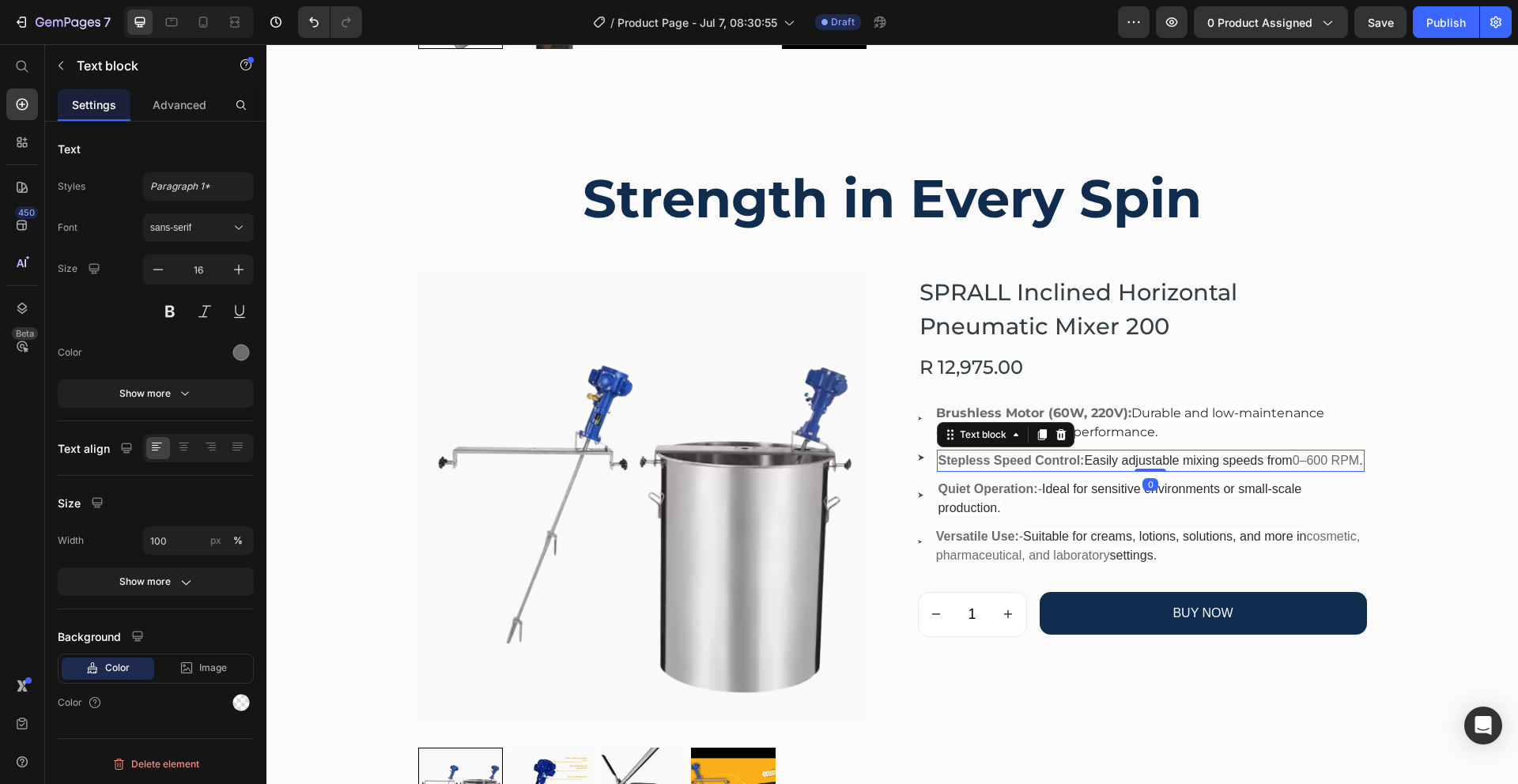 click on "Stepless Speed Control:  Easily adjustable mixing speeds from  0–600 RPM ." at bounding box center [1150, 461] 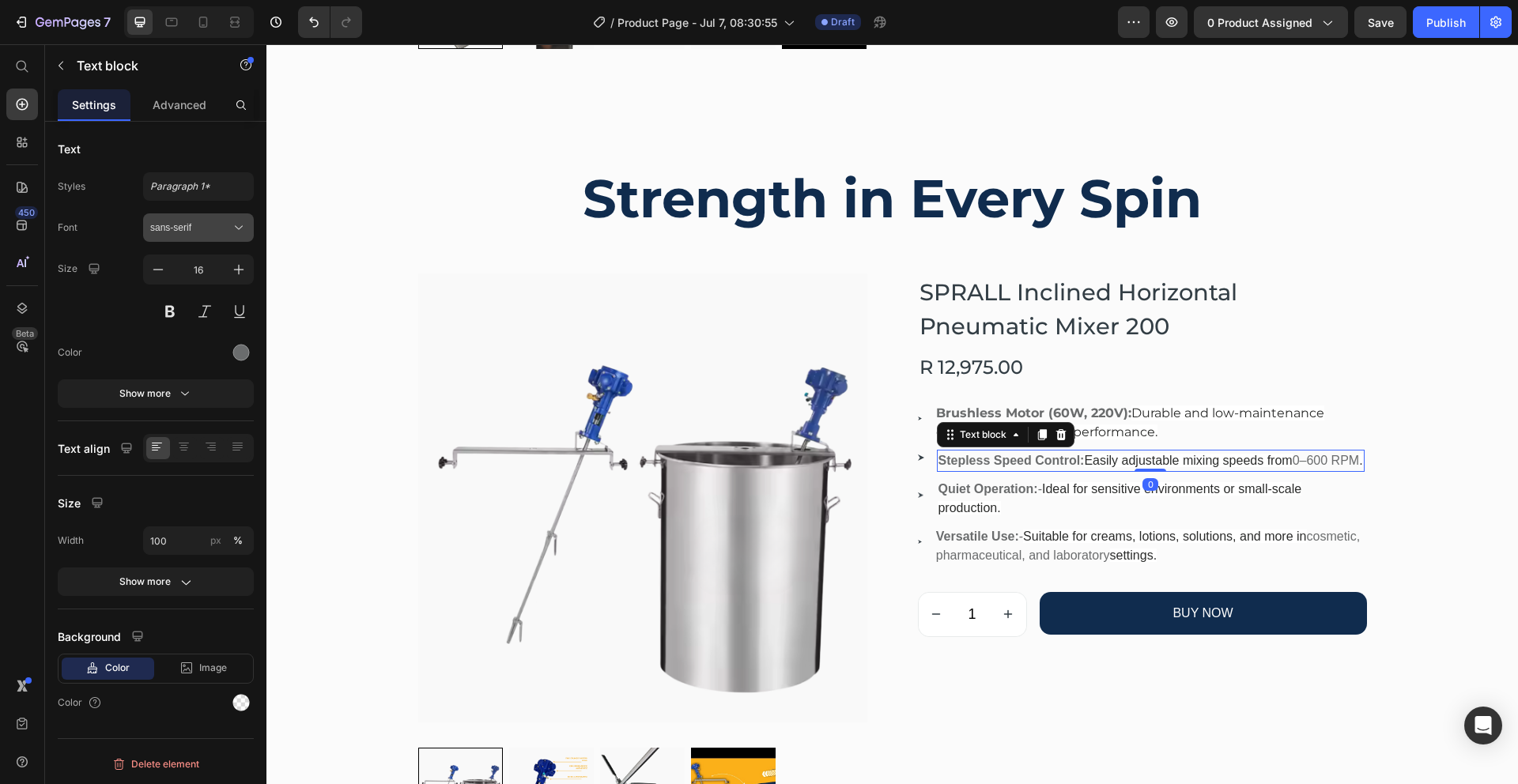 click on "sans-serif" at bounding box center (191, 228) 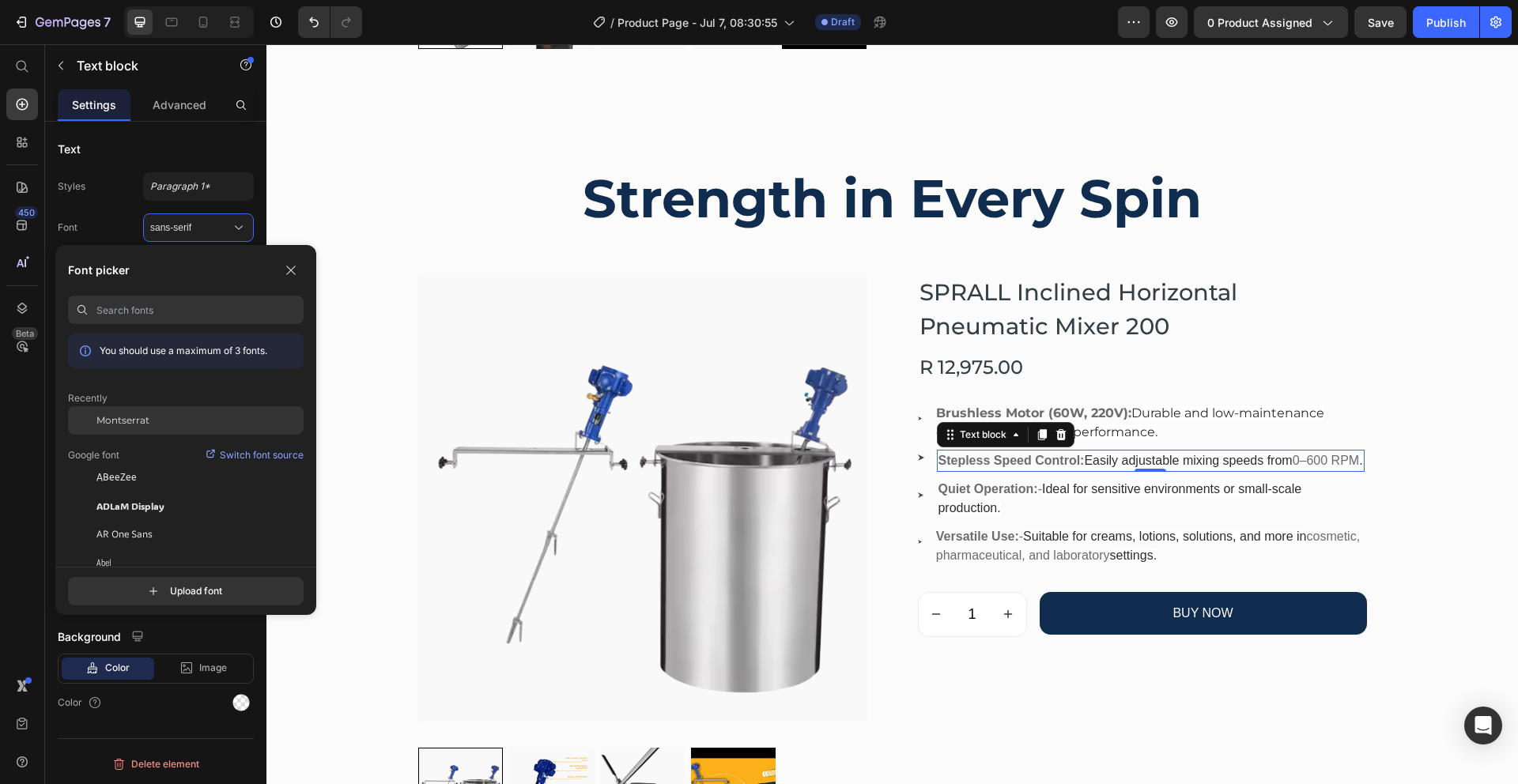 click on "Montserrat" 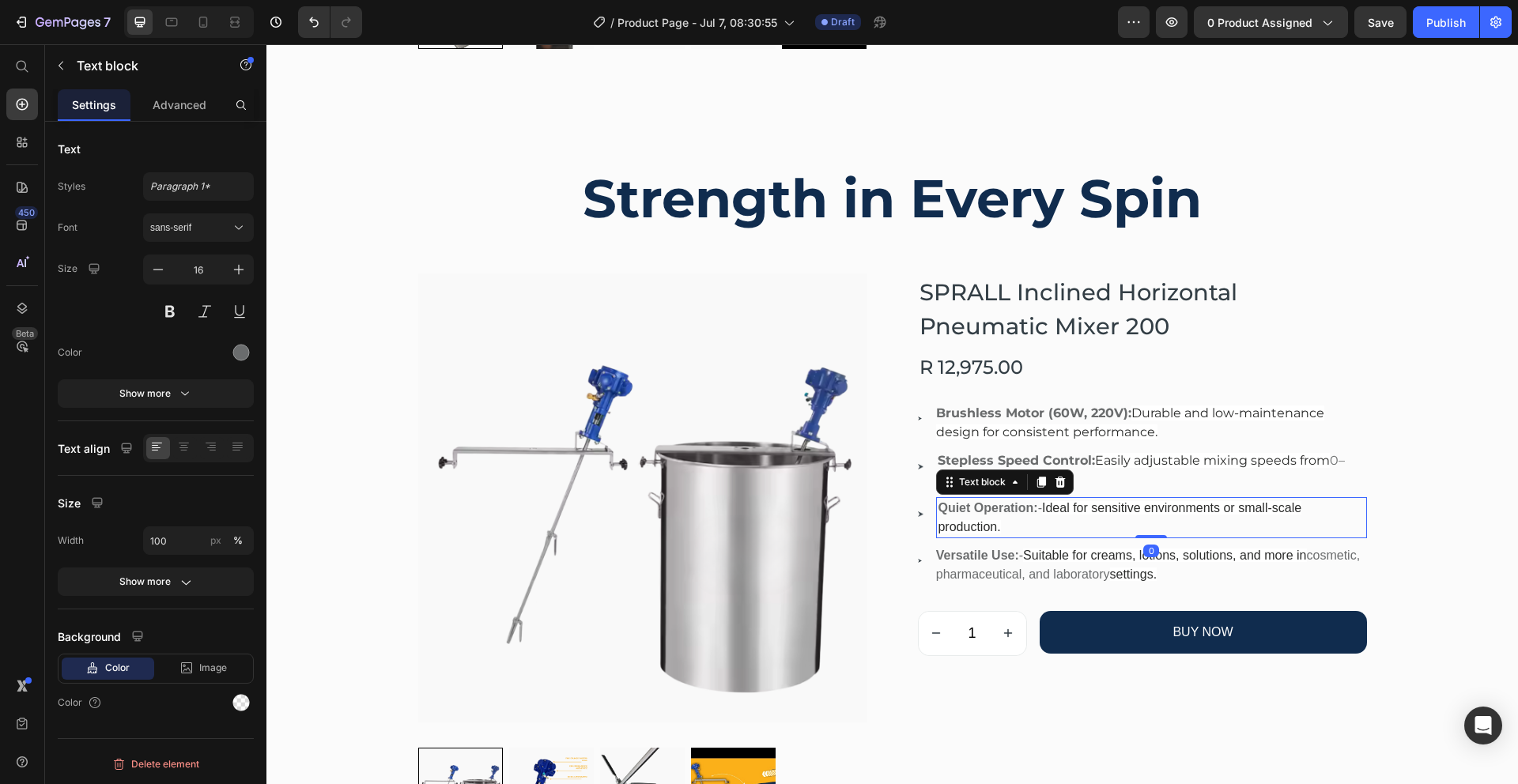 click on "Quiet Operation: -  Ideal for sensitive environments or small-scale production." at bounding box center (1151, 518) 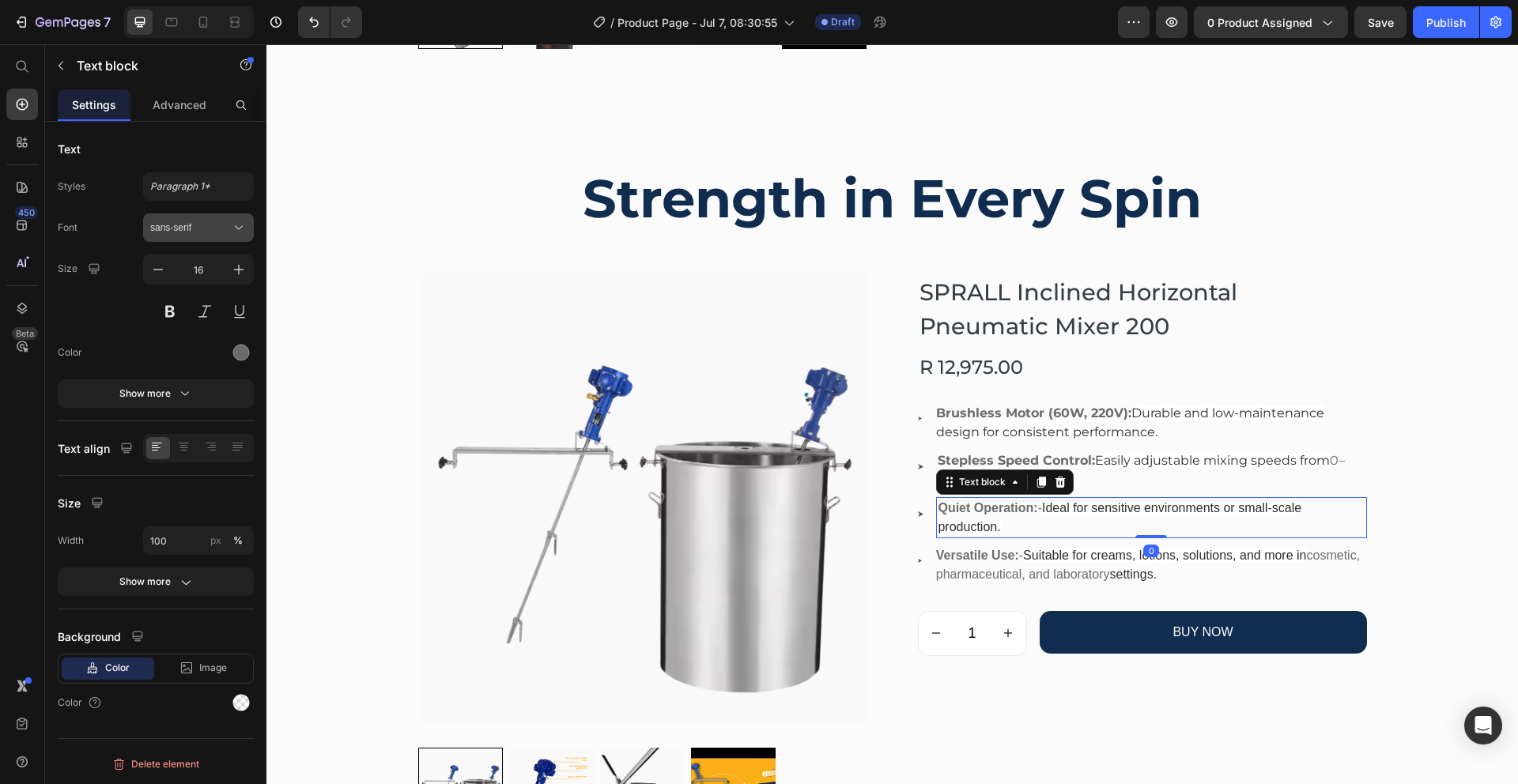 click on "sans-serif" at bounding box center (191, 228) 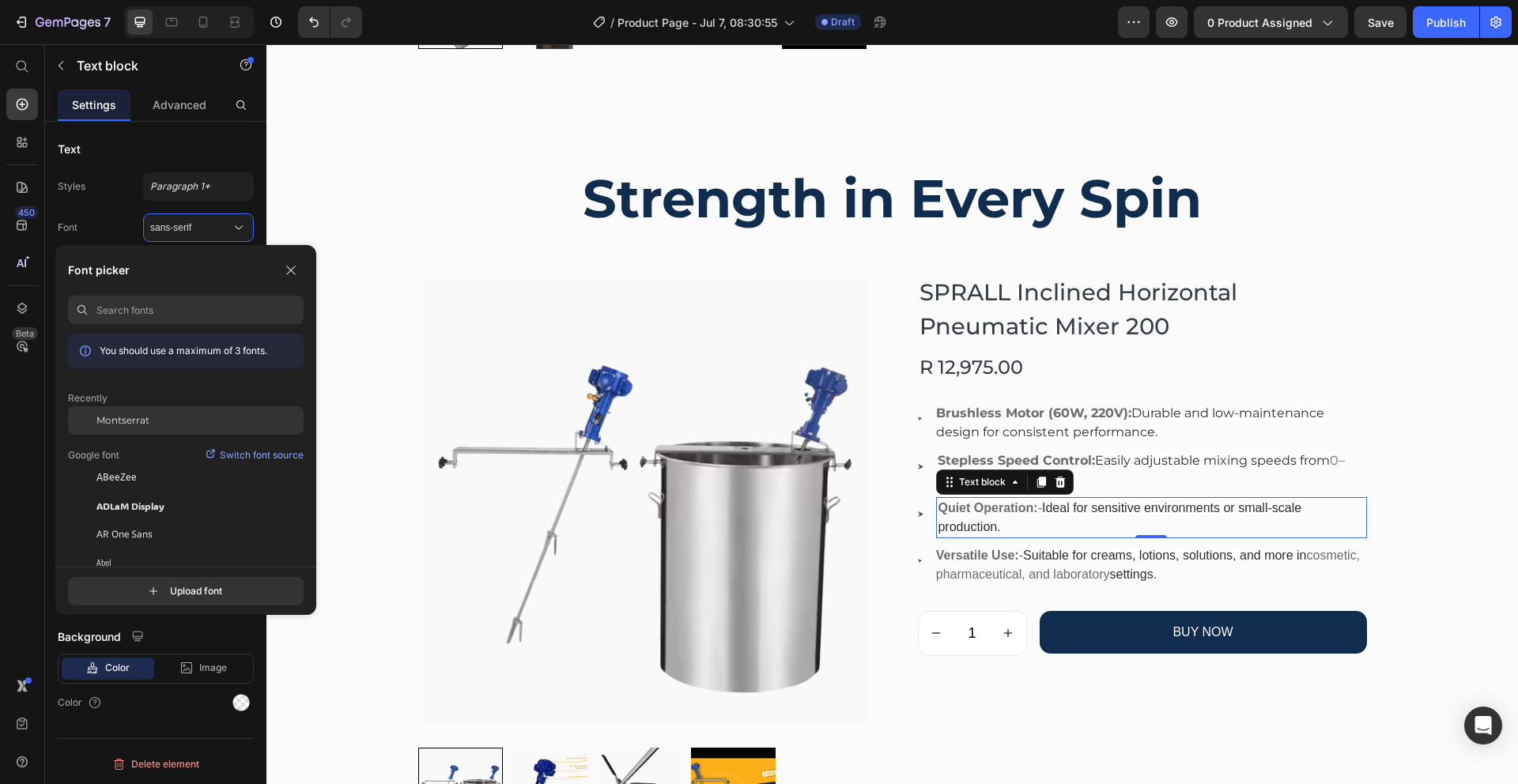 click on "Montserrat" at bounding box center [123, 420] 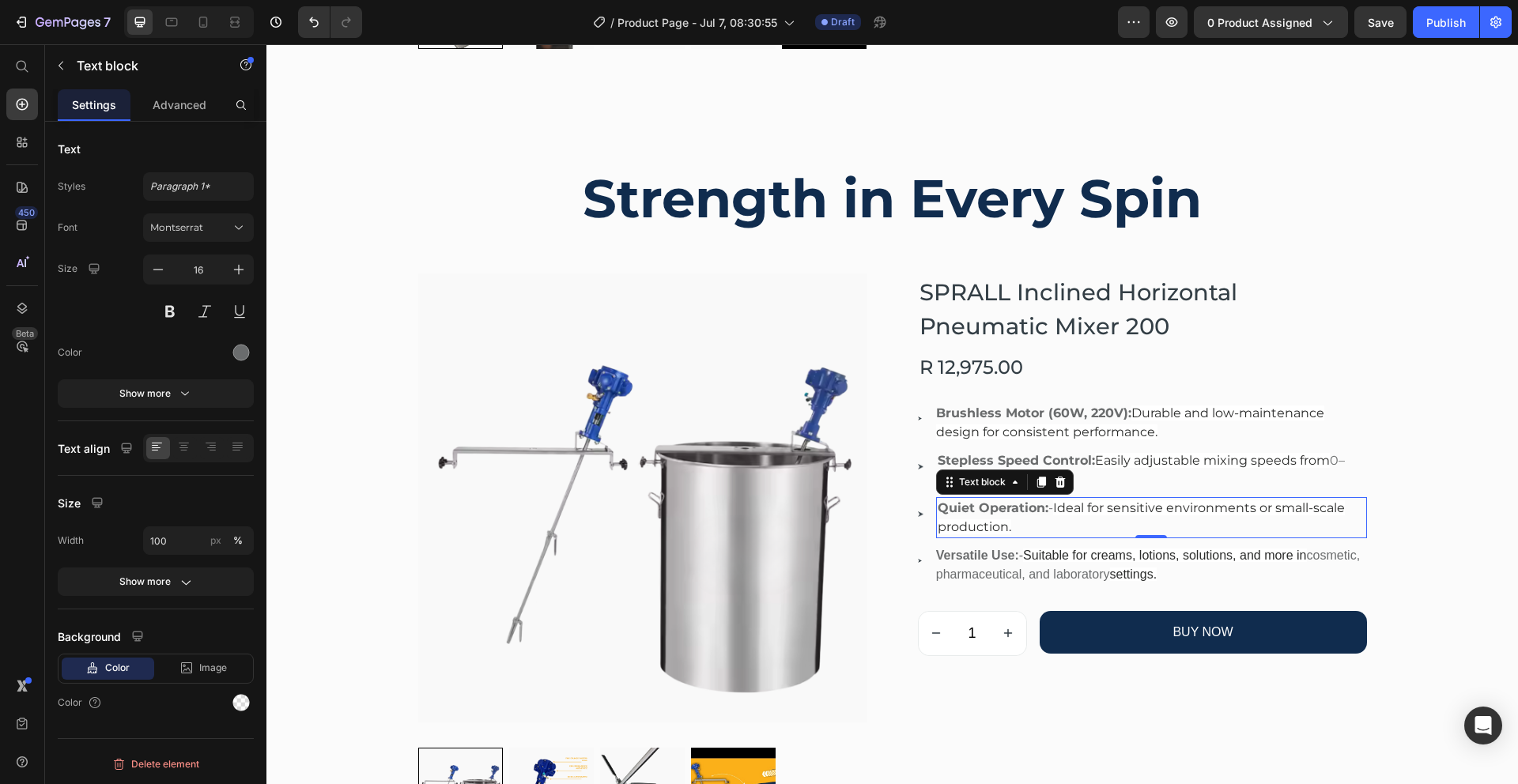 click on "Quiet Operation:" at bounding box center (993, 507) 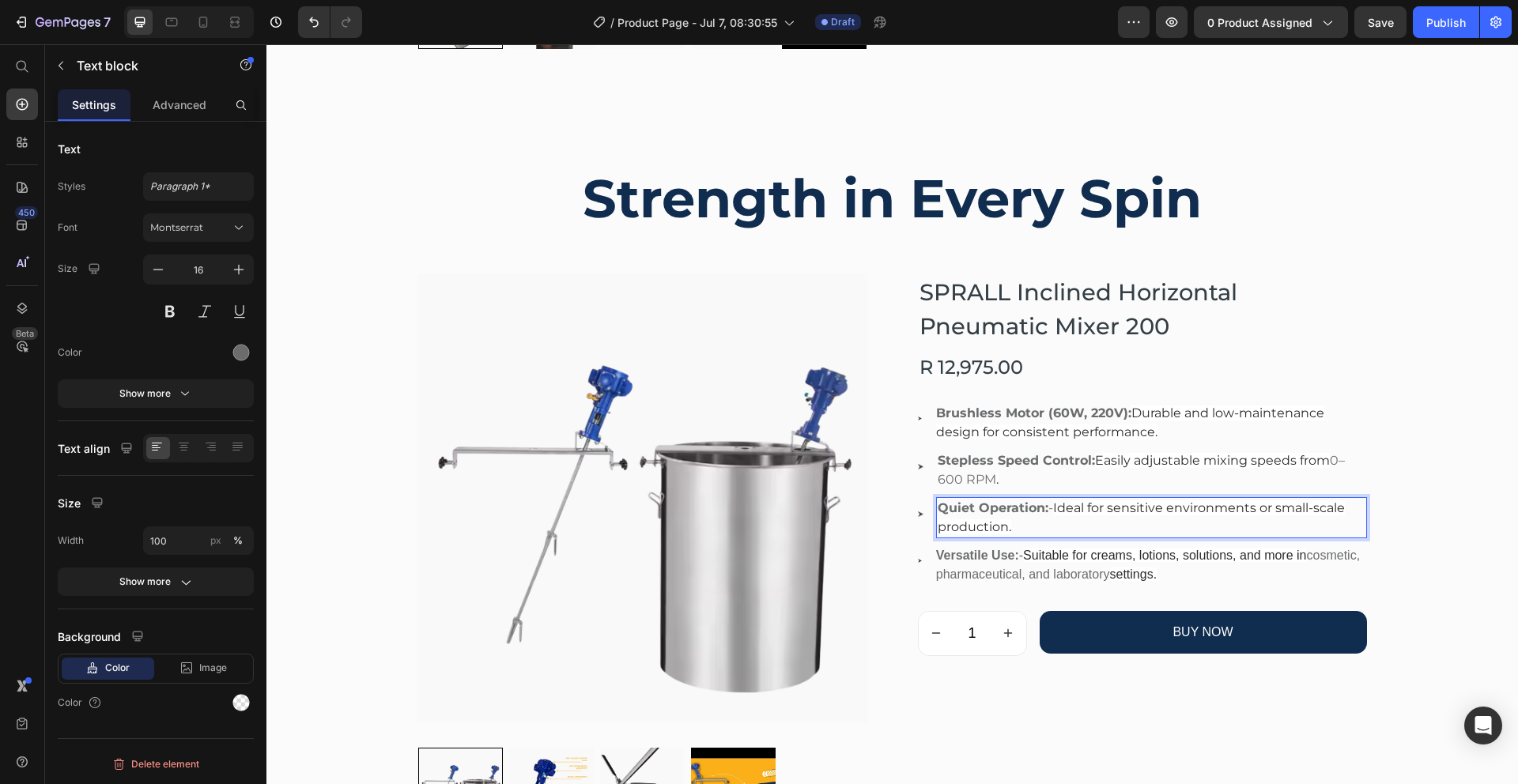 click on "Quiet Operation: -  Ideal for sensitive environments or small-scale production." at bounding box center (1151, 518) 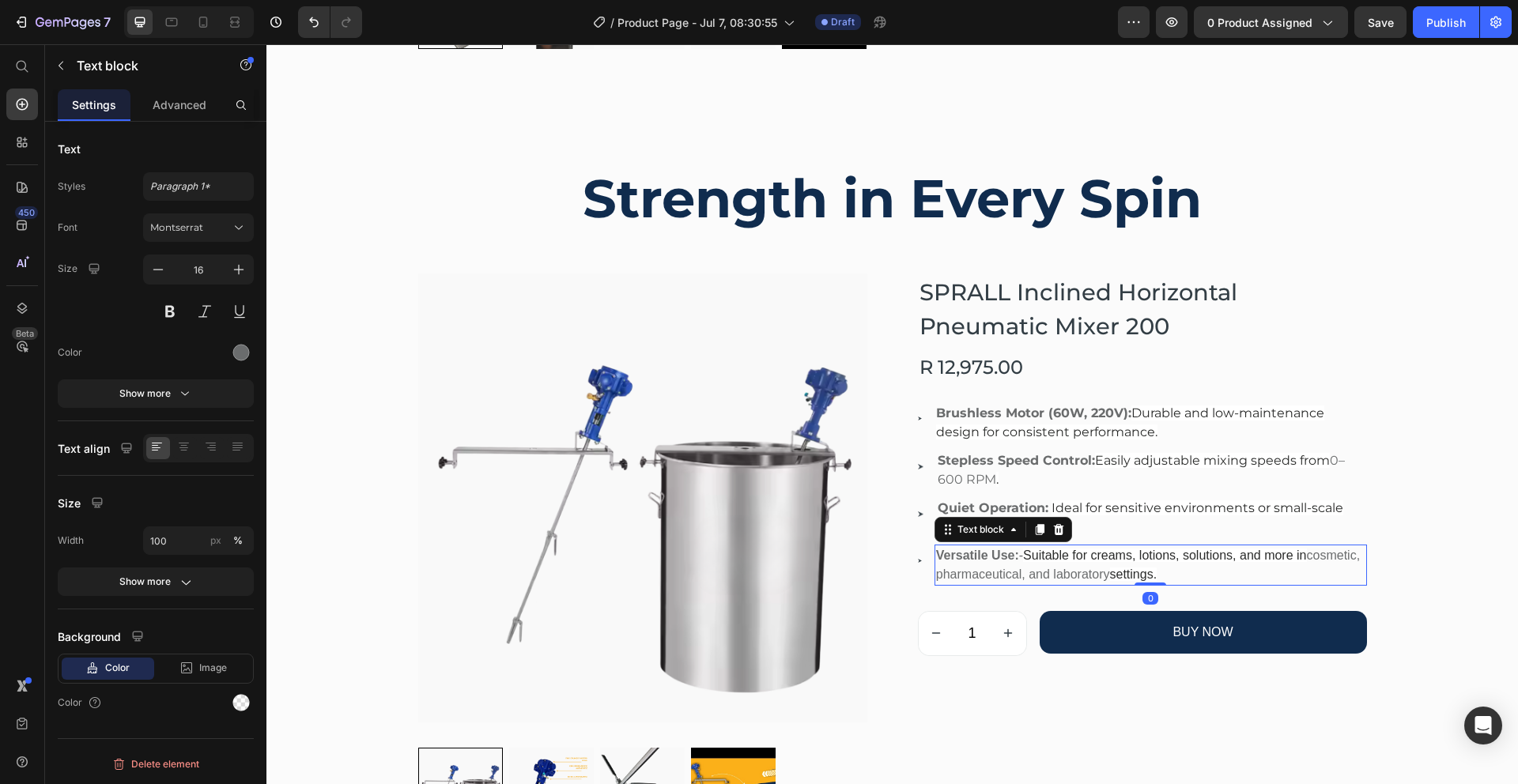 click on "Suitable for creams, lotions, solutions, and more in" at bounding box center (1165, 555) 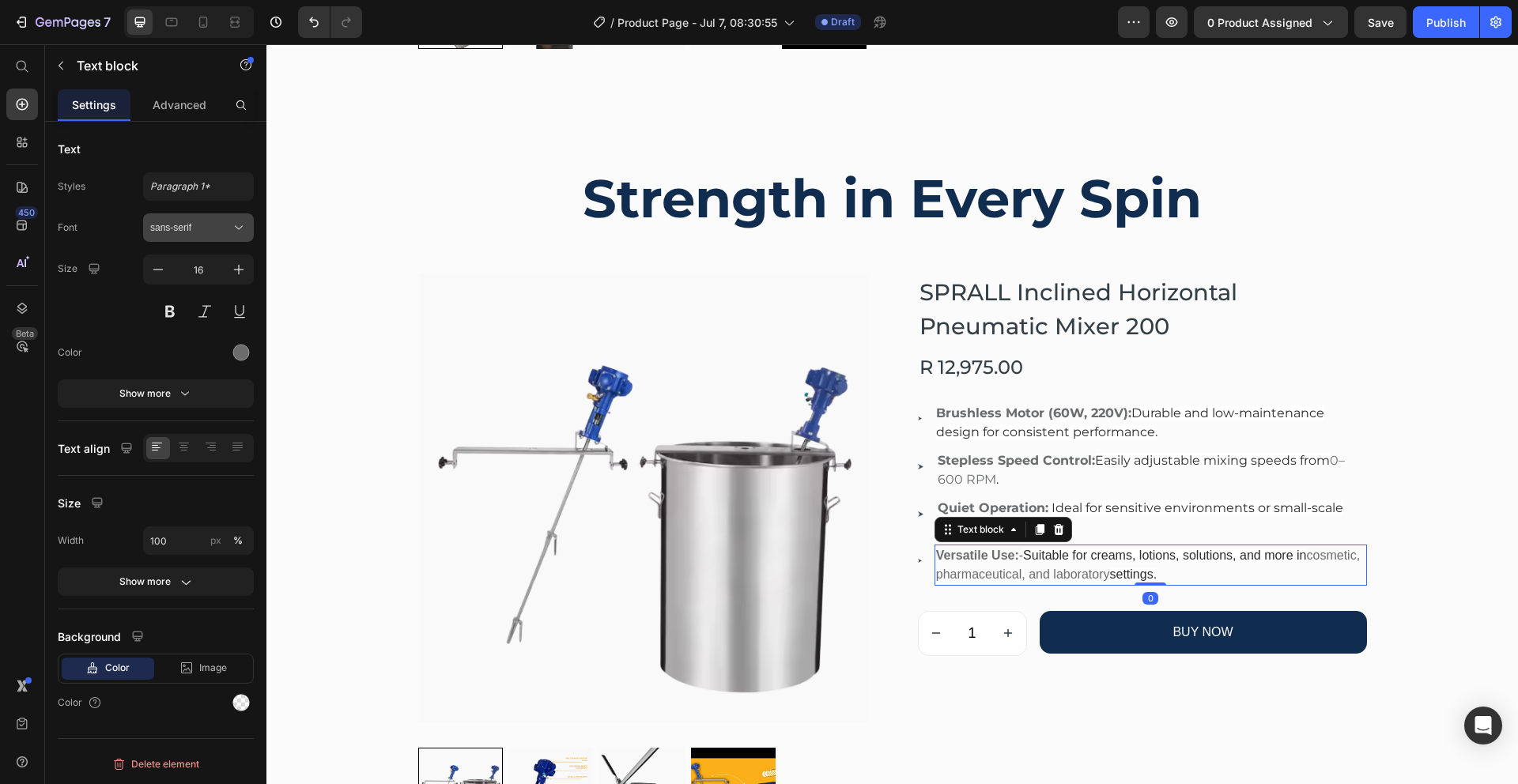 click on "sans-serif" at bounding box center [191, 228] 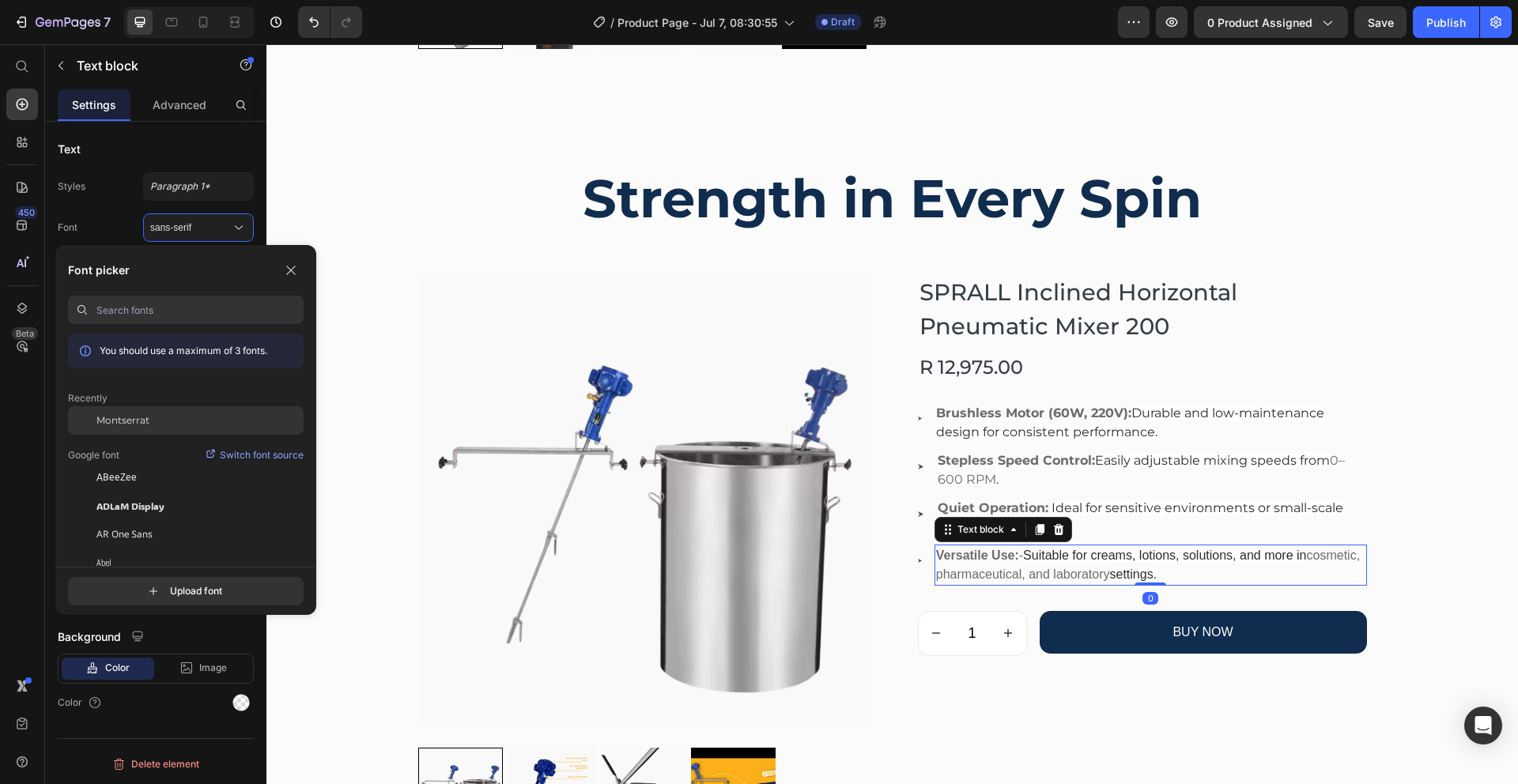 click on "Montserrat" 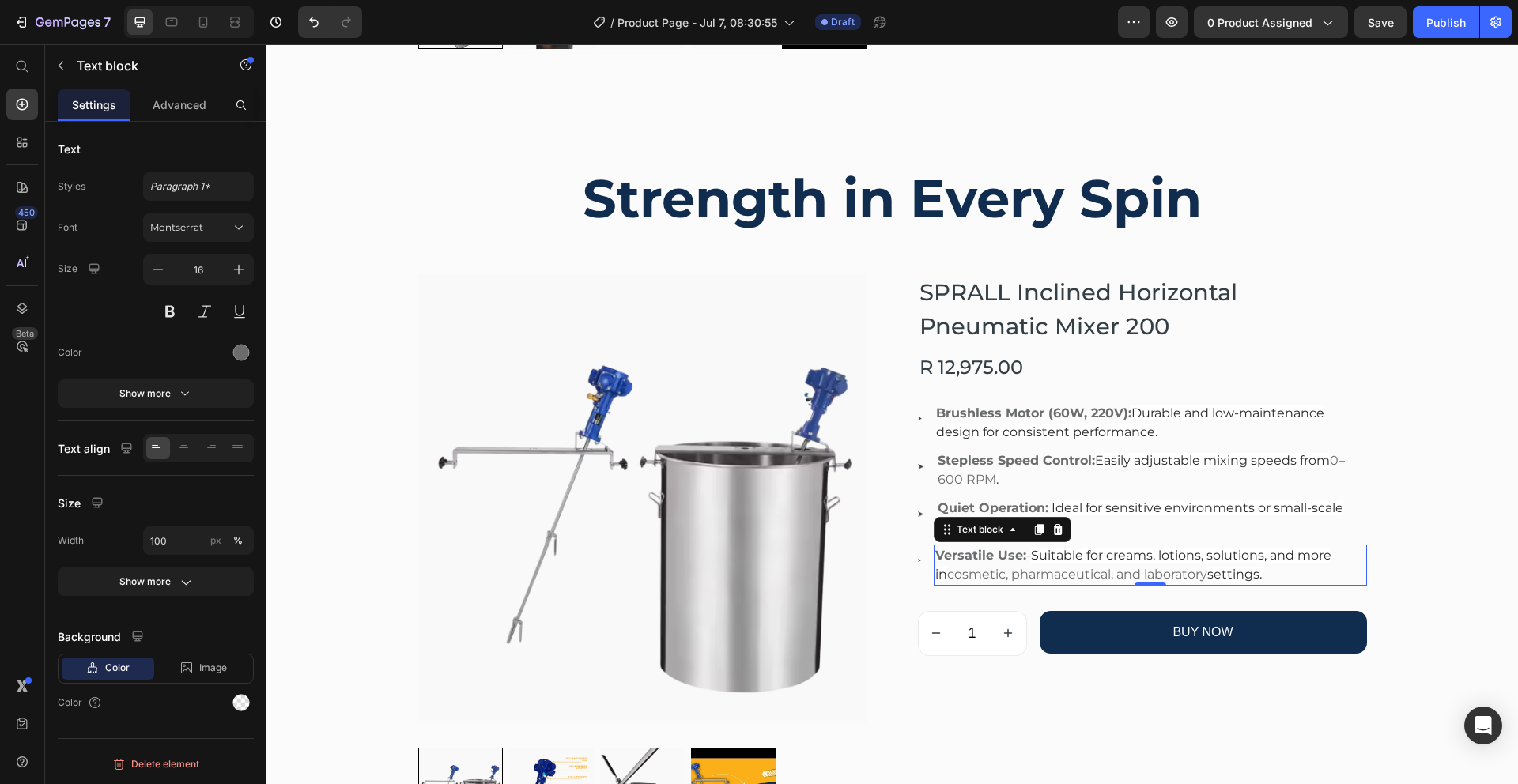 click on "Versatile Use:  -  Suitable for creams, lotions, solutions, and more in  cosmetic, pharmaceutical, and laboratory  settings." at bounding box center (1150, 565) 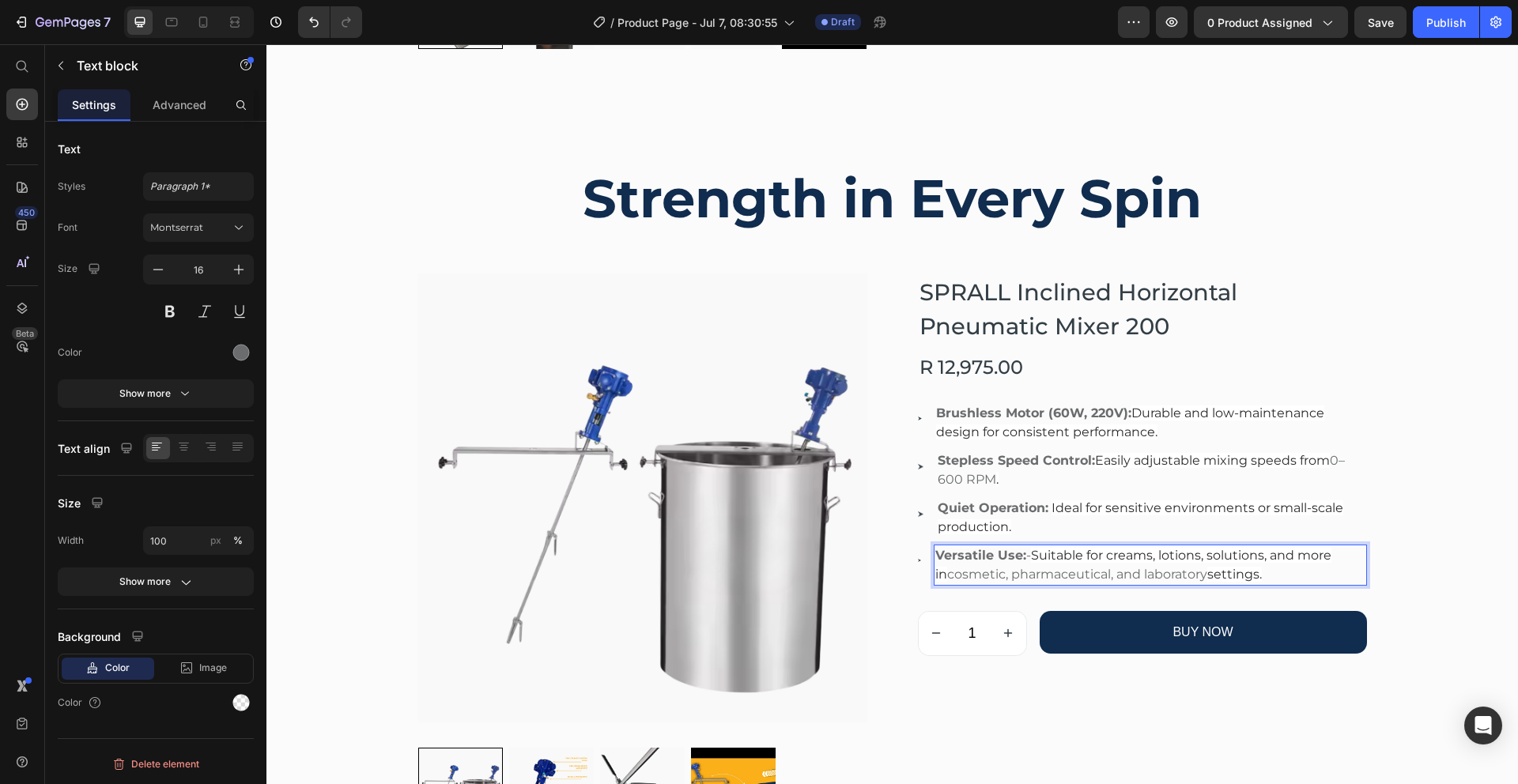 click on "Suitable for creams, lotions, solutions, and more in" at bounding box center [1133, 564] 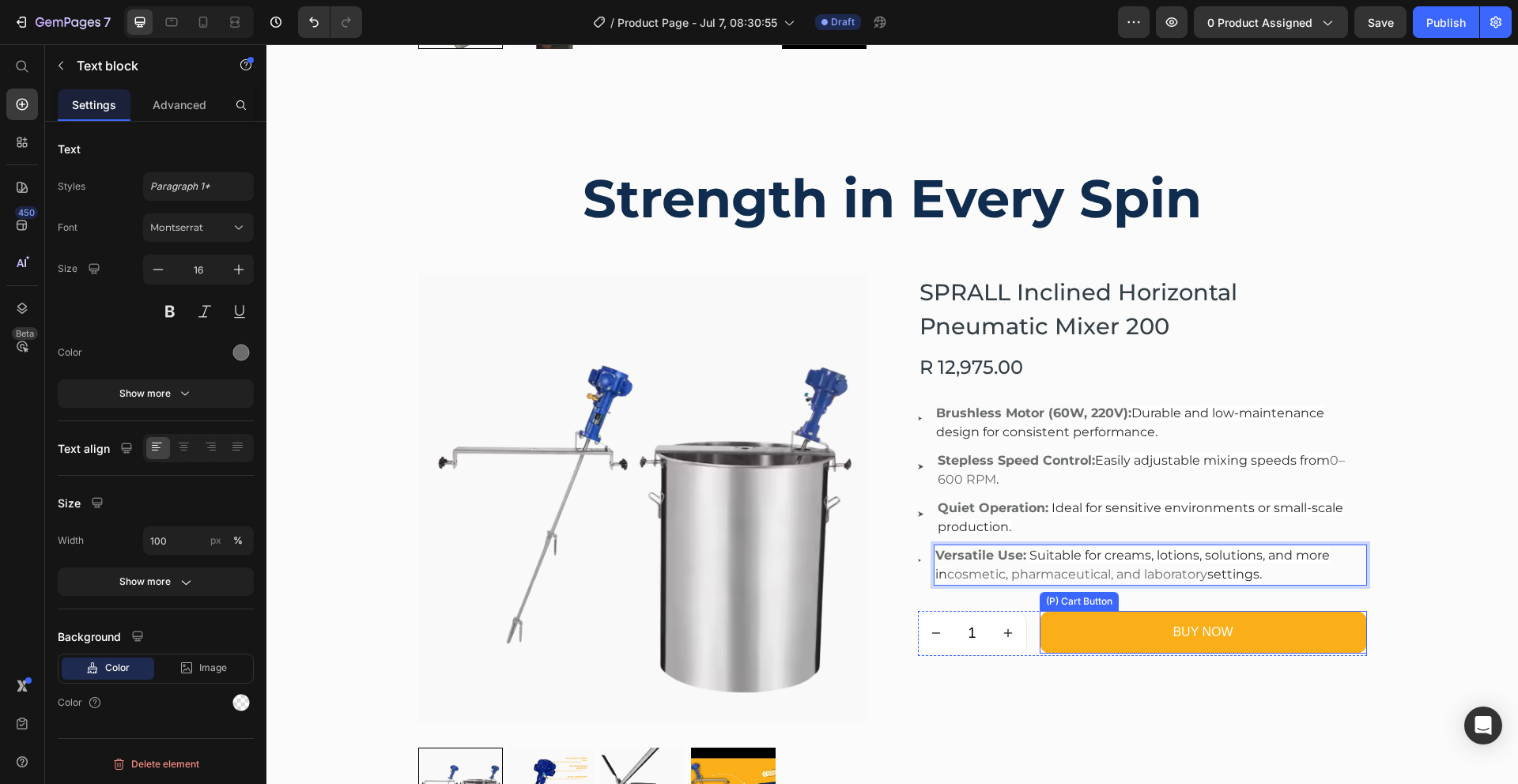 click on "BUY NOW" at bounding box center [1203, 632] 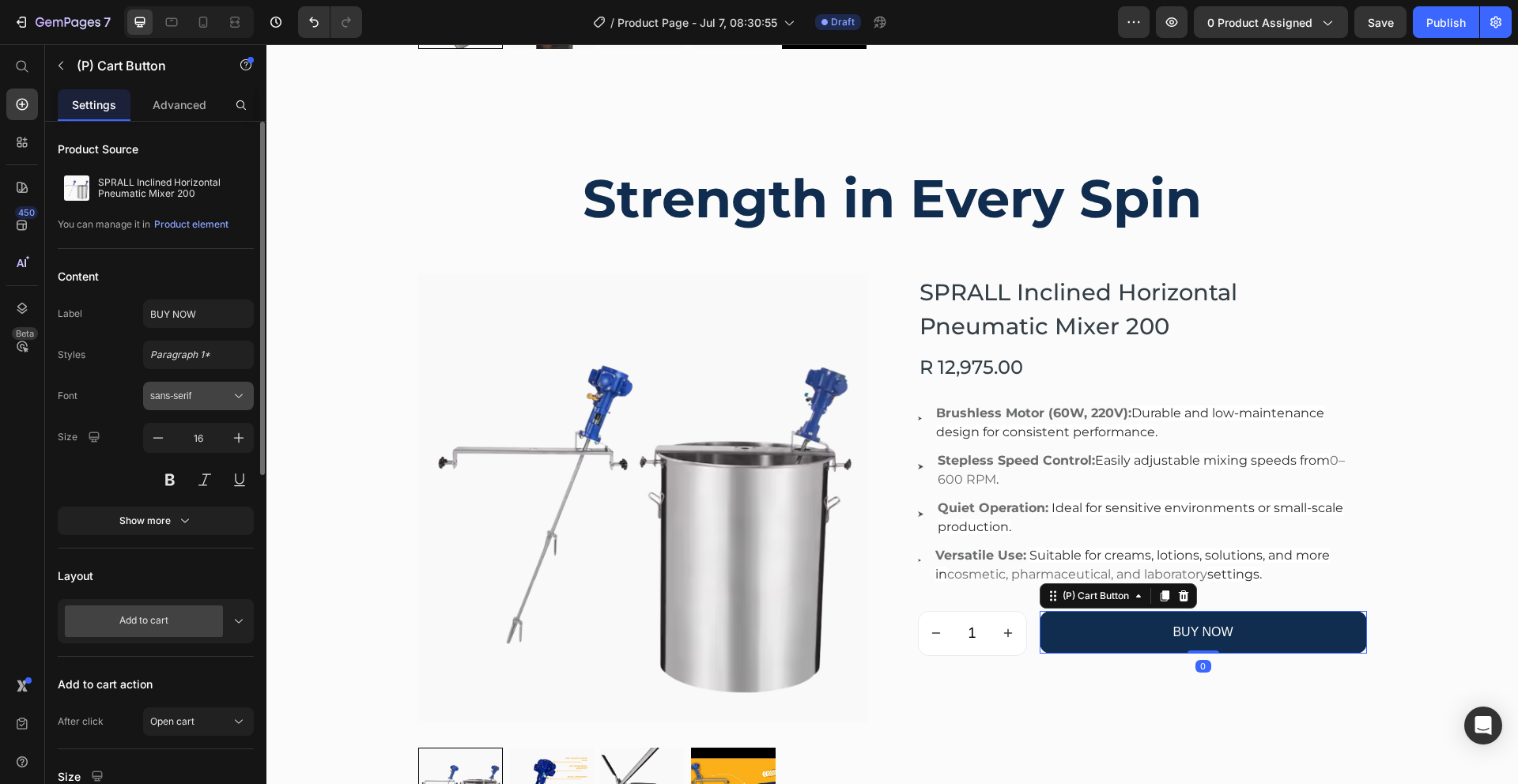 click on "sans-serif" at bounding box center [191, 396] 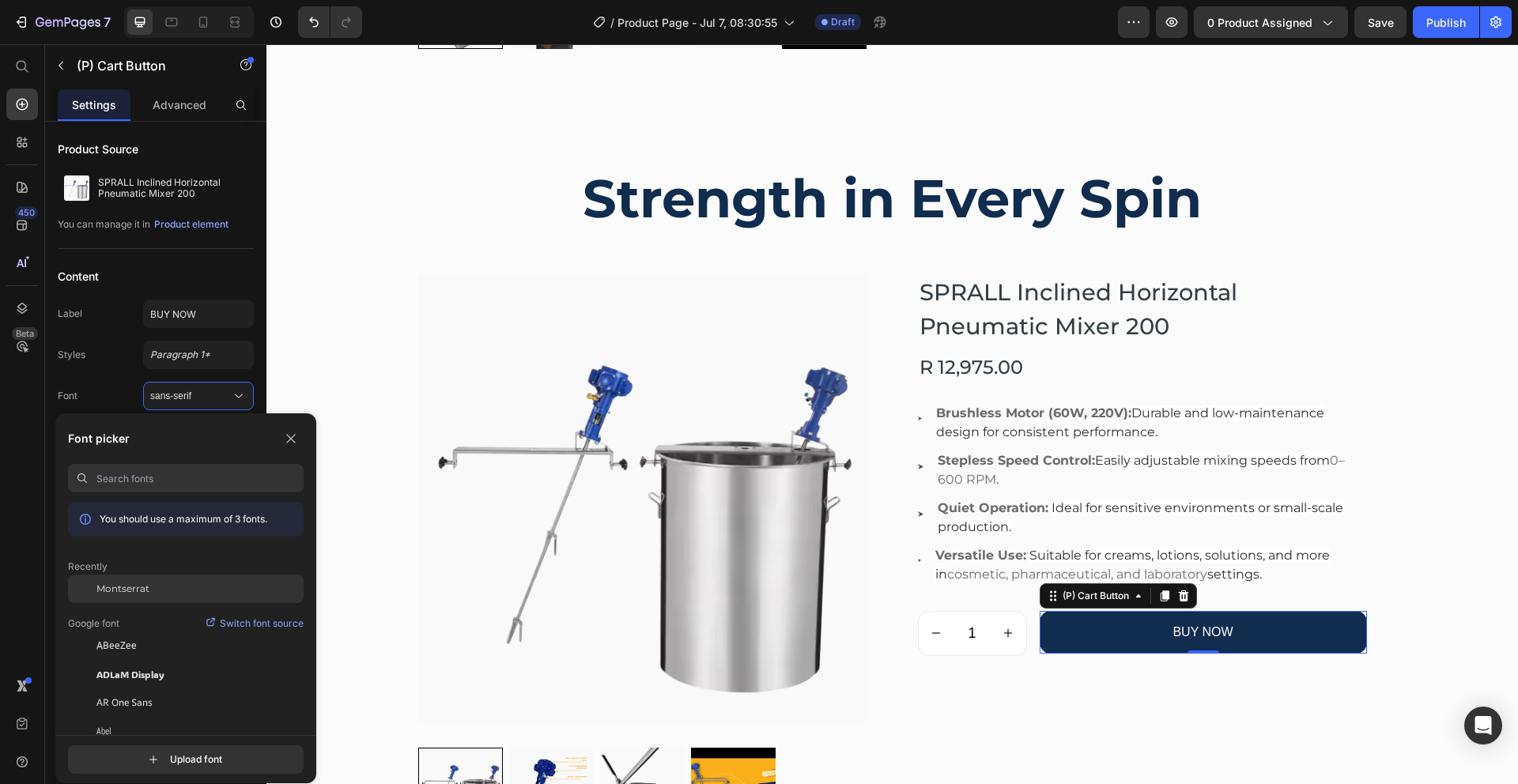 click on "Montserrat" at bounding box center (123, 589) 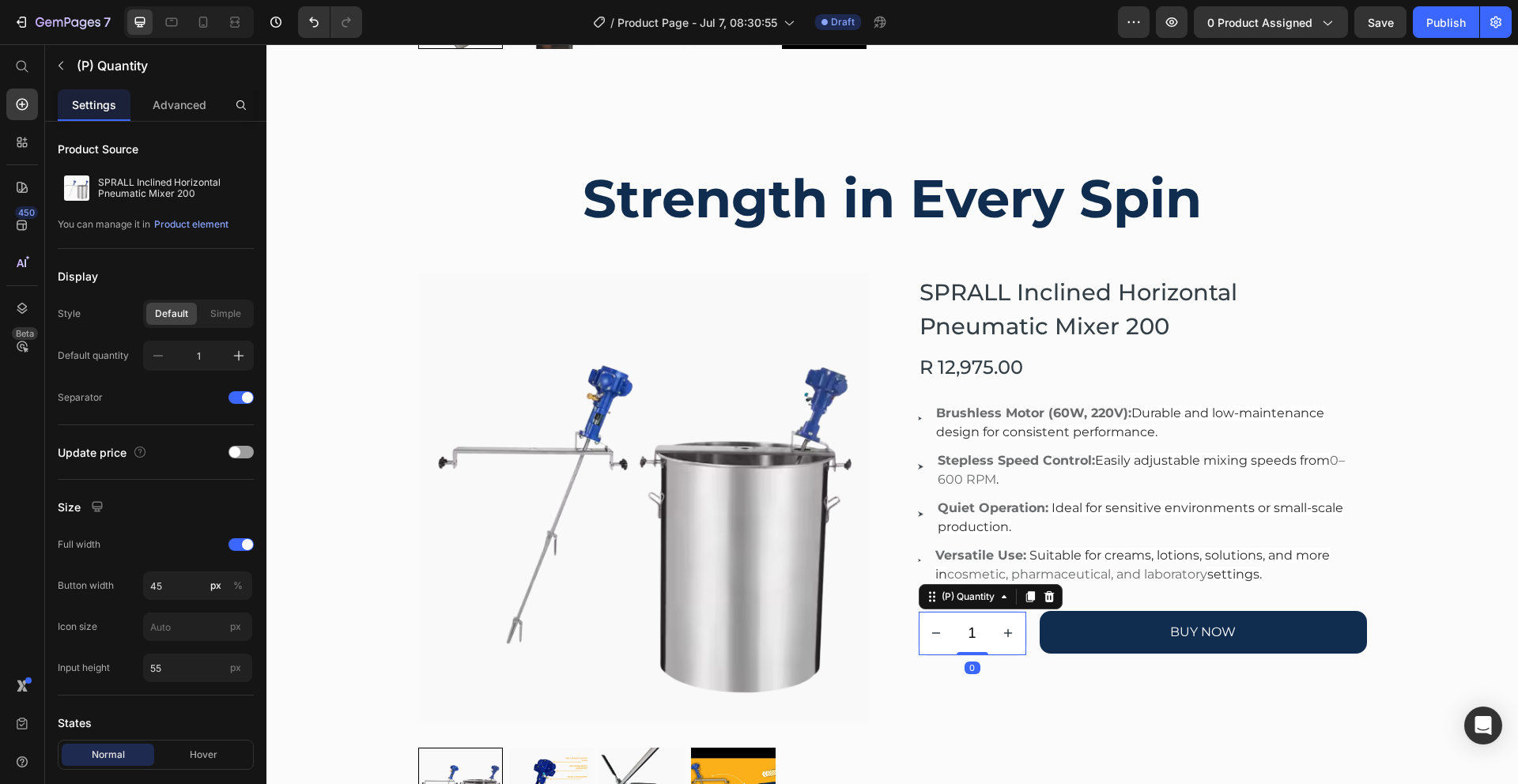 click on "1" at bounding box center [972, 633] 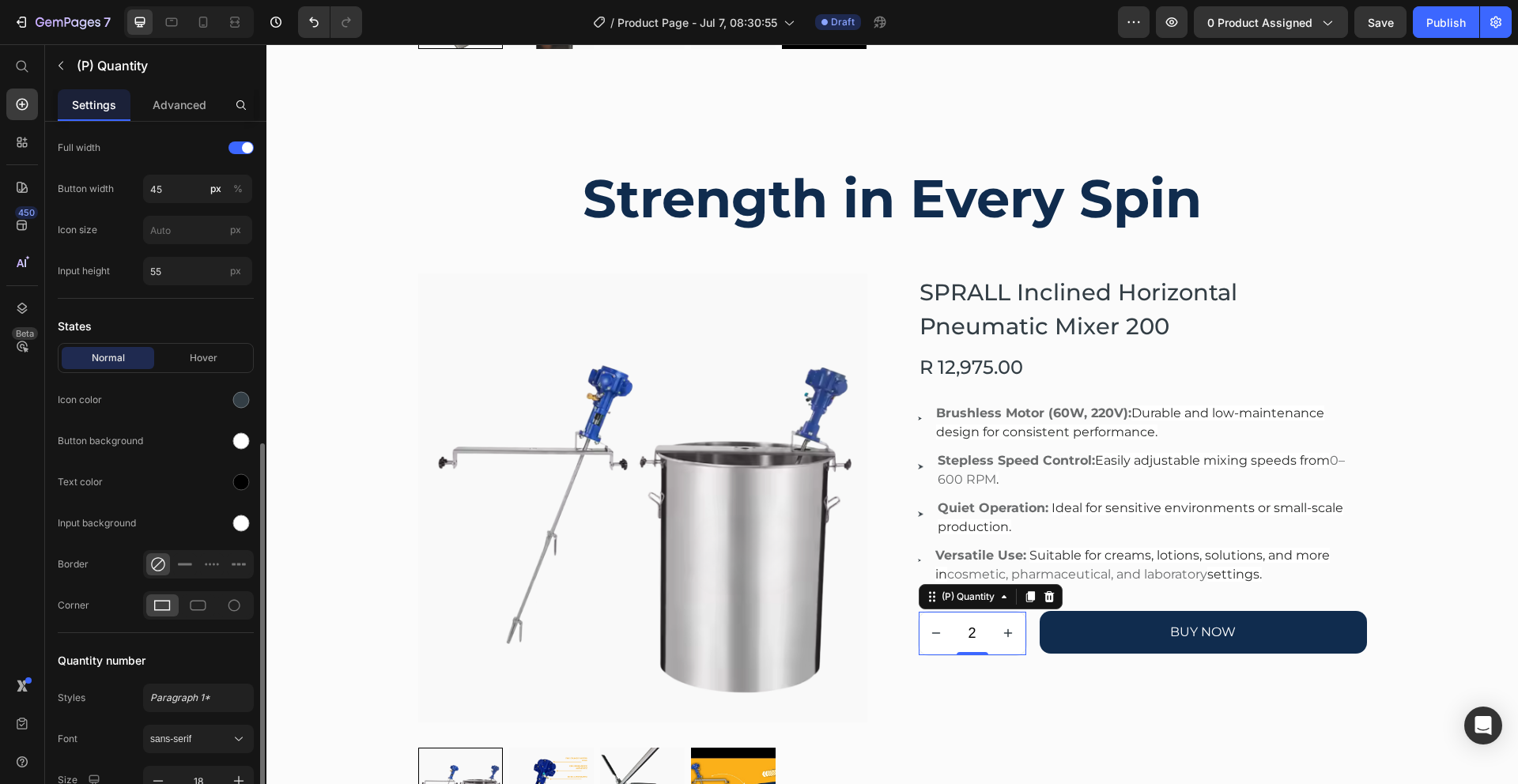 scroll, scrollTop: 563, scrollLeft: 0, axis: vertical 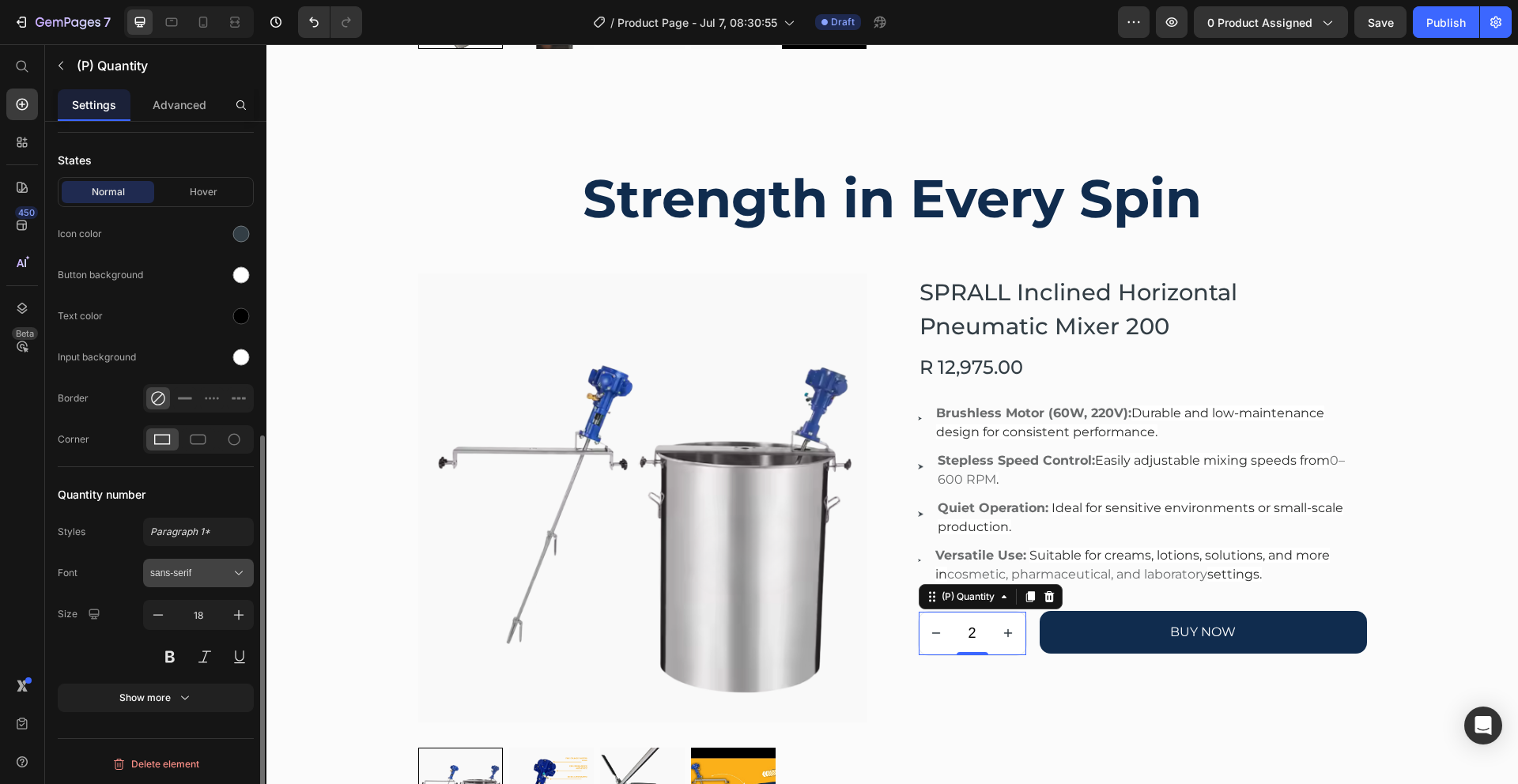 click on "sans-serif" at bounding box center [191, 573] 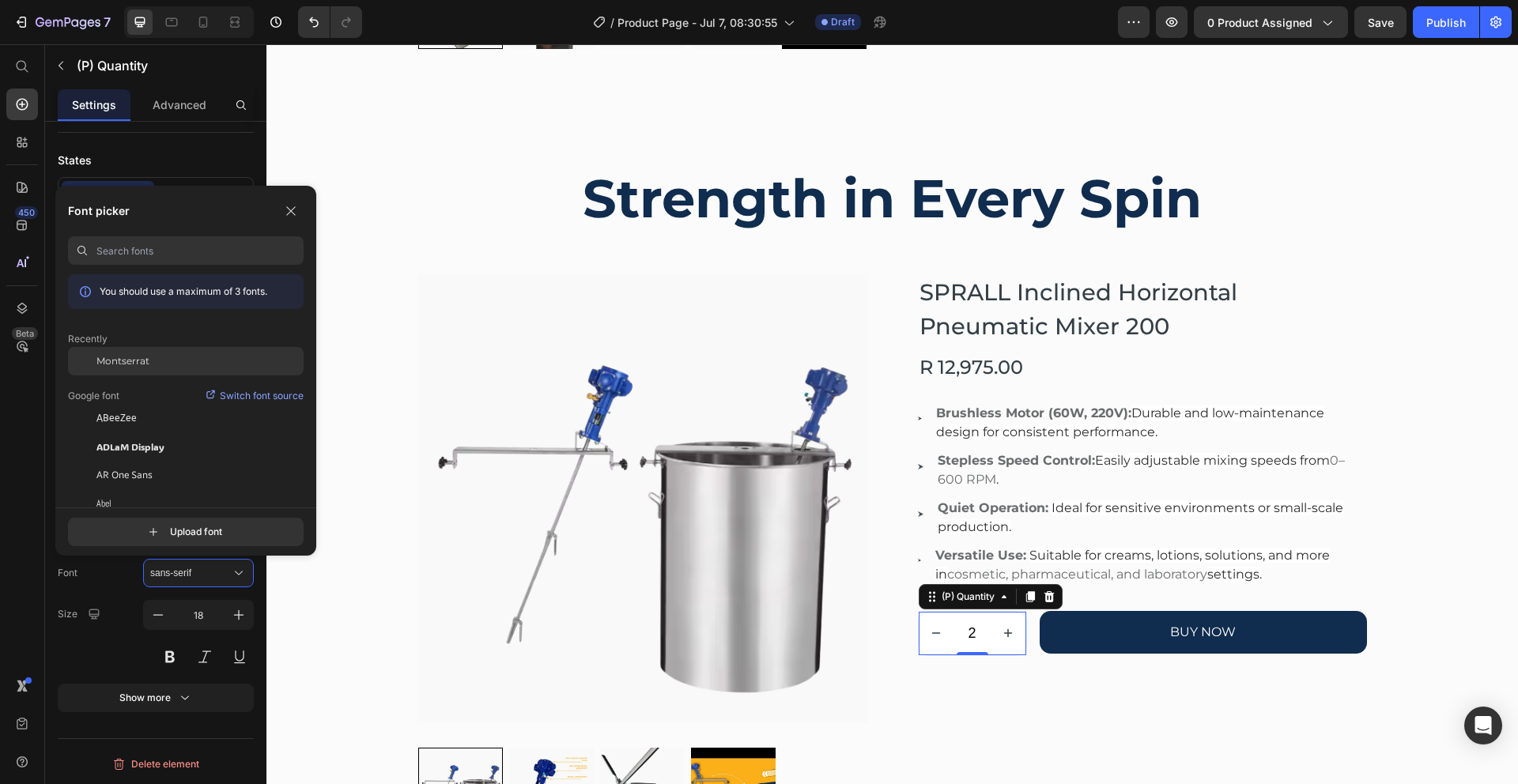 click on "Montserrat" 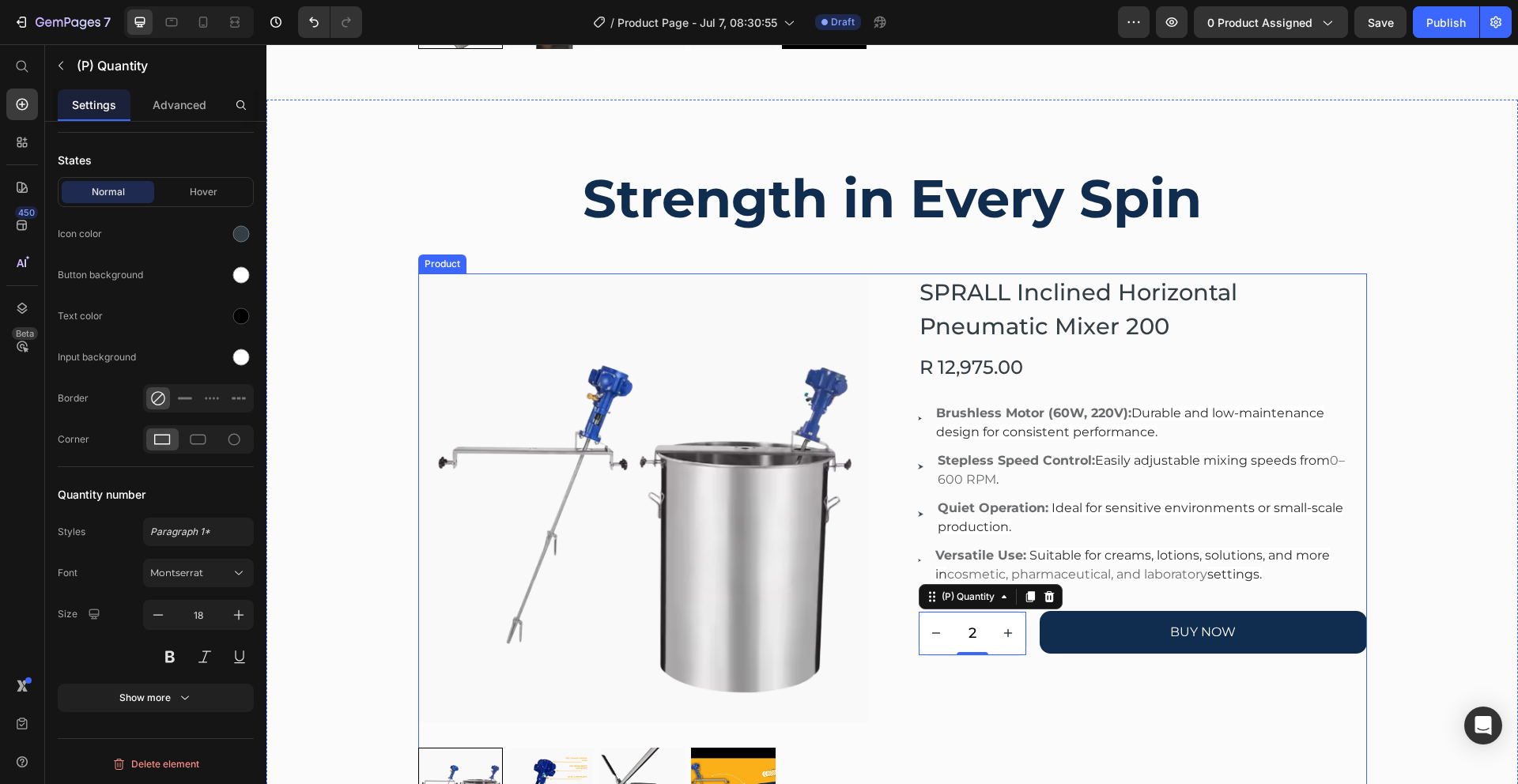 scroll, scrollTop: 0, scrollLeft: 0, axis: both 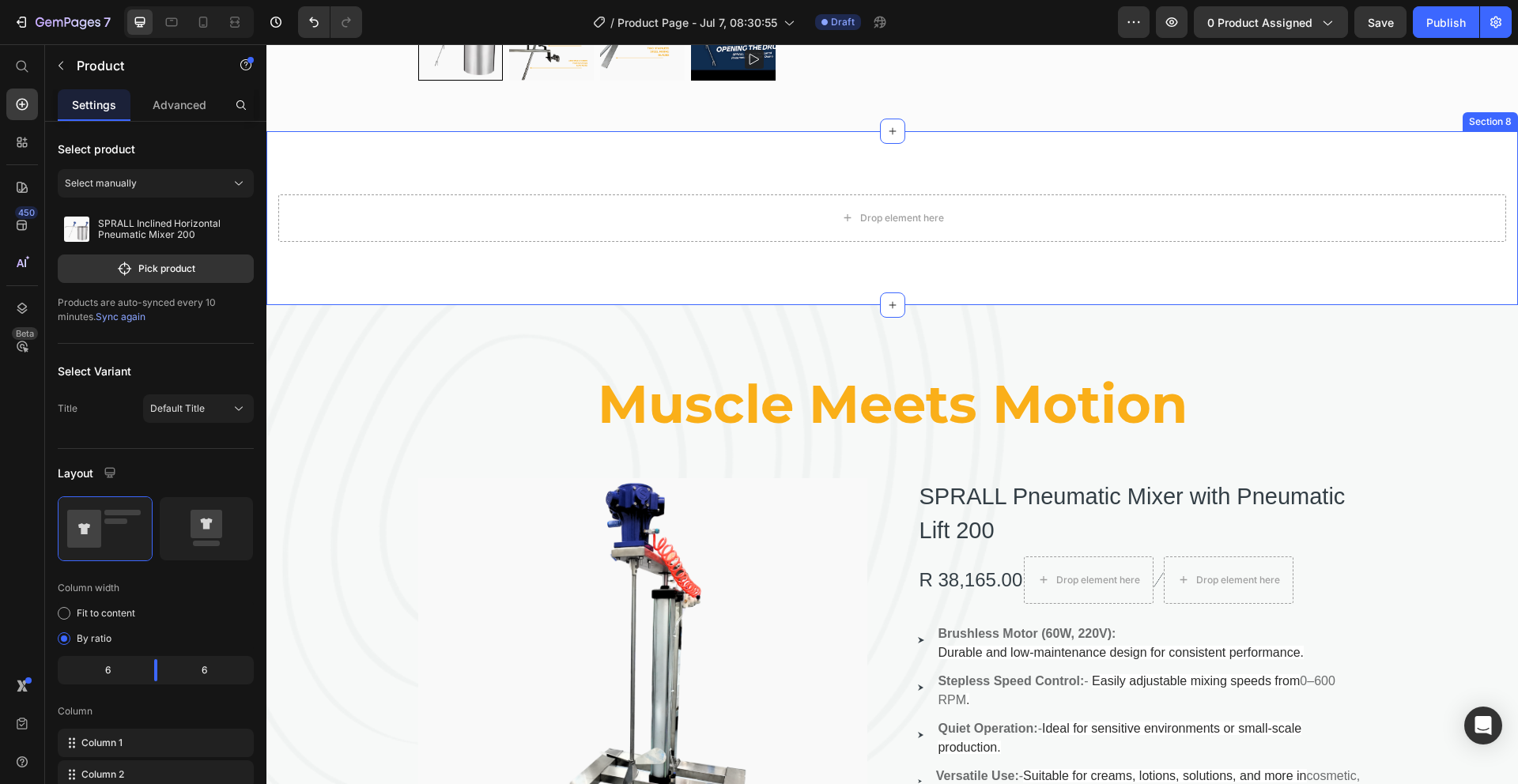 click on "Drop element here Section 8" at bounding box center [892, 218] 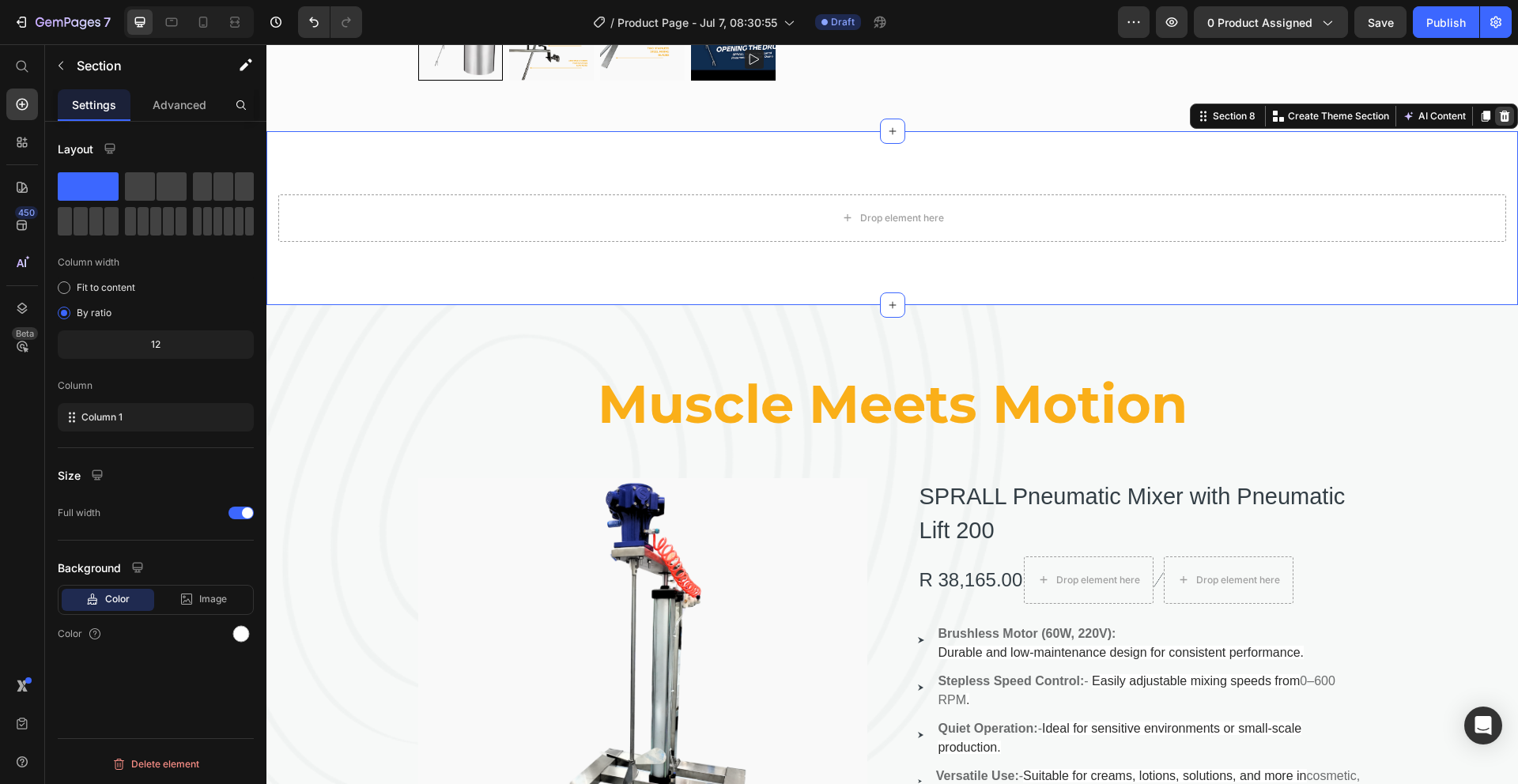 click 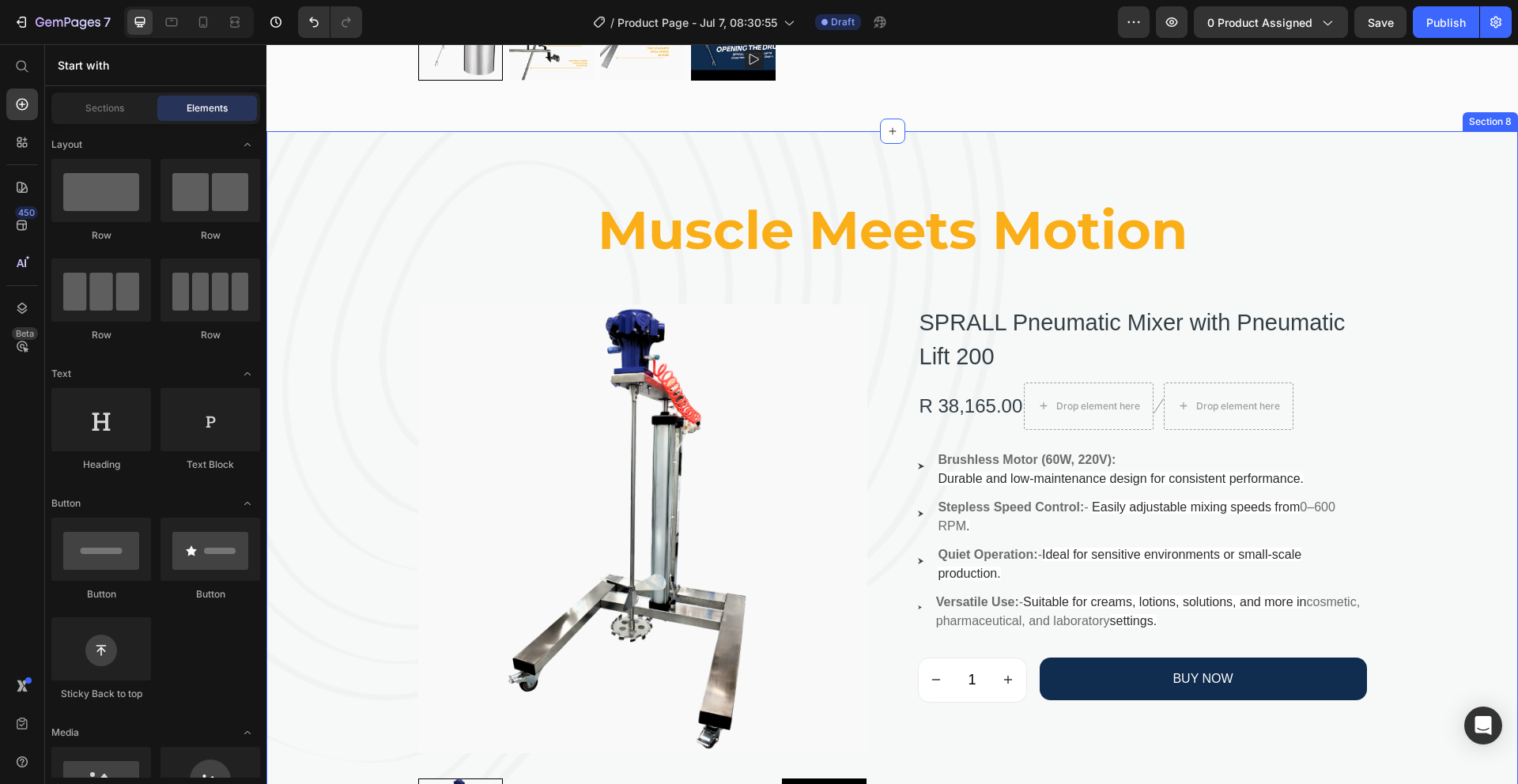 click on "Muscle Meets Motion Heading Product Images SPRALL Pneumatic Mixer with Pneumatic Lift 200 (P) Title R 38,165.00 (P) Price
Drop element here Image
Drop element here Row Image Brushless Motor (60W, 220V): Durable and low-maintenance design for consistent performance. Text block Image Stepless Speed Control: -   Easily adjustable mixing speeds from  0–600 RPM . Text block Image Quiet Operation: -  Ideal for sensitive environments or small-scale production. Text block Image Versatile Use:  -  Suitable for creams, lotions, solutions, and more in  cosmetic, pharmaceutical, and laboratory  settings. Text block Icon List 1 (P) Quantity BUY NOW (P) Cart Button Row Product Section 8" at bounding box center (892, 522) 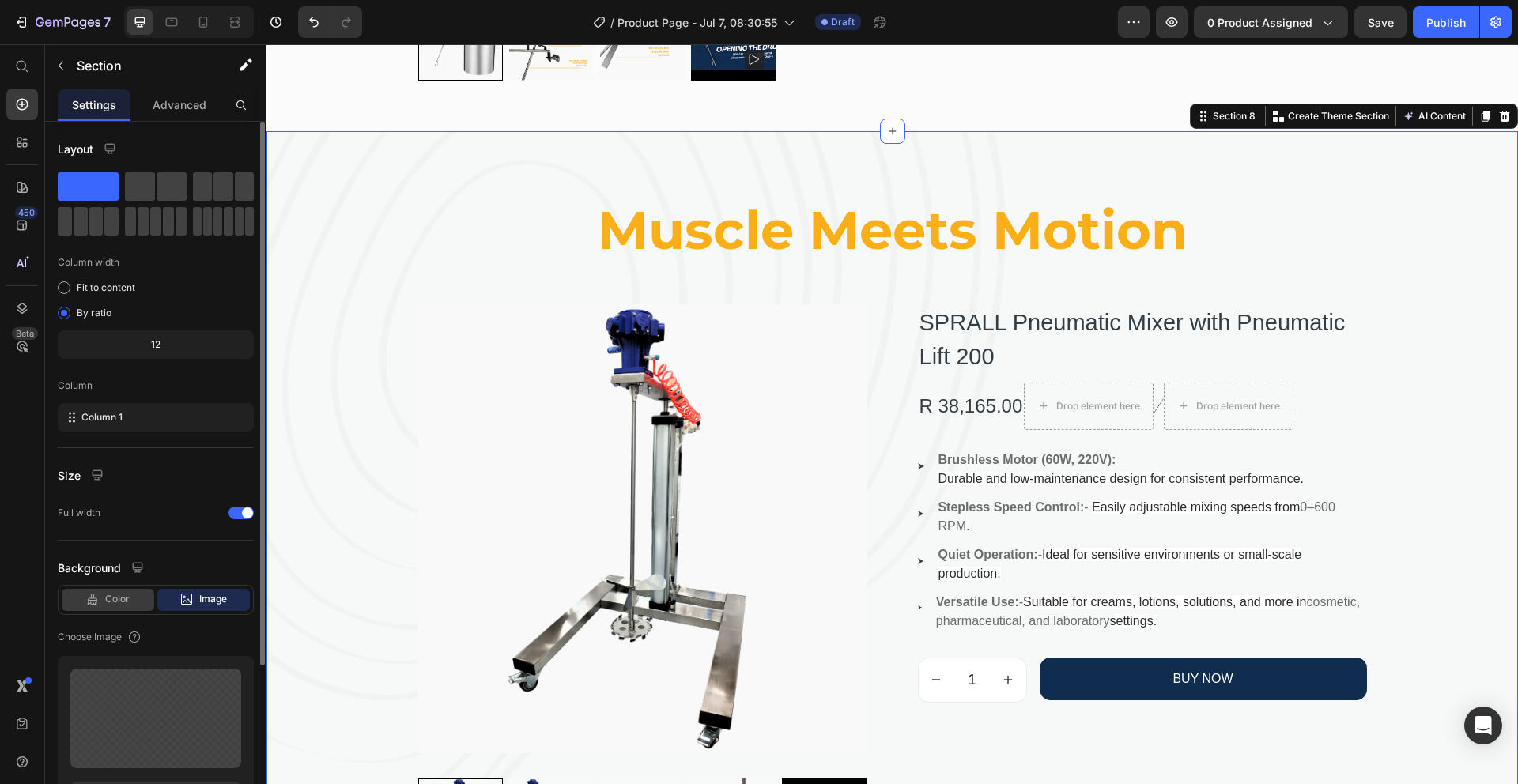 click on "Color" at bounding box center (117, 599) 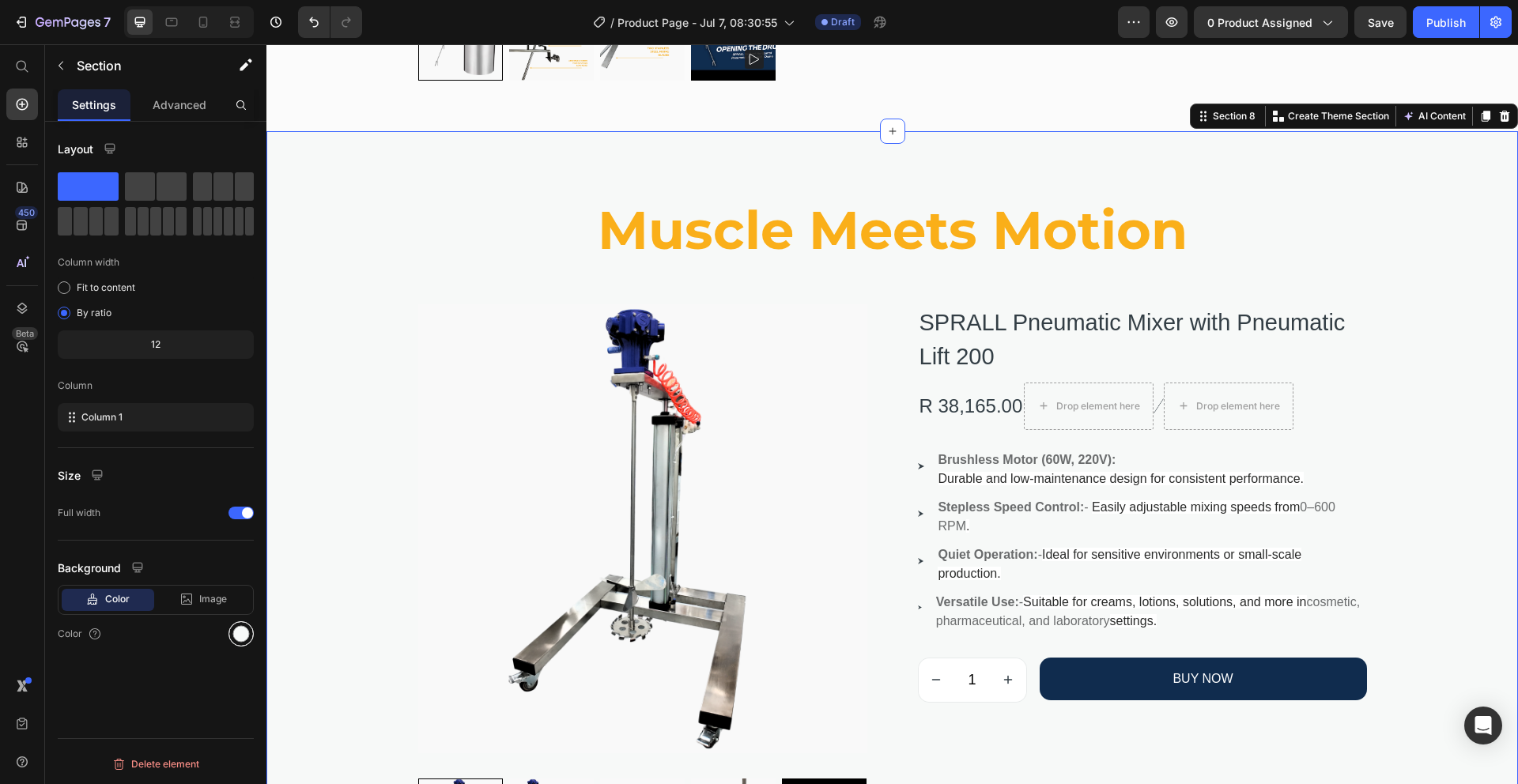 click at bounding box center (241, 634) 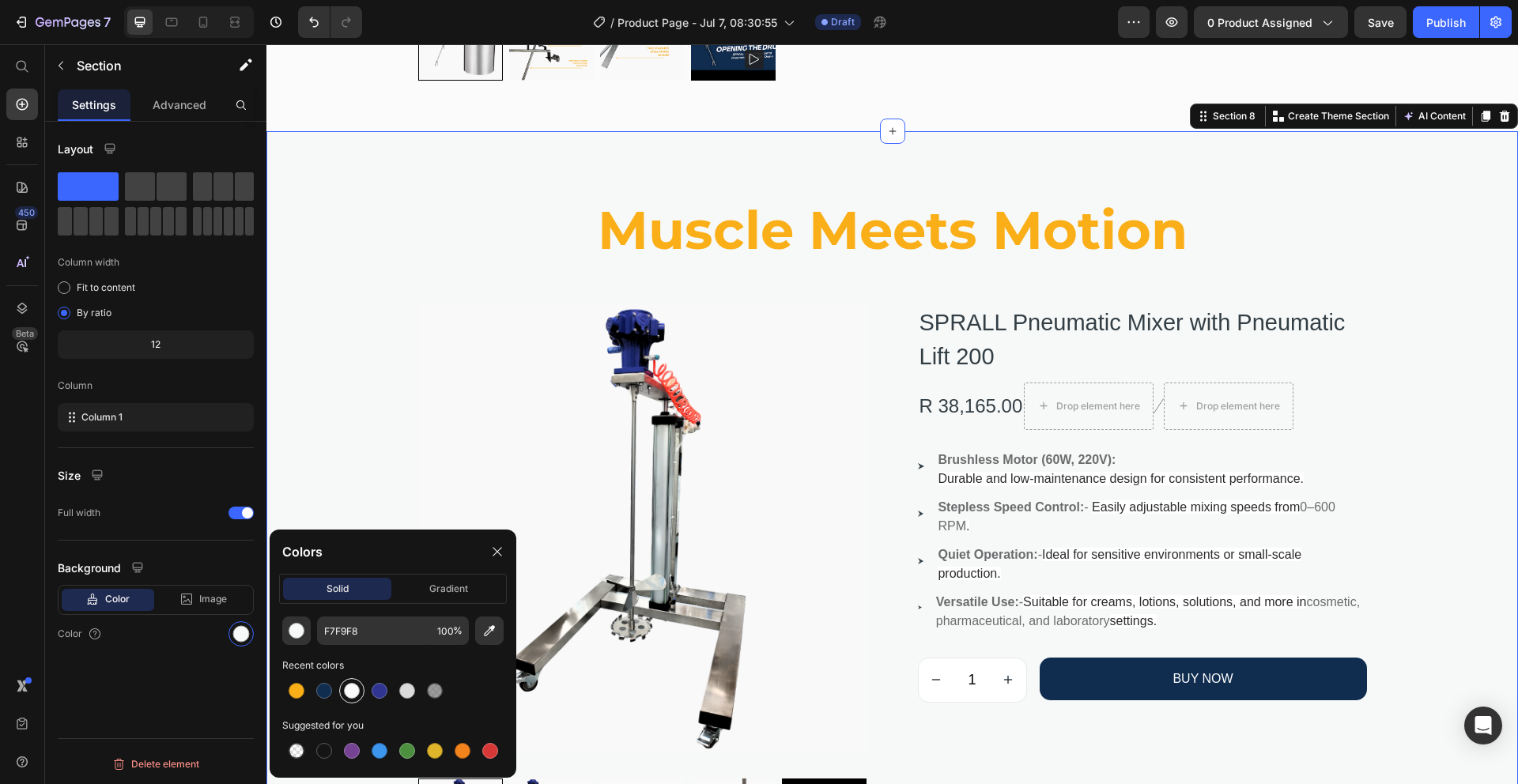 click at bounding box center [352, 691] 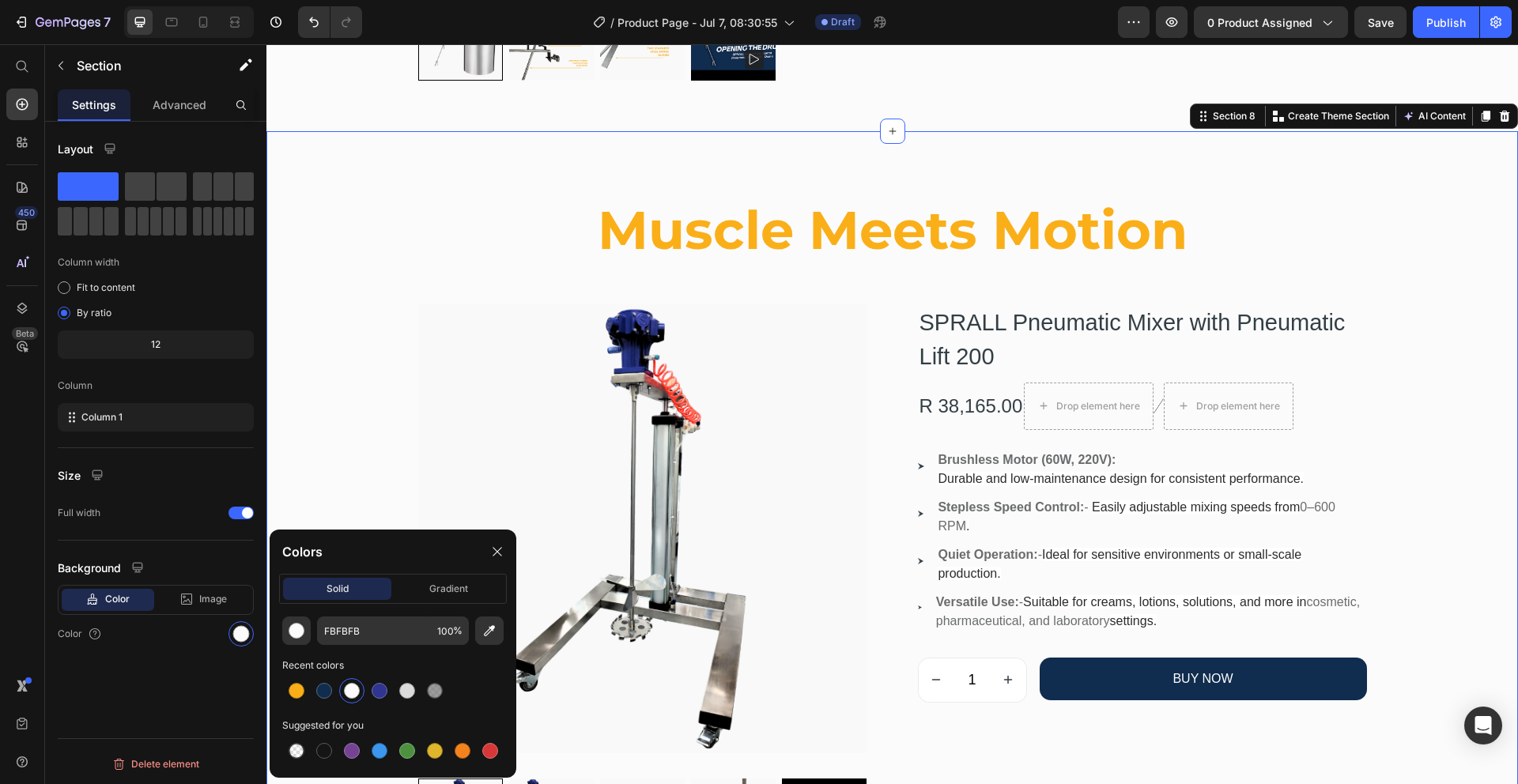 drag, startPoint x: 379, startPoint y: 379, endPoint x: 444, endPoint y: 392, distance: 66.287254 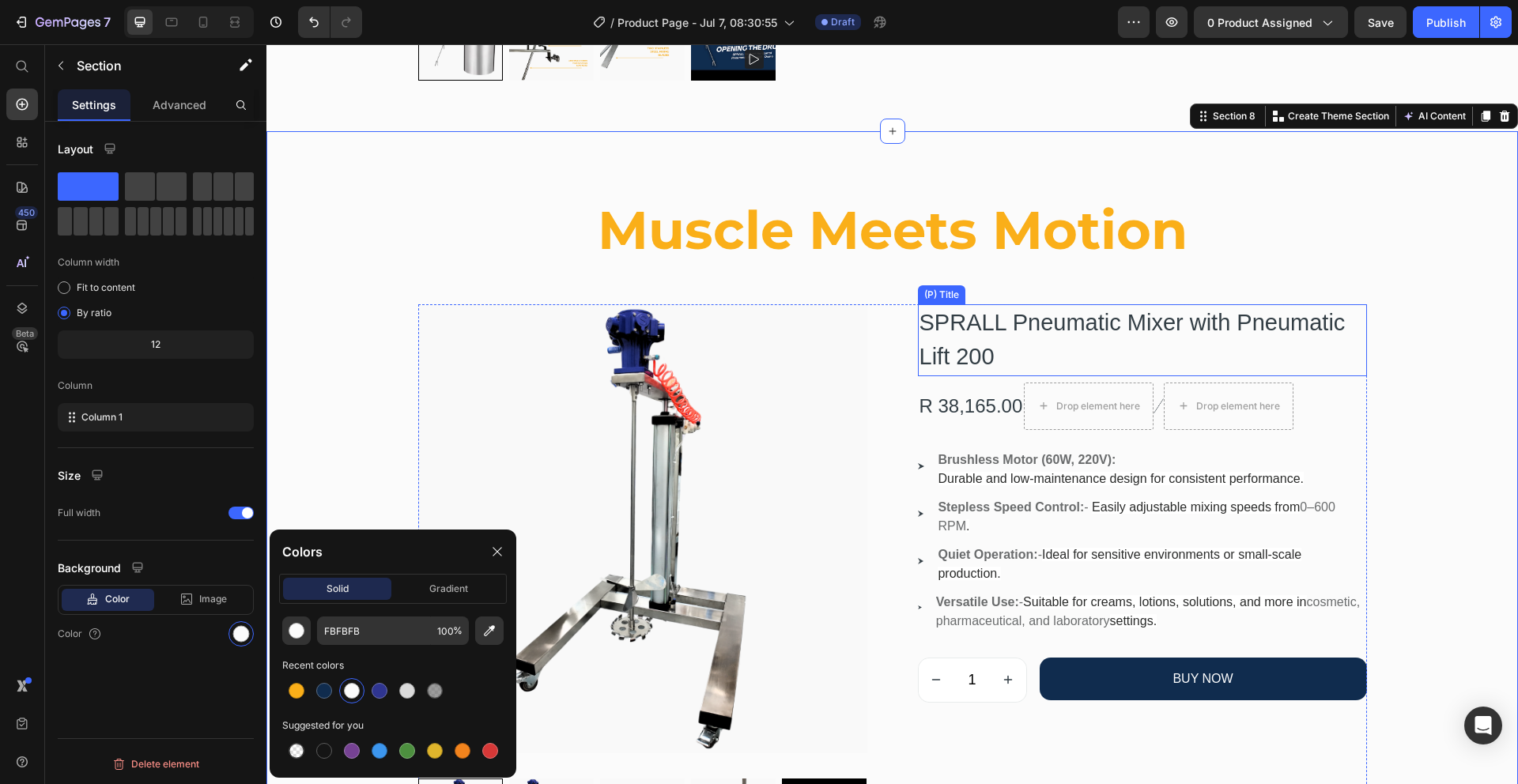 click on "SPRALL Pneumatic Mixer with Pneumatic Lift 200" at bounding box center (1142, 340) 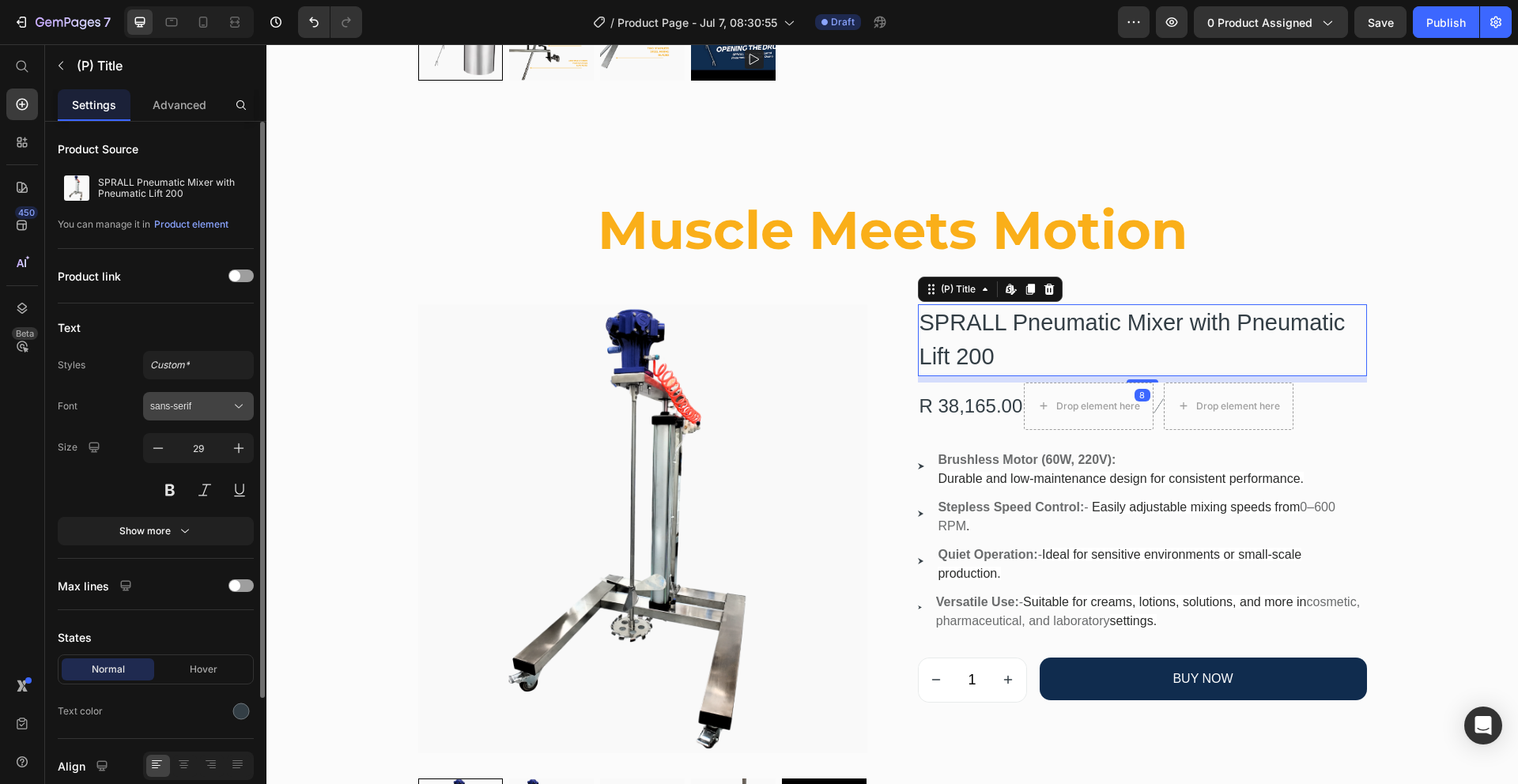 click on "sans-serif" at bounding box center (191, 406) 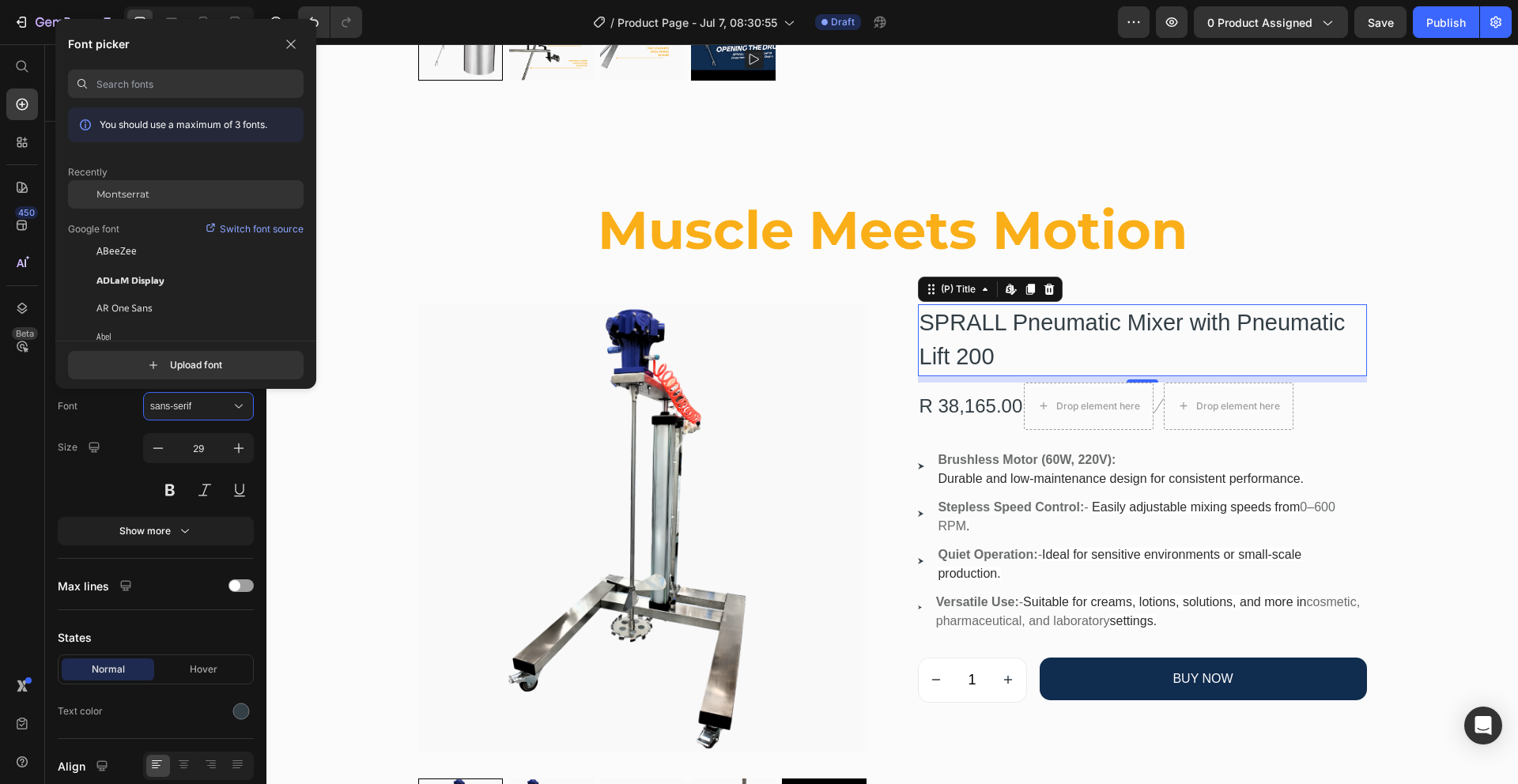 click on "Montserrat" 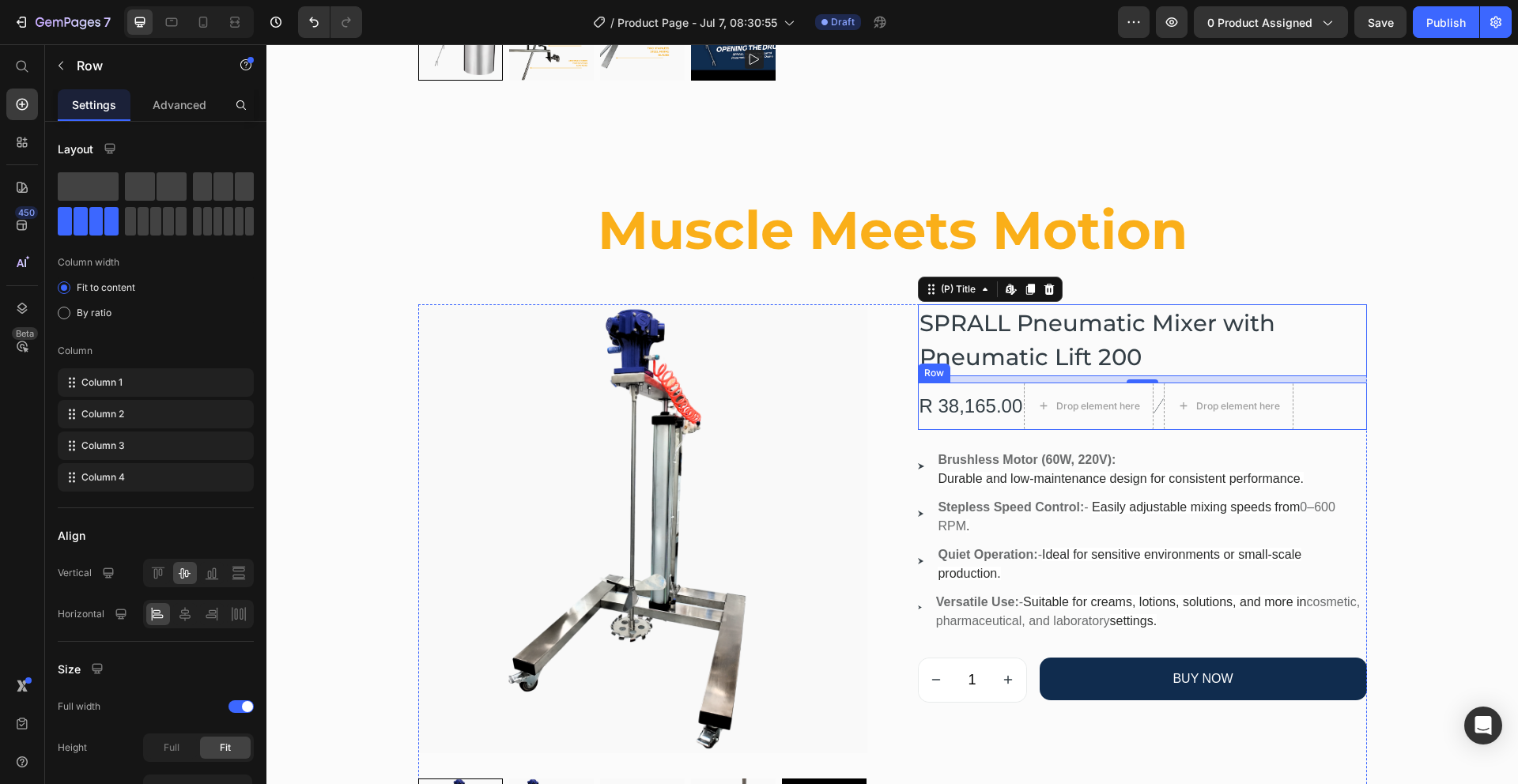 click on "R 38,165.00 (P) Price
Drop element here Image
Drop element here Row" at bounding box center (1142, 406) 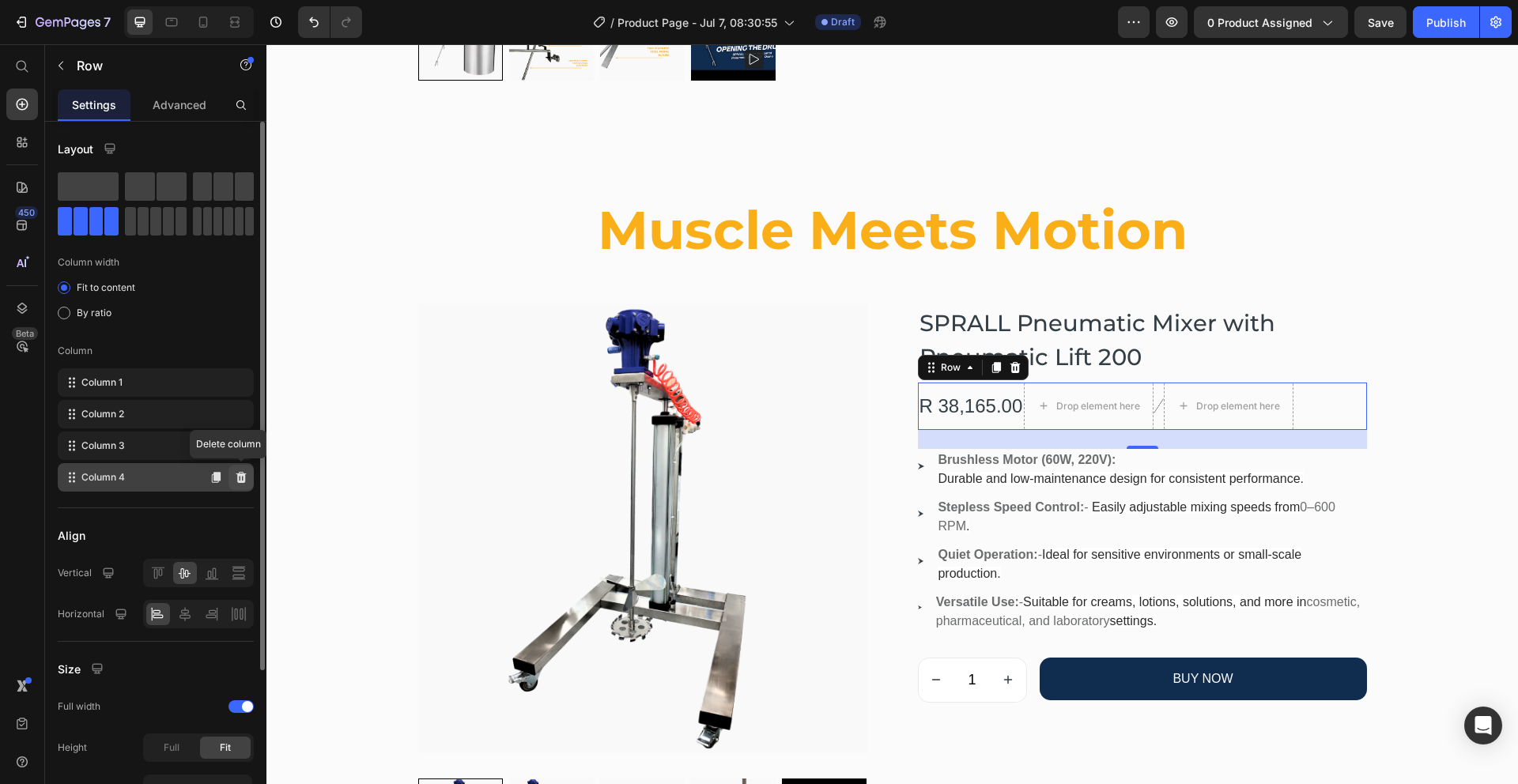 click 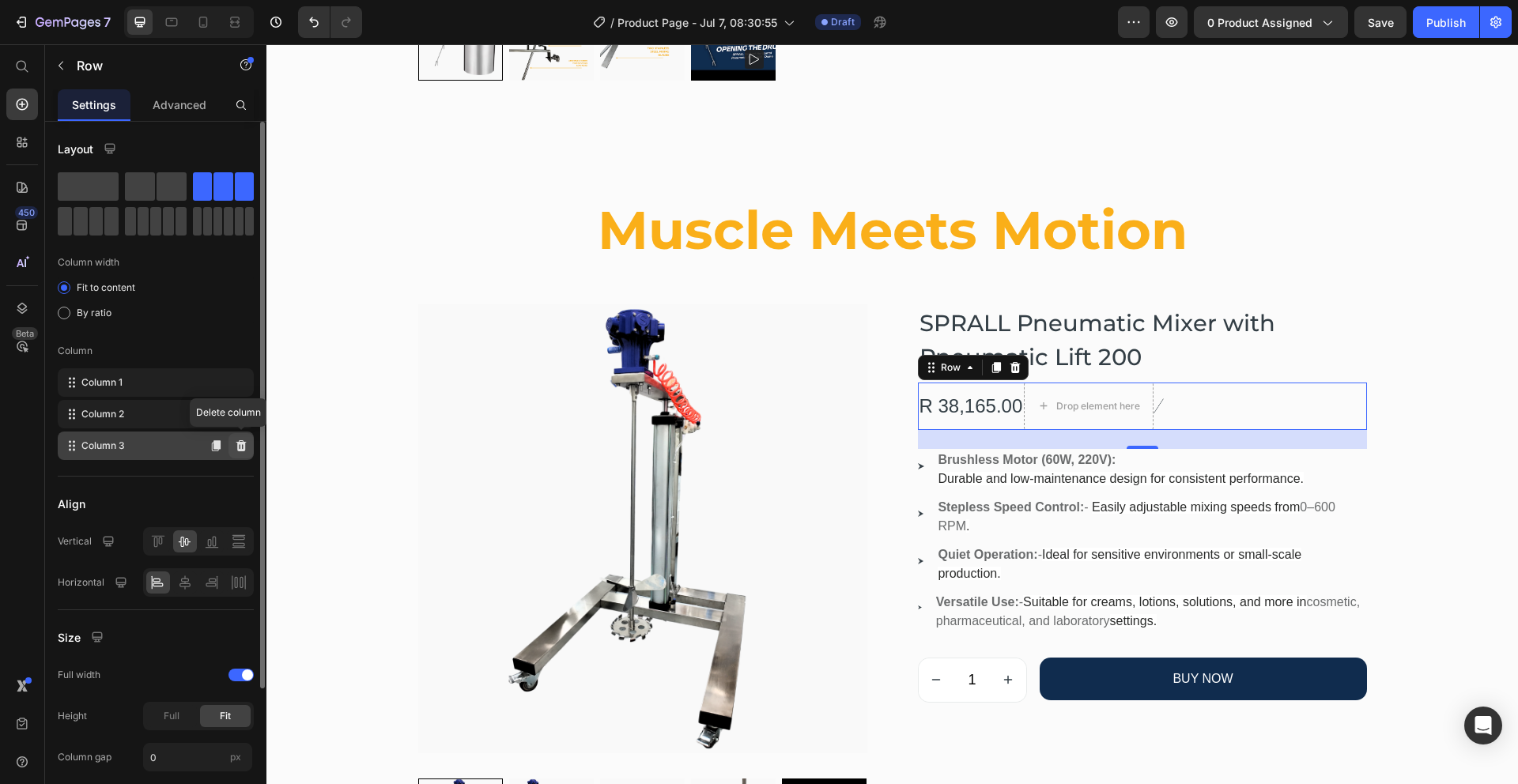 click 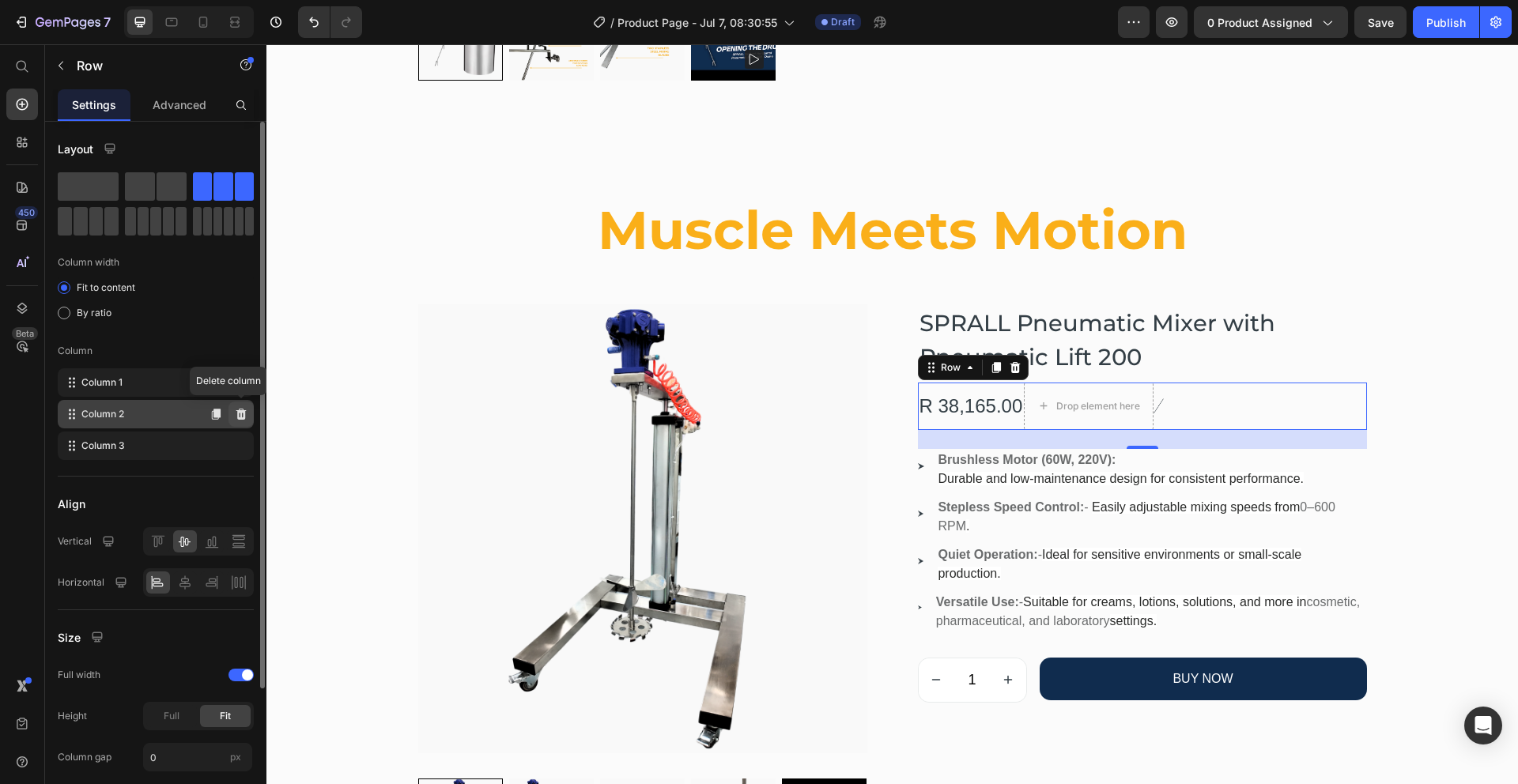 click 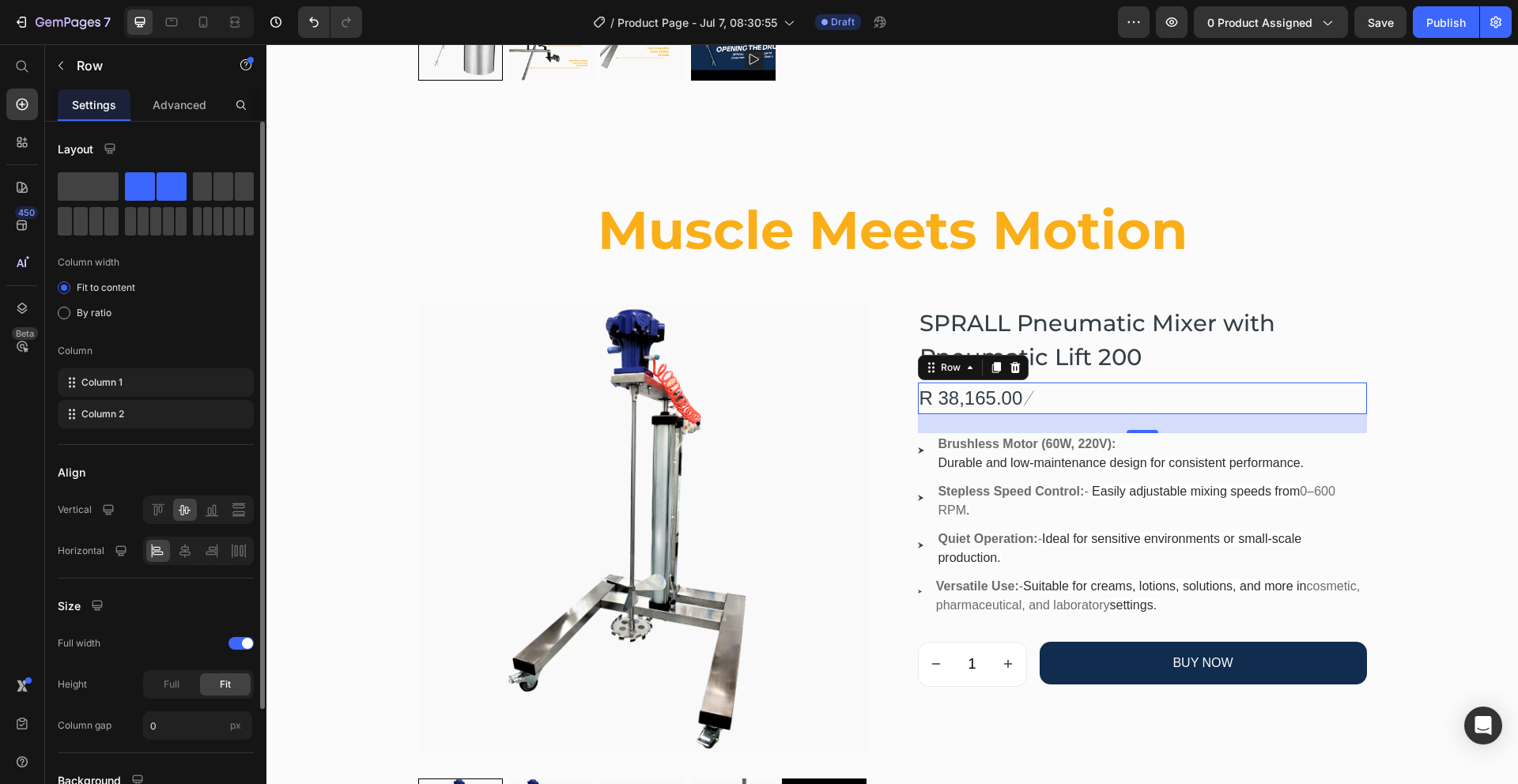 click 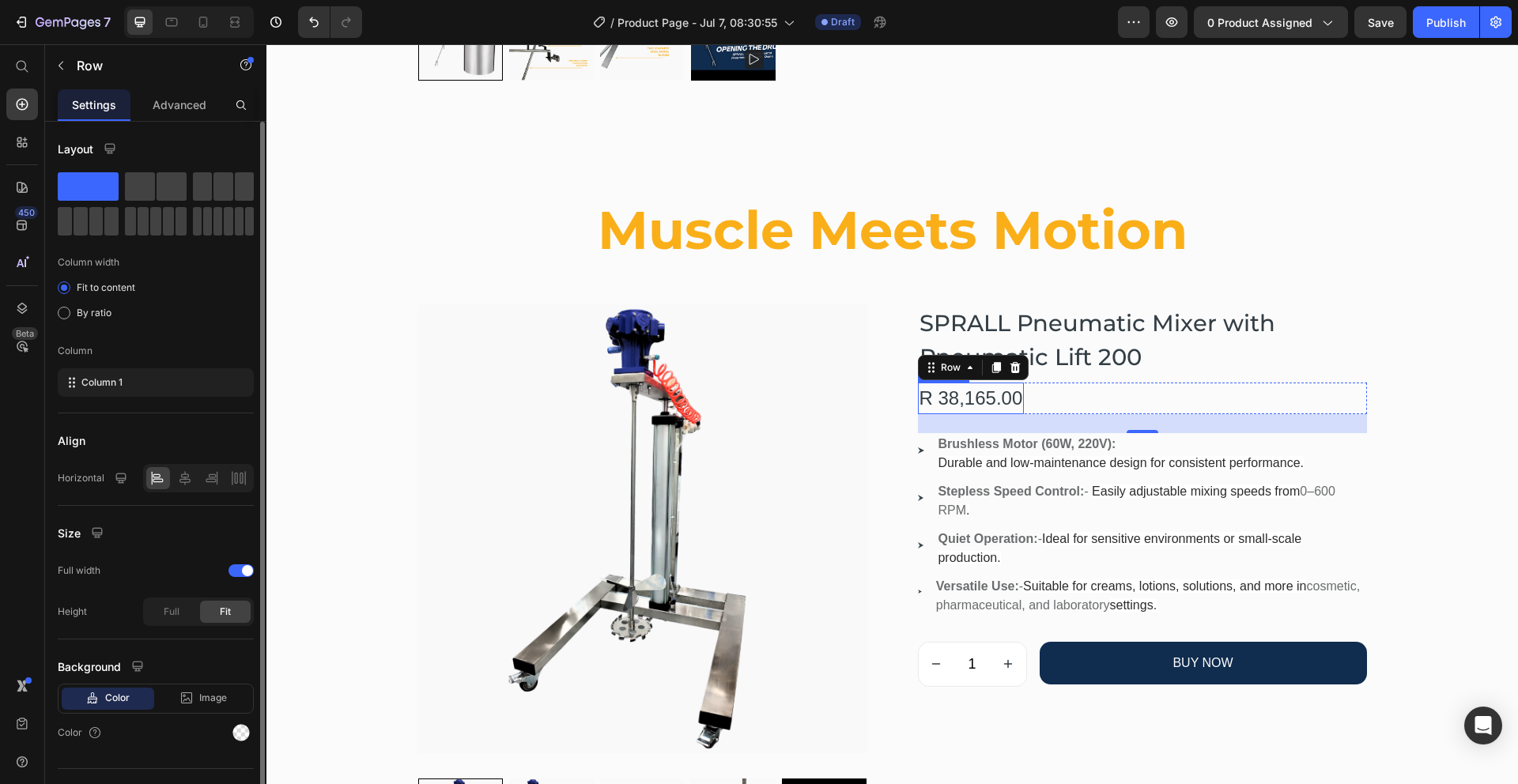 drag, startPoint x: 1000, startPoint y: 395, endPoint x: 938, endPoint y: 407, distance: 63.150614 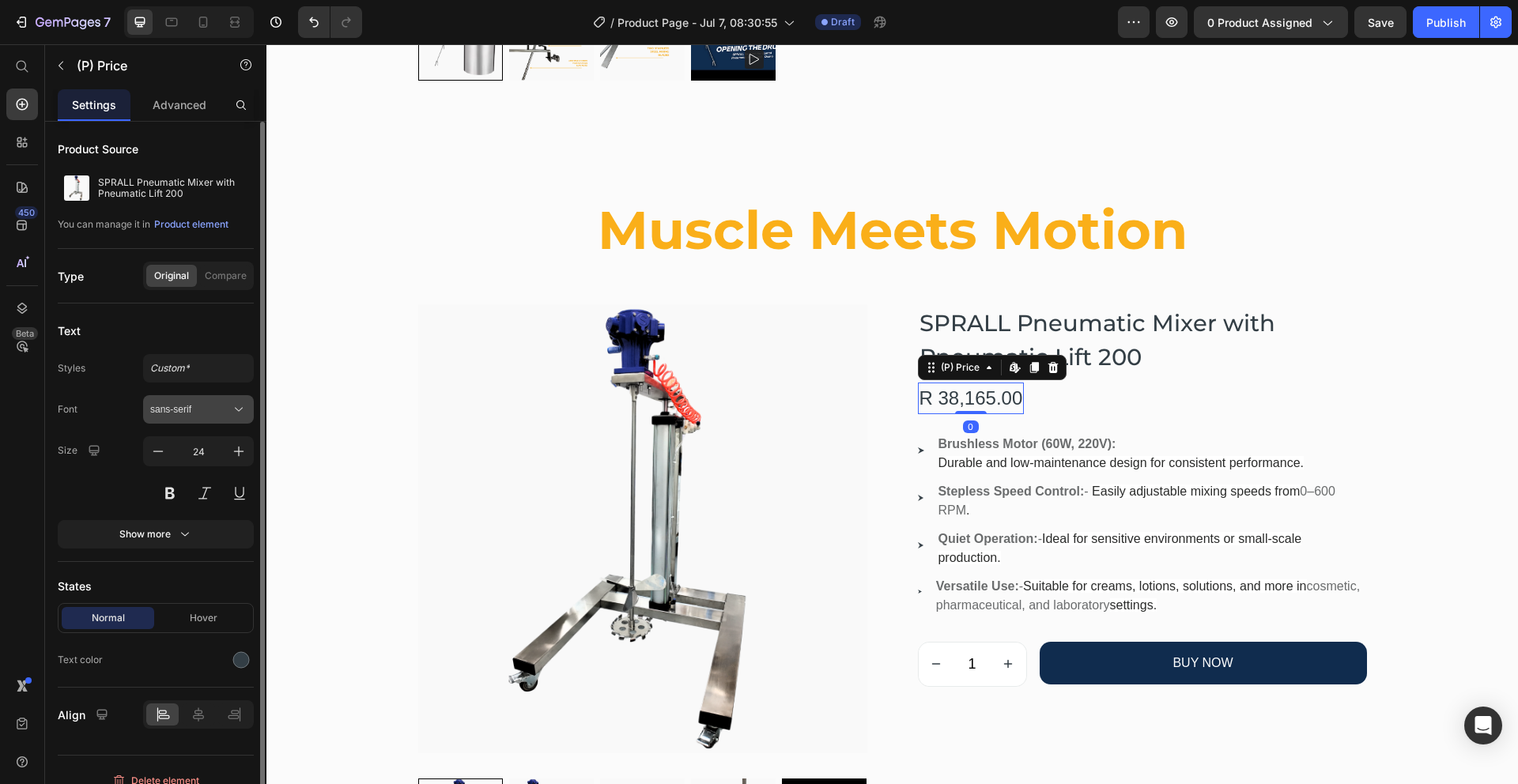 click on "sans-serif" at bounding box center [191, 409] 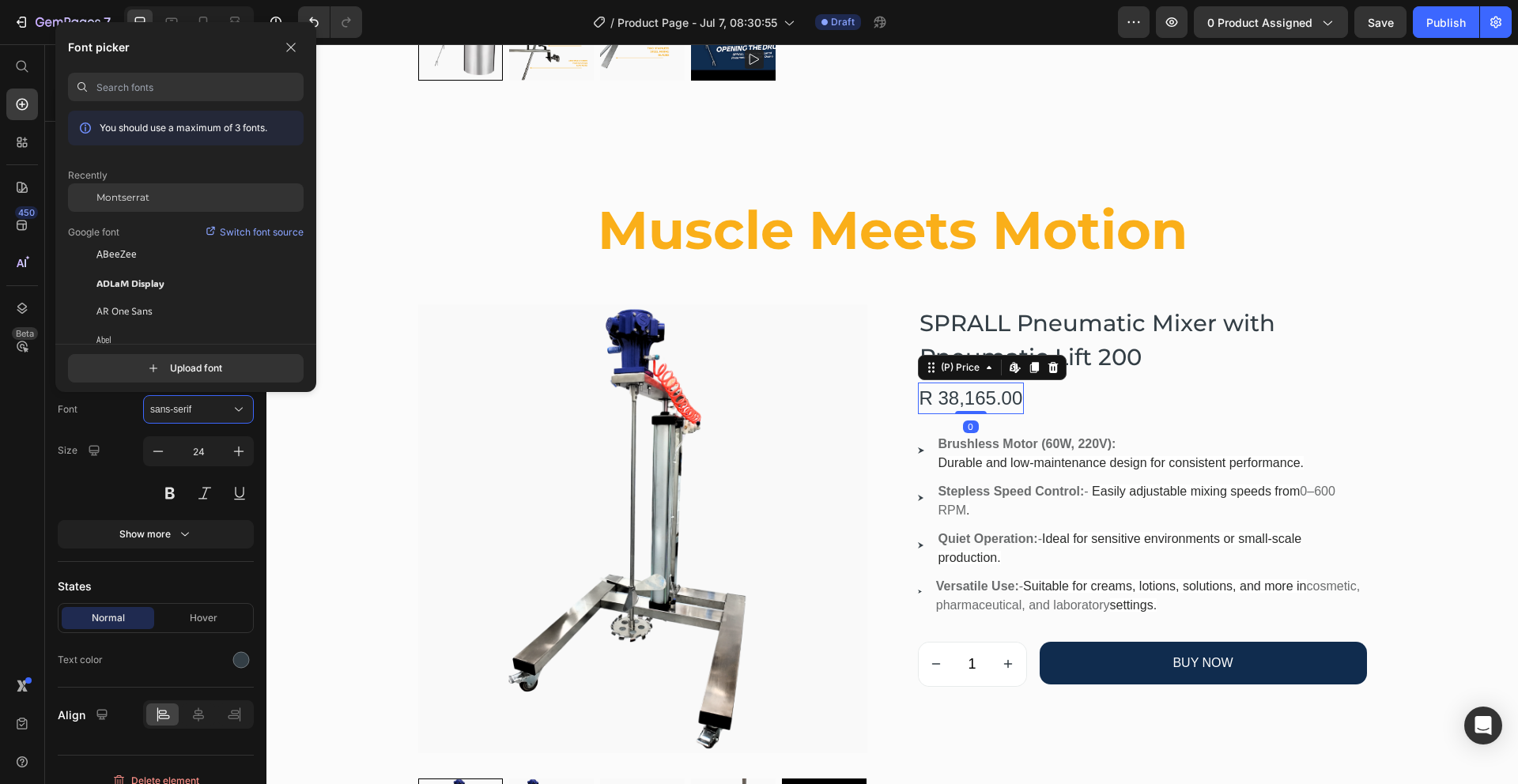 click on "Montserrat" 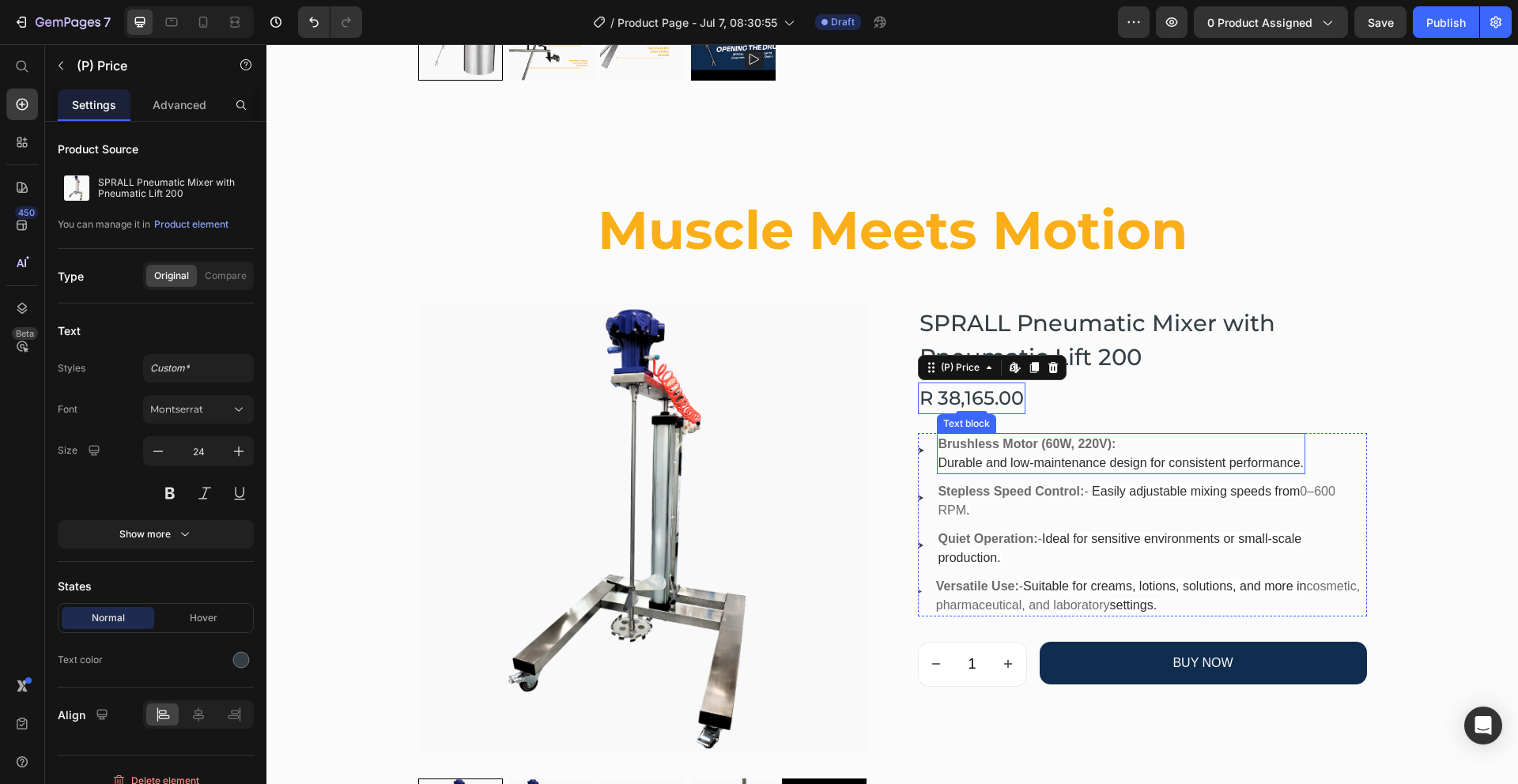 click on "Brushless Motor (60W, 220V):" at bounding box center [1121, 444] 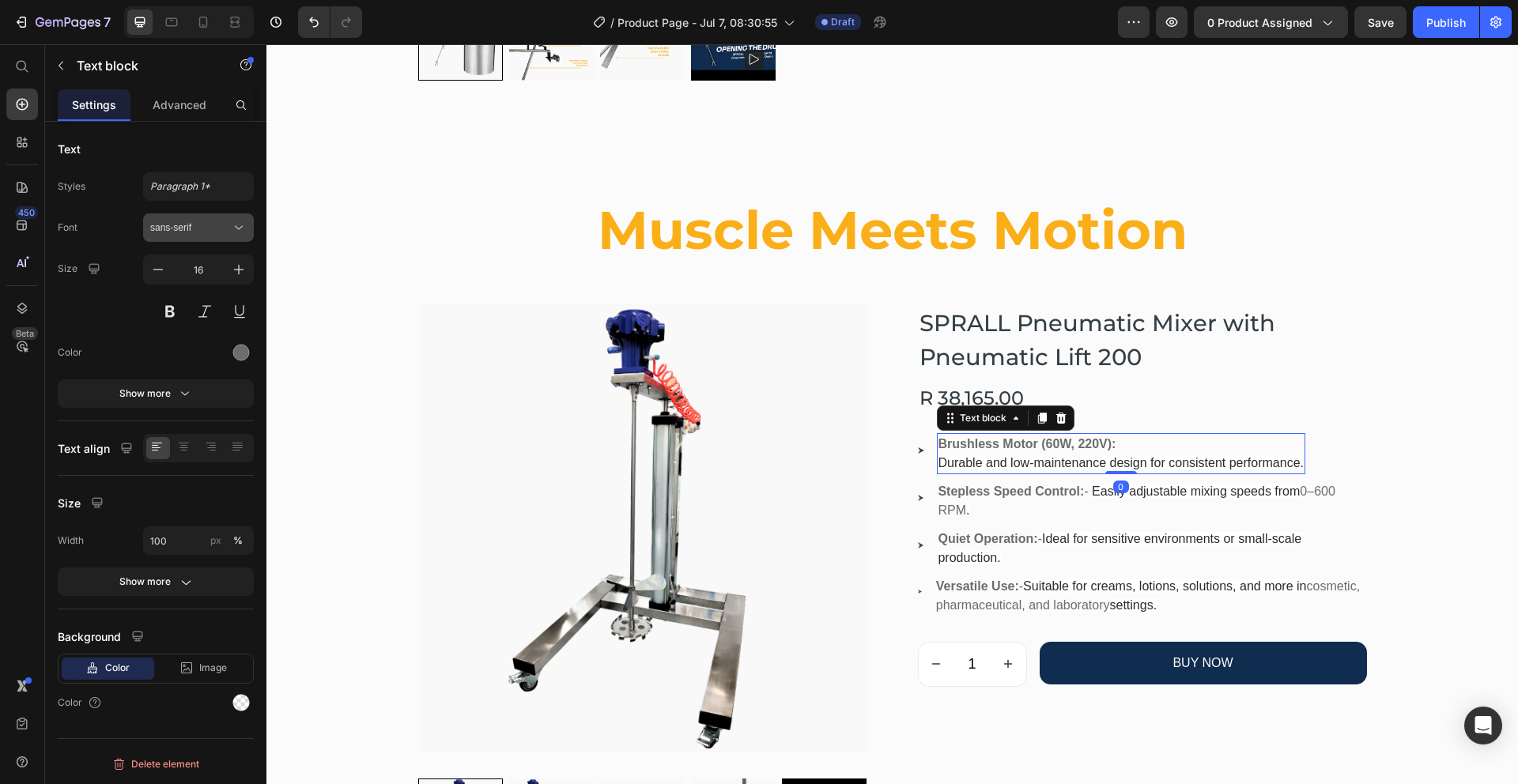 click on "sans-serif" at bounding box center [191, 228] 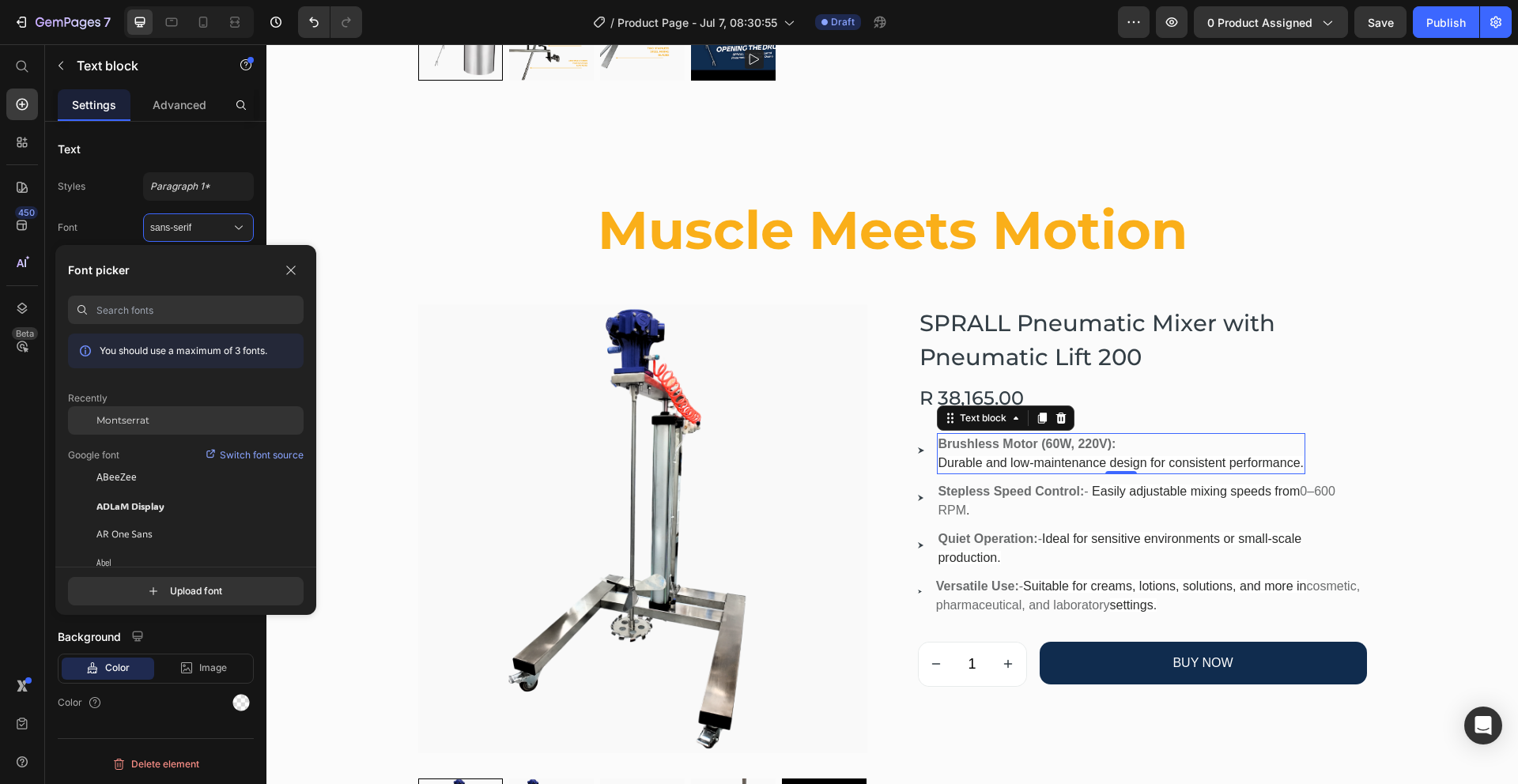 drag, startPoint x: 103, startPoint y: 430, endPoint x: 114, endPoint y: 431, distance: 11.045361 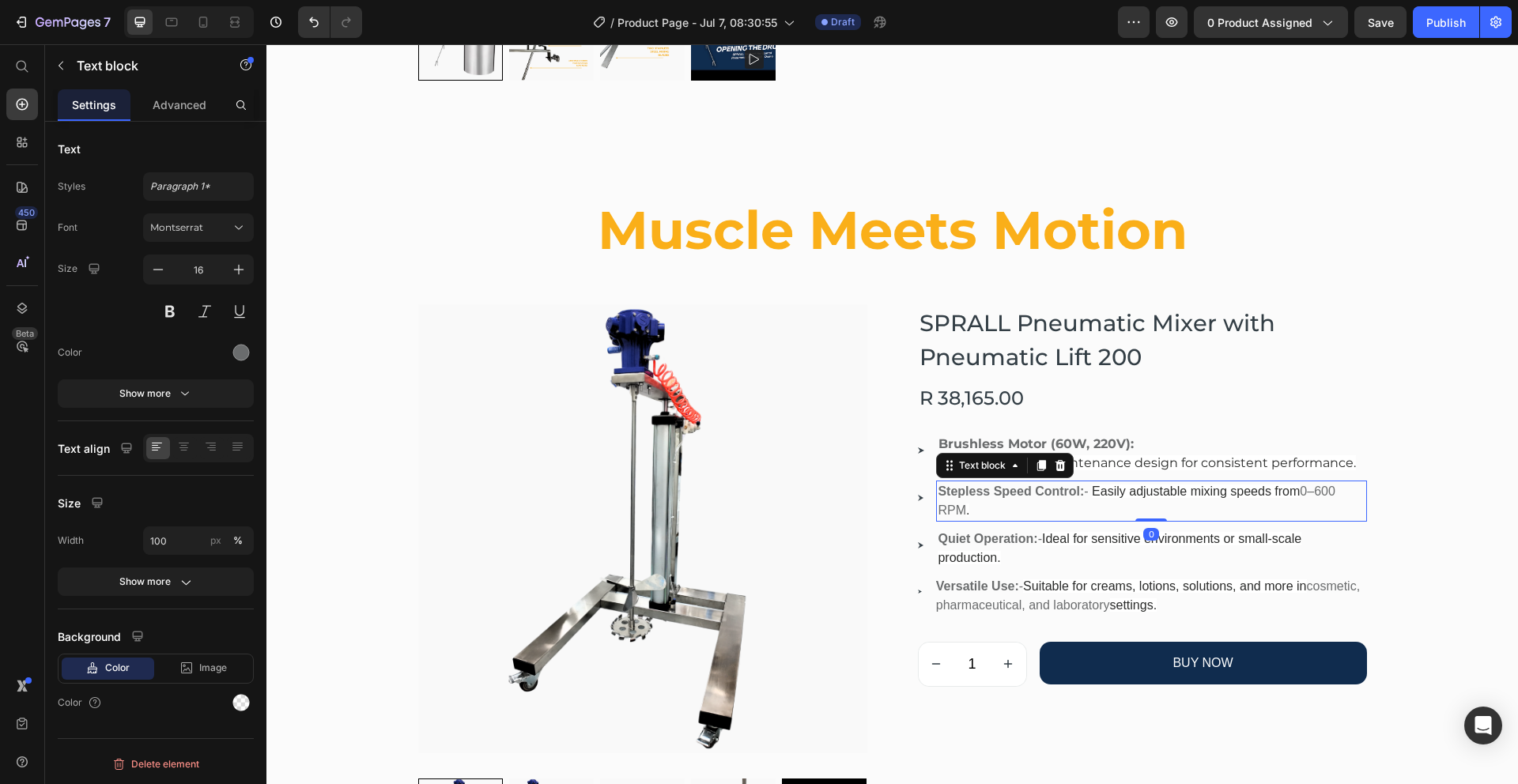 click on "Stepless Speed Control: -   Easily adjustable mixing speeds from  0–600 RPM ." at bounding box center (1151, 501) 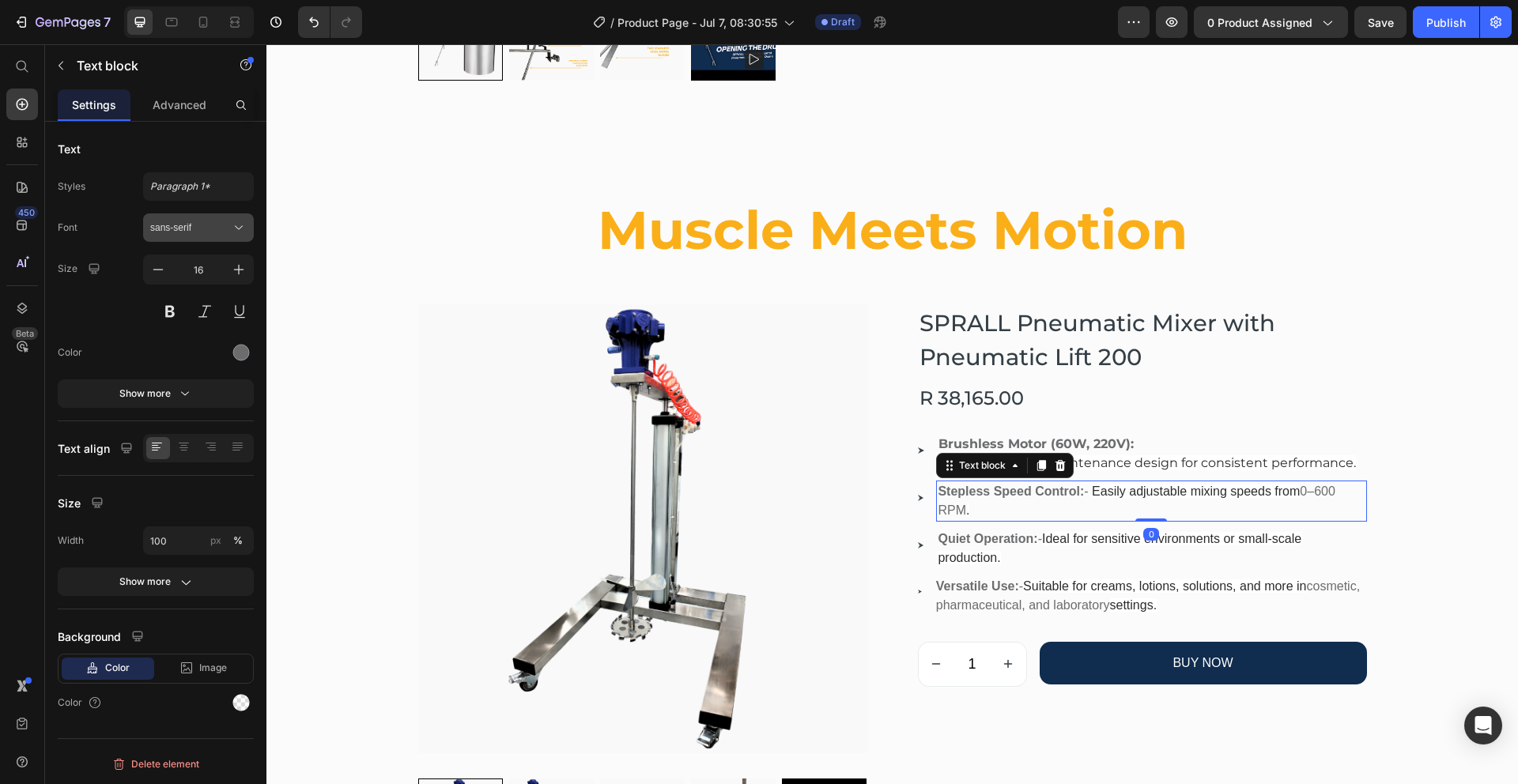 click on "sans-serif" at bounding box center (191, 228) 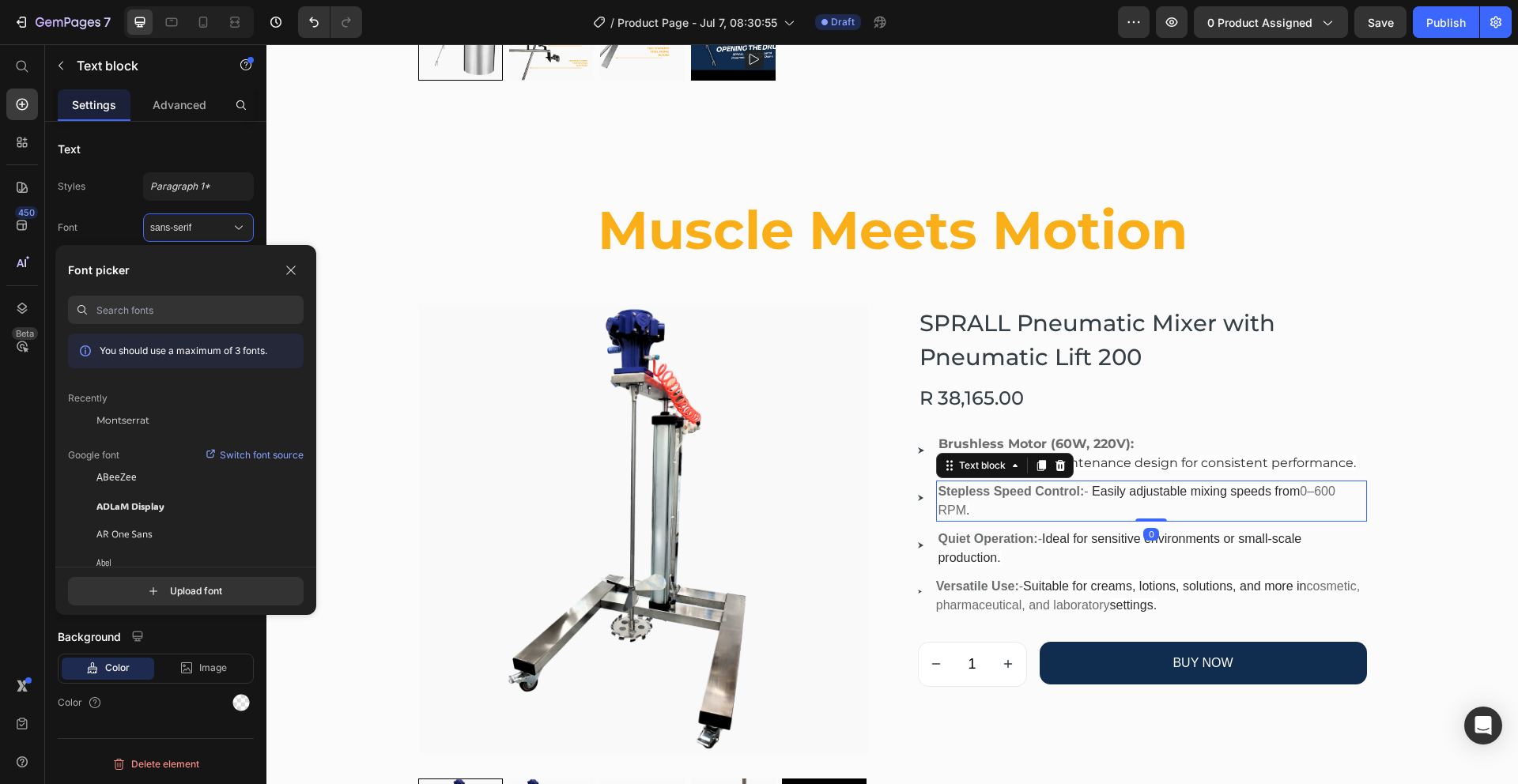 click on "Montserrat" at bounding box center [123, 420] 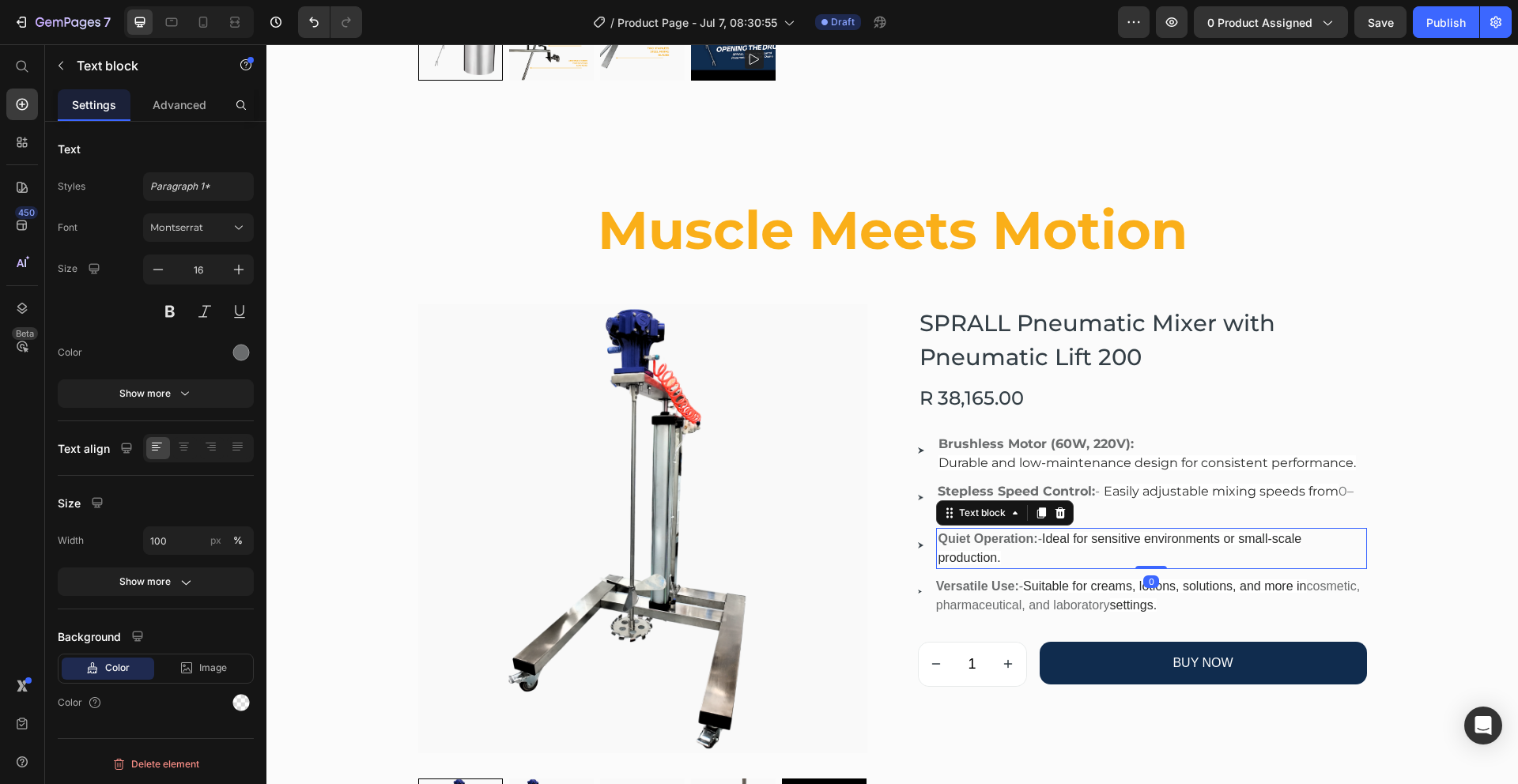 drag, startPoint x: 983, startPoint y: 540, endPoint x: 860, endPoint y: 518, distance: 124.95199 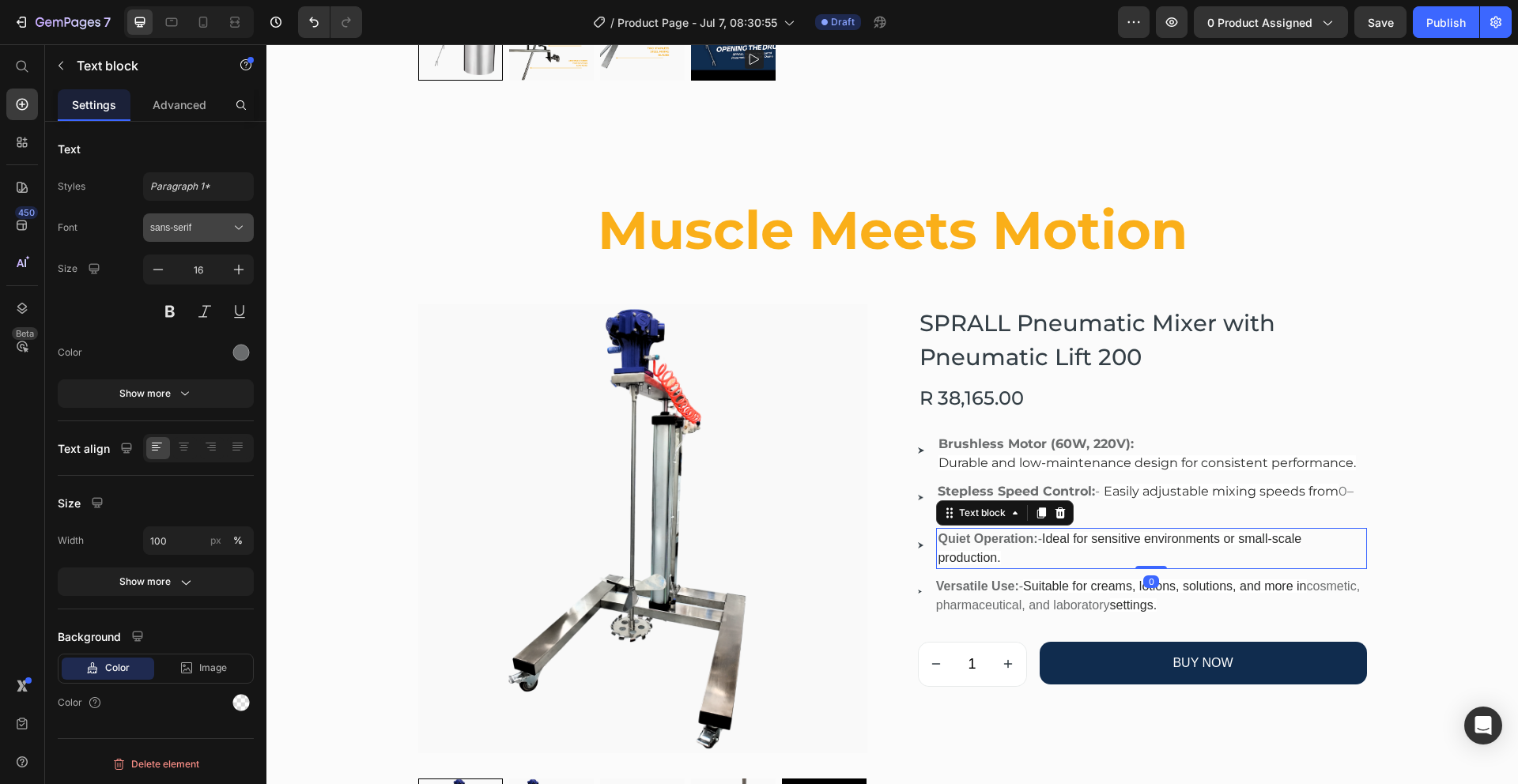 click on "sans-serif" at bounding box center [191, 228] 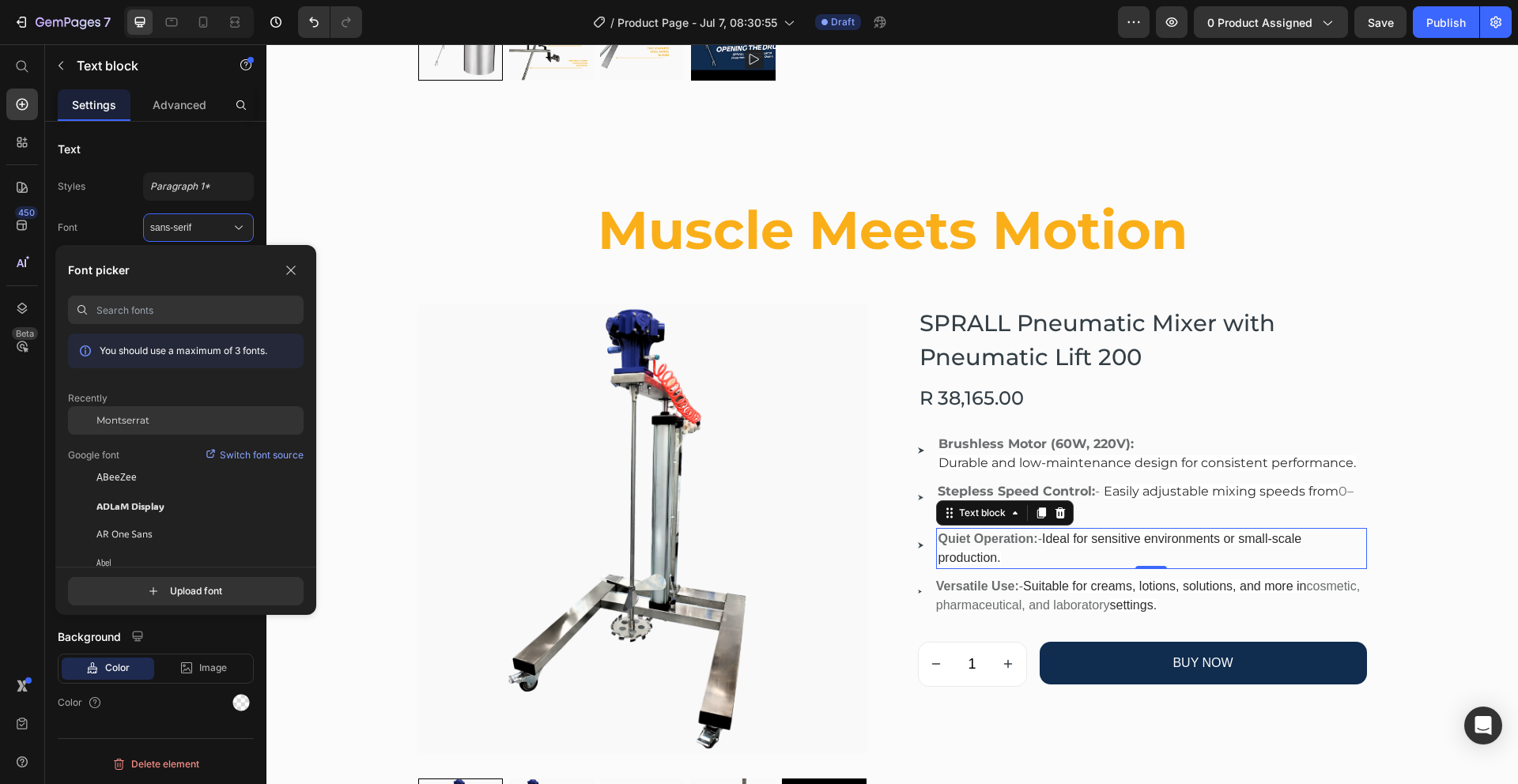 click on "Montserrat" 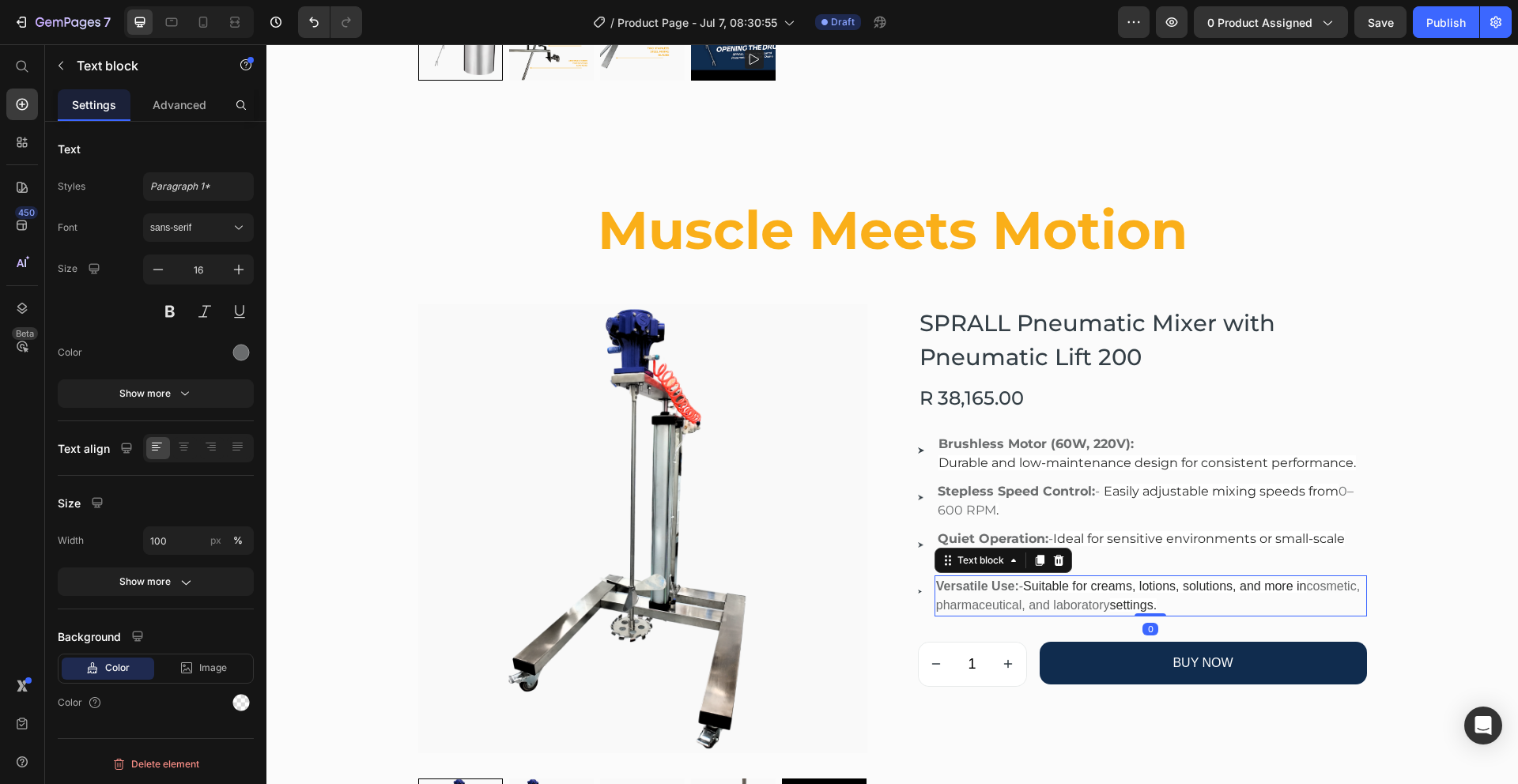 drag, startPoint x: 1086, startPoint y: 597, endPoint x: 928, endPoint y: 538, distance: 168.65646 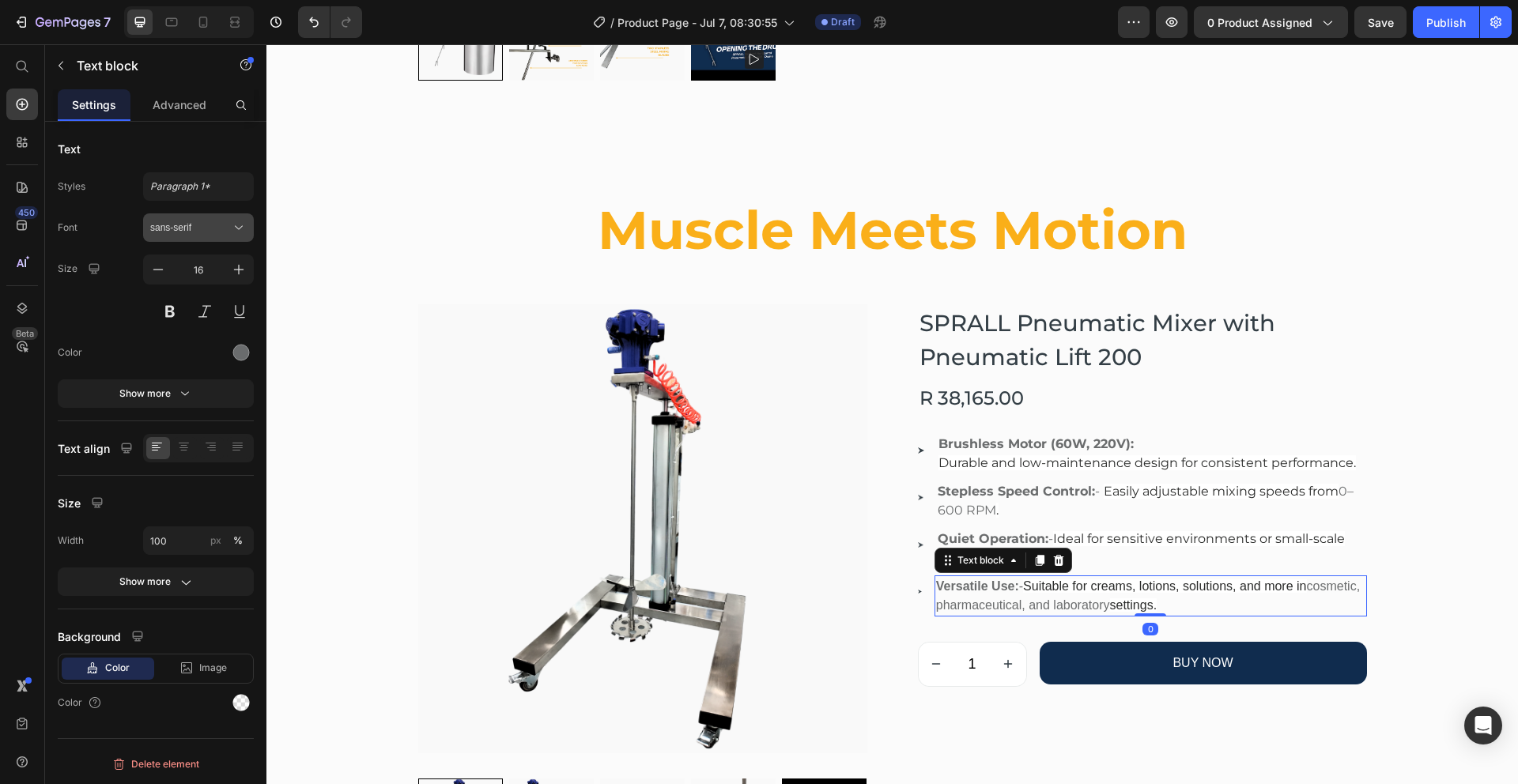 click on "sans-serif" at bounding box center (198, 228) 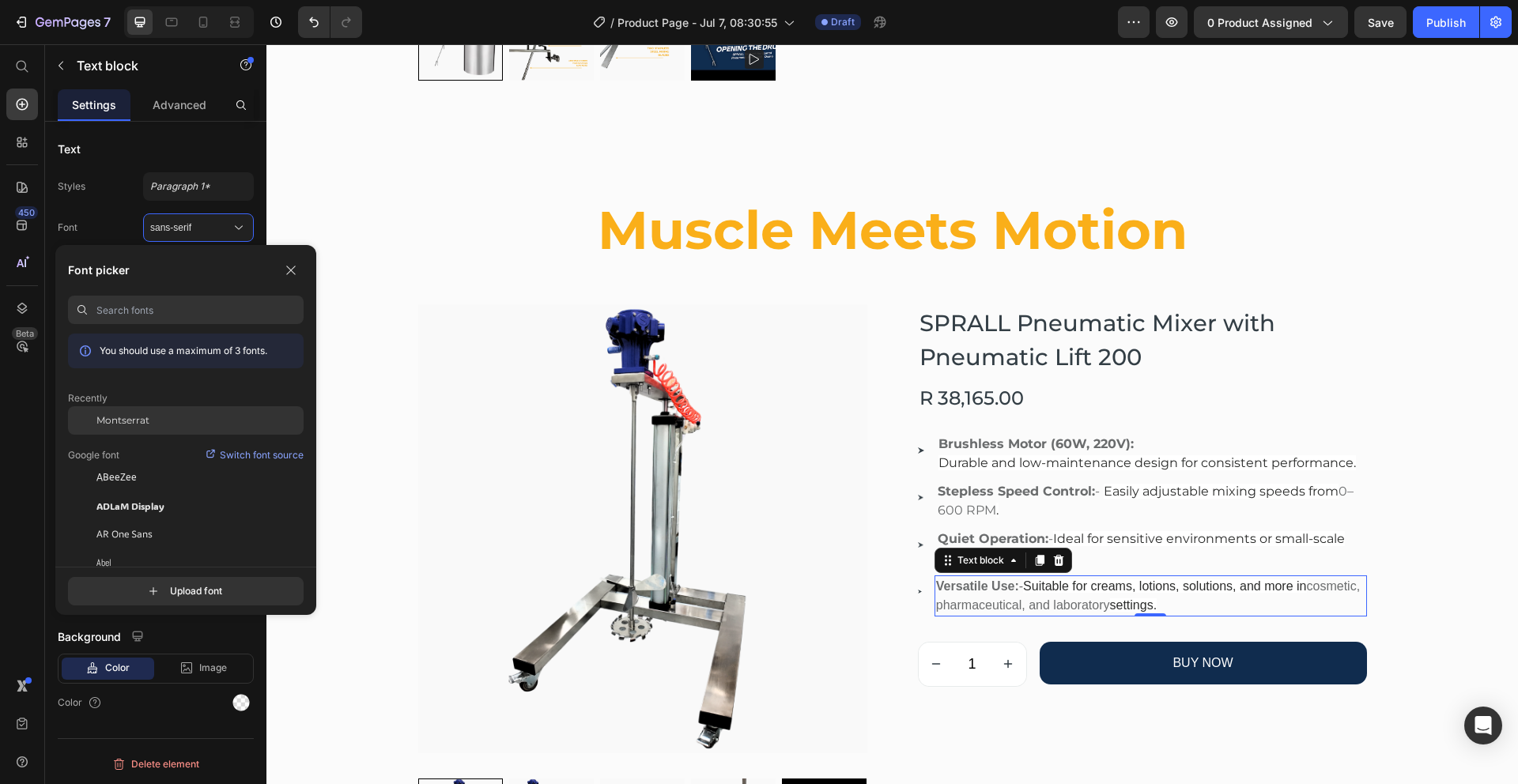 click on "Montserrat" at bounding box center (123, 420) 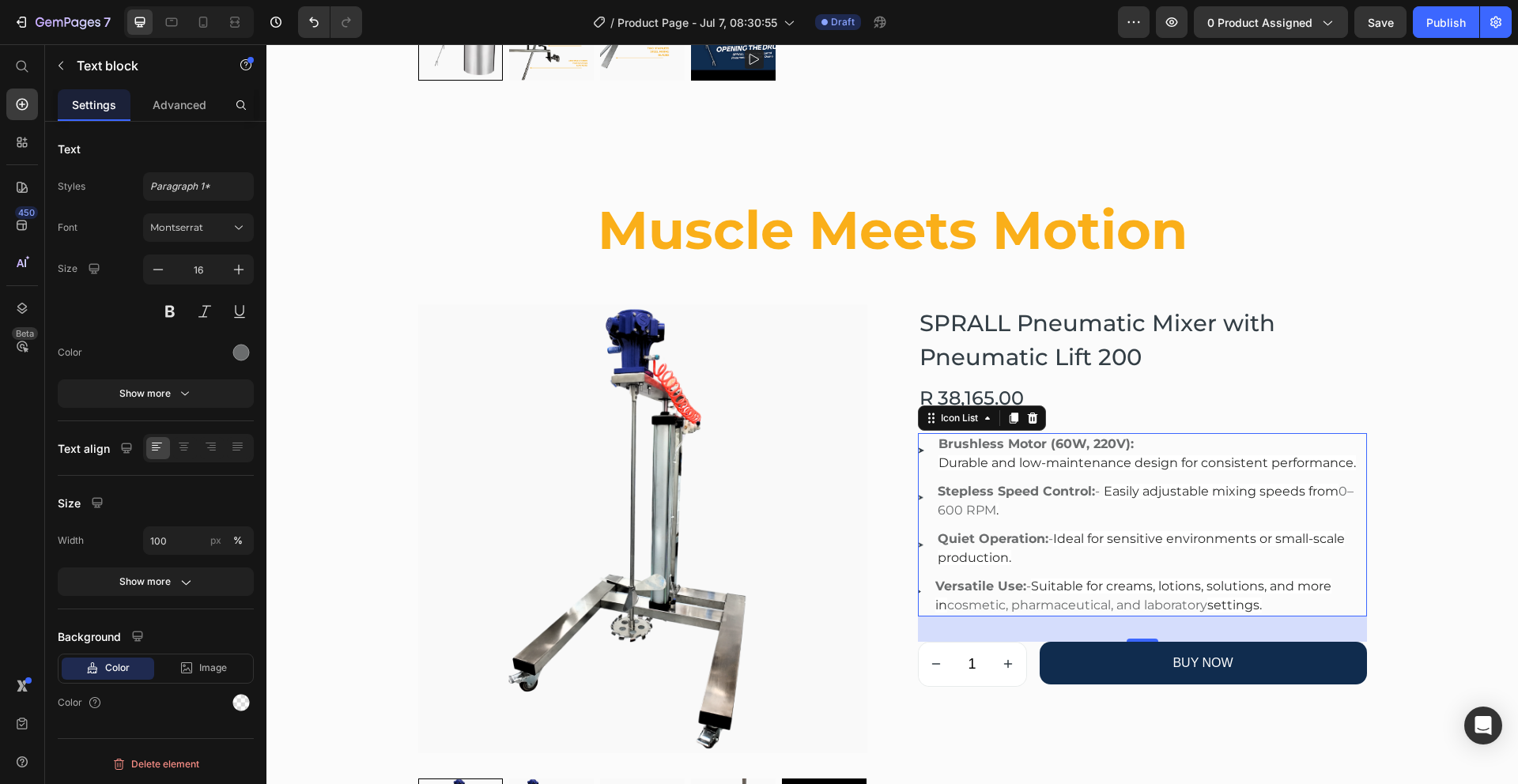 click on "Image Brushless Motor (60W, 220V): Durable and low-maintenance design for consistent performance. Text block Image Stepless Speed Control: -   Easily adjustable mixing speeds from  0–600 RPM . Text block Image Quiet Operation: -  Ideal for sensitive environments or small-scale production. Text block Image Versatile Use:  -  Suitable for creams, lotions, solutions, and more in  cosmetic, pharmaceutical, and laboratory  settings. Text block" at bounding box center (1142, 525) 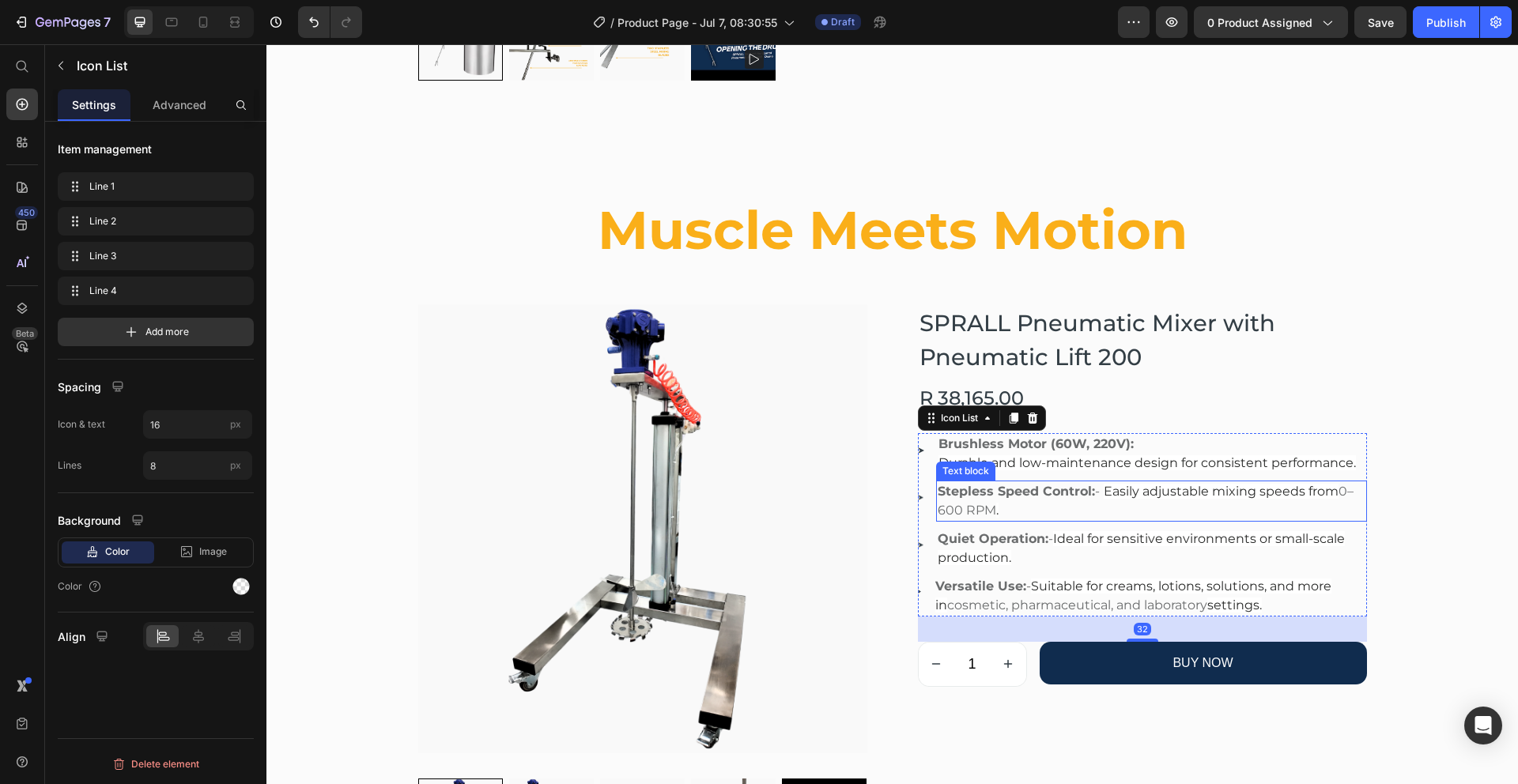 click on "Easily adjustable mixing speeds from" at bounding box center [1221, 491] 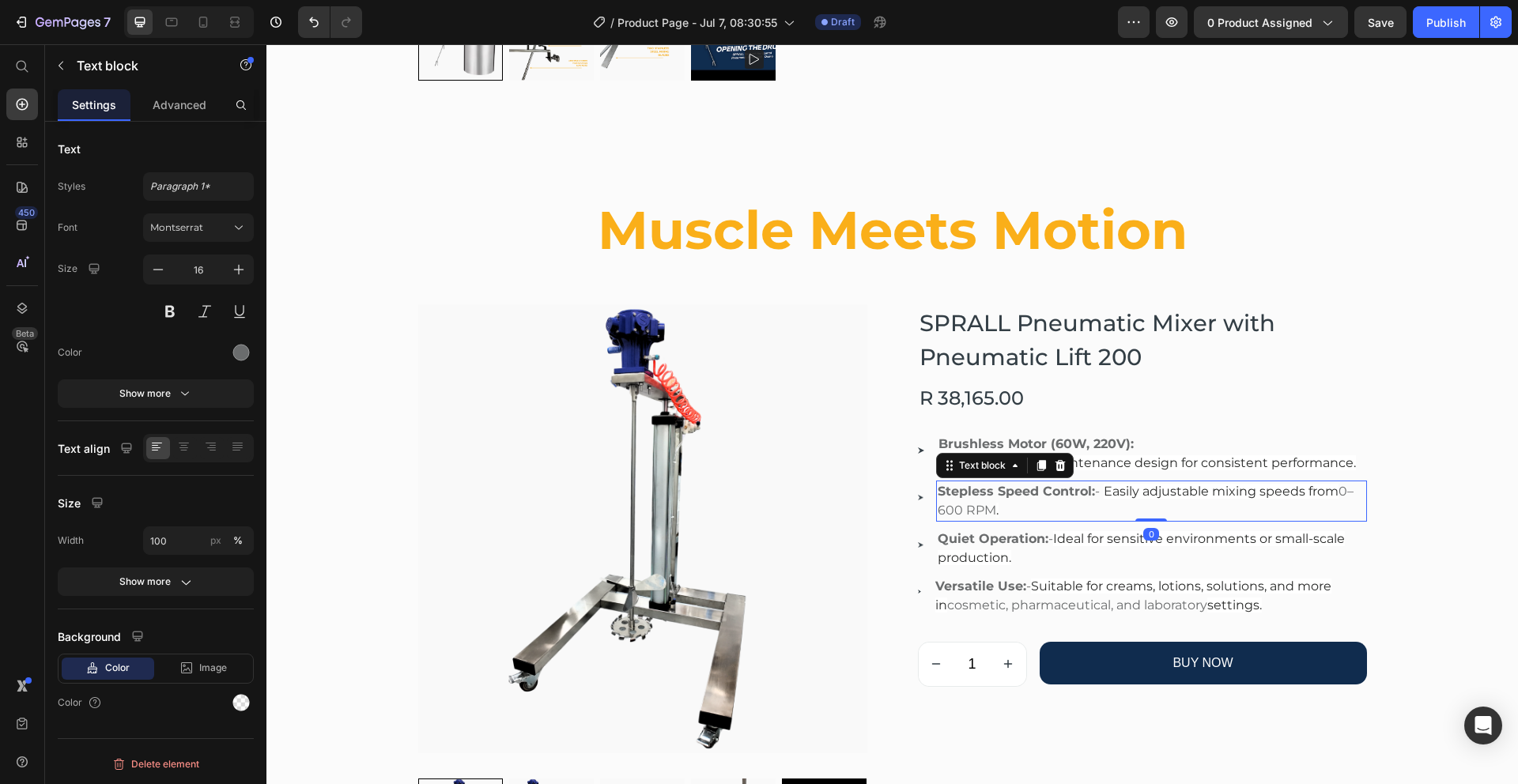 click on "Easily adjustable mixing speeds from" at bounding box center (1221, 491) 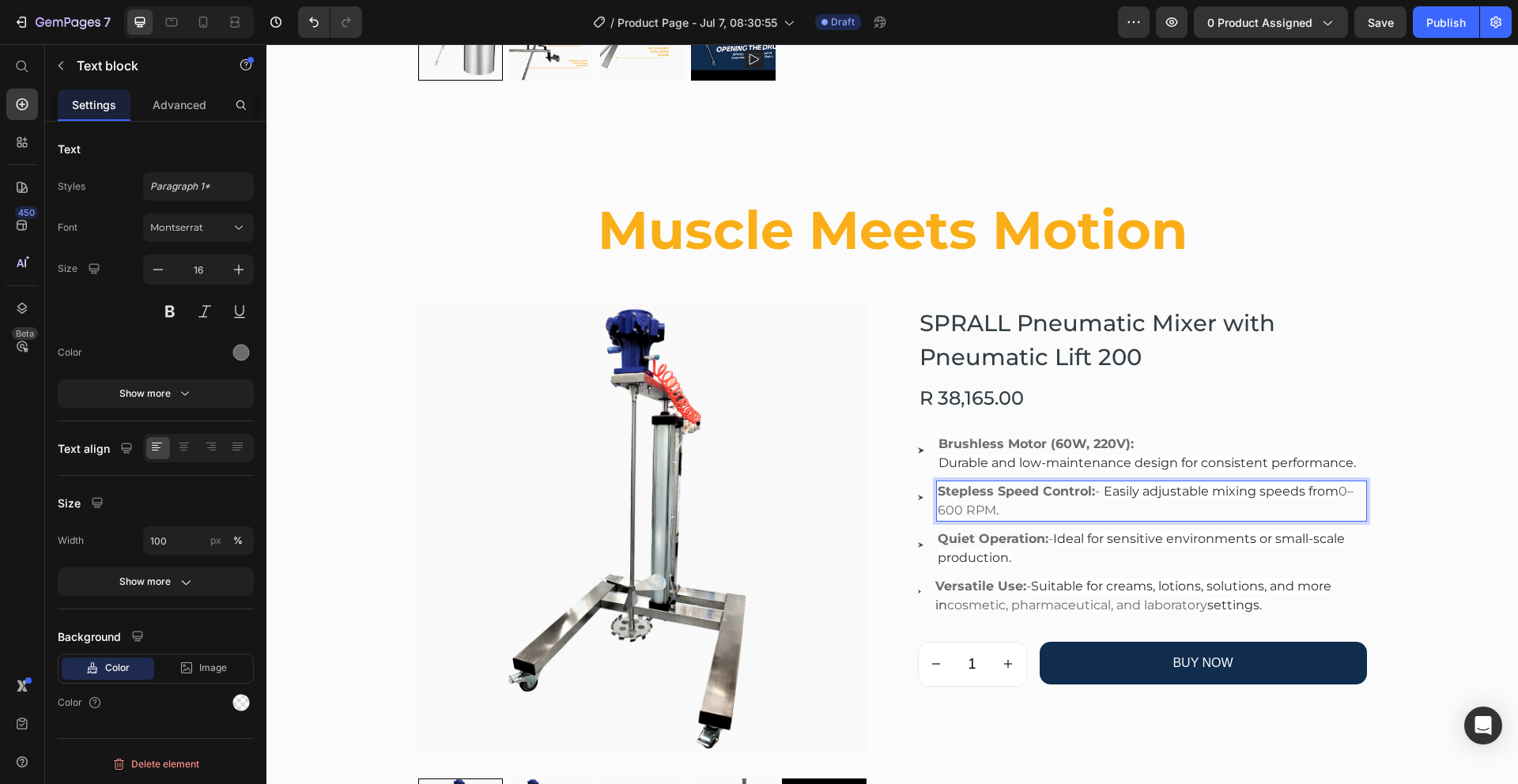 click at bounding box center (1101, 491) 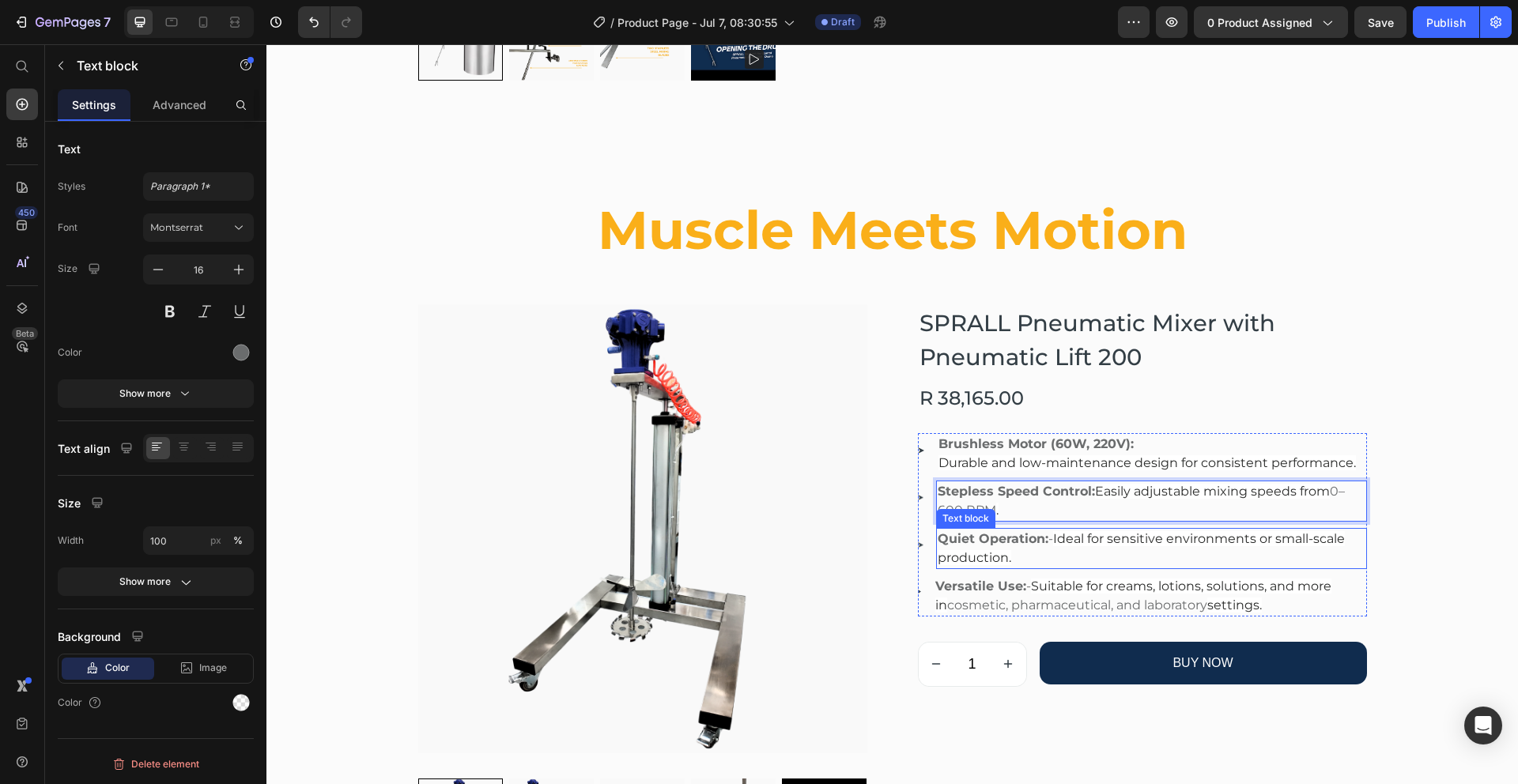 click on "Quiet Operation: -  Ideal for sensitive environments or small-scale production." at bounding box center (1151, 548) 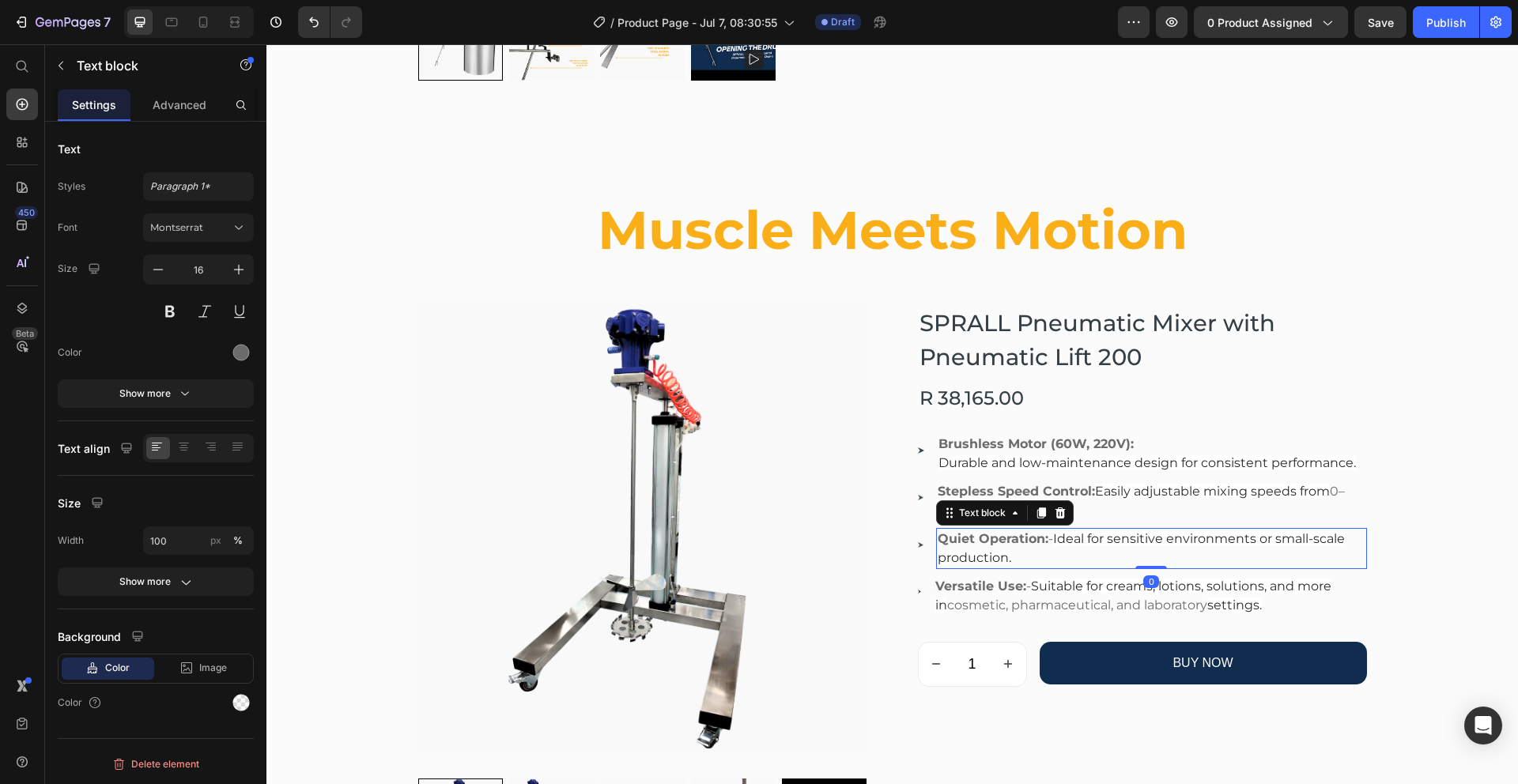 click on "Ideal for sensitive environments or small-scale production." at bounding box center (1141, 548) 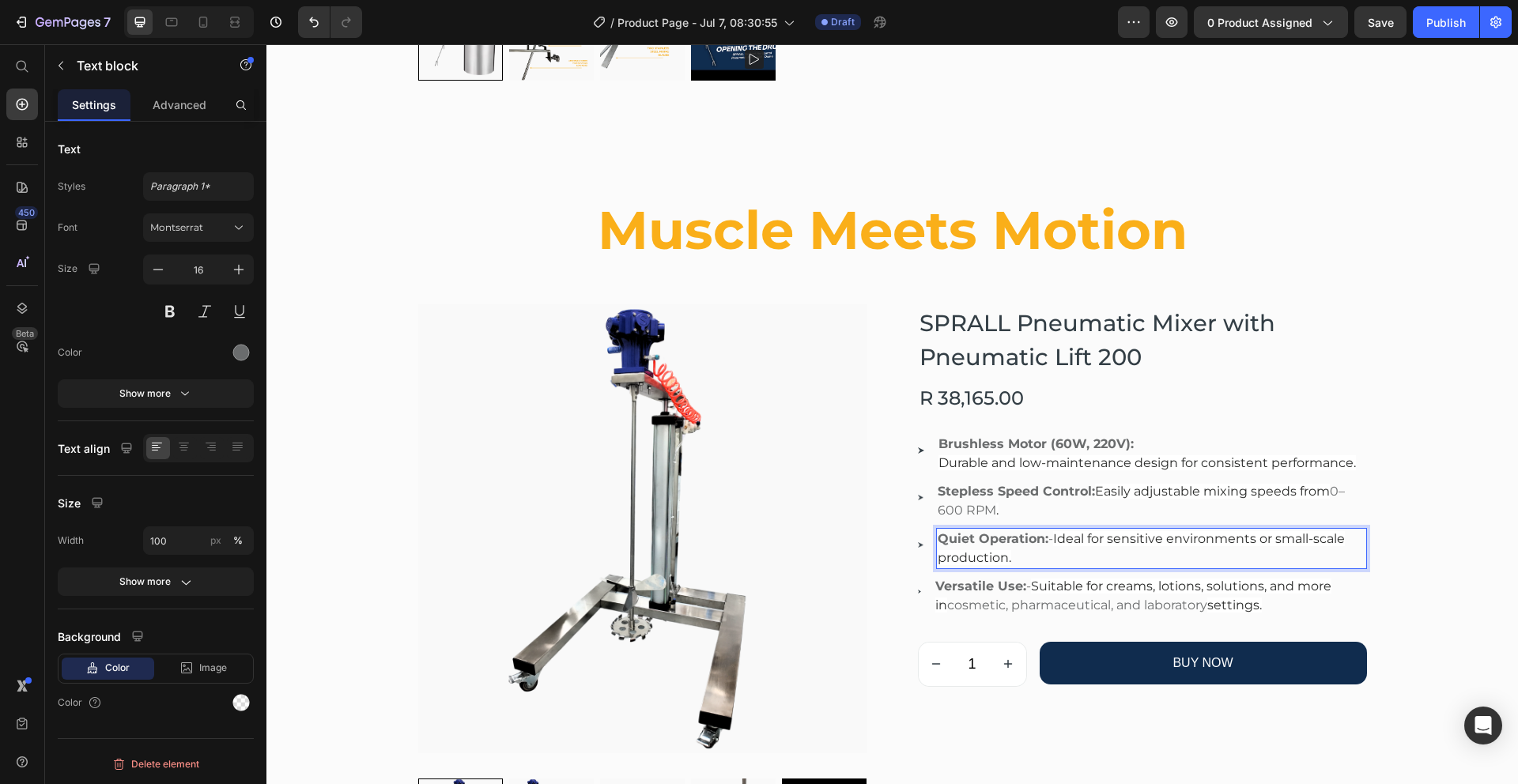 click on "Quiet Operation: -  Ideal for sensitive environments or small-scale production." at bounding box center [1151, 548] 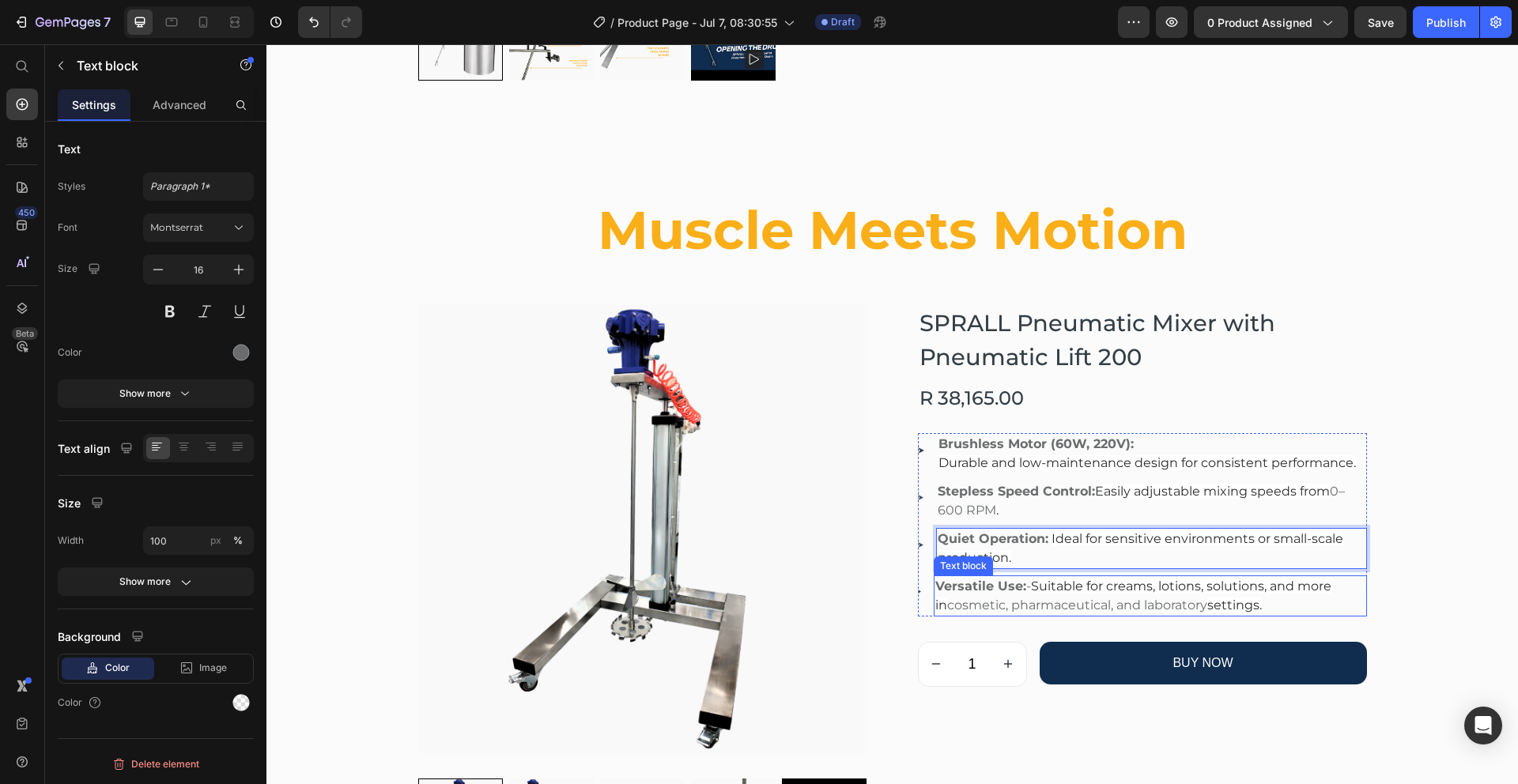 click on "Versatile Use:  -  Suitable for creams, lotions, solutions, and more in  cosmetic, pharmaceutical, and laboratory  settings." at bounding box center [1150, 596] 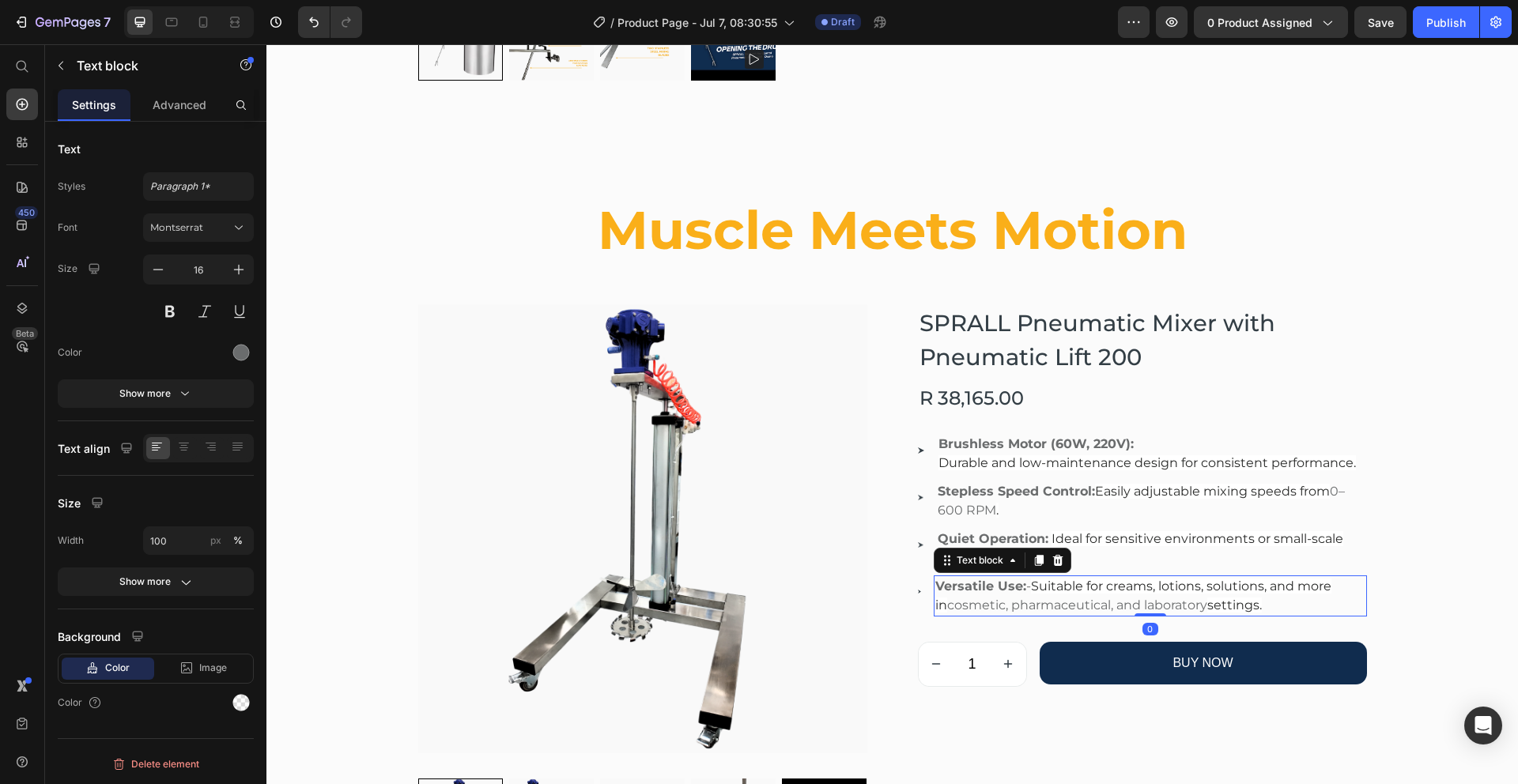 click on "Versatile Use:  -  Suitable for creams, lotions, solutions, and more in  cosmetic, pharmaceutical, and laboratory  settings." at bounding box center (1150, 596) 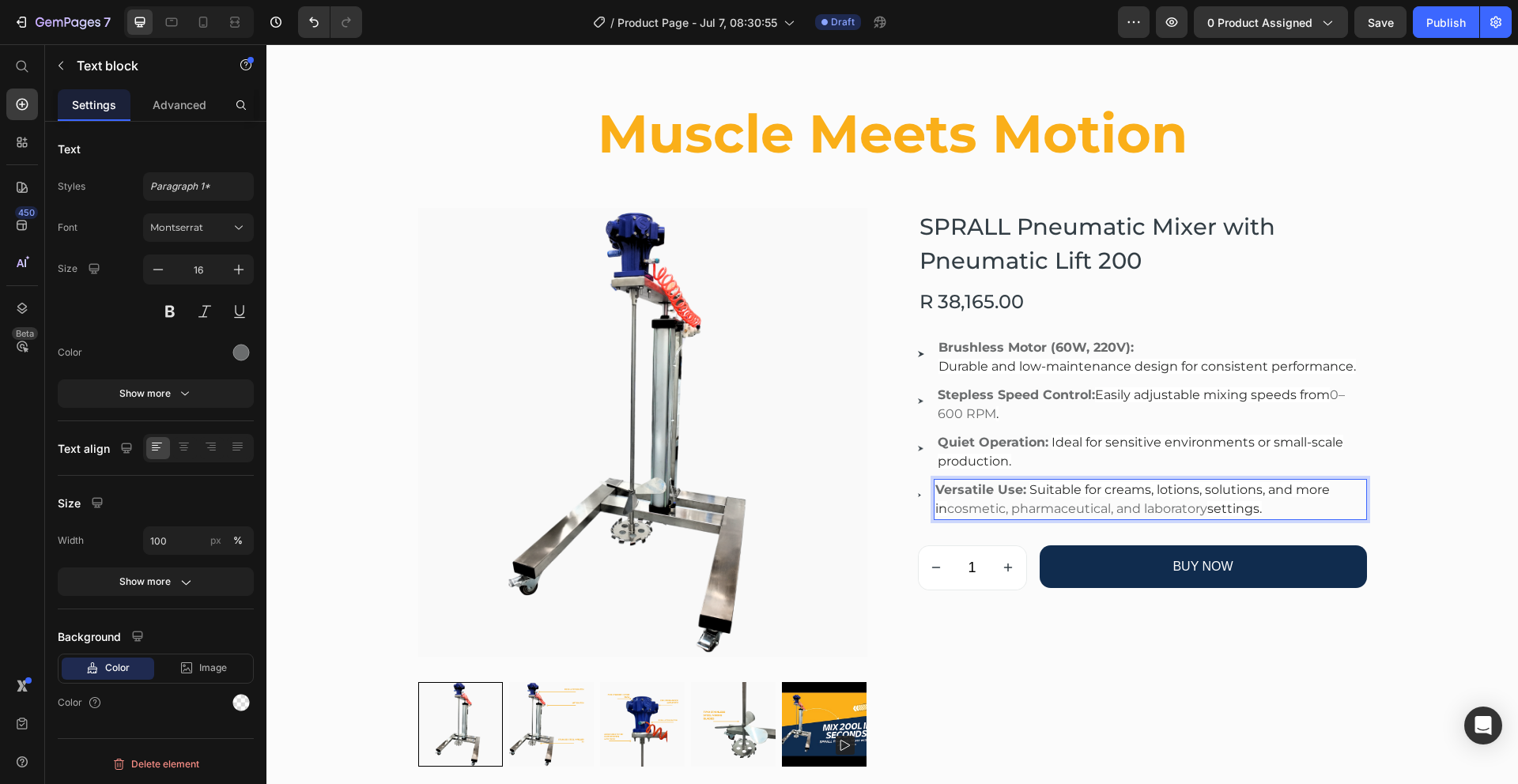 scroll, scrollTop: 4326, scrollLeft: 0, axis: vertical 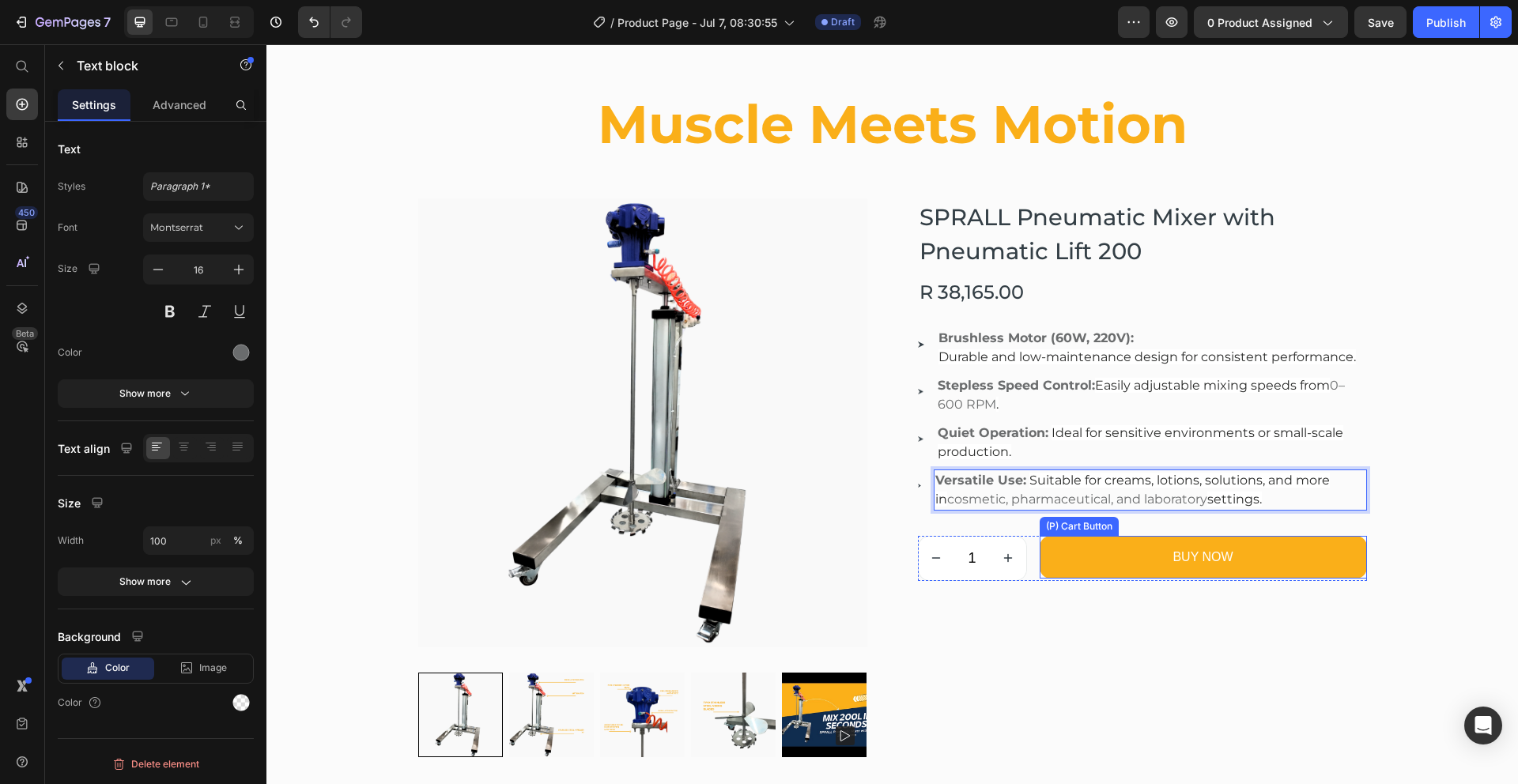 click on "BUY NOW" at bounding box center [1203, 557] 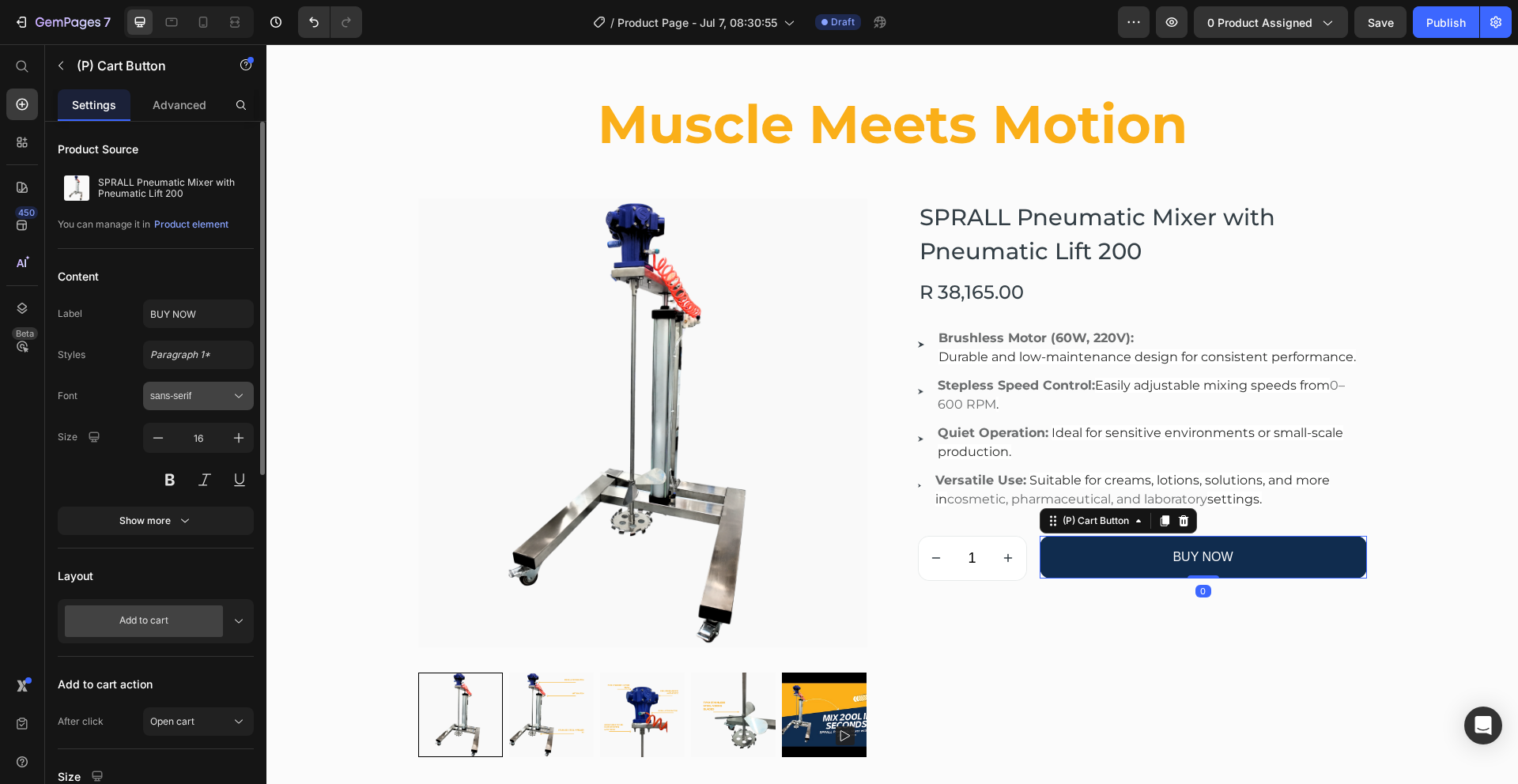click on "sans-serif" at bounding box center [191, 396] 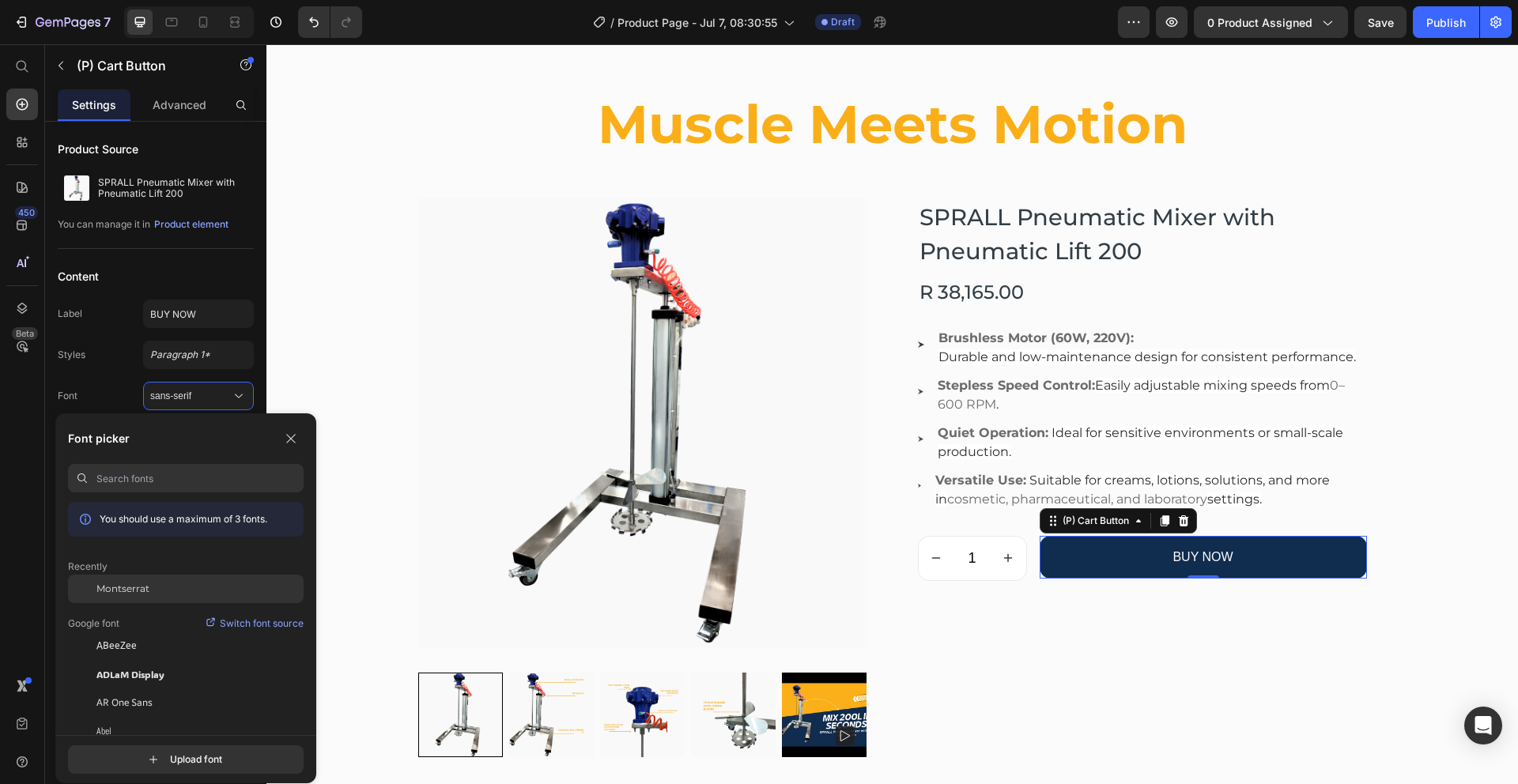click on "Montserrat" 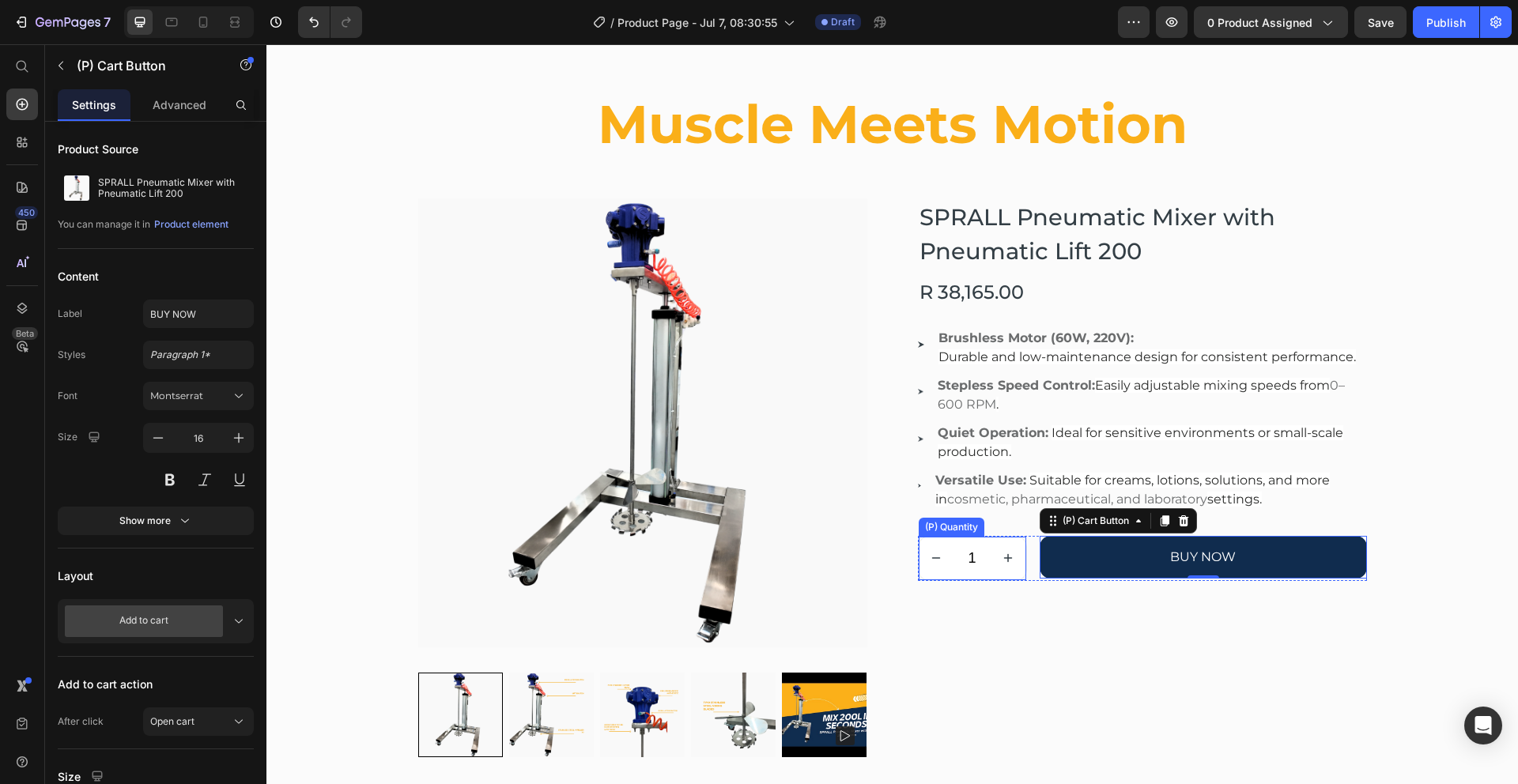 click at bounding box center [936, 558] 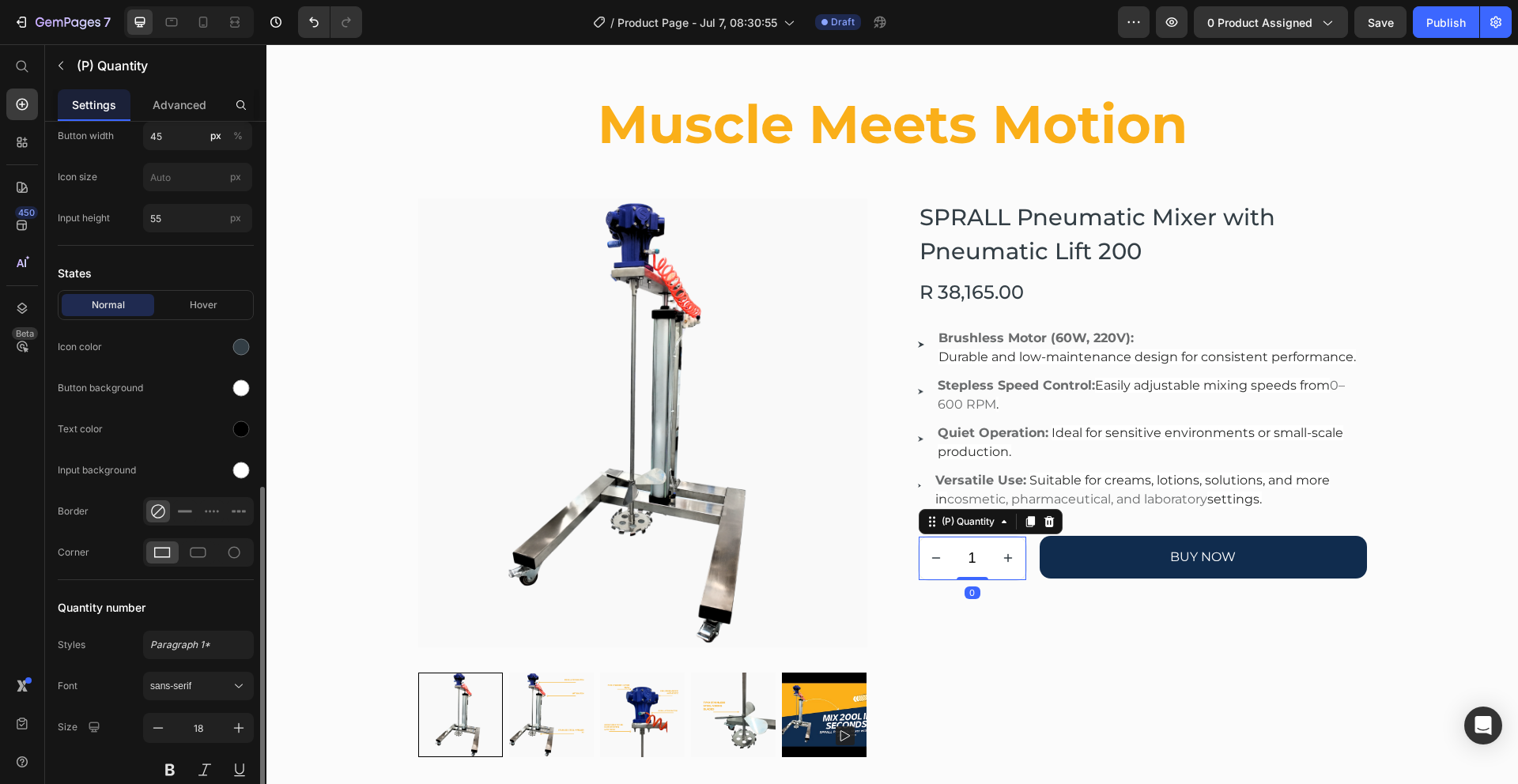 scroll, scrollTop: 563, scrollLeft: 0, axis: vertical 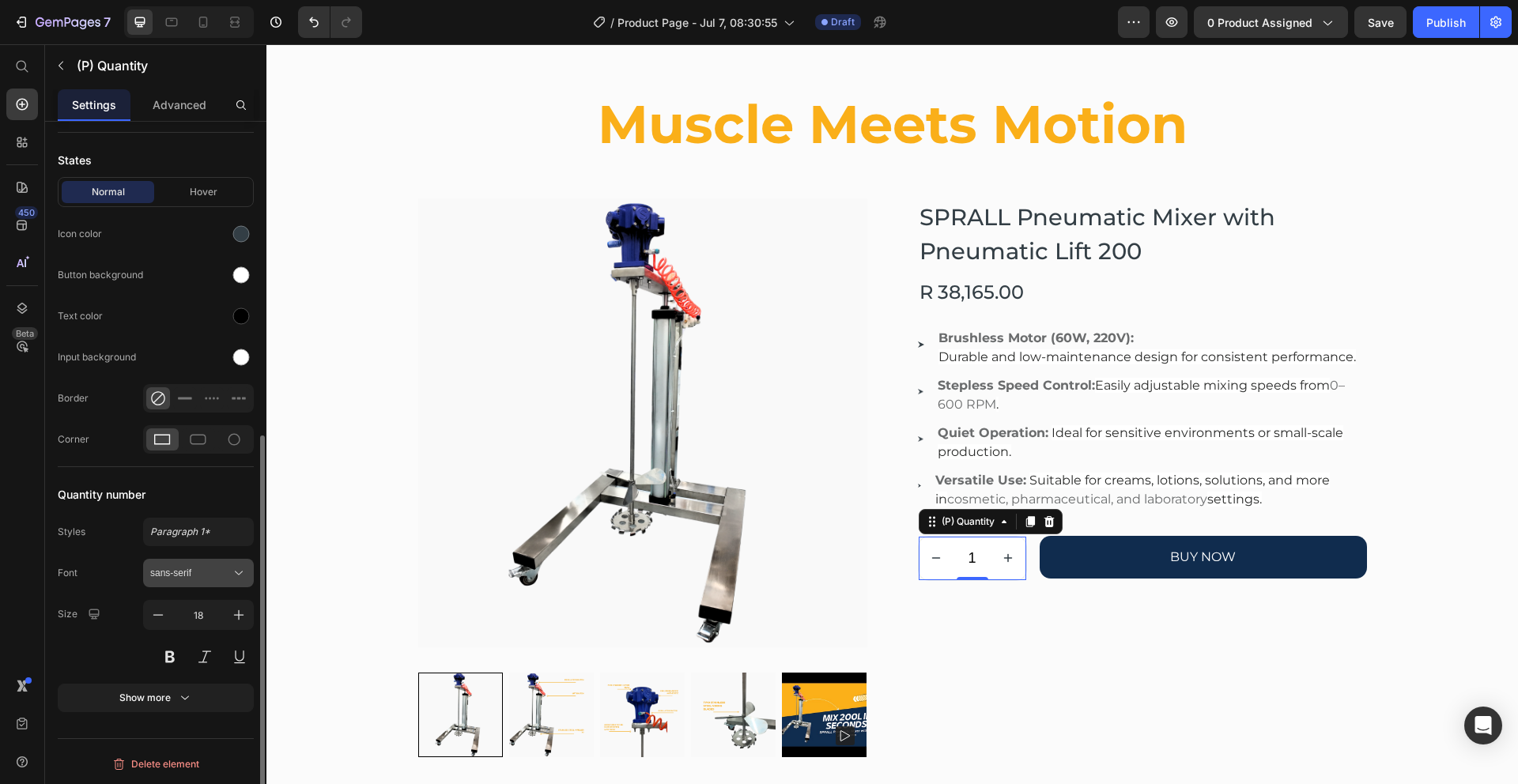 click on "sans-serif" at bounding box center [191, 573] 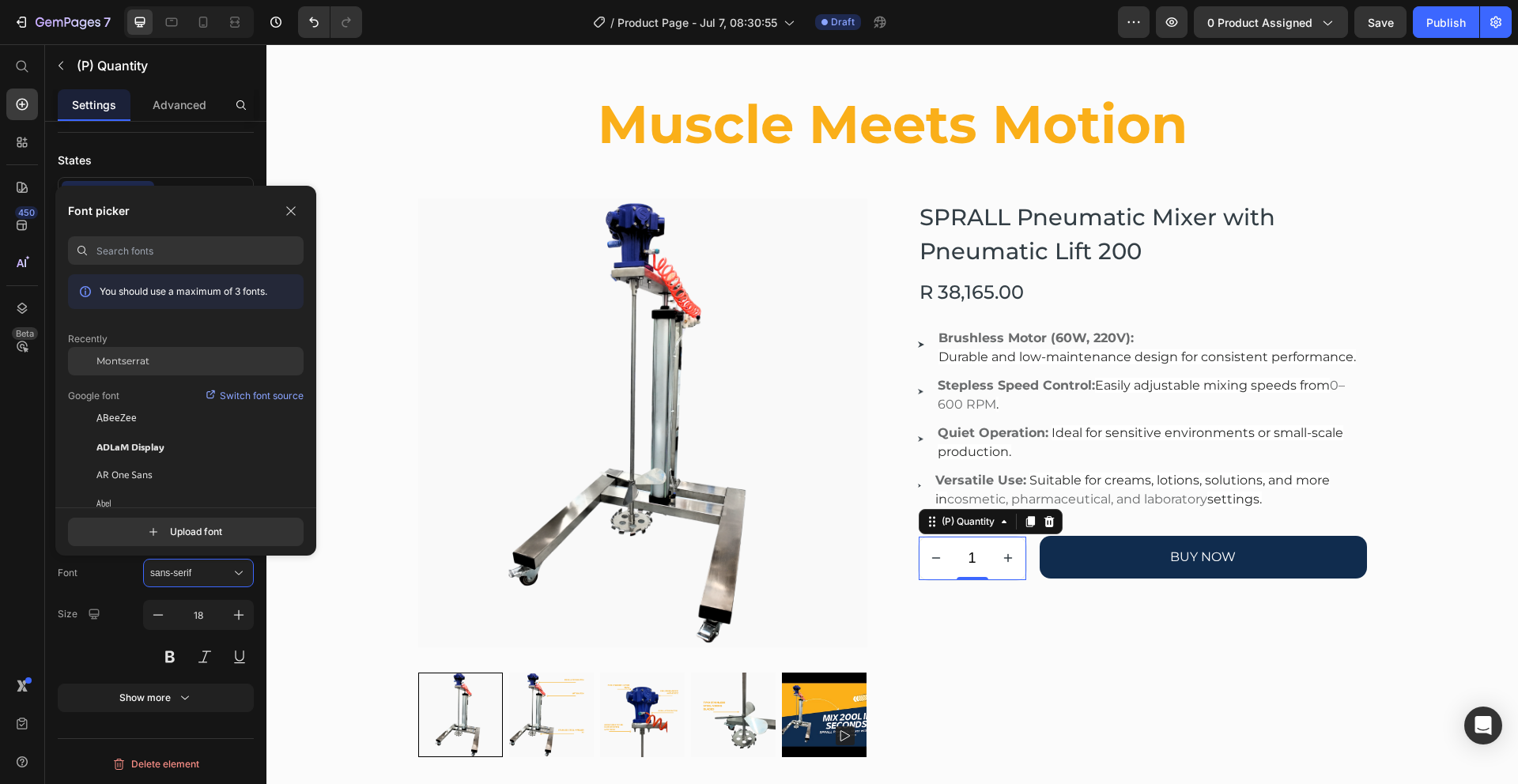 drag, startPoint x: 172, startPoint y: 356, endPoint x: 225, endPoint y: 375, distance: 56.302753 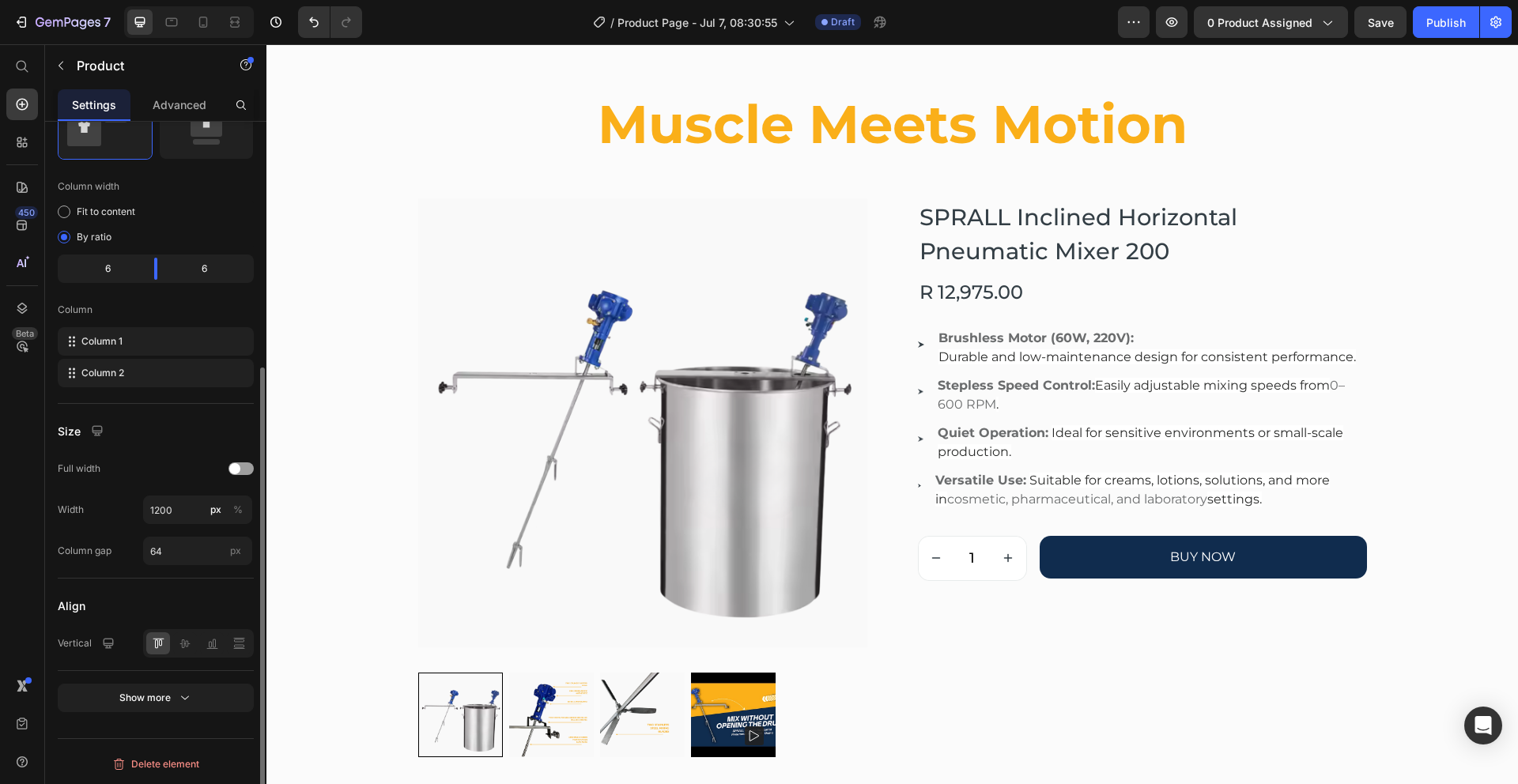scroll, scrollTop: 0, scrollLeft: 0, axis: both 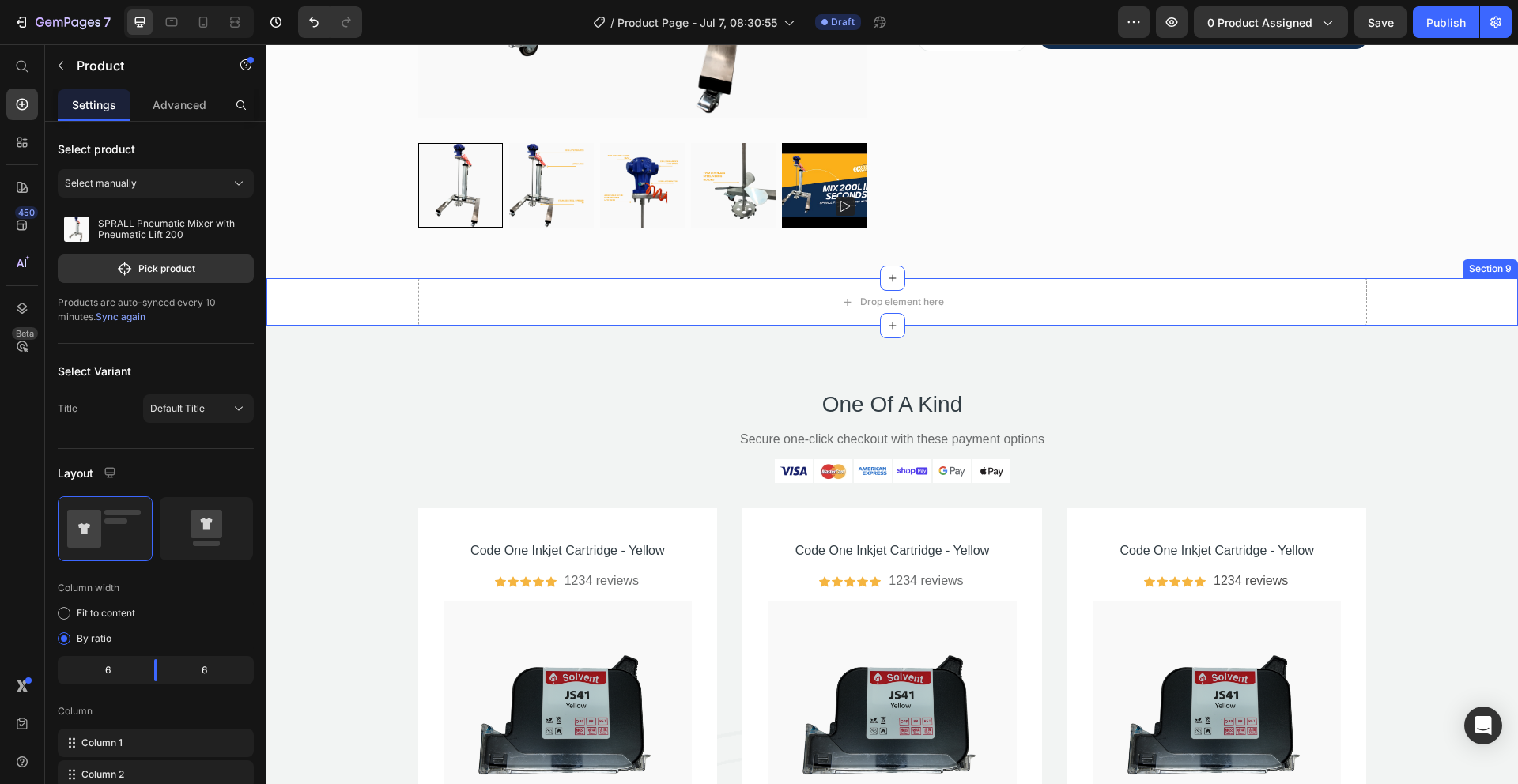 click on "Drop element here Row" at bounding box center (892, 302) 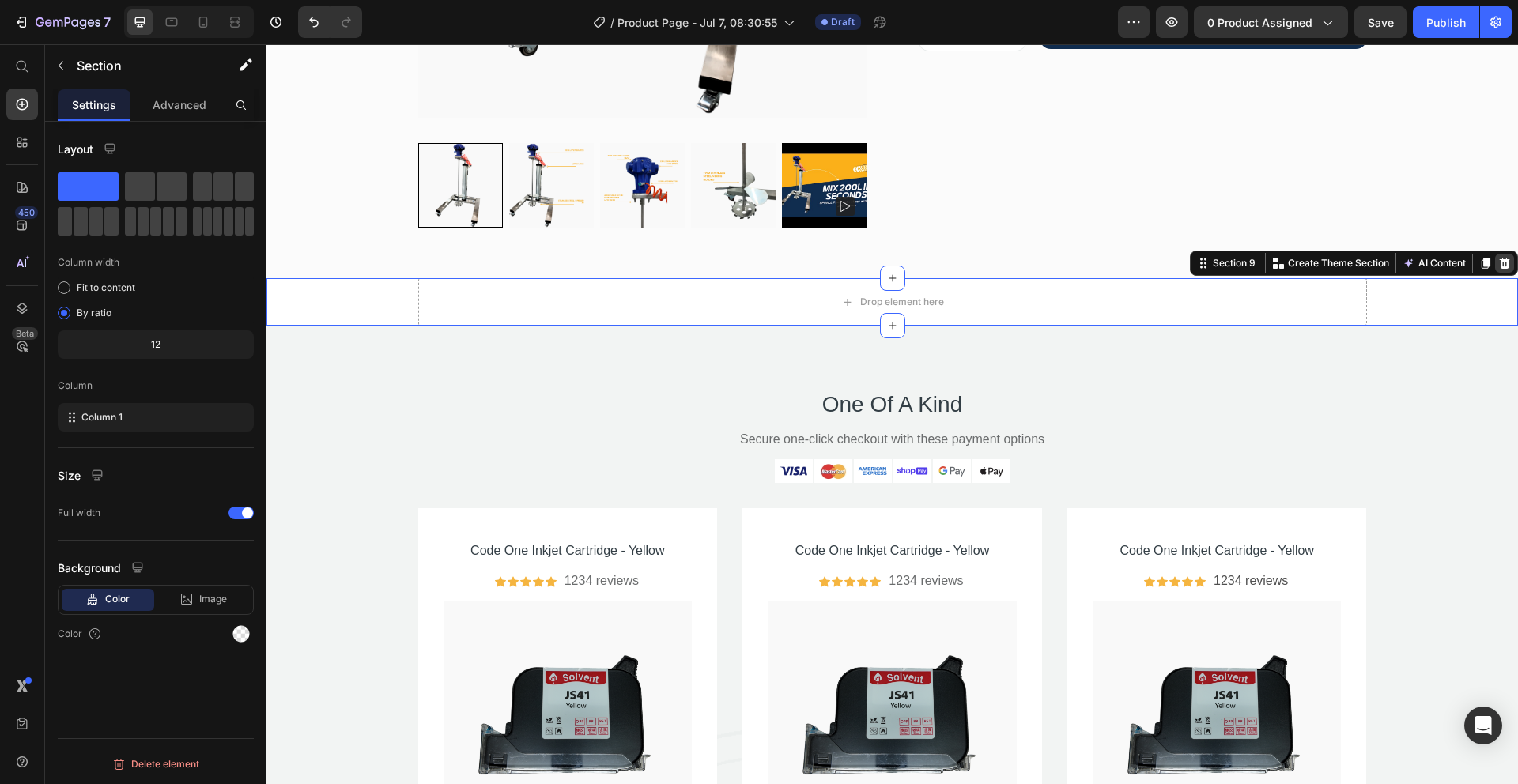 click 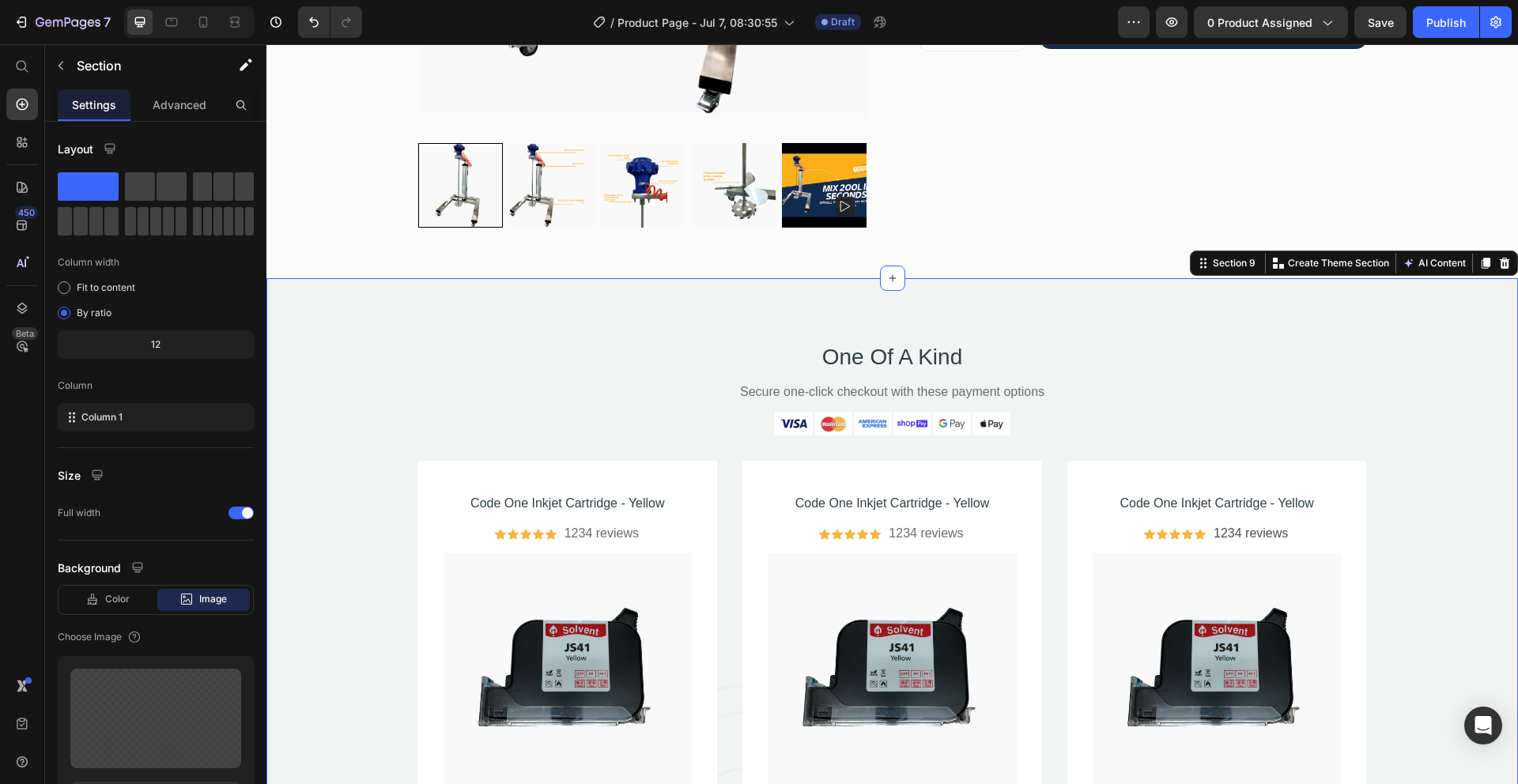 drag, startPoint x: 1099, startPoint y: 313, endPoint x: 971, endPoint y: 319, distance: 128.14055 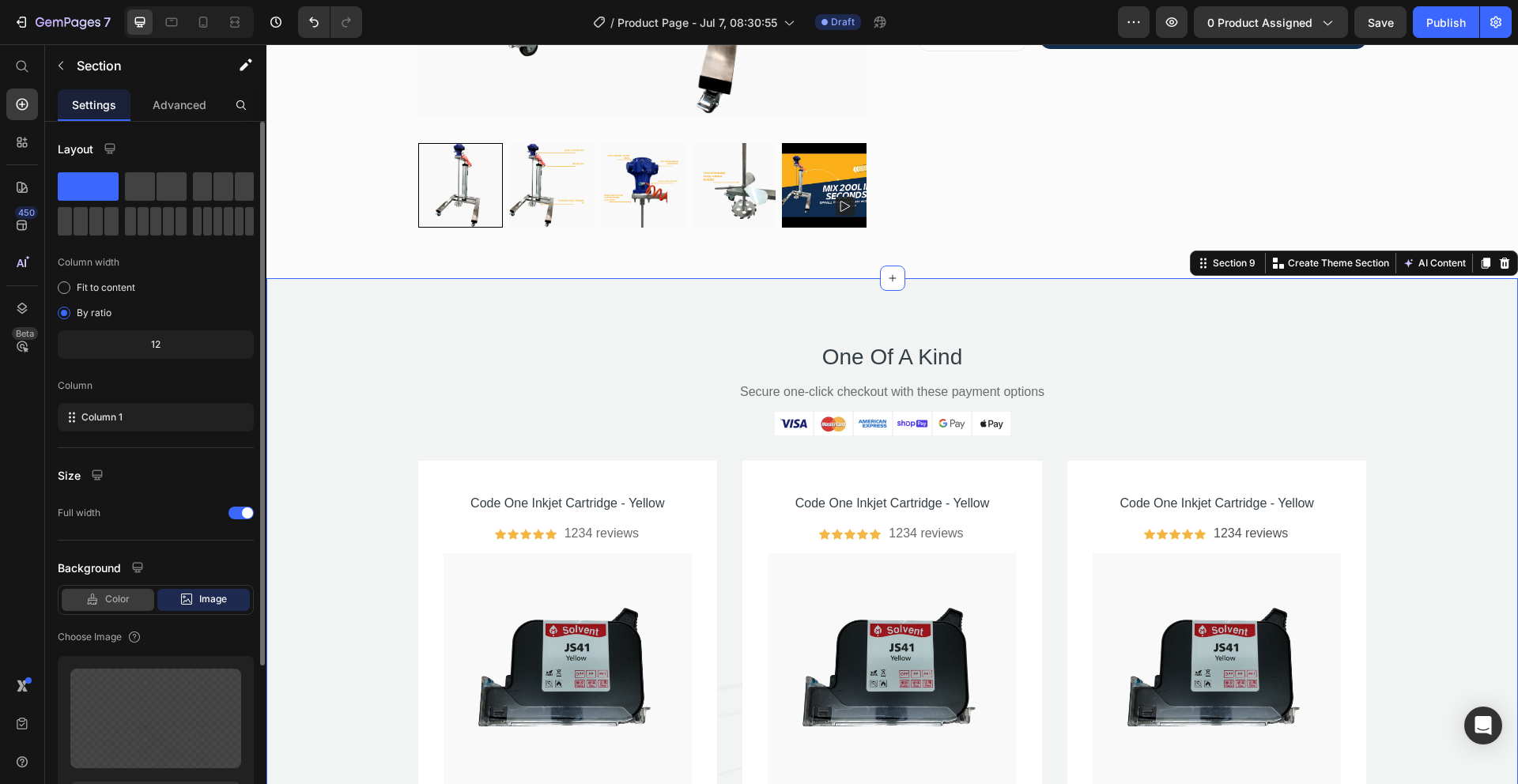 click on "Color" at bounding box center (117, 599) 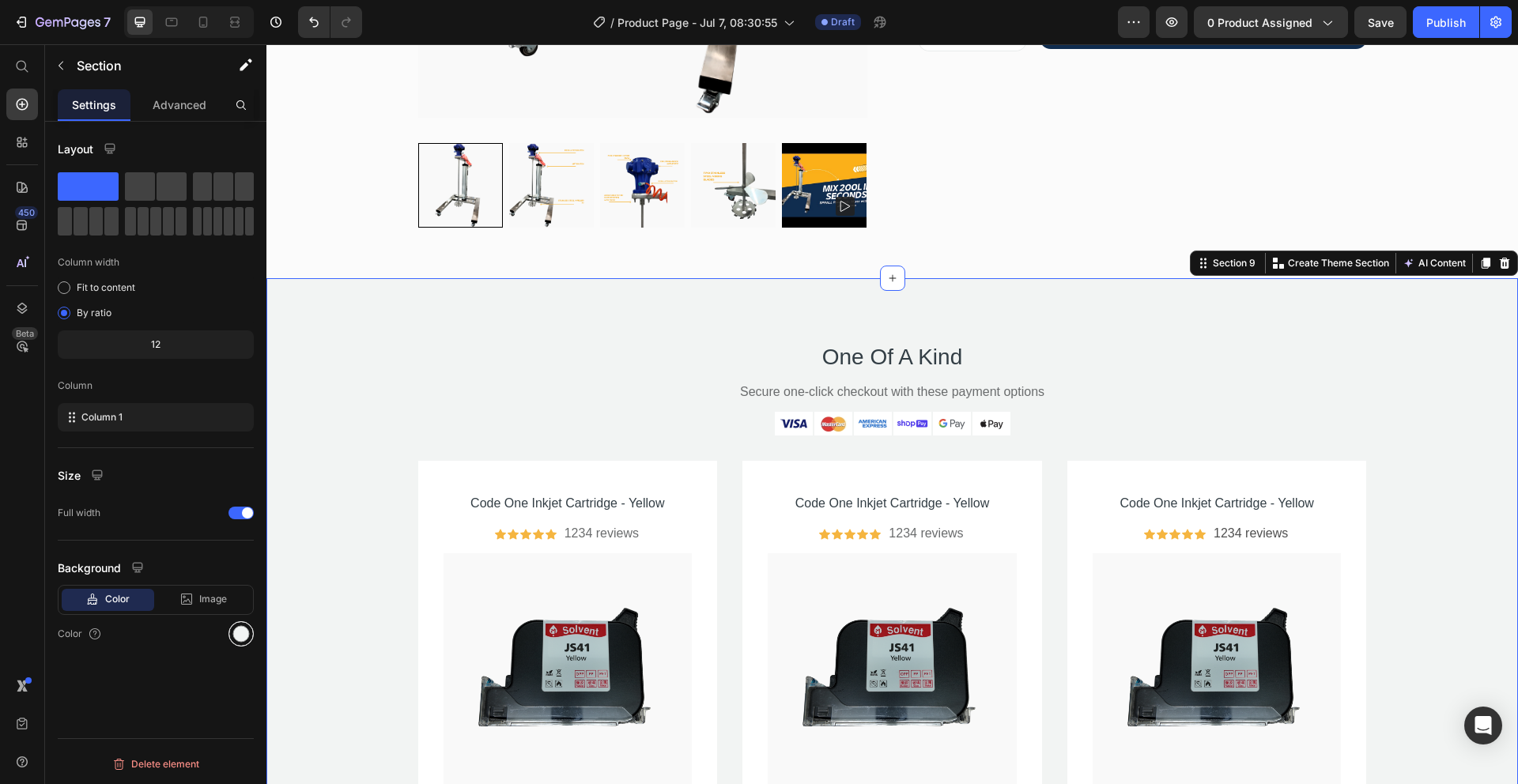 click at bounding box center (241, 634) 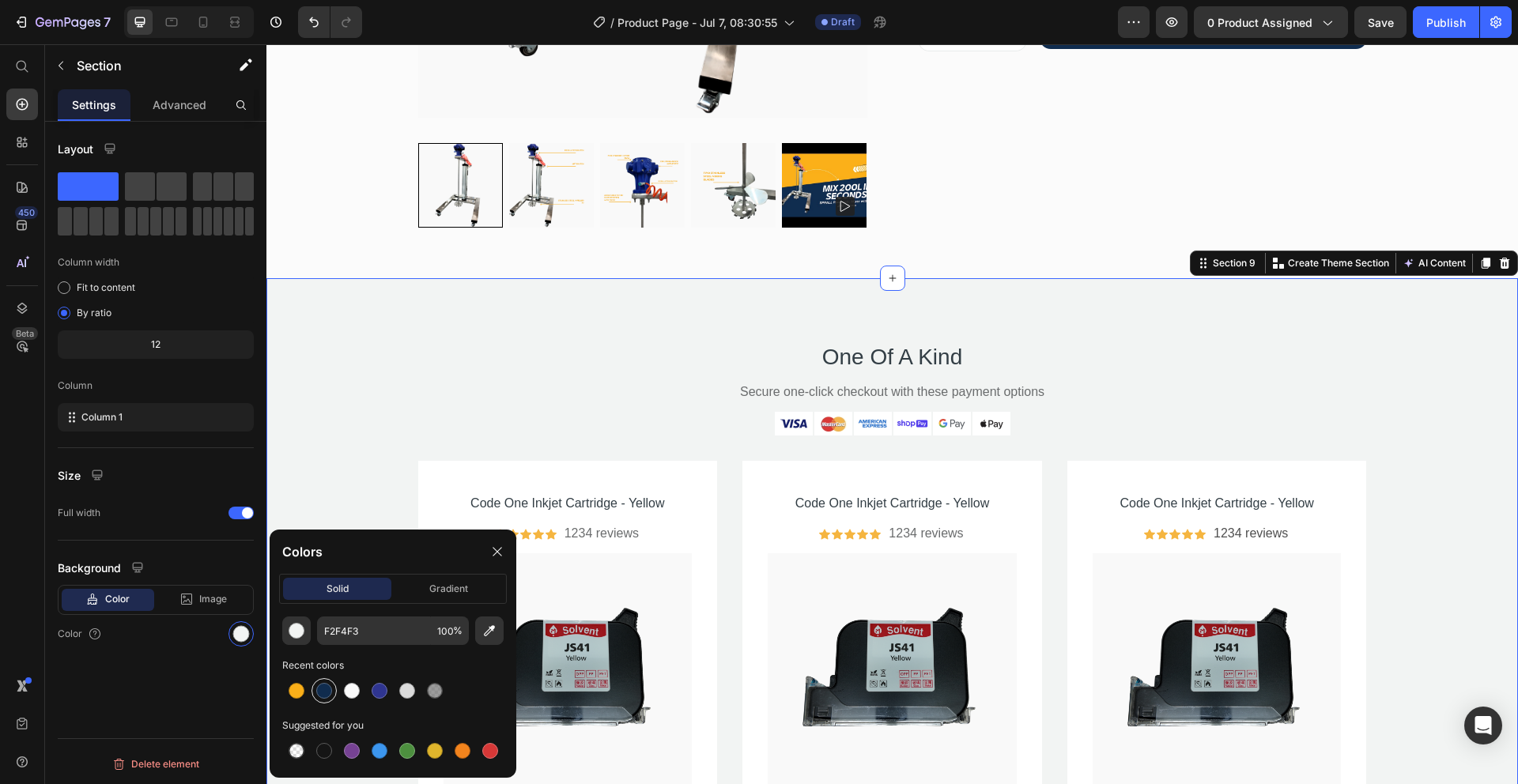 click at bounding box center (324, 691) 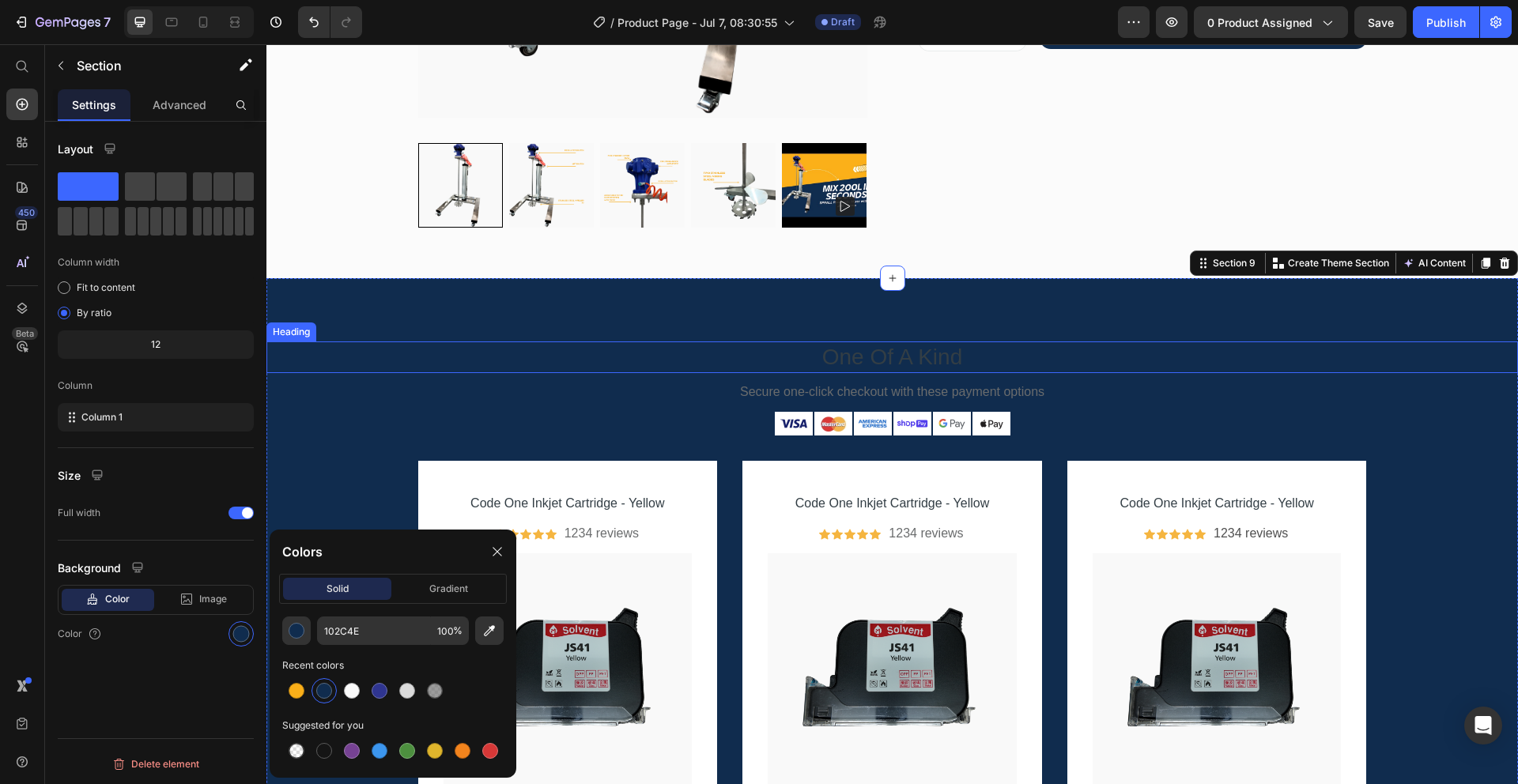 click on "One Of A Kind" at bounding box center [892, 357] 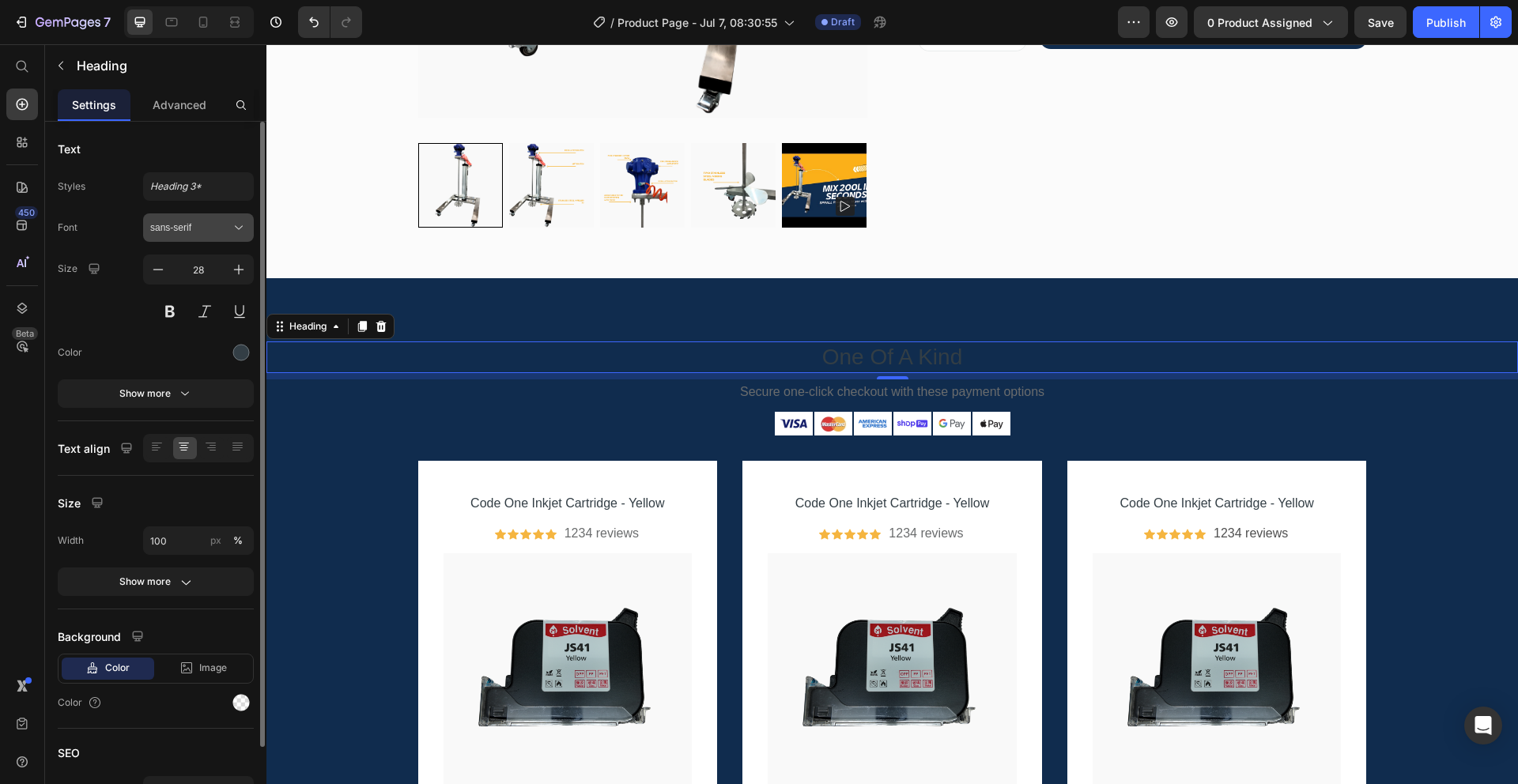 click on "sans-serif" at bounding box center (191, 228) 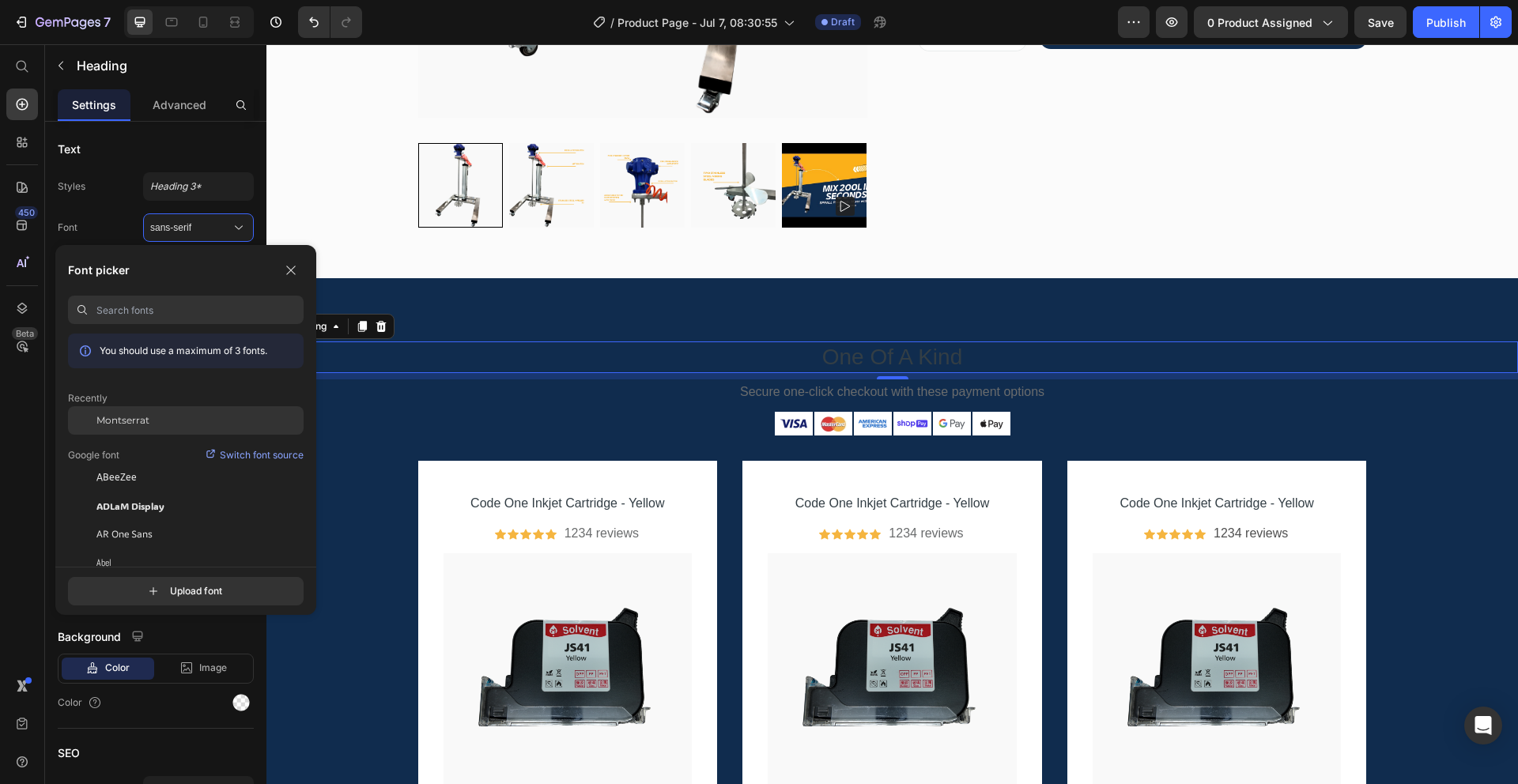 click on "Montserrat" at bounding box center [123, 420] 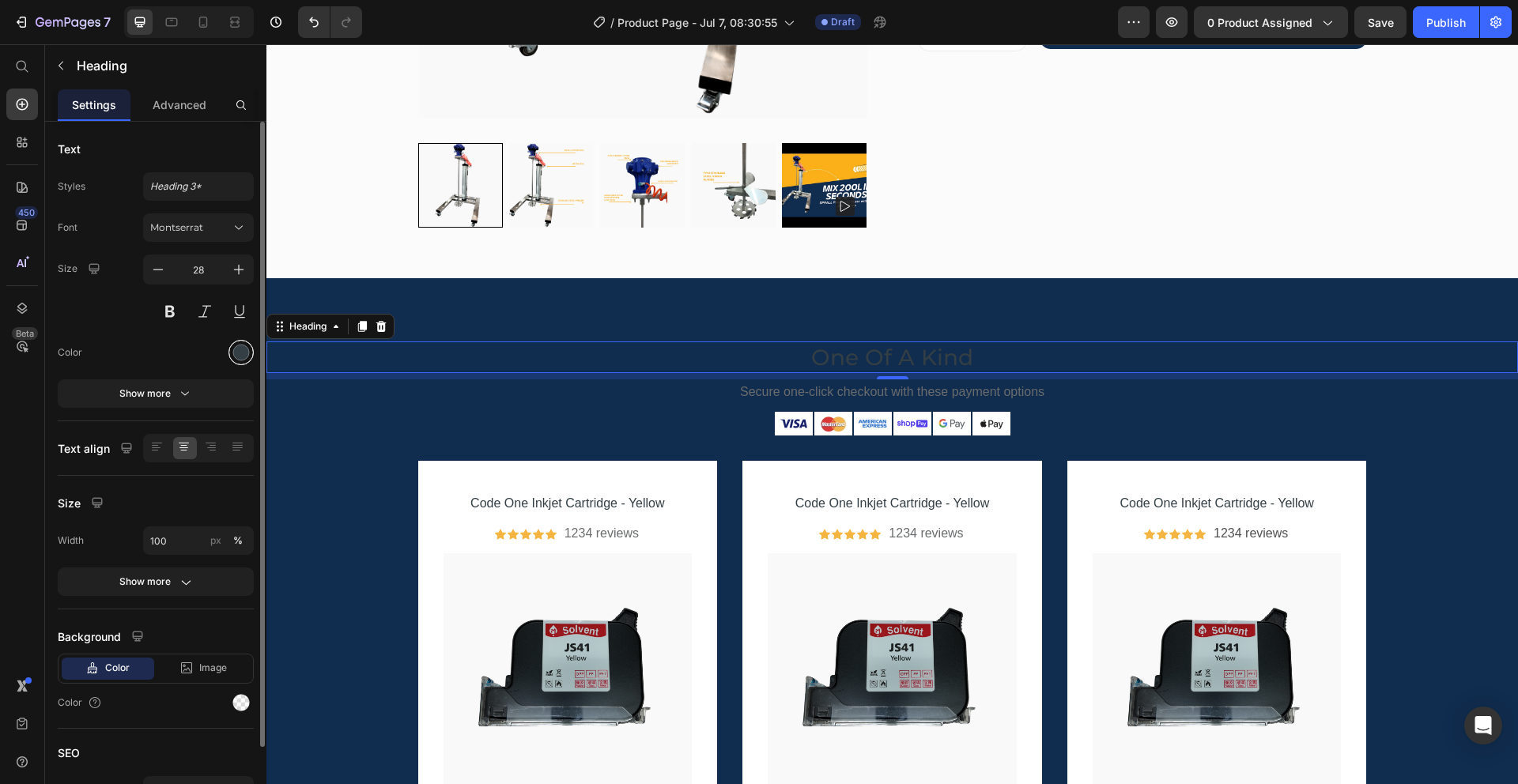 click at bounding box center (241, 352) 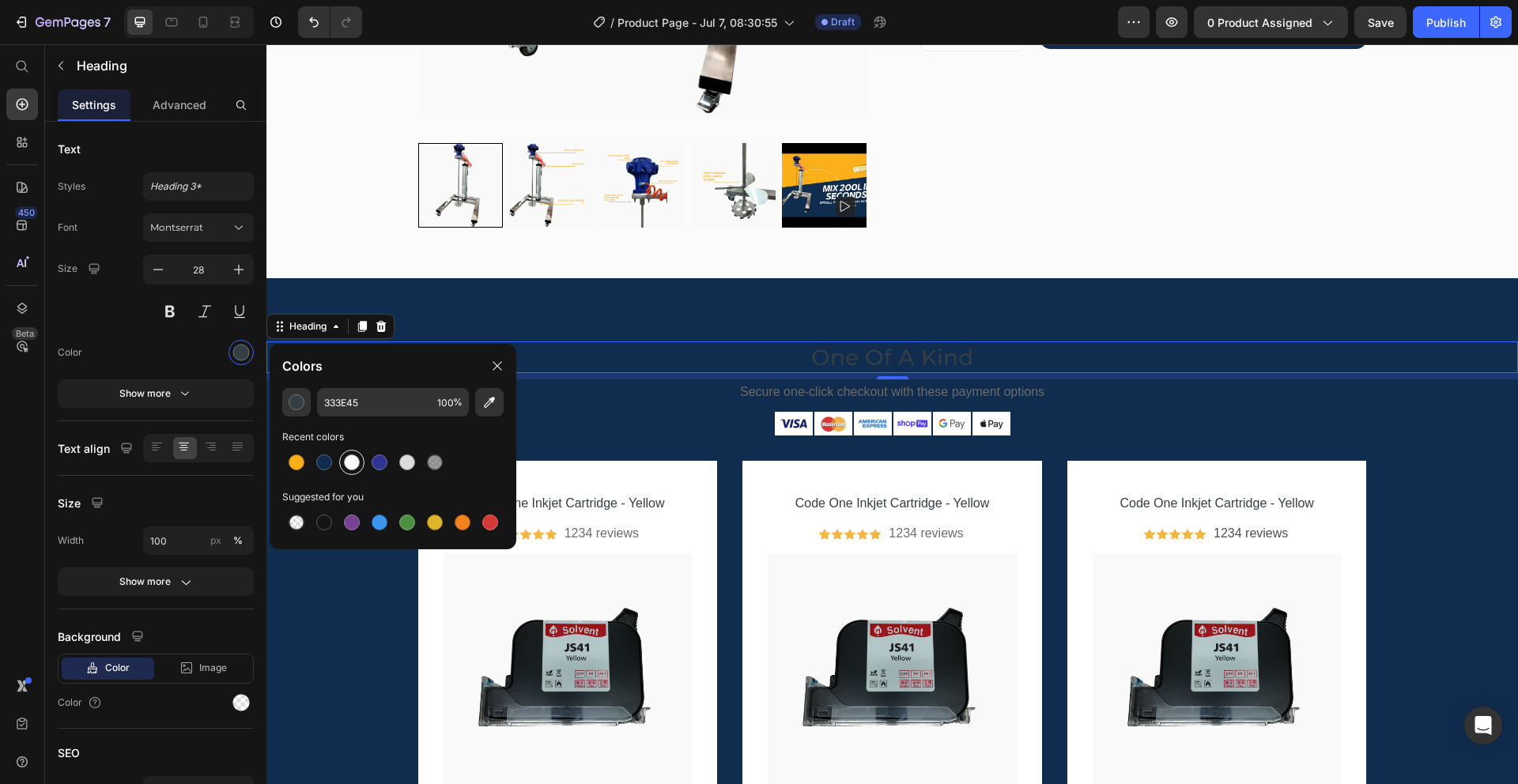 click at bounding box center (352, 462) 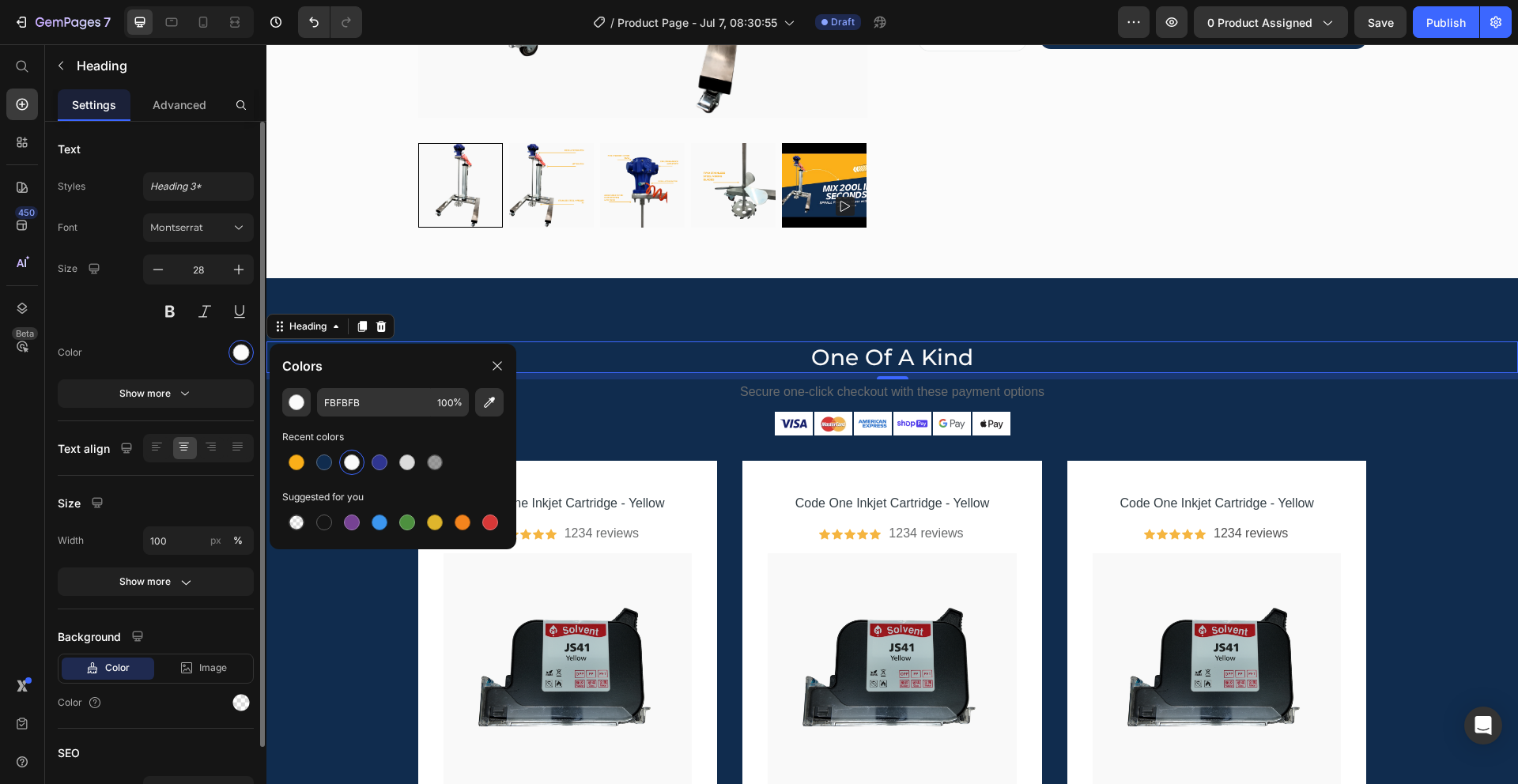 click on "Text Styles Heading 3* Font Montserrat Size 28 Color Show more Text align Size Width 100 px % Show more Background Color Image Video  Color  SEO HTML tag H2" at bounding box center [156, 482] 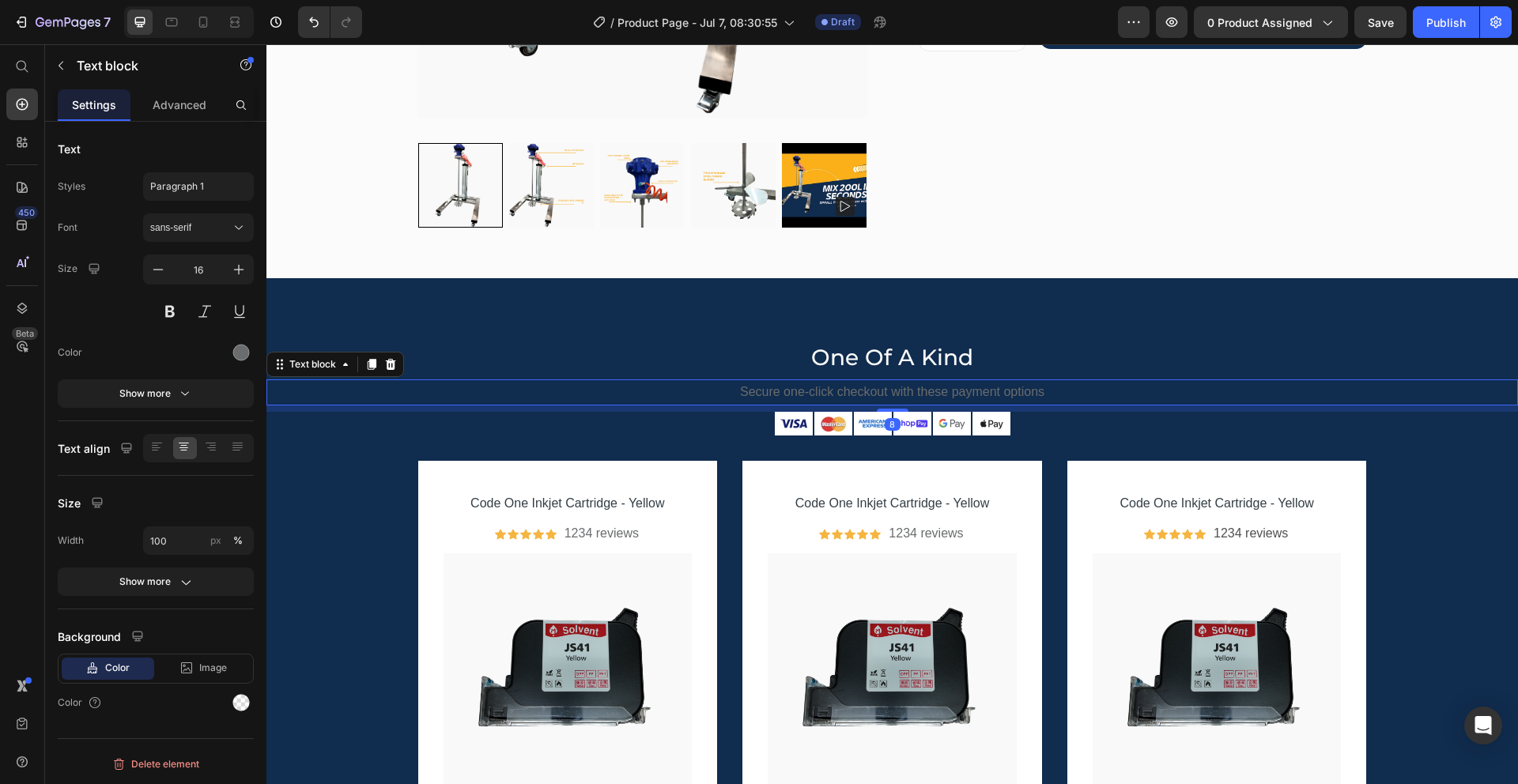 click on "Secure one-click checkout with these payment options" at bounding box center [892, 392] 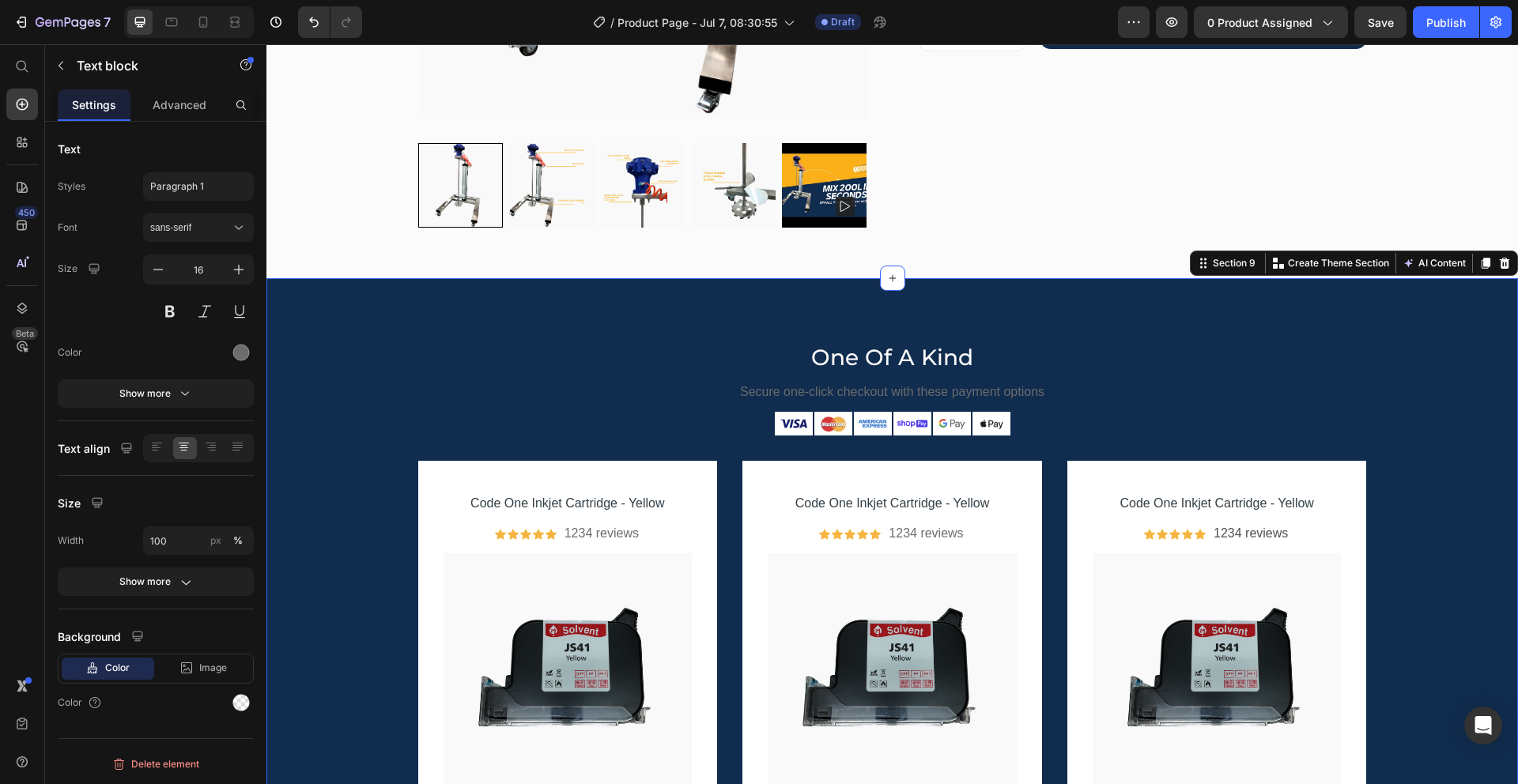 click on "One Of A Kind Heading Secure one-click checkout with these payment options Text block Image Image Image Image Image Image Row Code One Inkjet Cartridge - Yellow (P) Title                Icon                Icon                Icon                Icon                Icon Icon List Hoz 1234 reviews Text block Row Product Images R 5,659.00 (P) Price R 0.00 (P) Price Image set Text block Row 1 (P) Quantity Out of stocks (P) Cart Button Row Row Product Code One Inkjet Cartridge - Yellow (P) Title                Icon                Icon                Icon                Icon                Icon Icon List Hoz 1234 reviews Text block Row Product Images R 5,659.00 (P) Price R 0.00 (P) Price Image set Text block Row 1 (P) Quantity Out of stocks (P) Cart Button Row Row Product Code One Inkjet Cartridge - Yellow (P) Title                Icon                Icon                Icon                Icon                Icon Icon List Hoz 1234 reviews Text block Row Product Images R 5,659.00 (P) Price R 0.00 (P) Price Image" at bounding box center (892, 629) 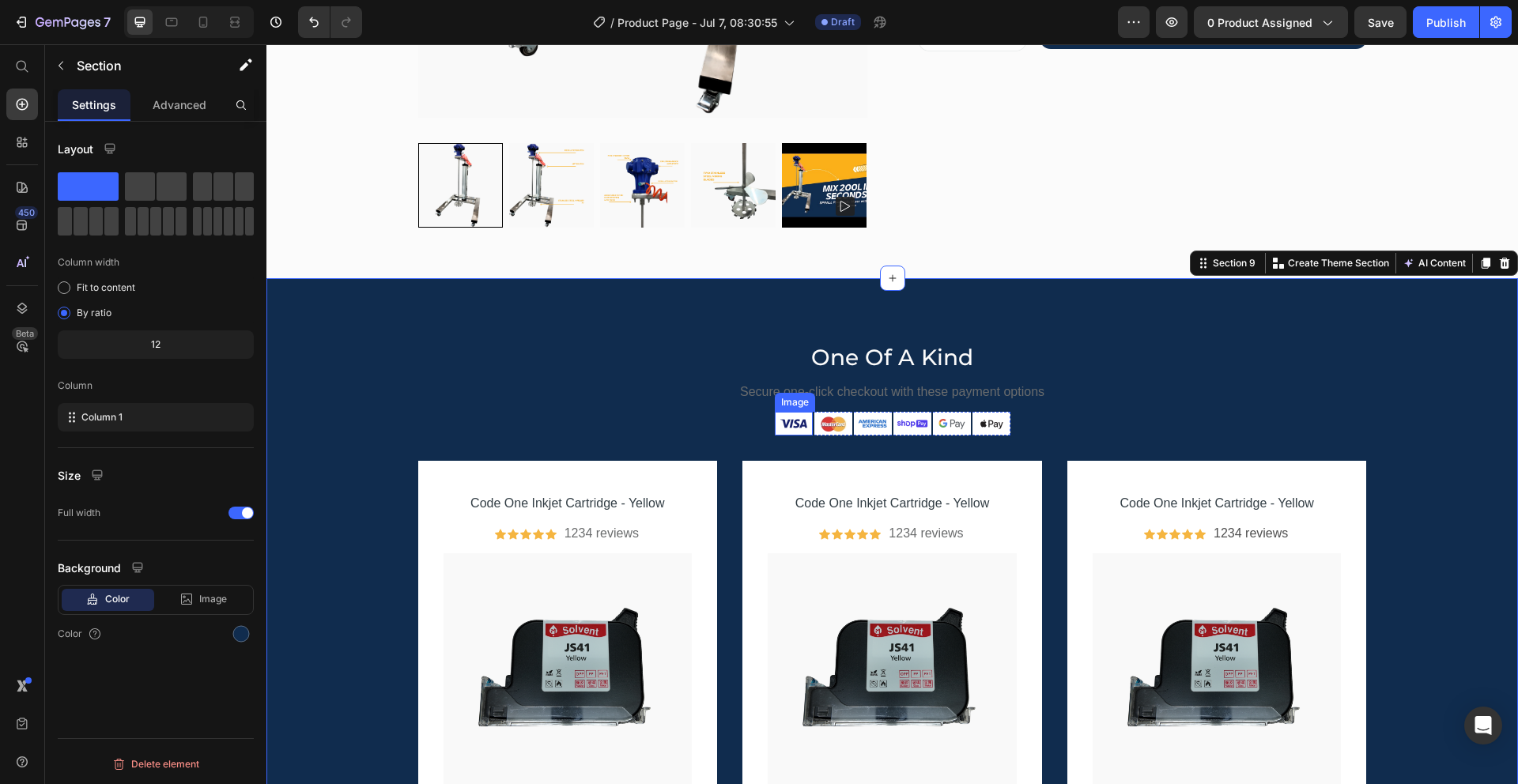 click at bounding box center [794, 424] 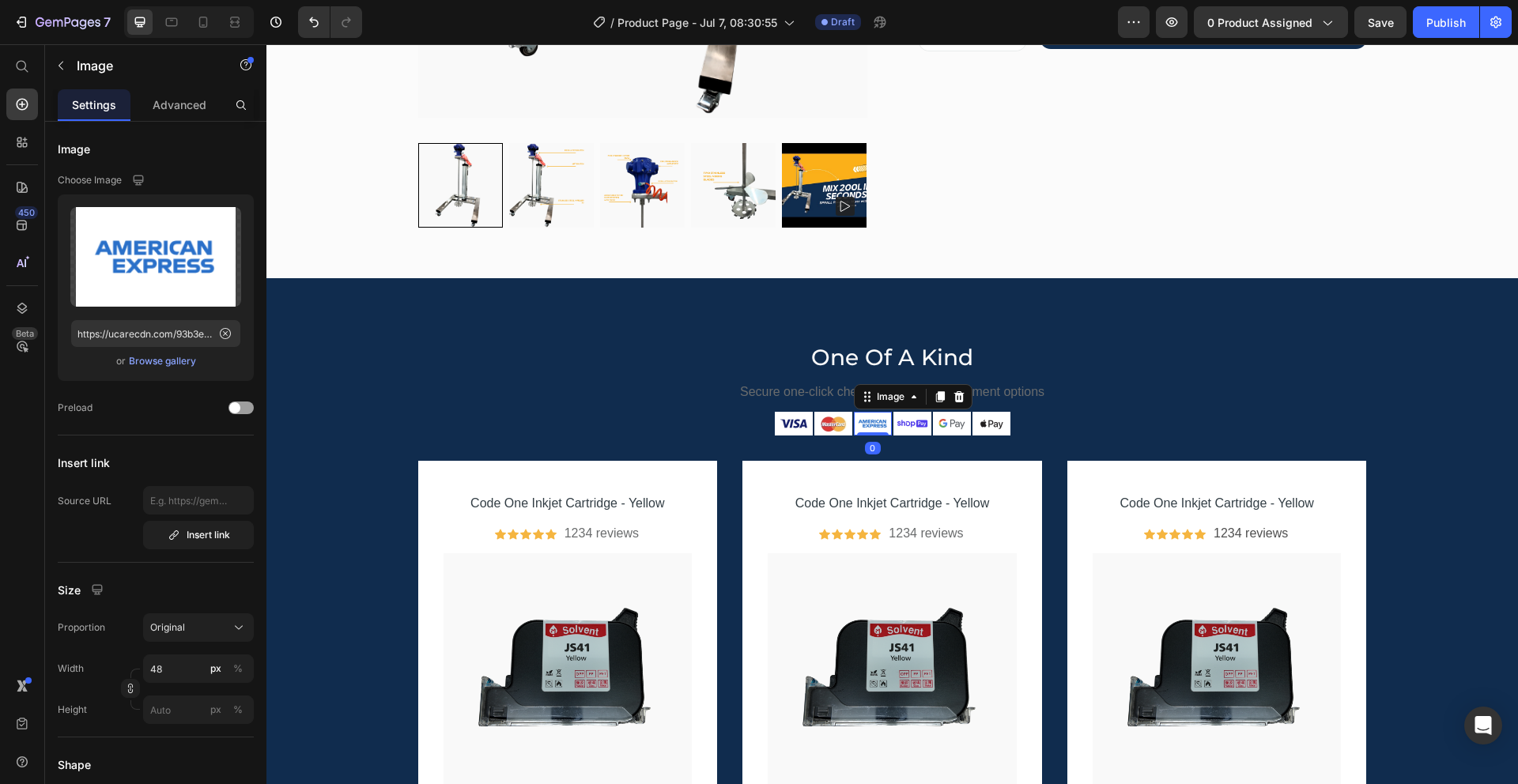 click at bounding box center [873, 424] 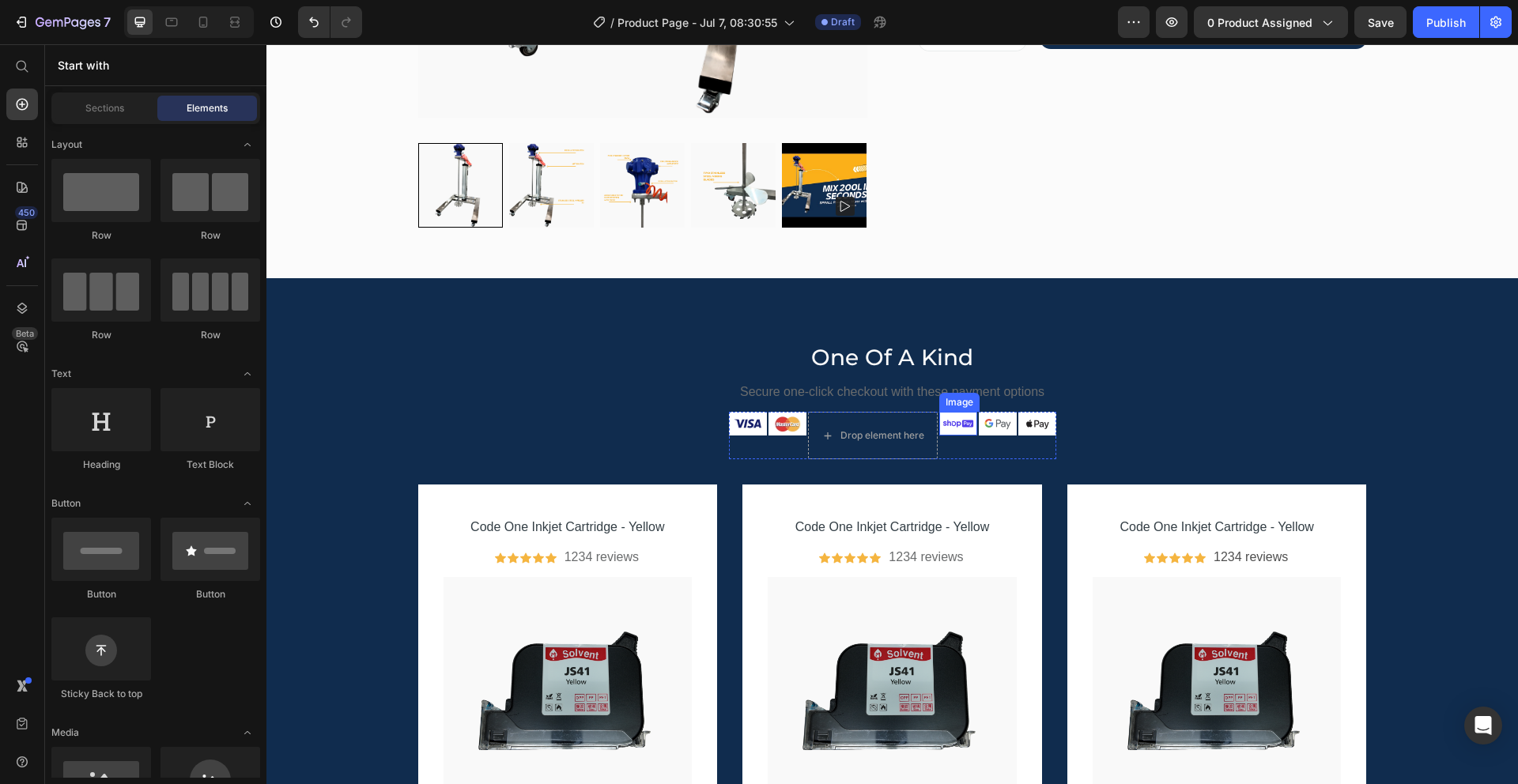 click at bounding box center [958, 424] 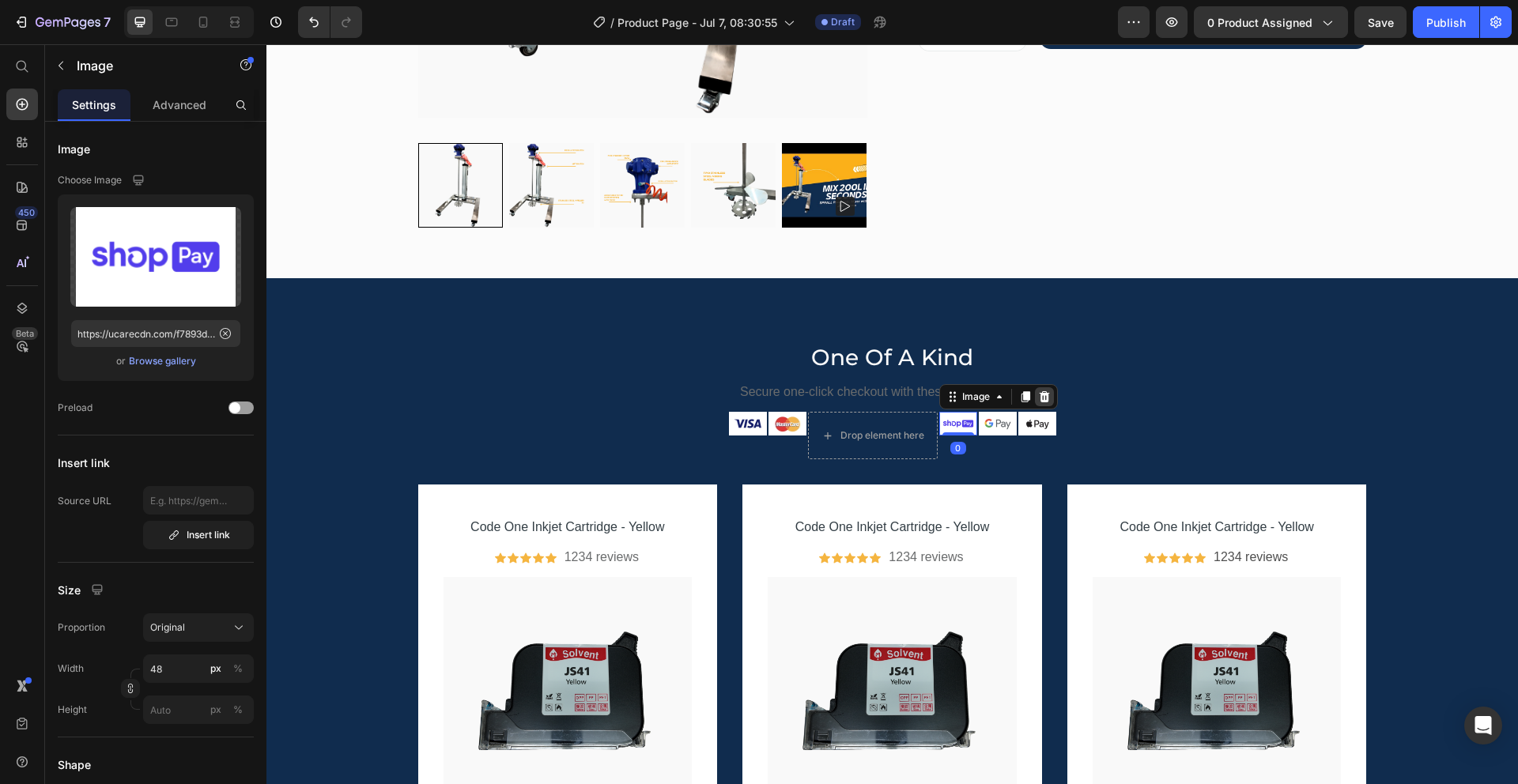 click 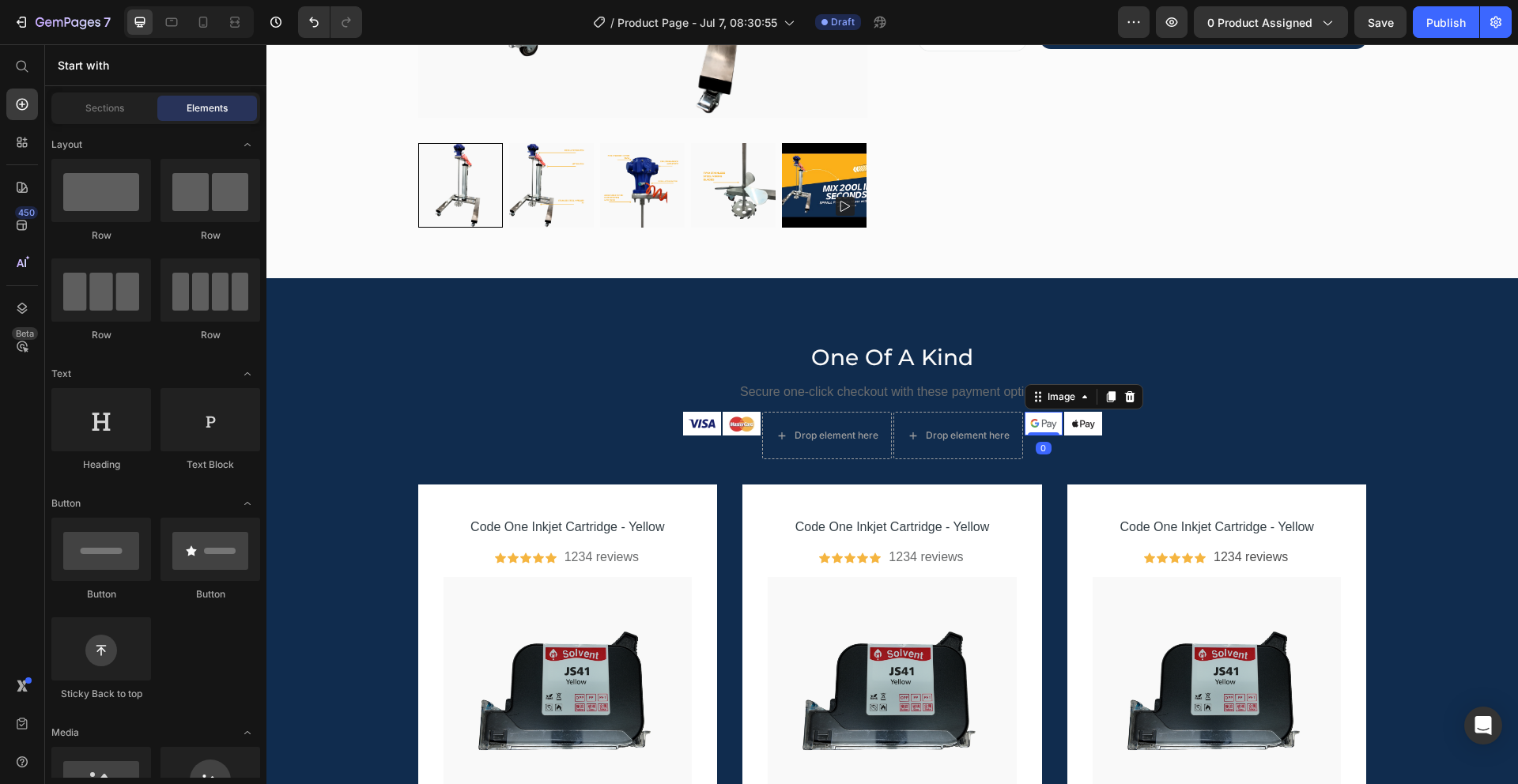 click at bounding box center [1044, 424] 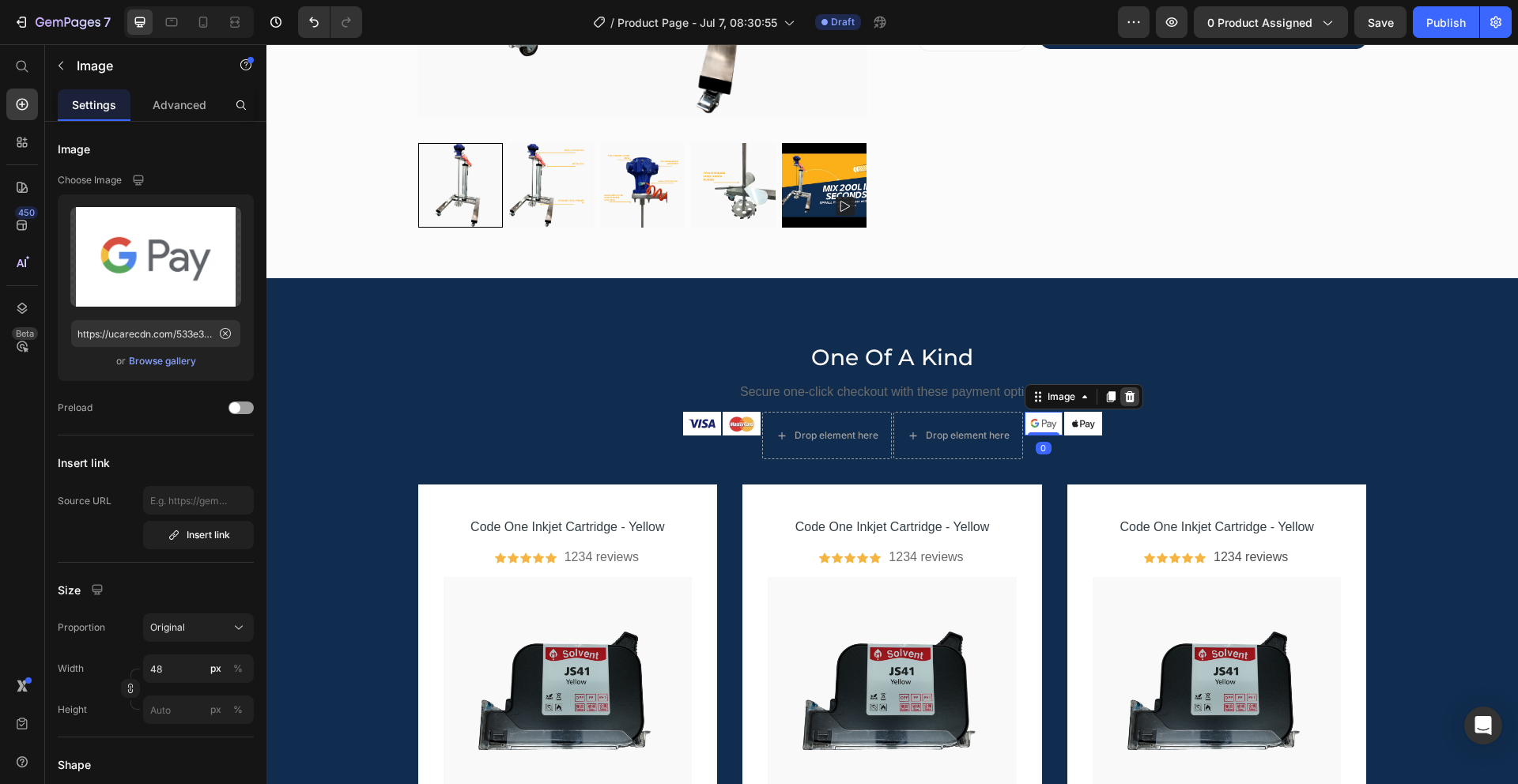 click 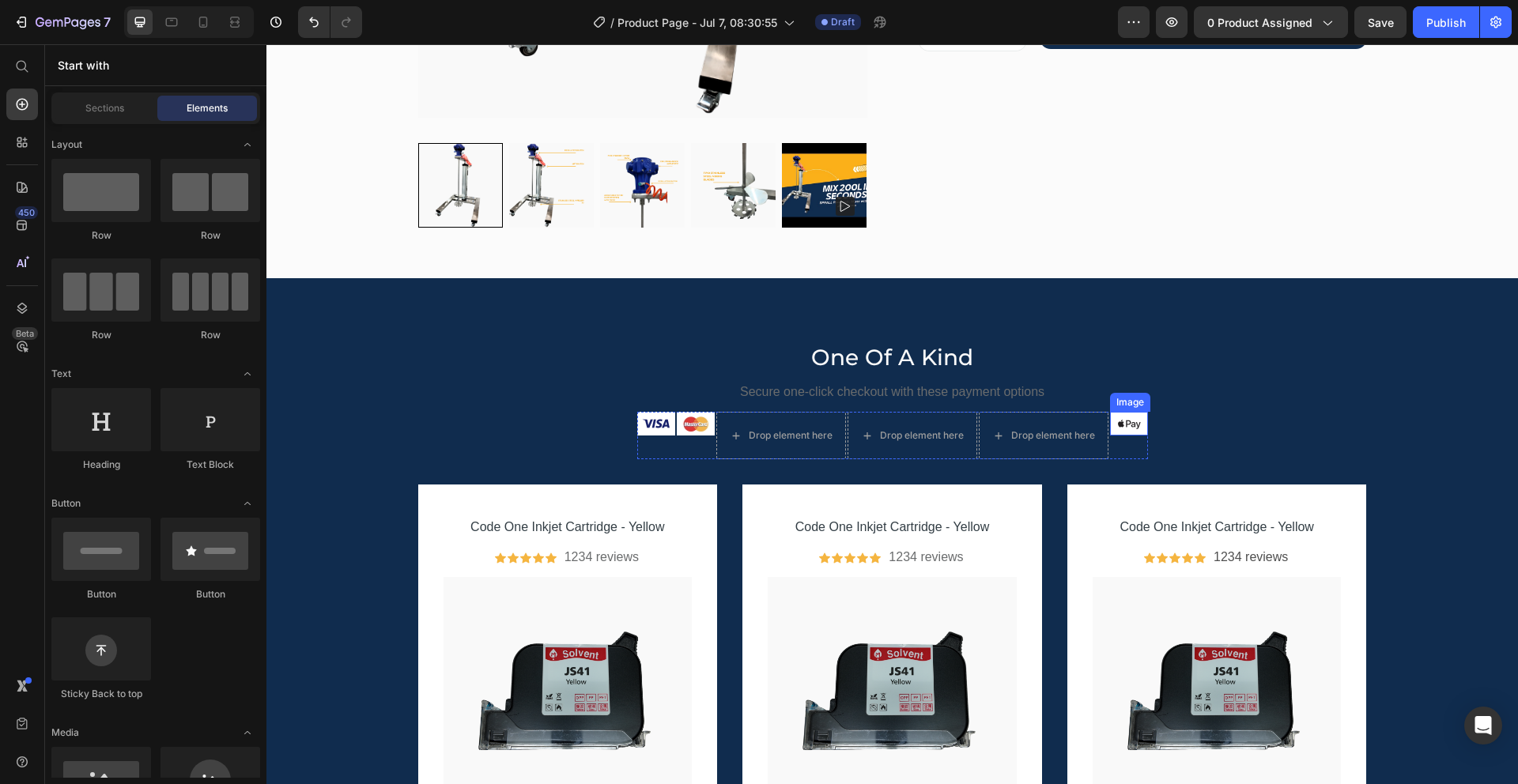 click at bounding box center (1129, 424) 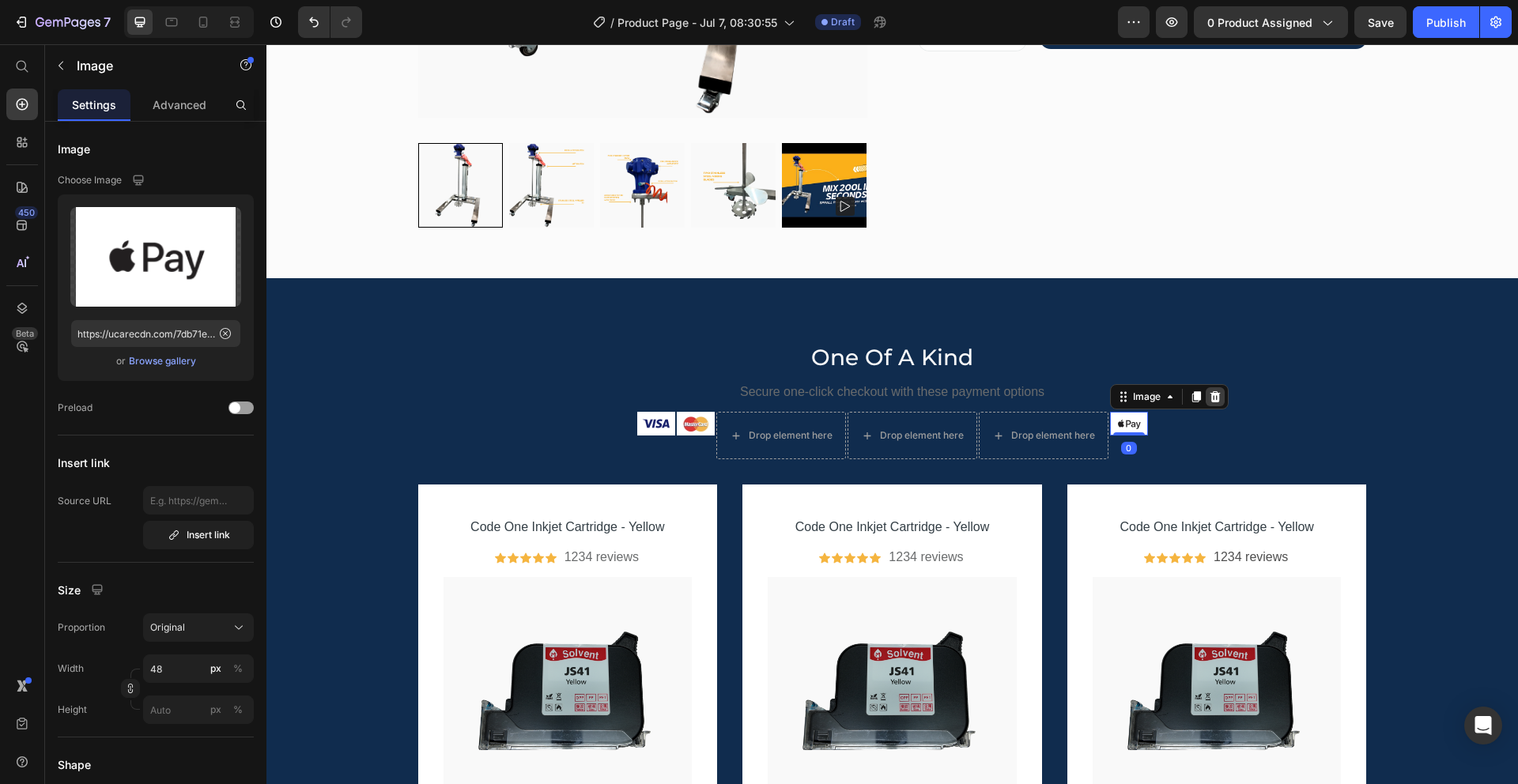 click 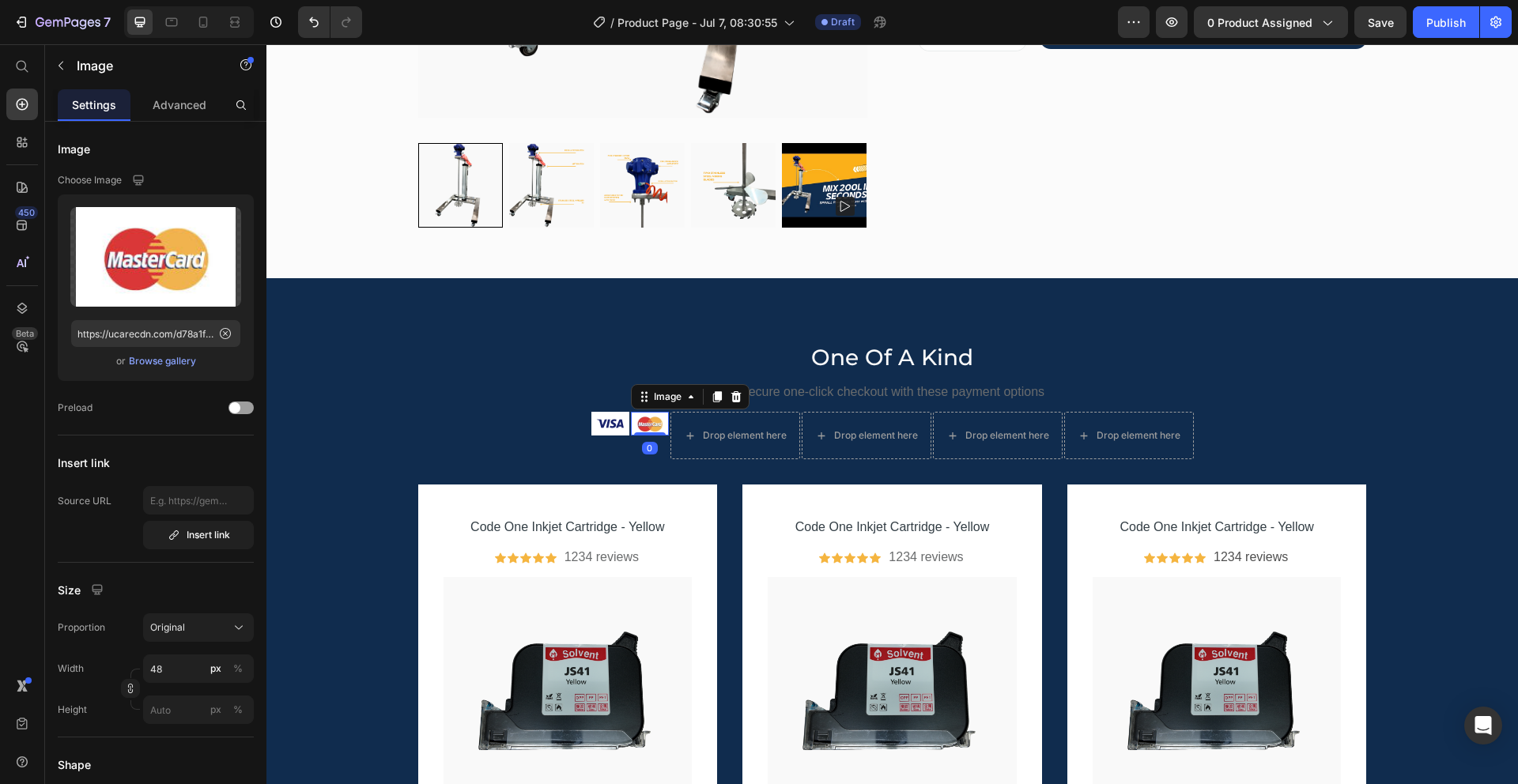 click at bounding box center (650, 424) 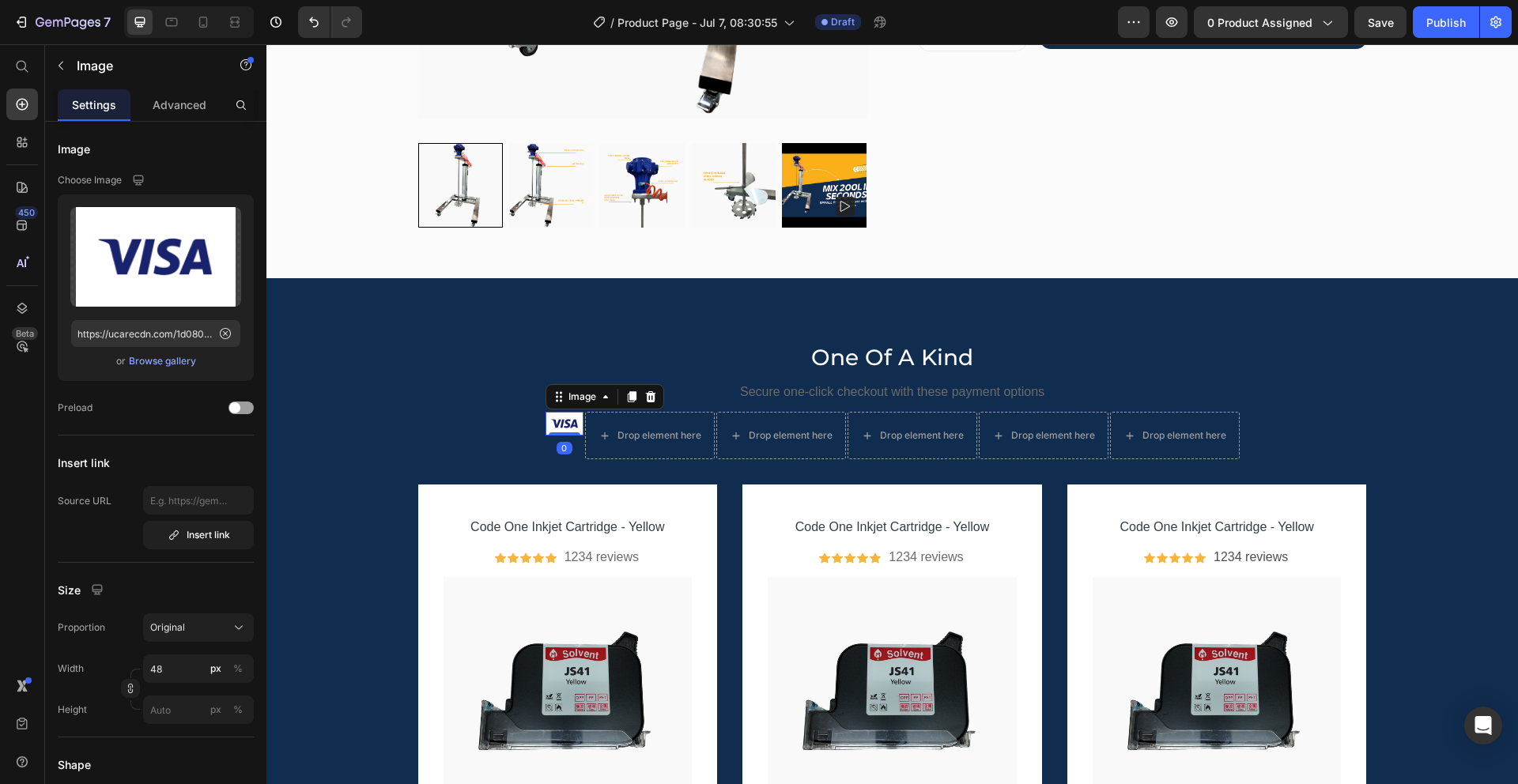 click at bounding box center [565, 424] 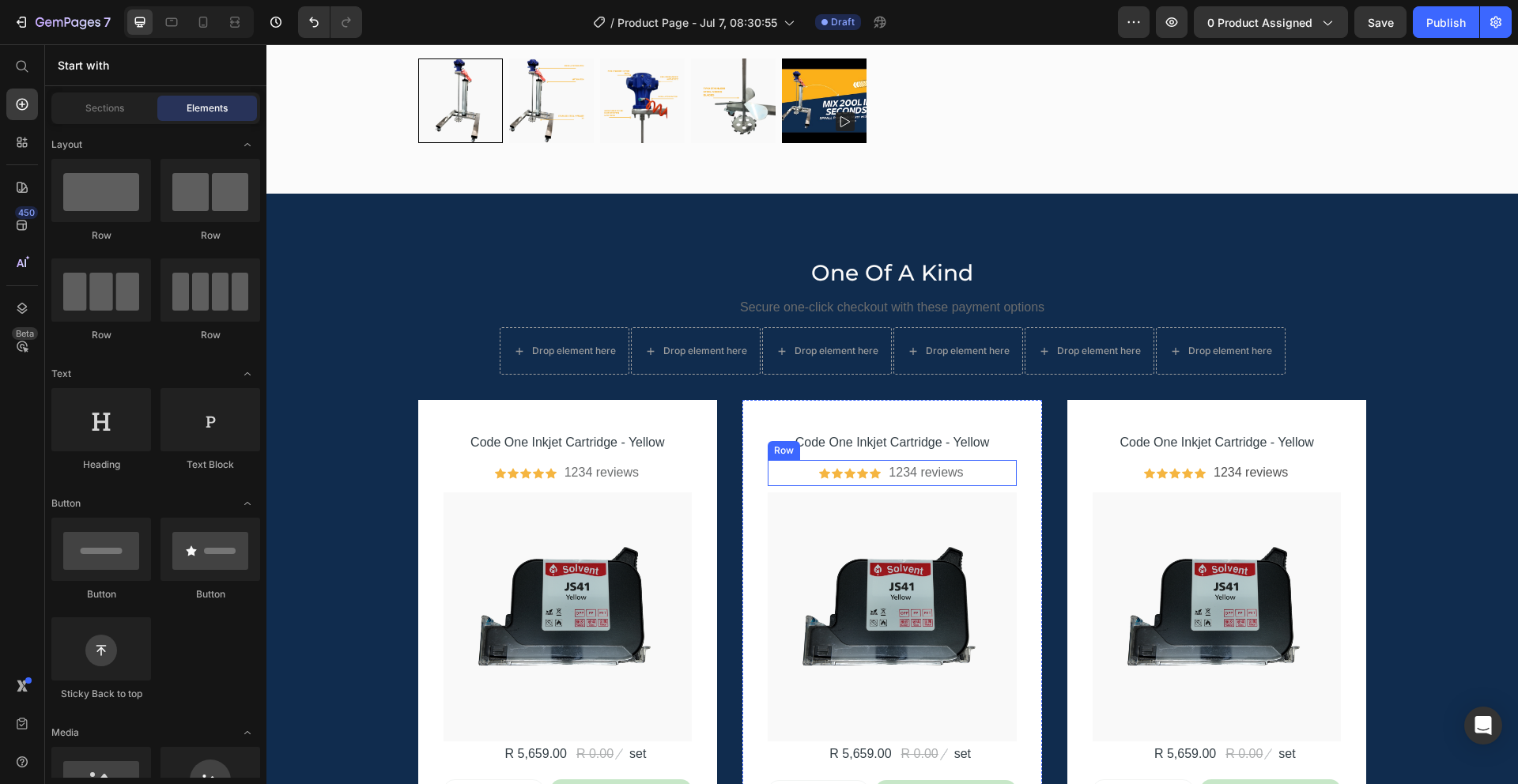 scroll, scrollTop: 4941, scrollLeft: 0, axis: vertical 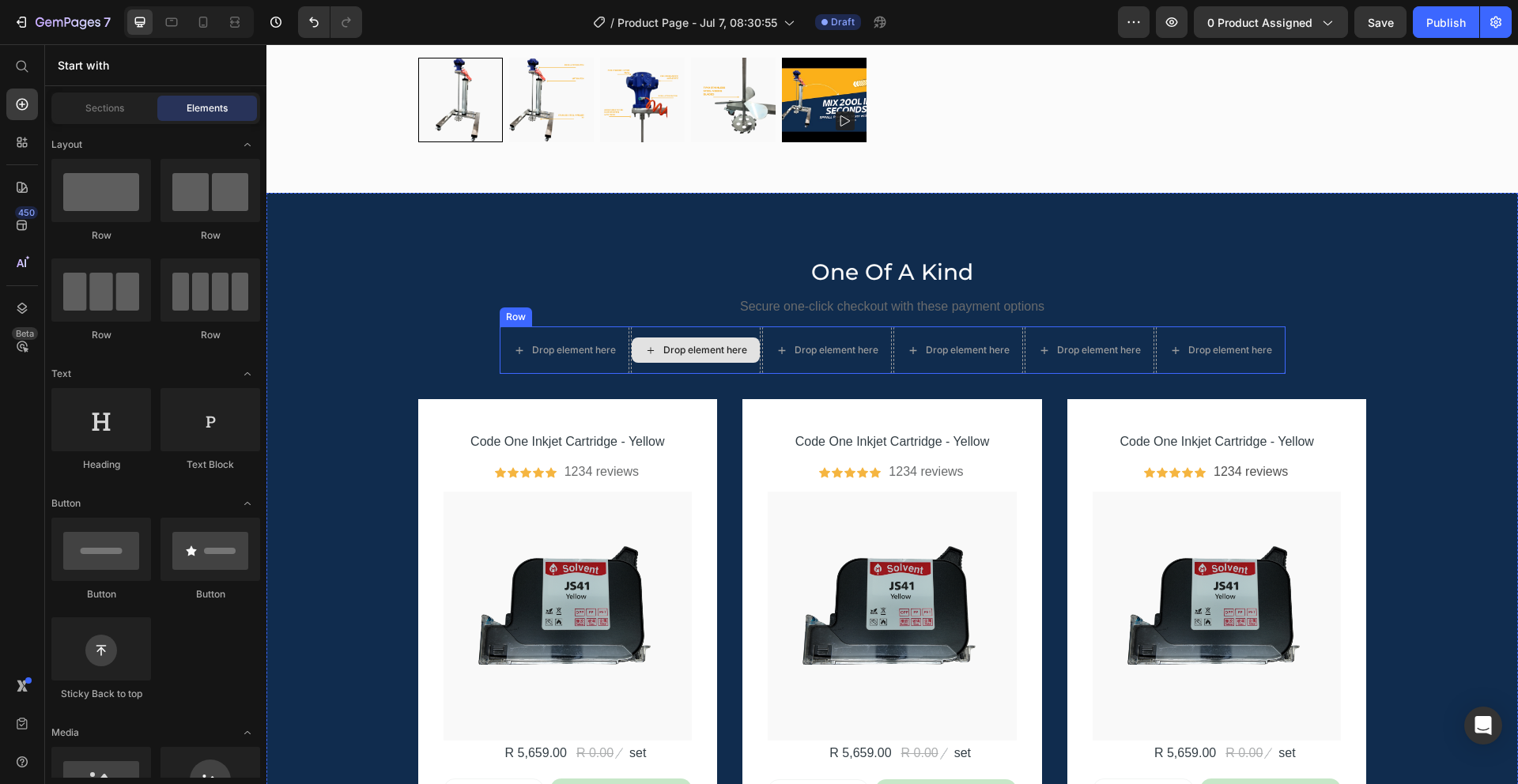 click on "Drop element here" at bounding box center [696, 350] 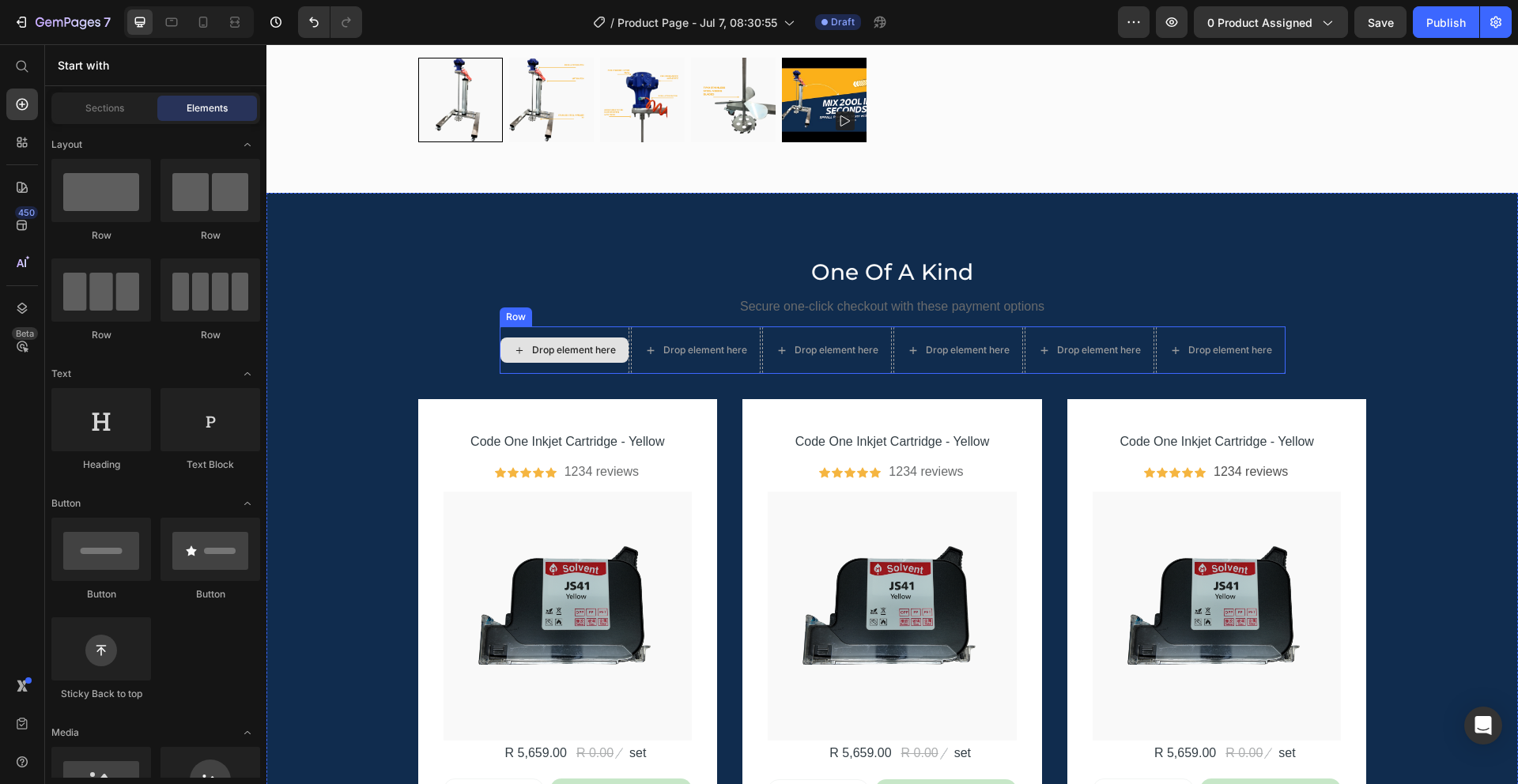 click on "Drop element here" at bounding box center (565, 350) 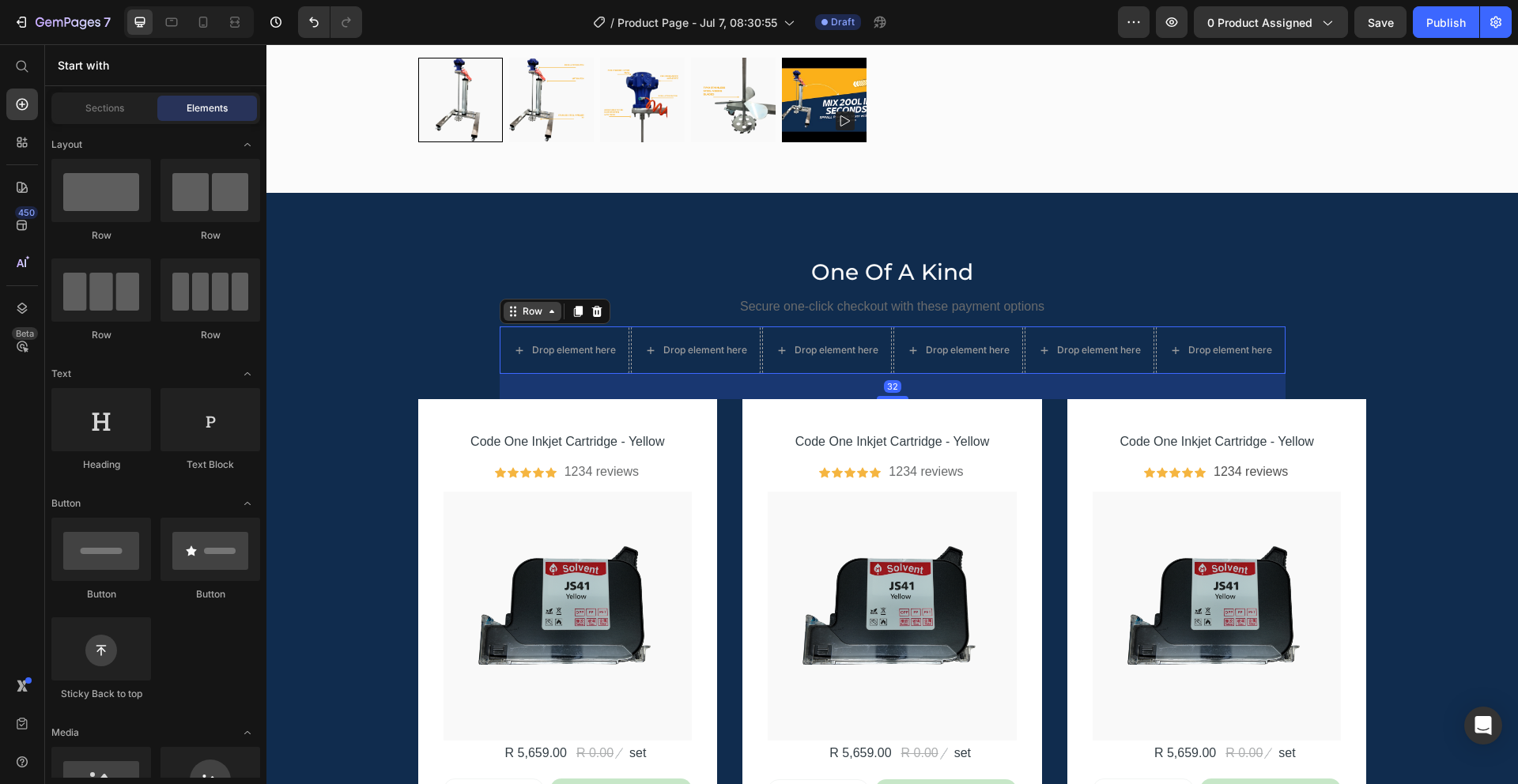 click on "Row" at bounding box center (532, 311) 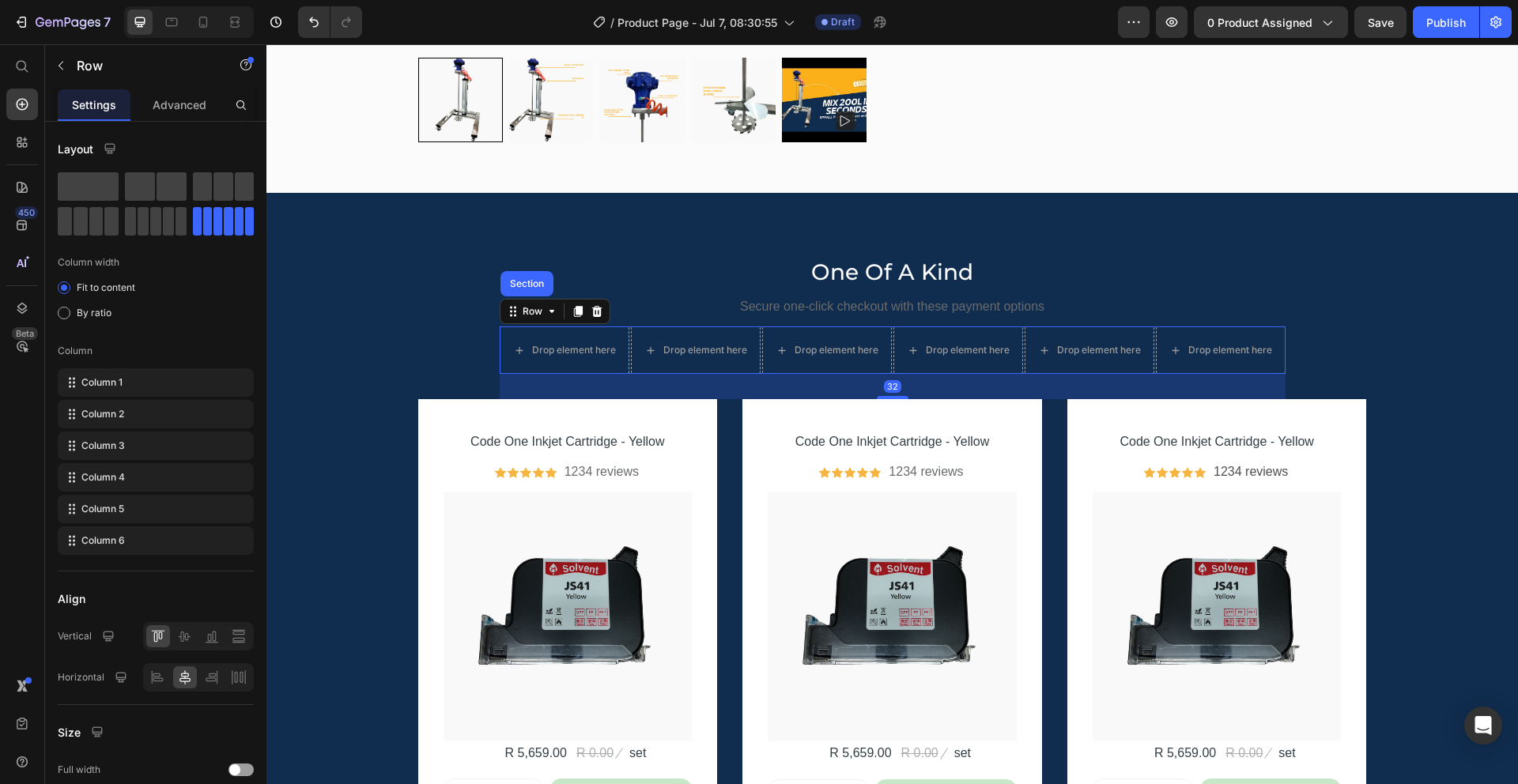 click 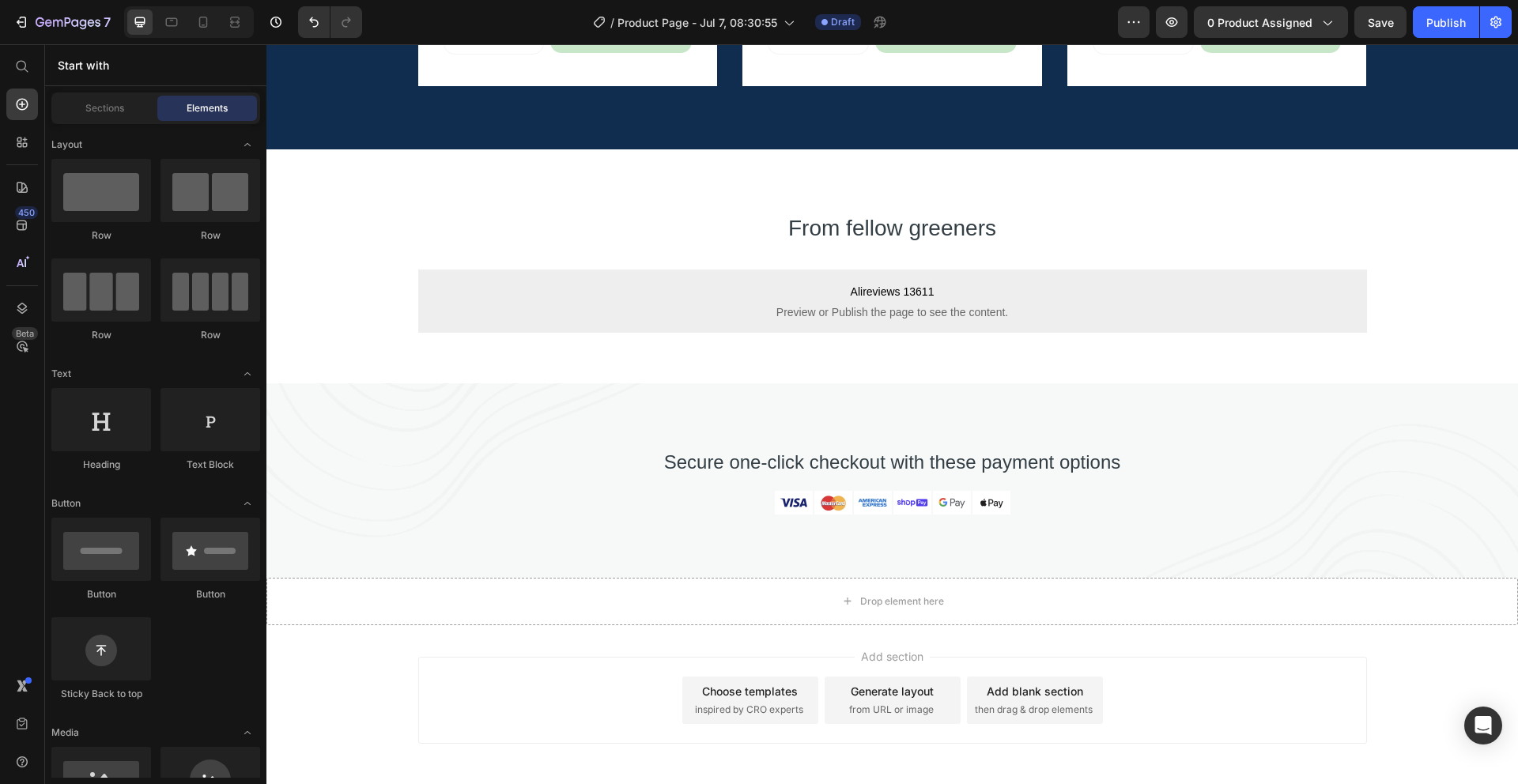 scroll, scrollTop: 5639, scrollLeft: 0, axis: vertical 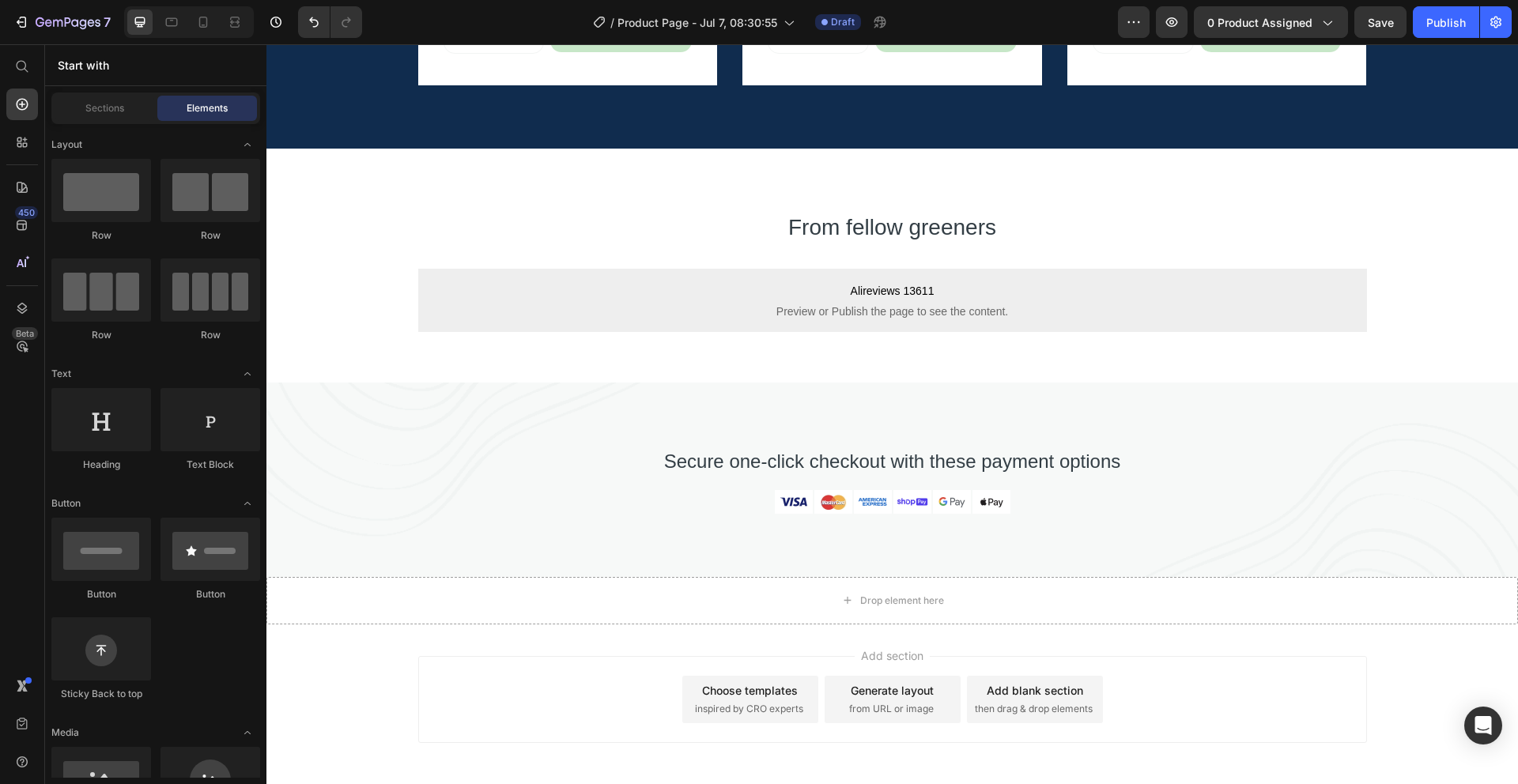 click on "One Of A Kind Heading Secure one-click checkout with these payment options Text block Code One Inkjet Cartridge - Yellow (P) Title                Icon                Icon                Icon                Icon                Icon Icon List Hoz 1234 reviews Text block Row Product Images R 5,659.00 (P) Price R 0.00 (P) Price Image set Text block Row 1 (P) Quantity Out of stocks (P) Cart Button Row Row Product Code One Inkjet Cartridge - Yellow (P) Title                Icon                Icon                Icon                Icon                Icon Icon List Hoz 1234 reviews Text block Row Product Images R 5,659.00 (P) Price R 0.00 (P) Price Image set Text block Row 1 (P) Quantity Out of stocks (P) Cart Button Row Row Product Code One Inkjet Cartridge - Yellow (P) Title                Icon                Icon                Icon                Icon                Icon Icon List Hoz 1234 reviews Text block Row Product Images R 5,659.00 (P) Price R 0.00 (P) Price Image" at bounding box center (892, -2469) 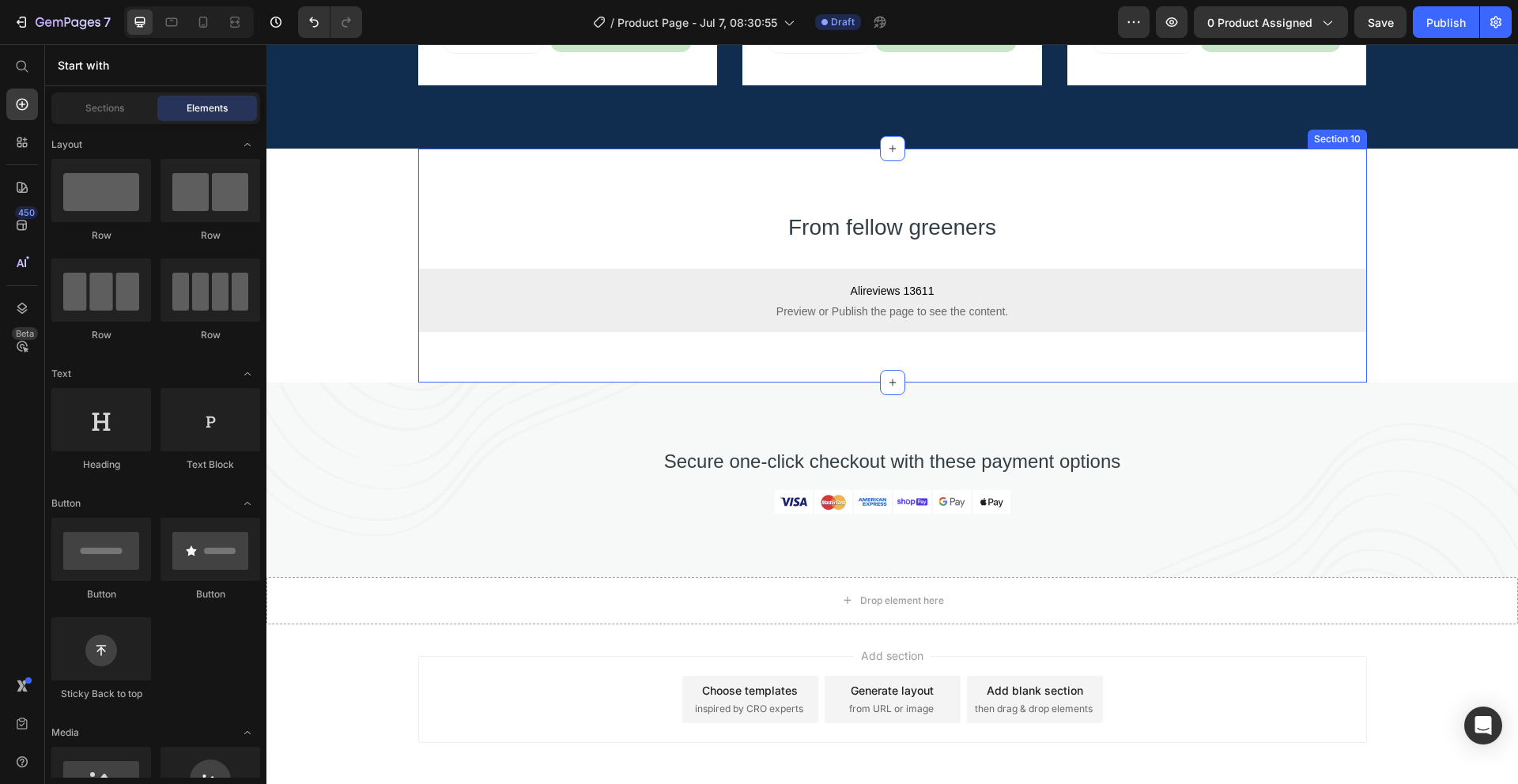 click on "From fellow greeners Heading
Alireviews 13611
Preview or Publish the page to see the content. Alireviews 13611 Section 10" at bounding box center [893, 266] 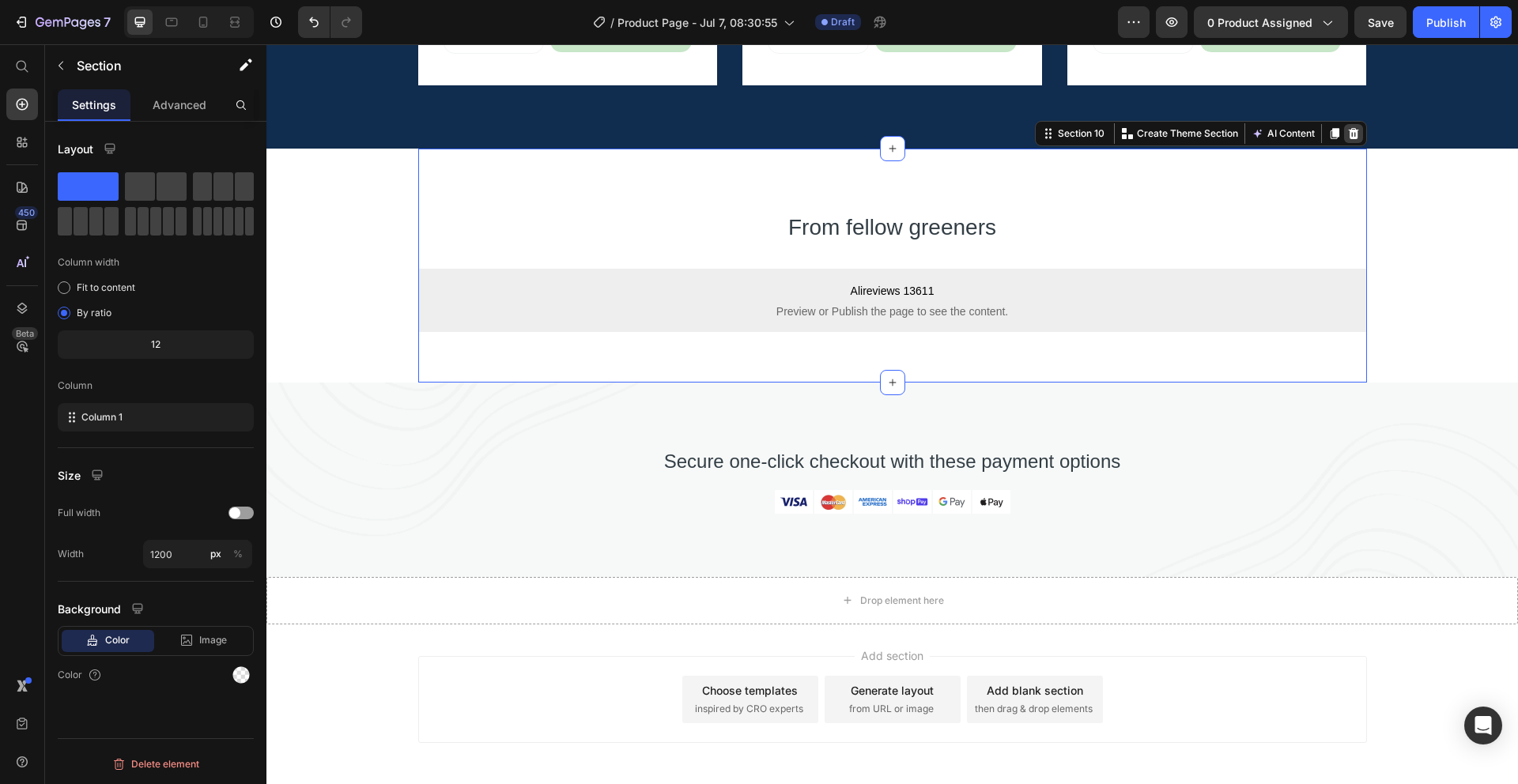 click 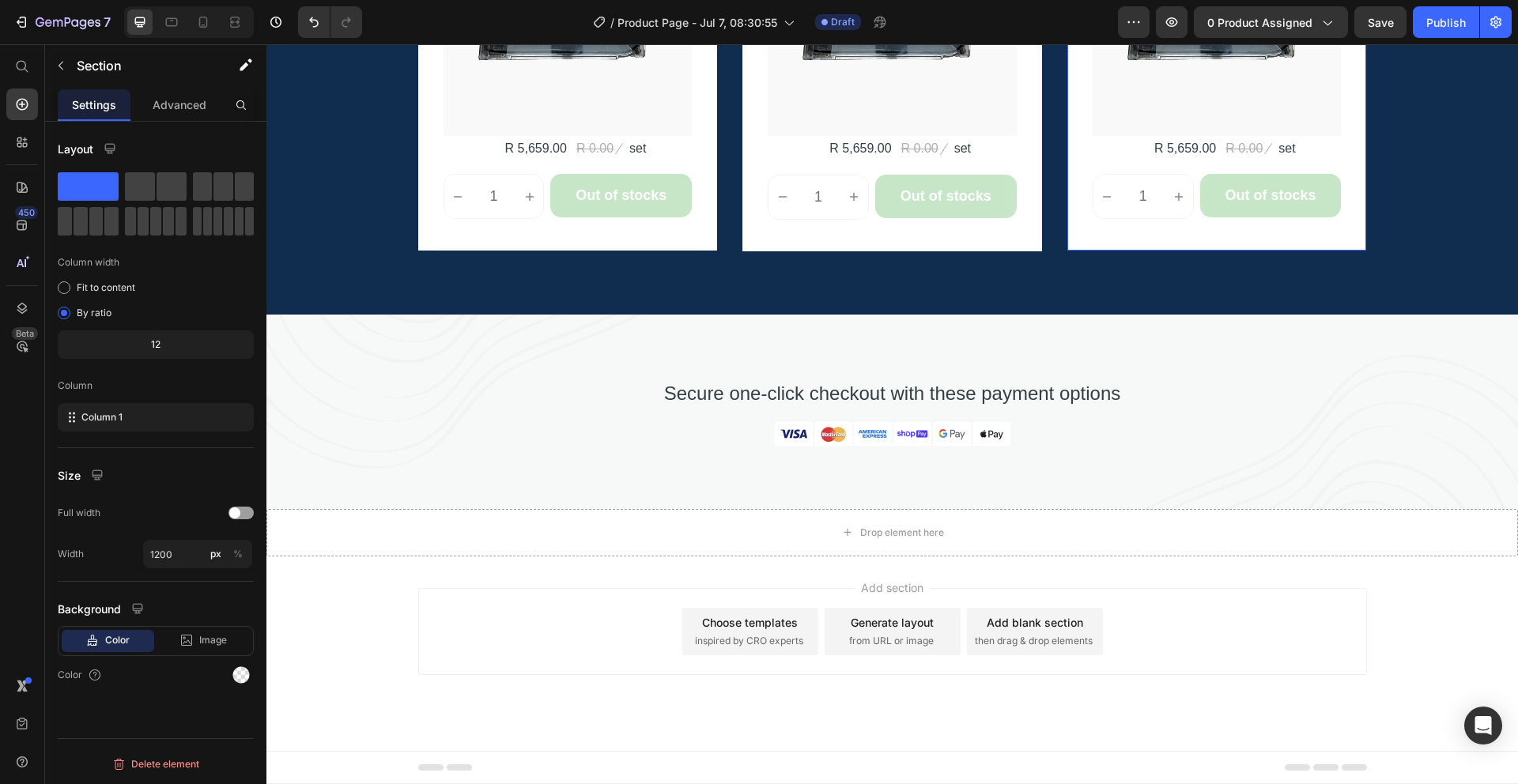 scroll, scrollTop: 5472, scrollLeft: 0, axis: vertical 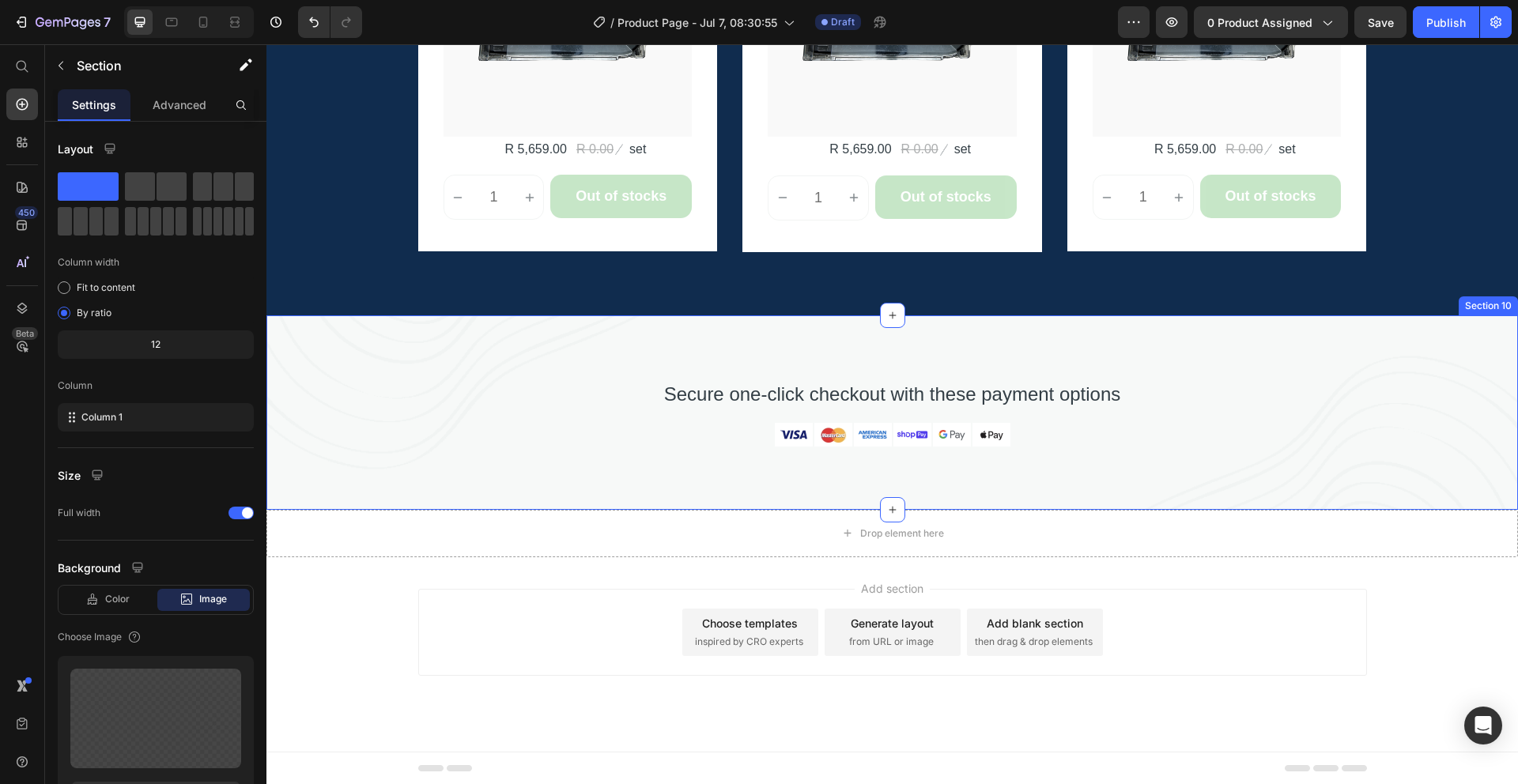 click on "Secure one-click checkout with these payment options Text block Image Image Image Image Image Image Row Section 10" at bounding box center (892, 413) 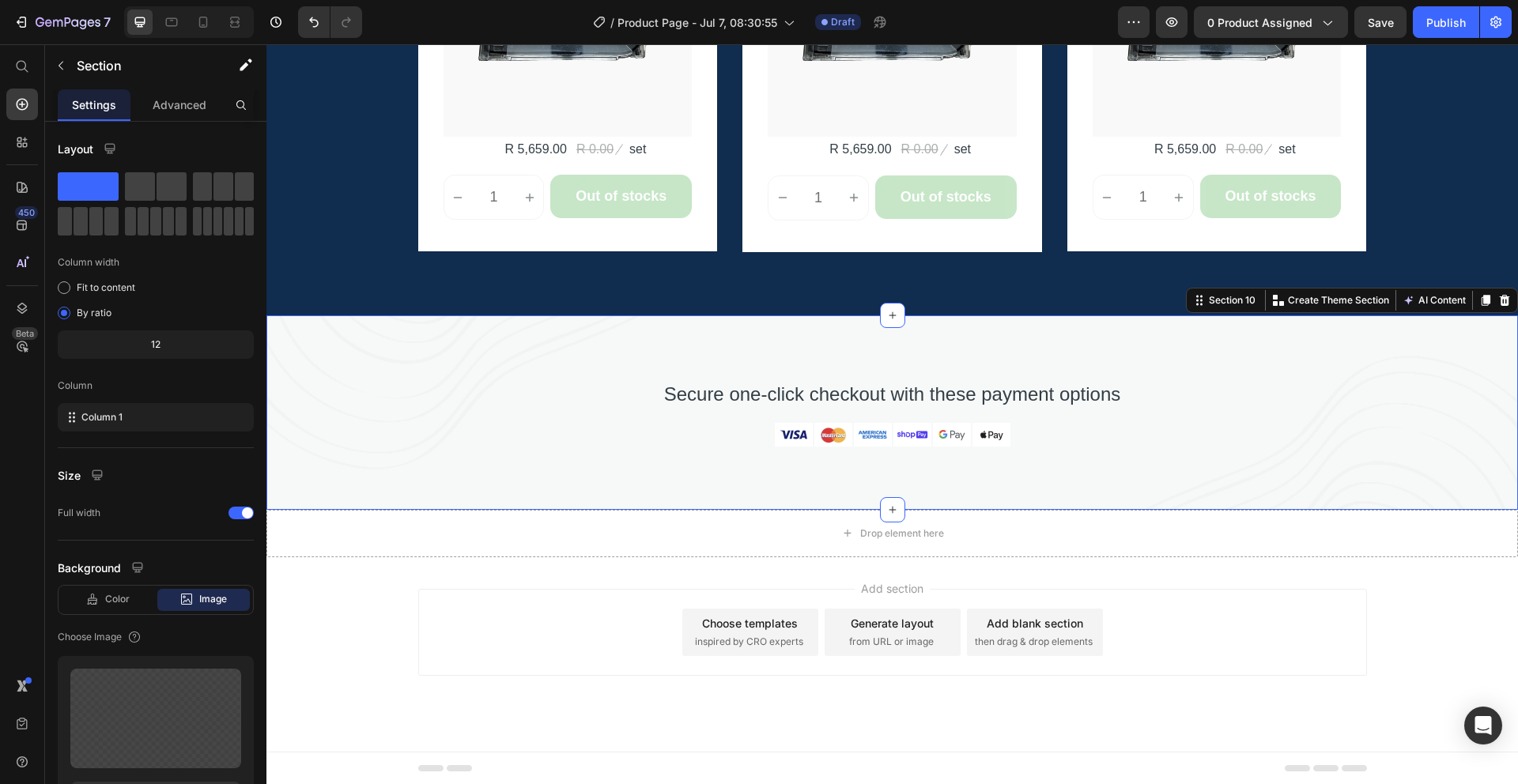click 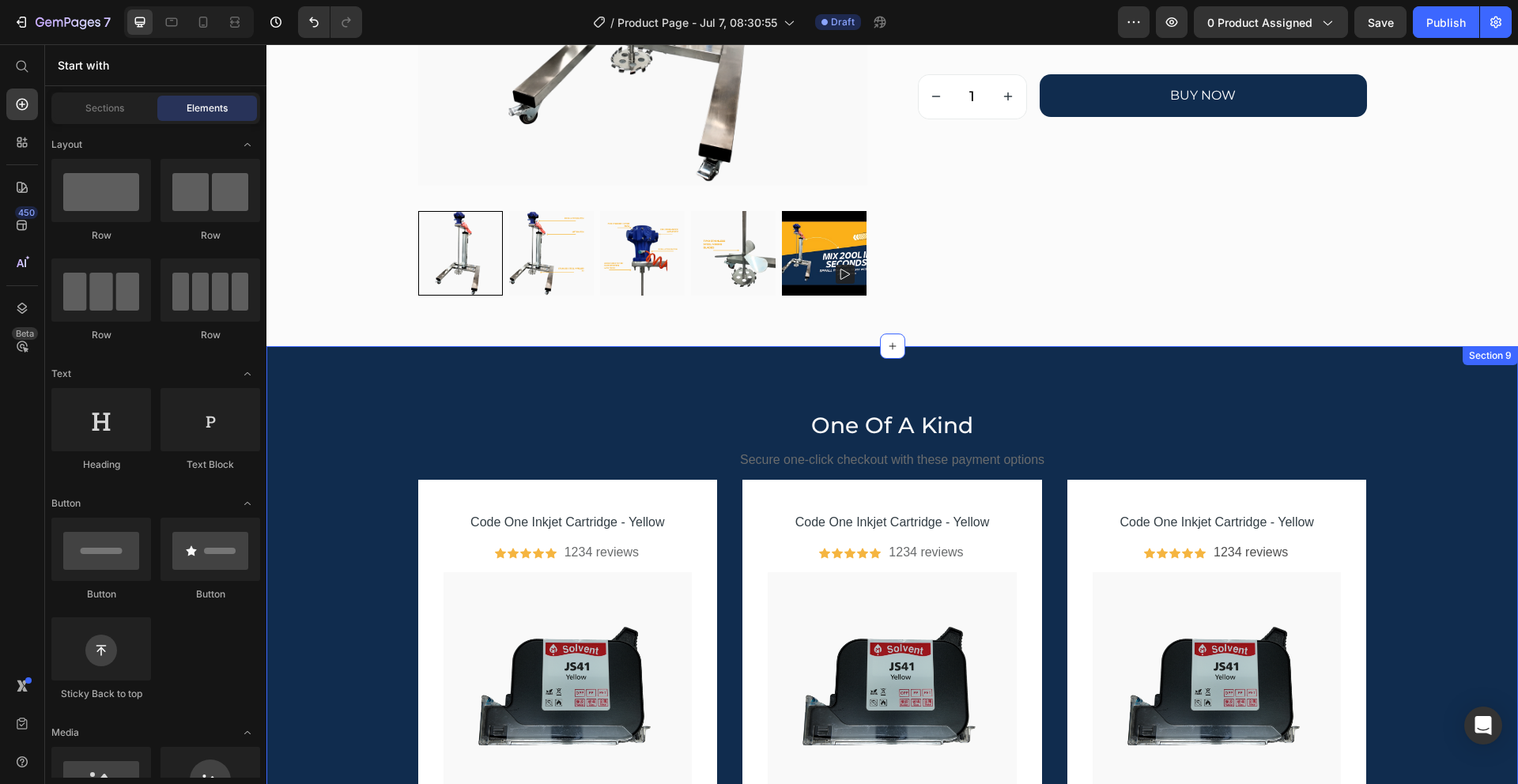 scroll, scrollTop: 4792, scrollLeft: 0, axis: vertical 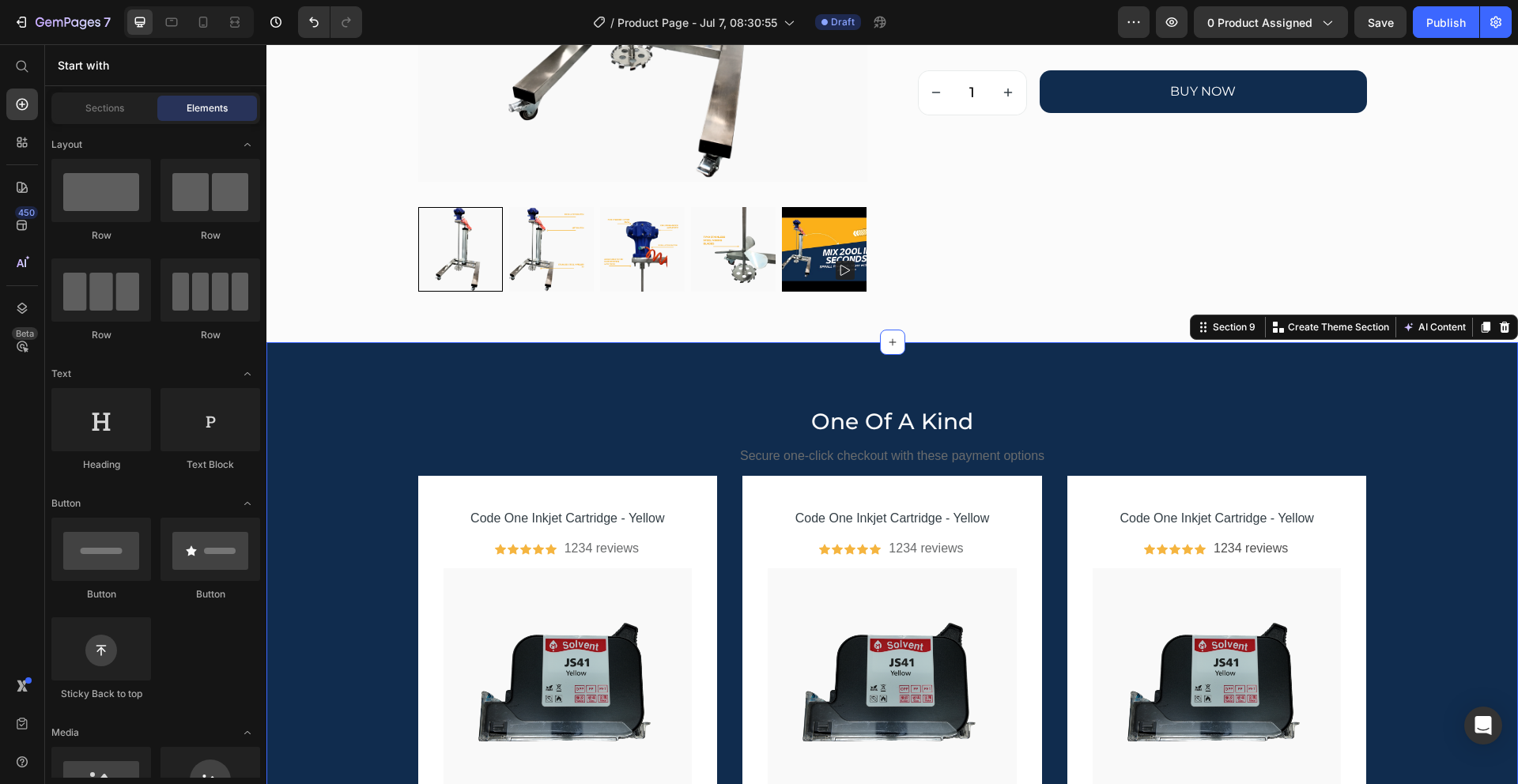click on "One Of A Kind Heading Secure one-click checkout with these payment options Text block Code One Inkjet Cartridge - Yellow (P) Title                Icon                Icon                Icon                Icon                Icon Icon List Hoz 1234 reviews Text block Row Product Images R 5,659.00 (P) Price R 0.00 (P) Price Image set Text block Row 1 (P) Quantity Out of stocks (P) Cart Button Row Row Product Code One Inkjet Cartridge - Yellow (P) Title                Icon                Icon                Icon                Icon                Icon Icon List Hoz 1234 reviews Text block Row Product Images R 5,659.00 (P) Price R 0.00 (P) Price Image set Text block Row 1 (P) Quantity Out of stocks (P) Cart Button Row Row Product Code One Inkjet Cartridge - Yellow (P) Title                Icon                Icon                Icon                Icon                Icon Icon List Hoz 1234 reviews Text block Row Product Images R 5,659.00 (P) Price R 0.00 (P) Price Image" at bounding box center [892, 669] 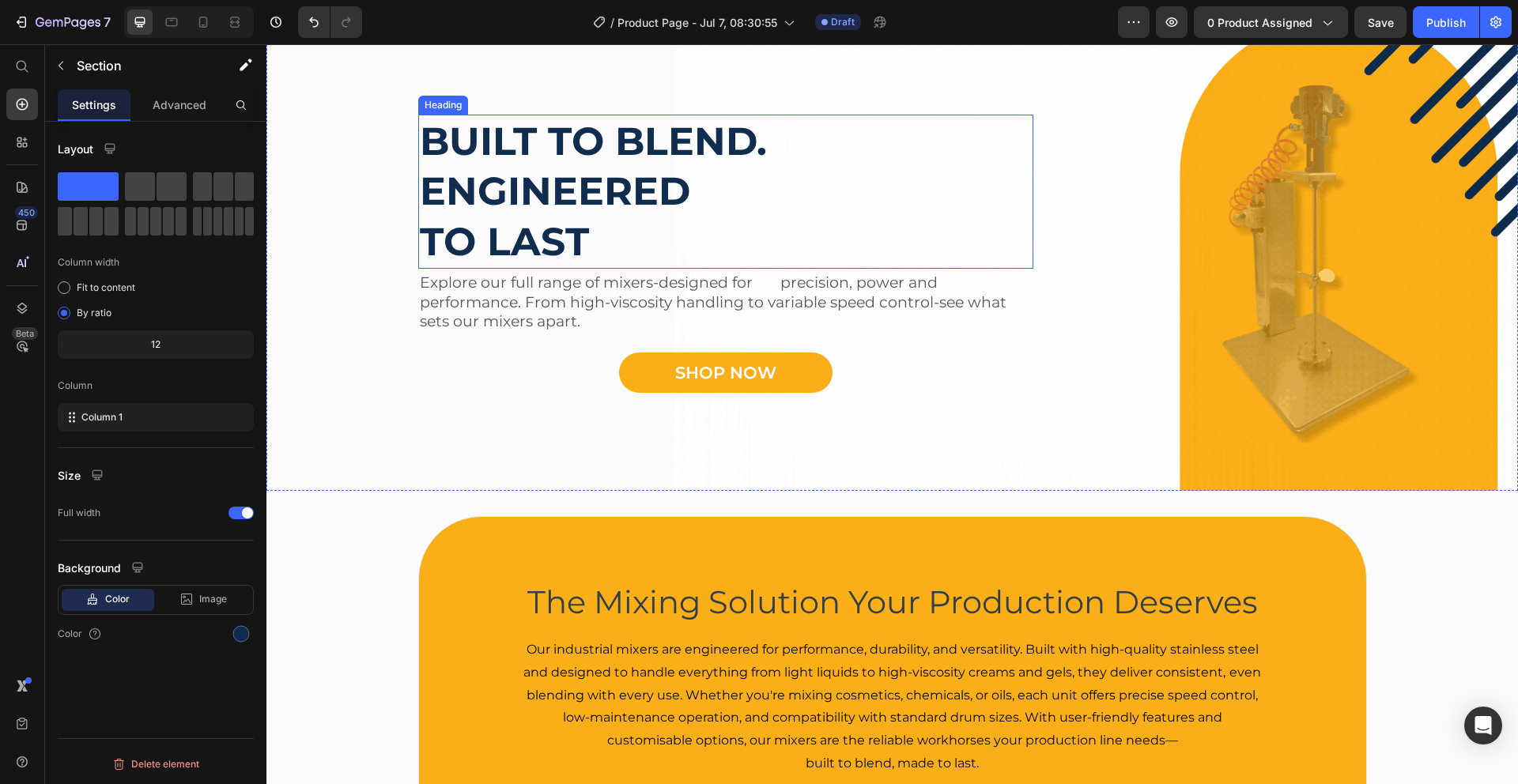 scroll, scrollTop: 77, scrollLeft: 0, axis: vertical 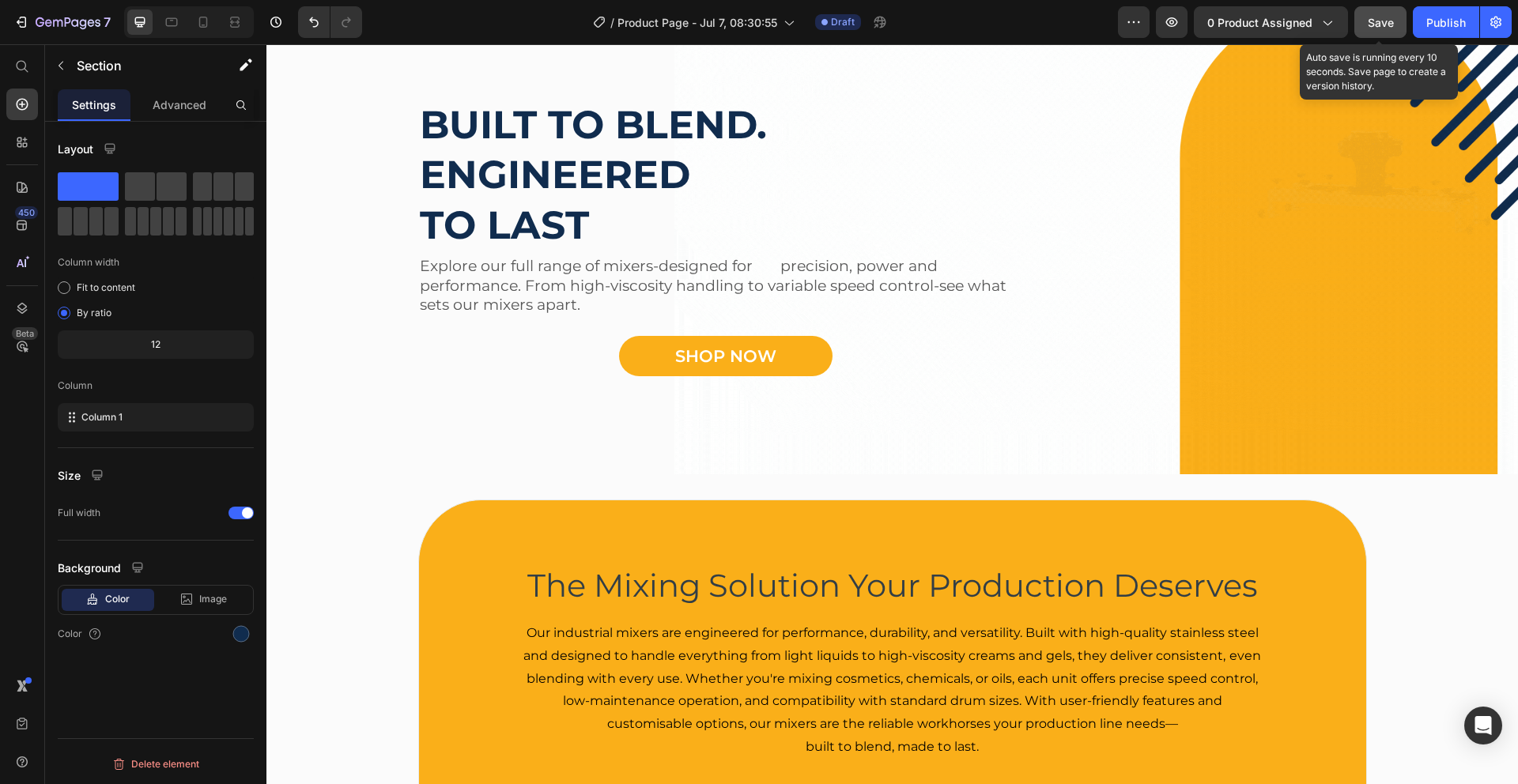 click on "Save" at bounding box center [1380, 22] 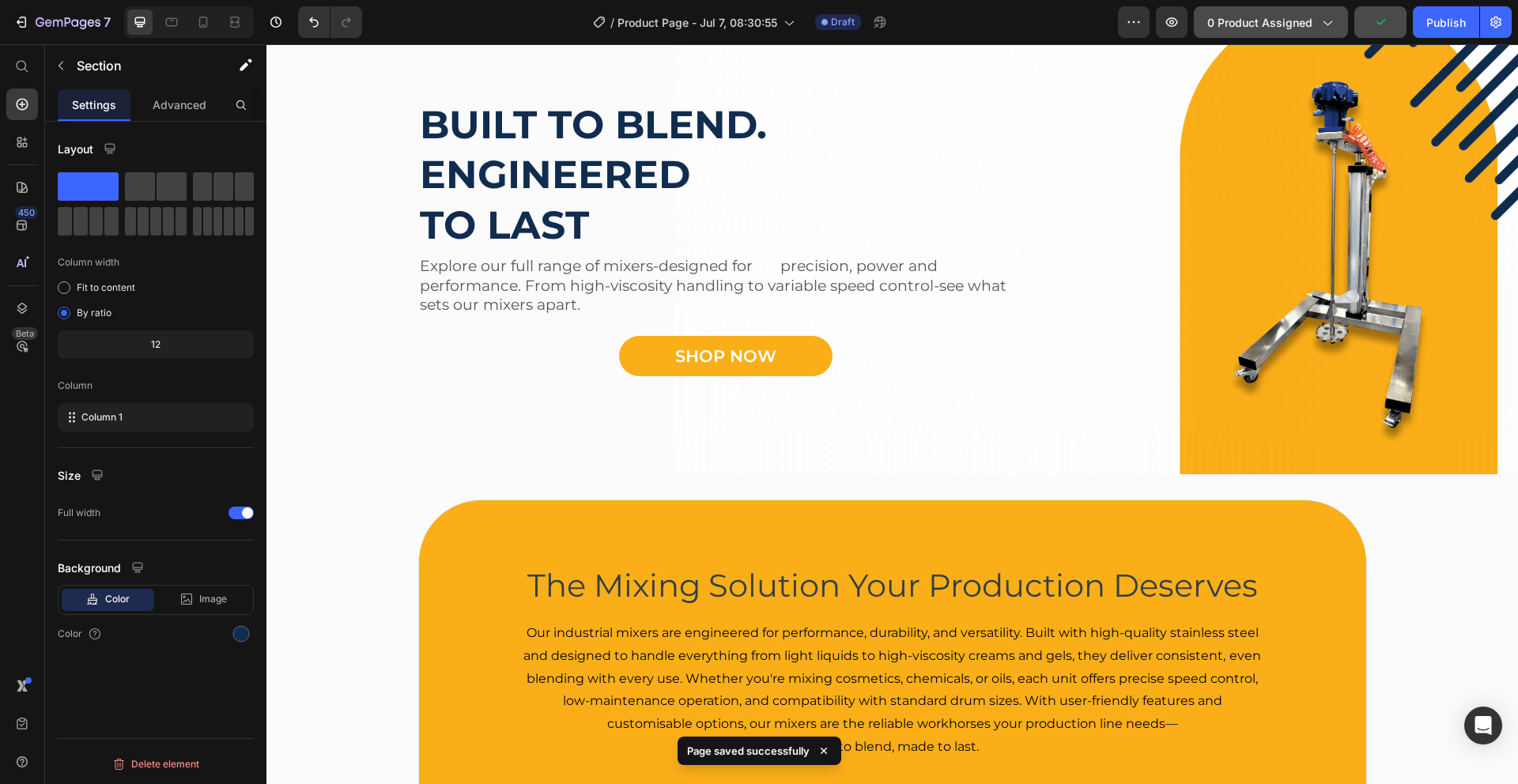 click 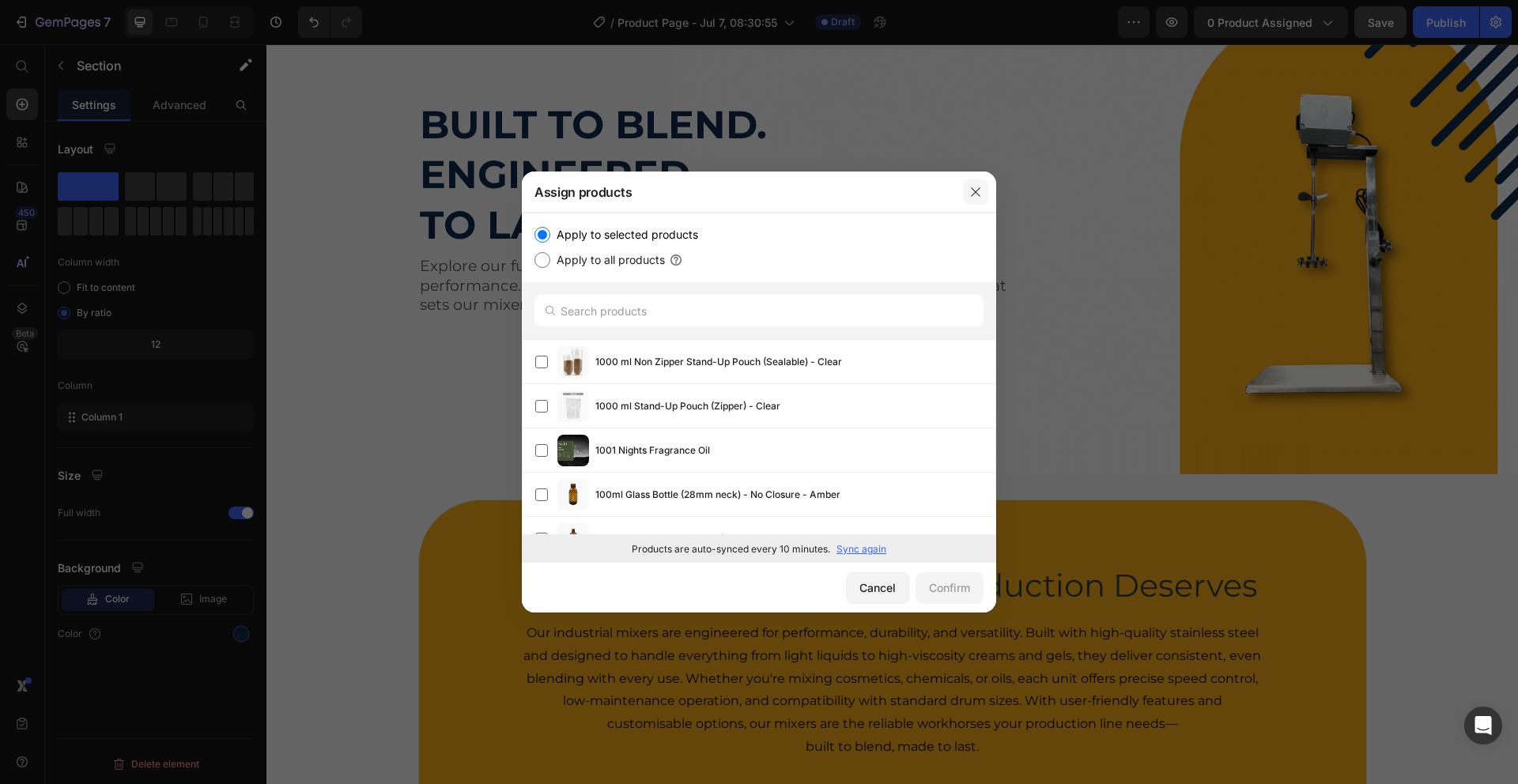 click 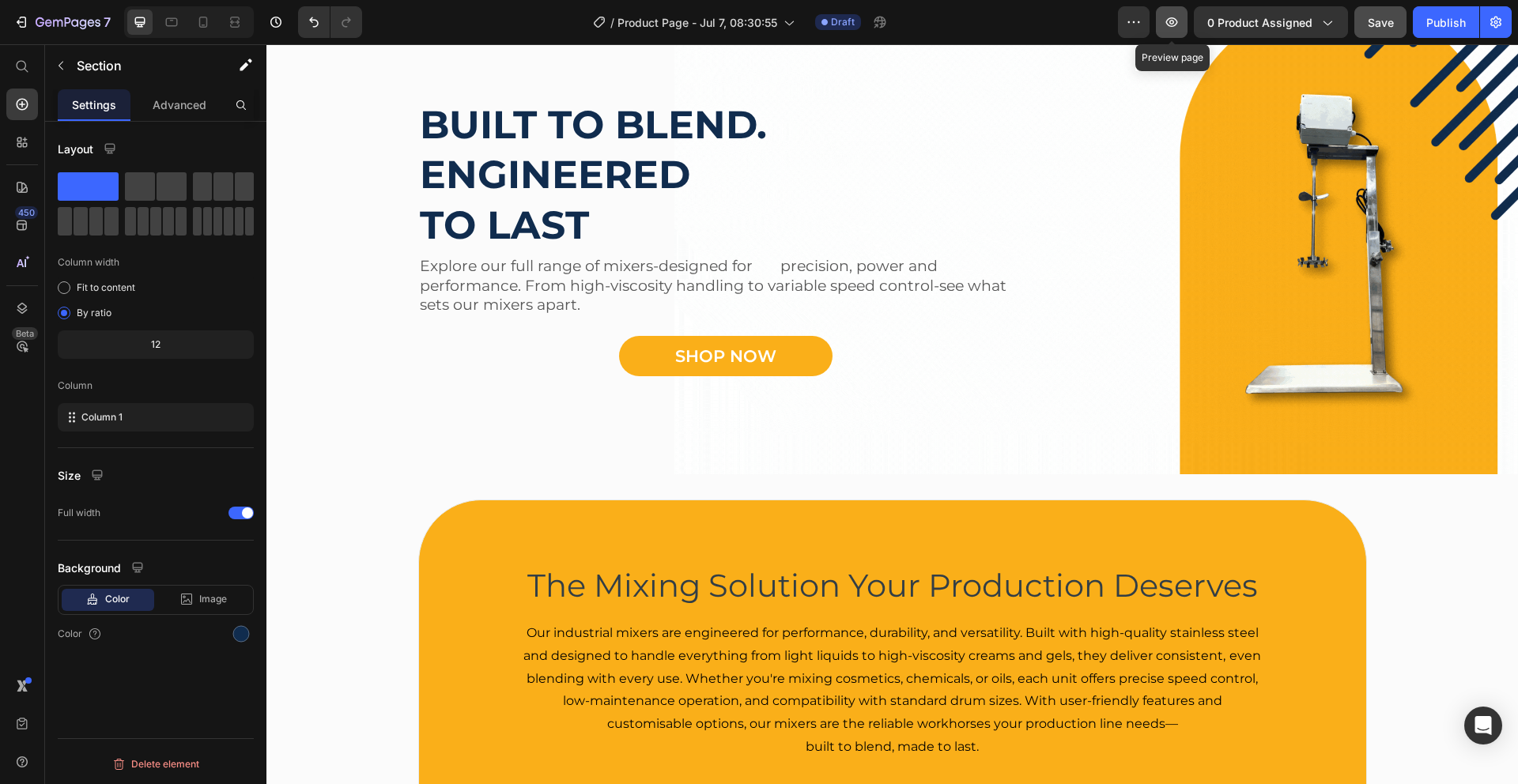 click 